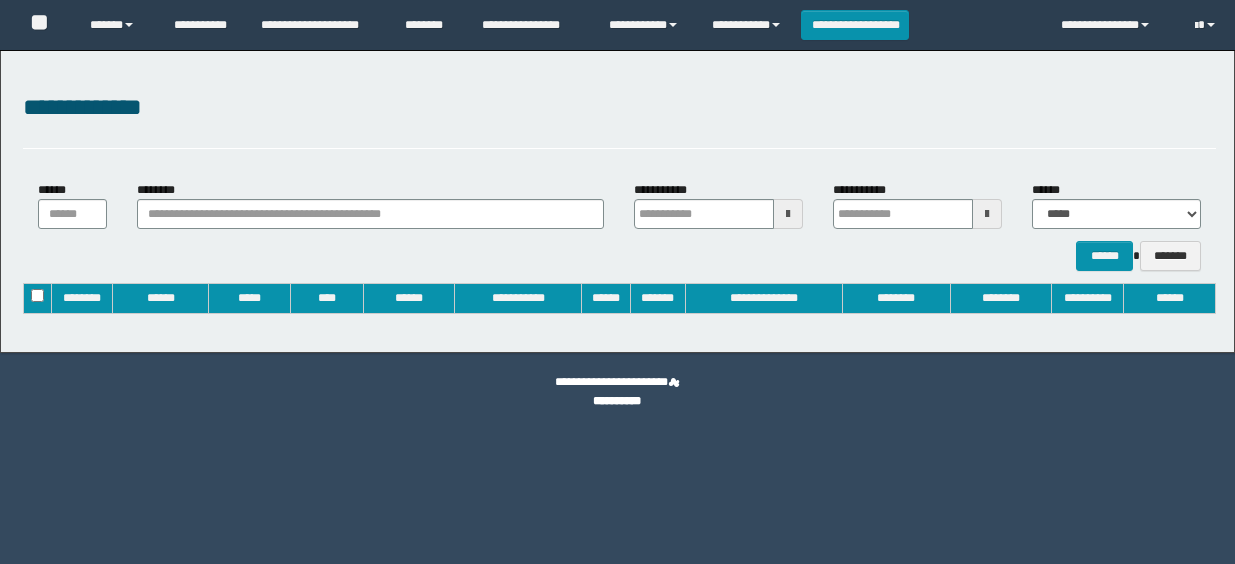 type on "**********" 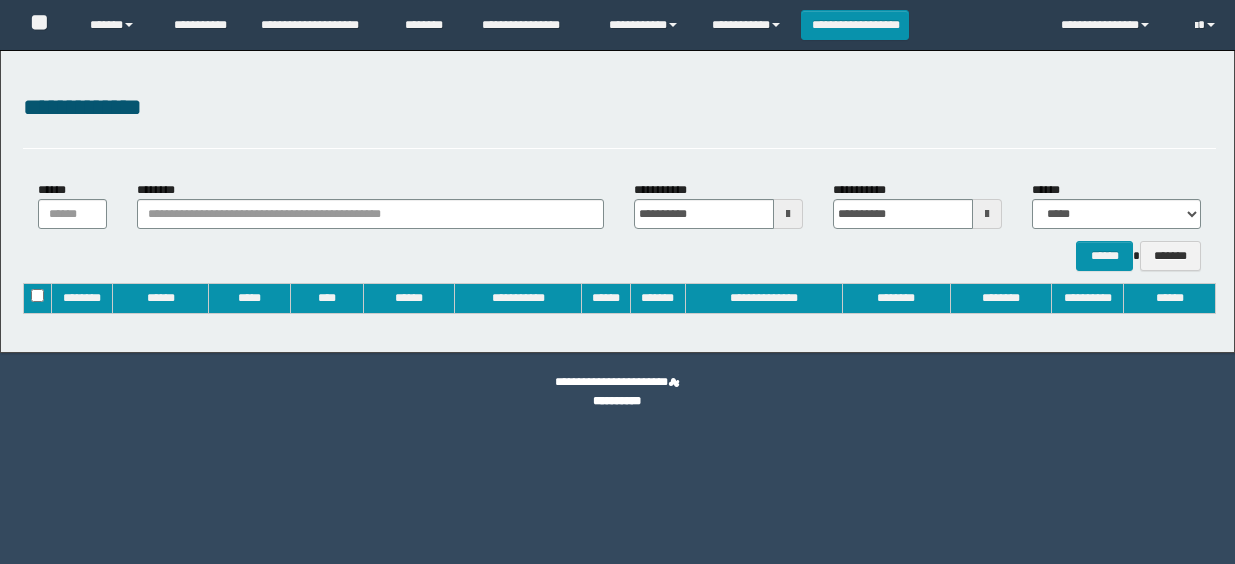 scroll, scrollTop: 0, scrollLeft: 0, axis: both 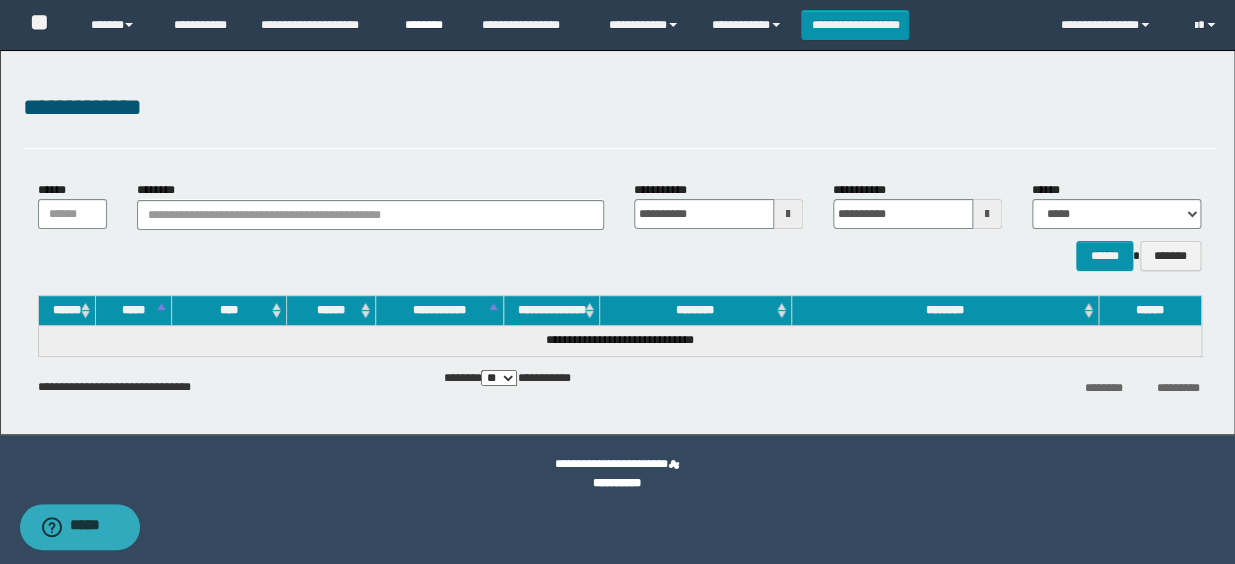 click on "********" at bounding box center [428, 25] 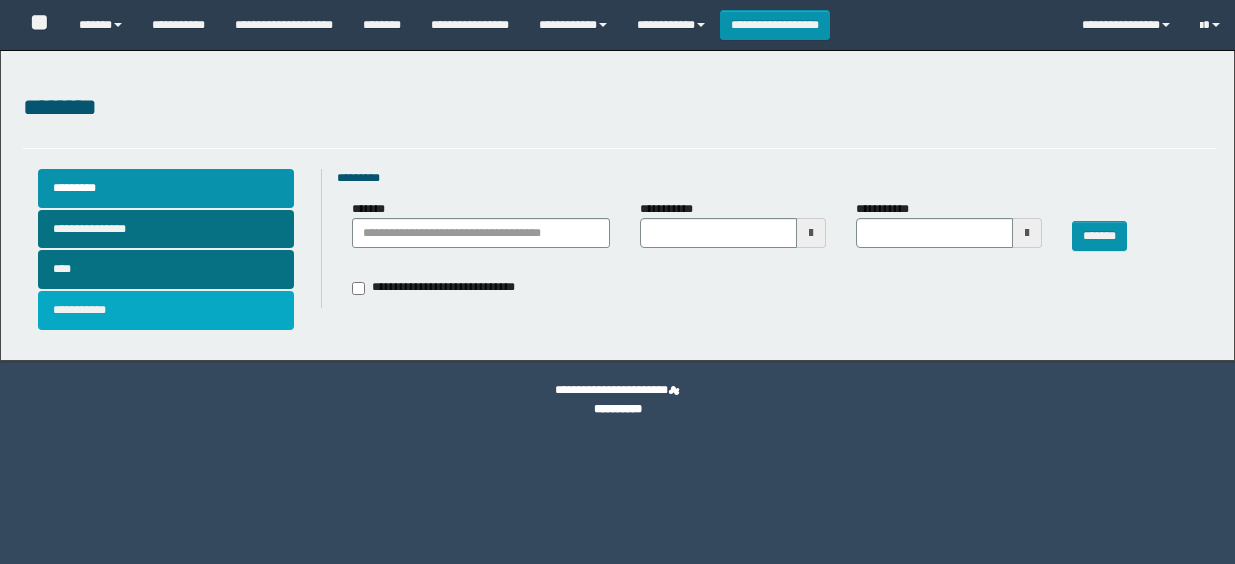type 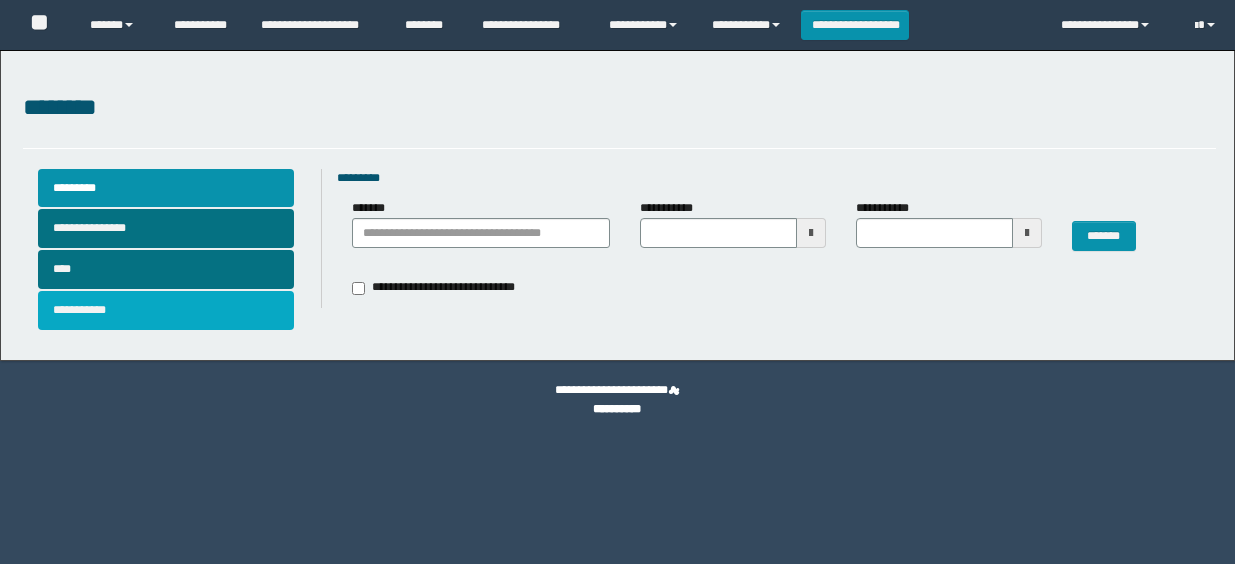 scroll, scrollTop: 0, scrollLeft: 0, axis: both 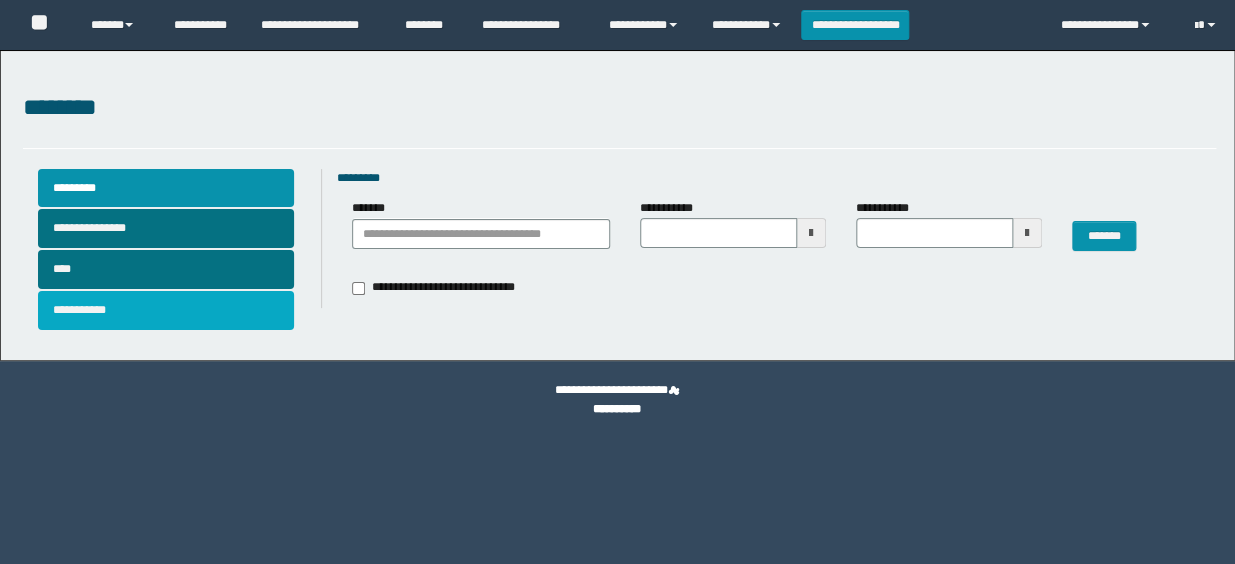 click on "**********" at bounding box center [166, 310] 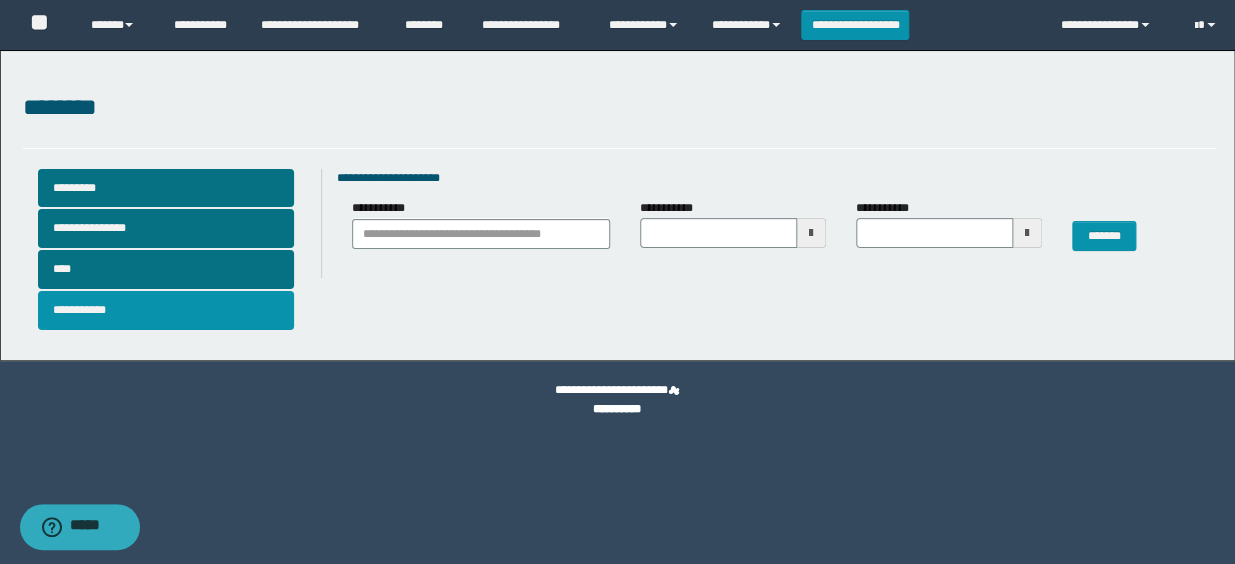 type 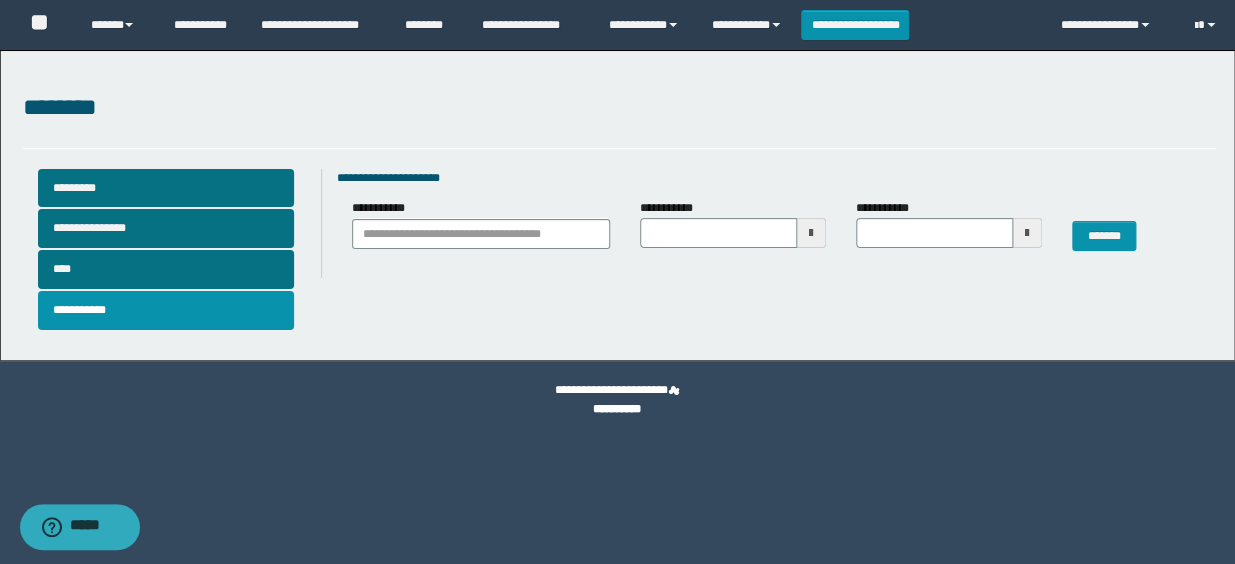click at bounding box center (811, 233) 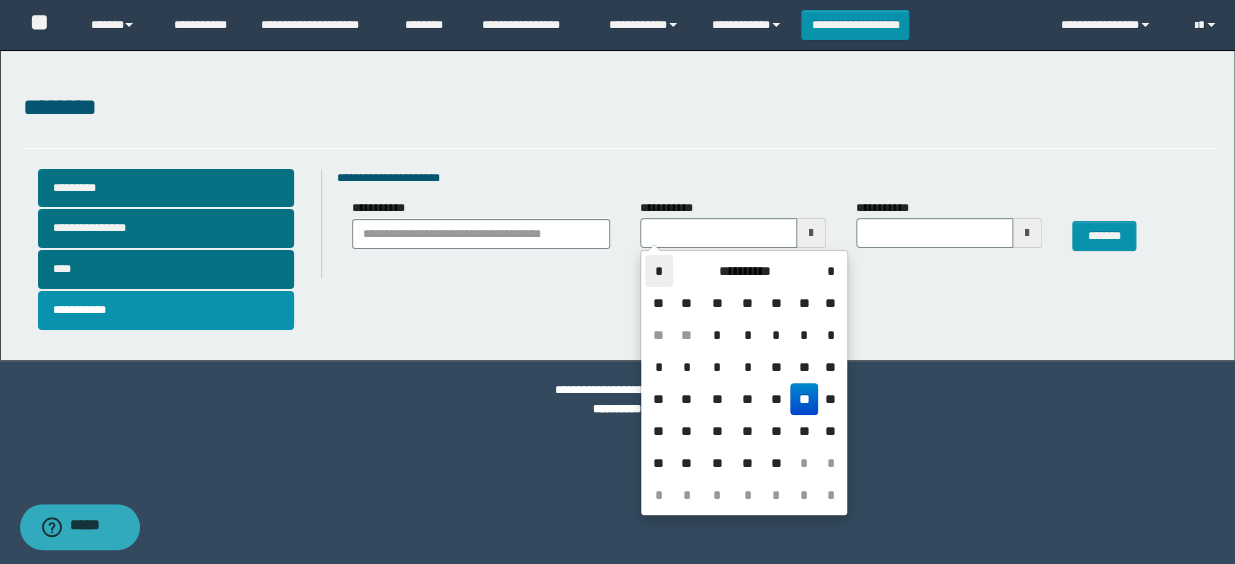 click on "*" at bounding box center (659, 271) 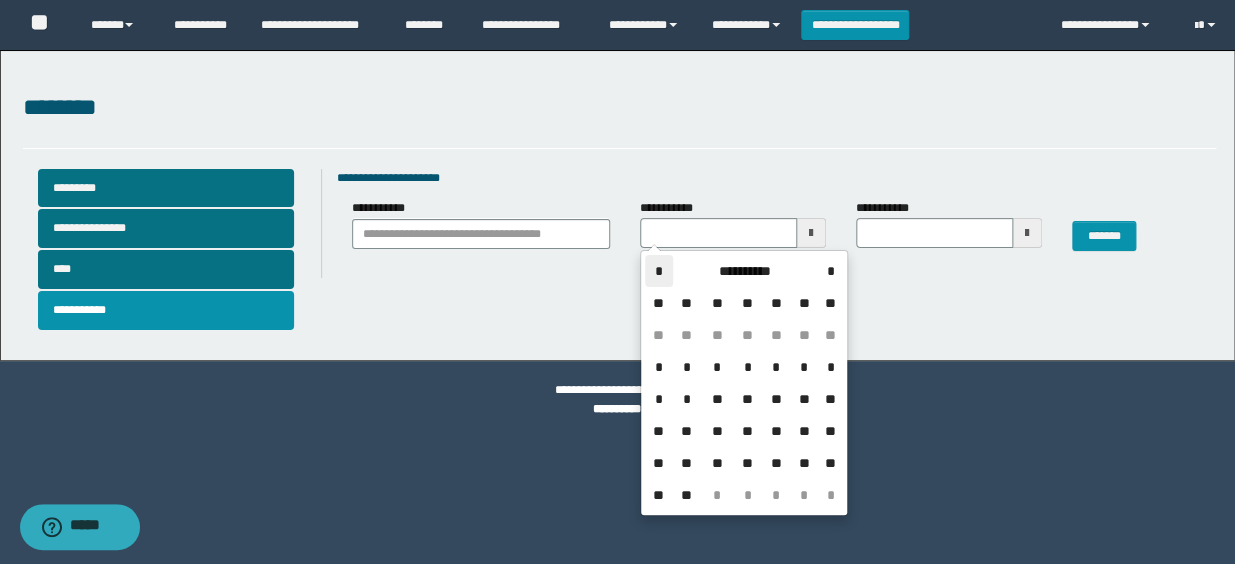 click on "*" at bounding box center (659, 271) 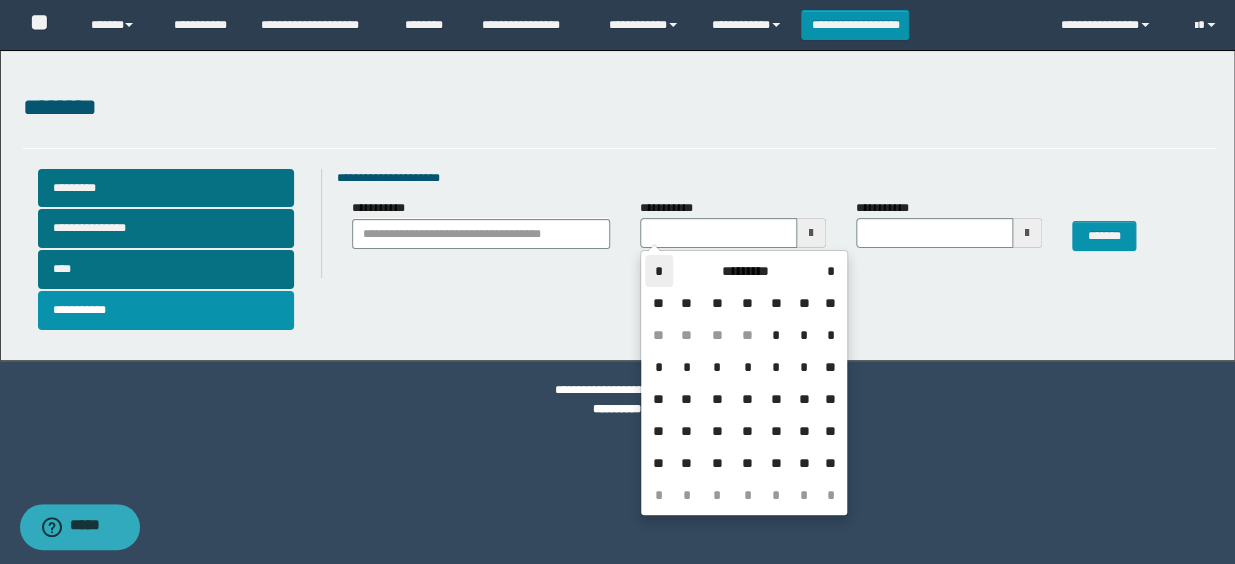 click on "*" at bounding box center (659, 271) 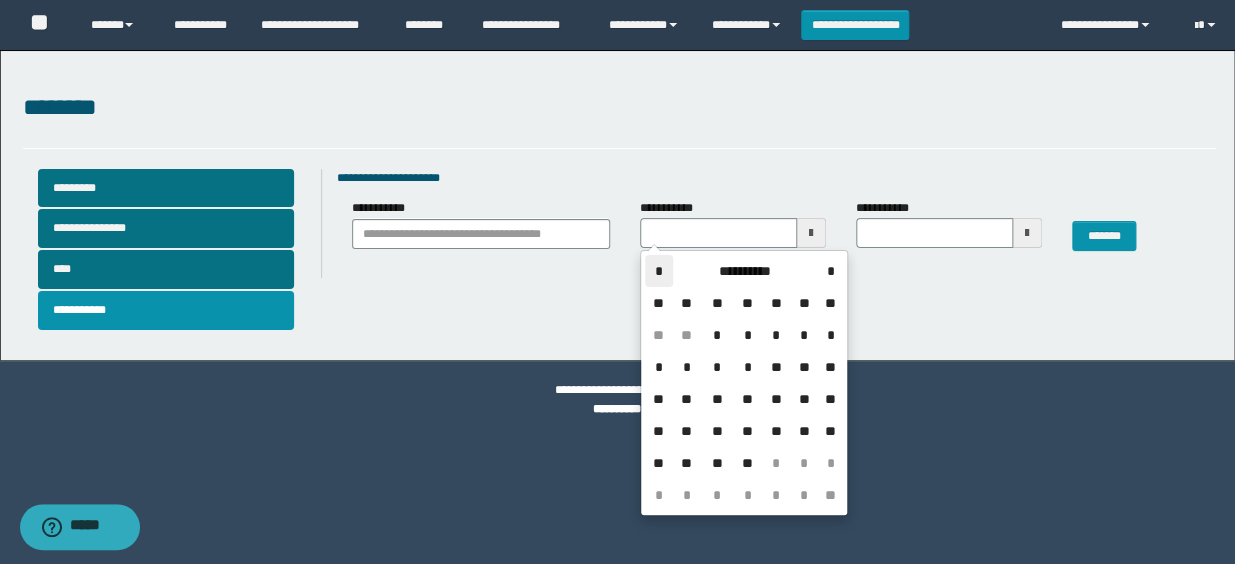 click on "*" at bounding box center (659, 271) 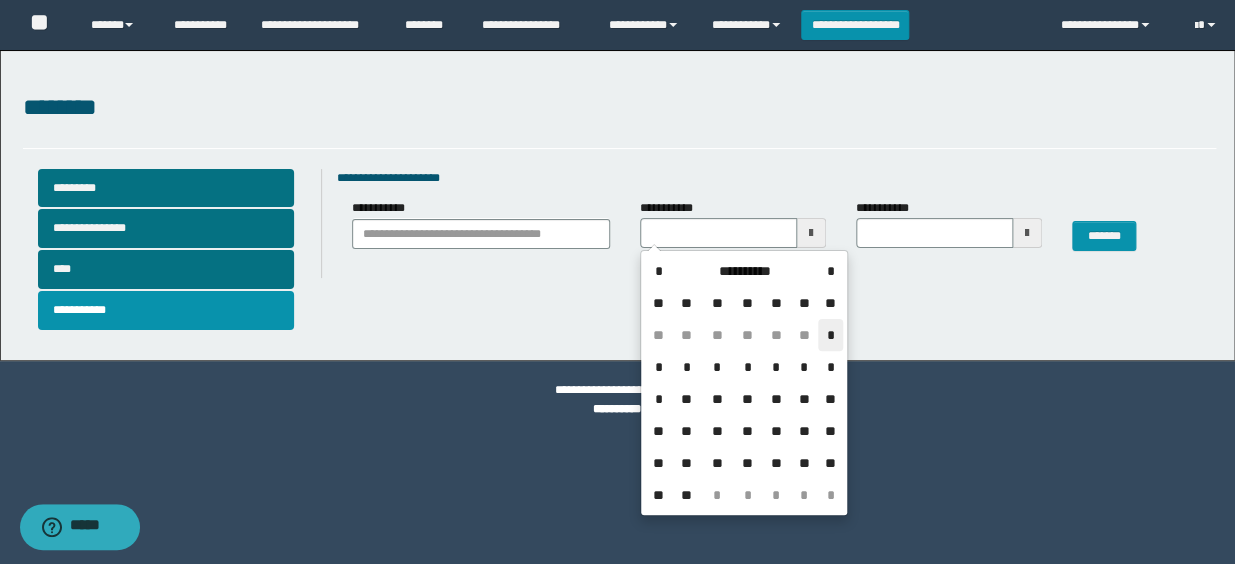click on "*" at bounding box center [830, 335] 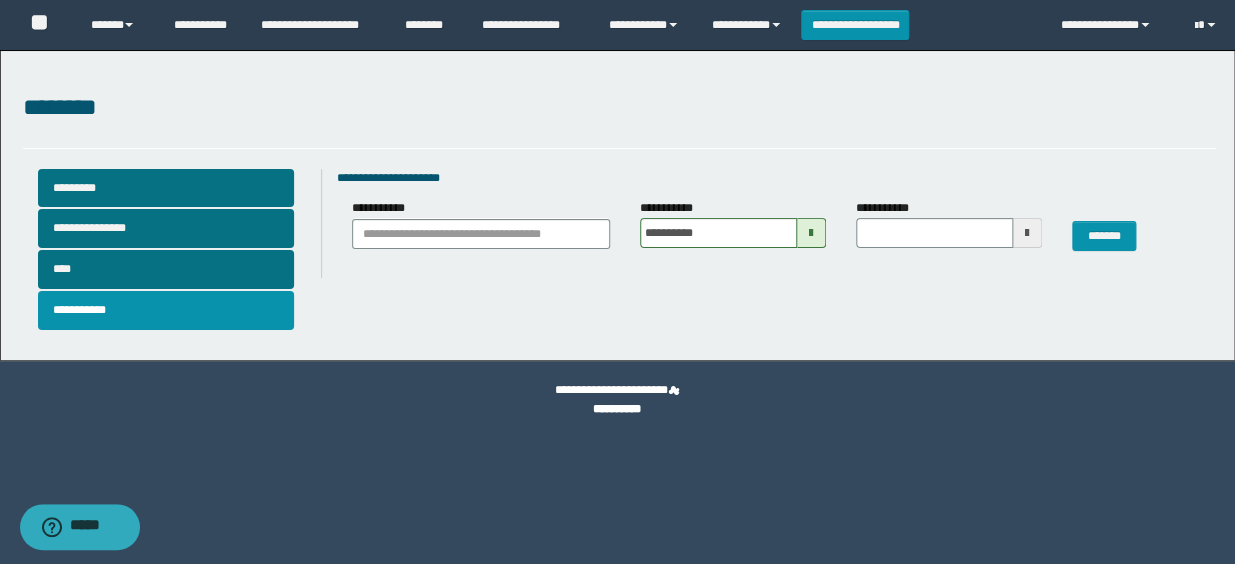 click at bounding box center [1027, 233] 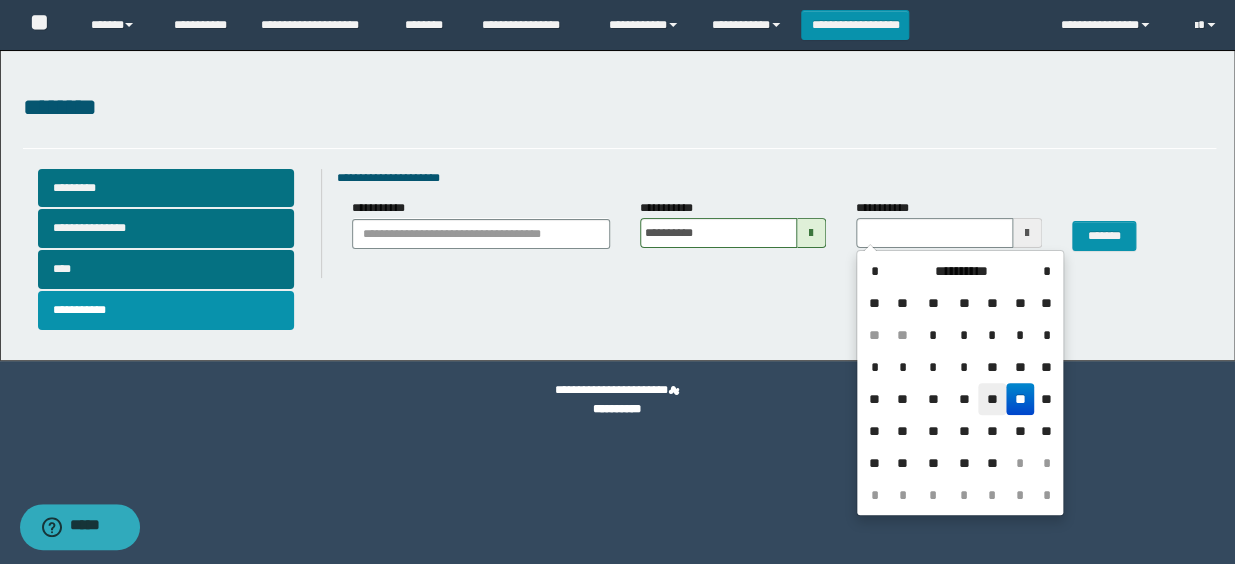 click on "**" at bounding box center [992, 399] 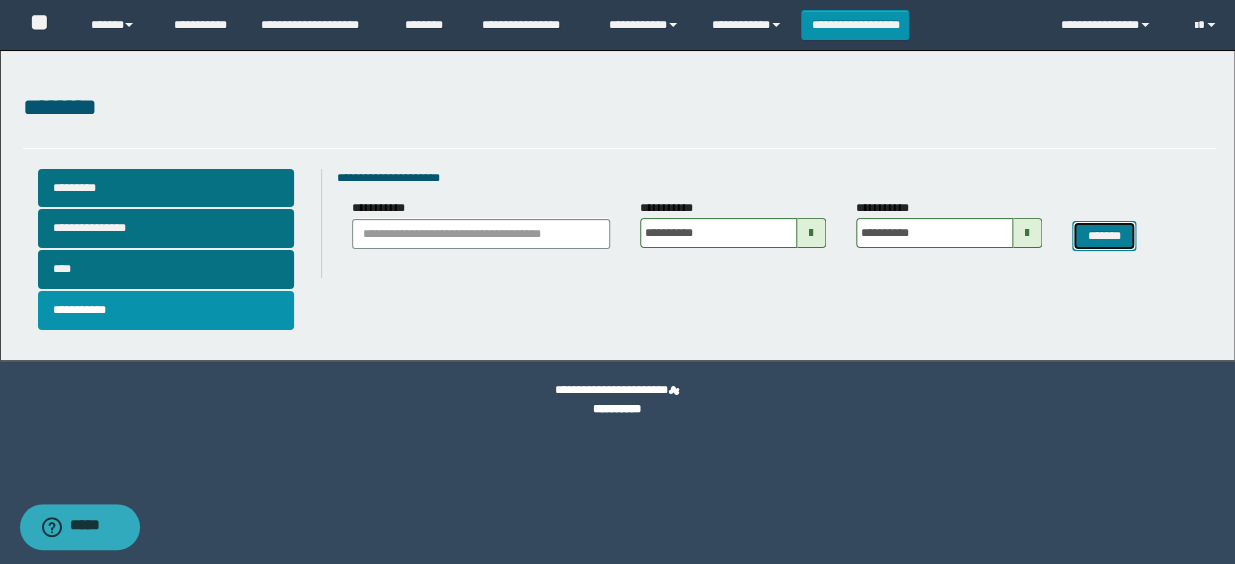 click on "*******" at bounding box center [1104, 236] 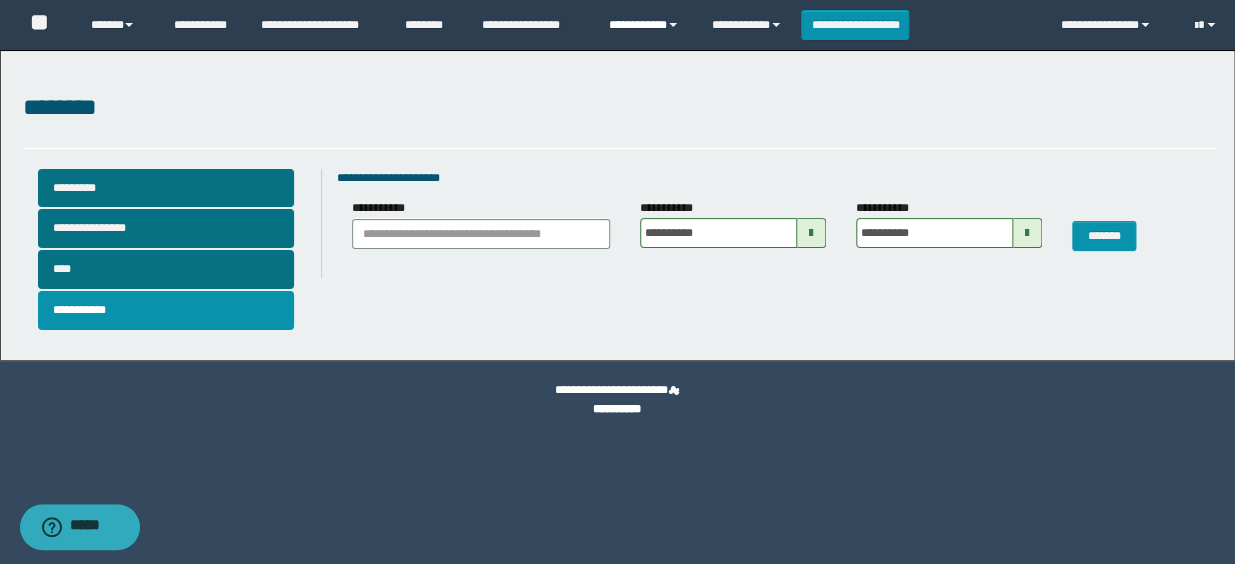 drag, startPoint x: 625, startPoint y: 20, endPoint x: 639, endPoint y: 52, distance: 34.928497 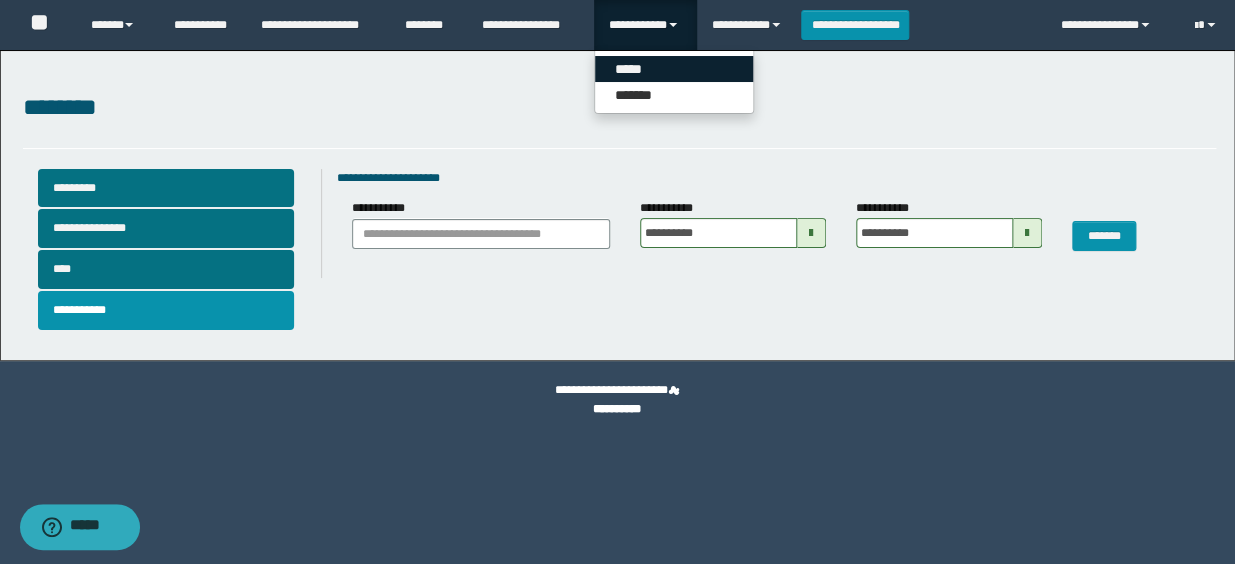 click on "*****" at bounding box center [674, 69] 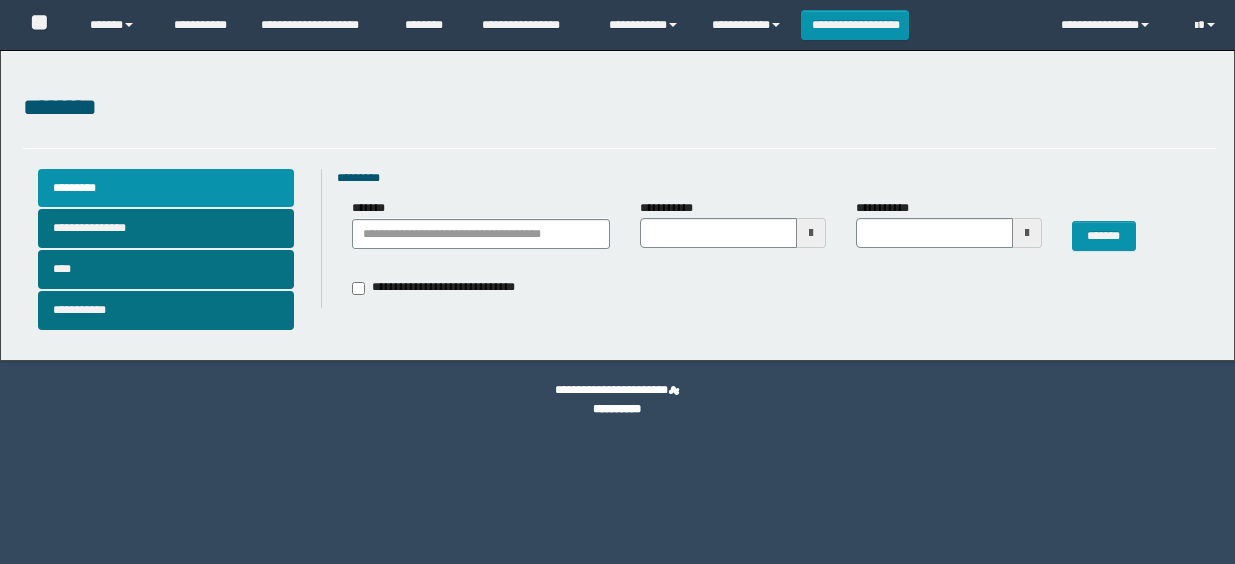 scroll, scrollTop: 0, scrollLeft: 0, axis: both 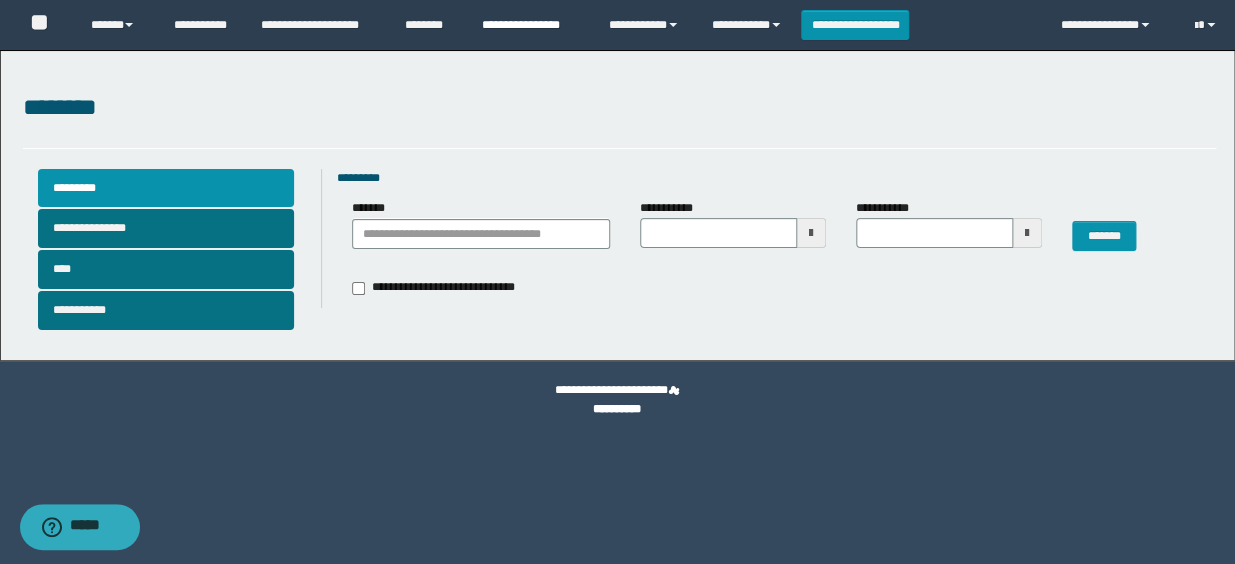 click on "**********" at bounding box center (530, 25) 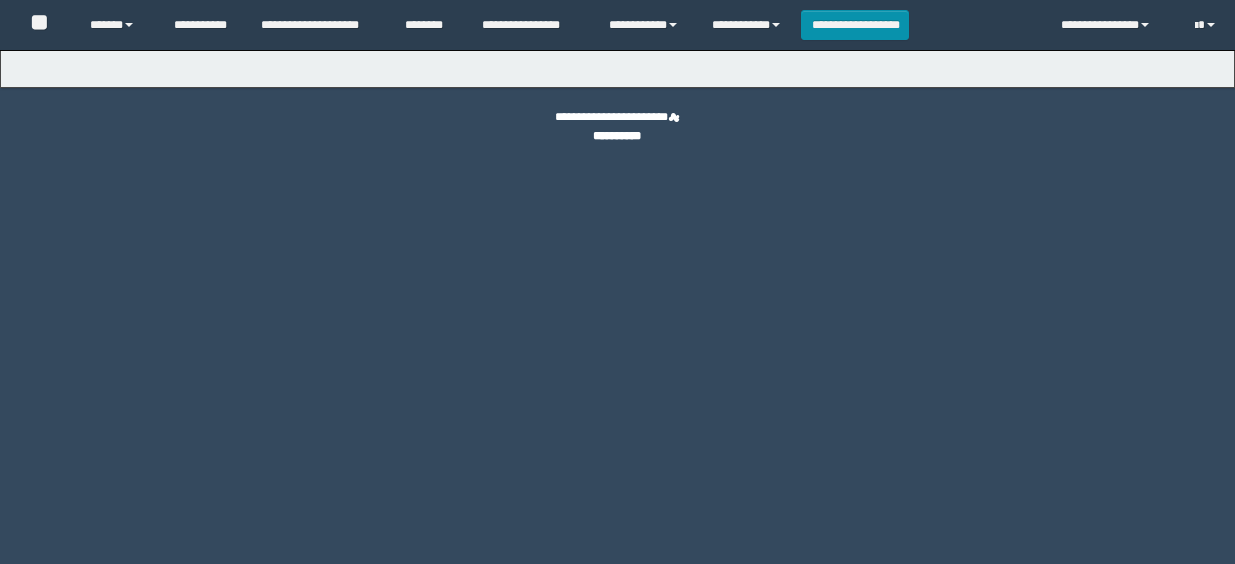 scroll, scrollTop: 0, scrollLeft: 0, axis: both 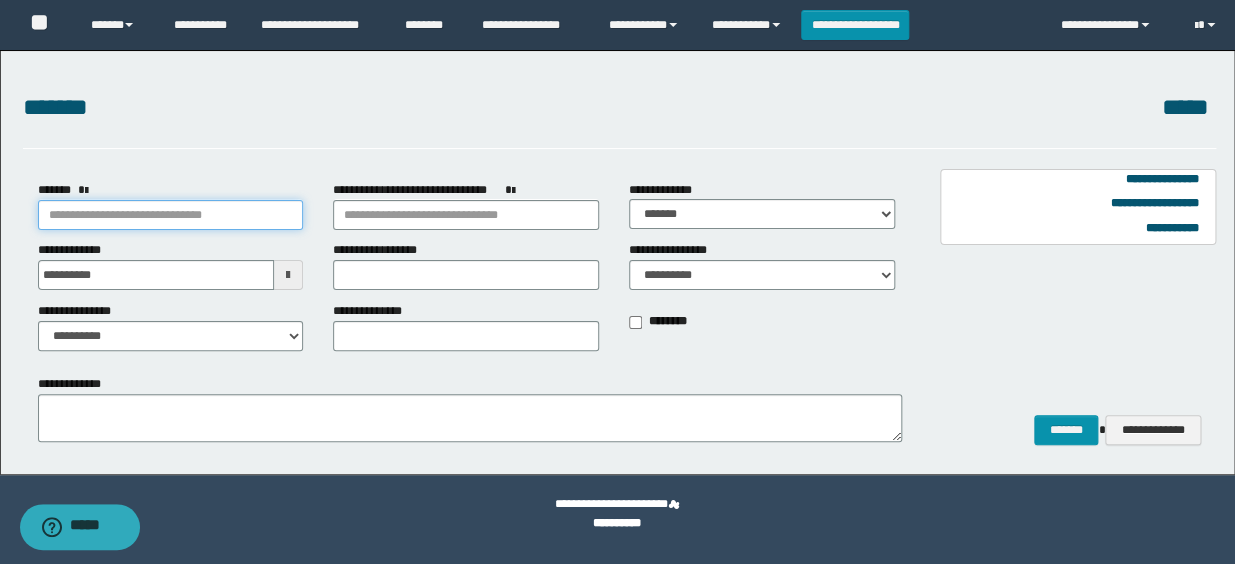 click on "*******" at bounding box center [171, 215] 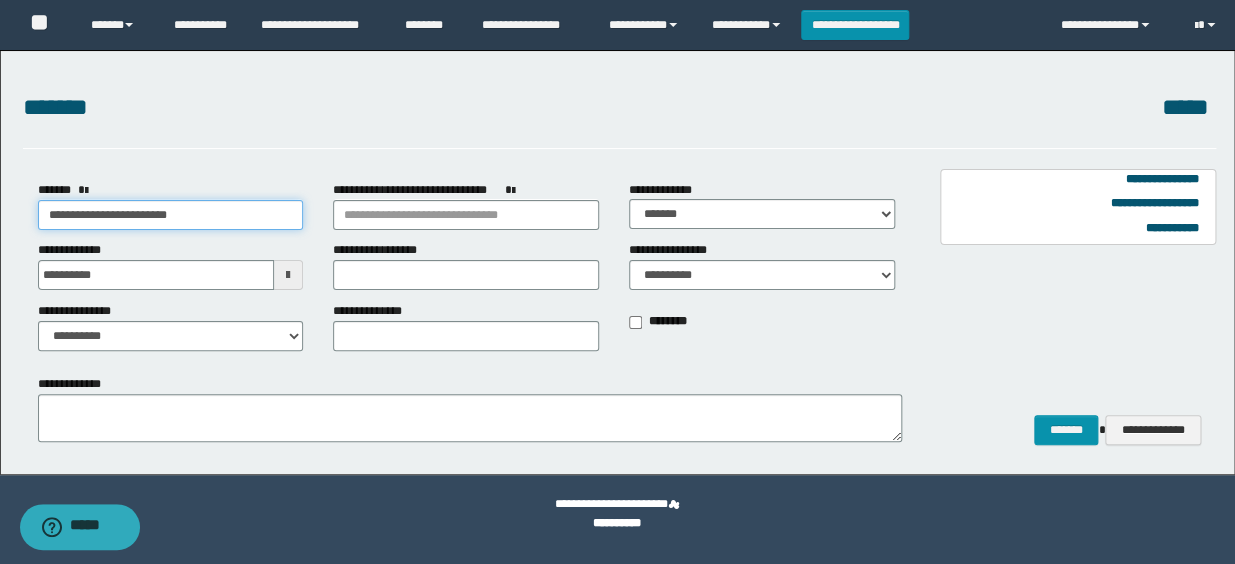 type on "**********" 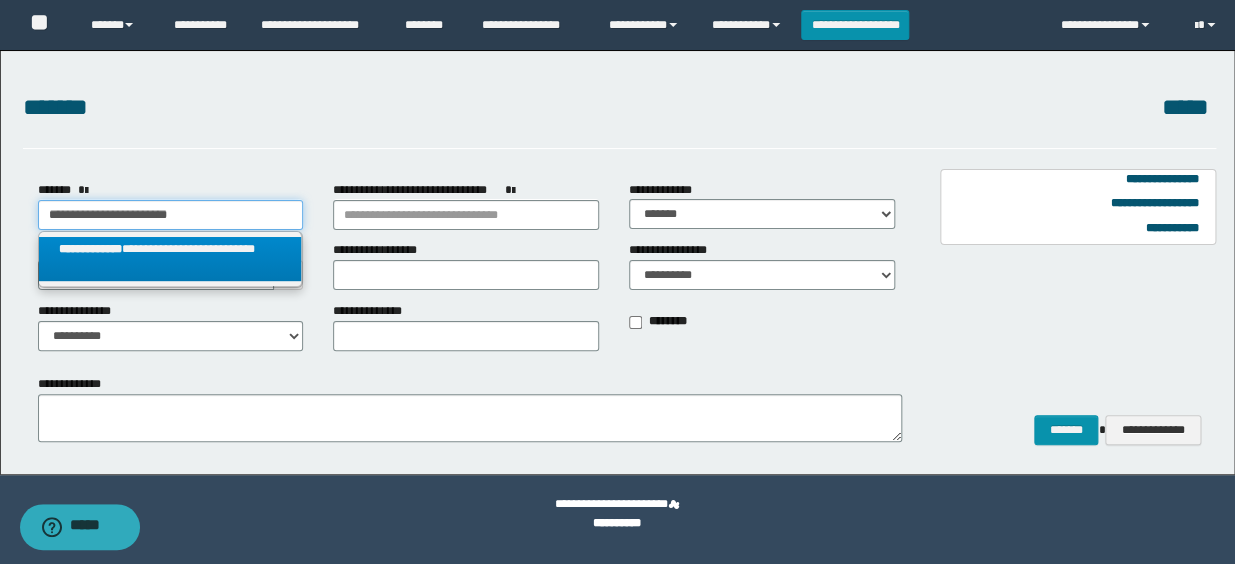 type on "**********" 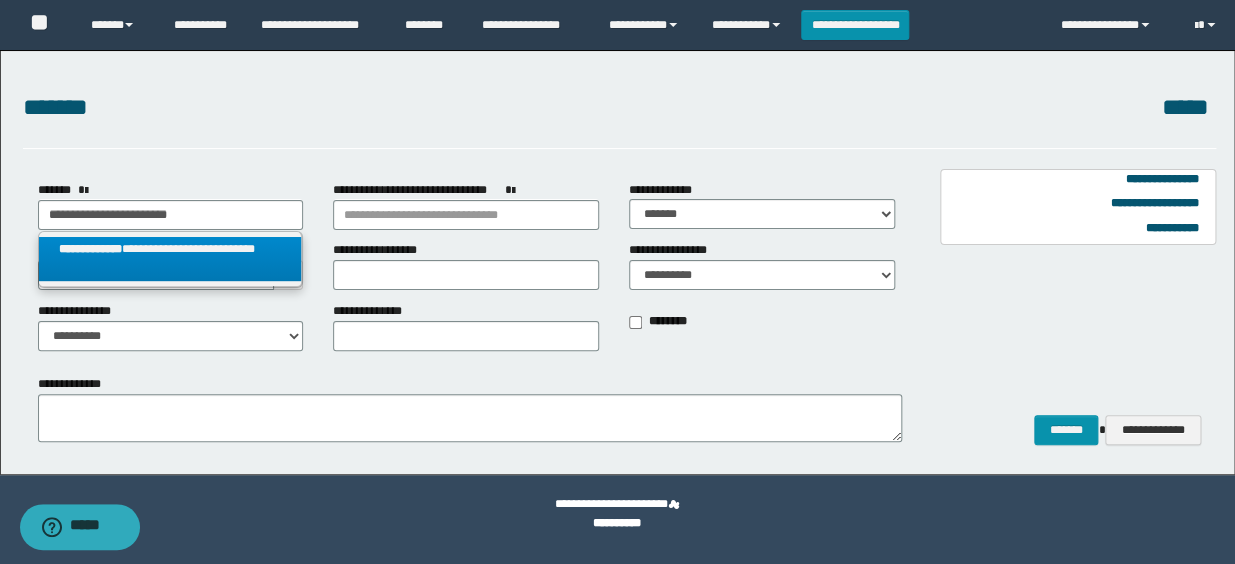 click on "**********" at bounding box center [170, 259] 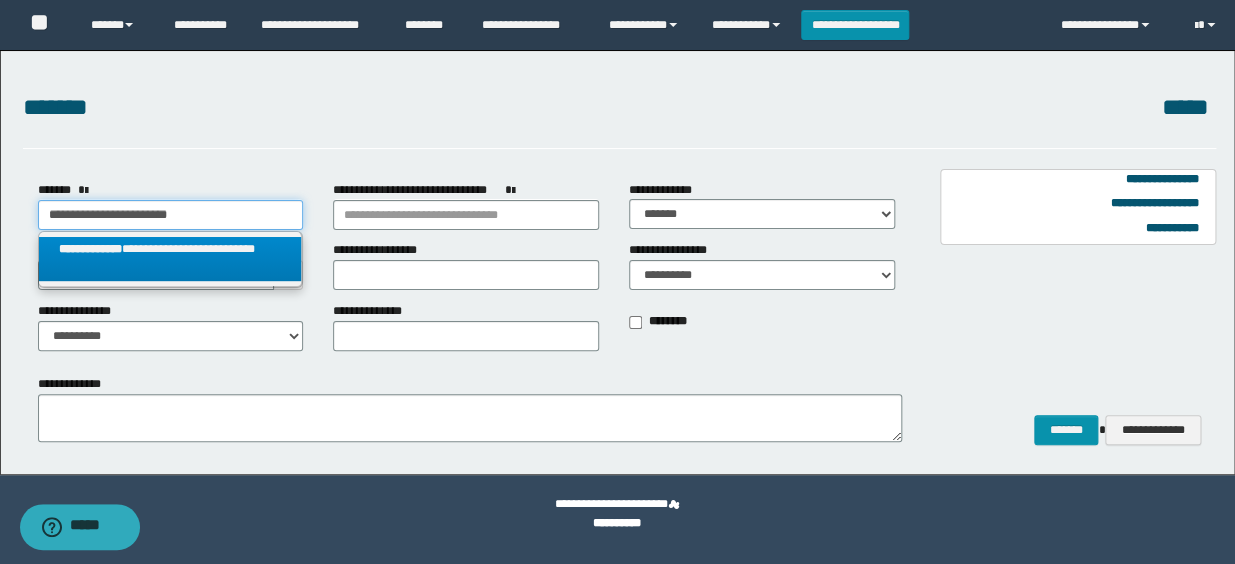 select on "*" 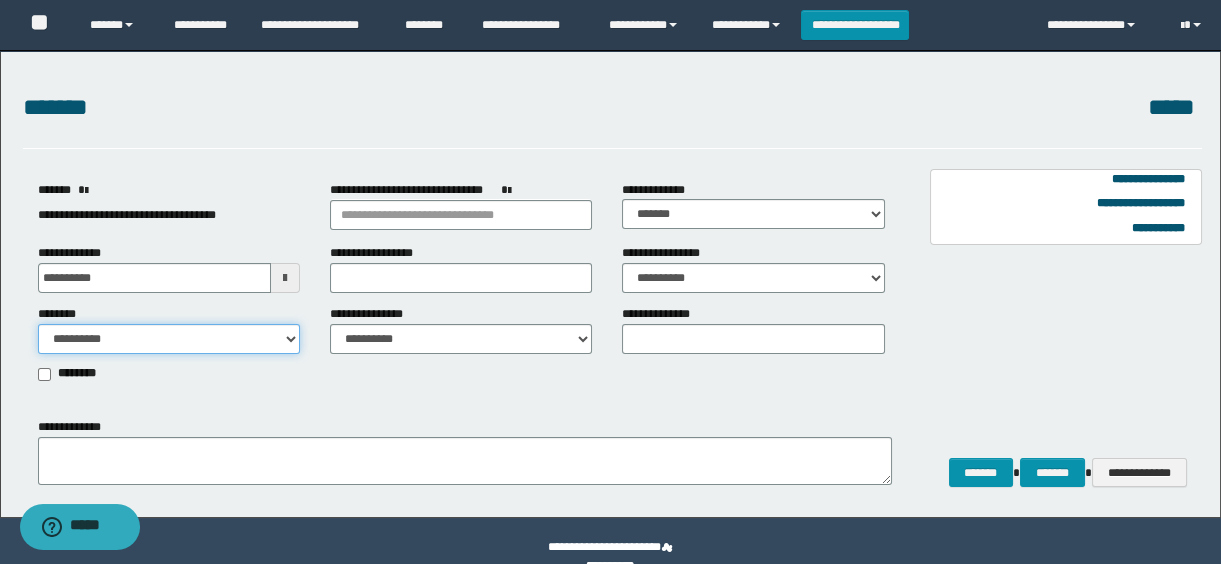 click on "**********" at bounding box center [169, 339] 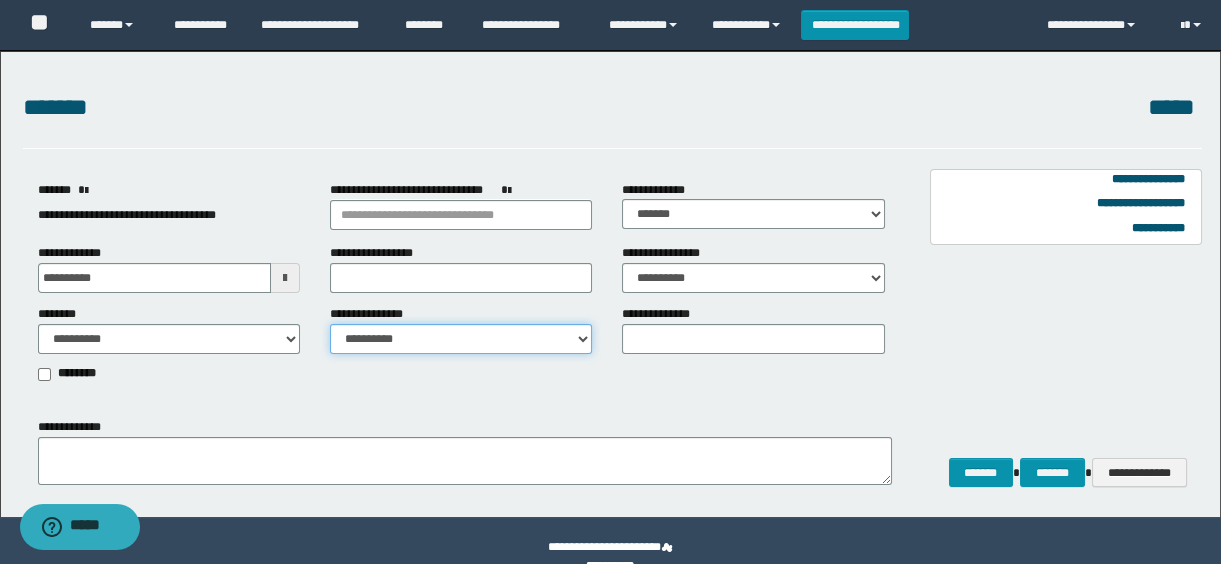 click on "**********" at bounding box center [461, 339] 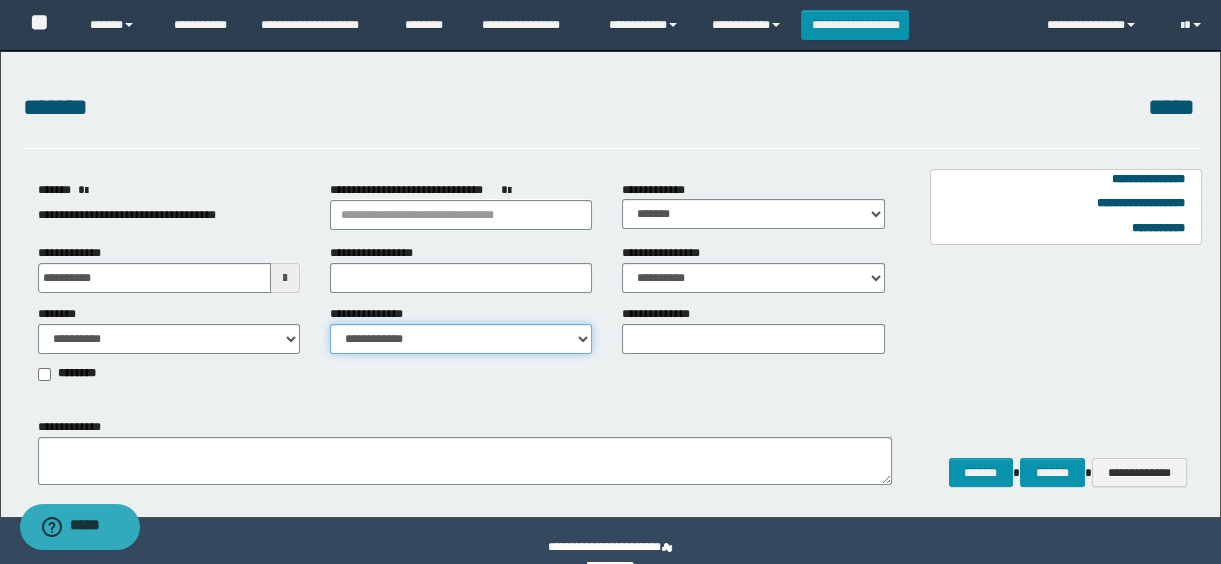click on "**********" at bounding box center (461, 339) 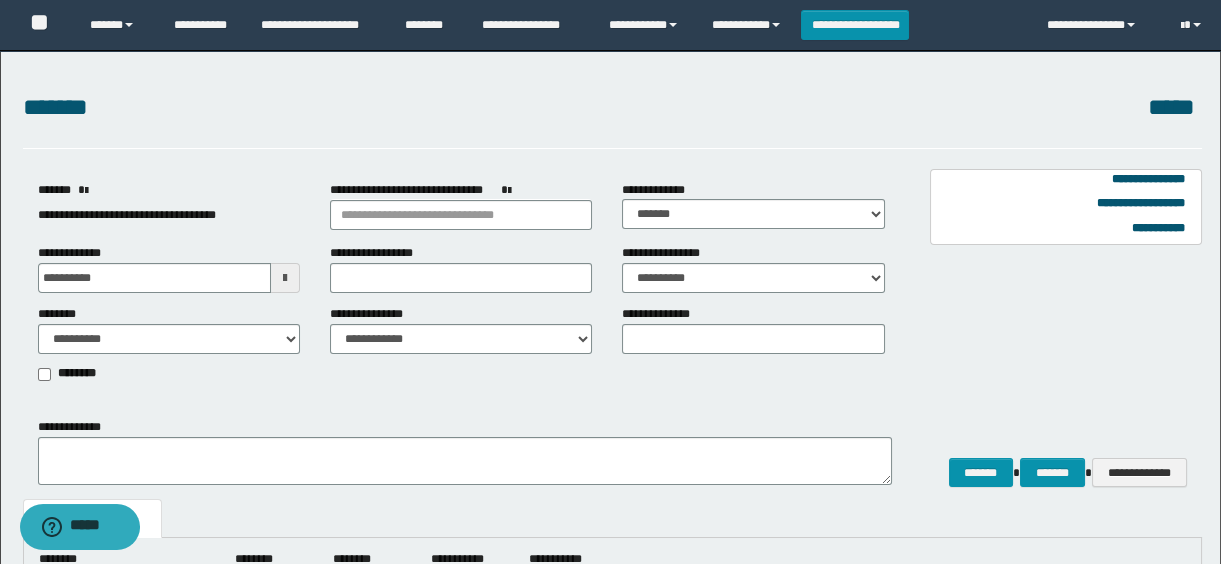 click on "********" at bounding box center (74, 374) 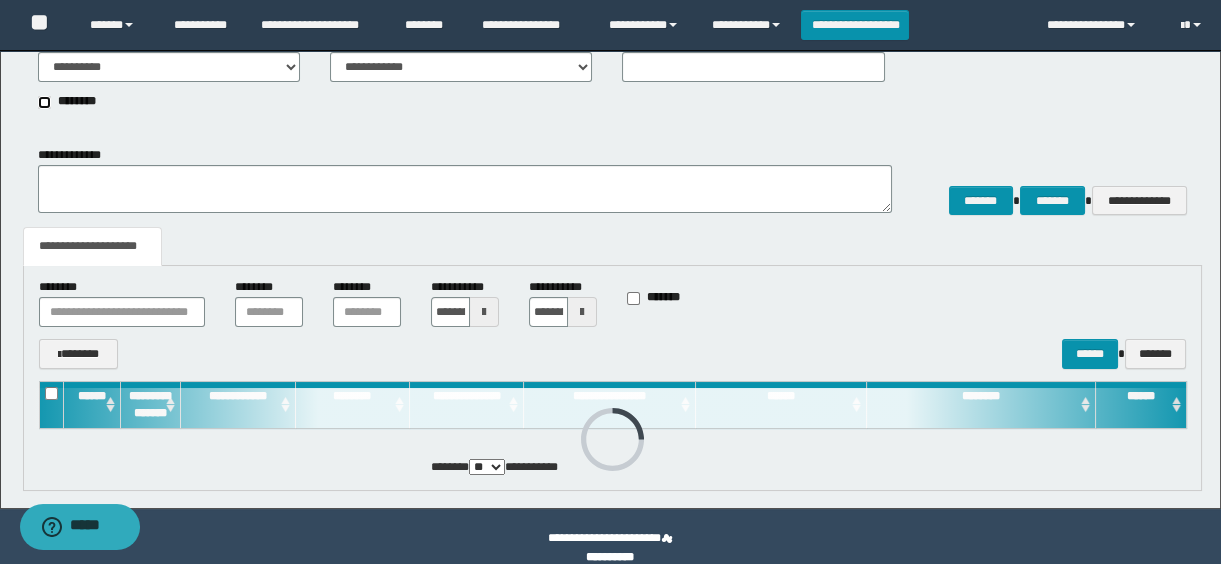 scroll, scrollTop: 295, scrollLeft: 0, axis: vertical 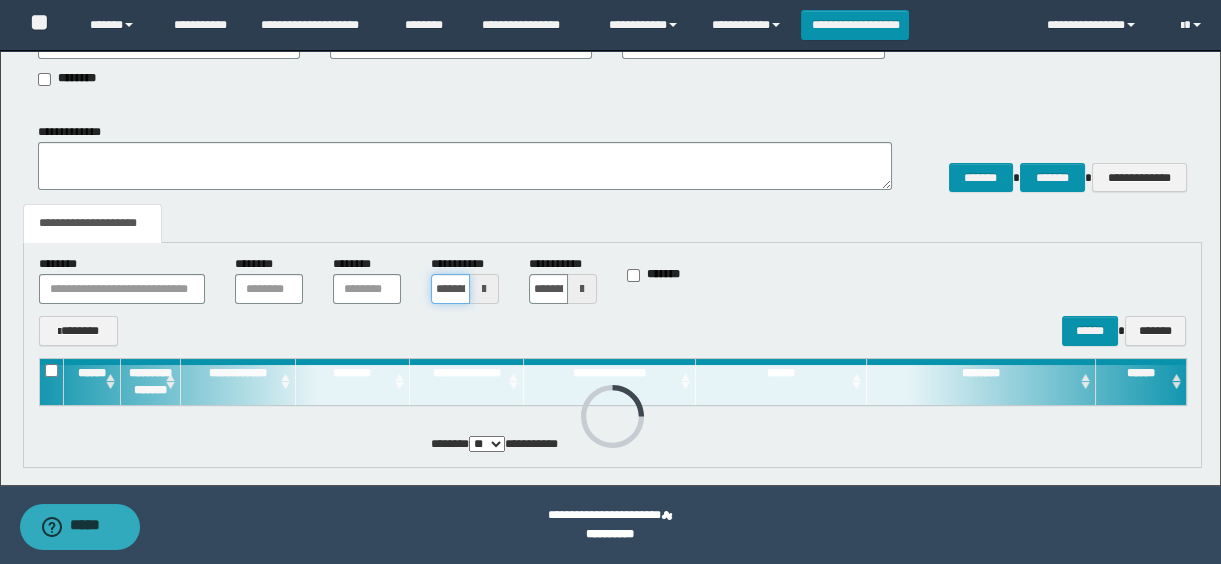 click on "**********" at bounding box center [450, 289] 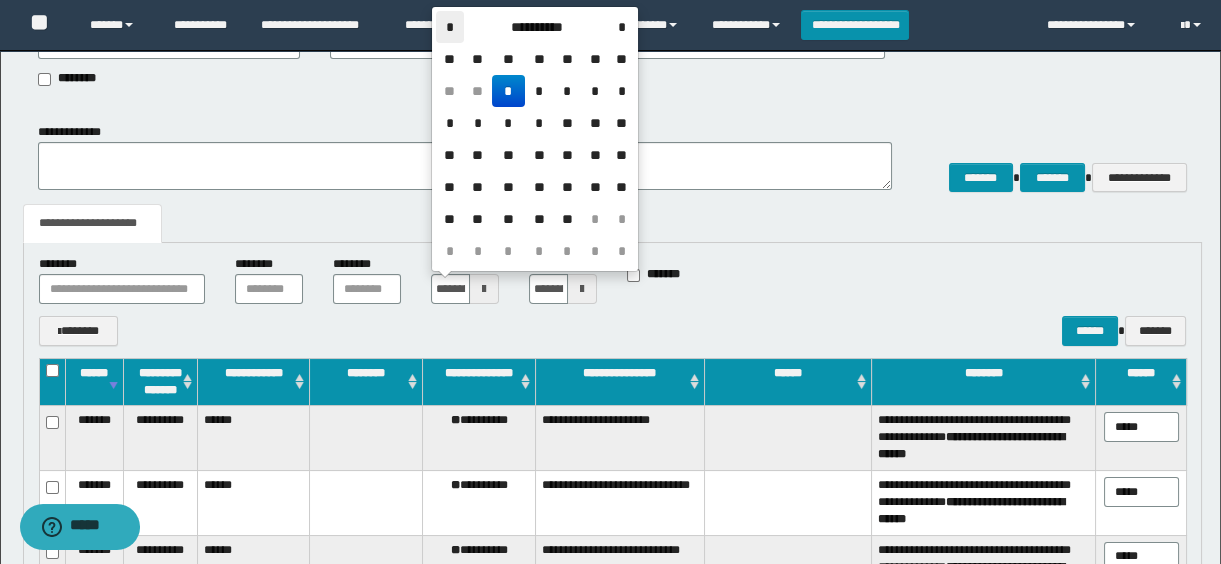 click on "*" at bounding box center (450, 27) 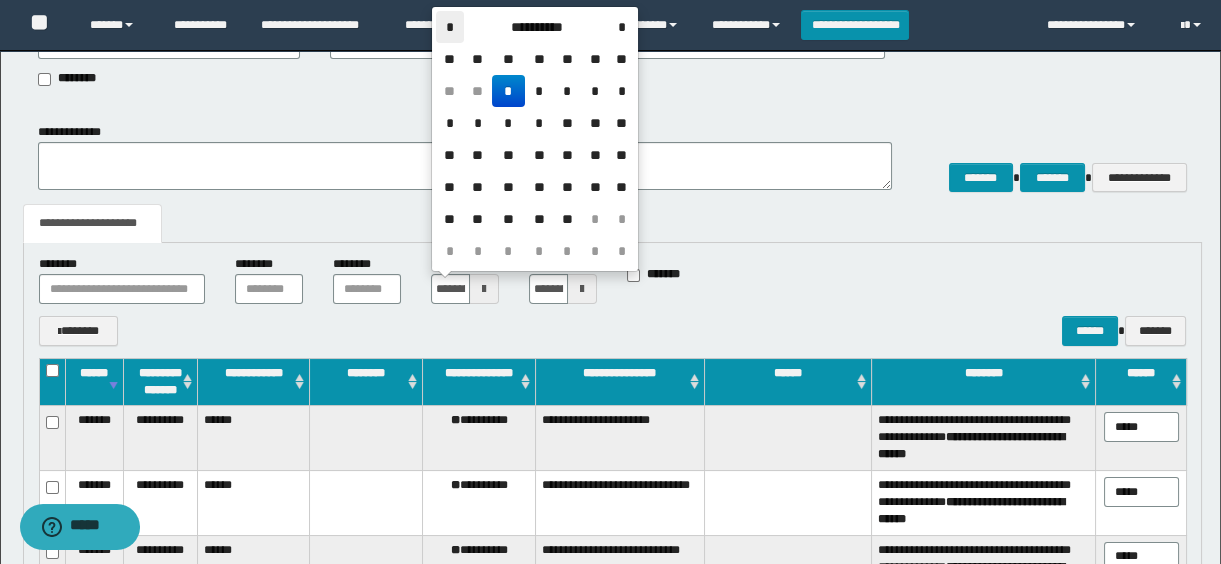 click on "*" at bounding box center (450, 27) 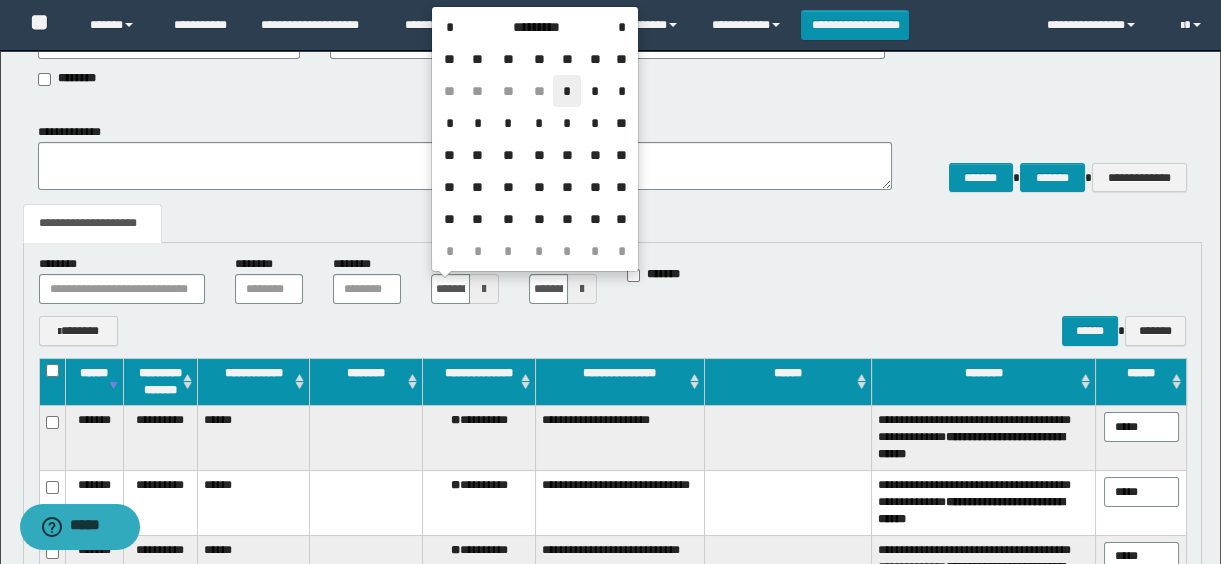 click on "*" at bounding box center [567, 91] 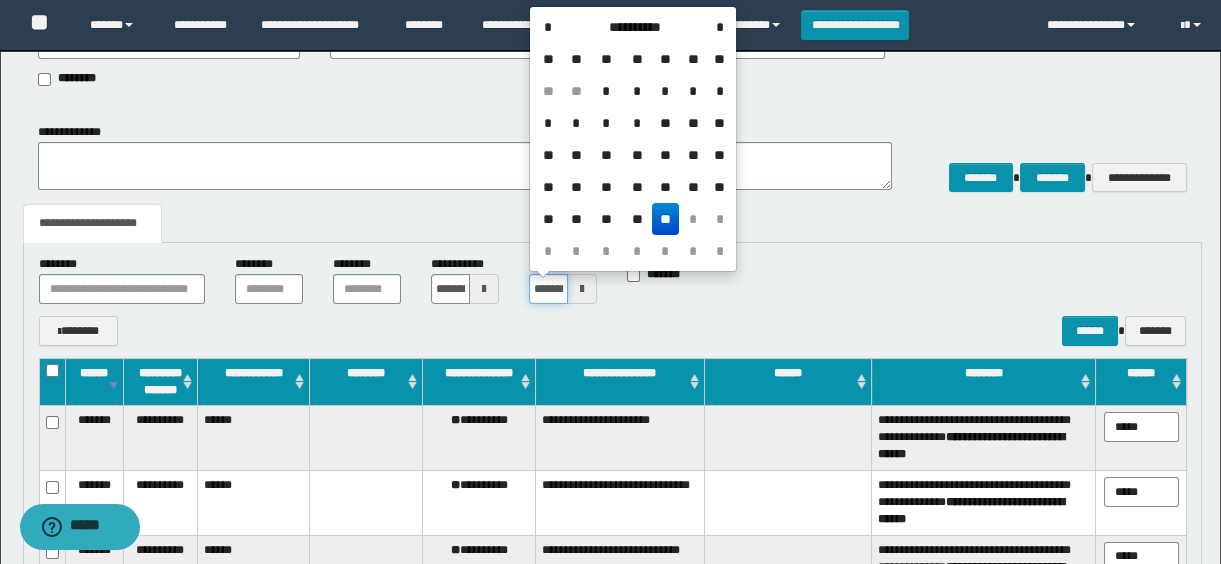 drag, startPoint x: 545, startPoint y: 286, endPoint x: 603, endPoint y: 7, distance: 284.9649 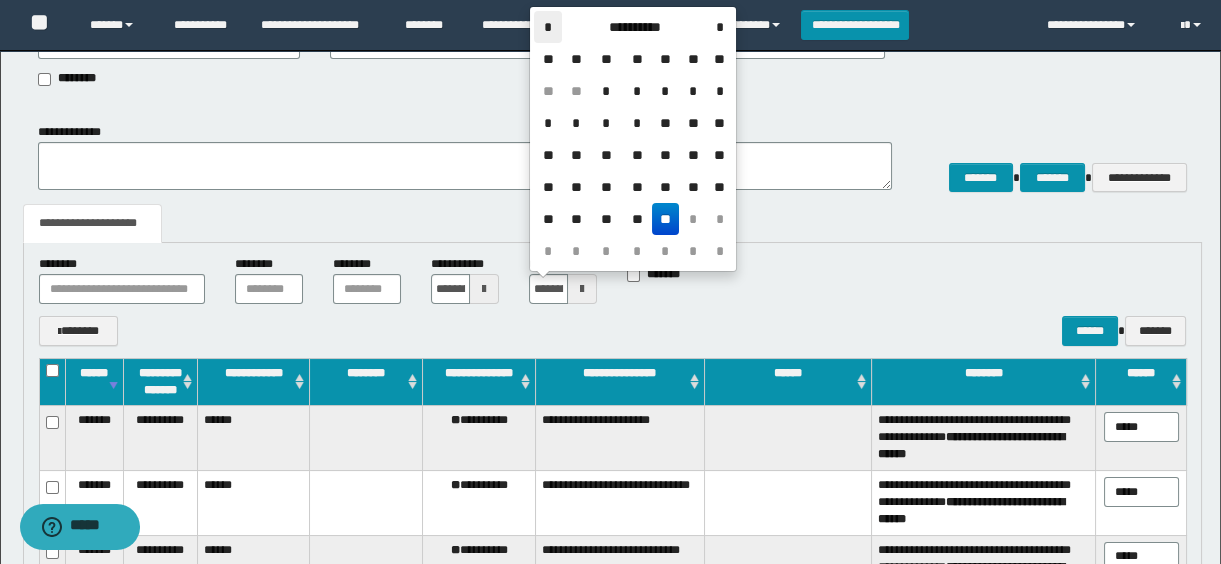 click on "*" at bounding box center (548, 27) 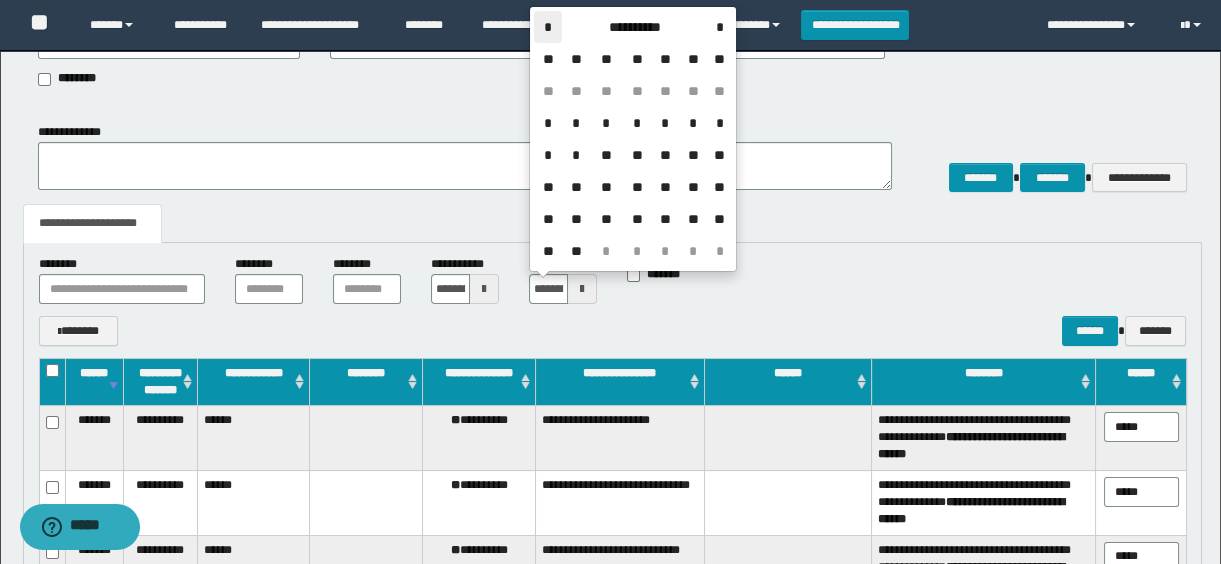 click on "*" at bounding box center [548, 27] 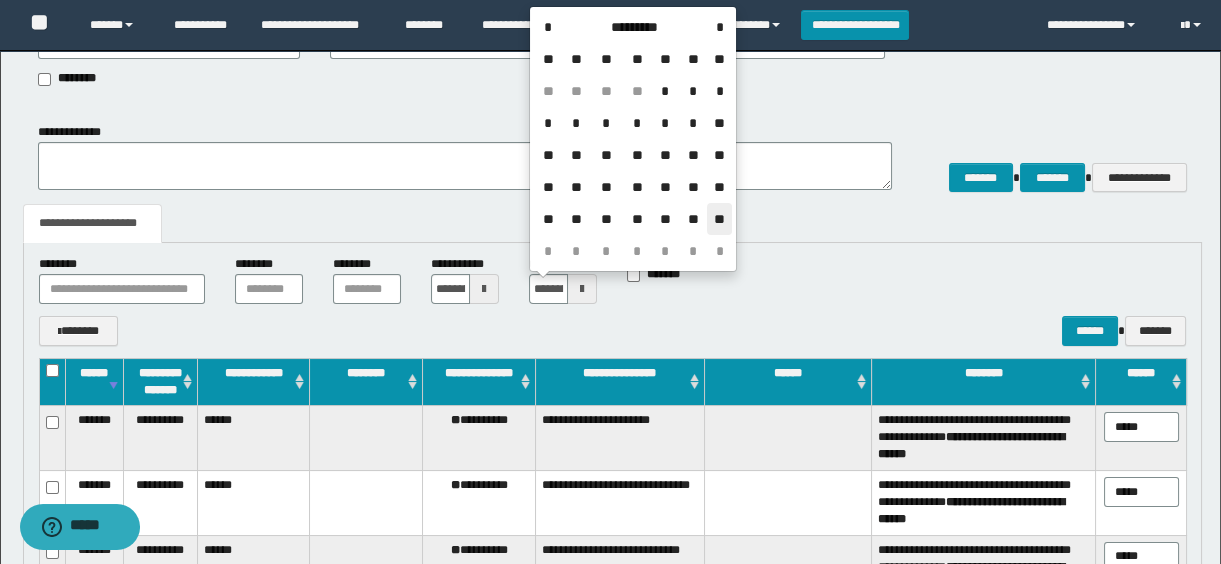 click on "**" at bounding box center [719, 219] 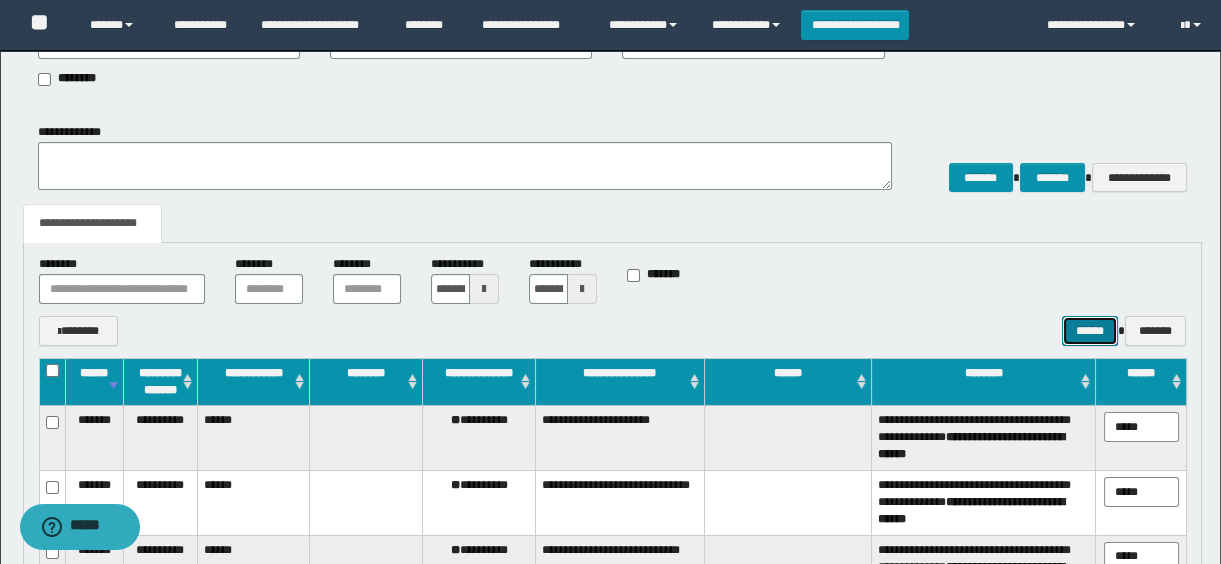 click on "******" at bounding box center (1090, 331) 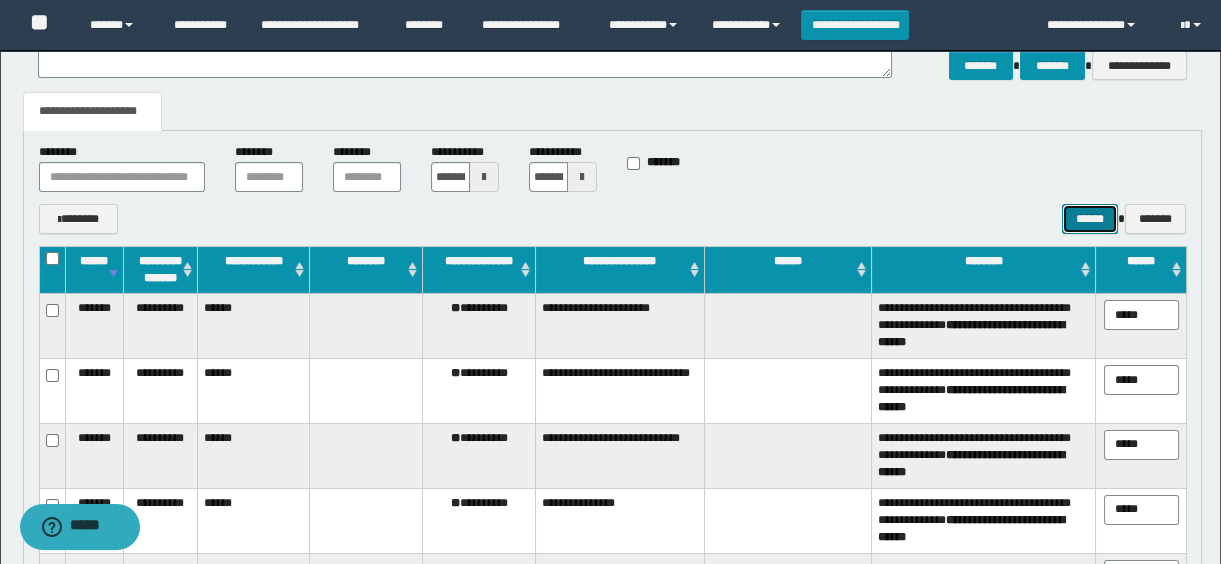 scroll, scrollTop: 358, scrollLeft: 0, axis: vertical 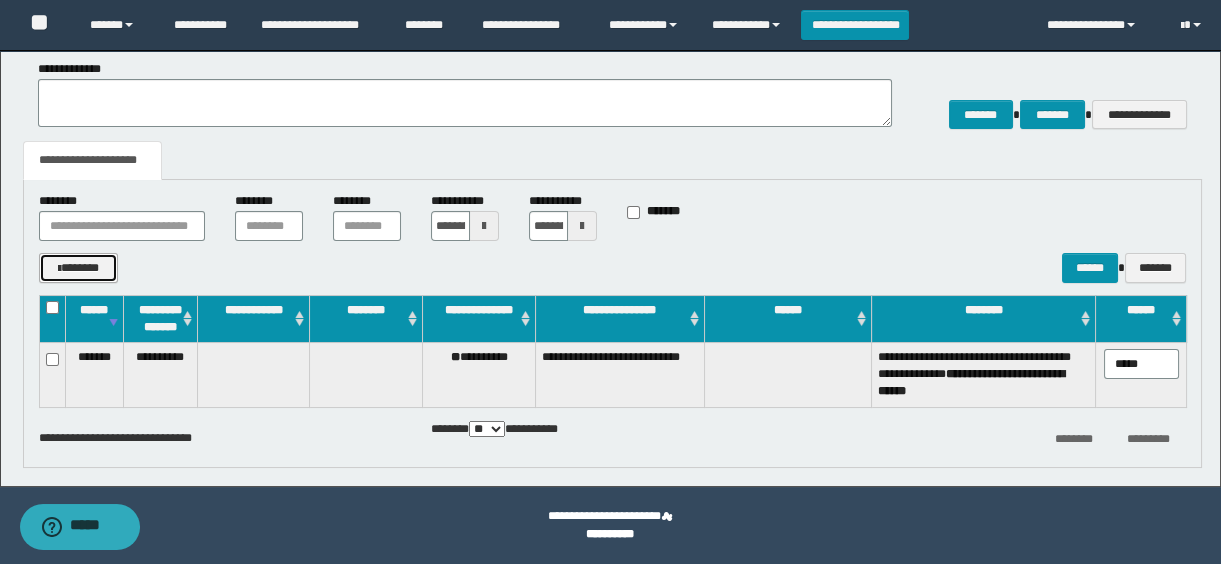 click on "*******" at bounding box center [79, 268] 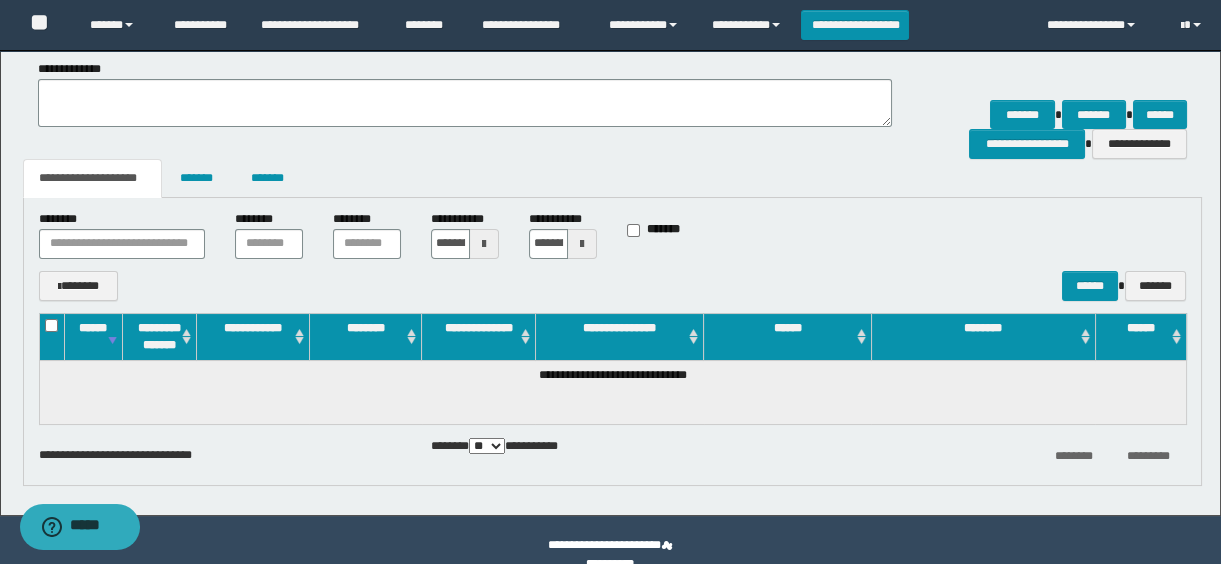 scroll, scrollTop: 354, scrollLeft: 0, axis: vertical 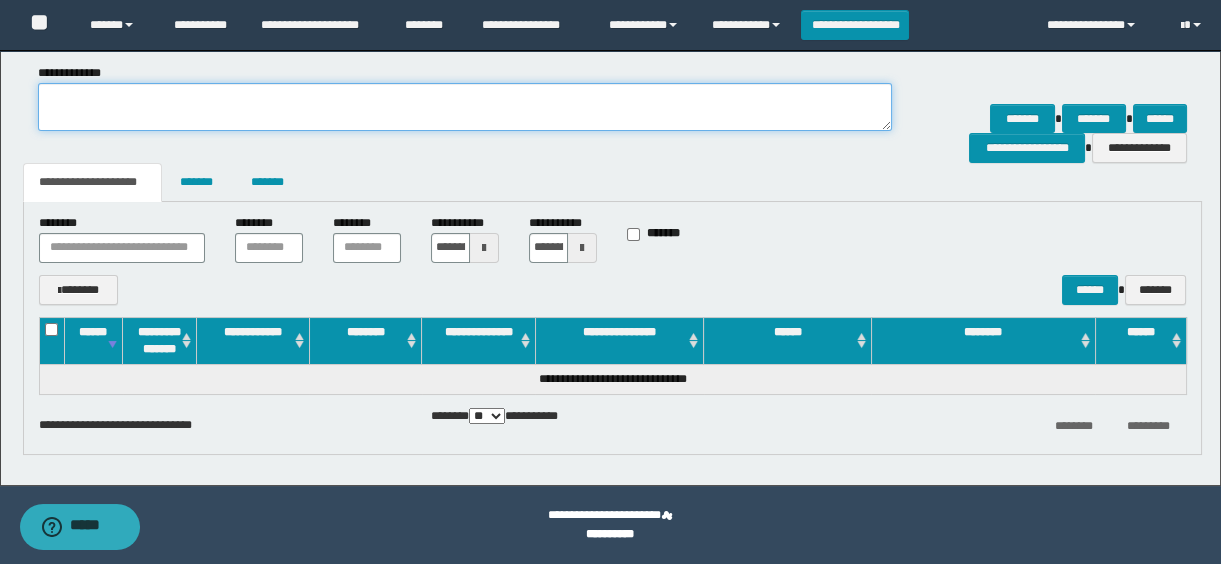 click on "**********" at bounding box center [465, 107] 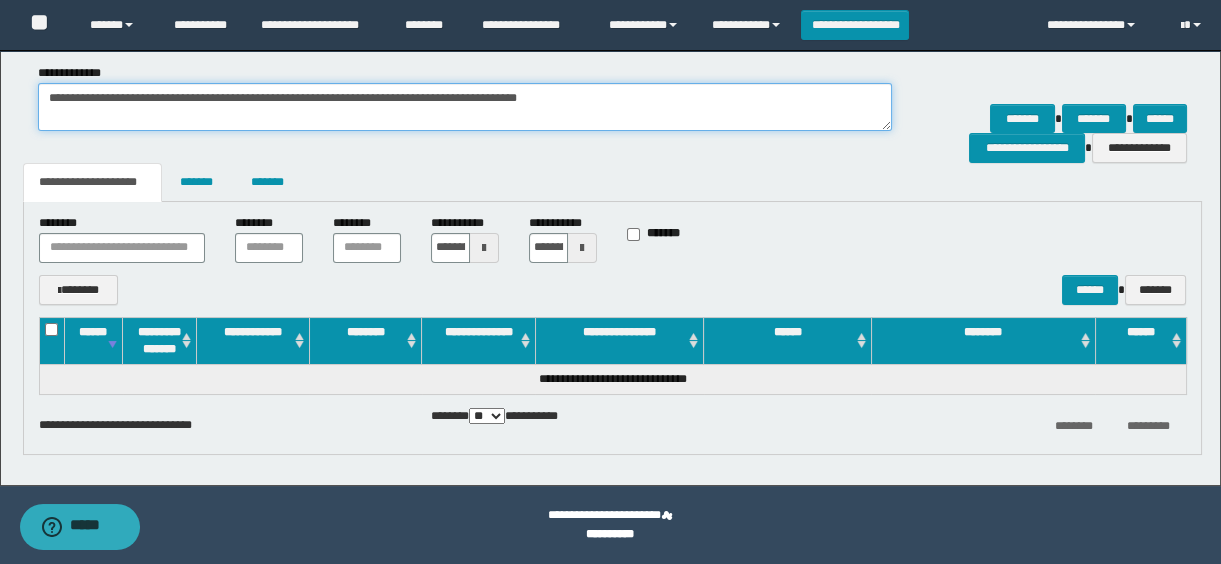 type on "**********" 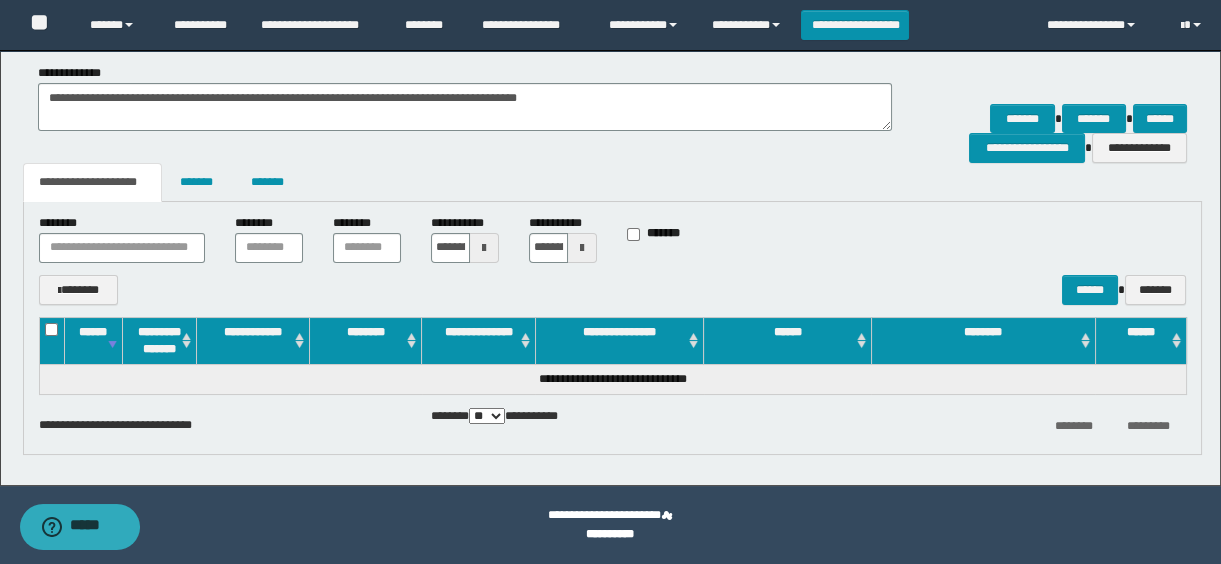 click at bounding box center [484, 248] 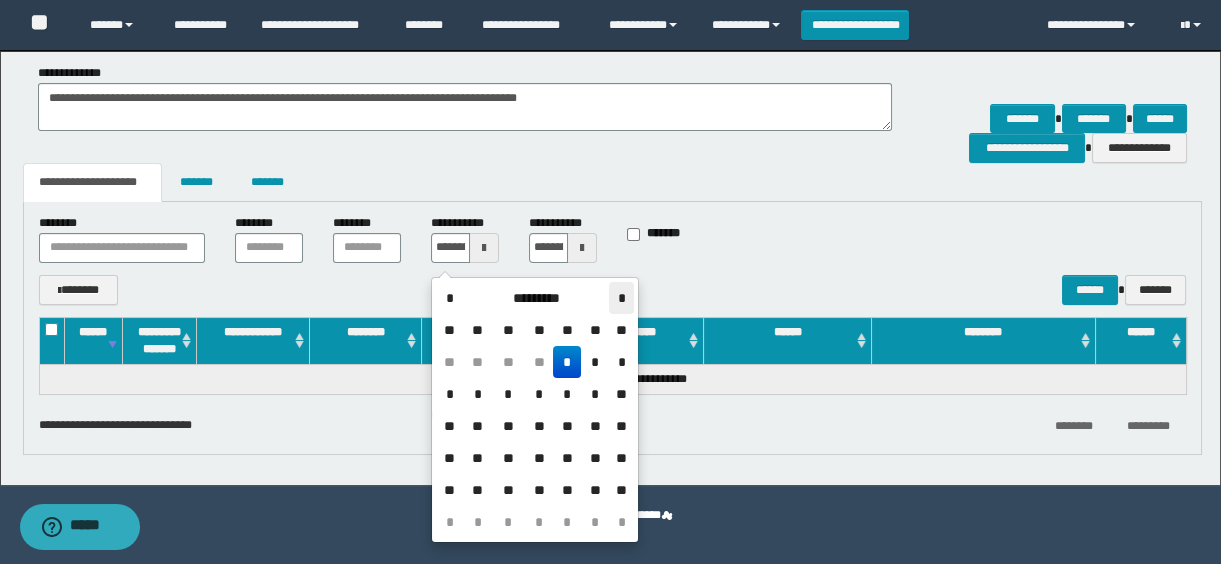 click on "*" at bounding box center (621, 298) 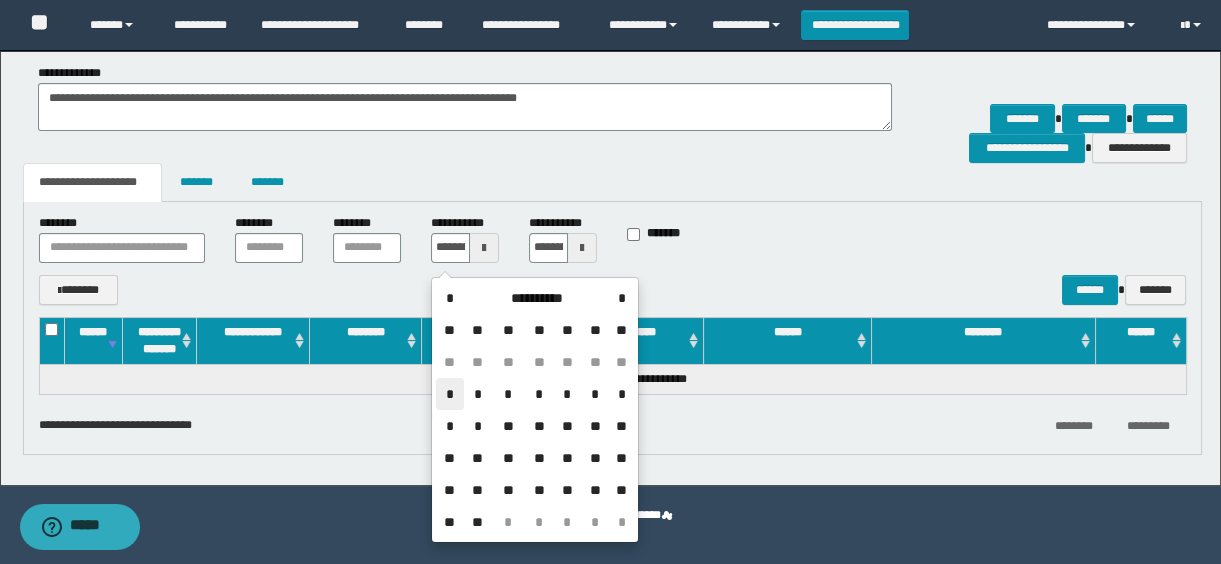 click on "*" at bounding box center (450, 394) 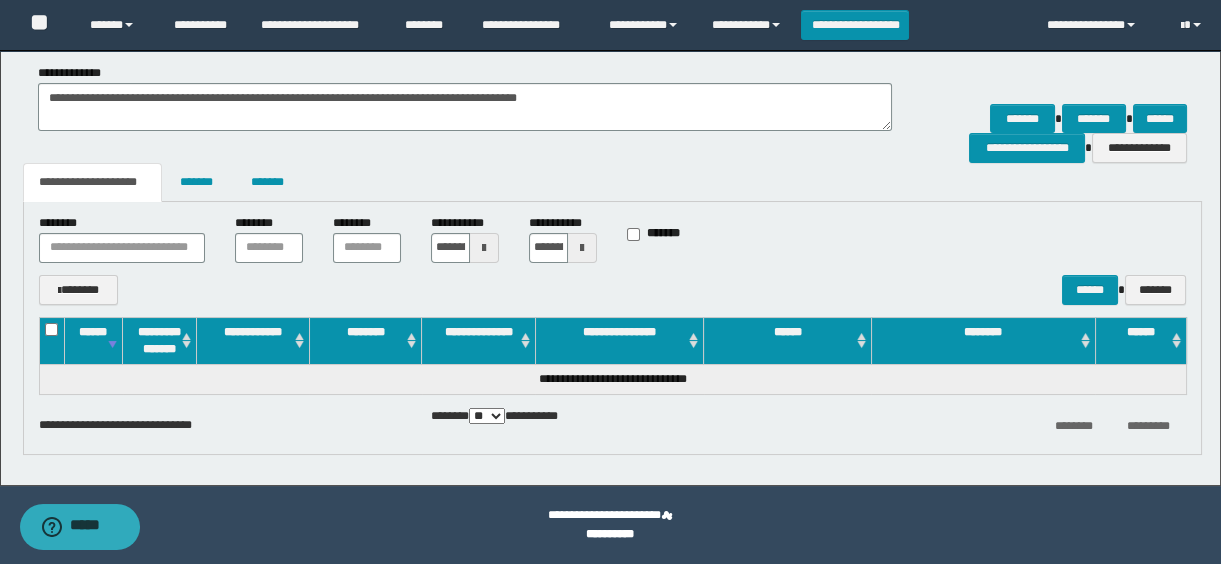click at bounding box center [582, 248] 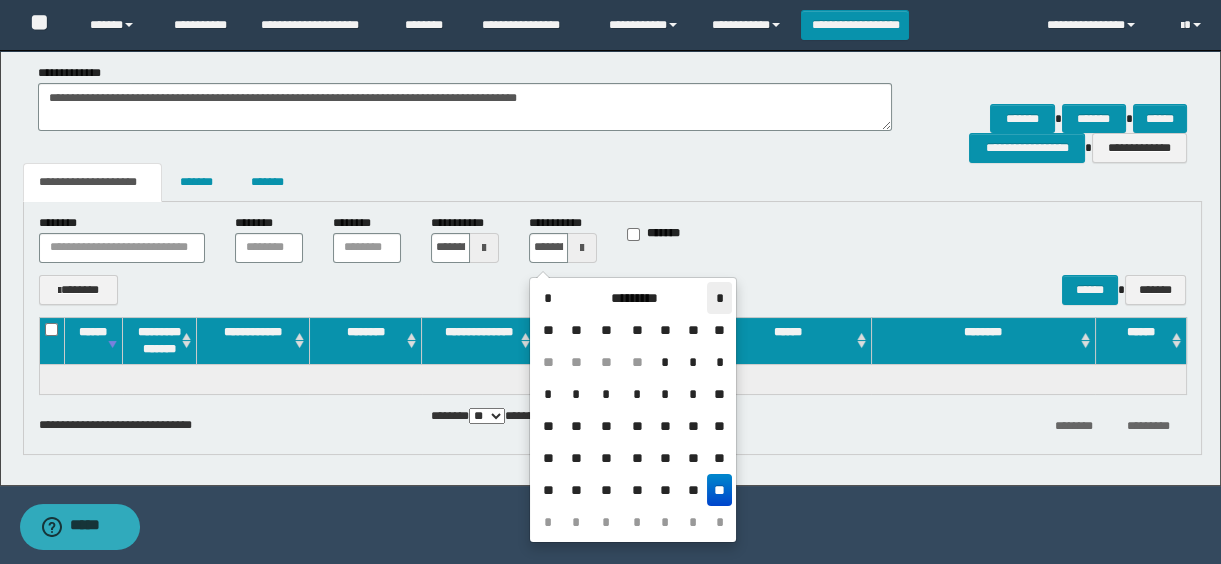 click on "*" at bounding box center [719, 298] 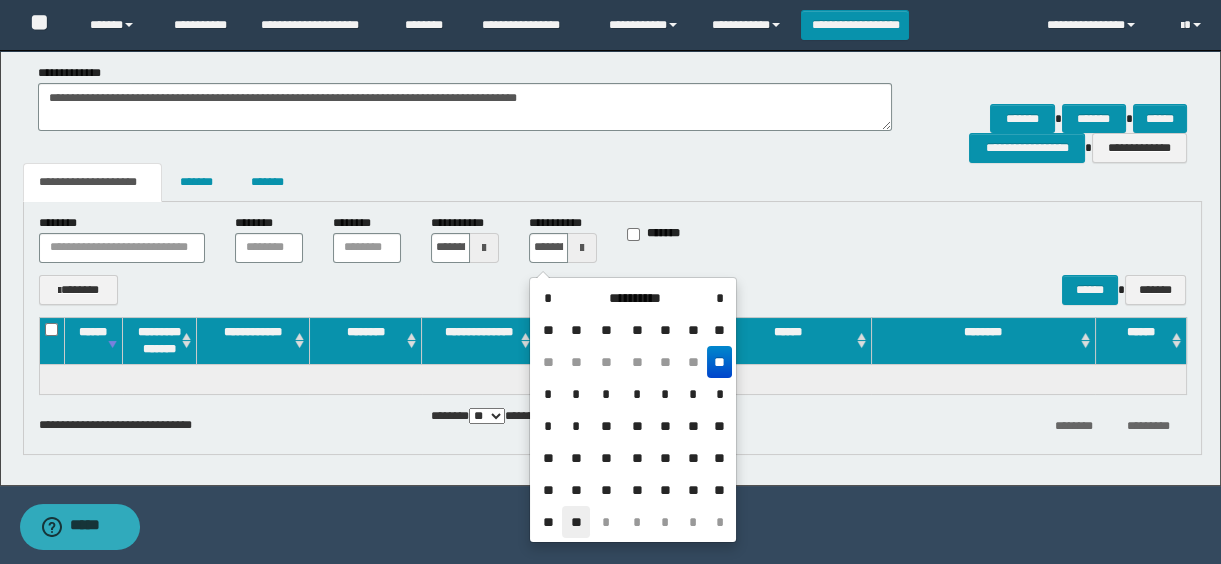 click on "**" at bounding box center [576, 522] 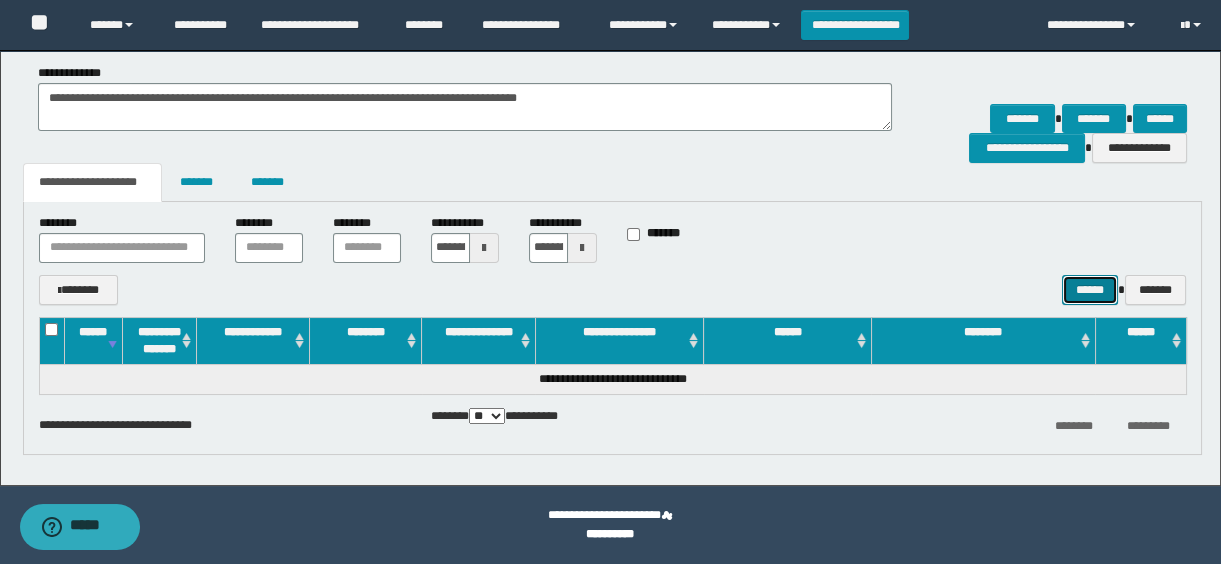 click on "******" at bounding box center (1090, 290) 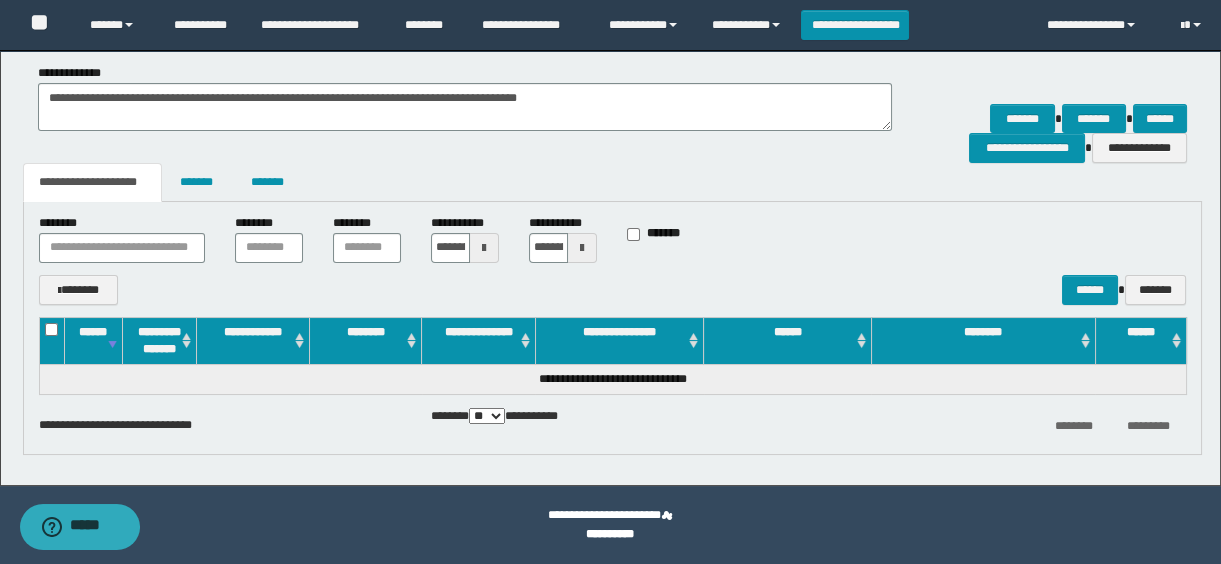 click at bounding box center (484, 248) 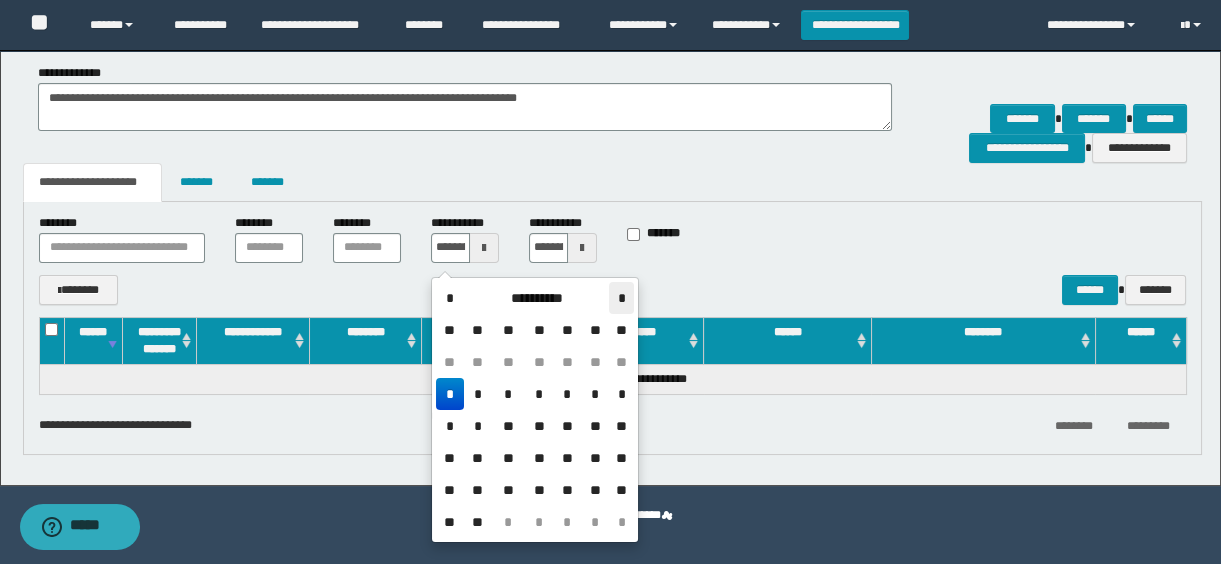 click on "*" at bounding box center (621, 298) 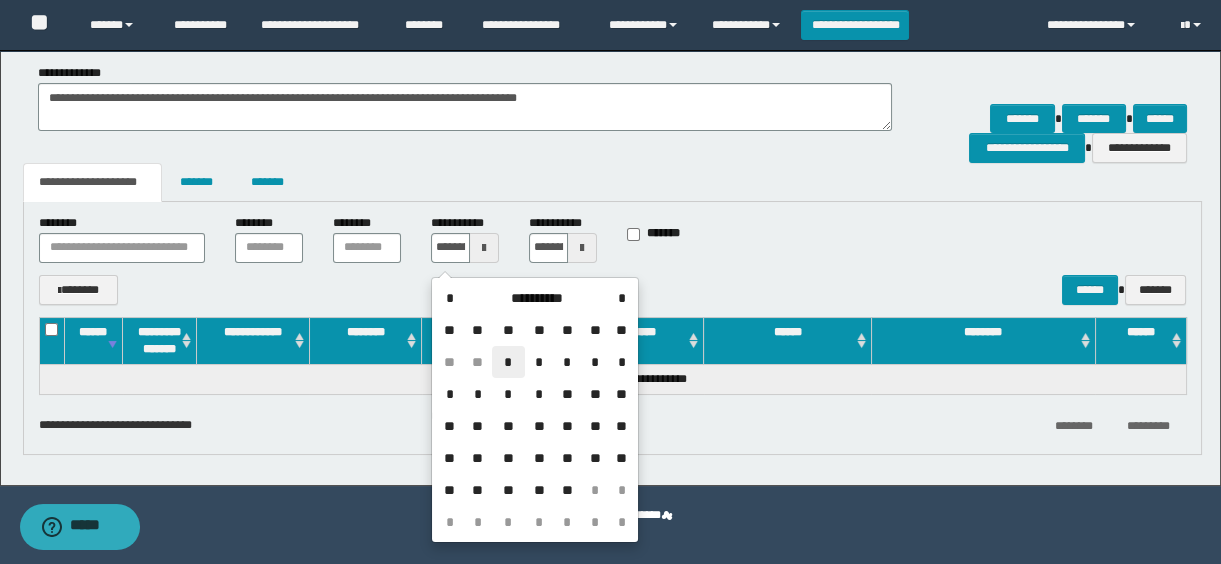 click on "*" at bounding box center [508, 362] 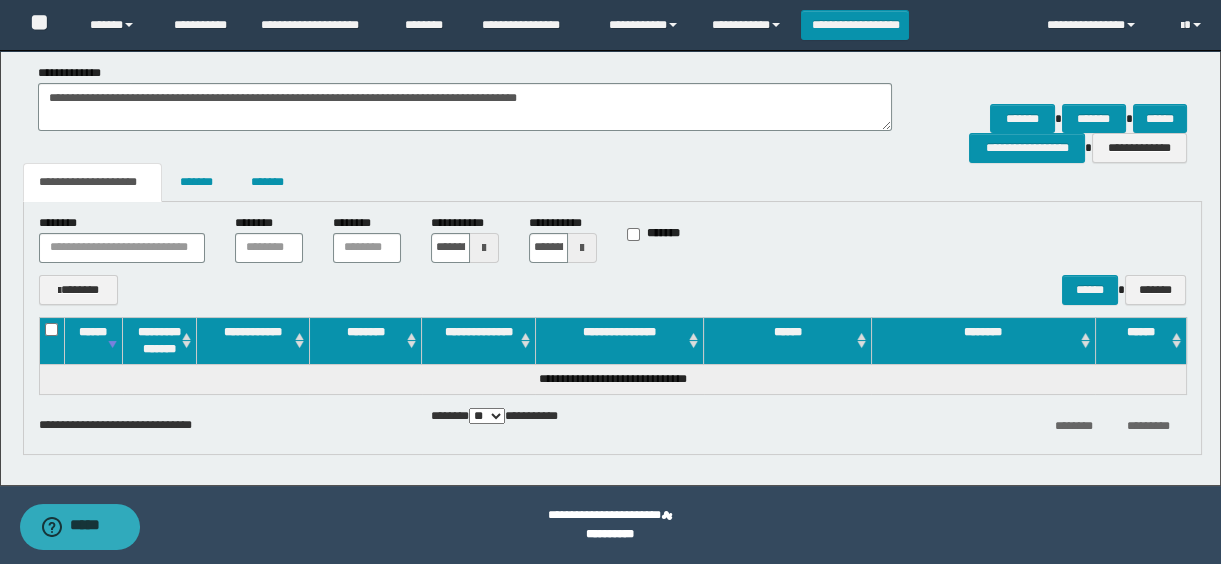 click at bounding box center [582, 248] 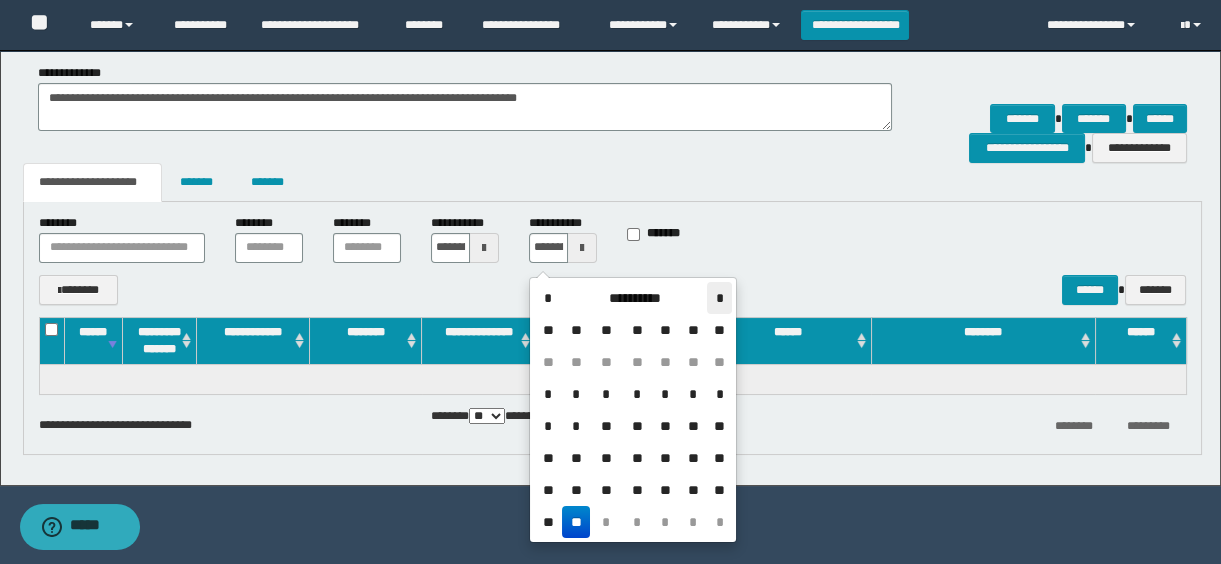 click on "*" at bounding box center (719, 298) 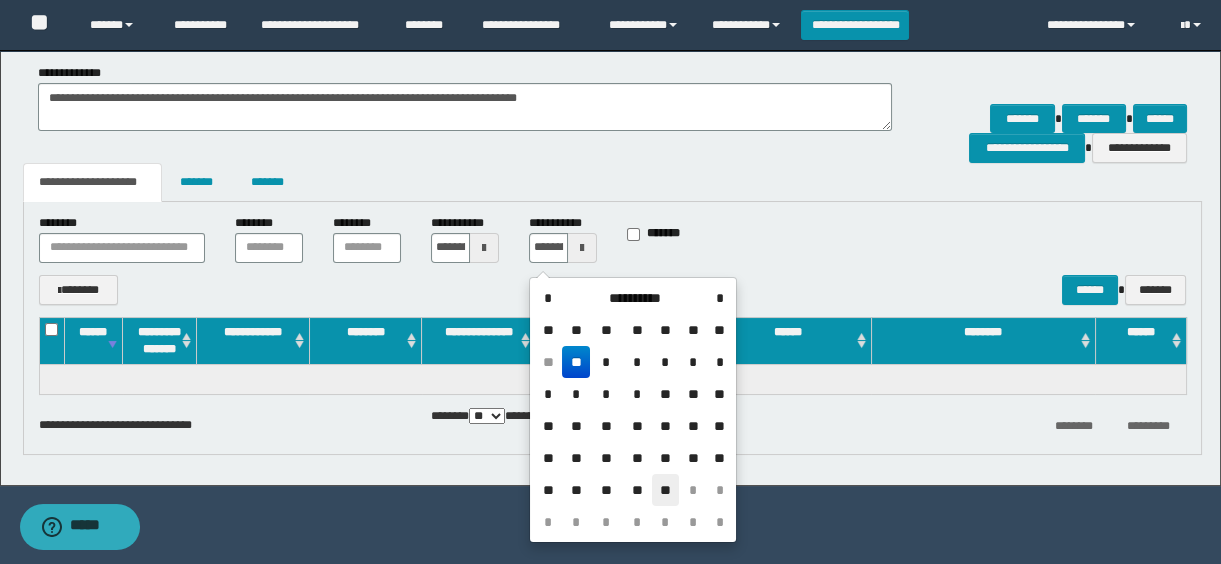 click on "**" at bounding box center [666, 490] 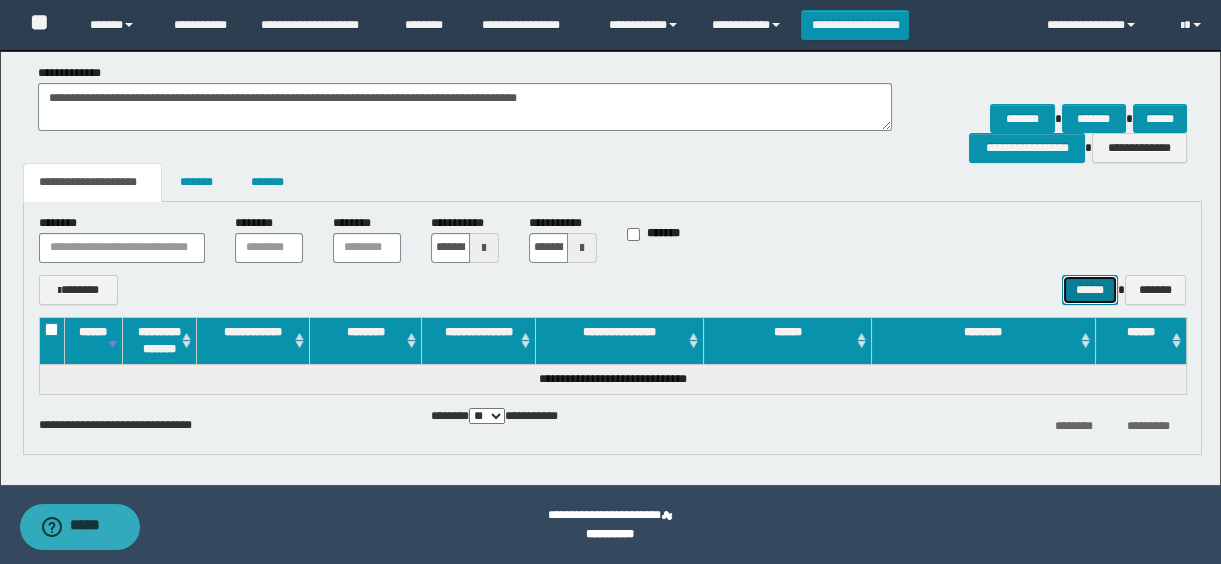 click on "******" at bounding box center (1090, 290) 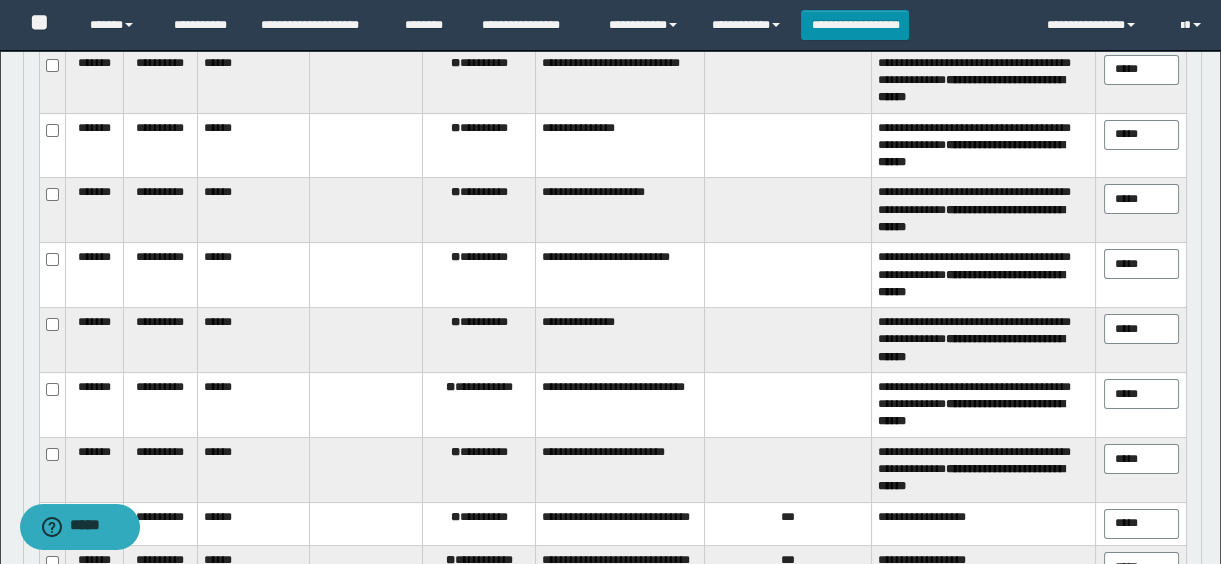 scroll, scrollTop: 527, scrollLeft: 0, axis: vertical 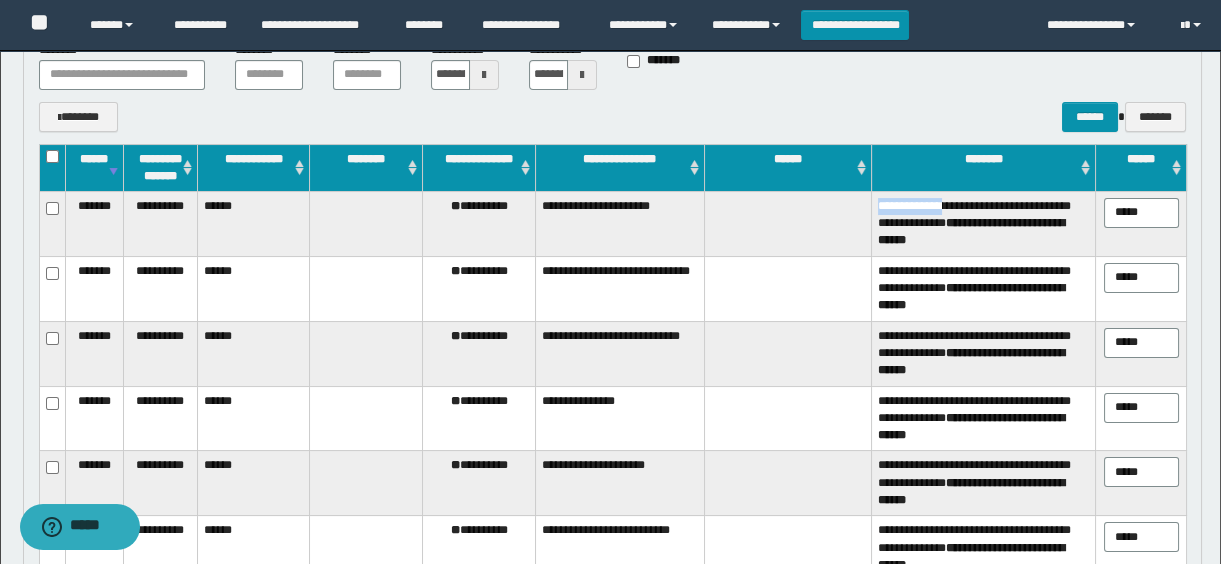 drag, startPoint x: 959, startPoint y: 219, endPoint x: 772, endPoint y: 210, distance: 187.21645 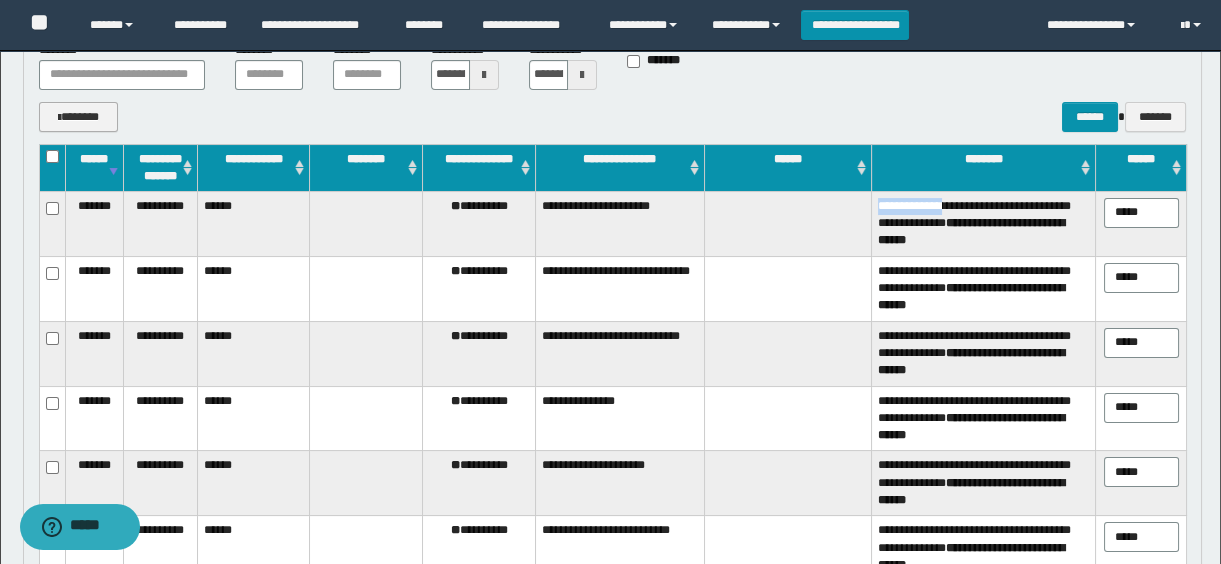 copy on "**********" 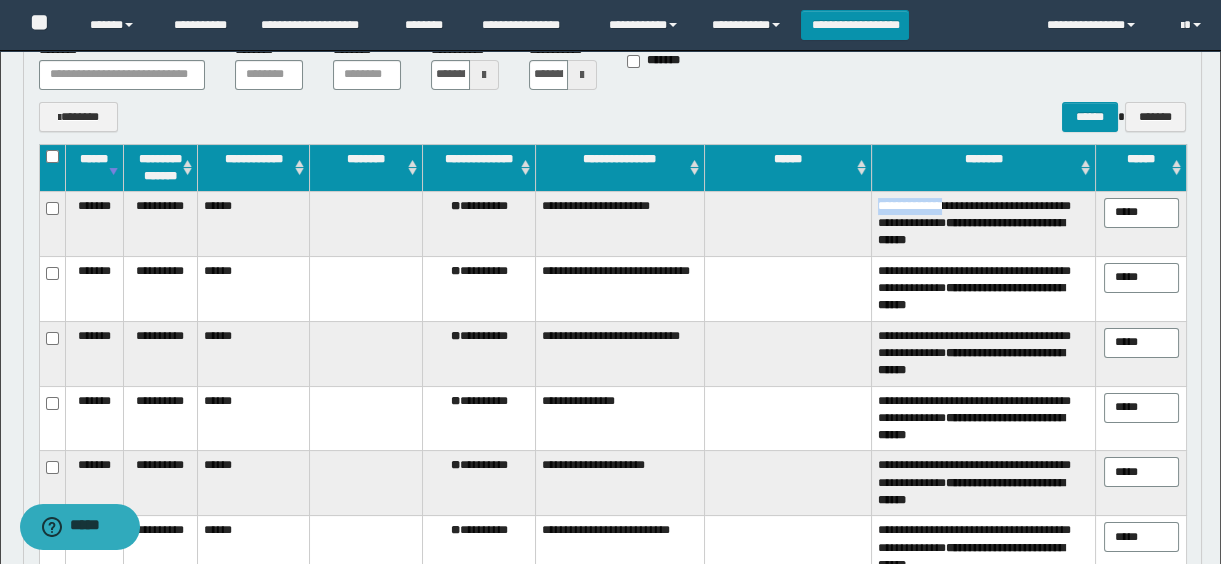 scroll, scrollTop: 345, scrollLeft: 0, axis: vertical 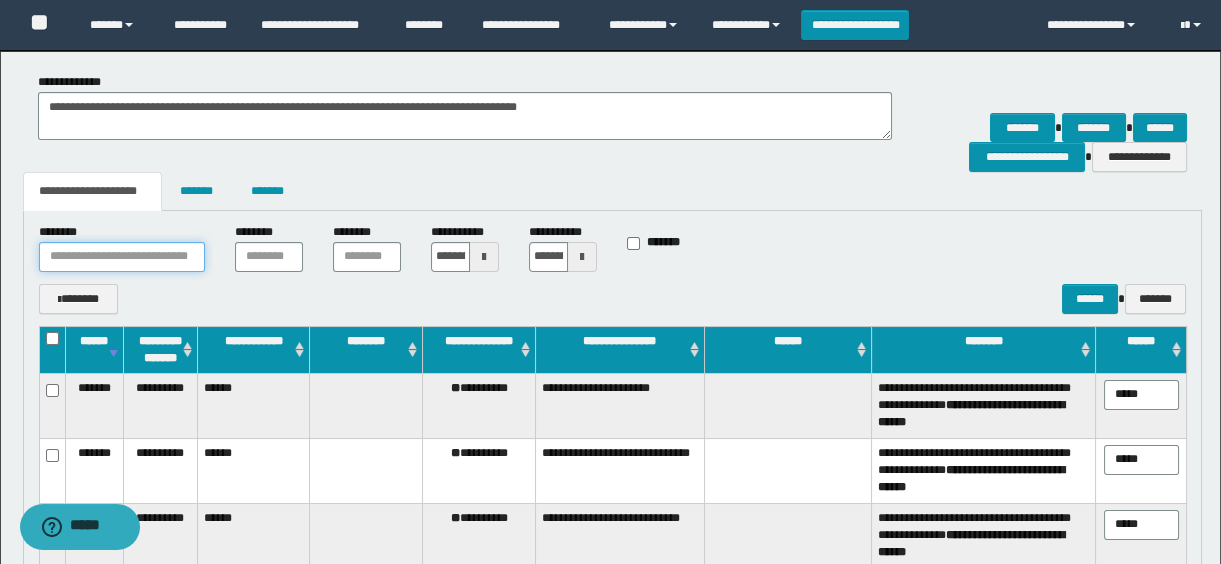click at bounding box center [122, 257] 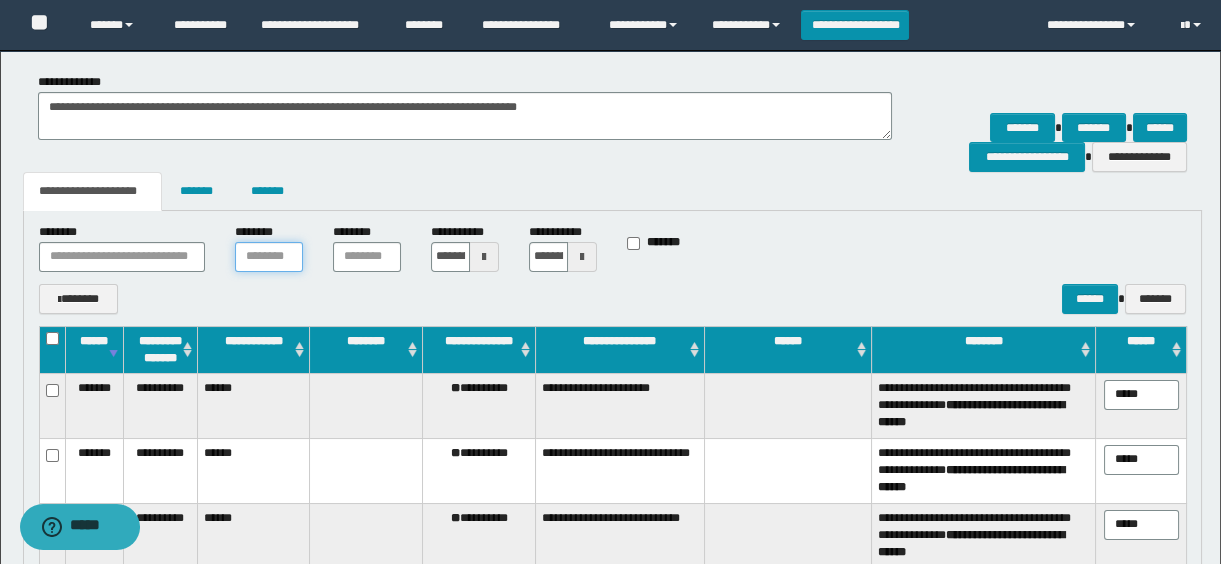 click at bounding box center [269, 257] 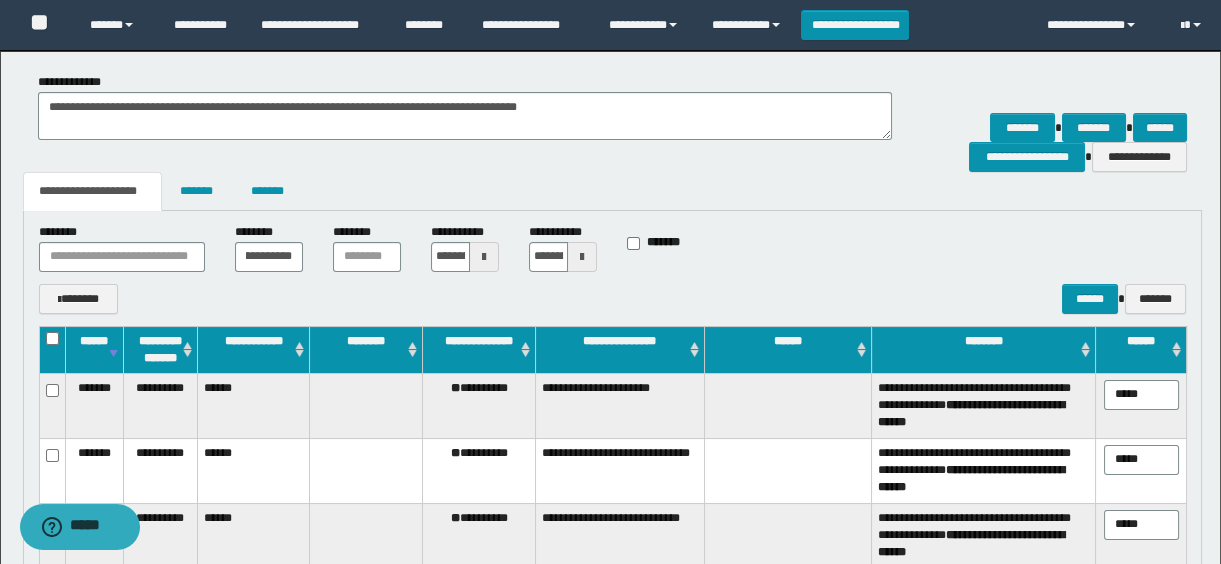 scroll, scrollTop: 0, scrollLeft: 0, axis: both 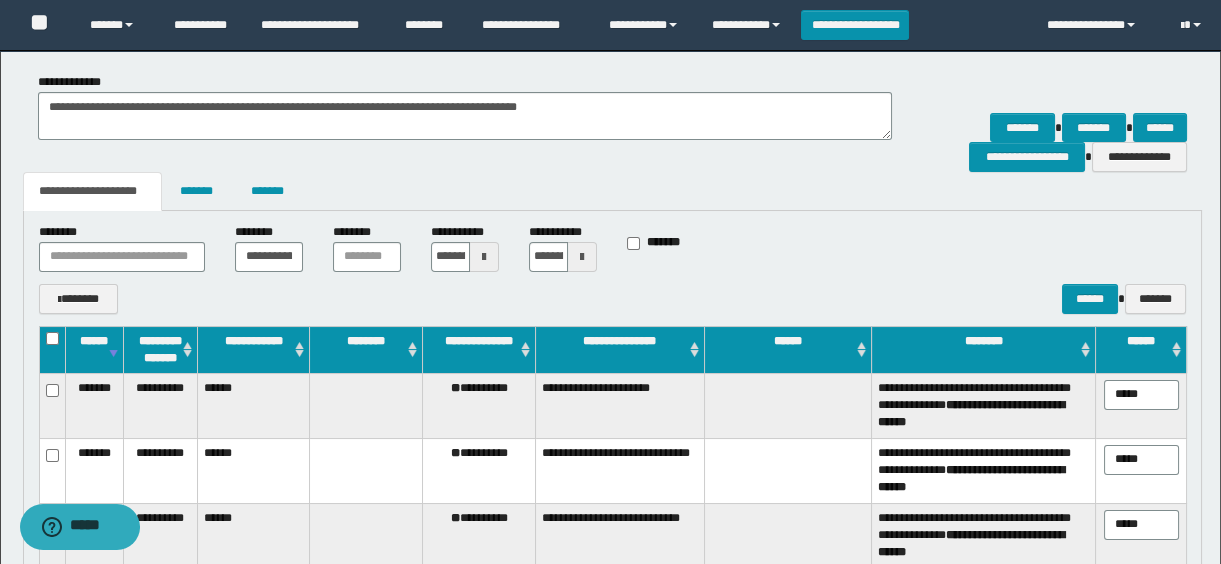 click on "******
*******" at bounding box center [759, 299] 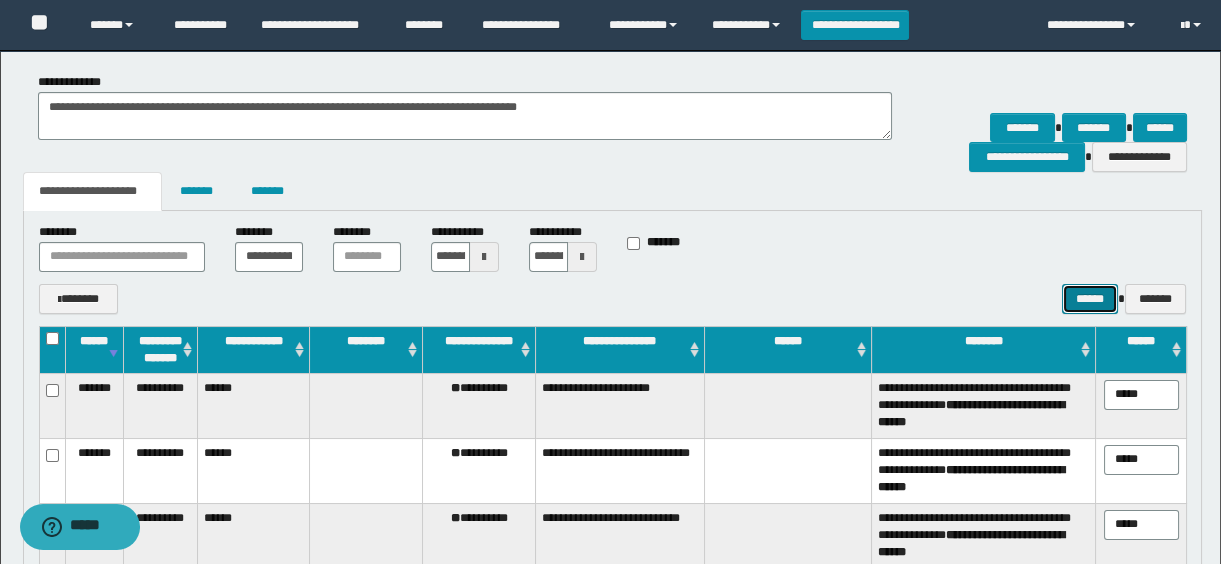 click on "******" at bounding box center [1090, 299] 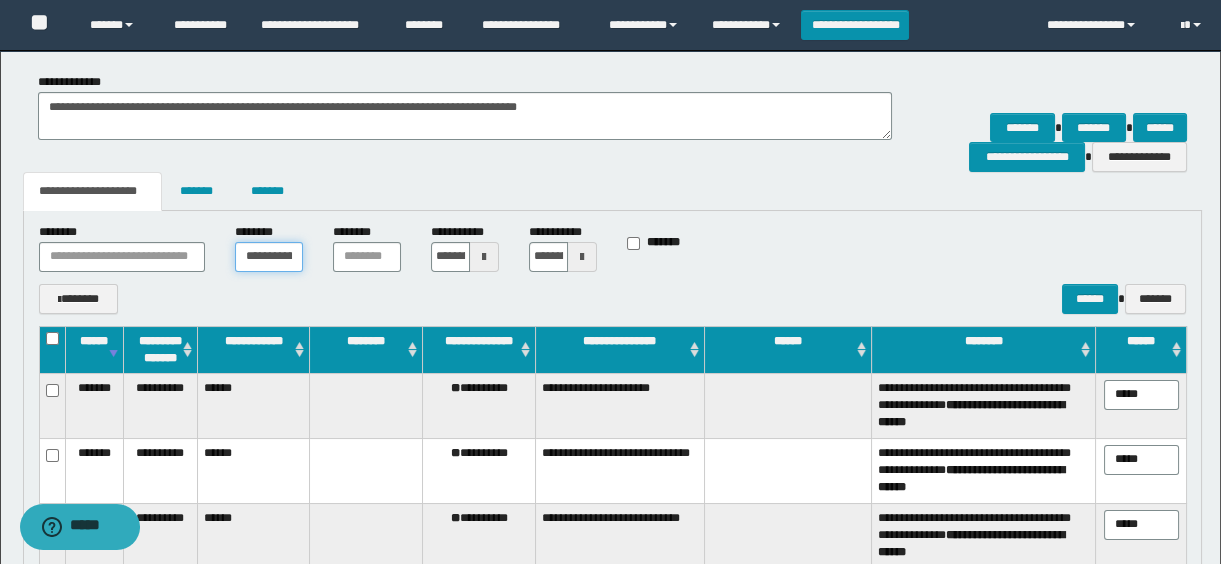 click on "**********" at bounding box center [269, 257] 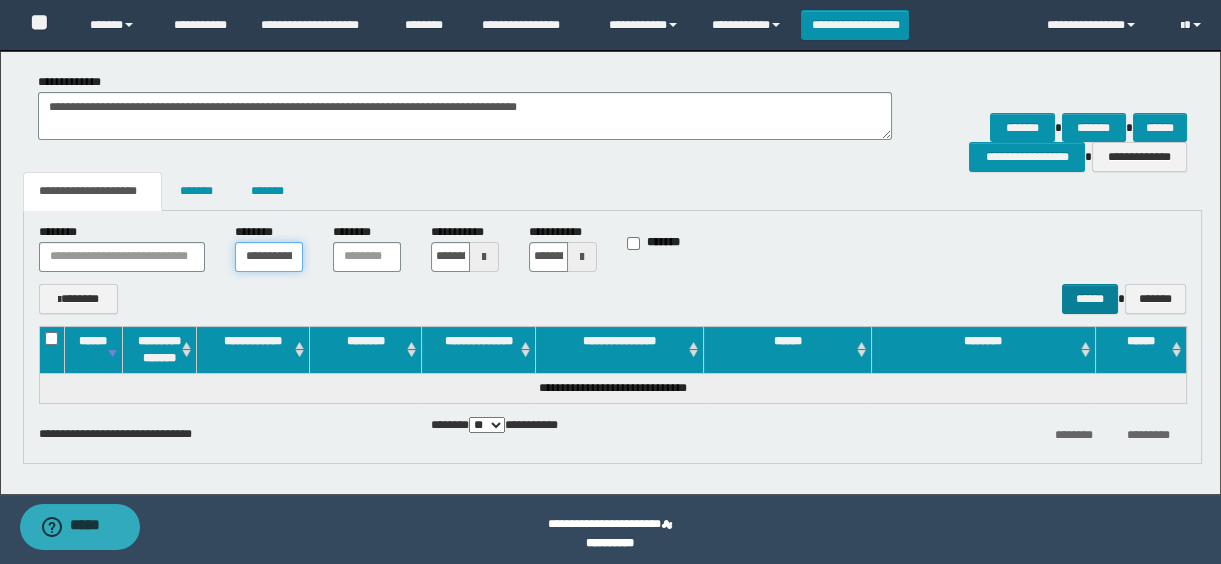 type on "**********" 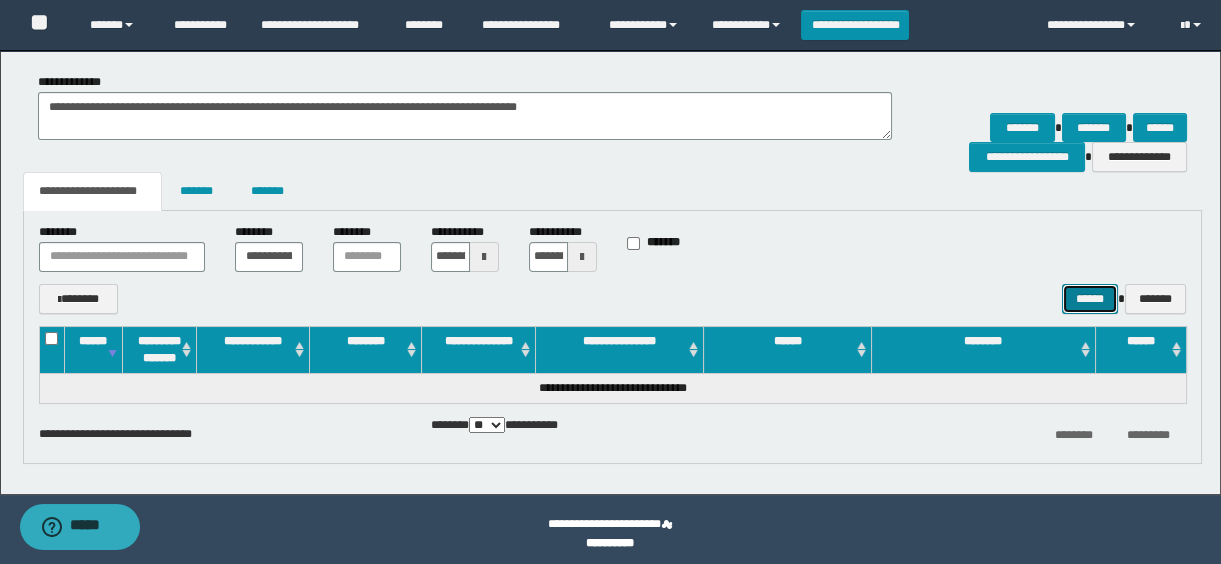 click on "******" at bounding box center [1090, 299] 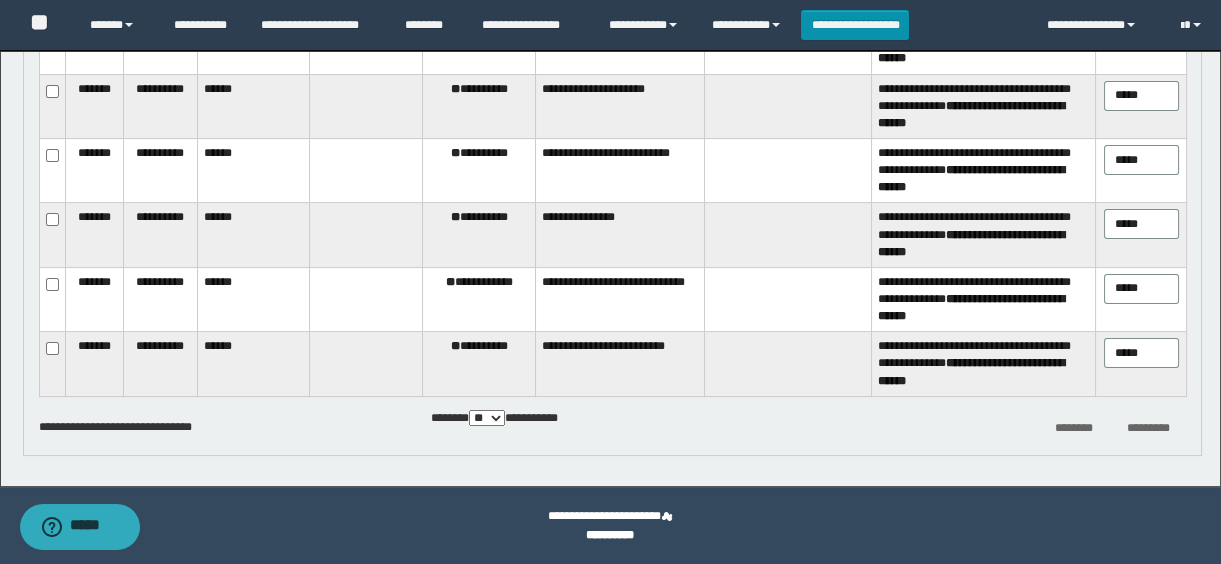 scroll, scrollTop: 448, scrollLeft: 0, axis: vertical 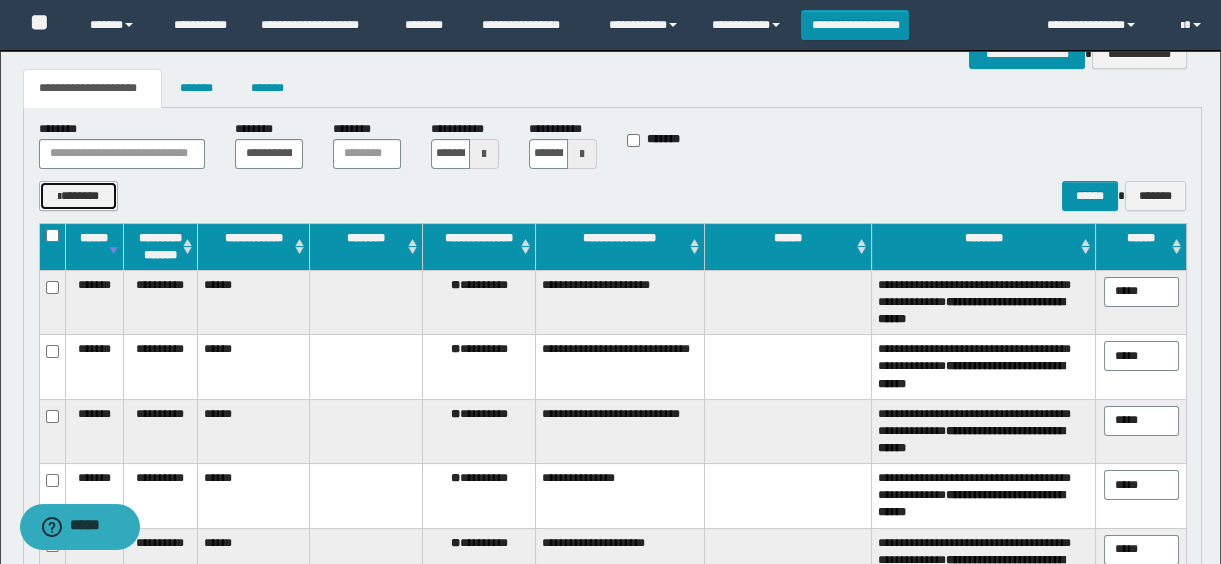click on "*******" at bounding box center (79, 196) 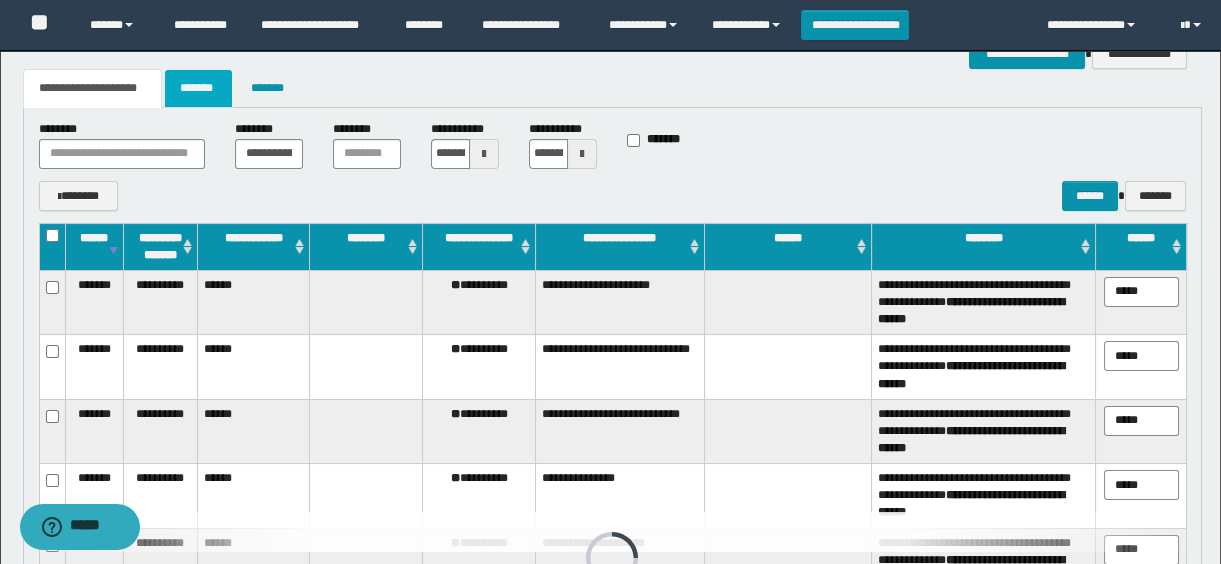 click on "*******" at bounding box center [198, 88] 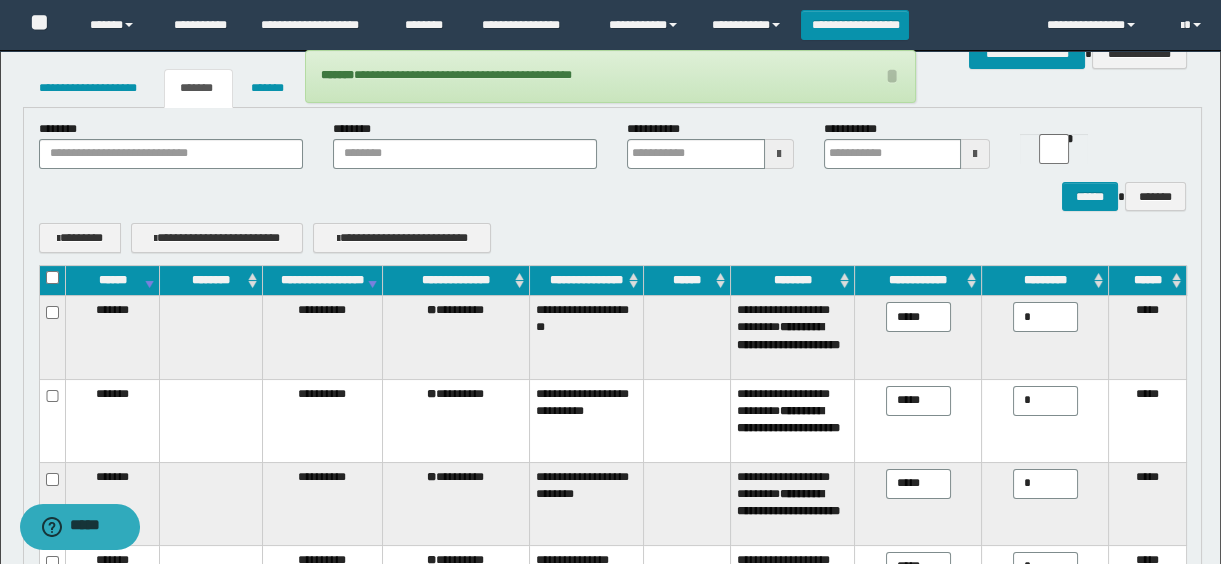 click on "**********" at bounding box center [456, 503] 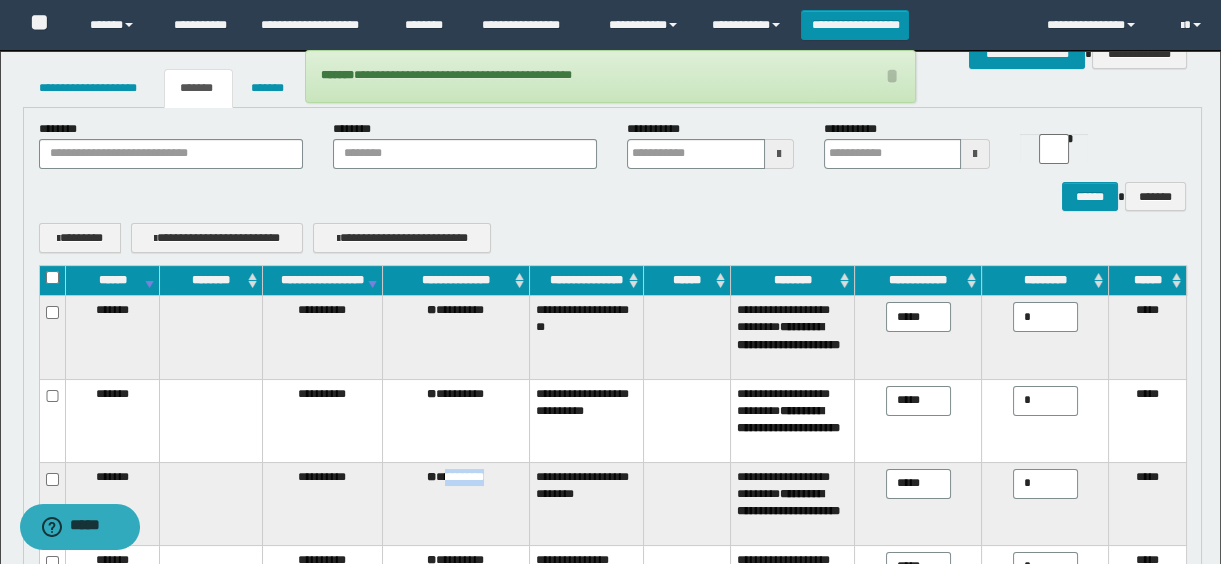 click on "**********" at bounding box center [456, 503] 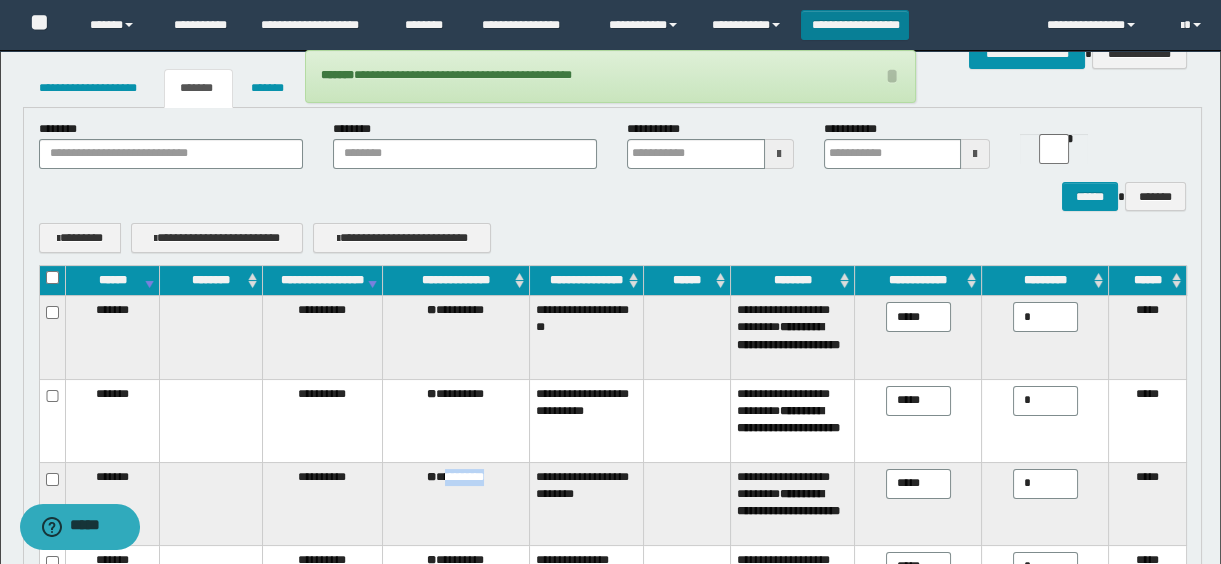 copy on "********" 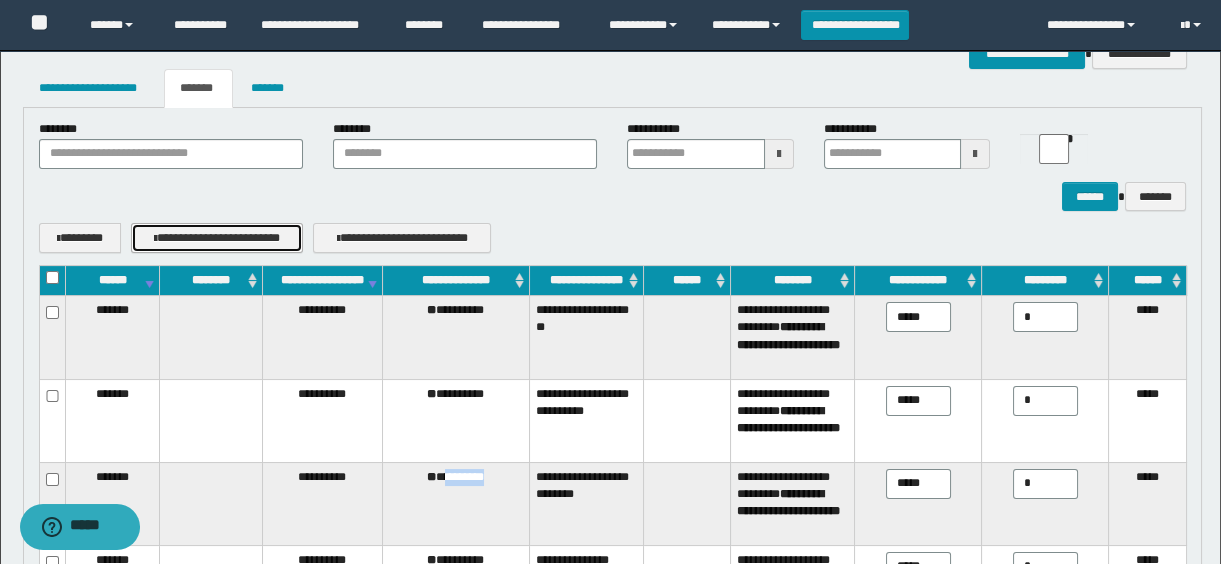 click on "**********" at bounding box center (217, 238) 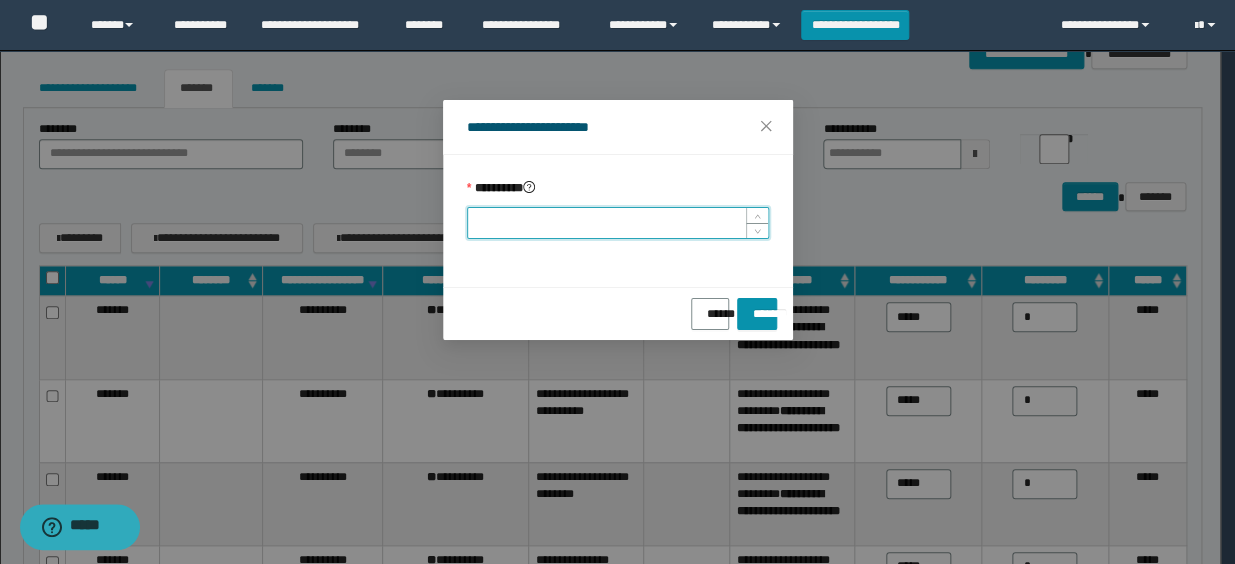 click on "*********" at bounding box center [618, 223] 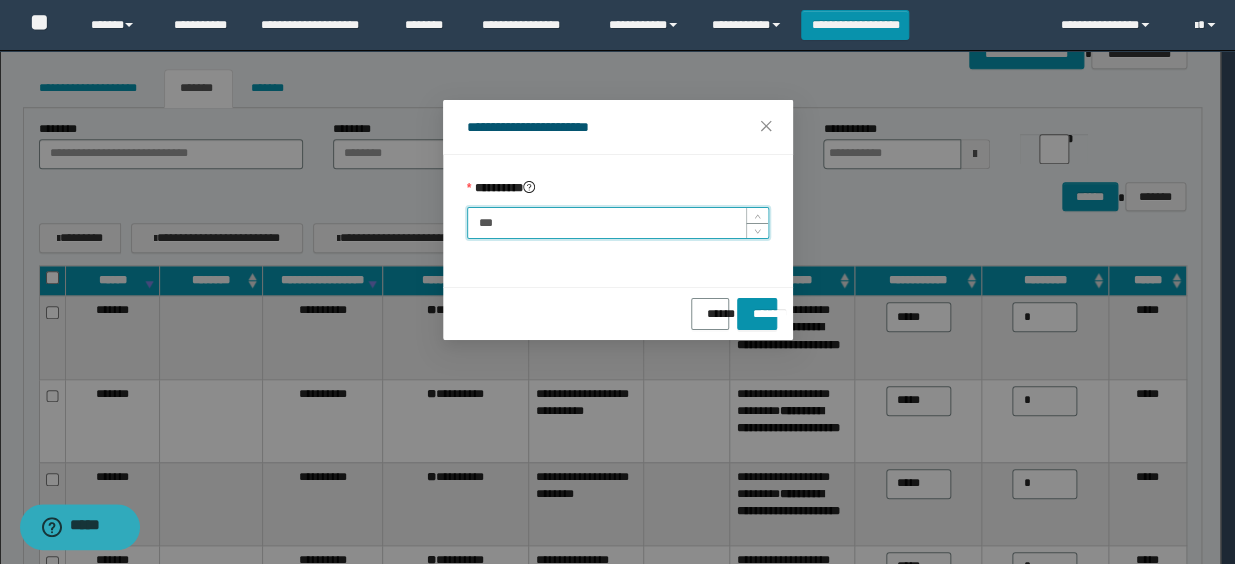 type on "****" 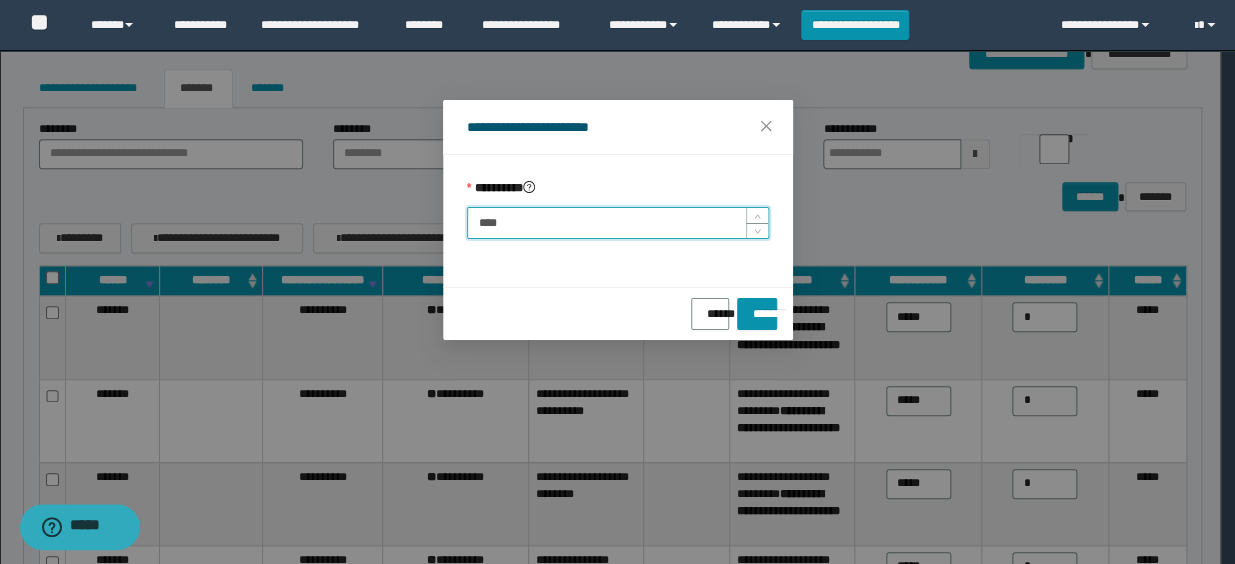 click on "*******" at bounding box center [756, 314] 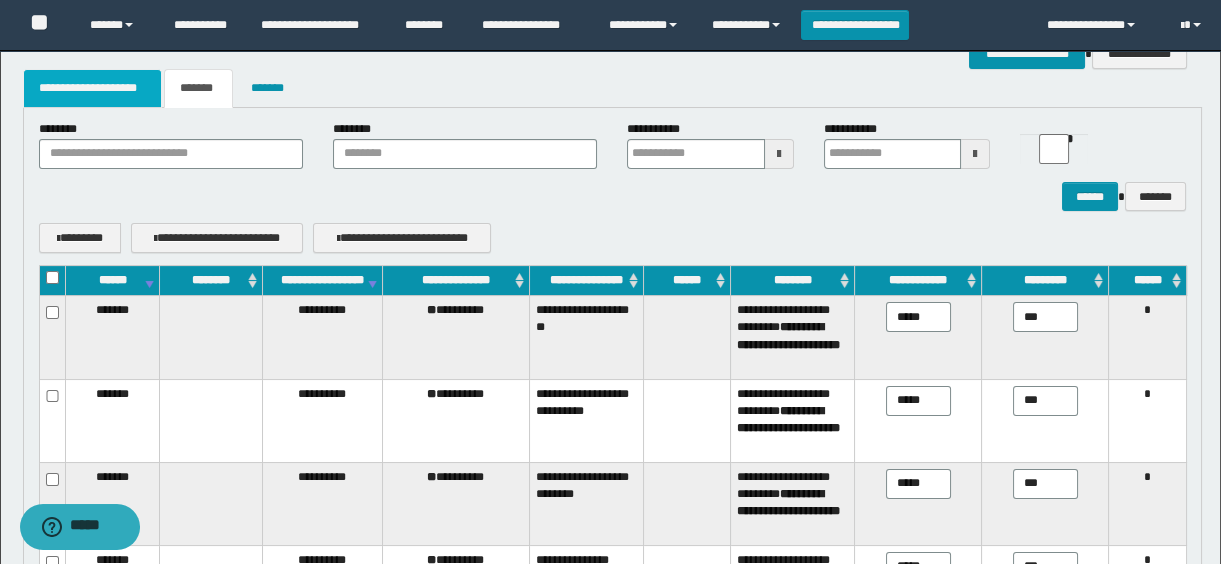 click on "**********" at bounding box center [93, 88] 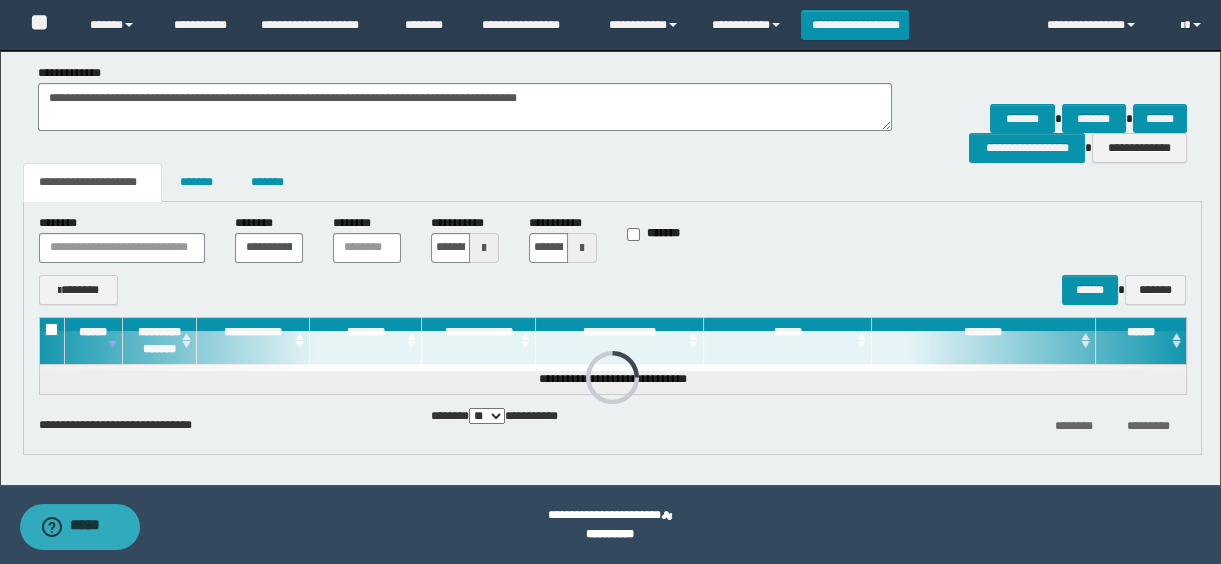 scroll, scrollTop: 354, scrollLeft: 0, axis: vertical 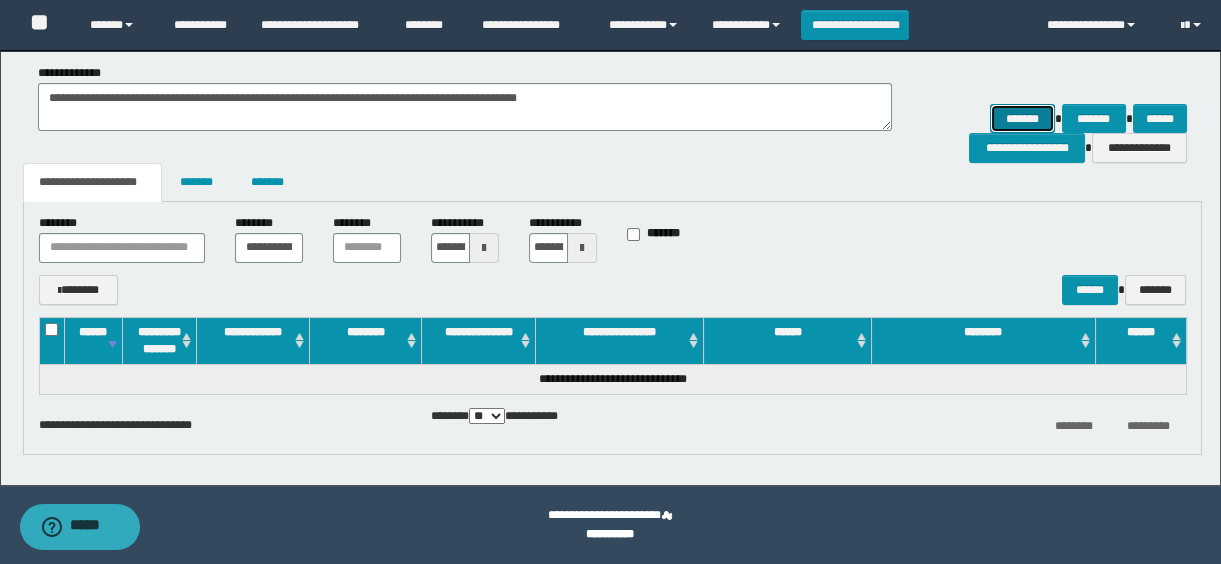 click on "*******" at bounding box center [1022, 119] 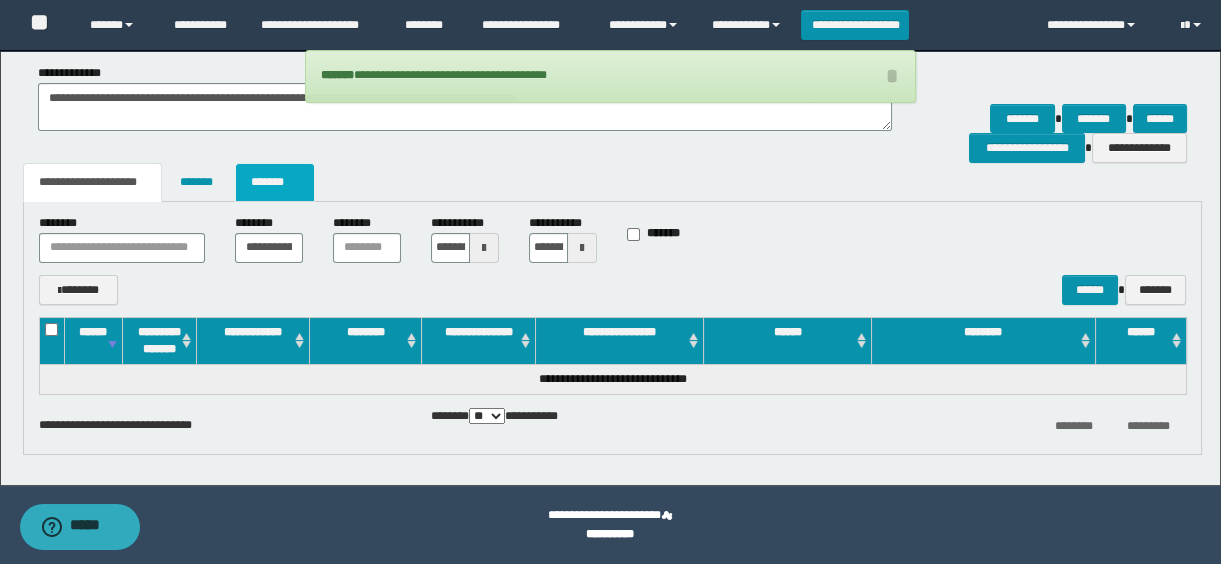 click on "*******" at bounding box center (275, 182) 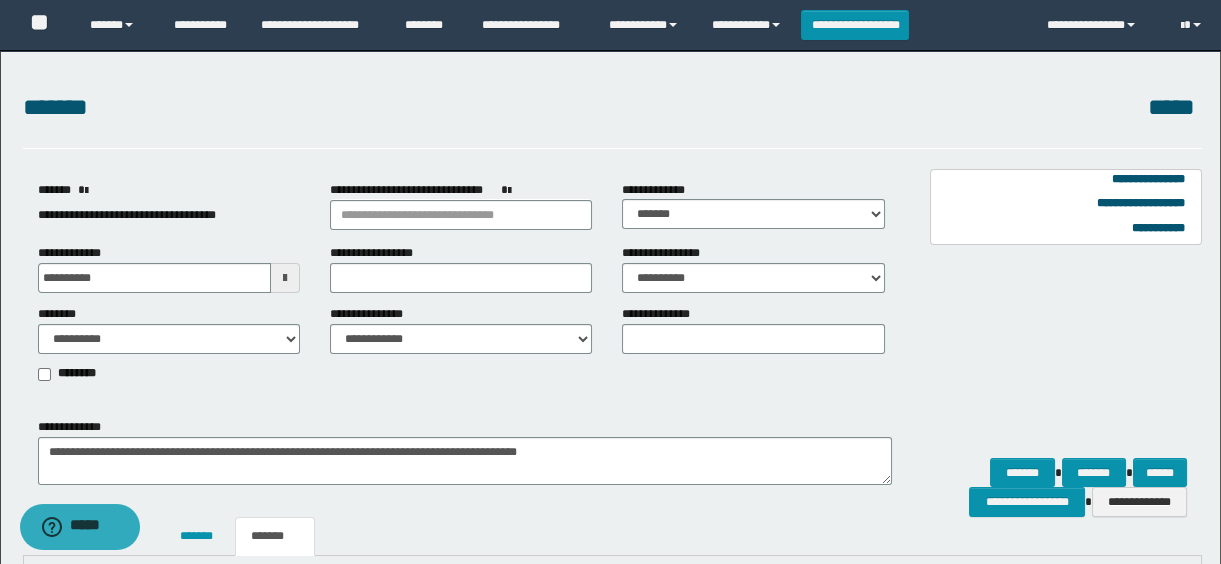 scroll, scrollTop: 223, scrollLeft: 0, axis: vertical 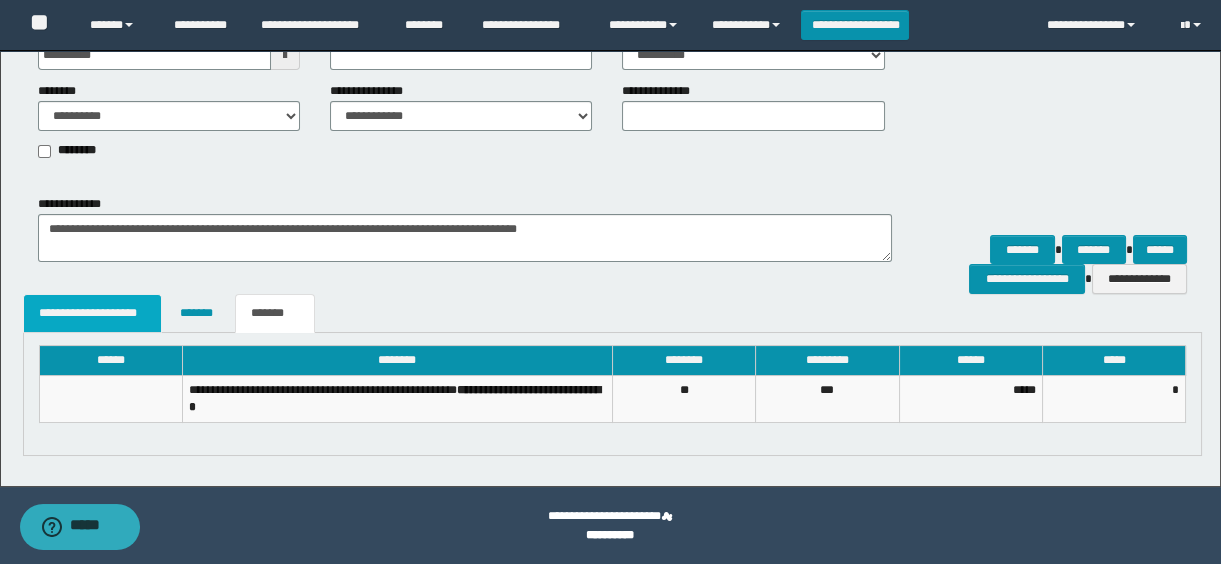 click on "**********" at bounding box center (93, 313) 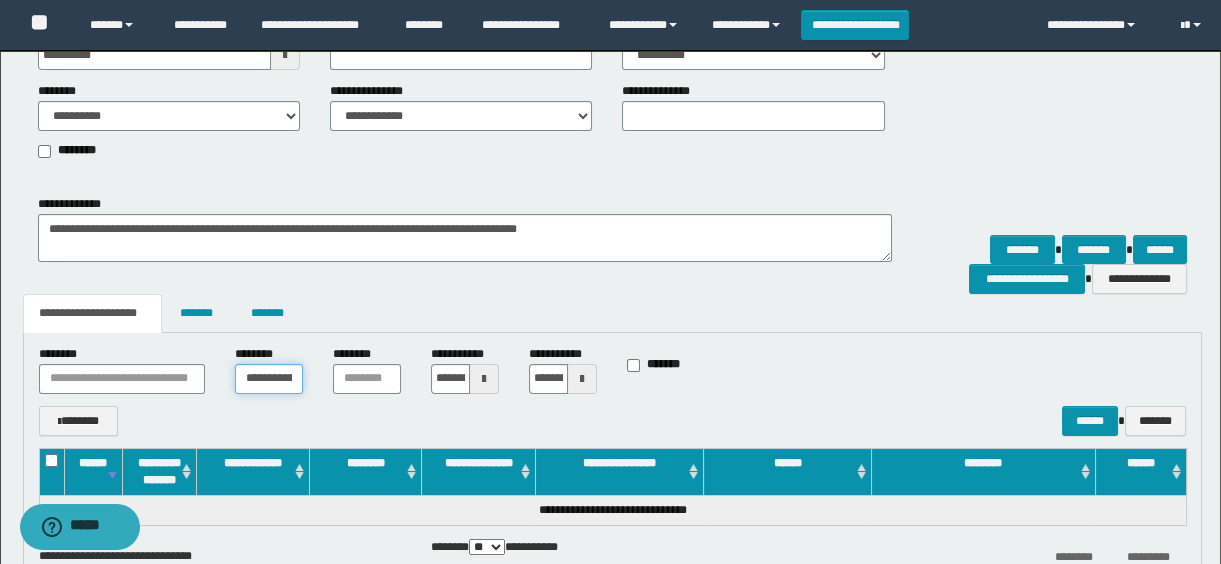 scroll, scrollTop: 0, scrollLeft: 37, axis: horizontal 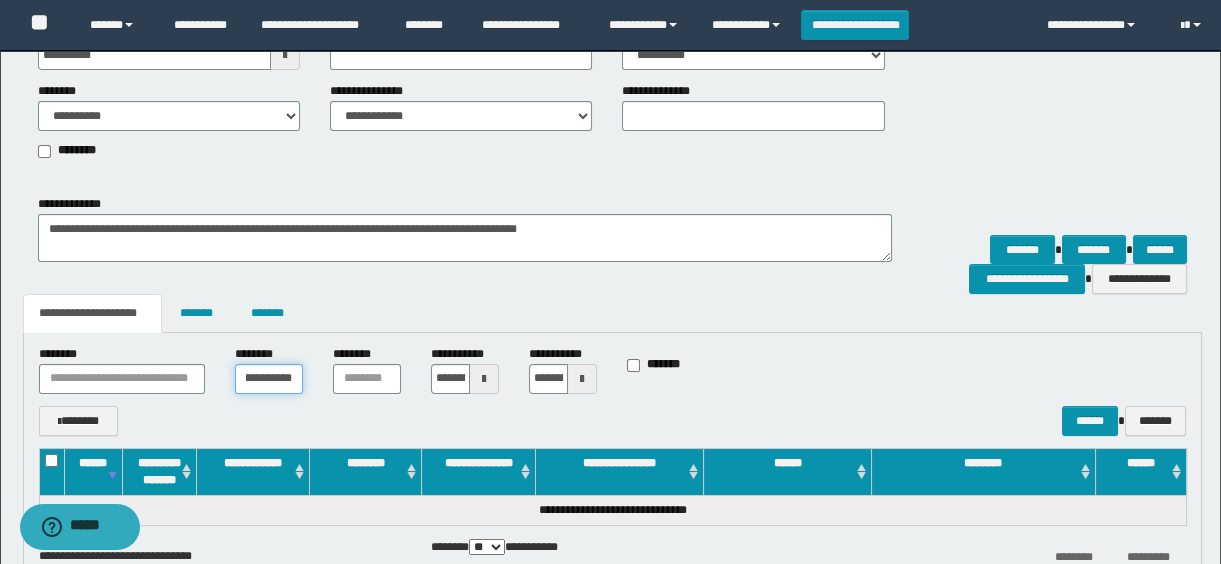 drag, startPoint x: 236, startPoint y: 391, endPoint x: 386, endPoint y: 392, distance: 150.00333 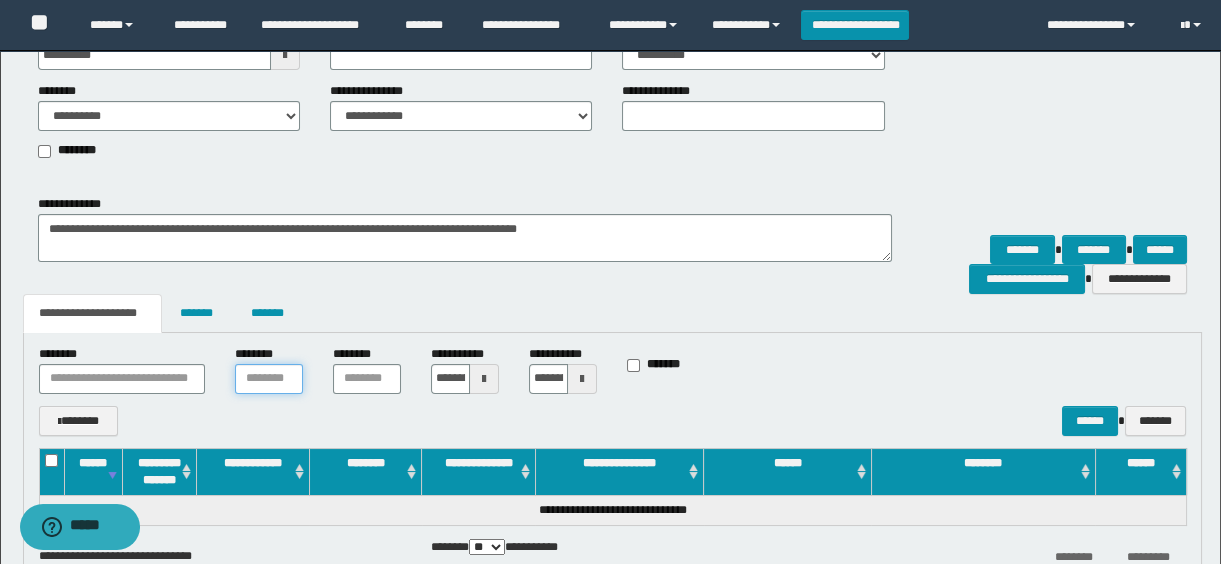 scroll, scrollTop: 0, scrollLeft: 0, axis: both 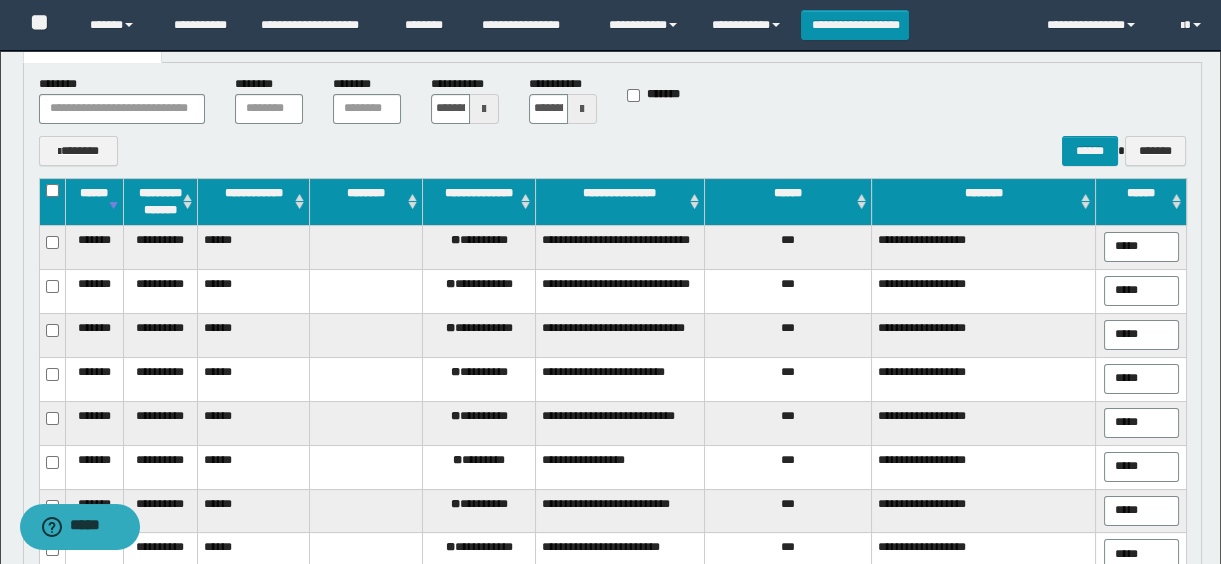 click on "**********" at bounding box center [478, 247] 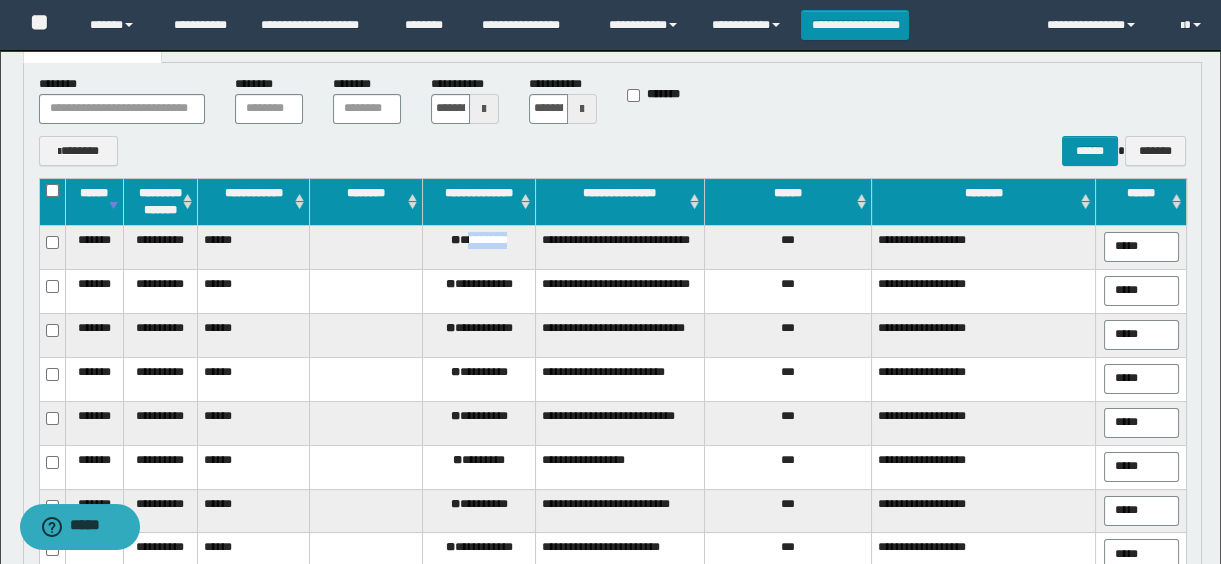 click on "**********" at bounding box center [478, 247] 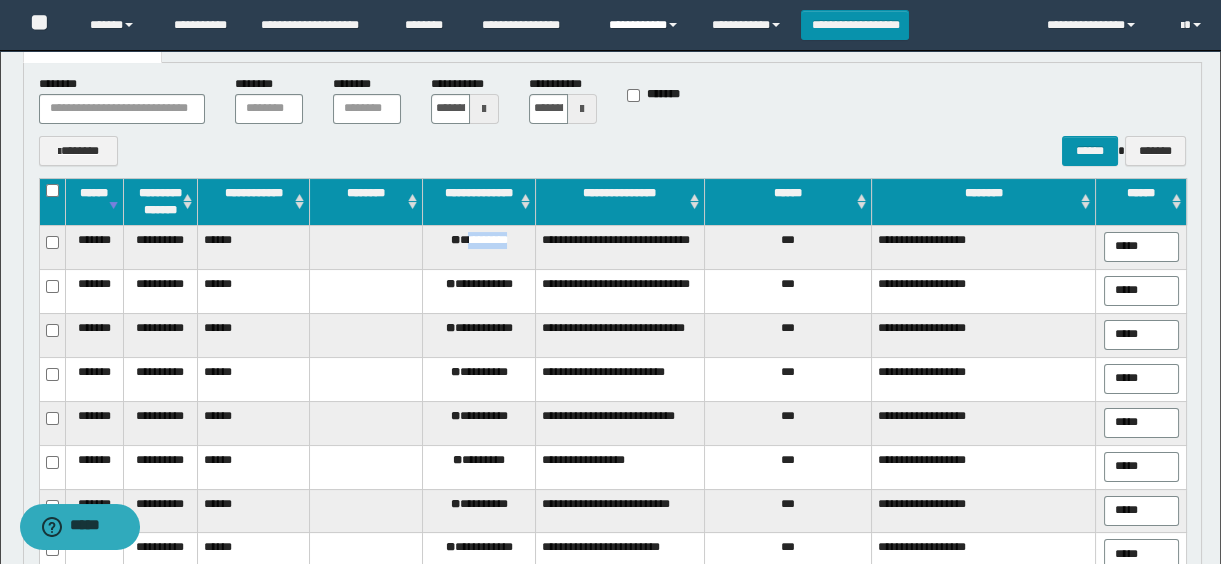 copy on "********" 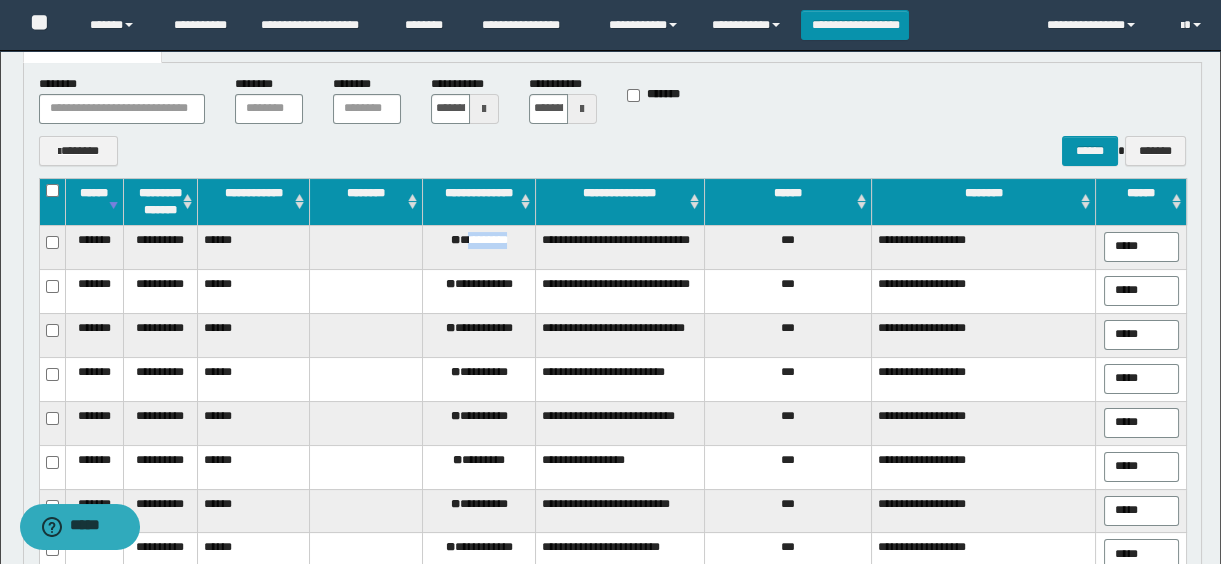 scroll, scrollTop: 675, scrollLeft: 0, axis: vertical 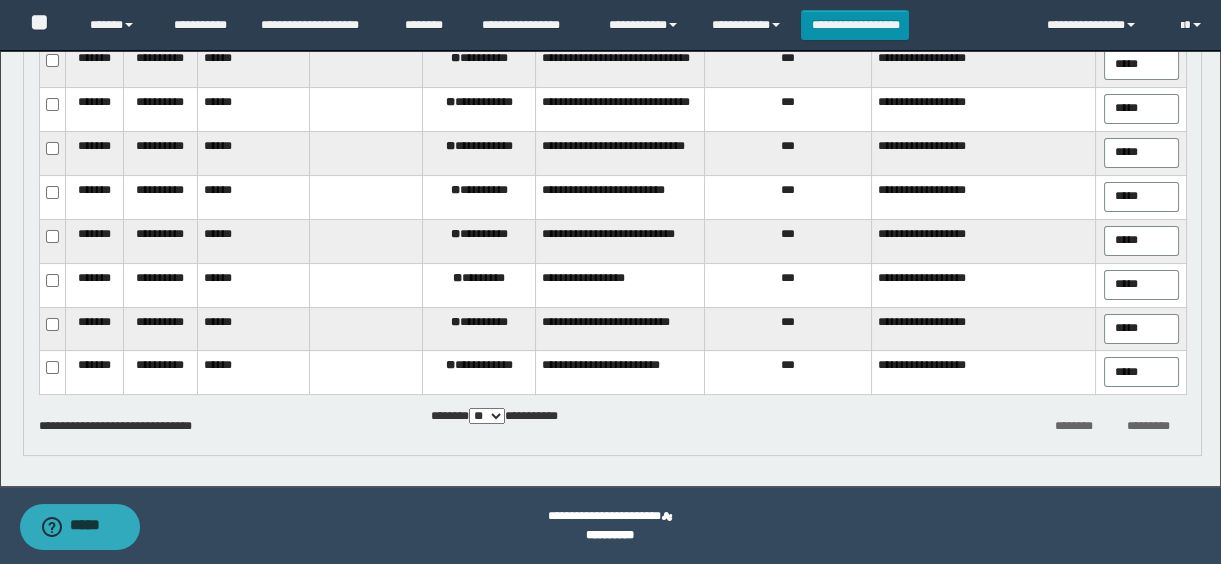 click on "**********" at bounding box center [478, 197] 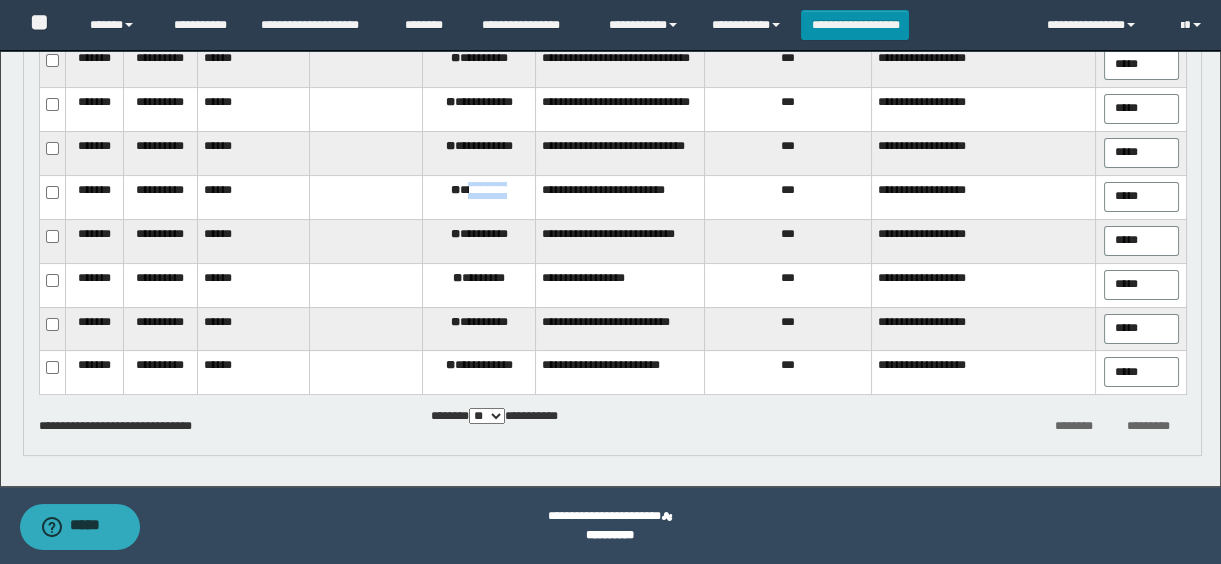 click on "**********" at bounding box center [478, 197] 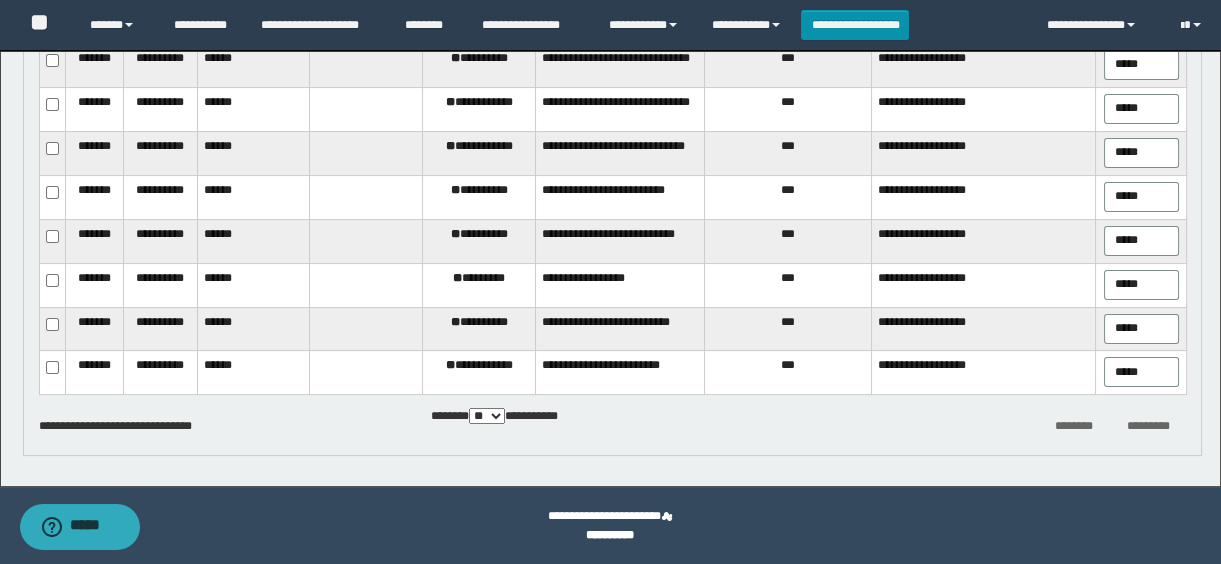 click on "**********" at bounding box center (478, 373) 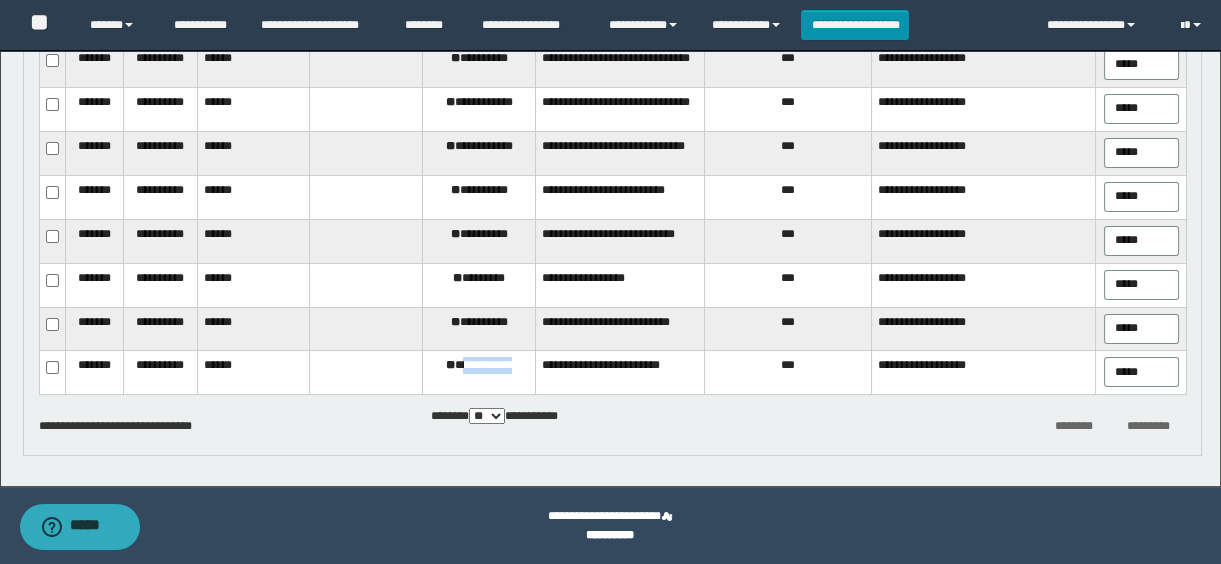 click on "**********" at bounding box center [478, 373] 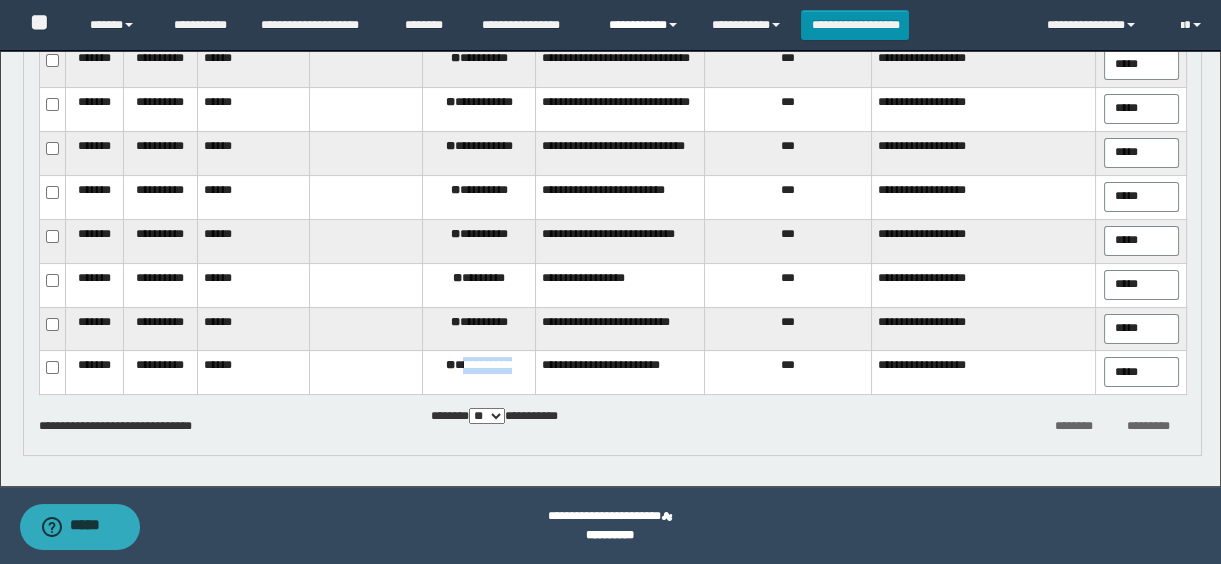copy on "**********" 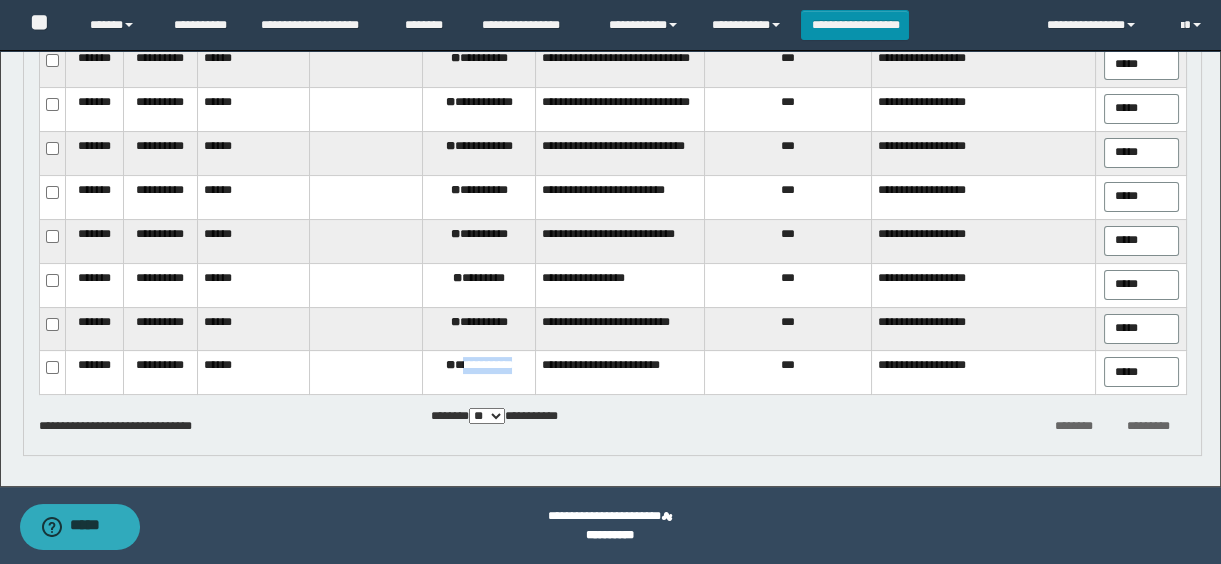 scroll, scrollTop: 402, scrollLeft: 0, axis: vertical 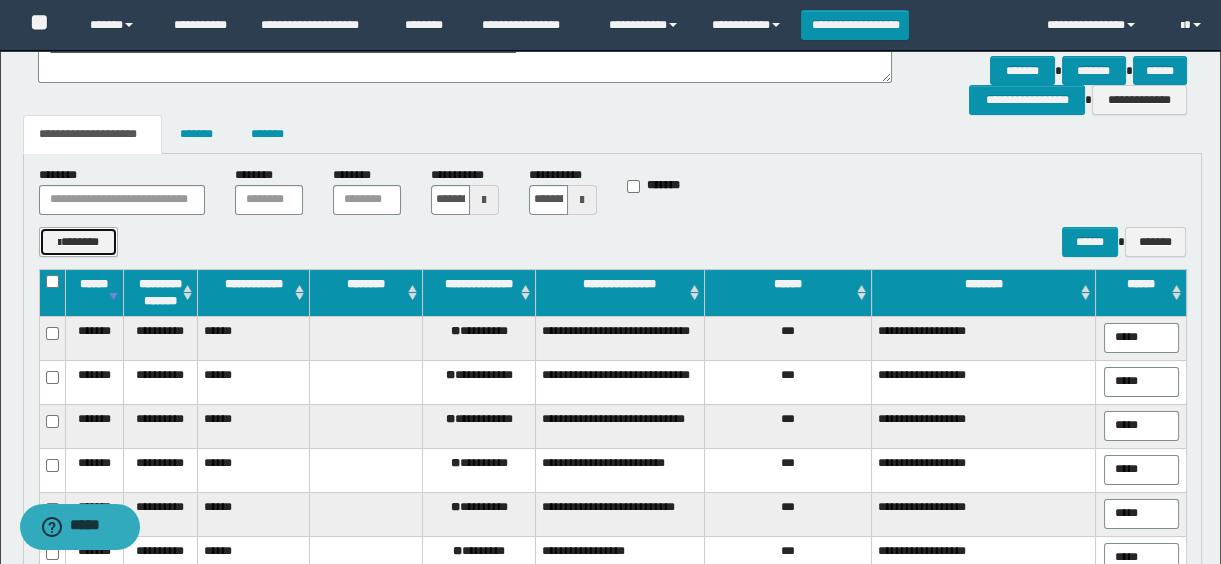 click on "*******" at bounding box center [79, 242] 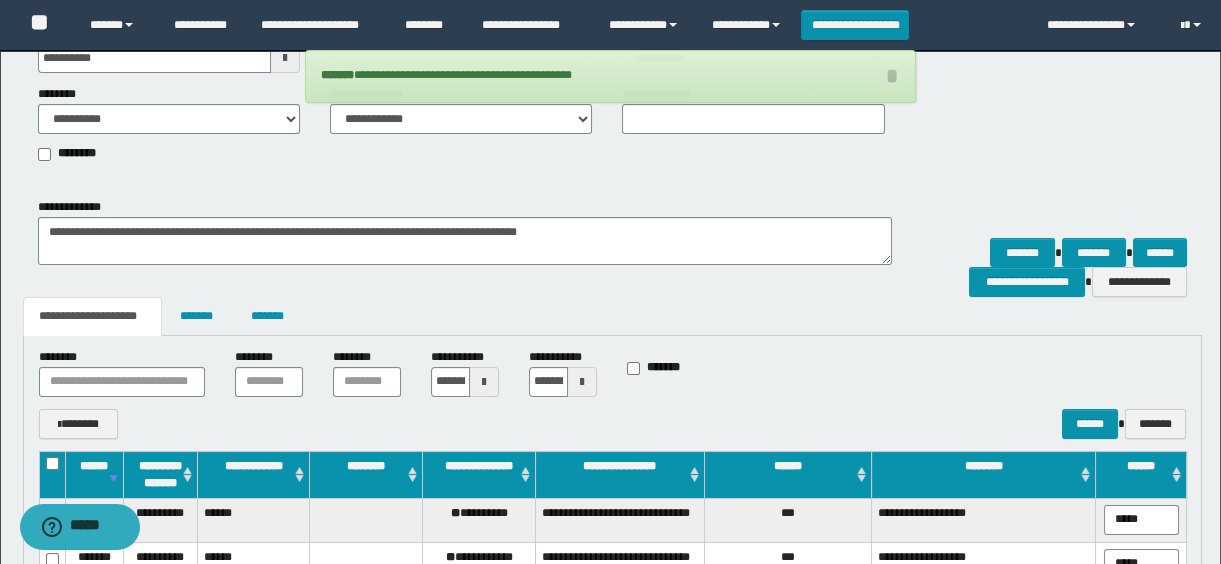 scroll, scrollTop: 130, scrollLeft: 0, axis: vertical 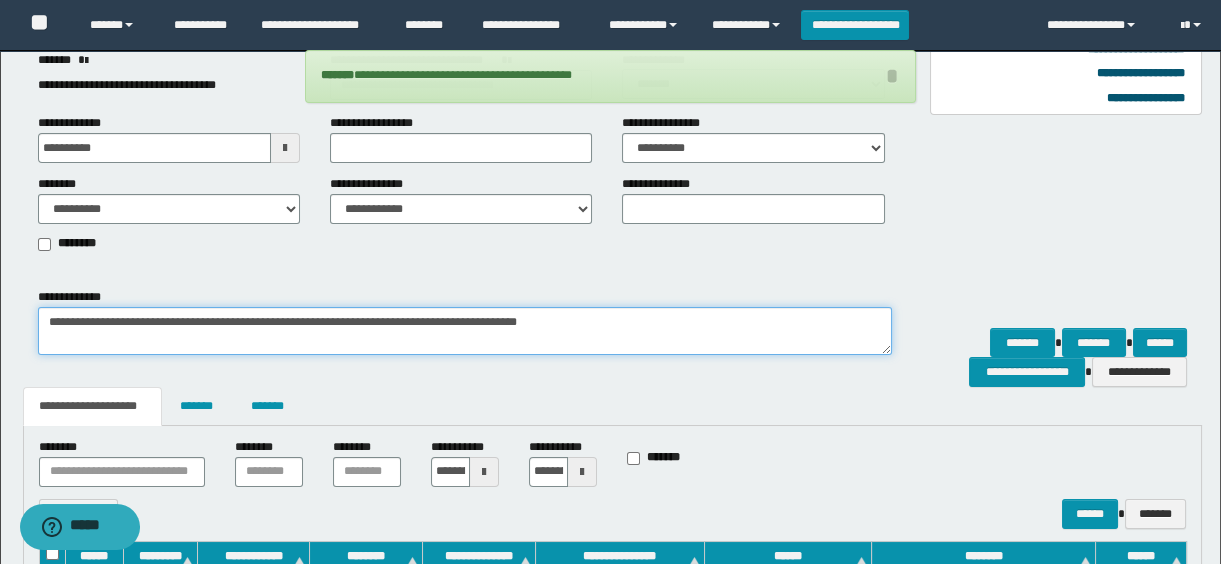 click on "**********" at bounding box center (465, 331) 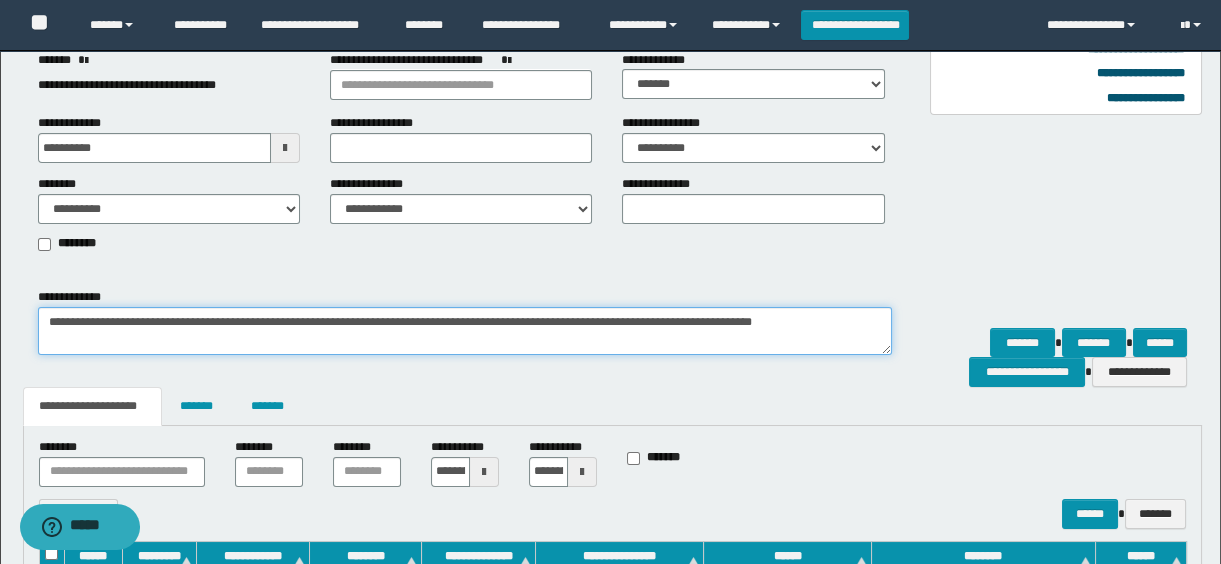 scroll, scrollTop: 354, scrollLeft: 0, axis: vertical 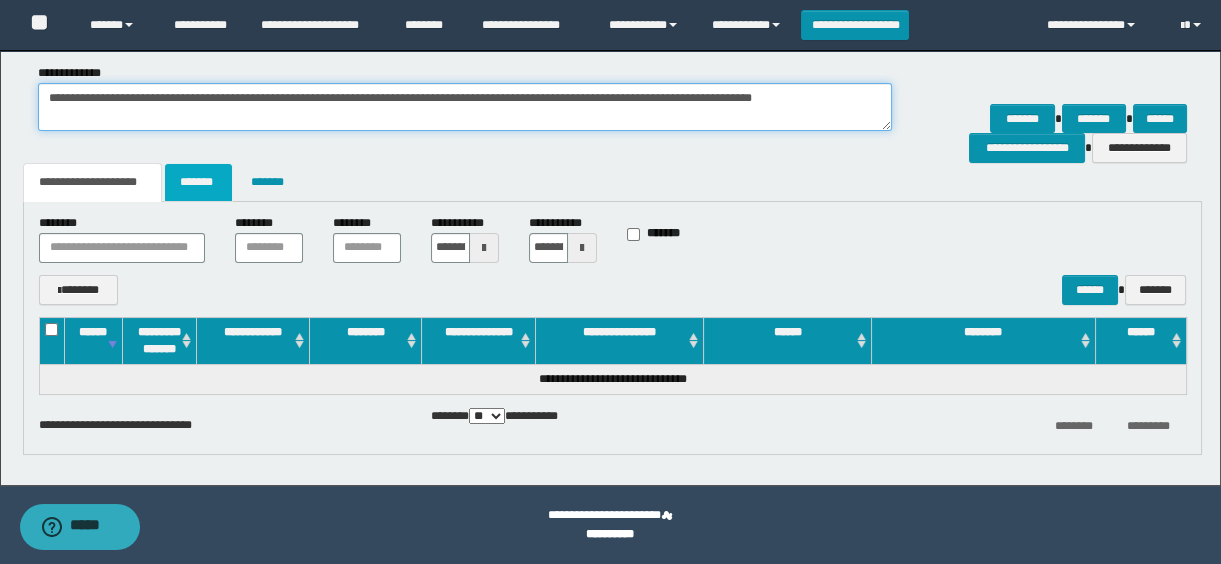 type on "**********" 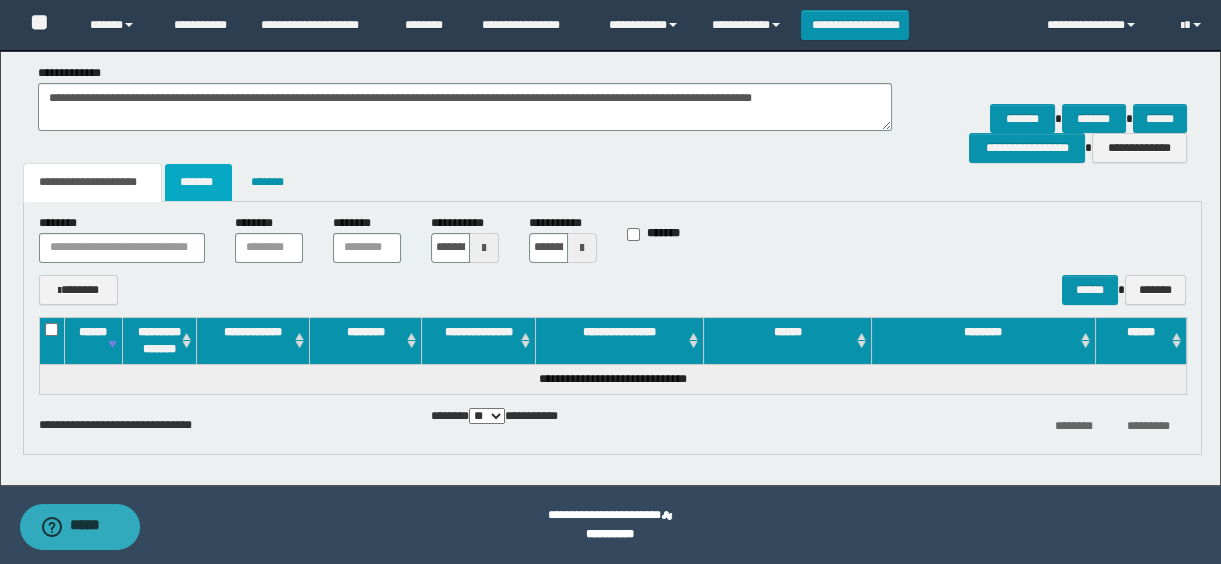 click on "*******" at bounding box center (198, 182) 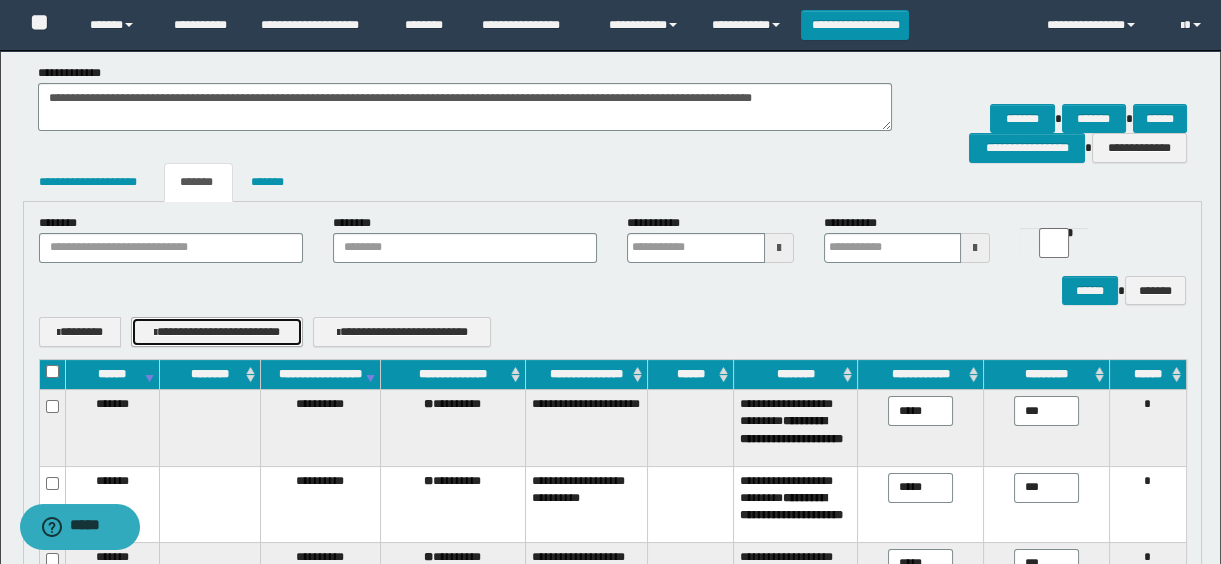 click on "**********" at bounding box center [217, 332] 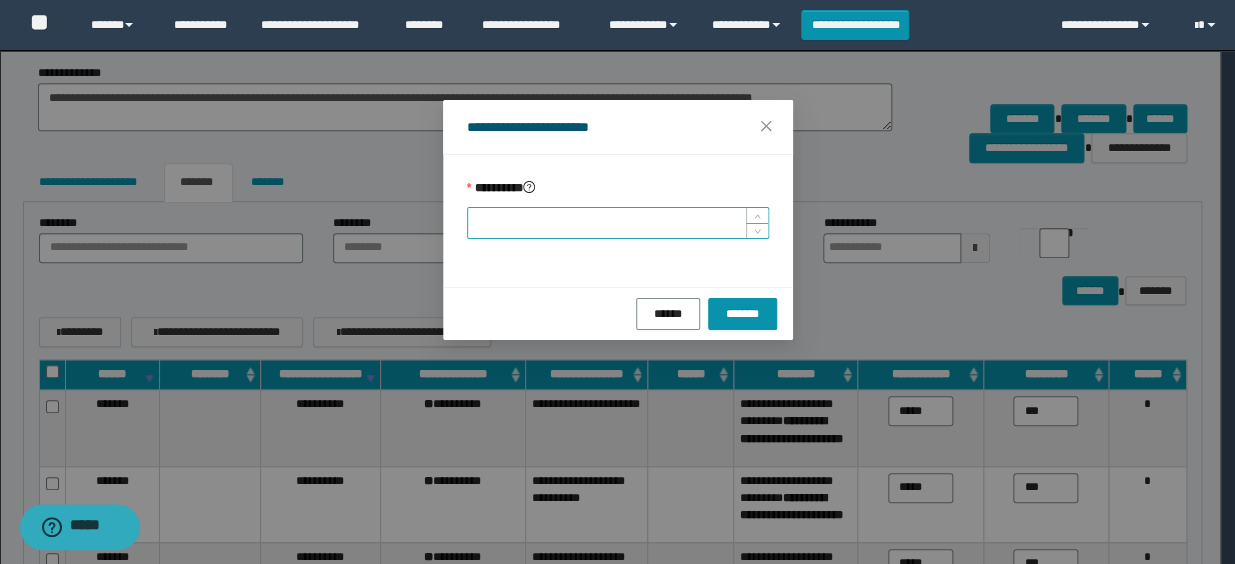click on "*********" at bounding box center (618, 223) 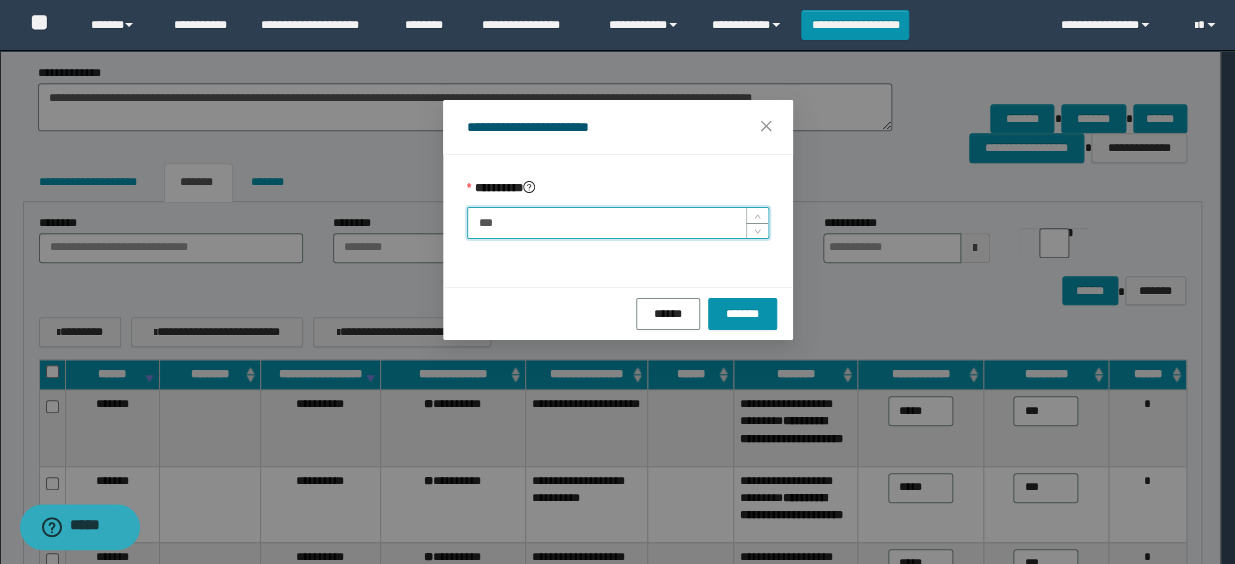 type on "****" 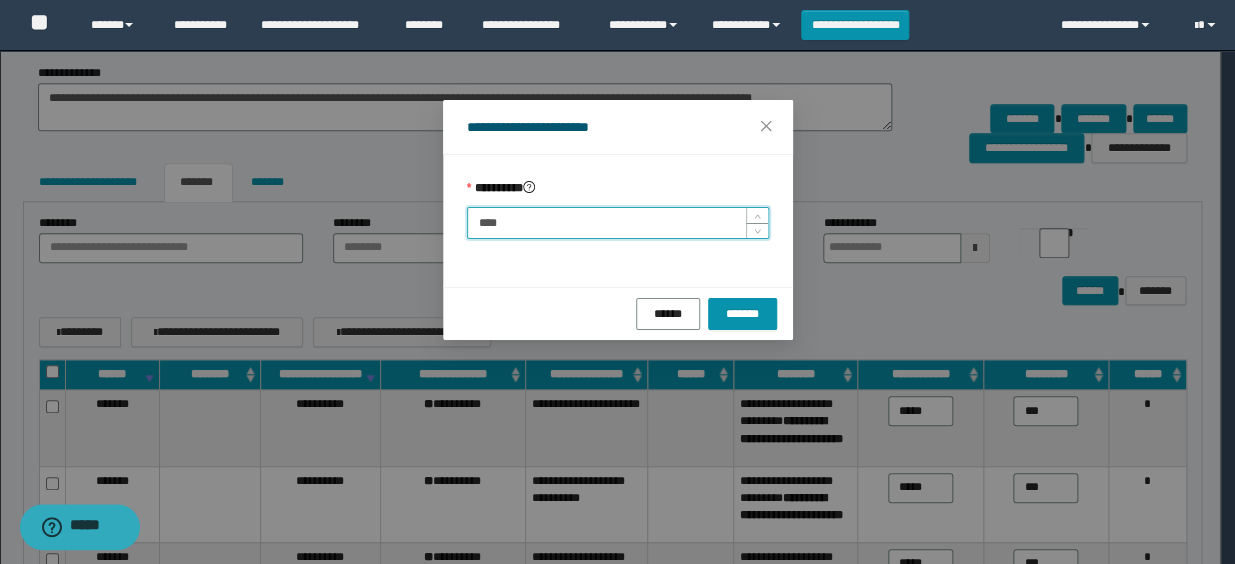 click on "*******" at bounding box center [742, 314] 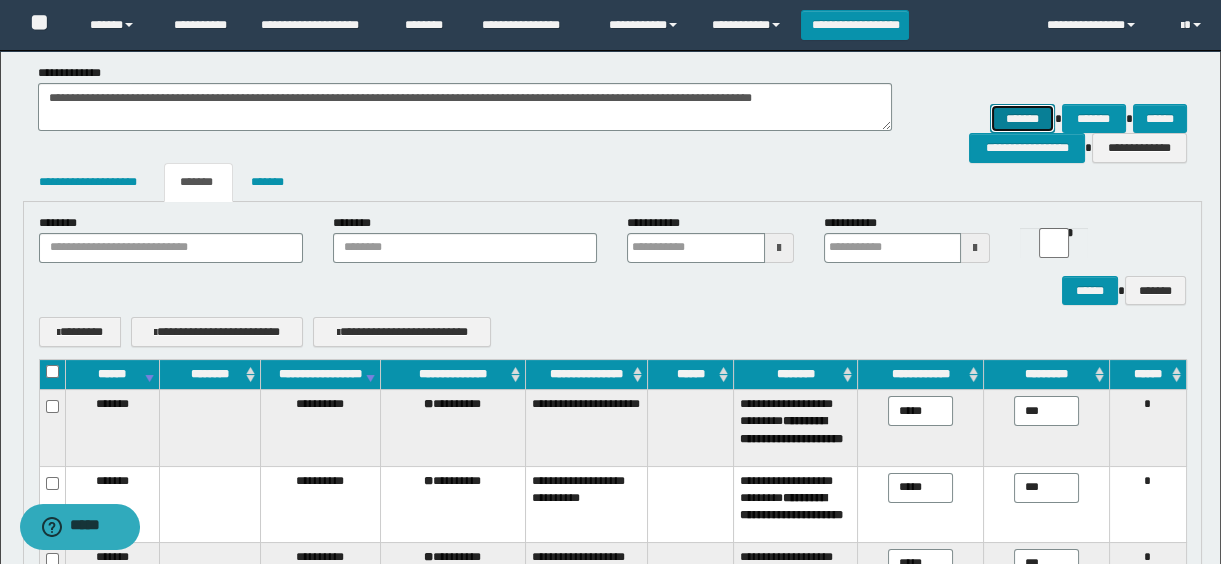 click on "*******" at bounding box center (1022, 119) 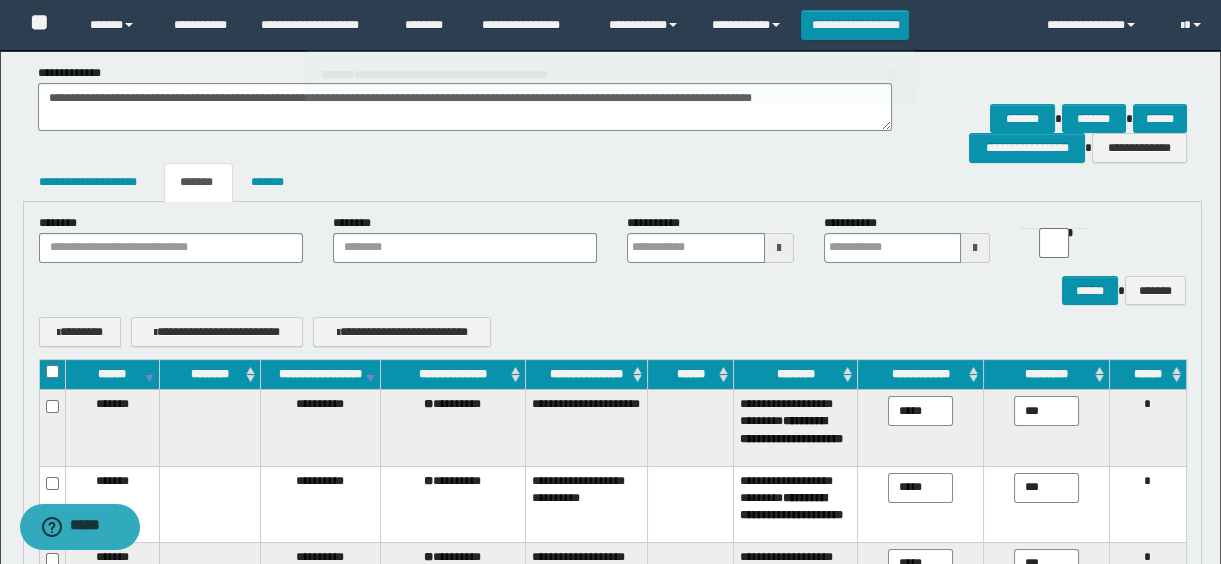 type 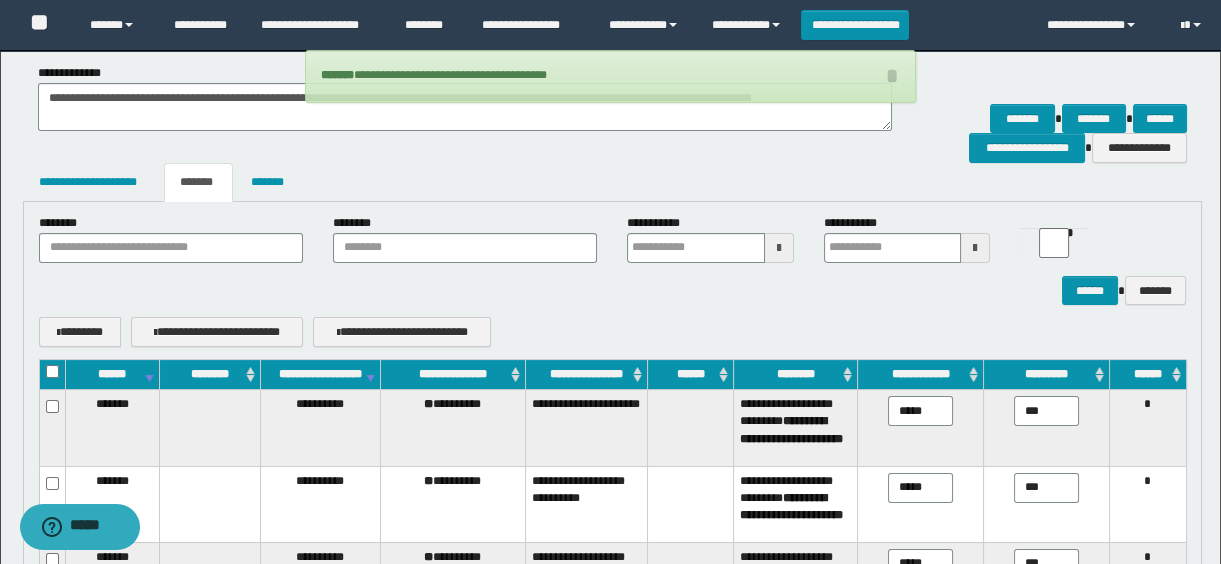 scroll, scrollTop: 0, scrollLeft: 0, axis: both 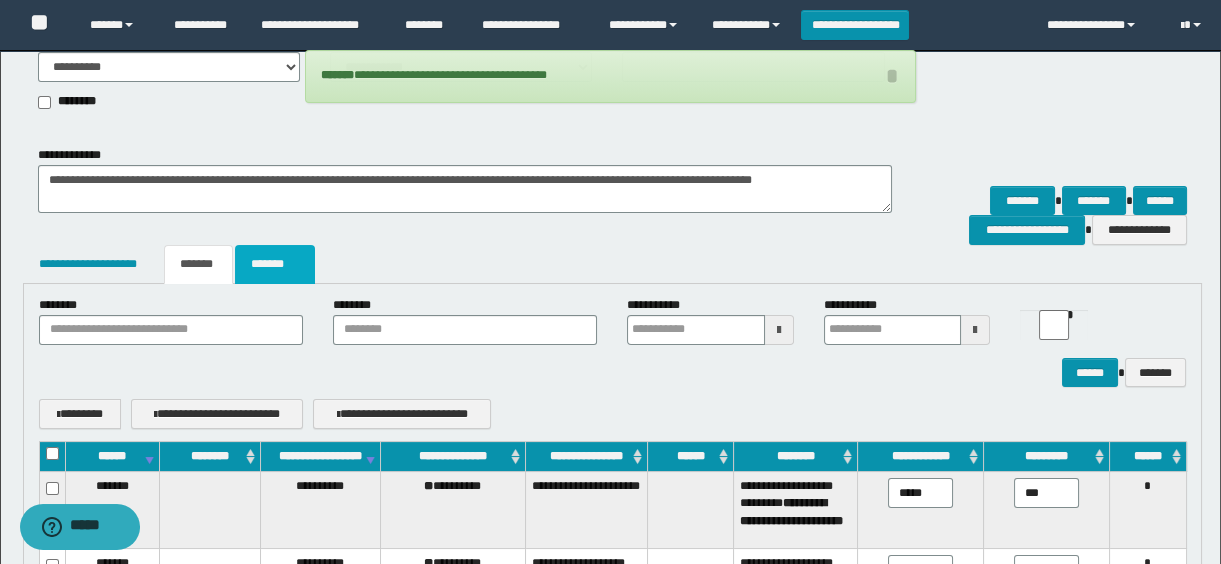 click on "*******" at bounding box center (275, 264) 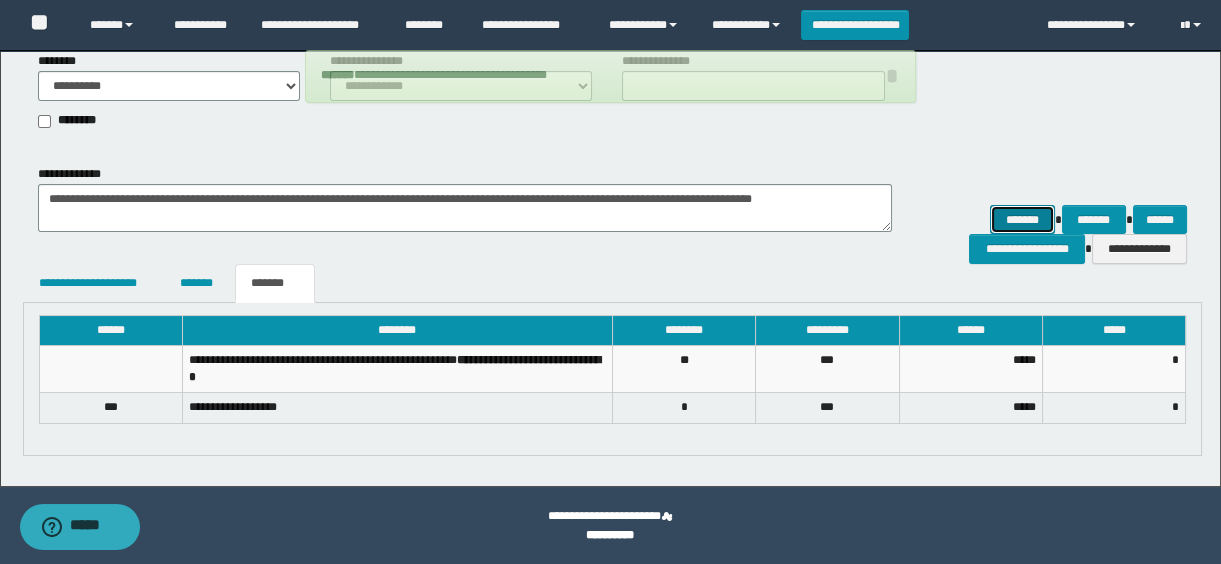 click on "*******" at bounding box center [1022, 220] 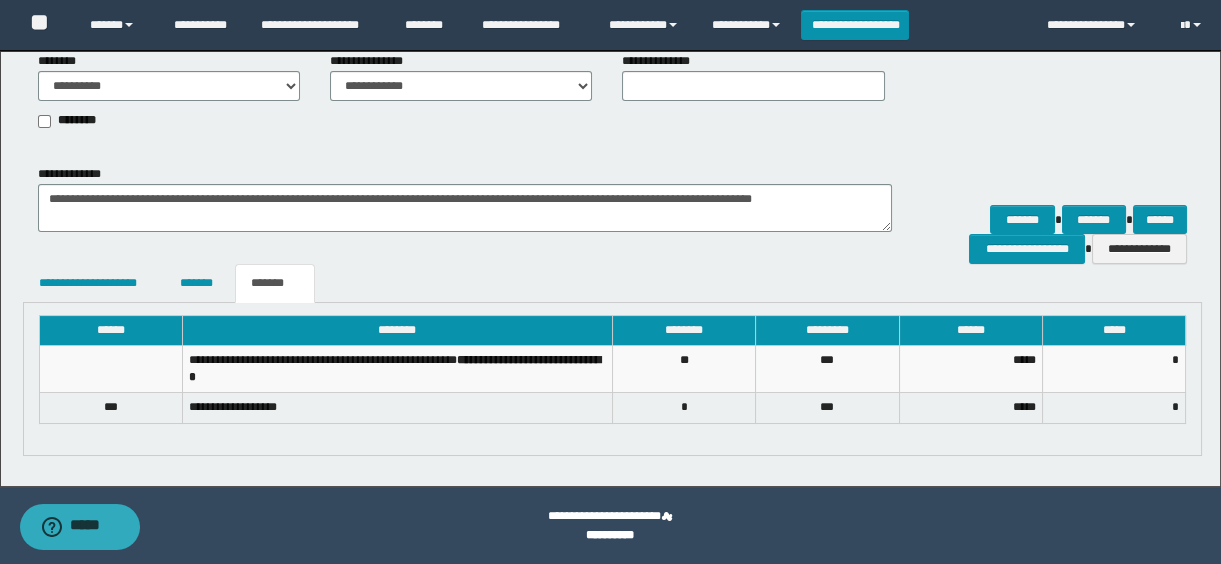 scroll, scrollTop: 162, scrollLeft: 0, axis: vertical 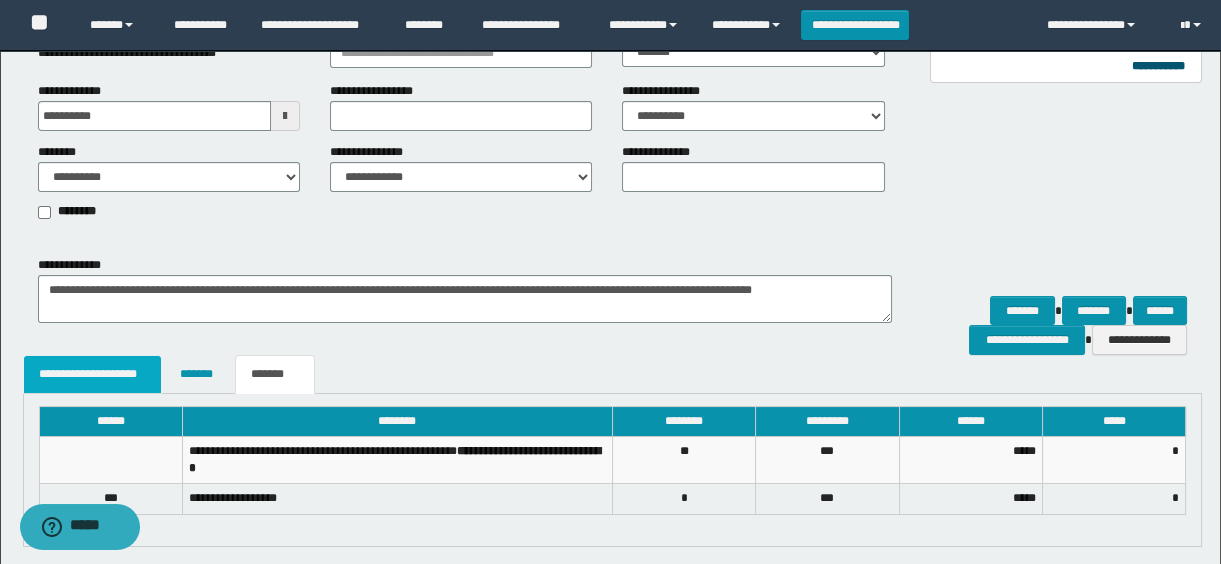 click on "**********" at bounding box center (93, 374) 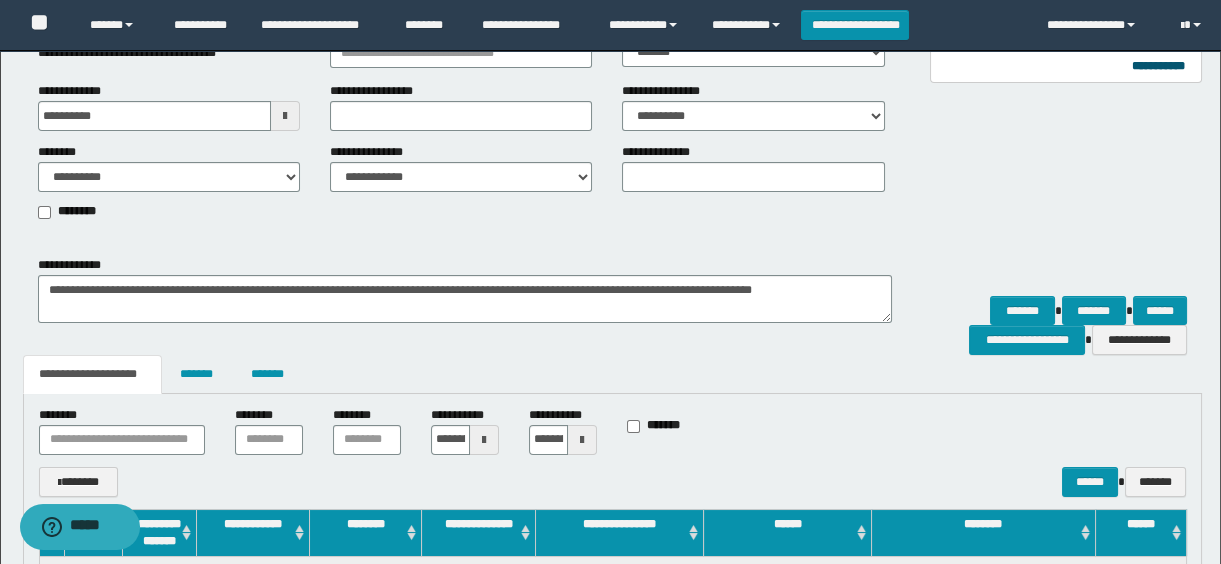 scroll, scrollTop: 344, scrollLeft: 0, axis: vertical 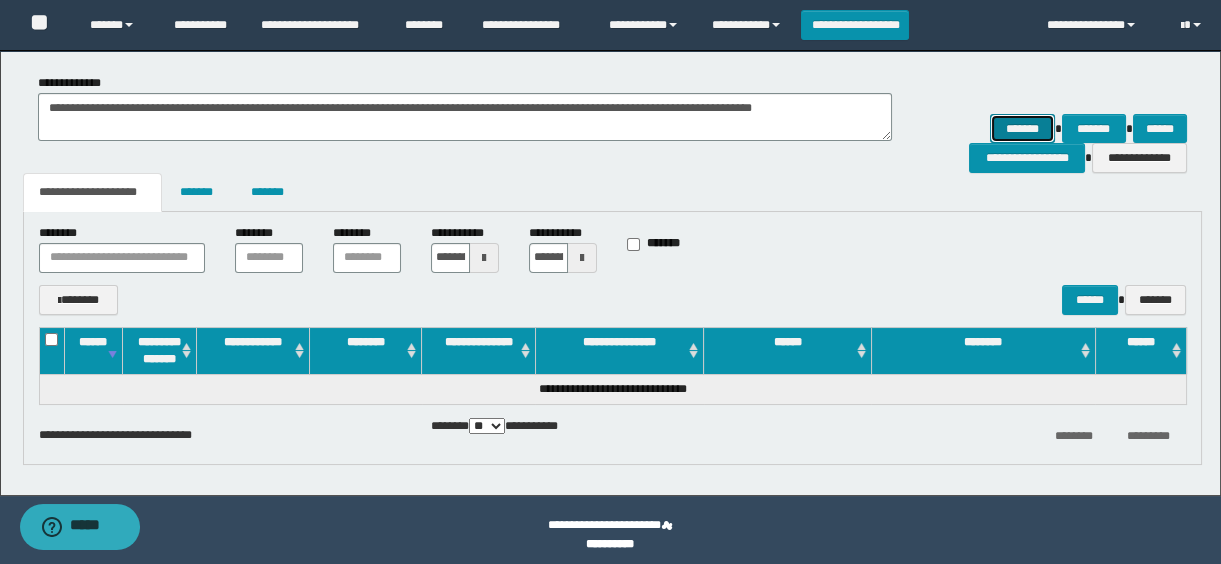 click on "*******" at bounding box center (1022, 129) 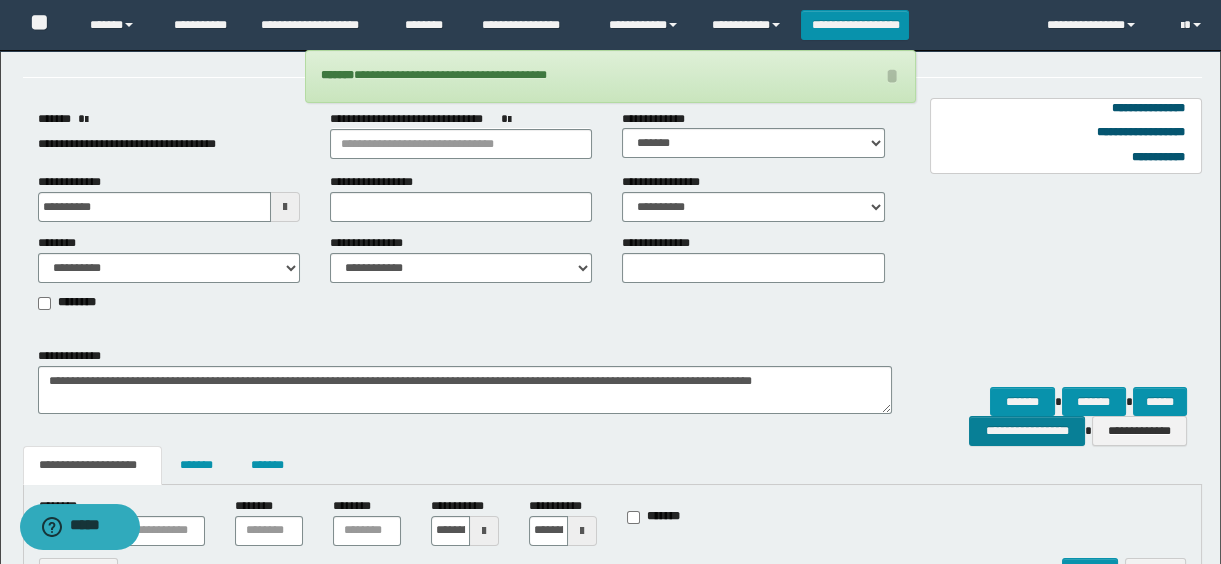 scroll, scrollTop: 0, scrollLeft: 0, axis: both 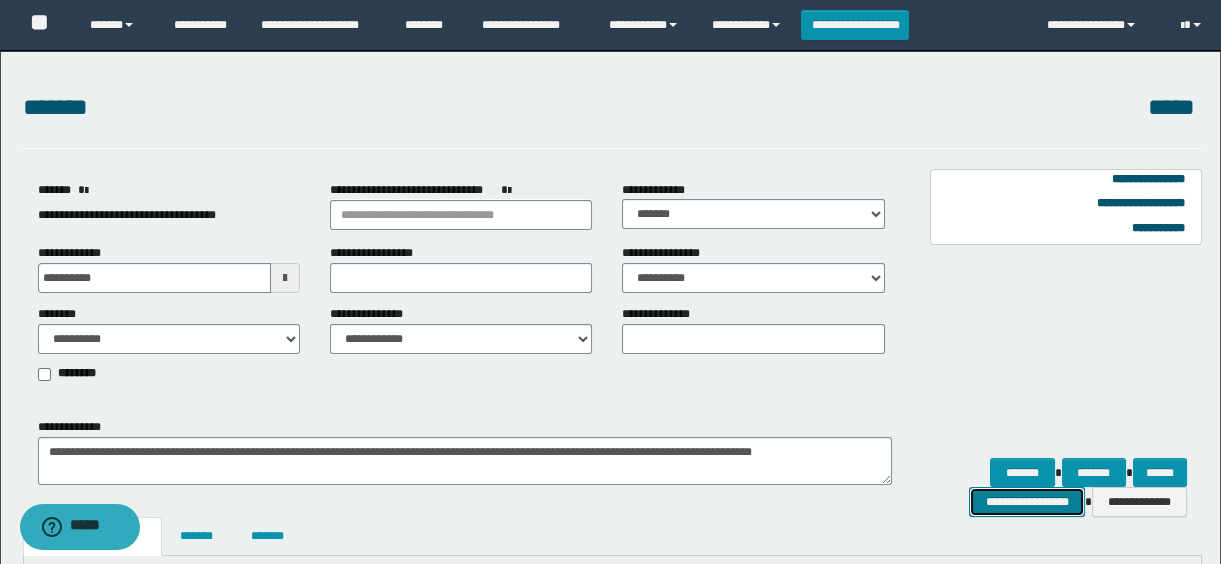 click on "**********" at bounding box center [1026, 502] 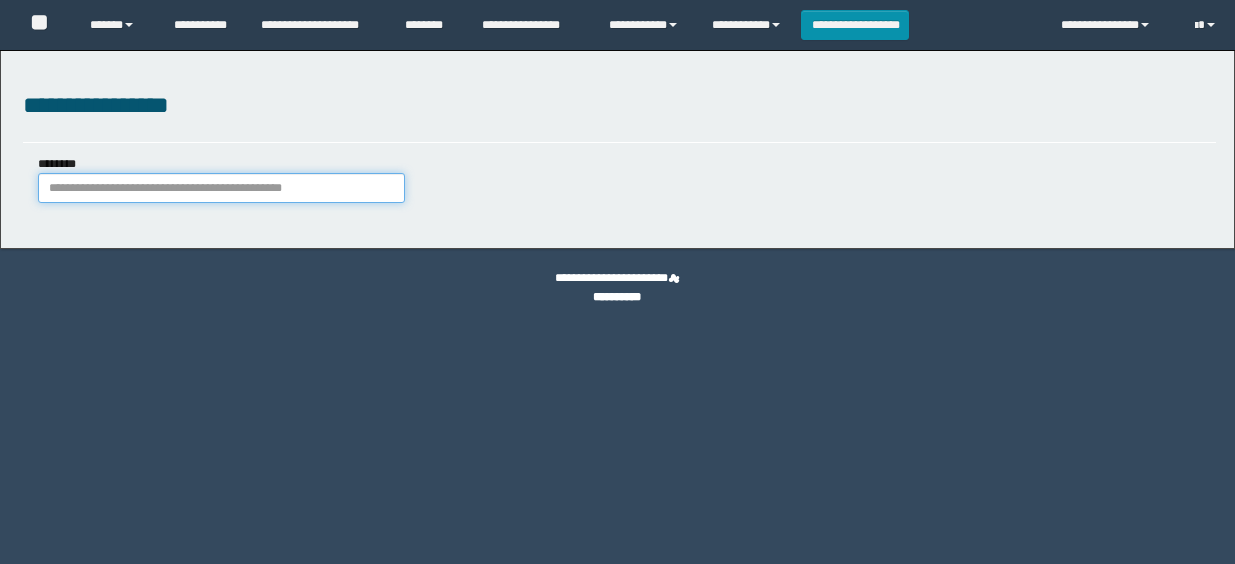 scroll, scrollTop: 0, scrollLeft: 0, axis: both 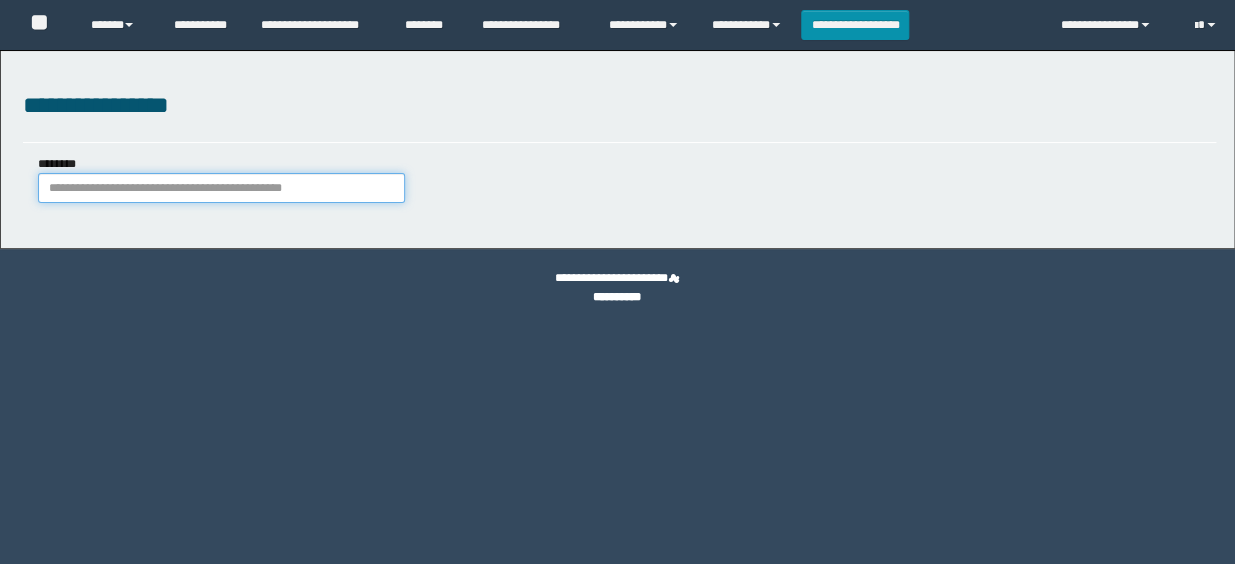 click on "********" at bounding box center [222, 188] 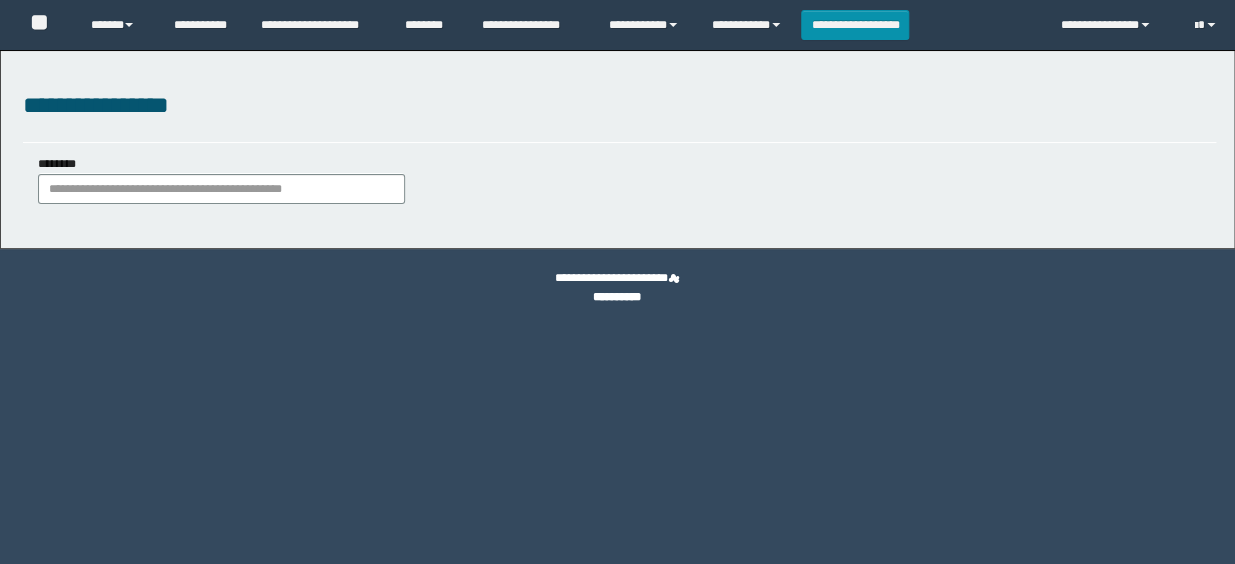 scroll, scrollTop: 0, scrollLeft: 0, axis: both 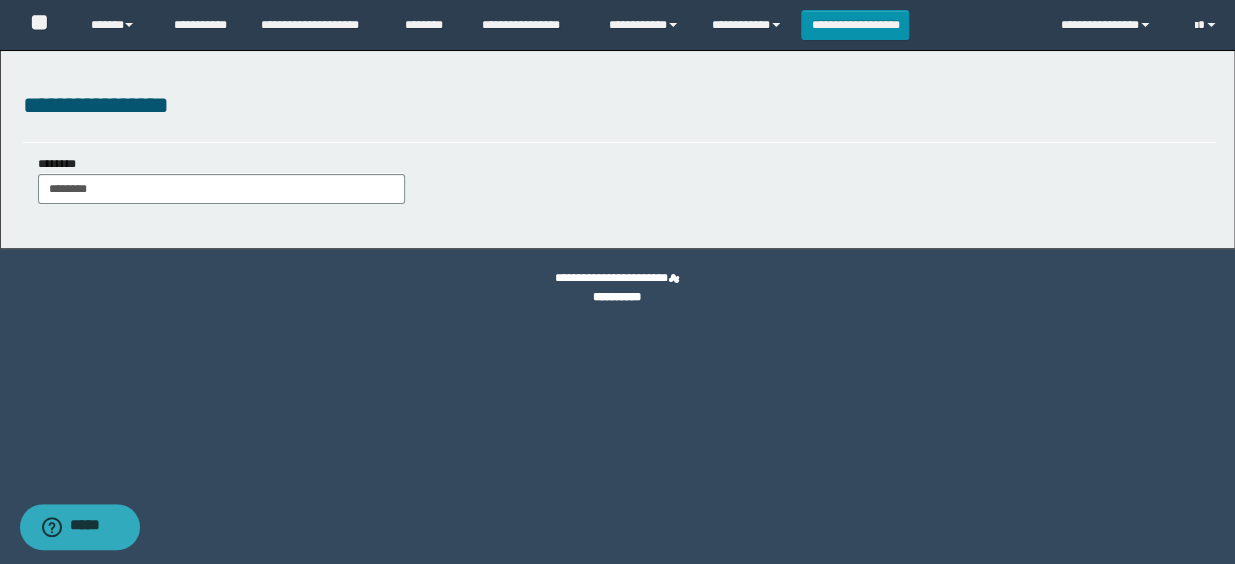 type on "********" 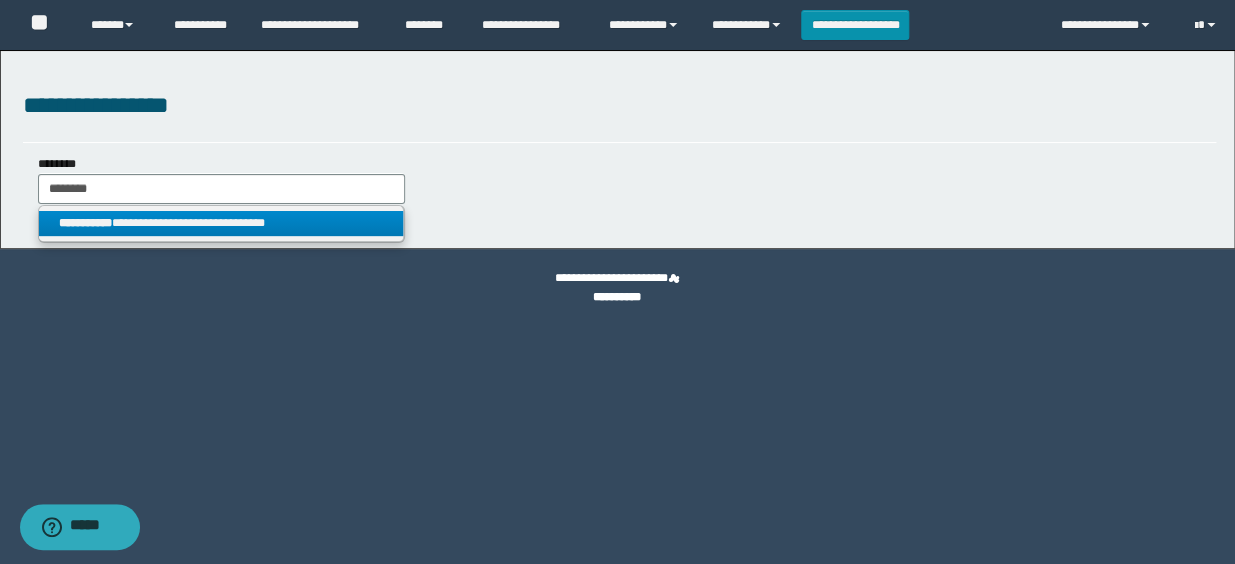 type on "********" 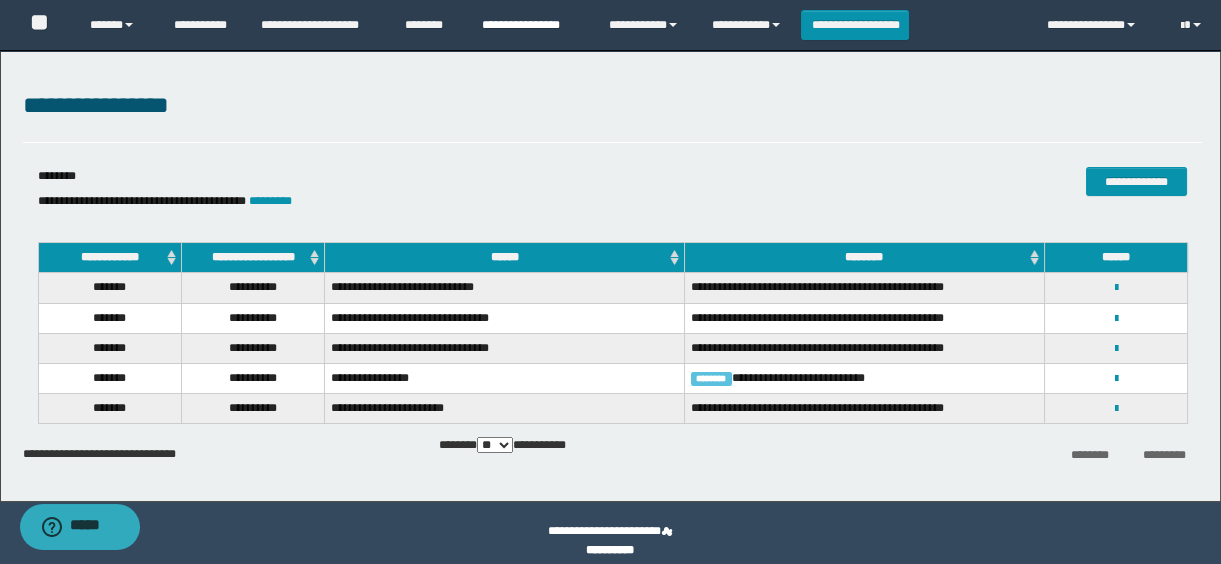 click on "**********" at bounding box center [530, 25] 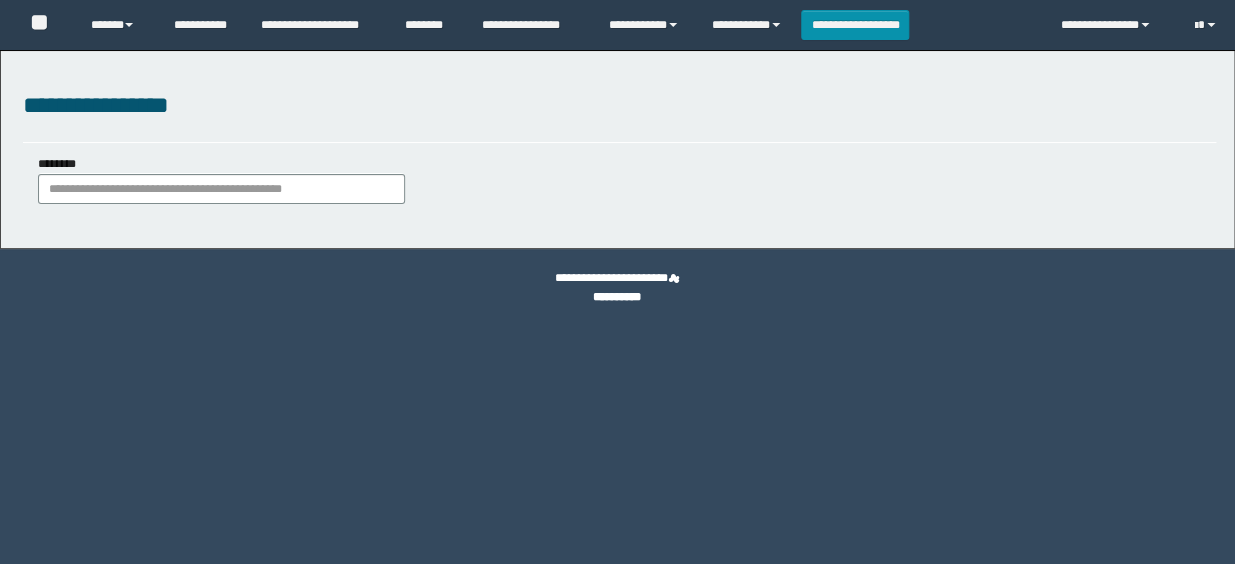 scroll, scrollTop: 0, scrollLeft: 0, axis: both 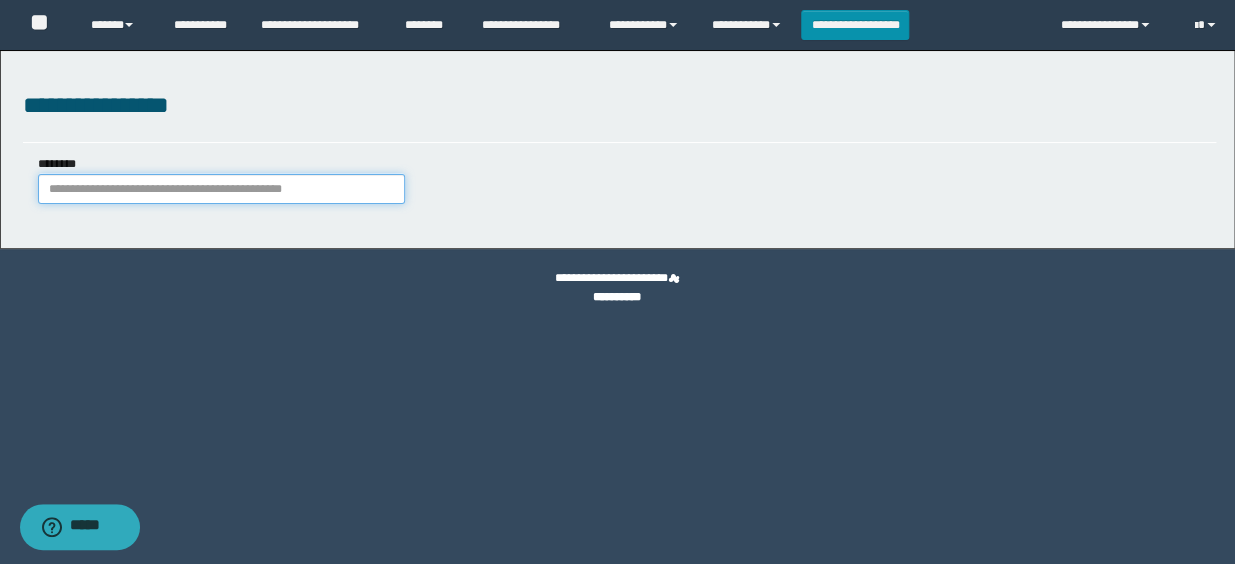click on "********" at bounding box center (222, 189) 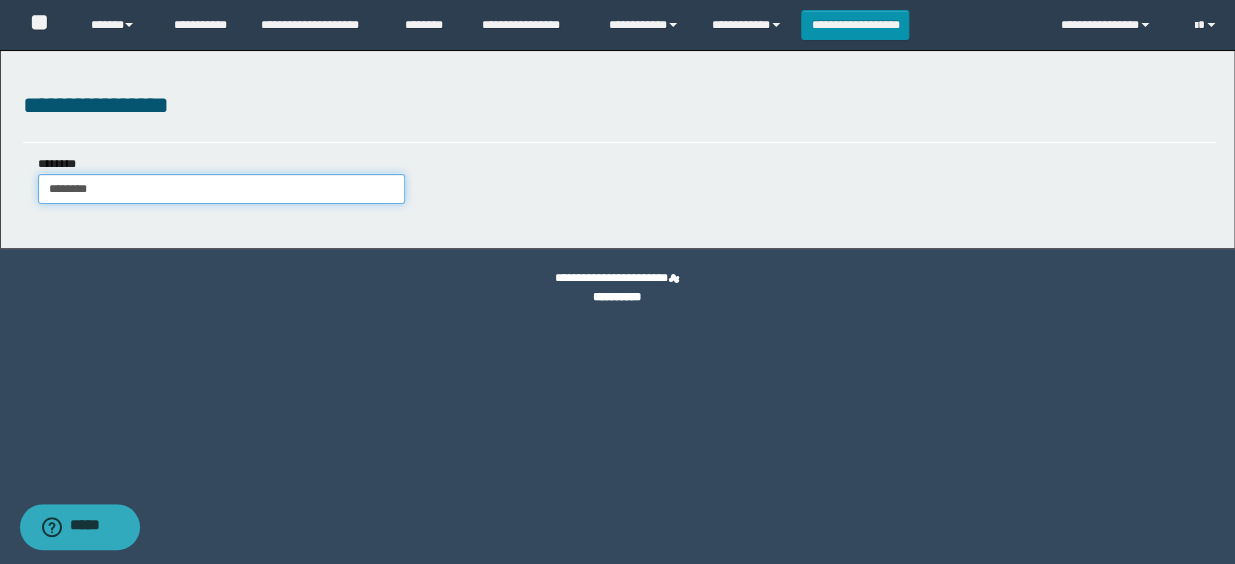 type on "********" 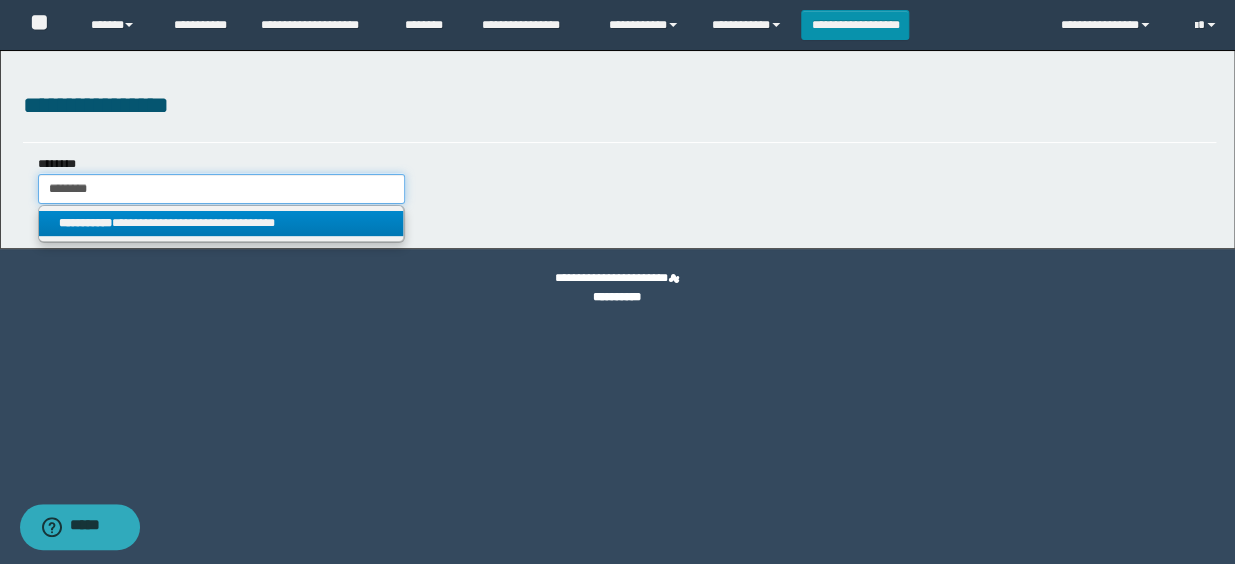 type on "********" 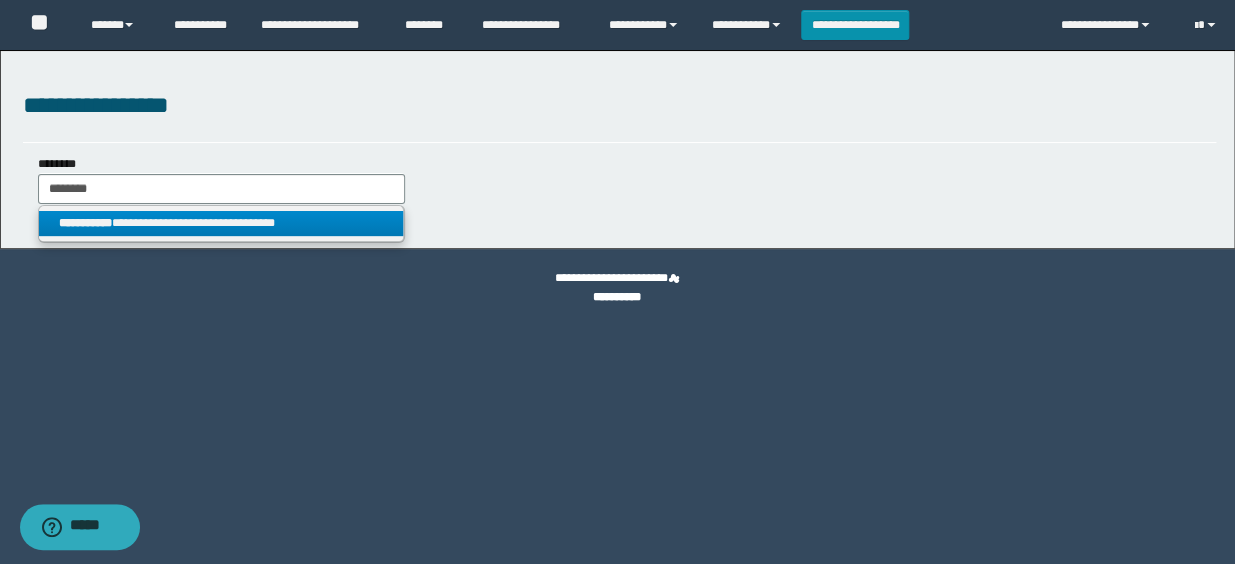 click on "**********" at bounding box center [221, 223] 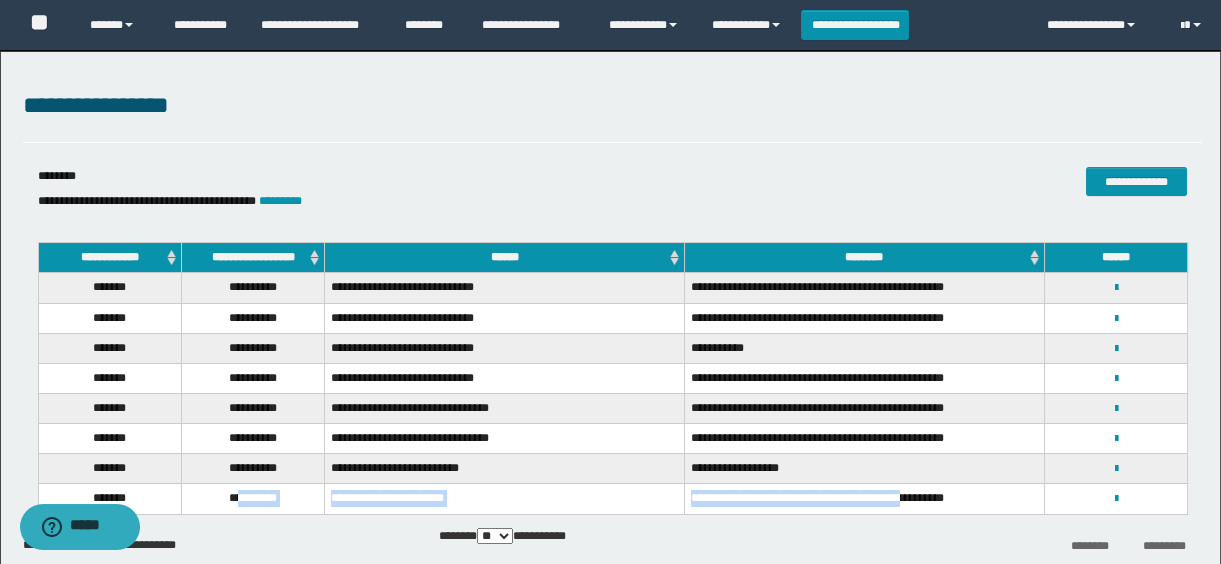 drag, startPoint x: 236, startPoint y: 506, endPoint x: 930, endPoint y: 490, distance: 694.1844 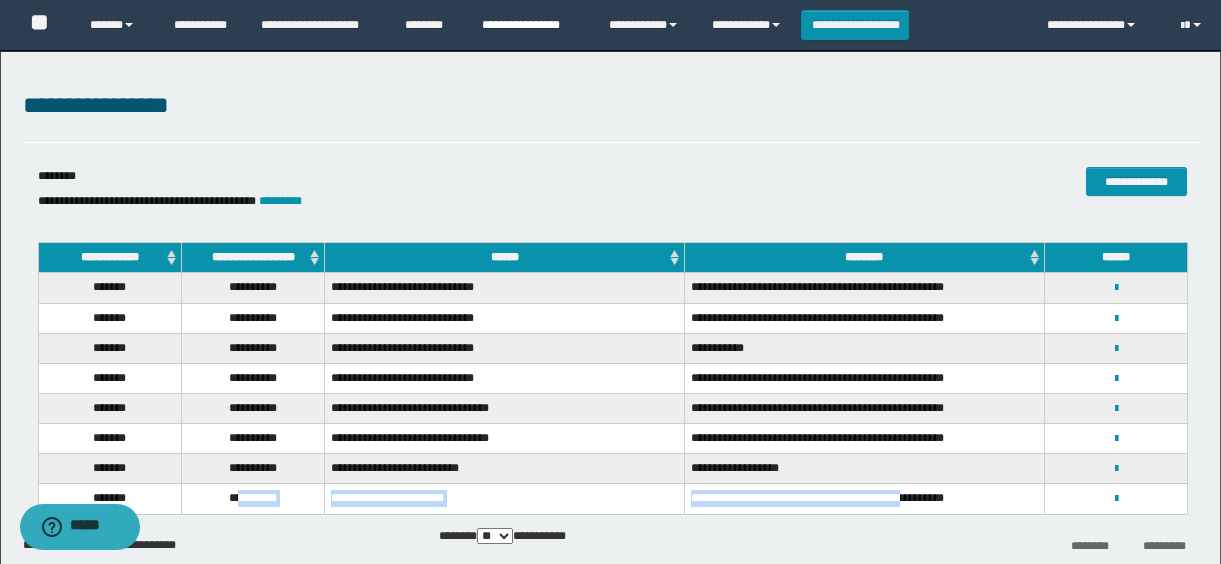 click on "**********" at bounding box center (530, 25) 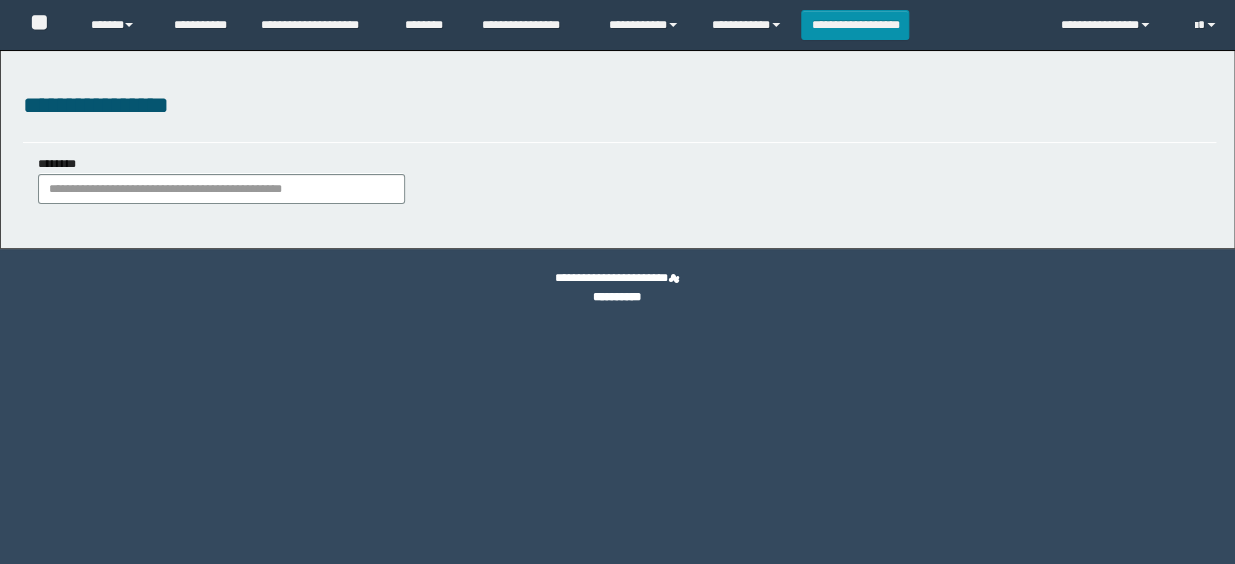 scroll, scrollTop: 0, scrollLeft: 0, axis: both 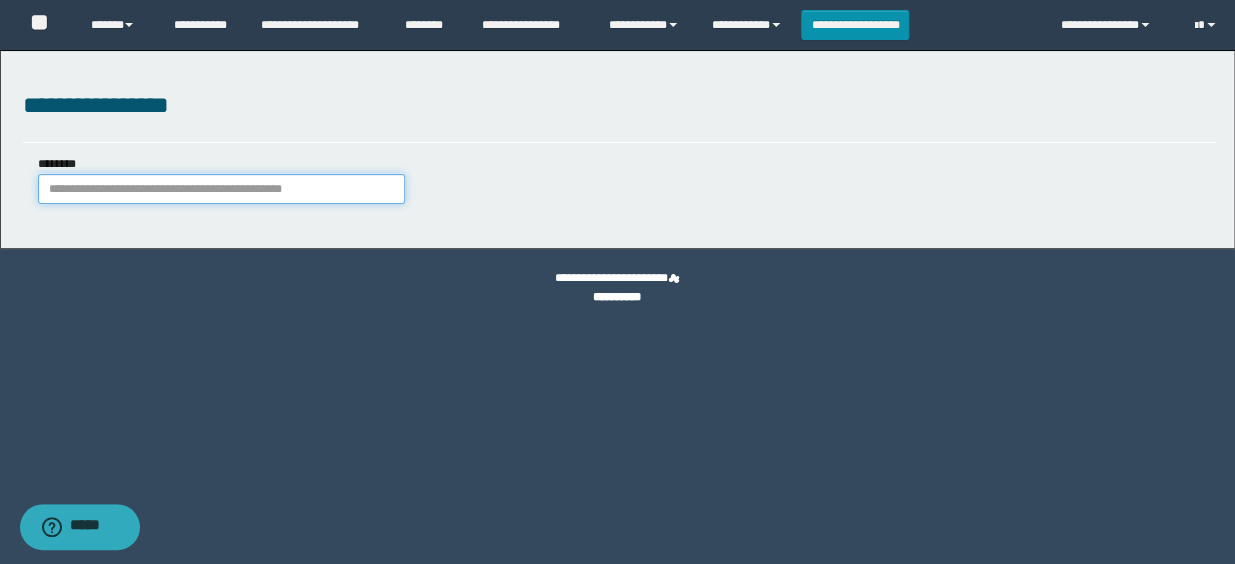 drag, startPoint x: 321, startPoint y: 180, endPoint x: 316, endPoint y: 199, distance: 19.646883 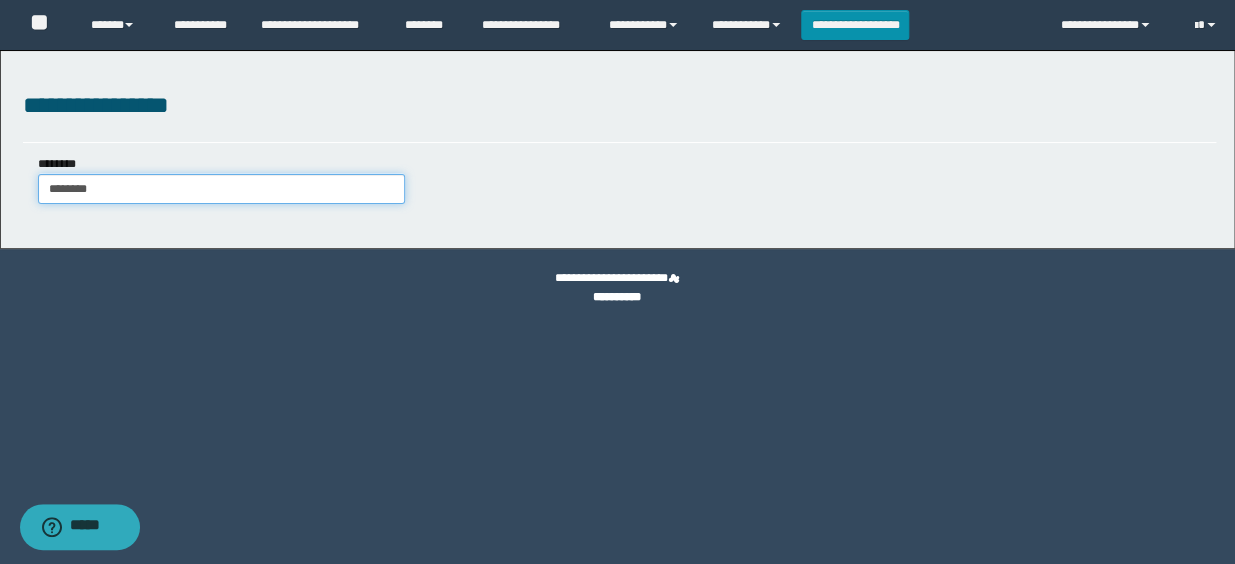 type on "********" 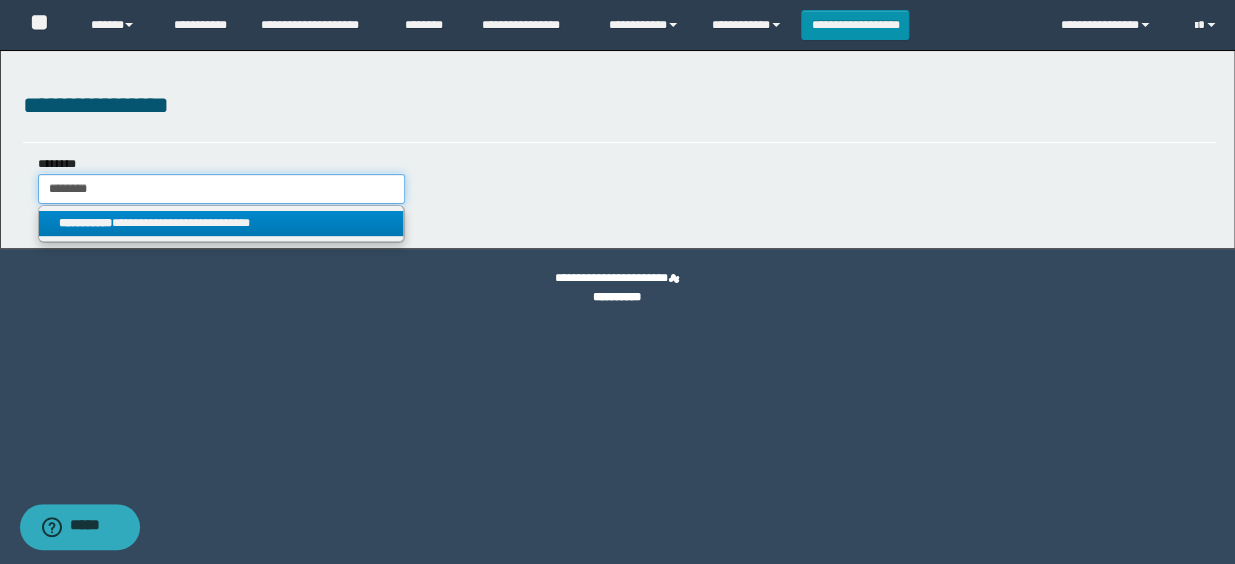 type on "********" 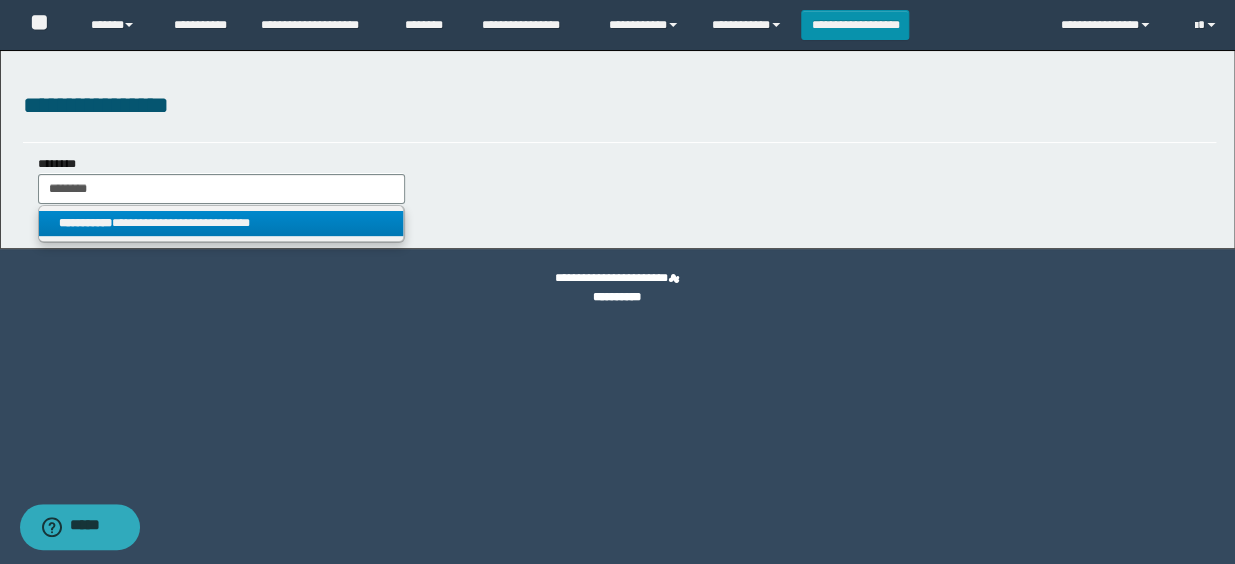 click on "**********" at bounding box center [221, 223] 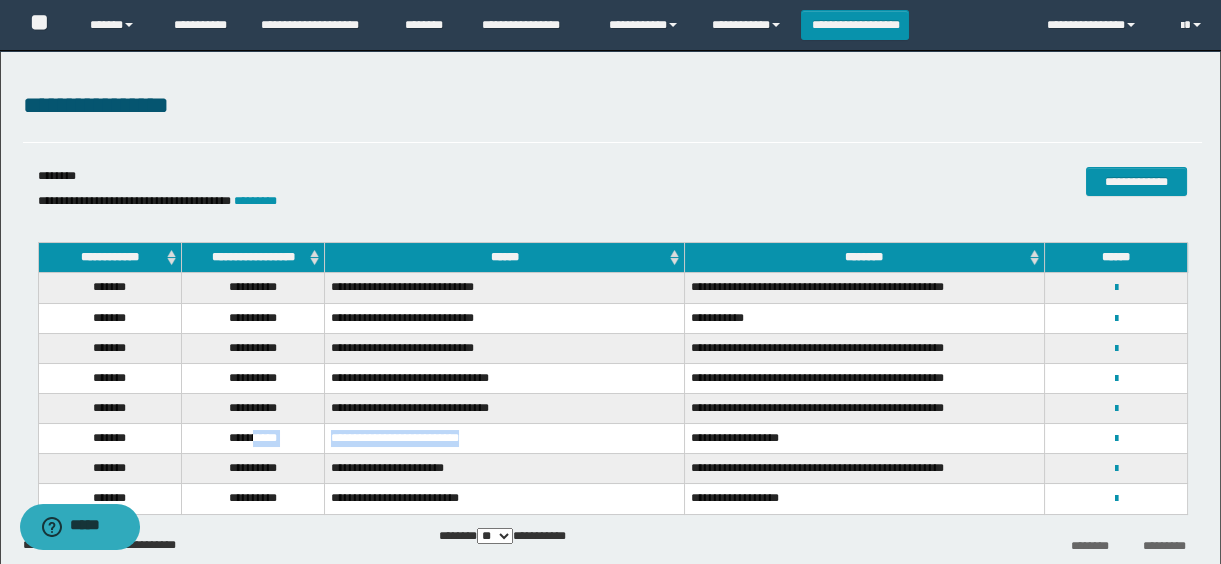 drag, startPoint x: 252, startPoint y: 434, endPoint x: 678, endPoint y: 423, distance: 426.142 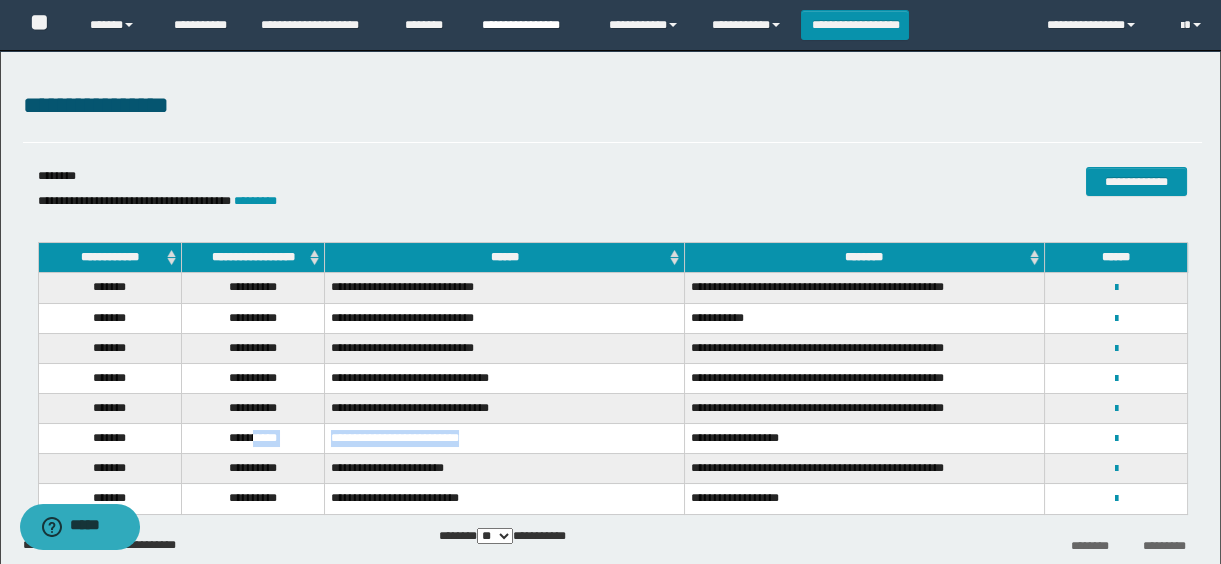 click on "**********" at bounding box center (530, 25) 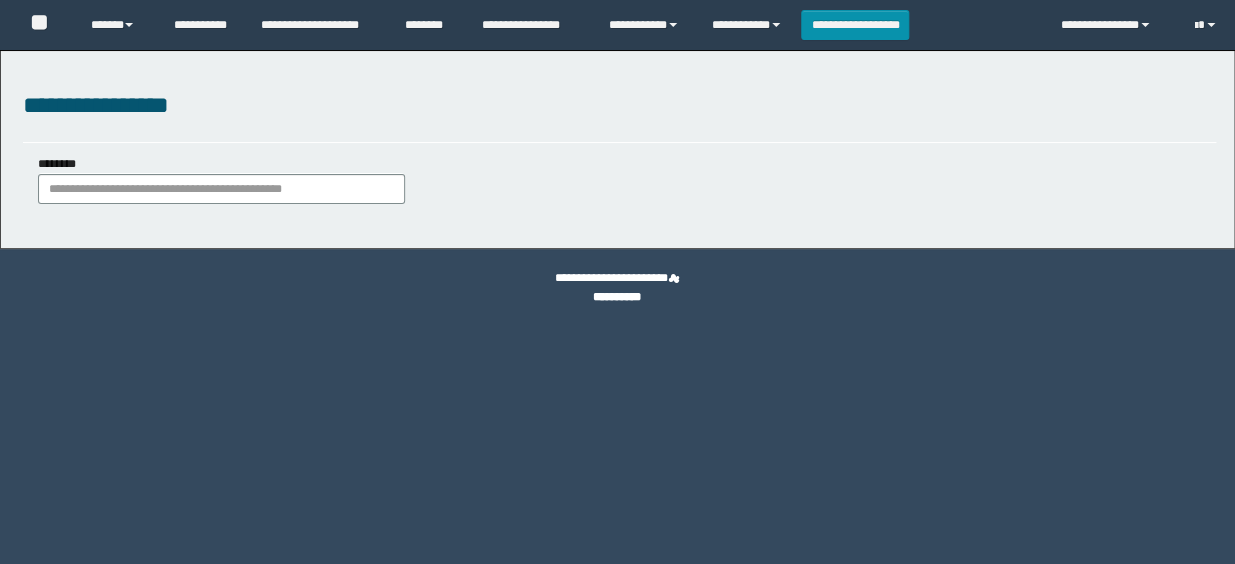 scroll, scrollTop: 0, scrollLeft: 0, axis: both 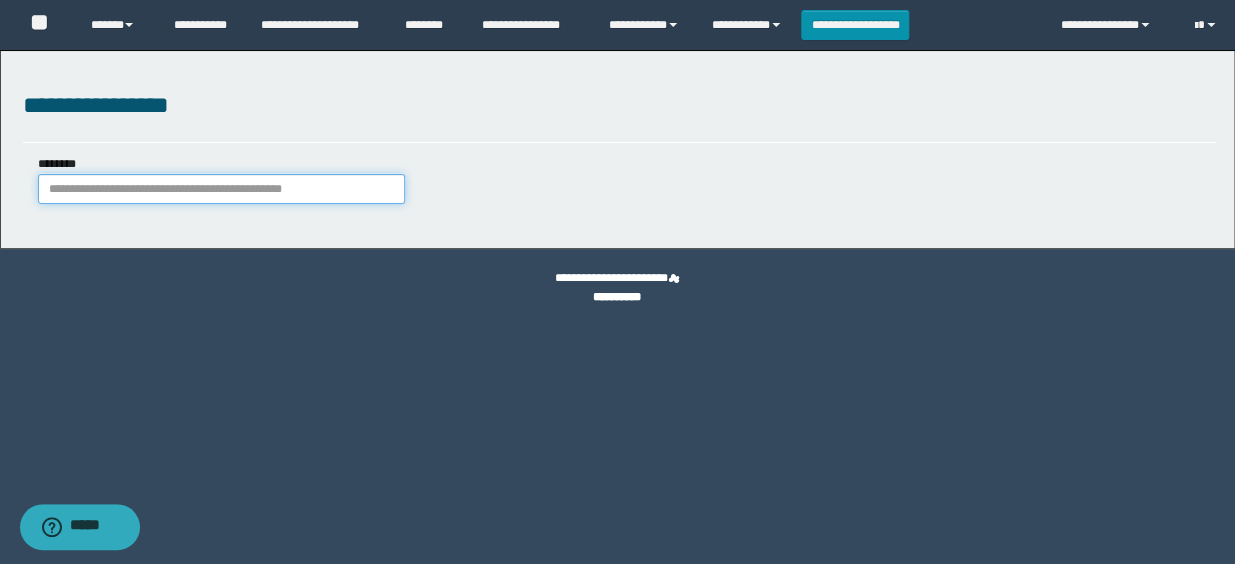 click on "********" at bounding box center (222, 189) 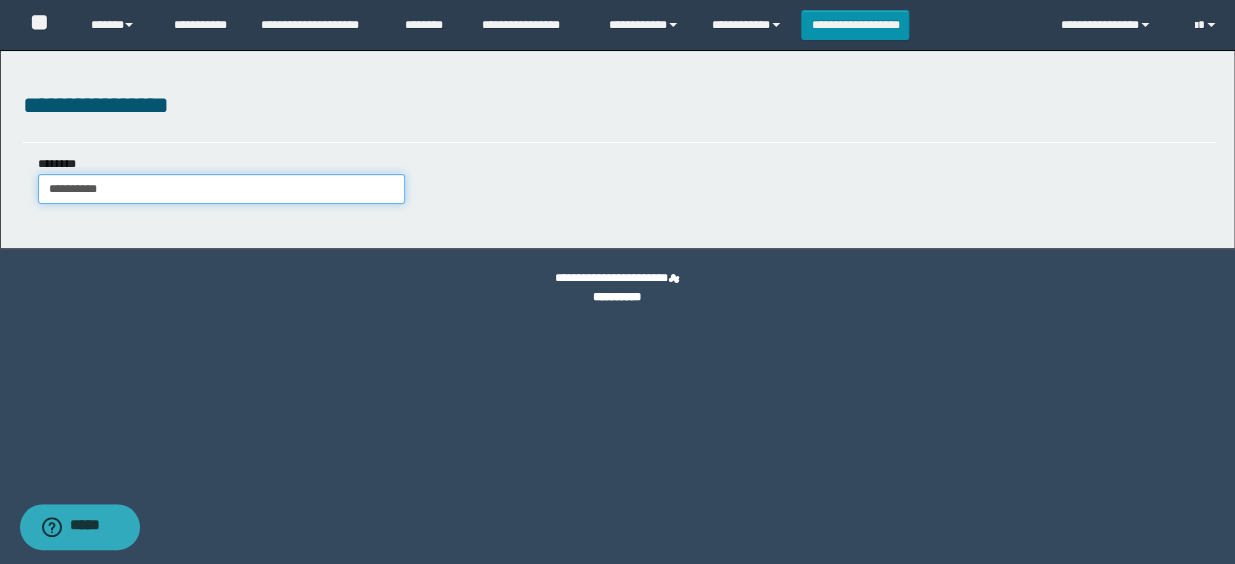 type on "**********" 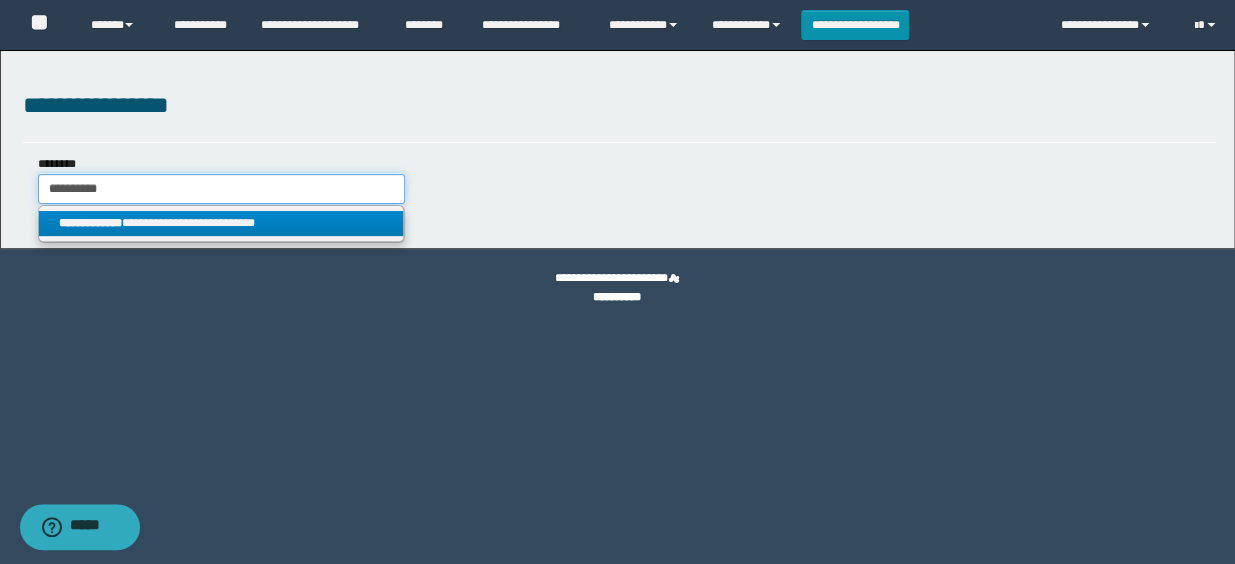 type on "**********" 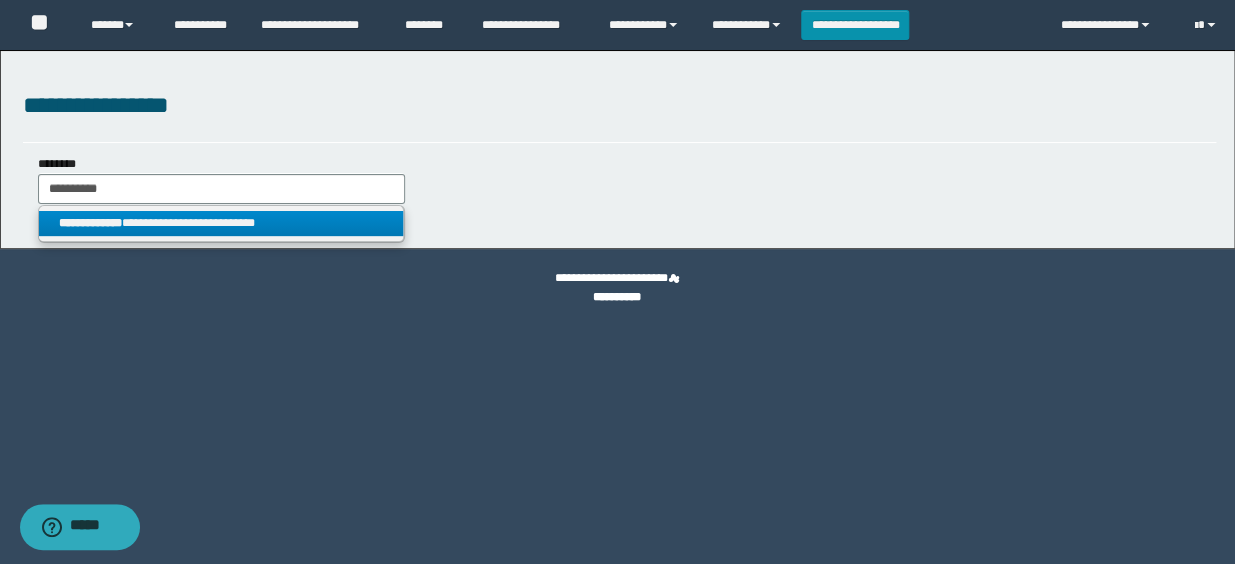 click on "**********" at bounding box center (221, 223) 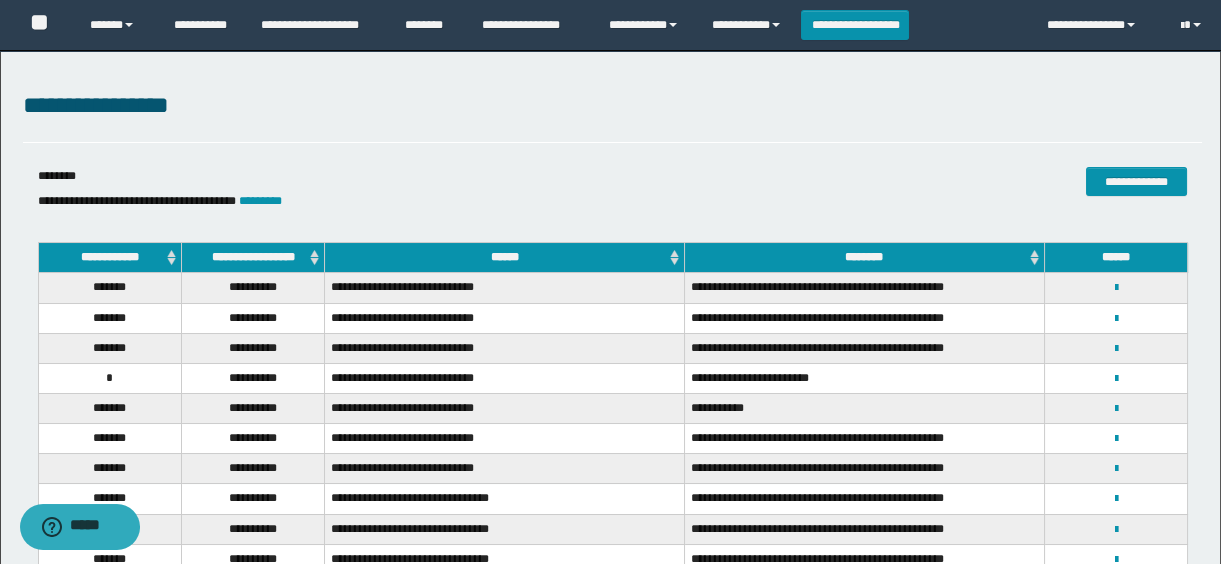 scroll, scrollTop: 316, scrollLeft: 0, axis: vertical 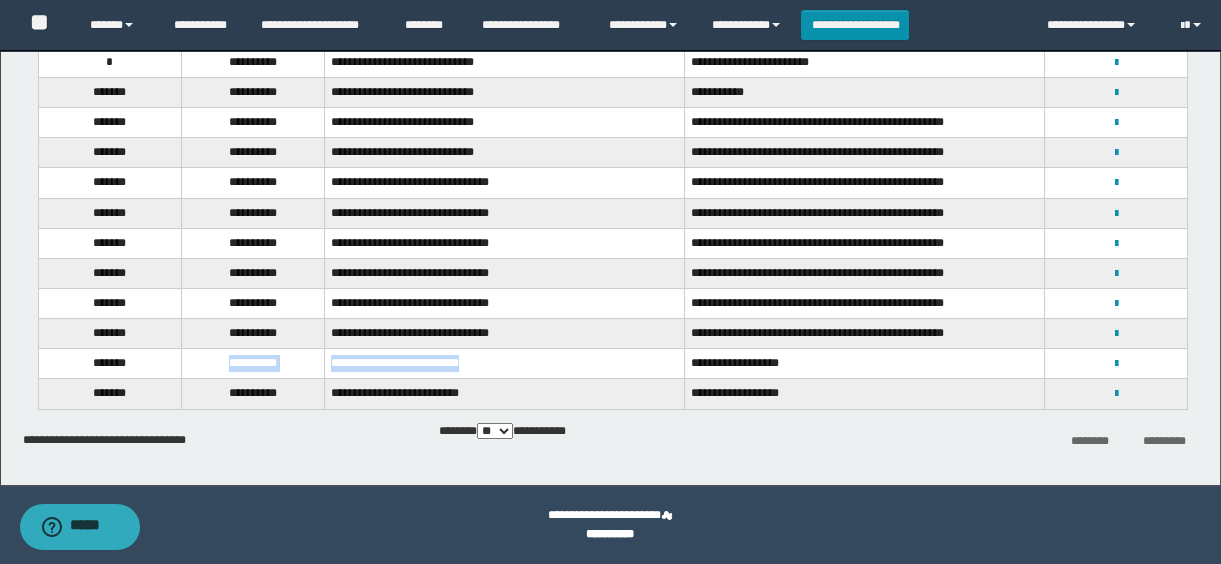 drag, startPoint x: 218, startPoint y: 370, endPoint x: 564, endPoint y: 350, distance: 346.57755 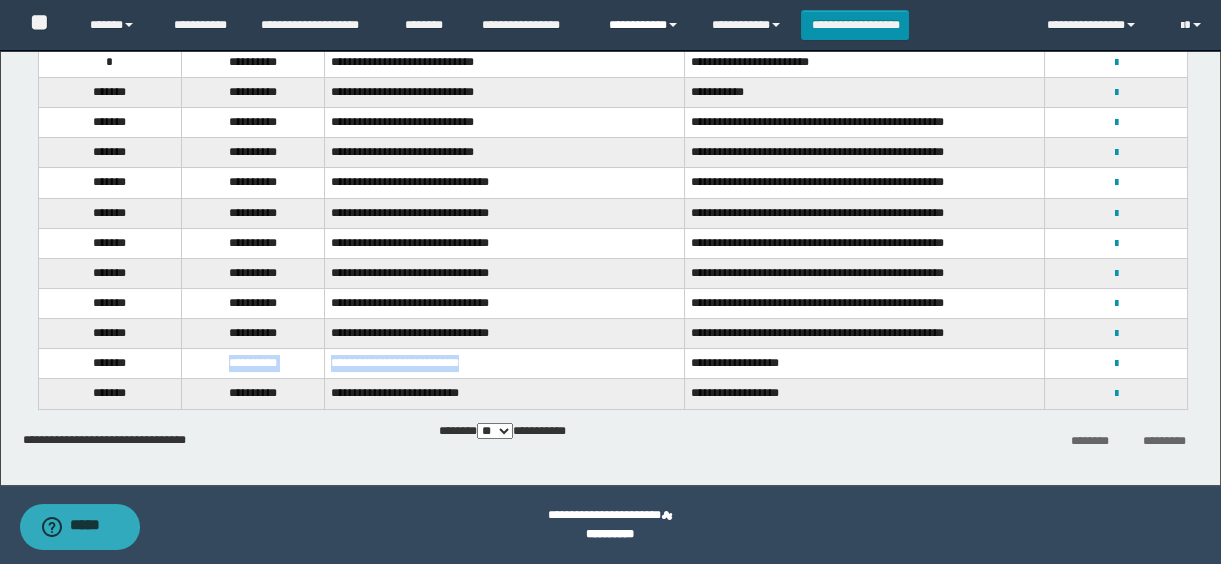 click on "**********" at bounding box center (645, 25) 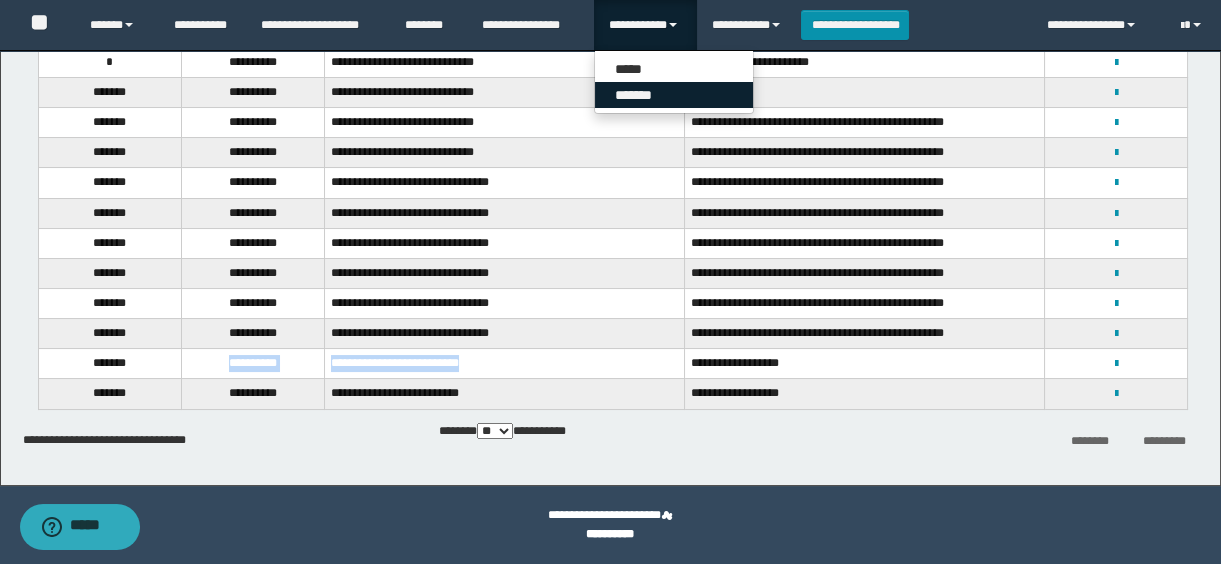 click on "*******" at bounding box center [674, 95] 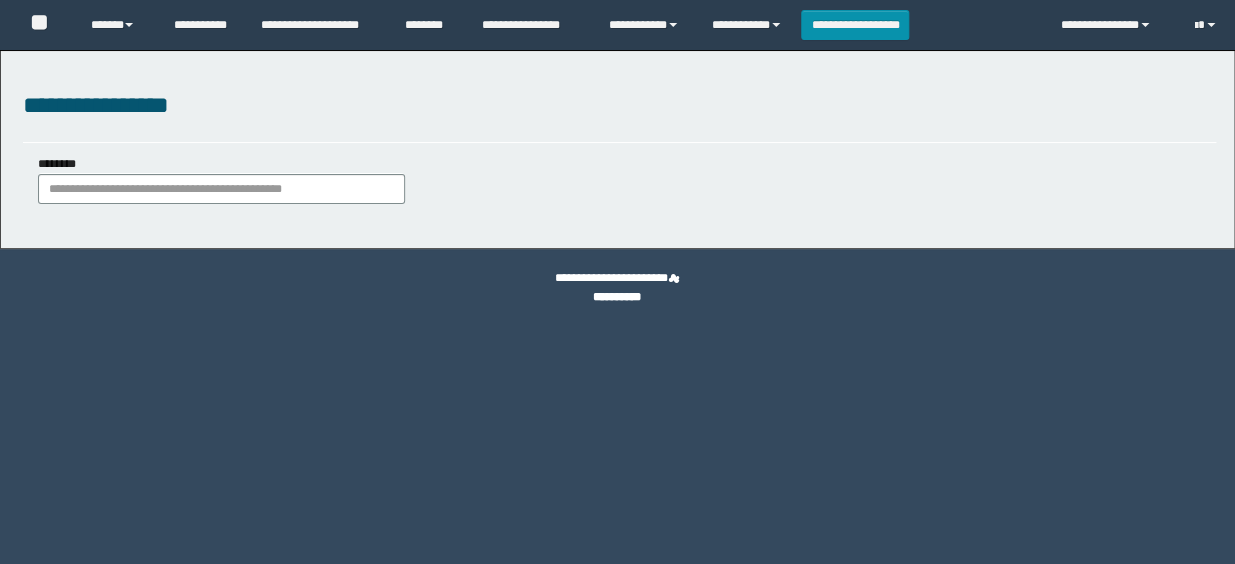 scroll, scrollTop: 0, scrollLeft: 0, axis: both 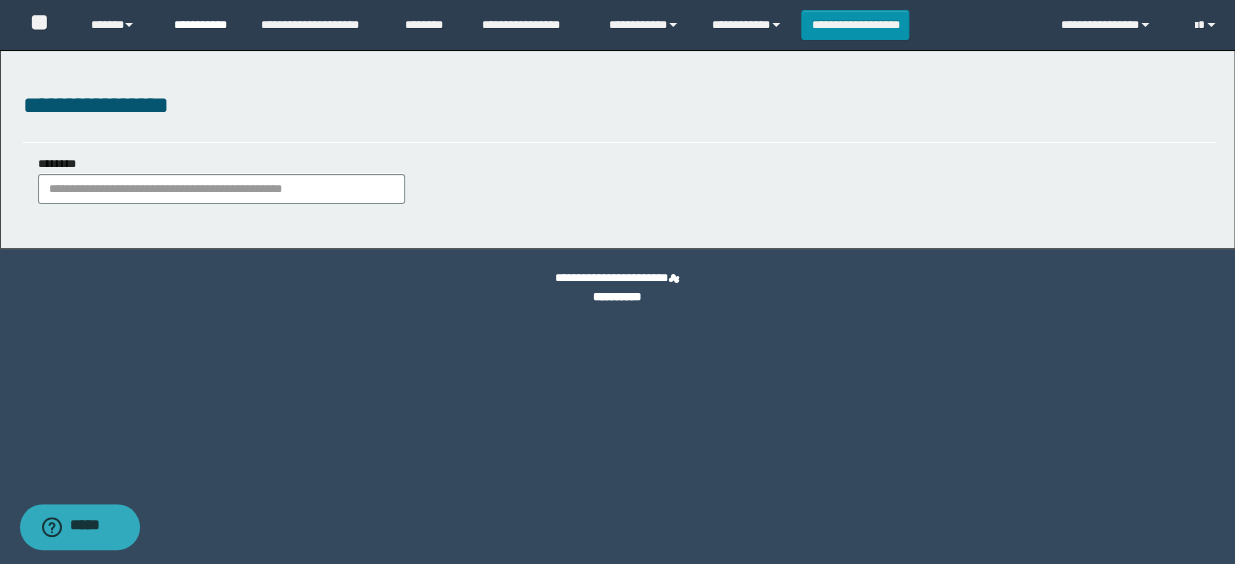 click on "**********" at bounding box center [202, 25] 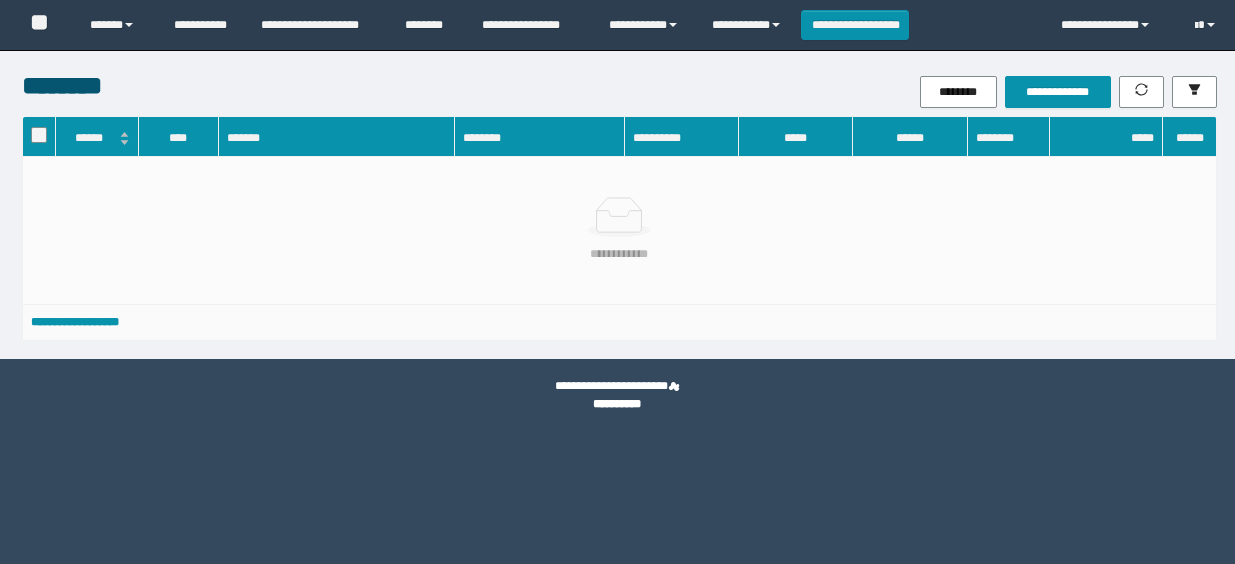 scroll, scrollTop: 0, scrollLeft: 0, axis: both 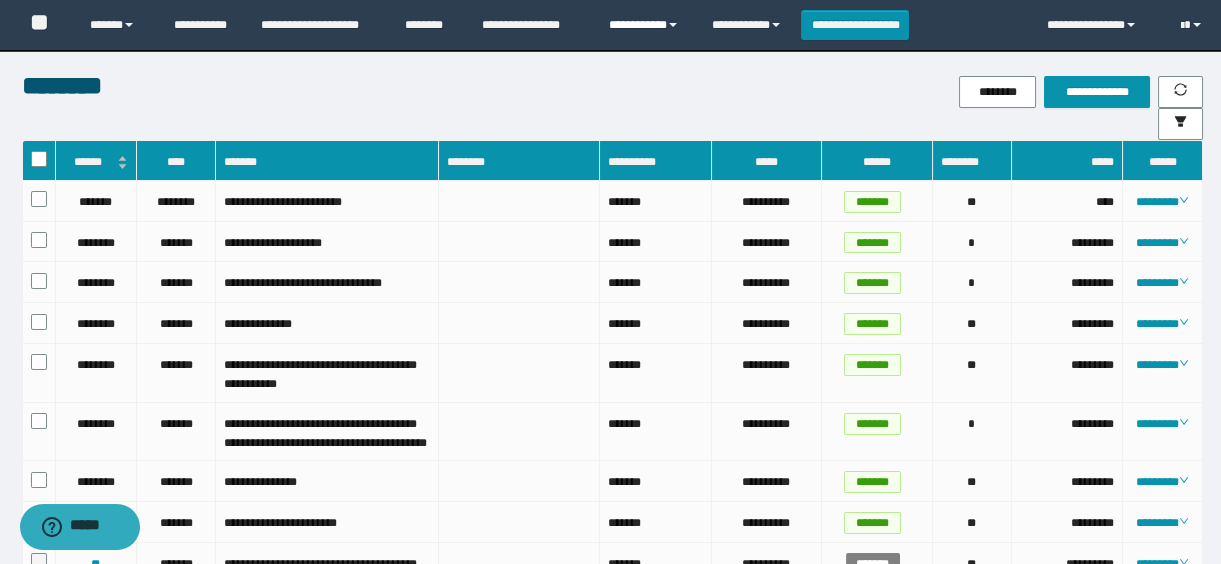 click on "**********" at bounding box center [645, 25] 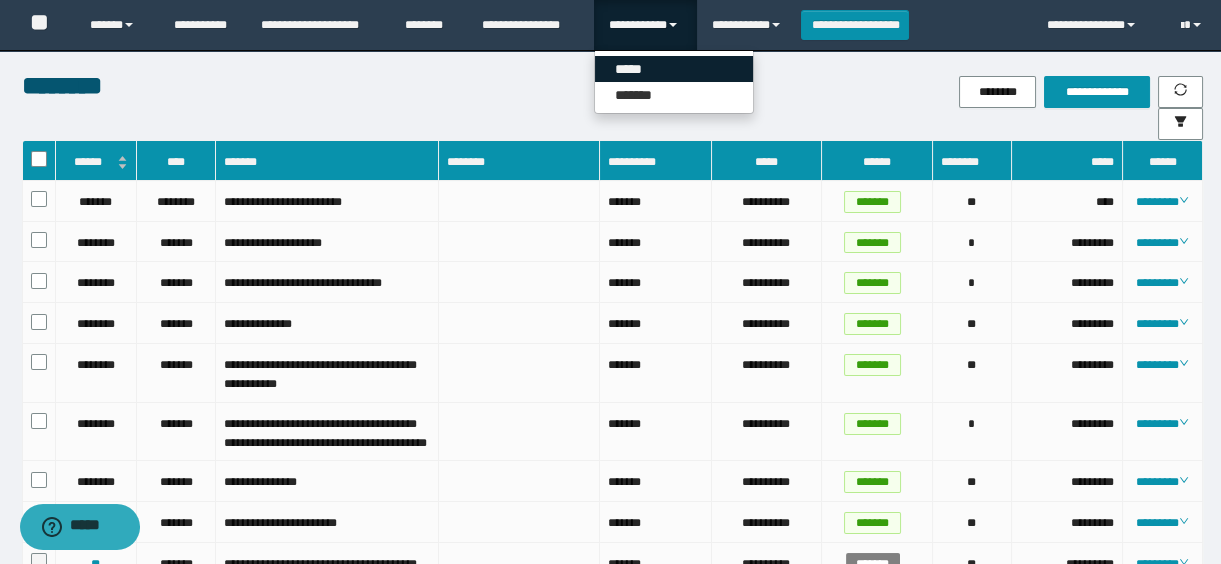 click on "*****" at bounding box center (674, 69) 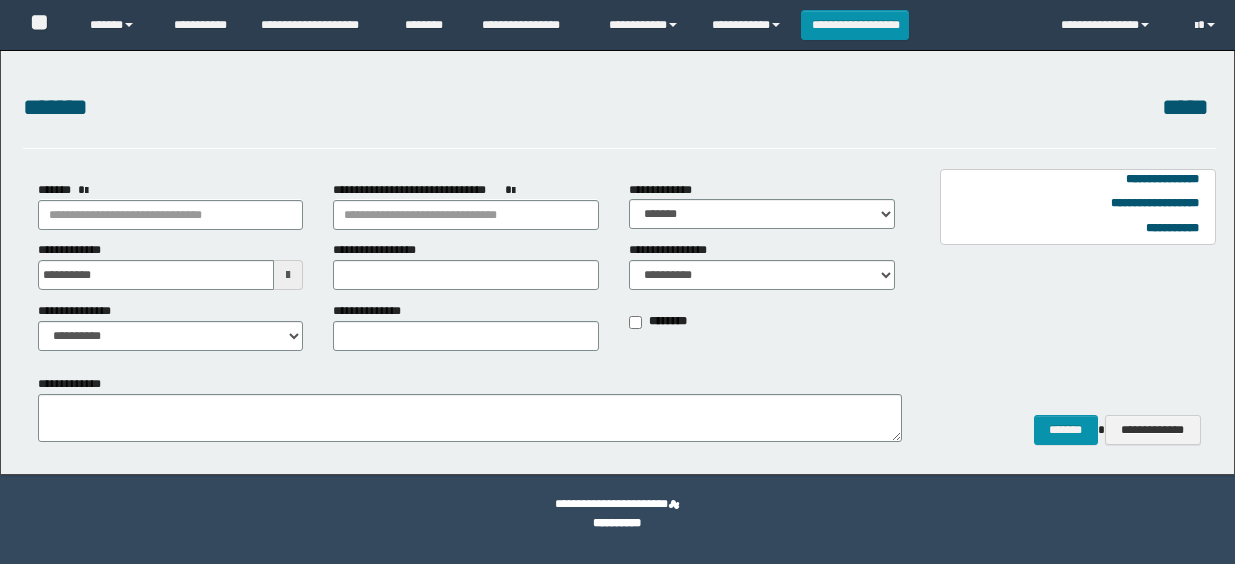 scroll, scrollTop: 0, scrollLeft: 0, axis: both 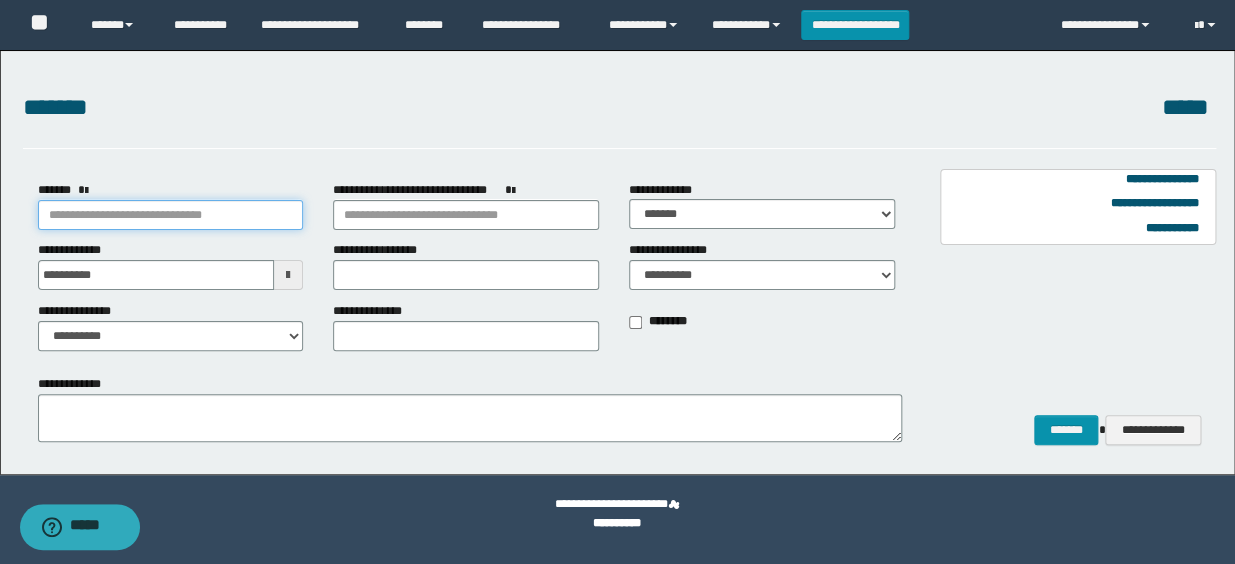 click on "*******" at bounding box center [171, 215] 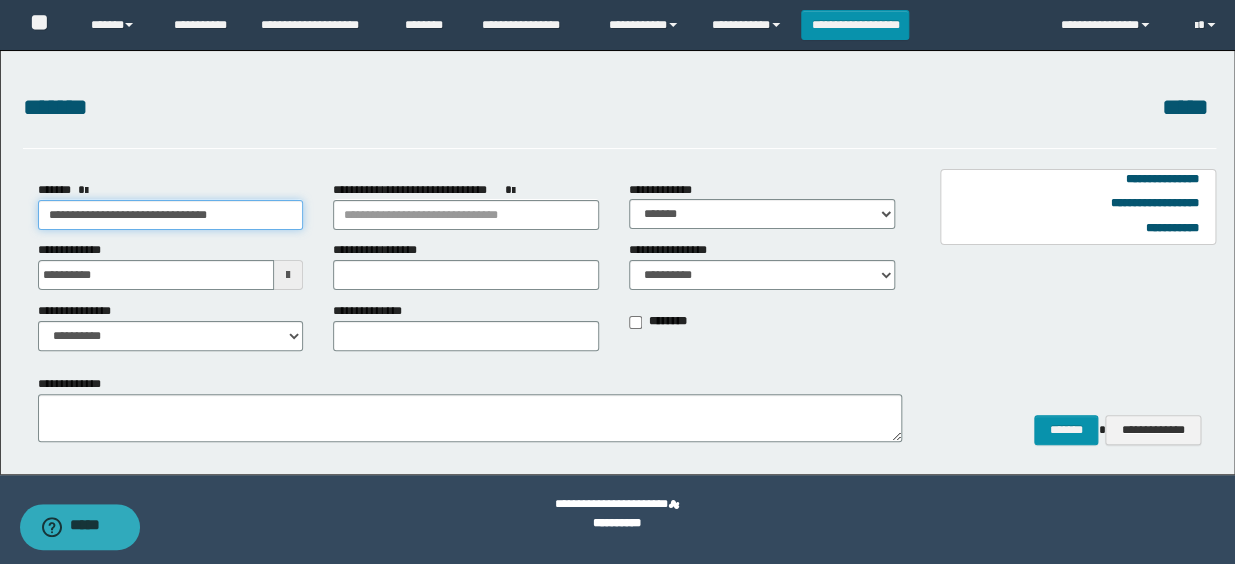 type on "**********" 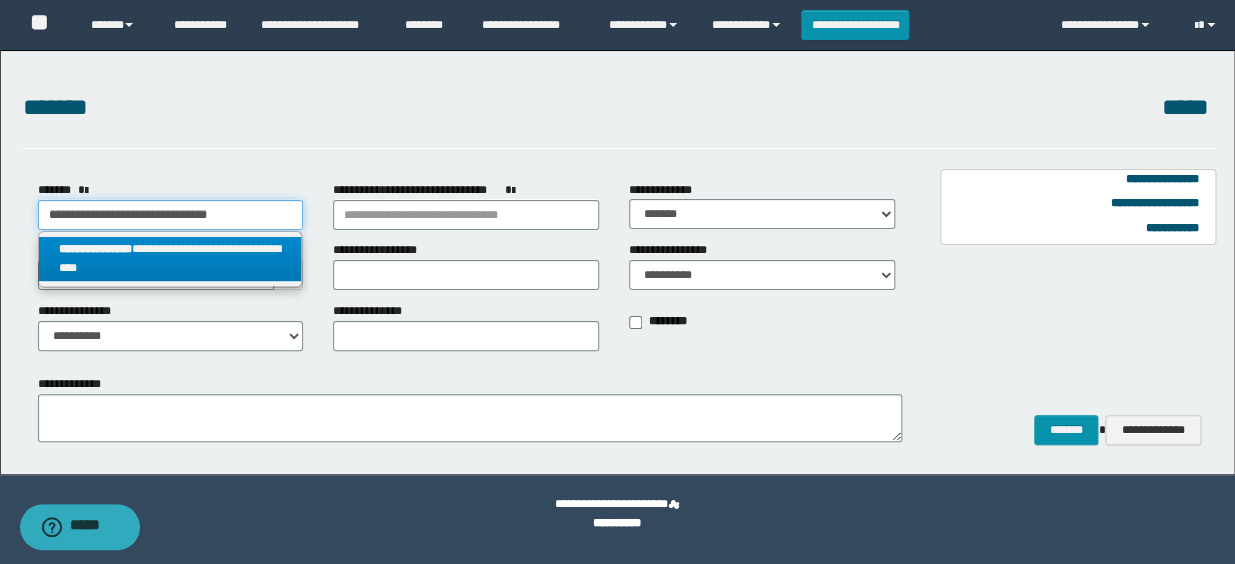 type on "**********" 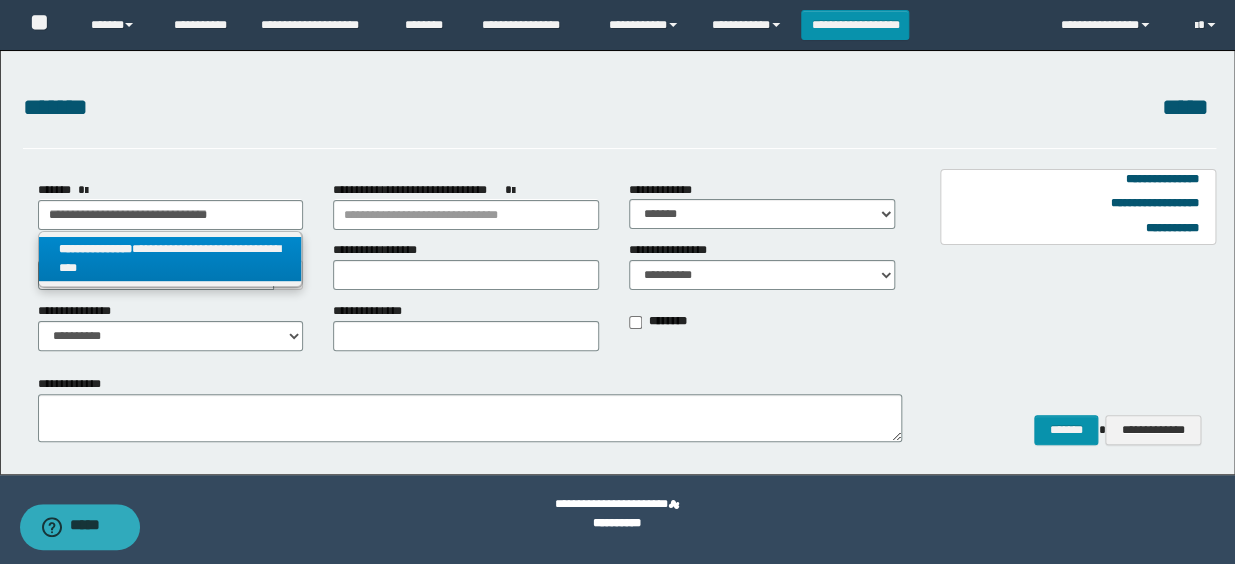 click on "**********" at bounding box center (170, 259) 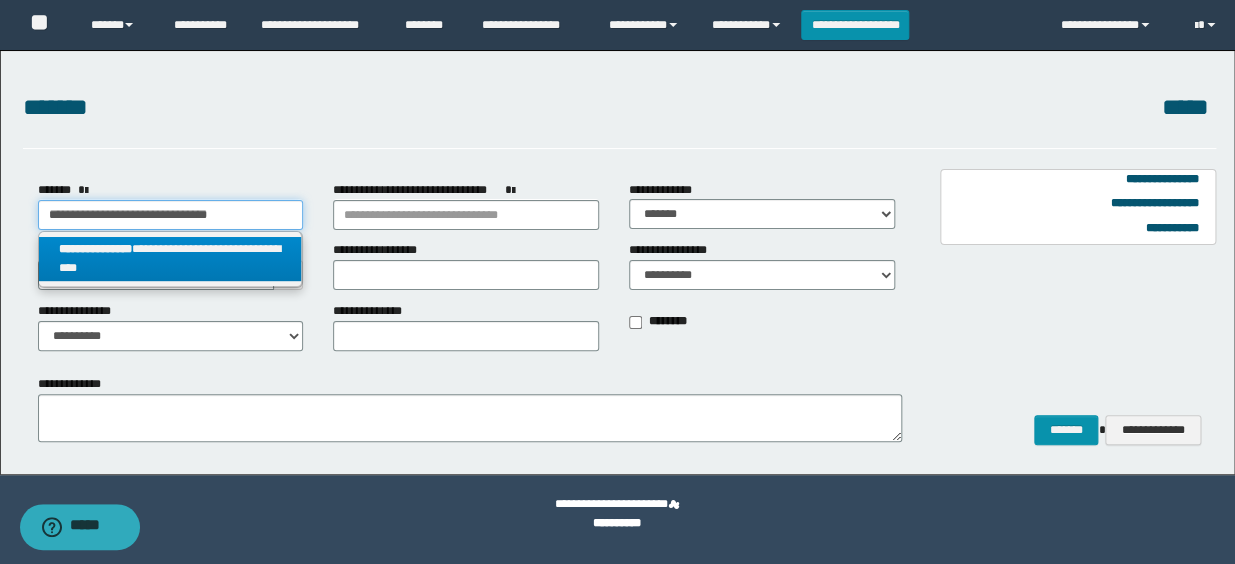 select on "*" 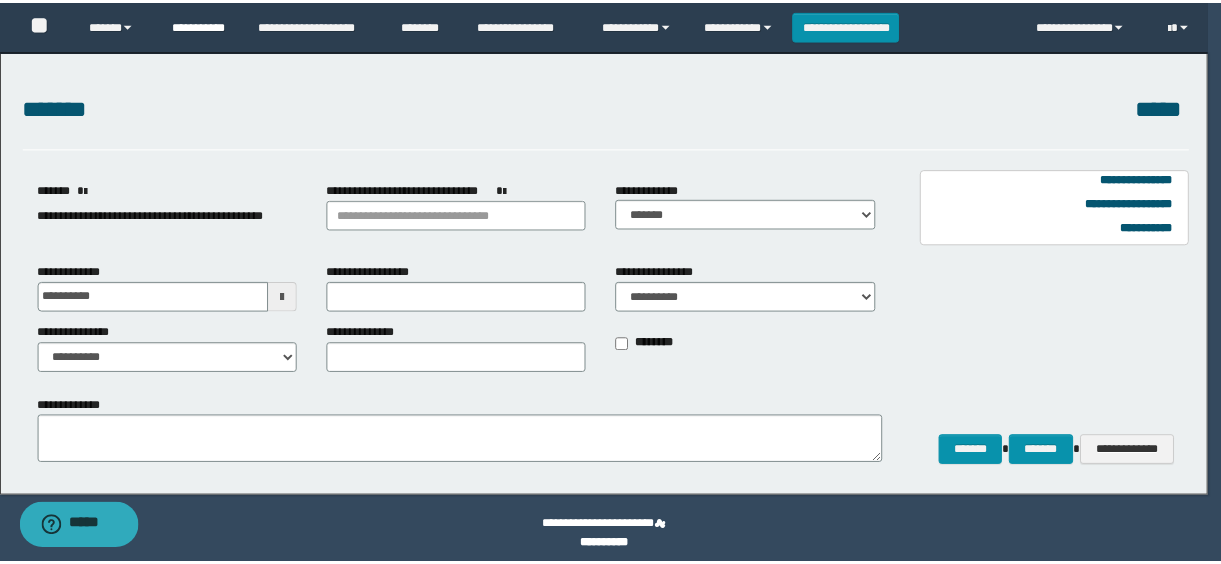 scroll, scrollTop: 0, scrollLeft: 0, axis: both 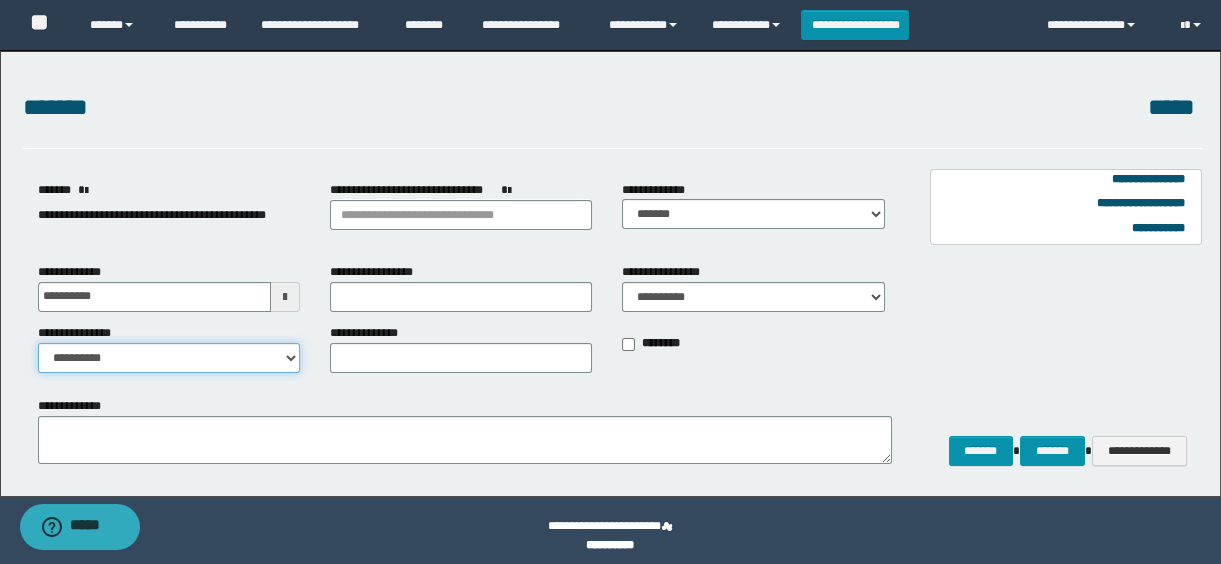 drag, startPoint x: 200, startPoint y: 363, endPoint x: 178, endPoint y: 372, distance: 23.769728 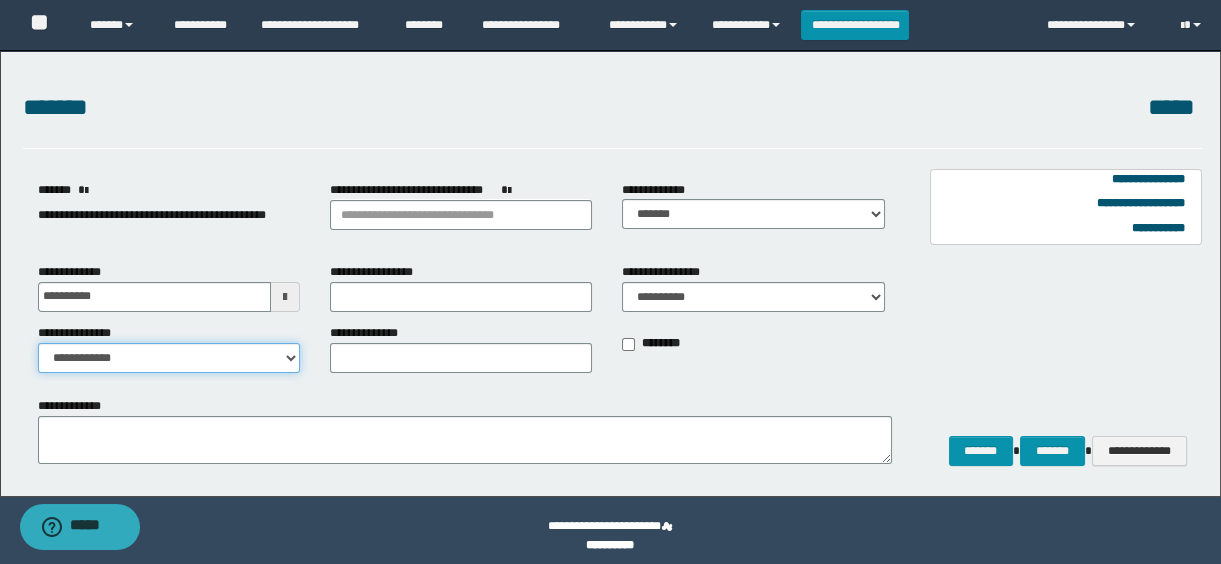 click on "**********" at bounding box center [169, 358] 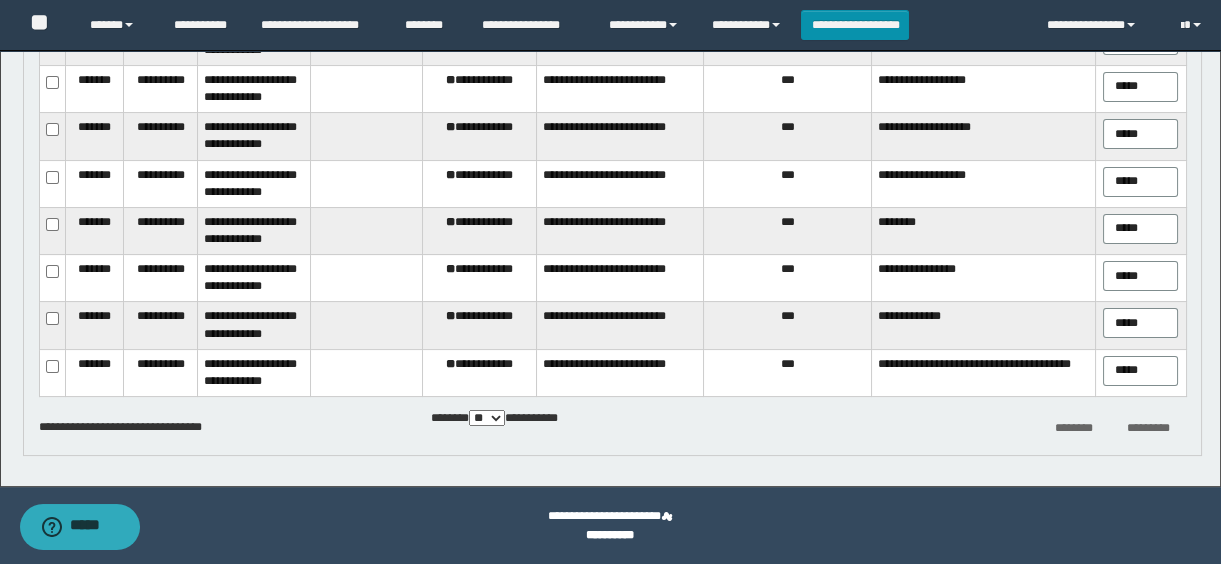 scroll, scrollTop: 489, scrollLeft: 0, axis: vertical 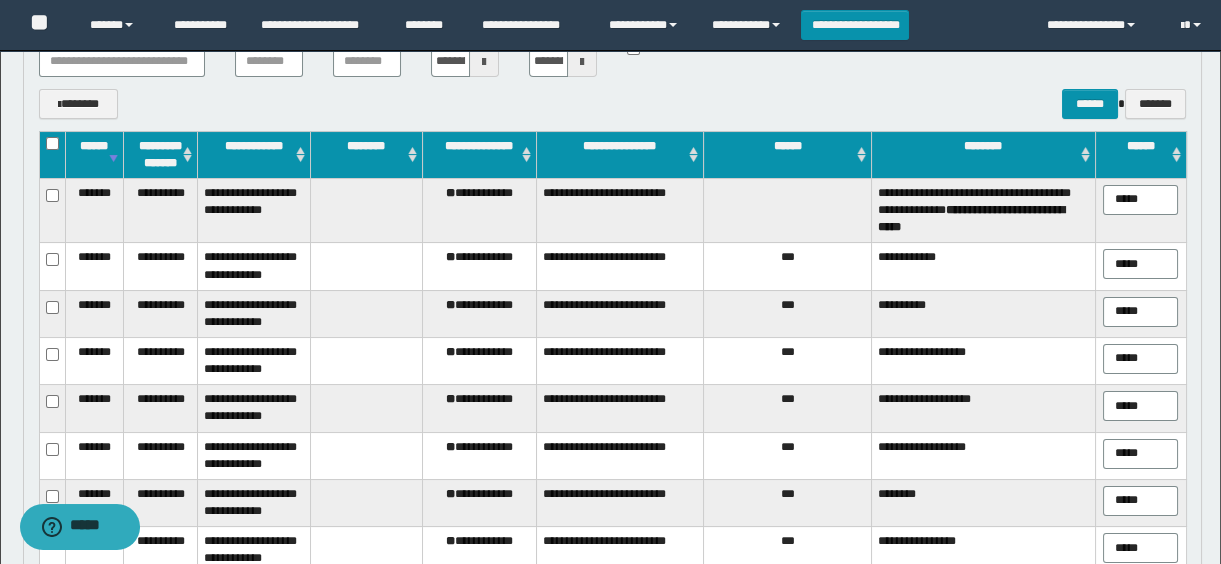 click on "**********" at bounding box center (479, 210) 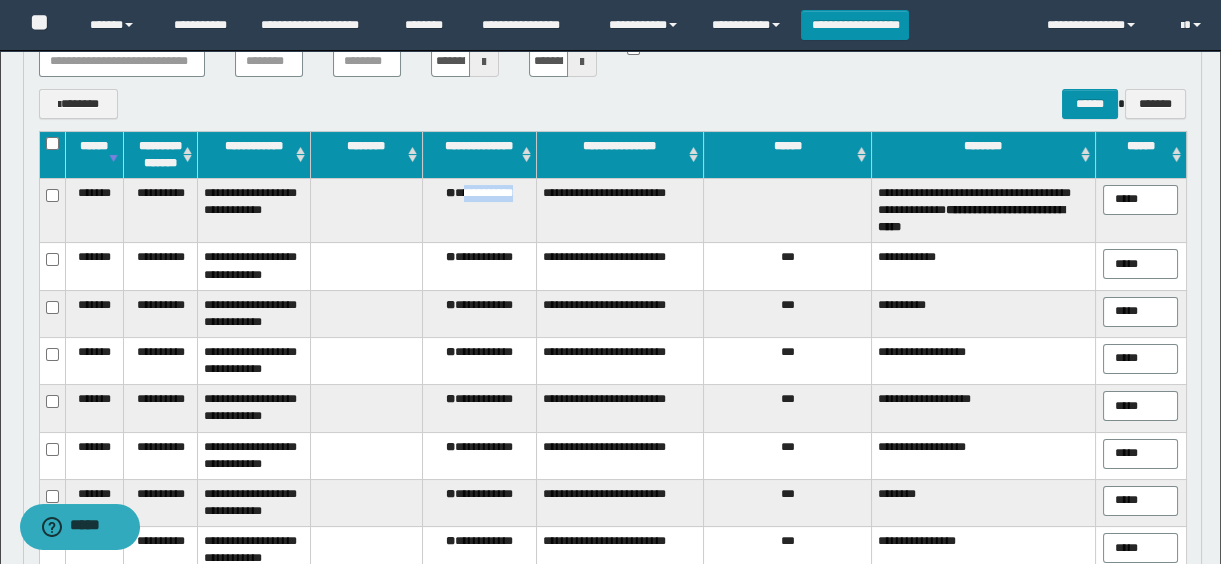 click on "**********" at bounding box center [479, 210] 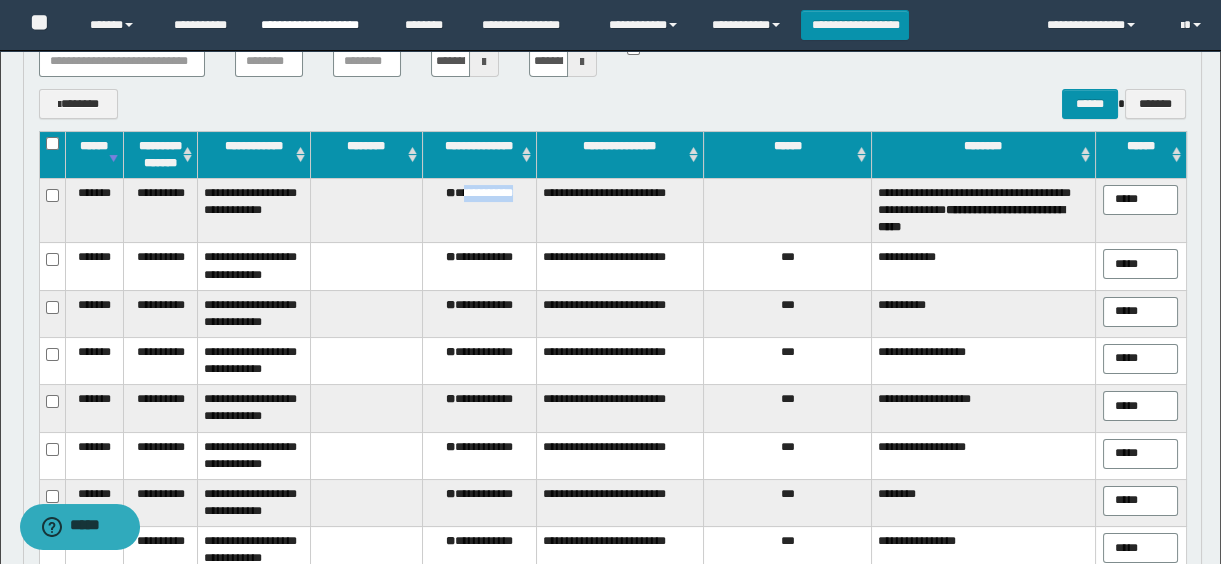 copy on "**********" 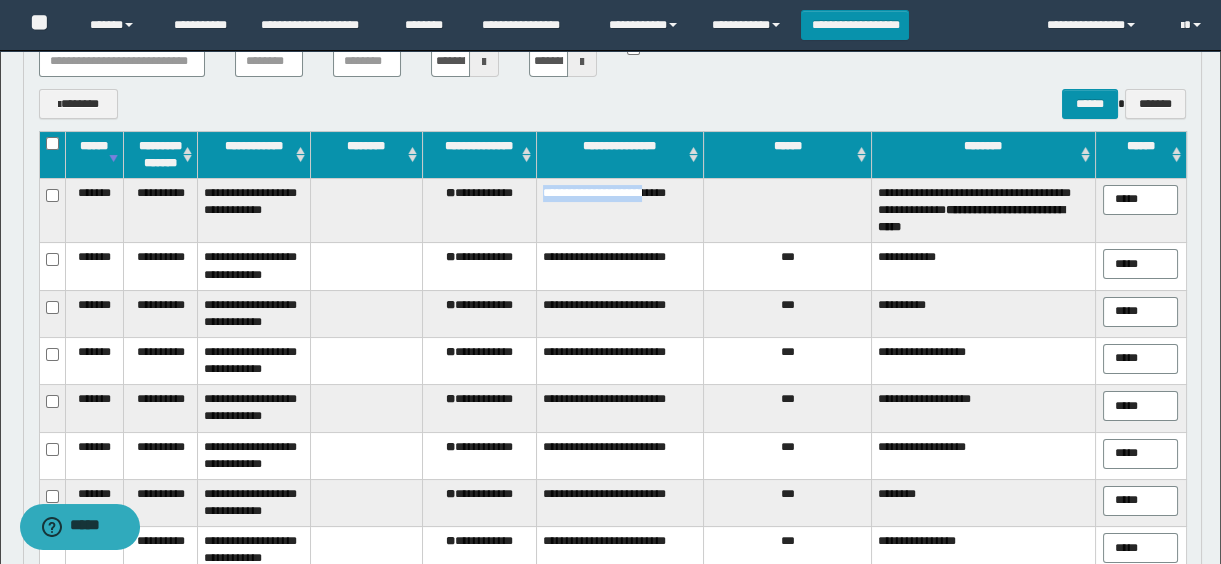 drag, startPoint x: 541, startPoint y: 202, endPoint x: 650, endPoint y: 203, distance: 109.004585 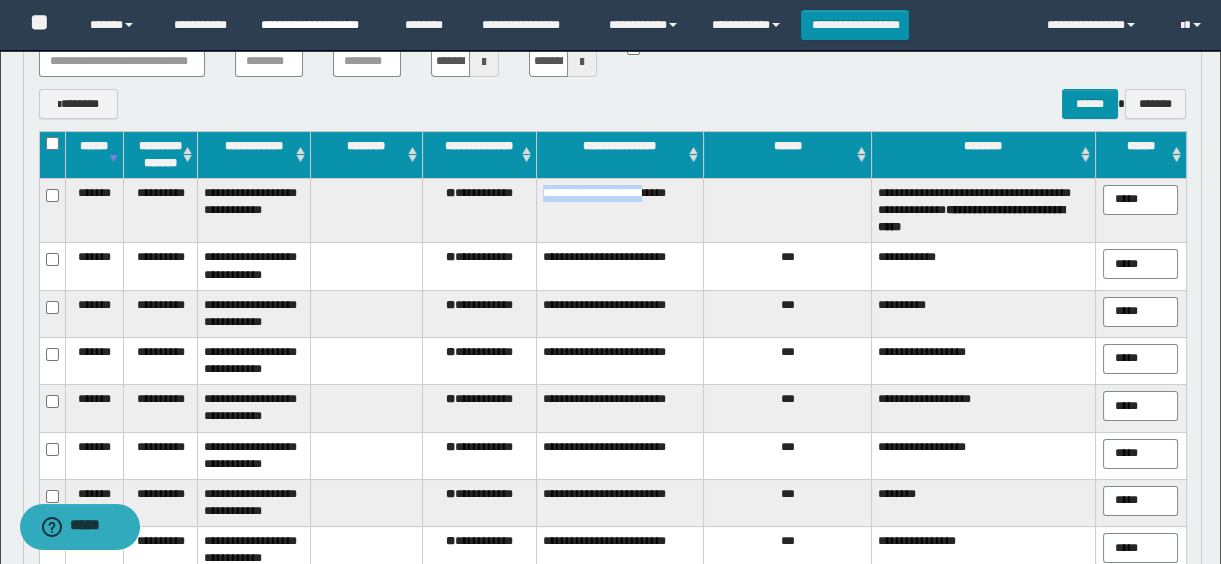 copy on "**********" 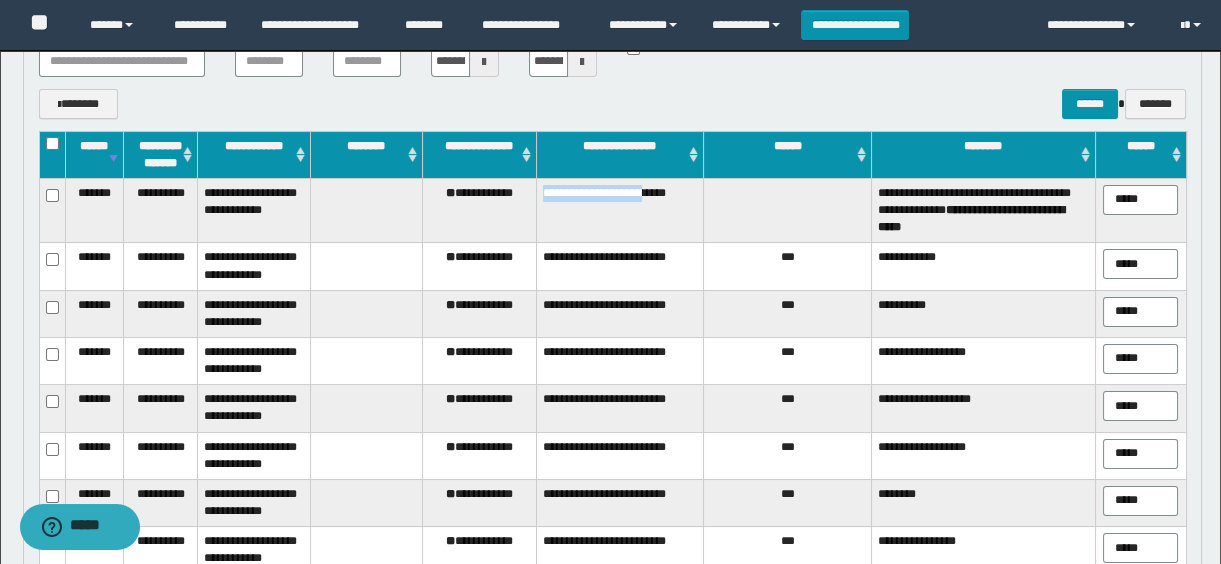 click on "**********" at bounding box center (620, 210) 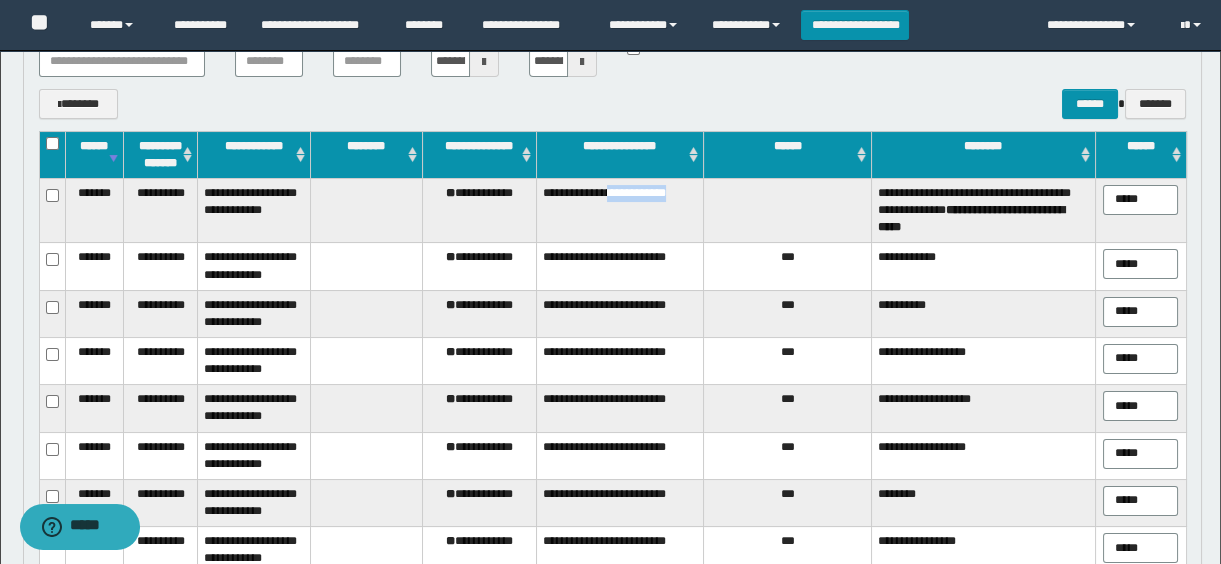 drag, startPoint x: 612, startPoint y: 204, endPoint x: 690, endPoint y: 210, distance: 78.23043 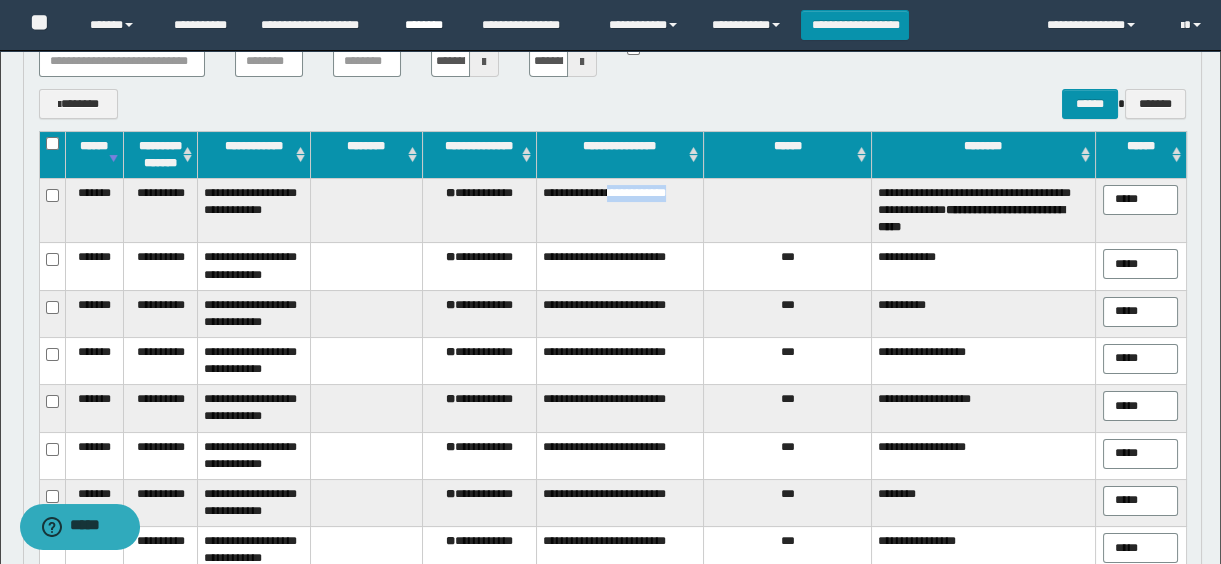 copy on "**********" 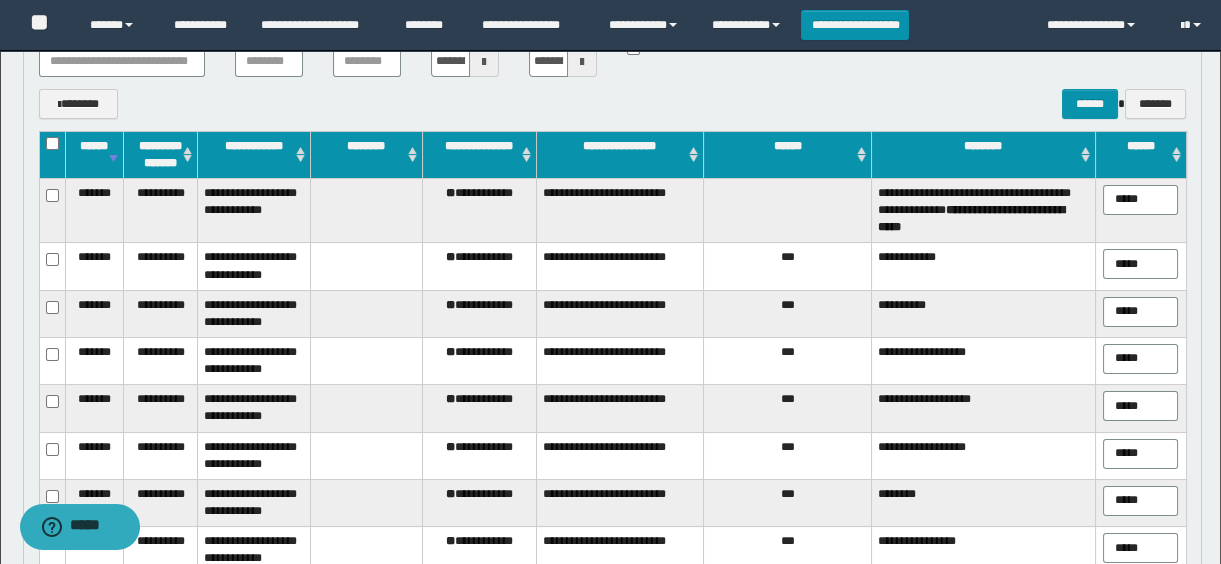 click on "**********" at bounding box center [479, 210] 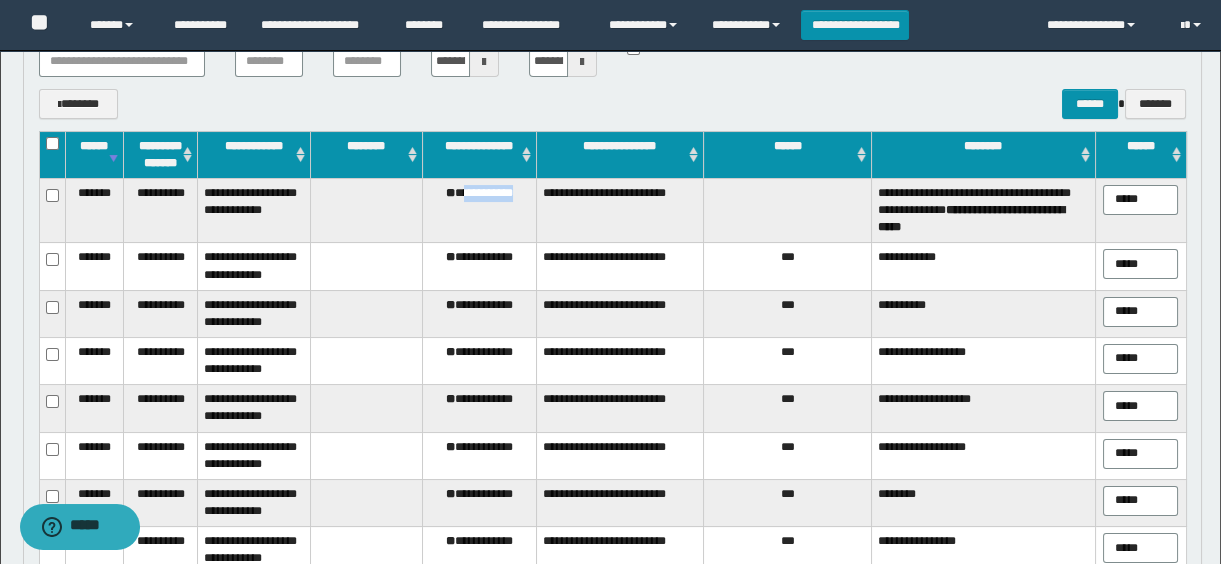 click on "**********" at bounding box center [479, 210] 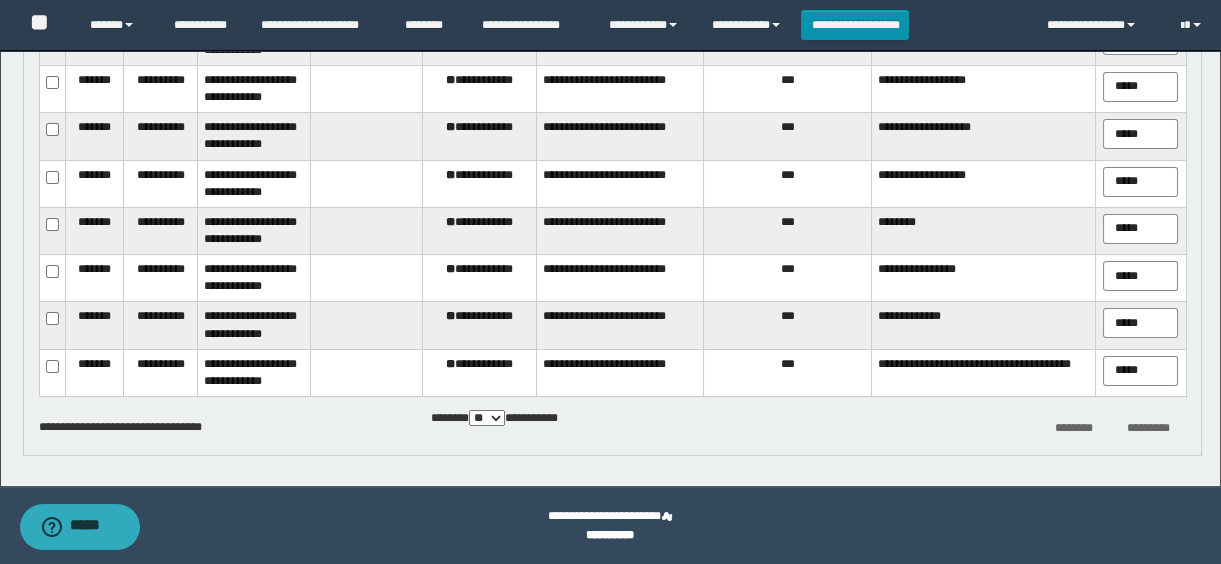 scroll, scrollTop: 398, scrollLeft: 0, axis: vertical 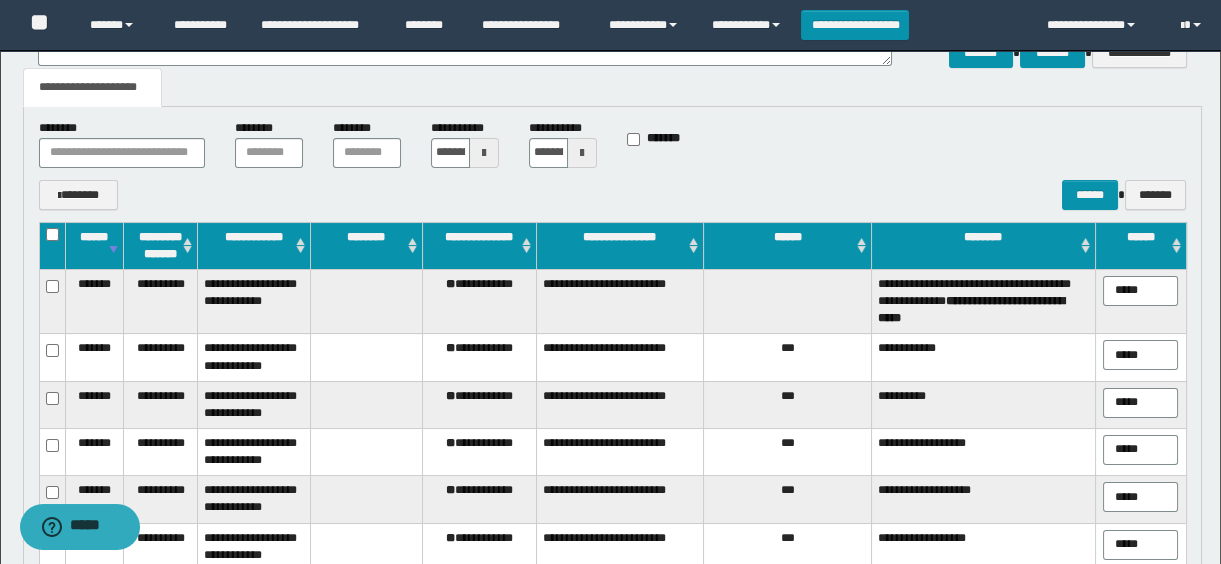 click on "**********" at bounding box center (620, 301) 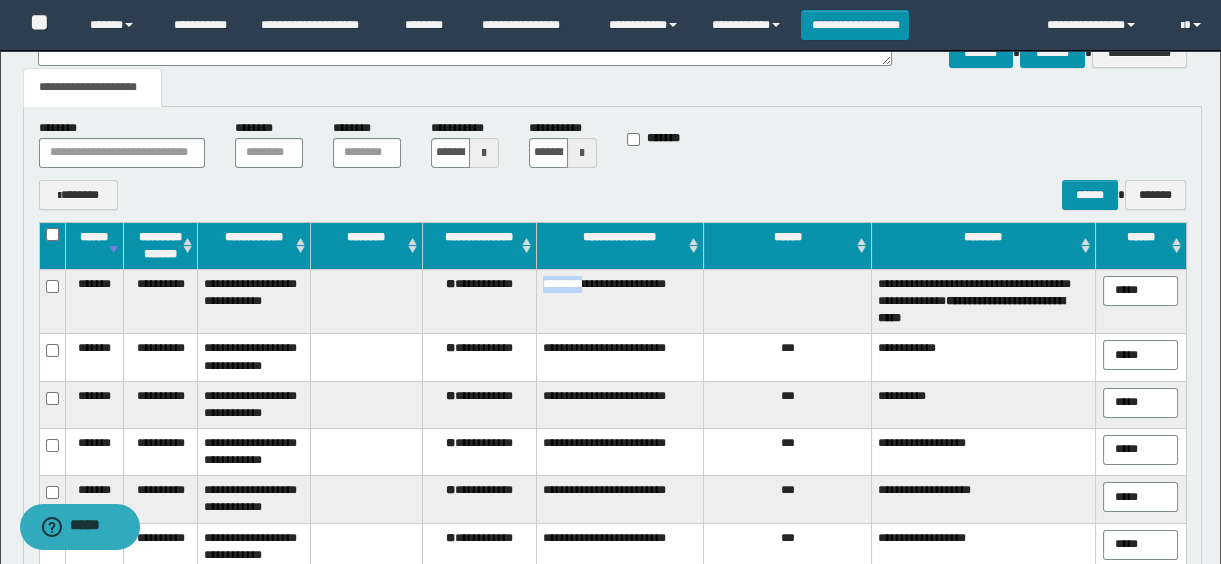 click on "**********" at bounding box center [620, 301] 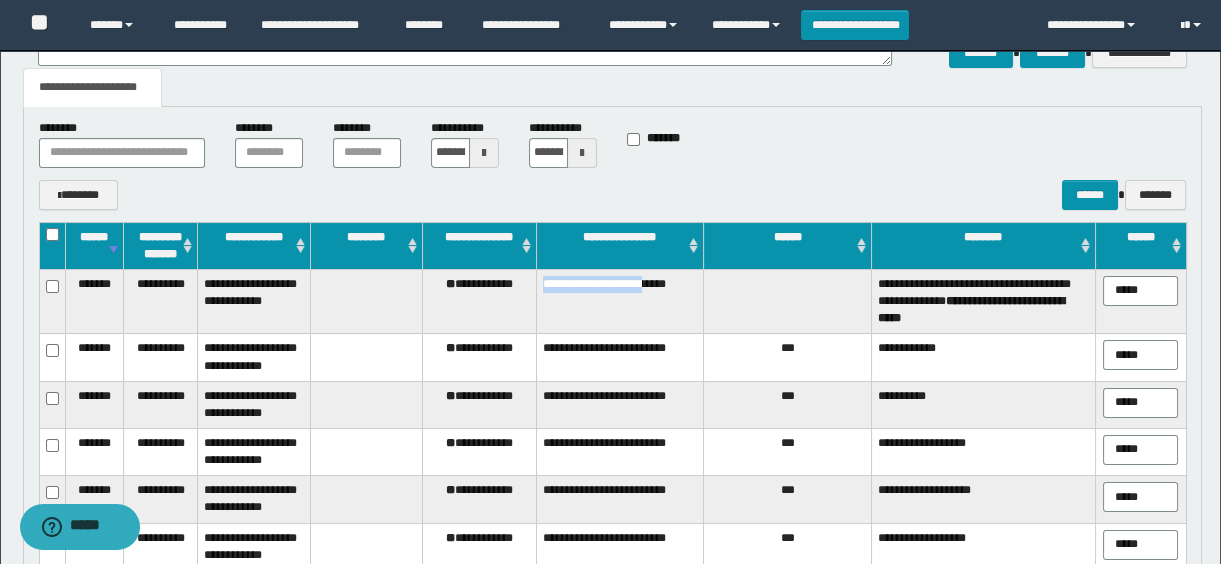 drag, startPoint x: 540, startPoint y: 293, endPoint x: 651, endPoint y: 315, distance: 113.15918 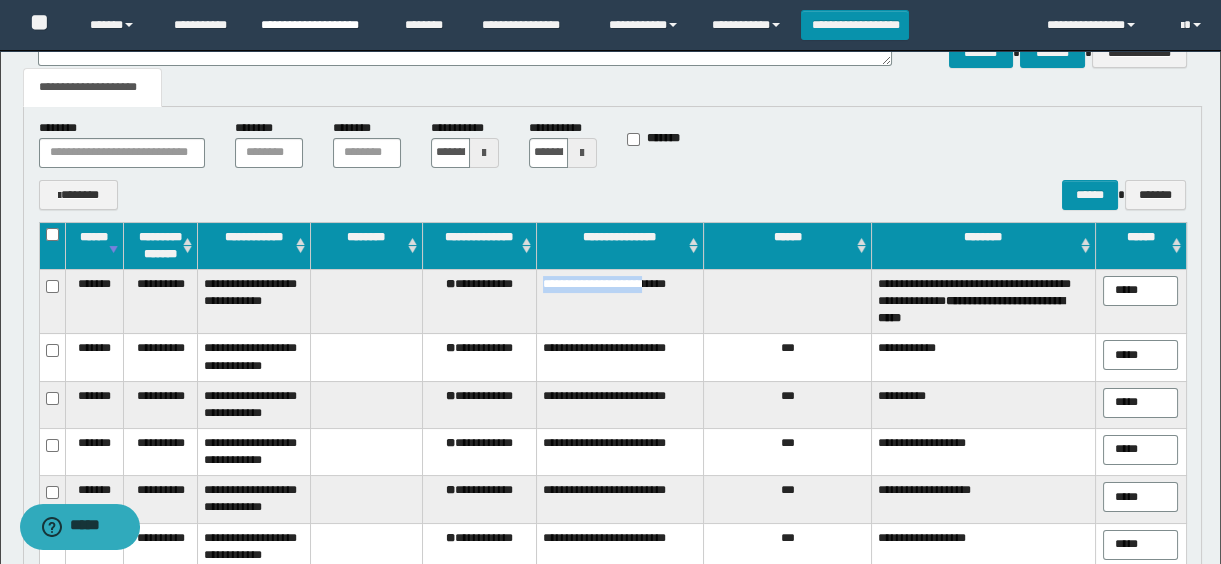 copy on "**********" 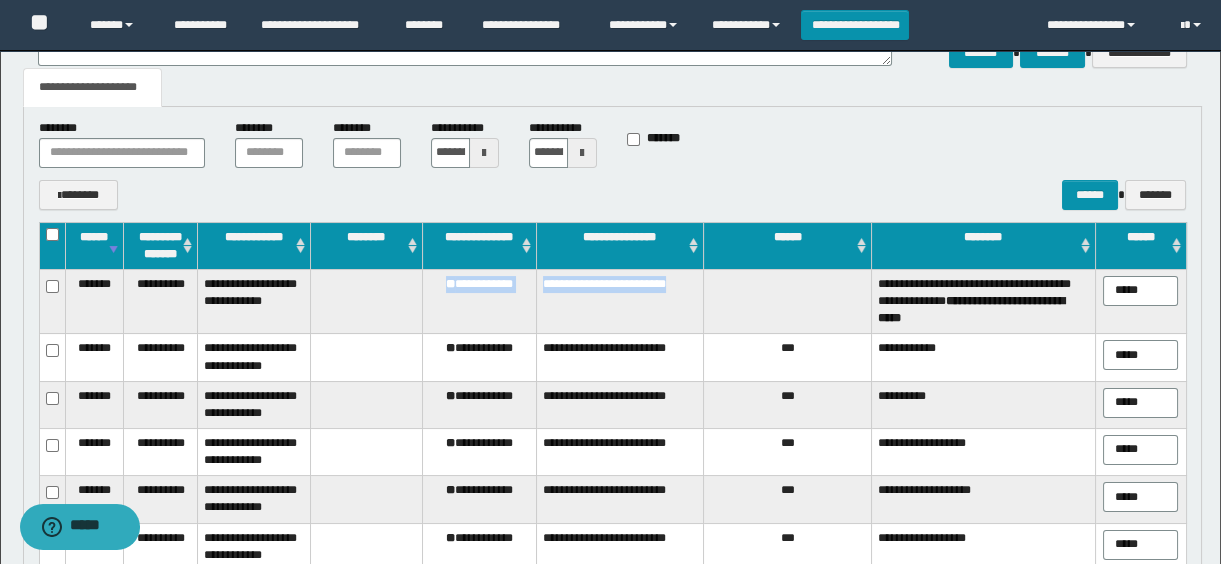 drag, startPoint x: 434, startPoint y: 294, endPoint x: 680, endPoint y: 293, distance: 246.00203 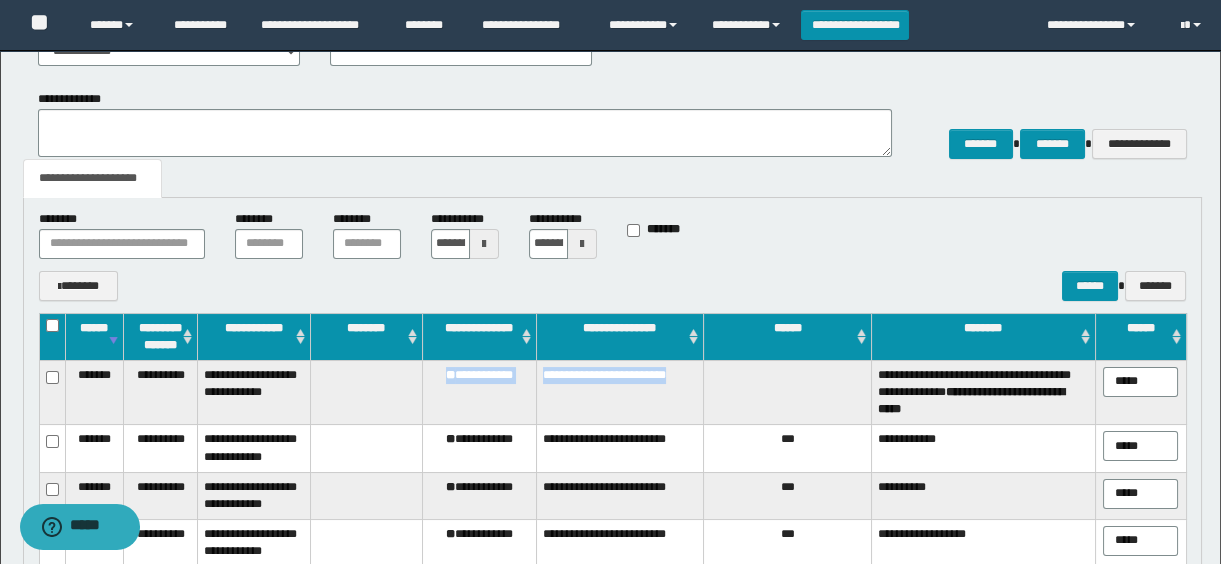 scroll, scrollTop: 0, scrollLeft: 0, axis: both 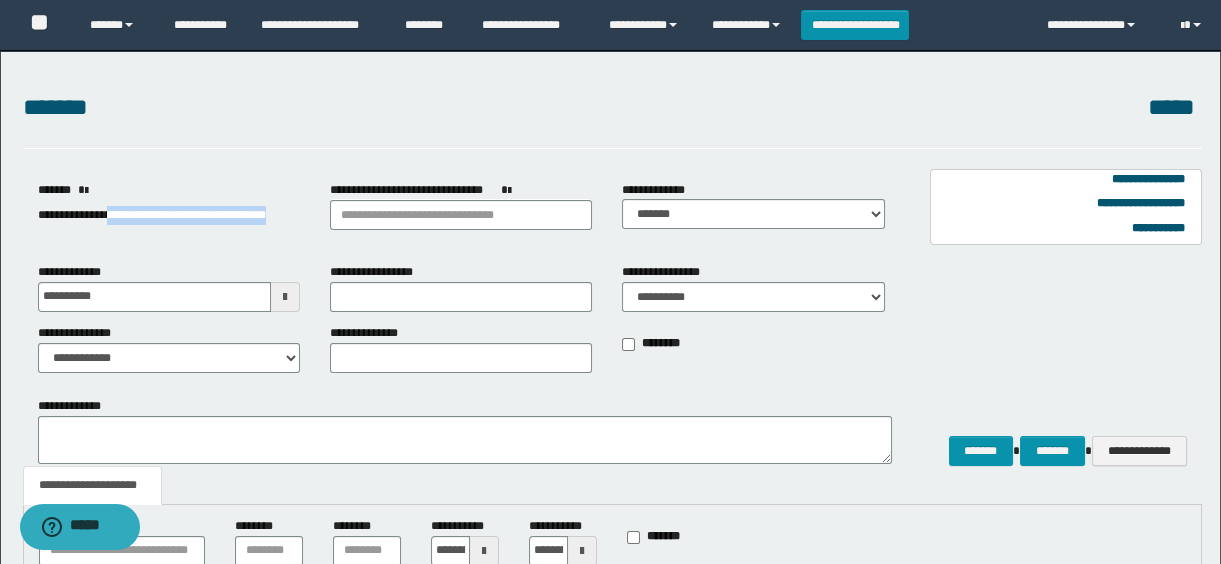 drag, startPoint x: 119, startPoint y: 213, endPoint x: 268, endPoint y: 230, distance: 149.96666 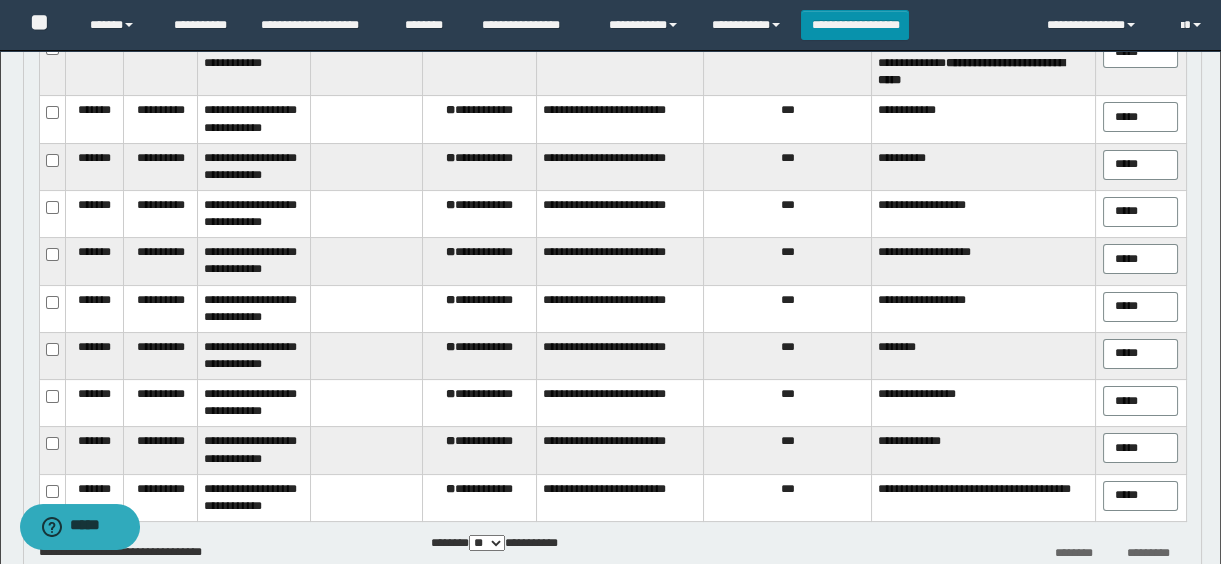 scroll, scrollTop: 272, scrollLeft: 0, axis: vertical 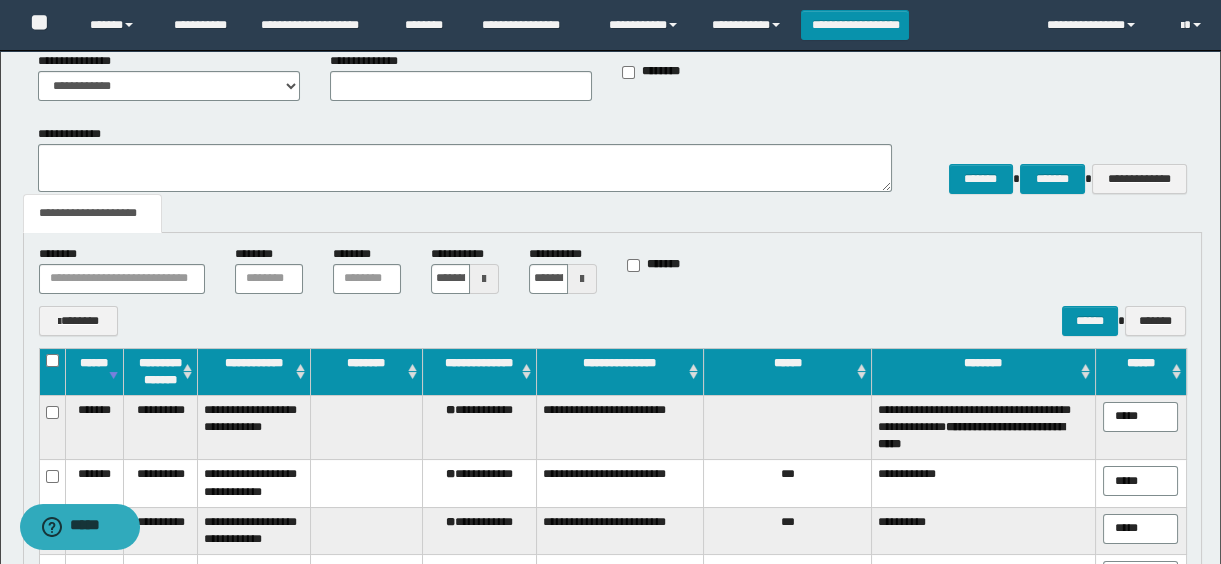 click on "**********" at bounding box center [479, 427] 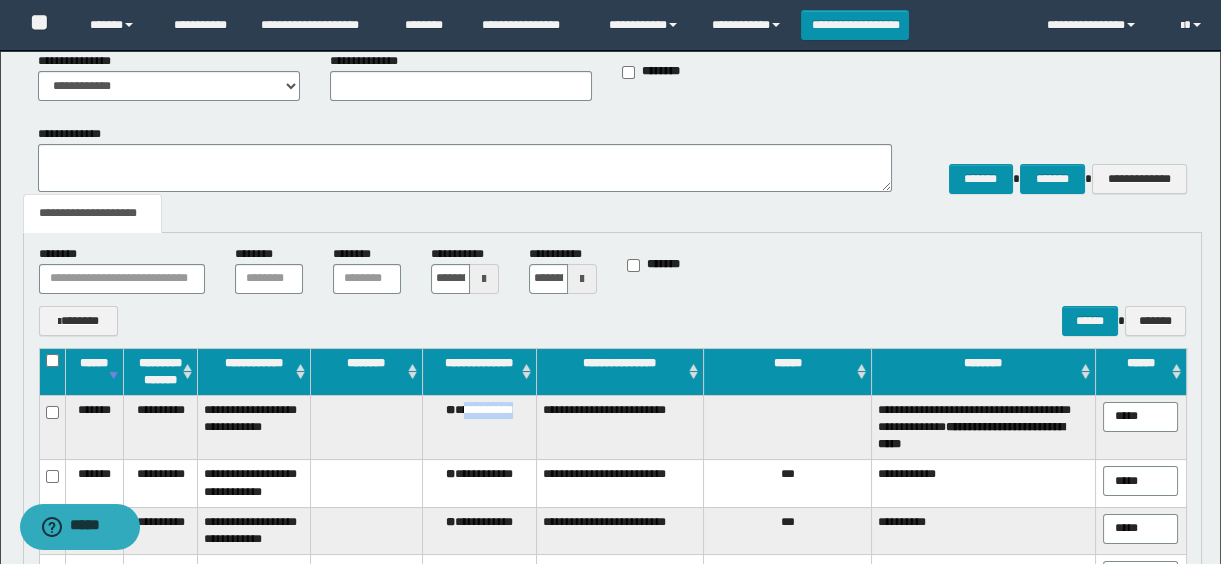 click on "**********" at bounding box center [479, 427] 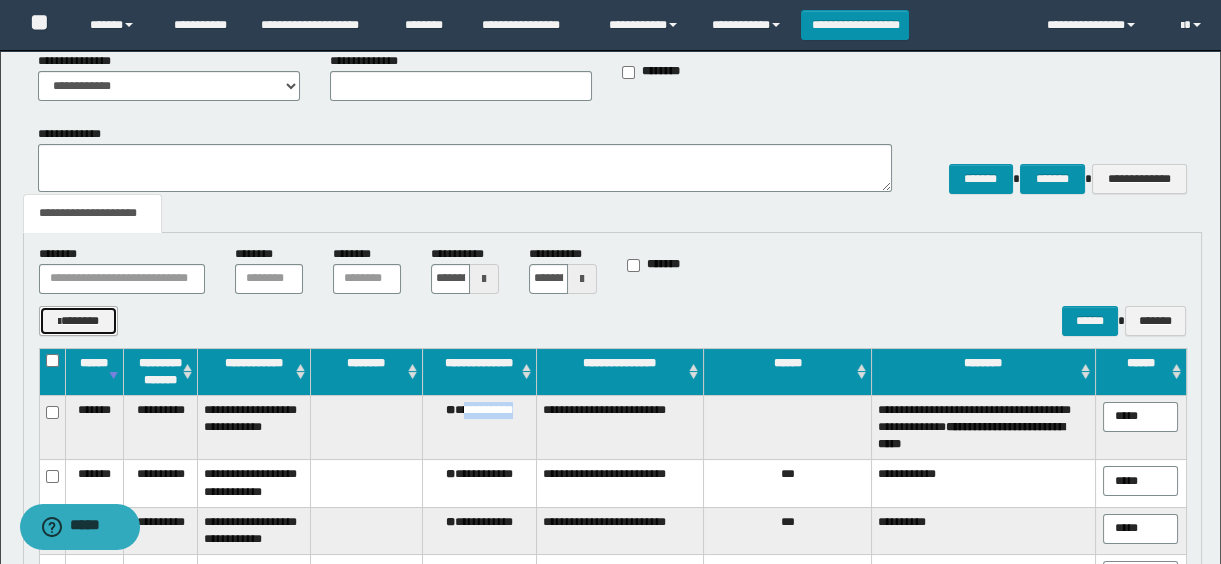 click on "*******" at bounding box center (79, 321) 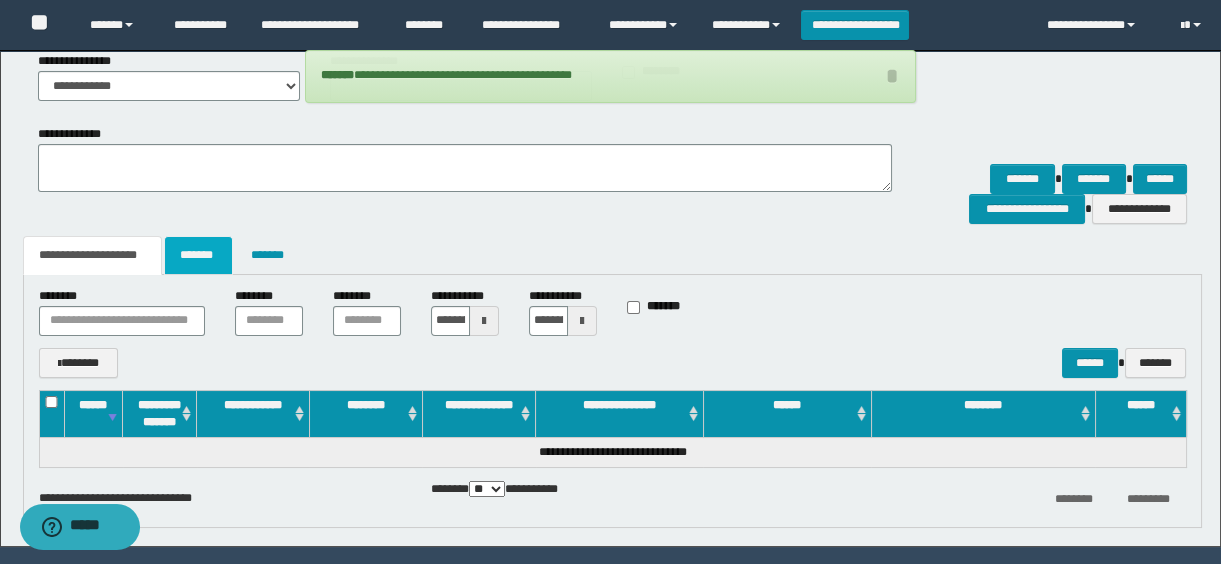 click on "*******" at bounding box center [198, 255] 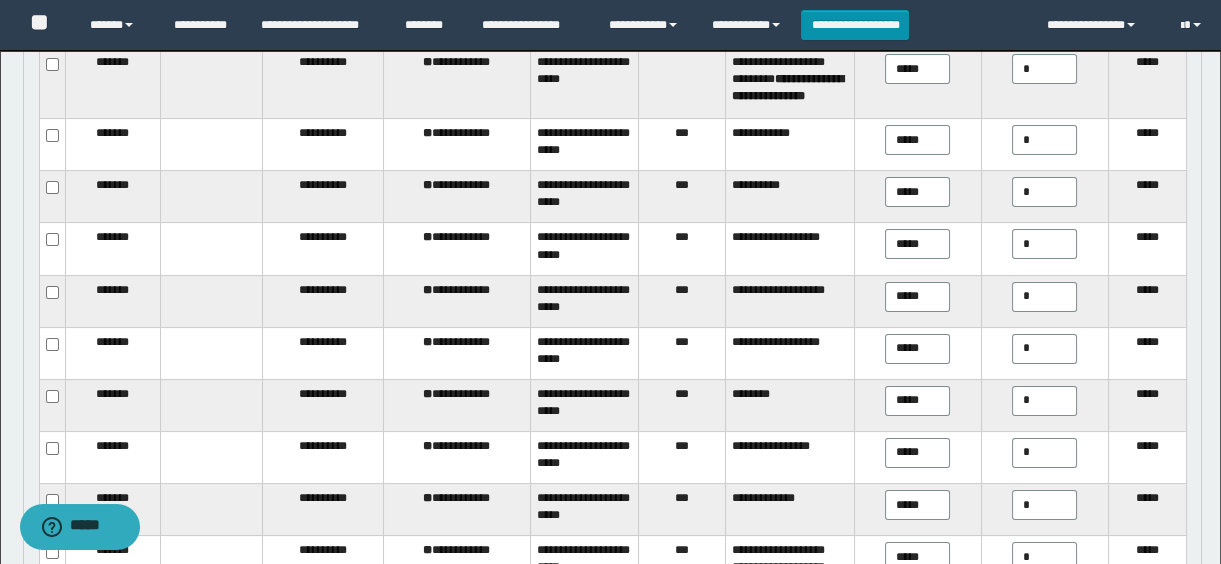 scroll, scrollTop: 414, scrollLeft: 0, axis: vertical 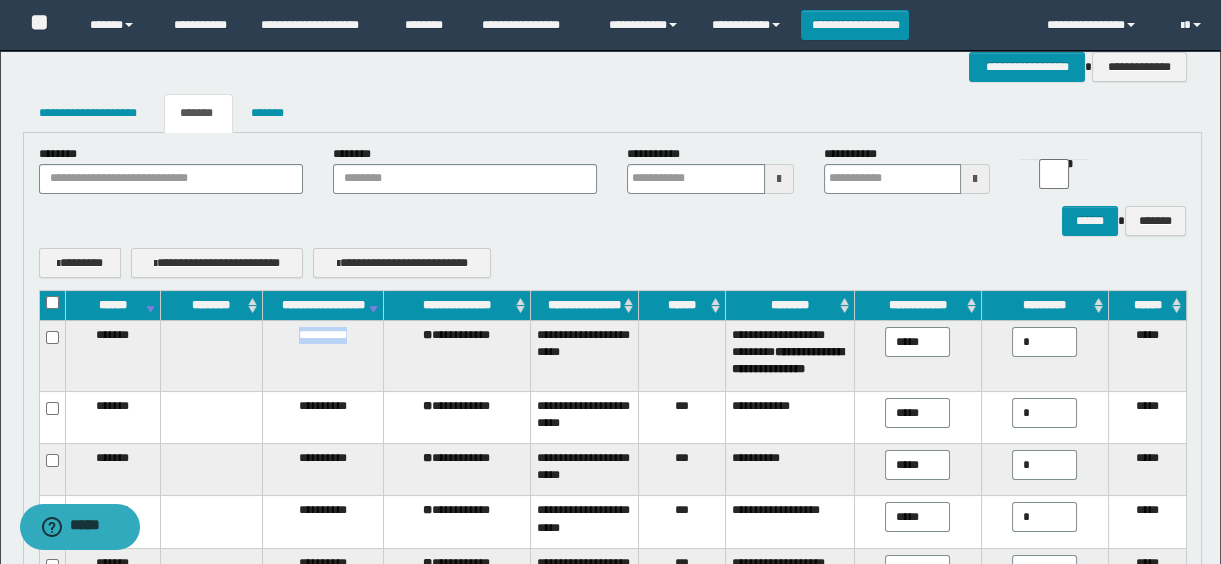drag, startPoint x: 291, startPoint y: 349, endPoint x: 377, endPoint y: 357, distance: 86.37129 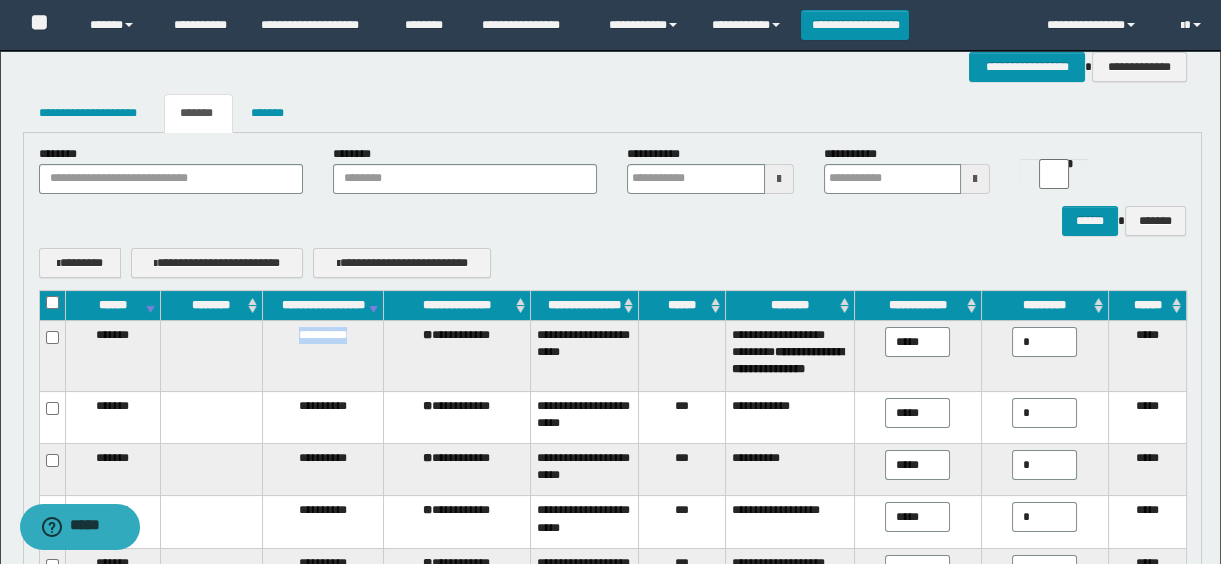 click on "**********" at bounding box center [323, 356] 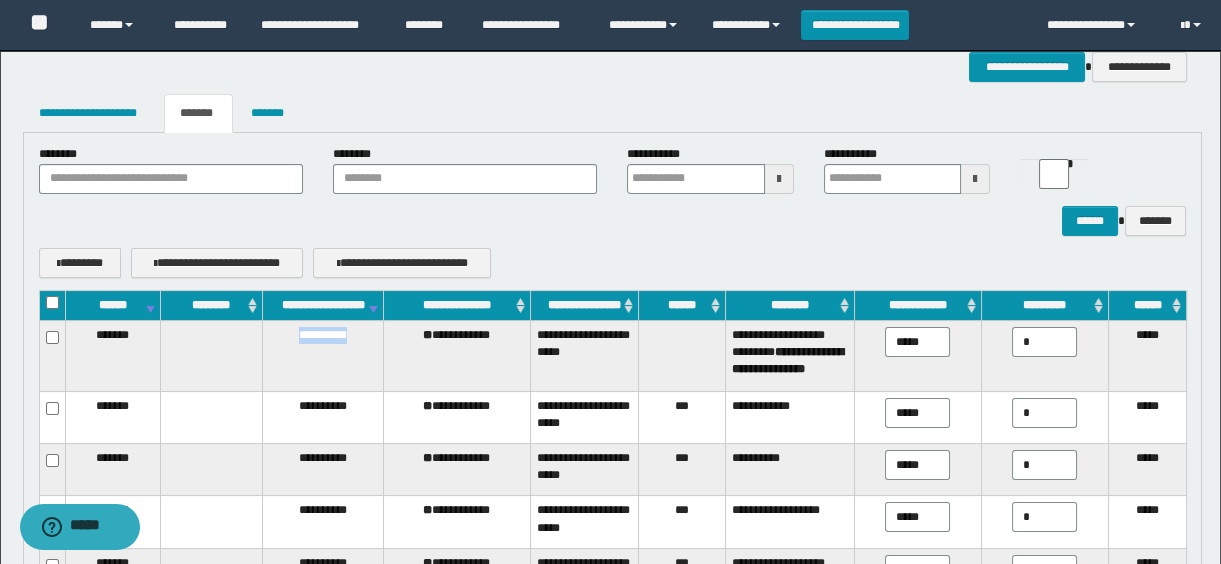 copy on "**********" 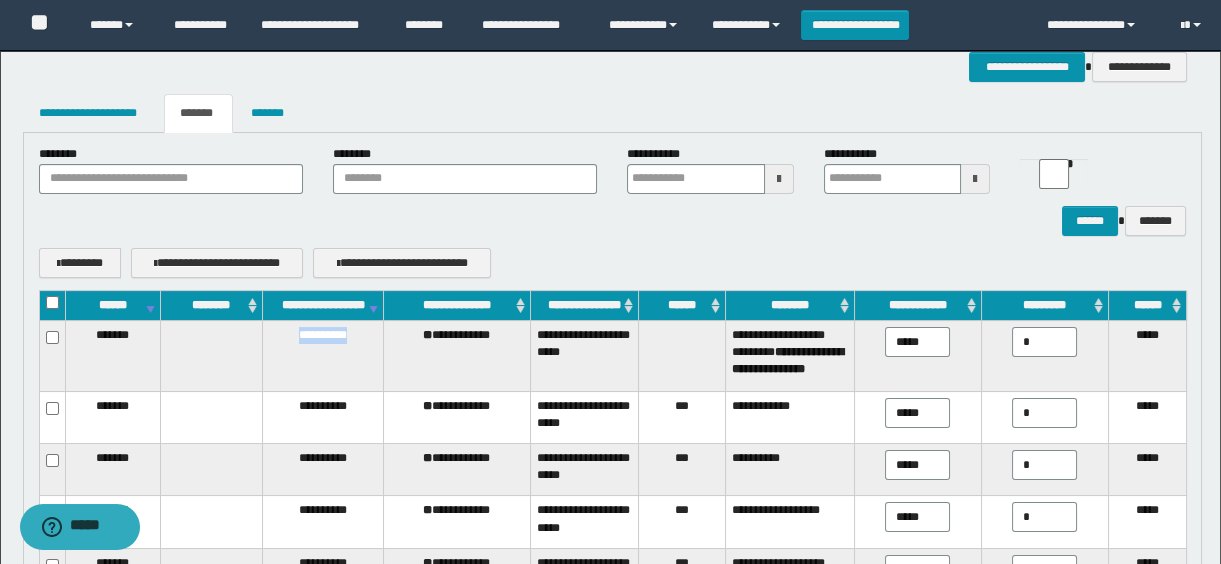 scroll, scrollTop: 232, scrollLeft: 0, axis: vertical 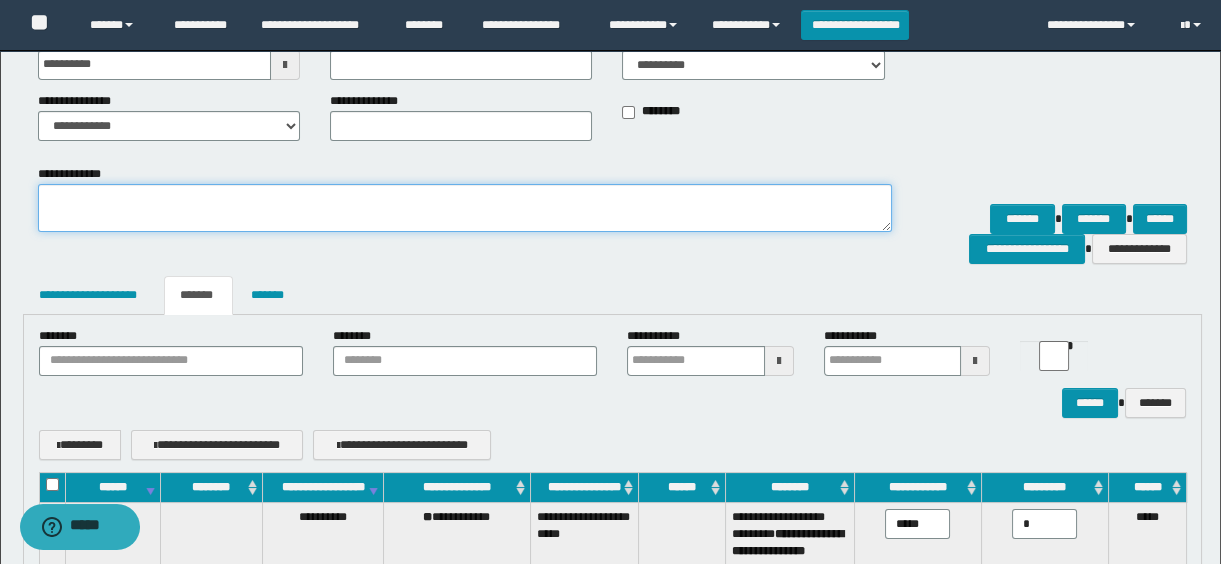 click on "**********" at bounding box center [465, 208] 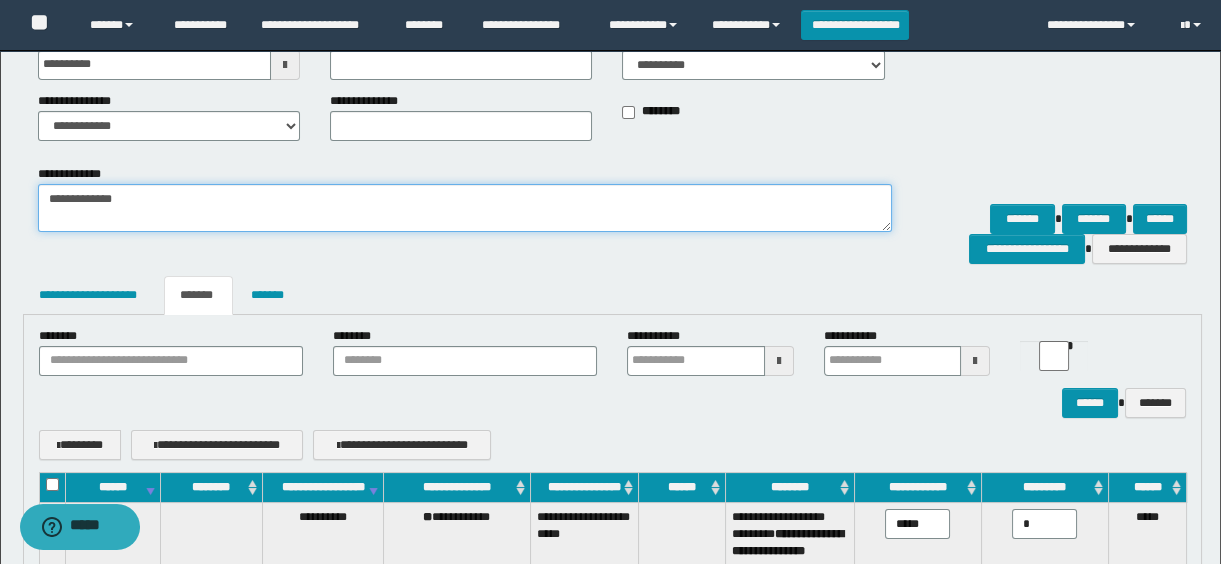 paste on "**********" 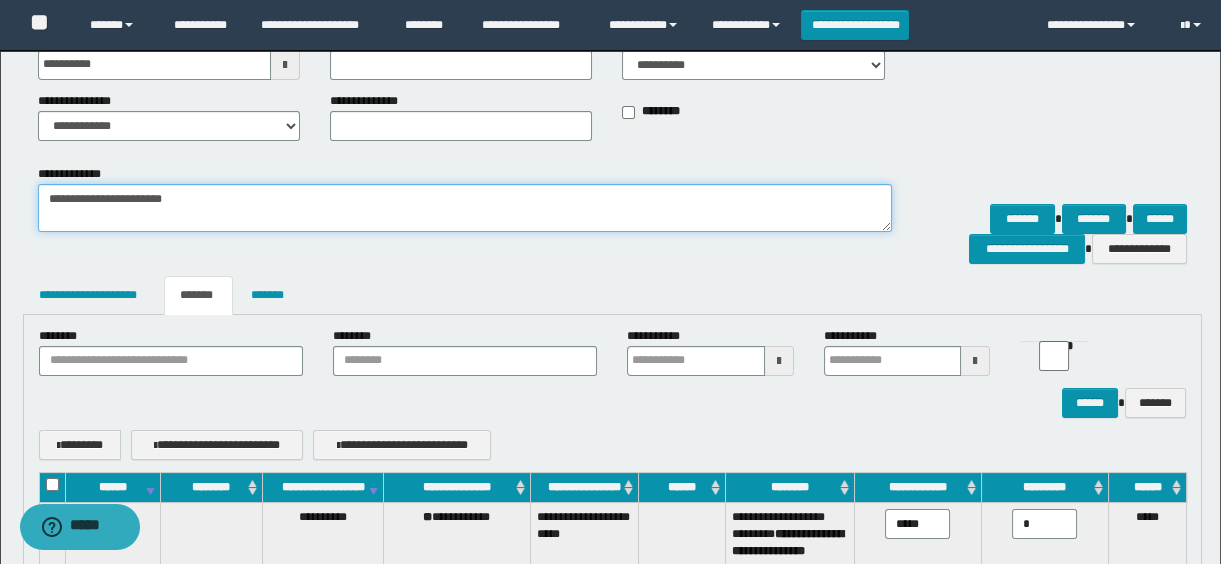 scroll, scrollTop: 0, scrollLeft: 0, axis: both 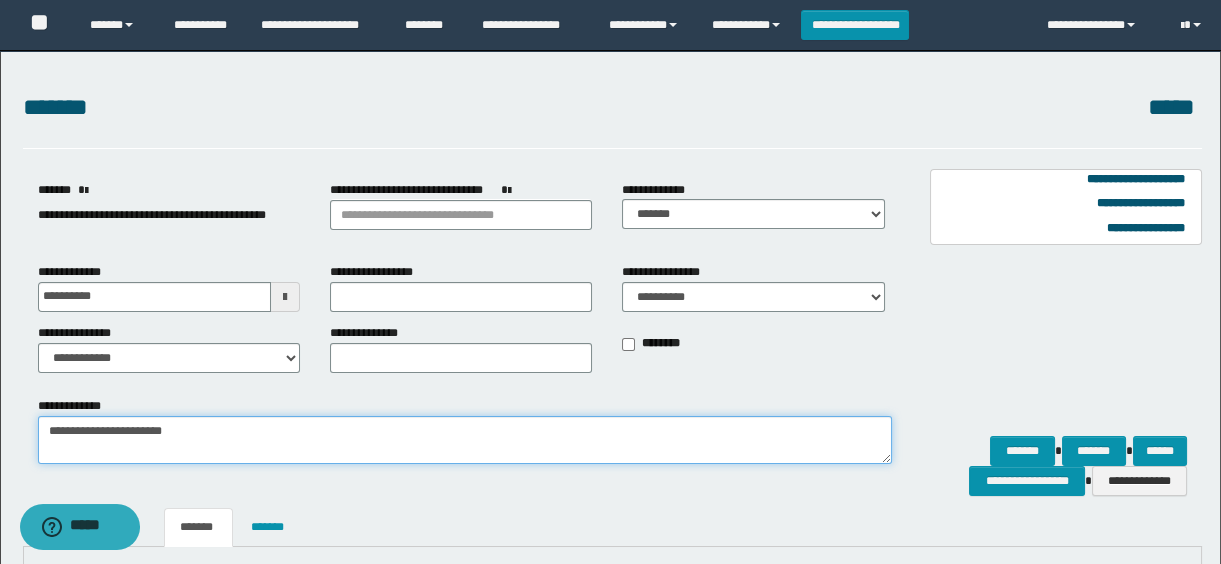 type on "**********" 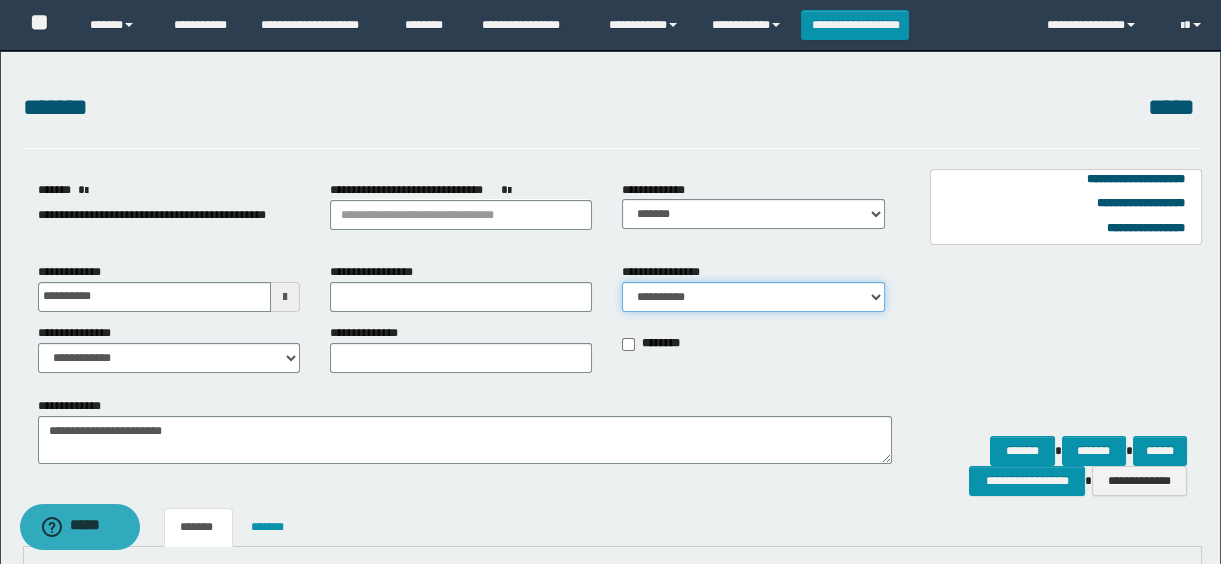 click on "**********" at bounding box center [753, 297] 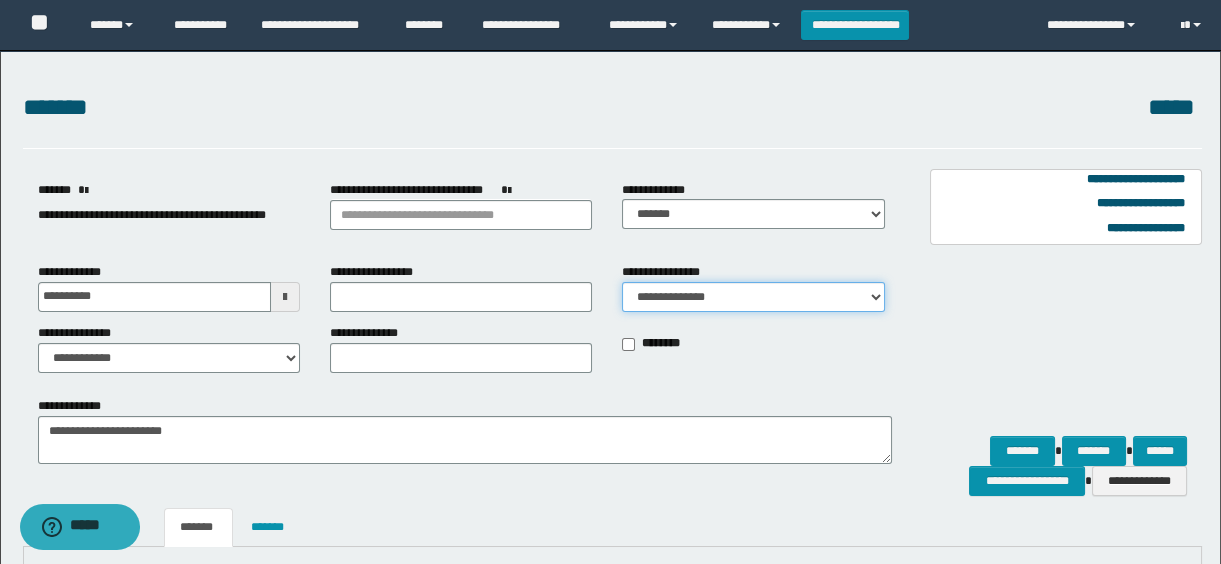 click on "**********" at bounding box center (753, 297) 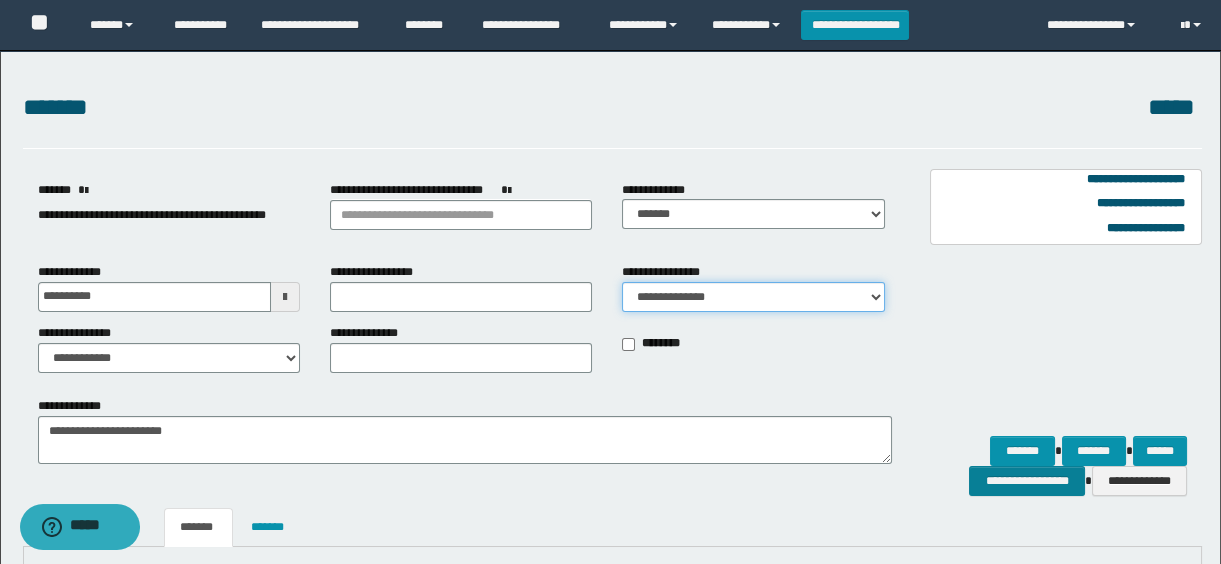 scroll, scrollTop: 181, scrollLeft: 0, axis: vertical 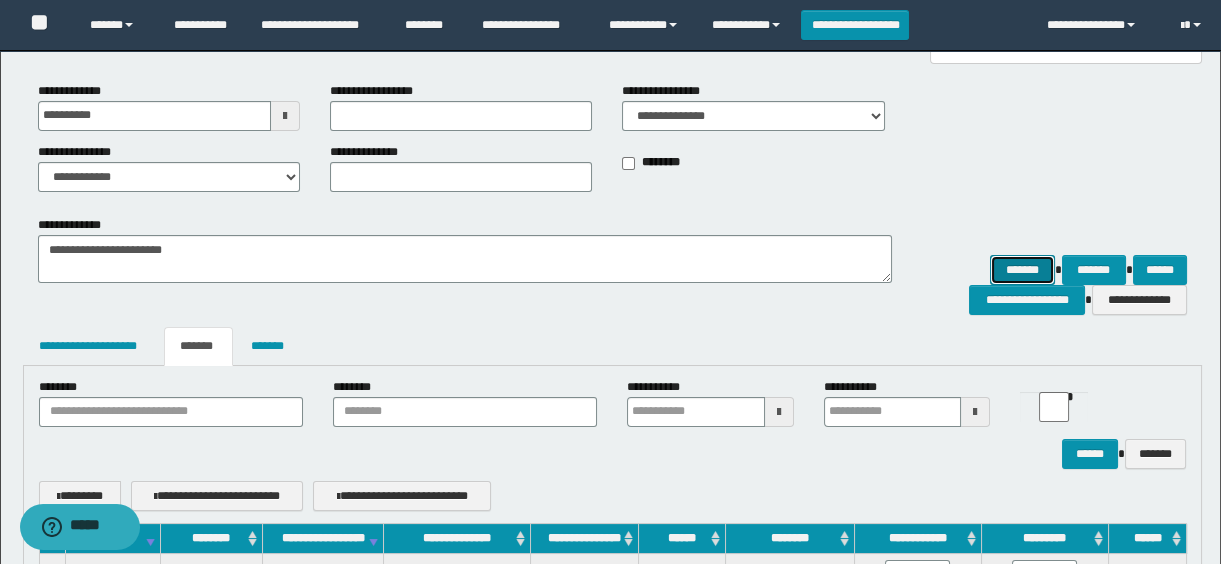 click on "*******" at bounding box center (1022, 270) 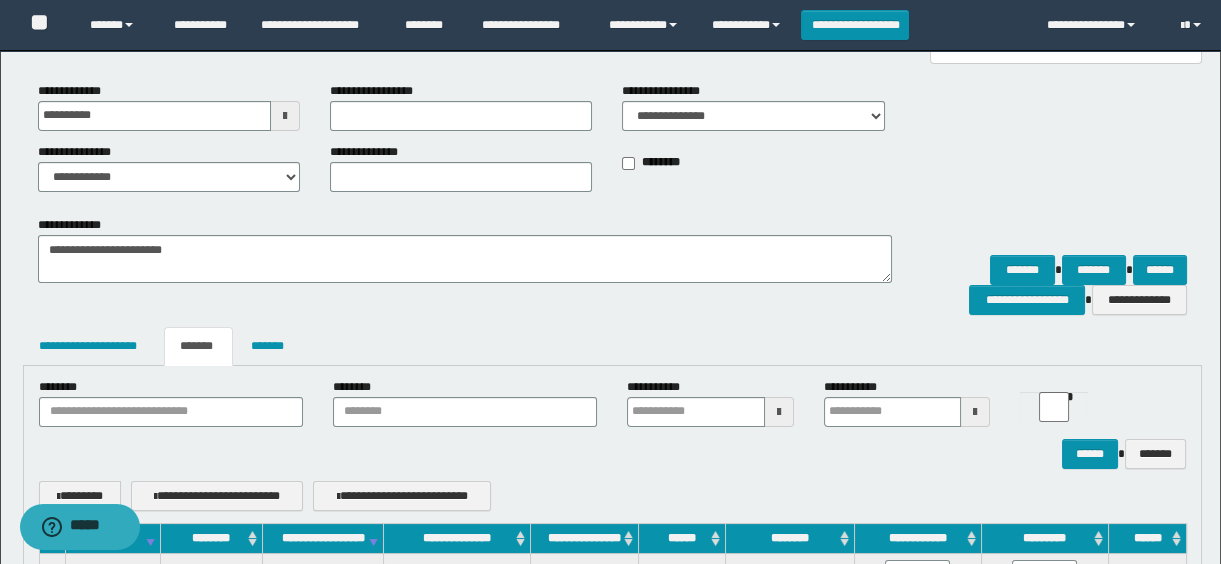 scroll, scrollTop: 545, scrollLeft: 0, axis: vertical 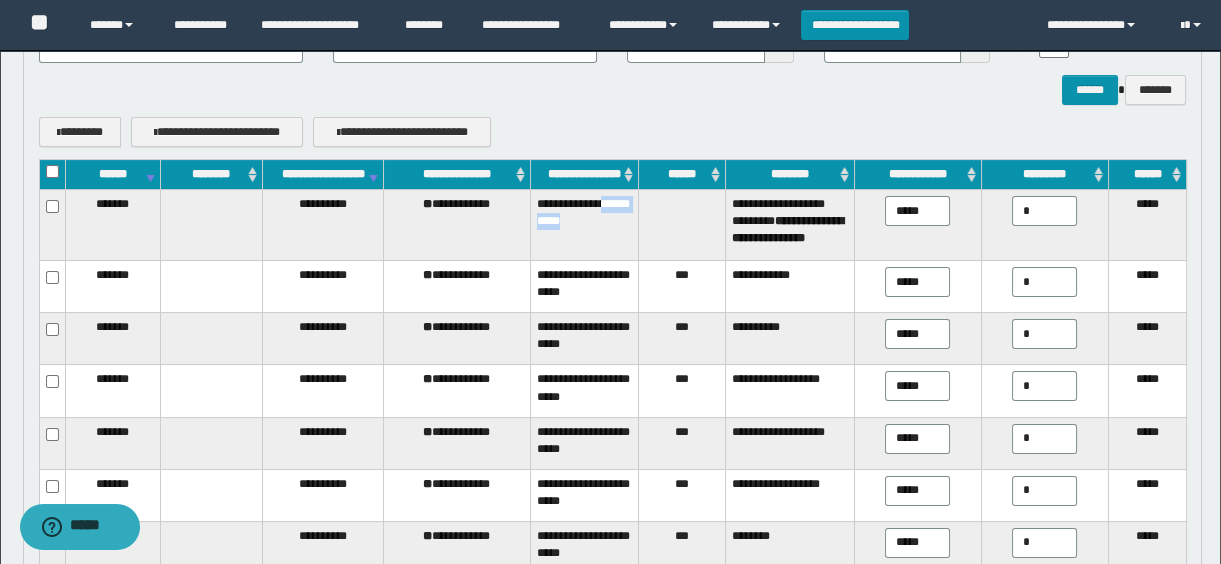 drag, startPoint x: 542, startPoint y: 237, endPoint x: 612, endPoint y: 245, distance: 70.45566 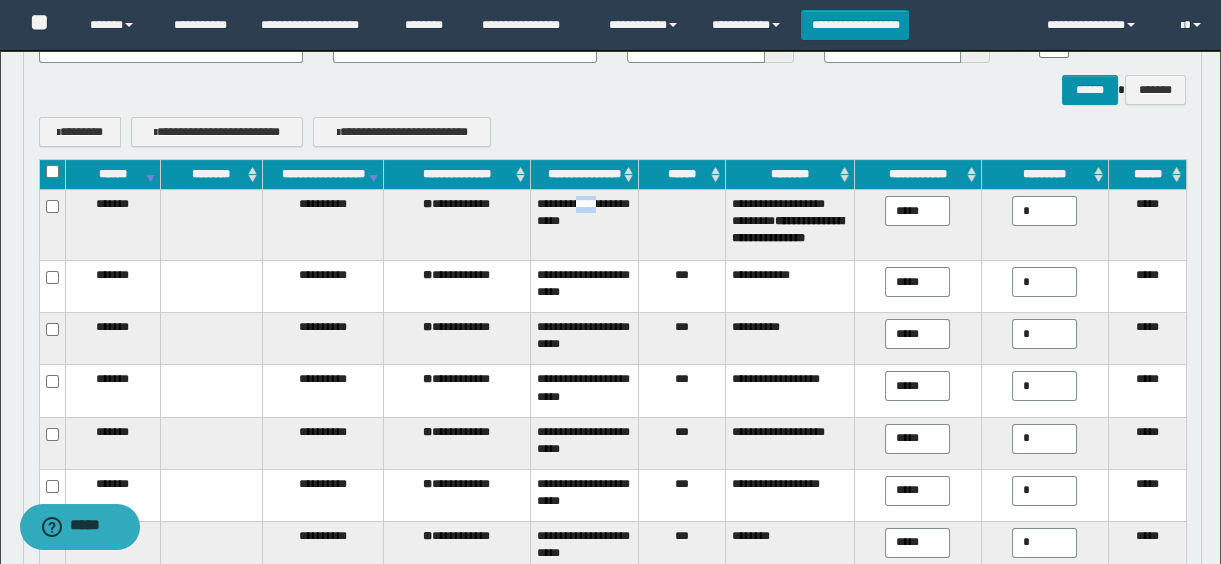 drag, startPoint x: 590, startPoint y: 216, endPoint x: 610, endPoint y: 217, distance: 20.024984 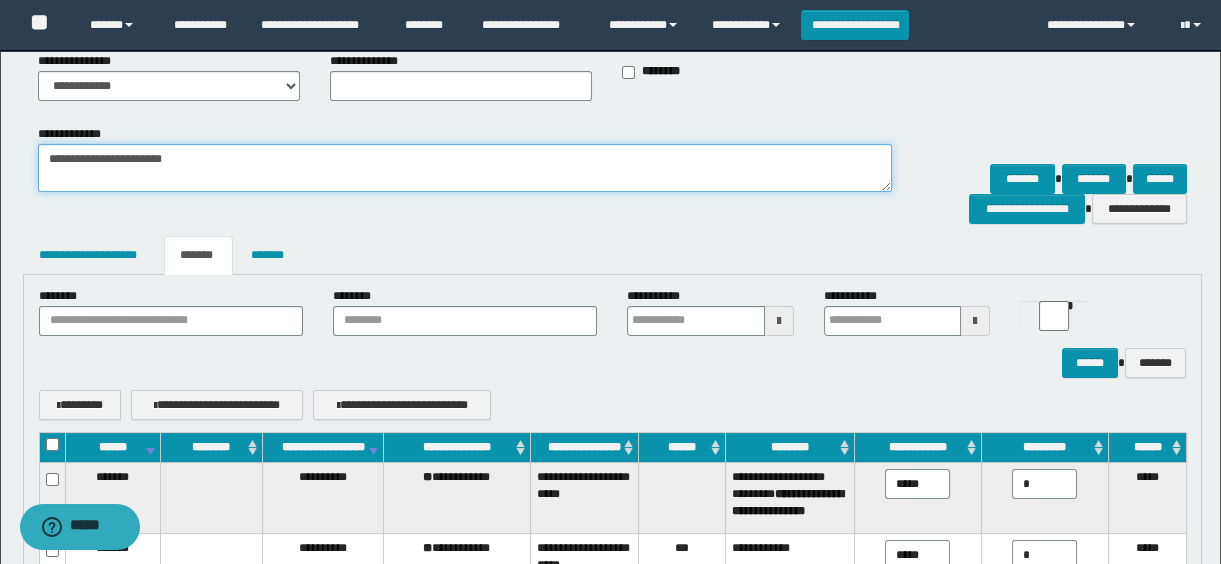 click on "**********" at bounding box center (465, 168) 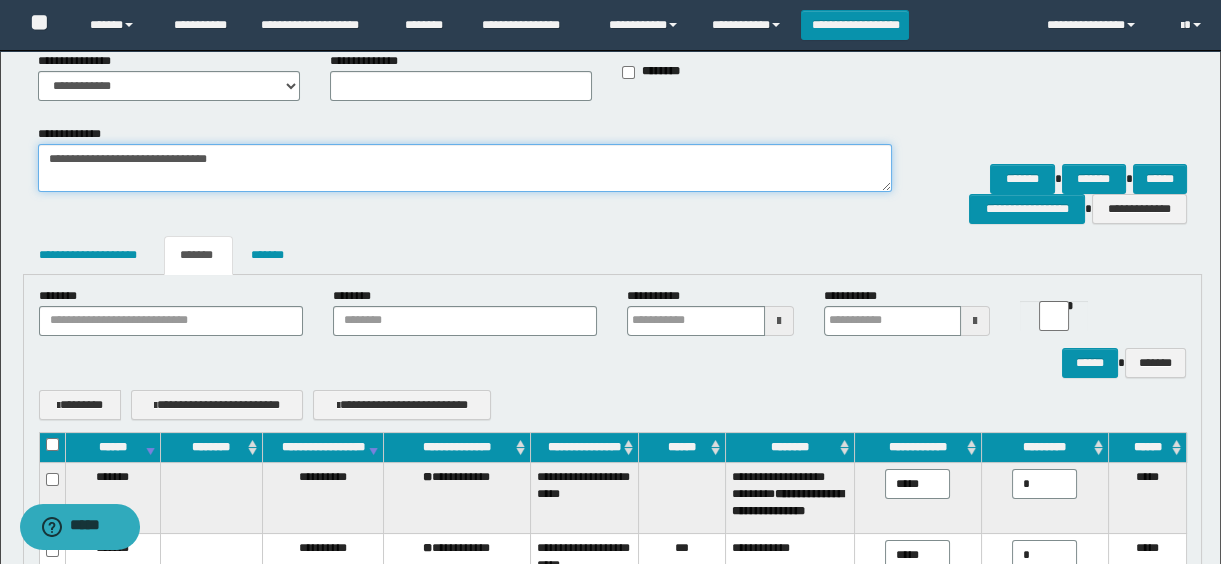 paste on "**********" 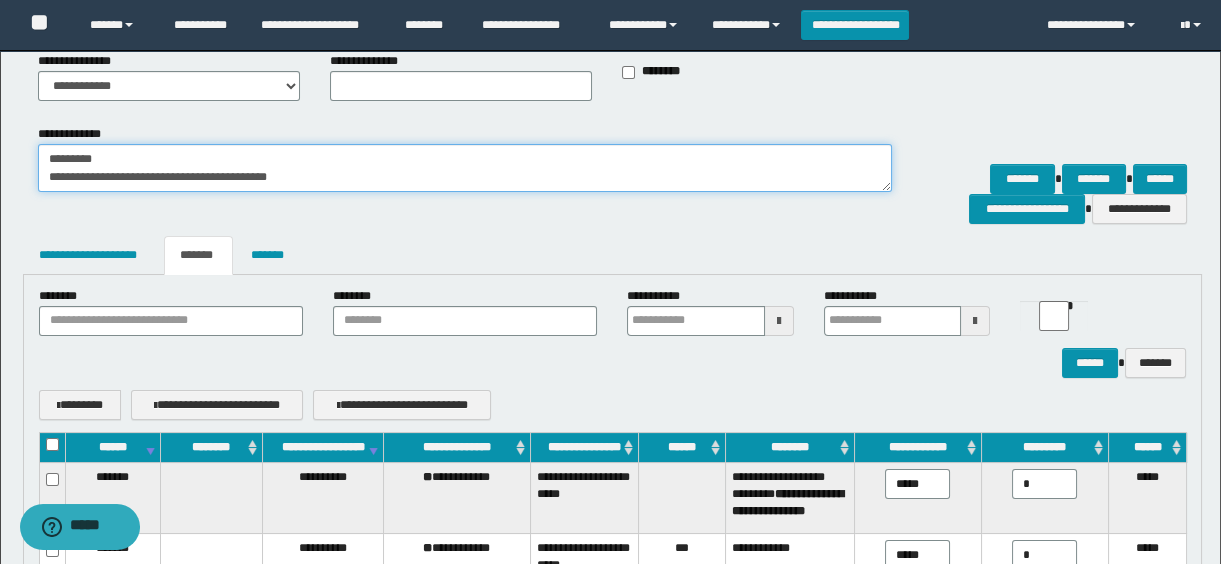 click on "**********" at bounding box center [465, 168] 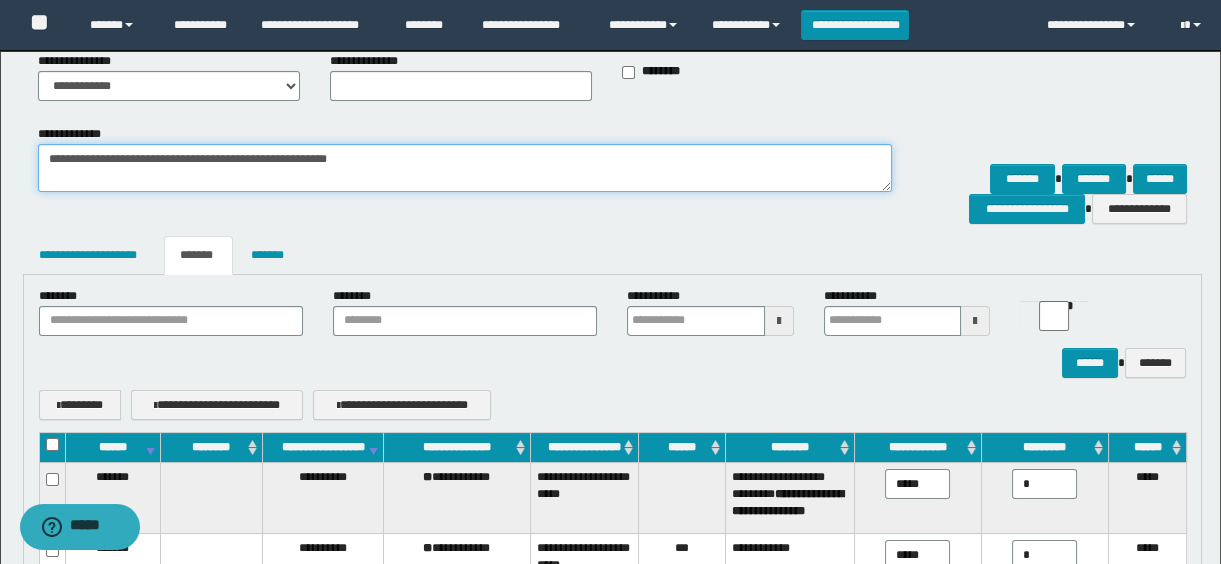 click on "**********" at bounding box center (465, 168) 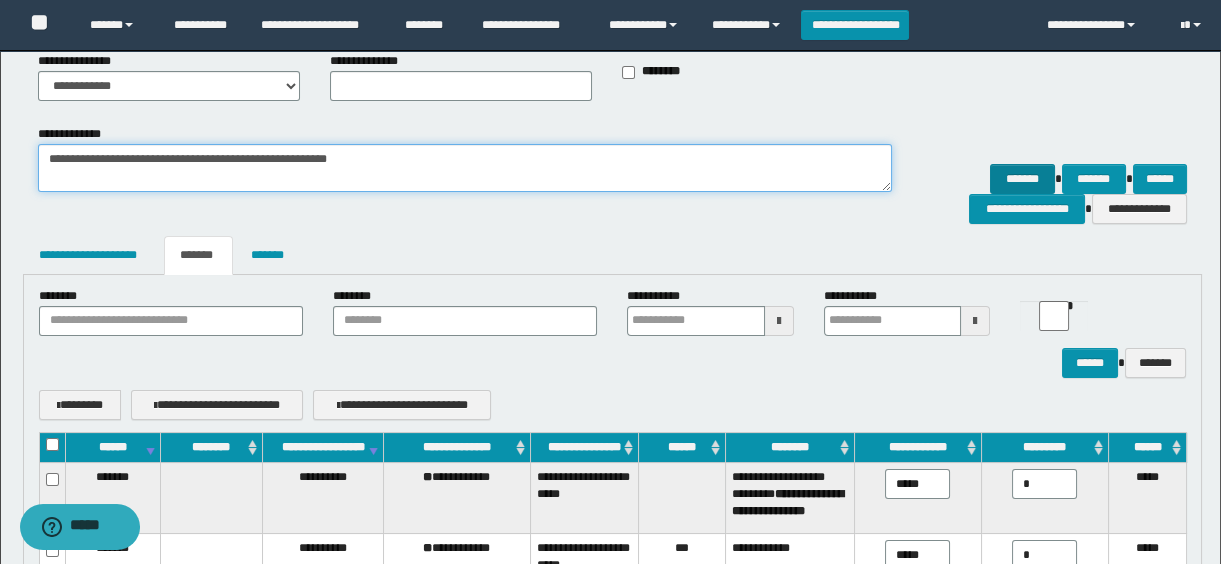 type on "**********" 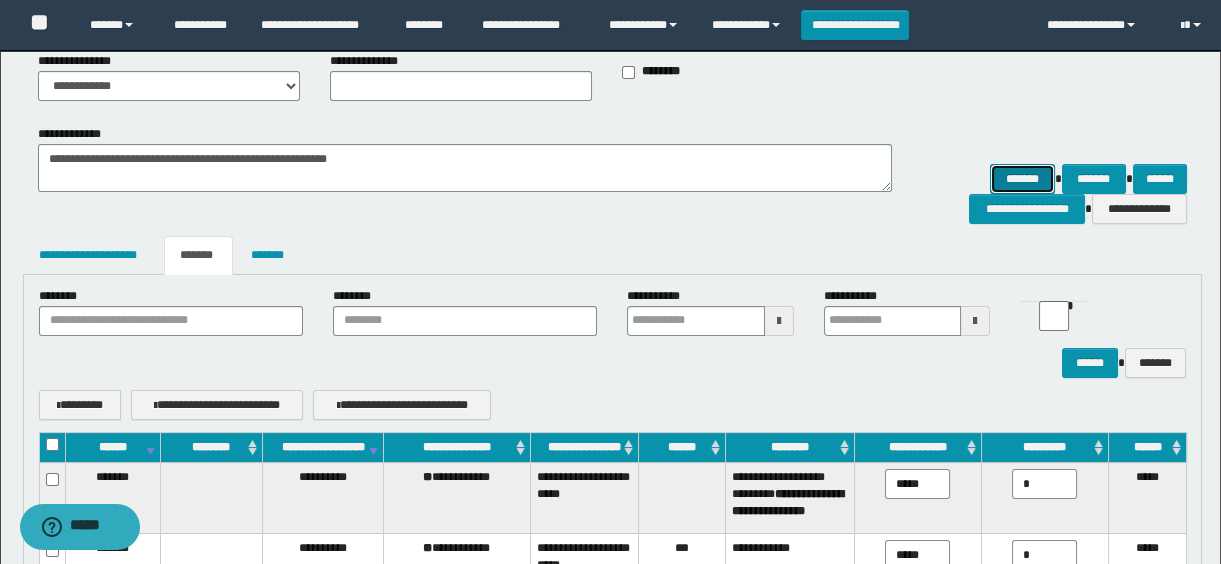 click on "*******" at bounding box center (1022, 179) 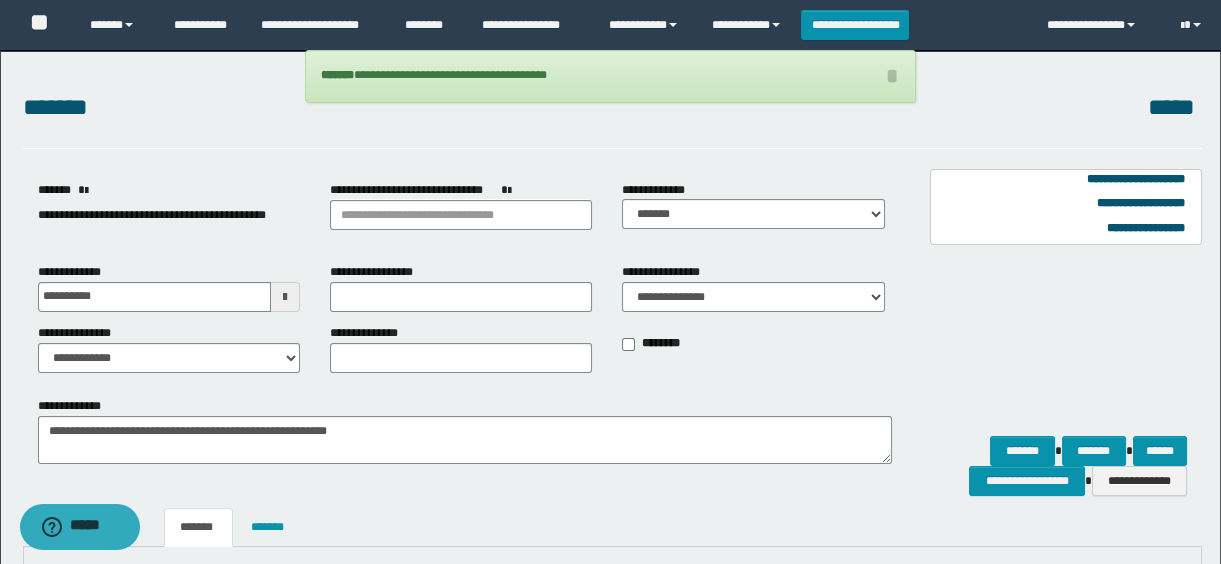 scroll, scrollTop: 363, scrollLeft: 0, axis: vertical 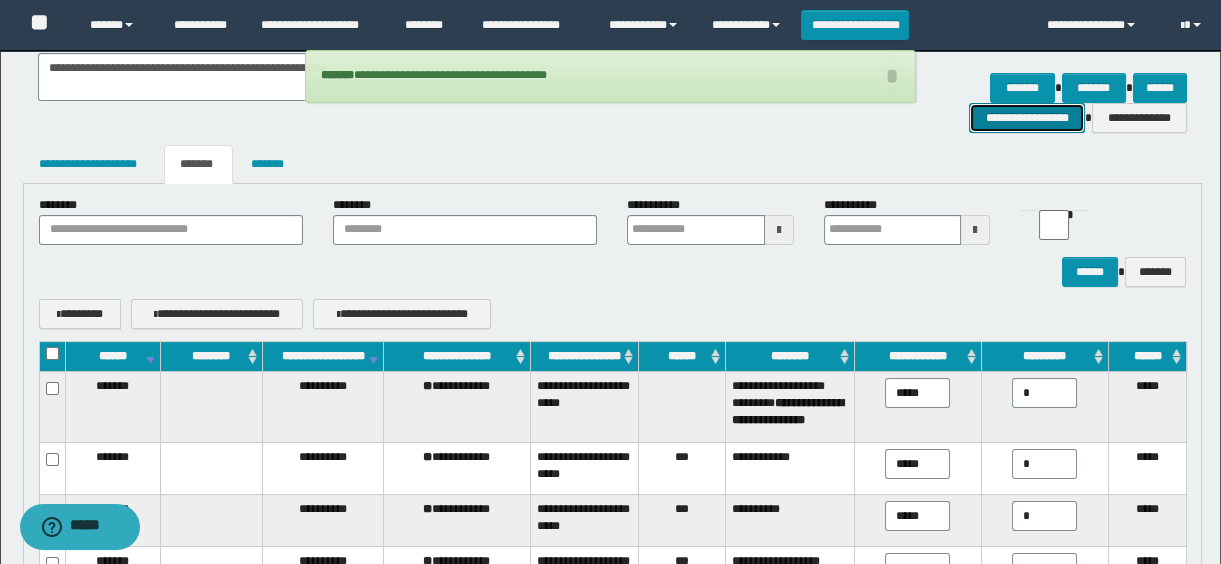 click on "**********" at bounding box center [1026, 118] 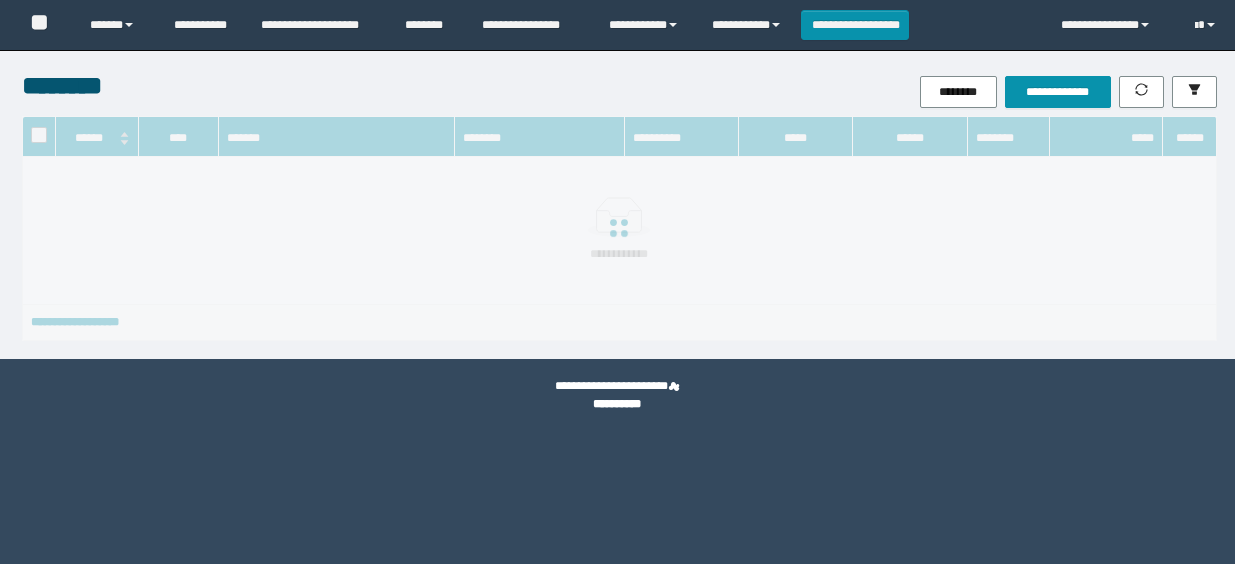 scroll, scrollTop: 0, scrollLeft: 0, axis: both 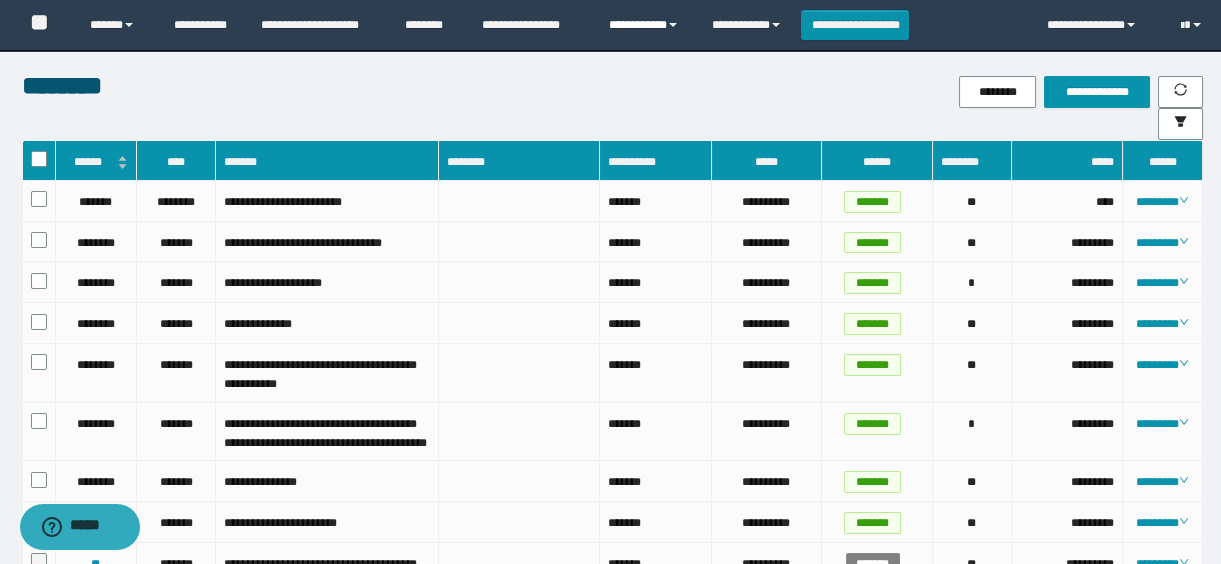 click on "**********" at bounding box center (645, 25) 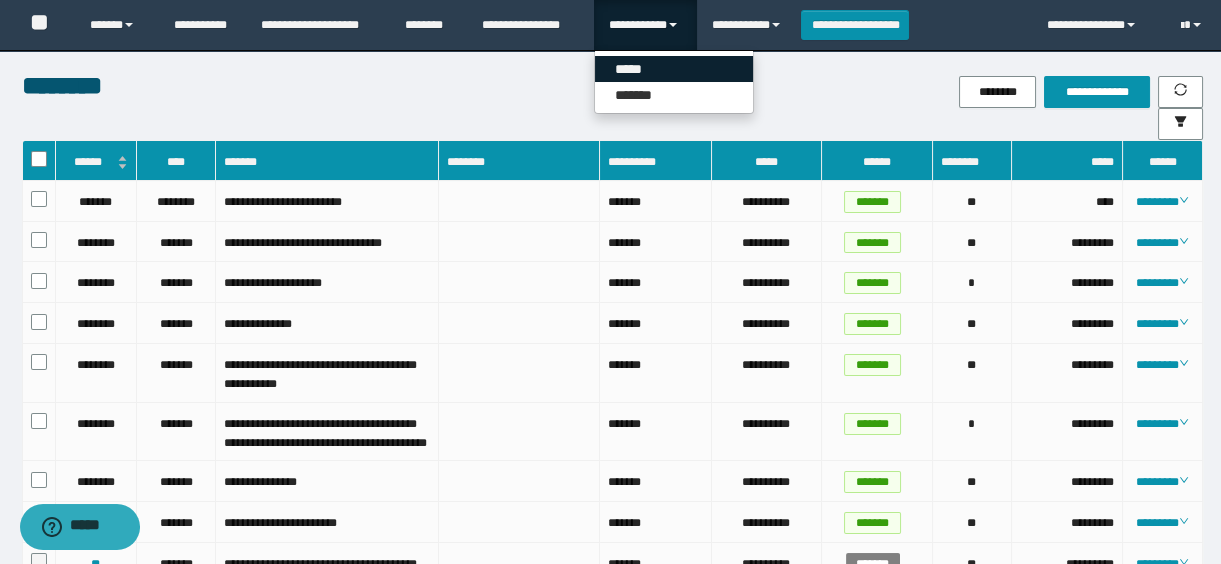 click on "*****" at bounding box center (674, 69) 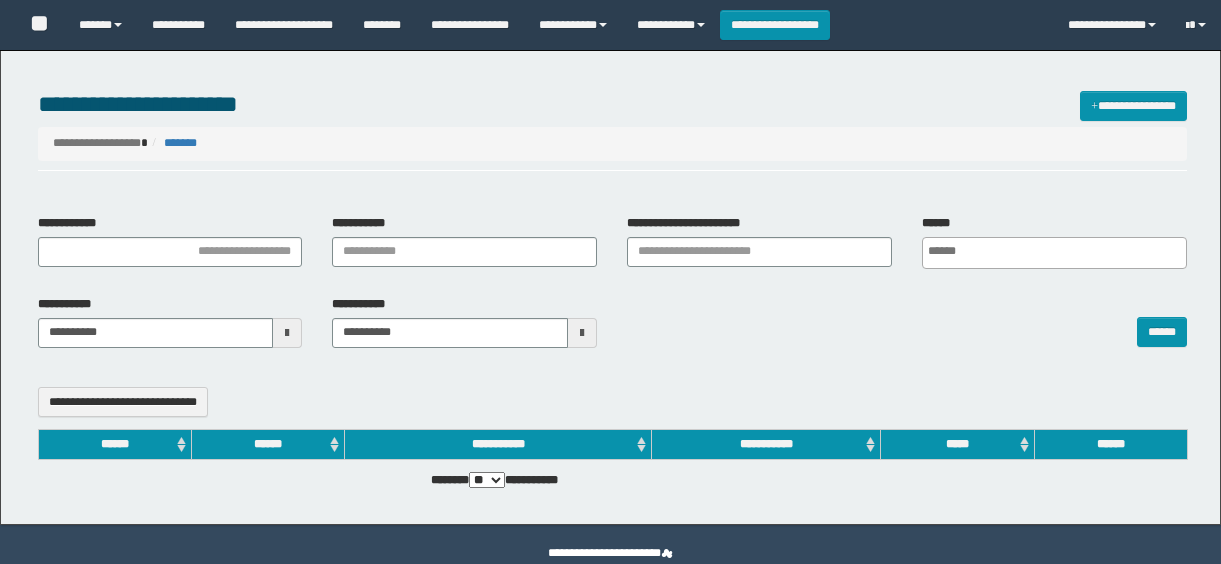 select 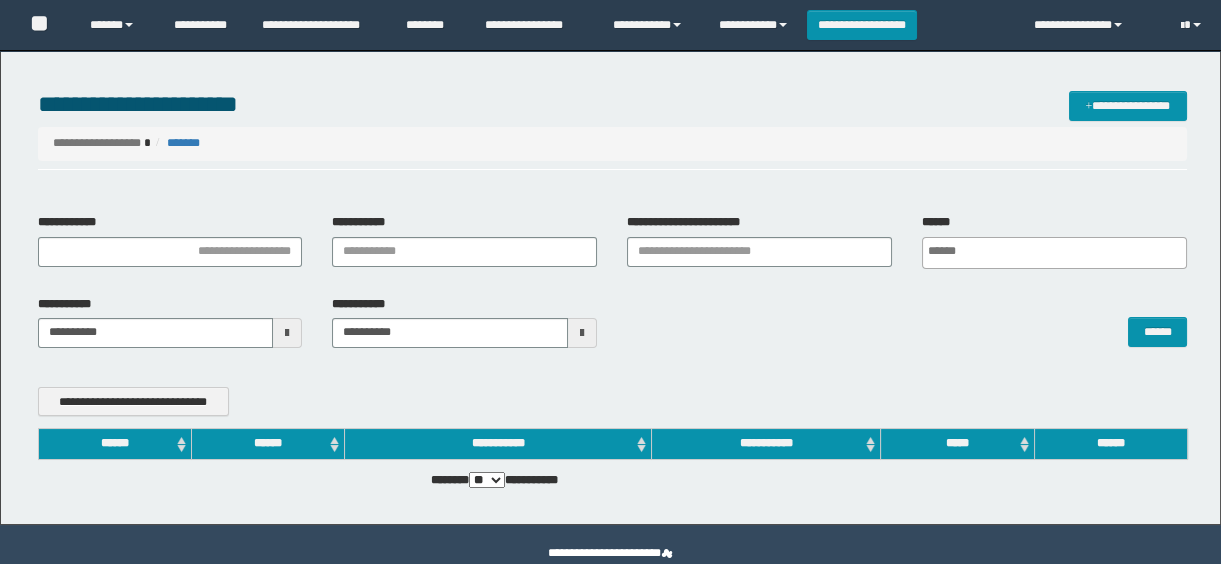 scroll, scrollTop: 0, scrollLeft: 0, axis: both 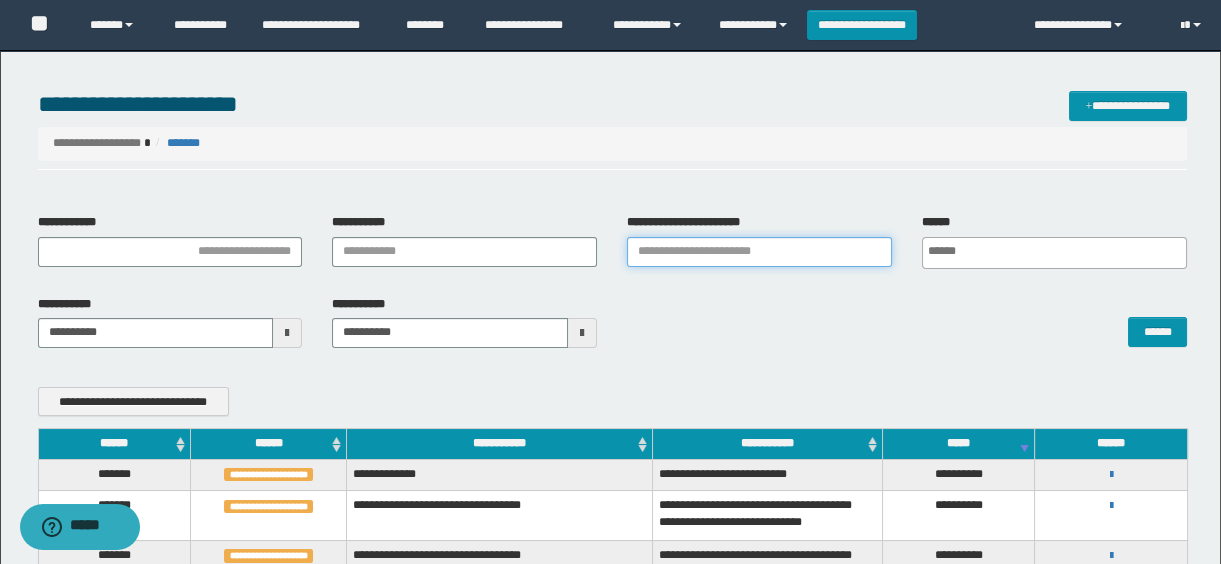 click on "**********" at bounding box center [759, 252] 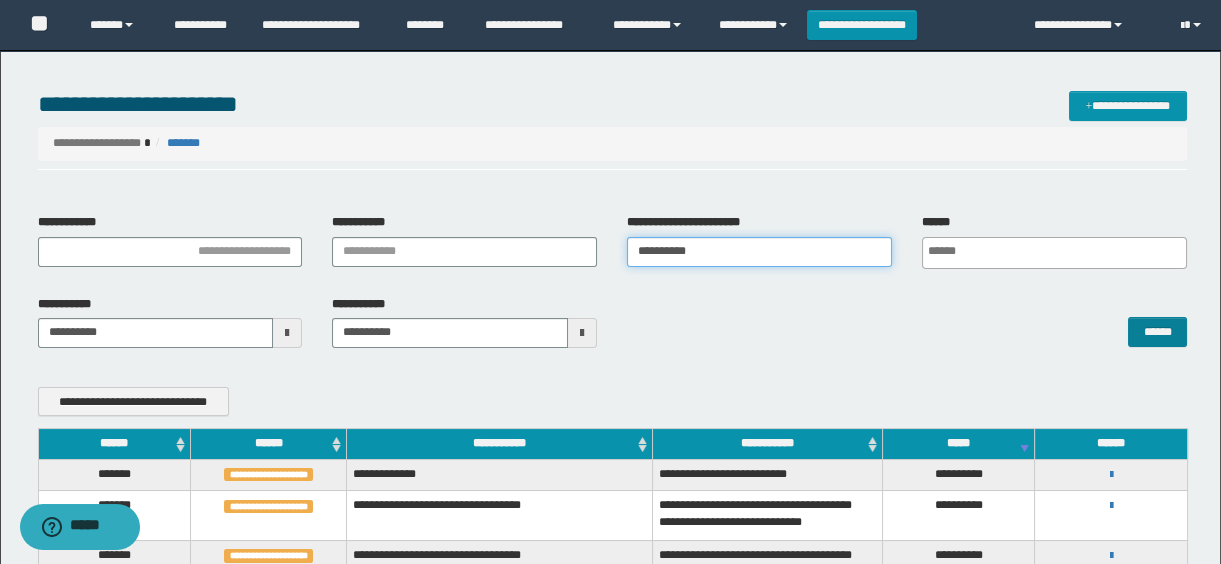 type on "**********" 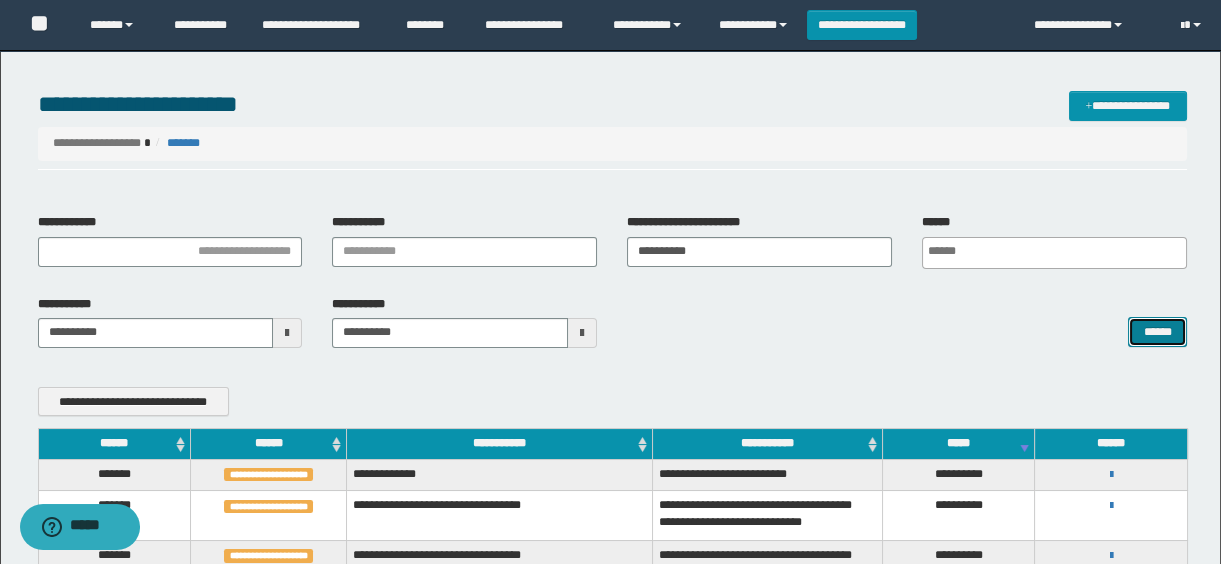 click on "******" at bounding box center [1157, 332] 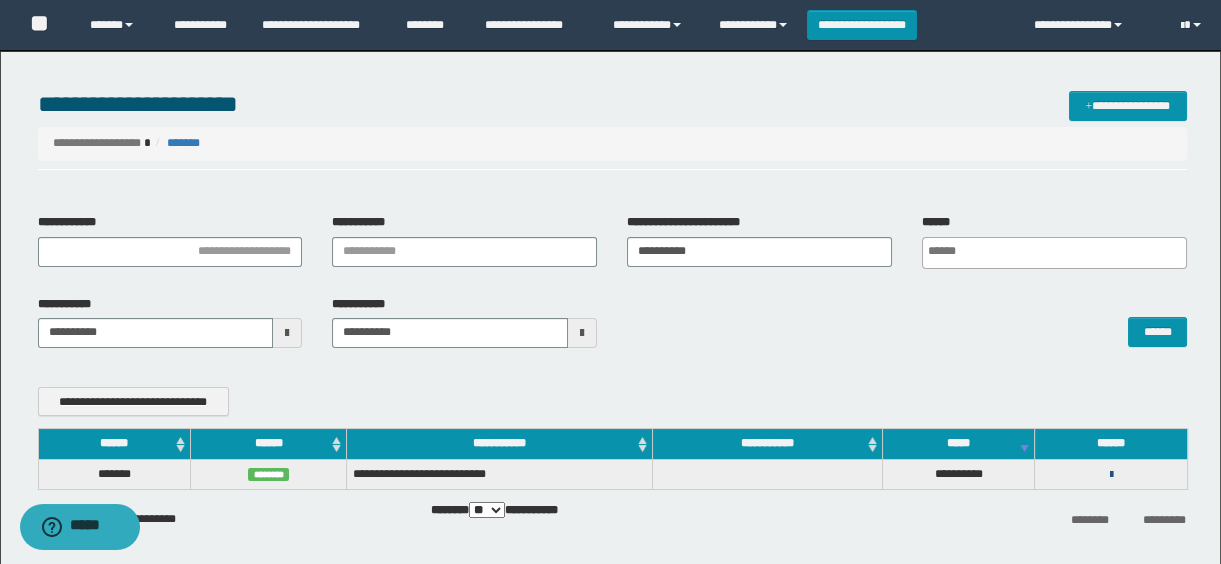 click at bounding box center [1111, 475] 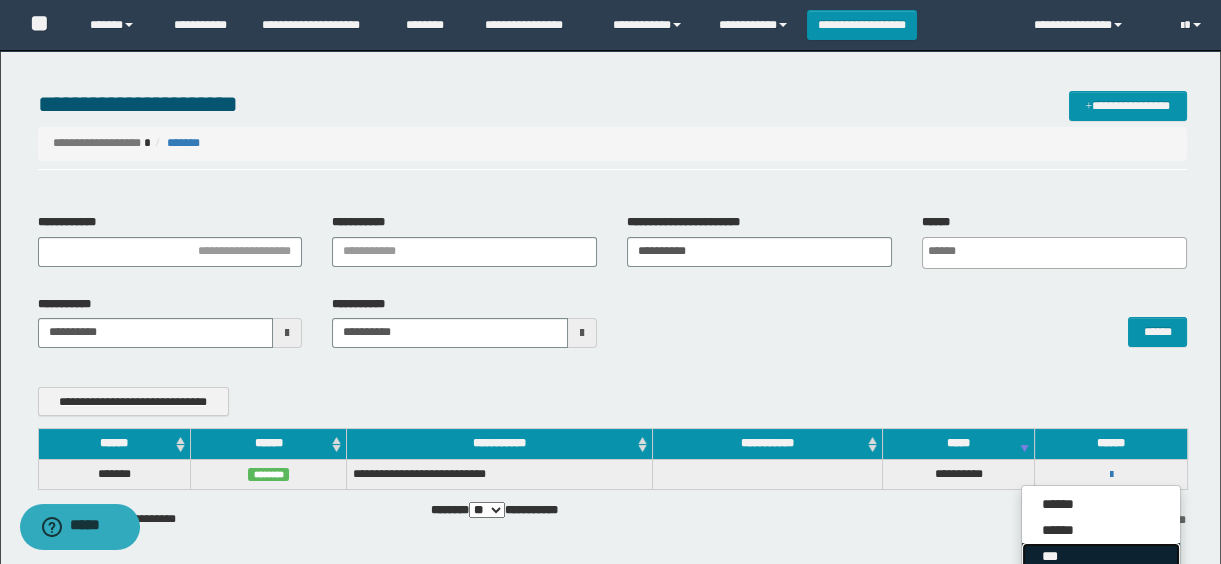 click on "***" at bounding box center (1101, 556) 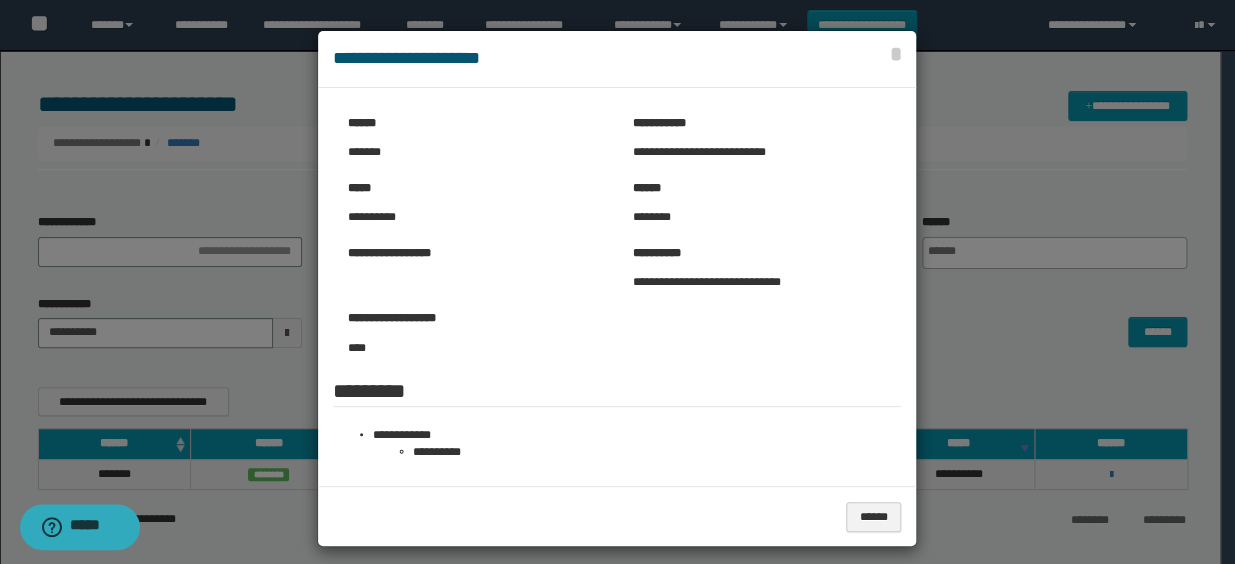 click at bounding box center [617, 288] 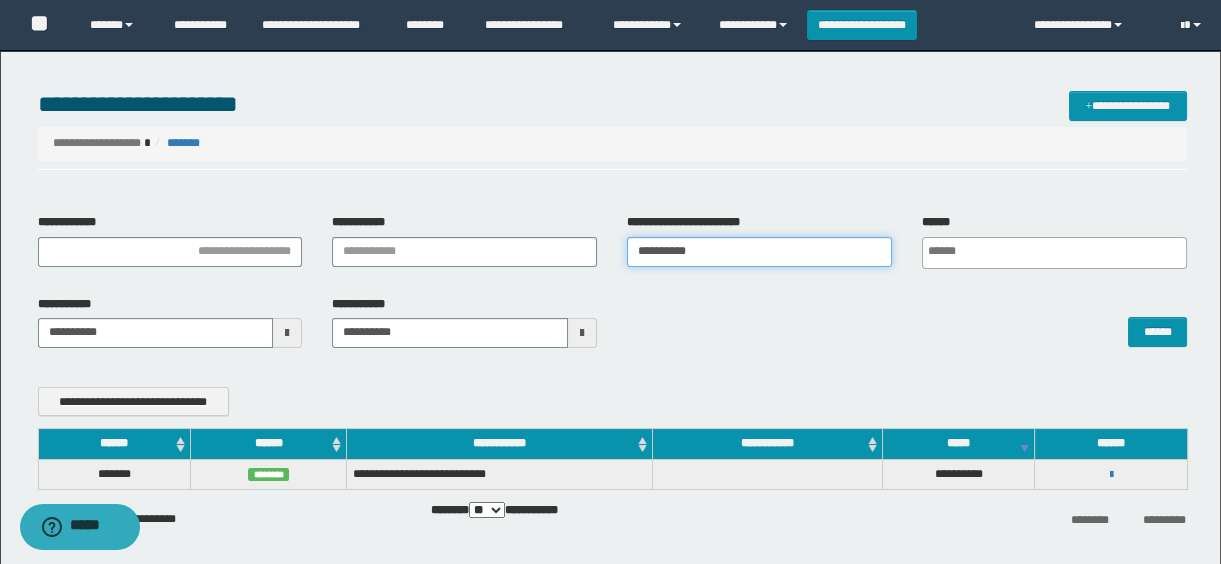 click on "**********" at bounding box center (759, 252) 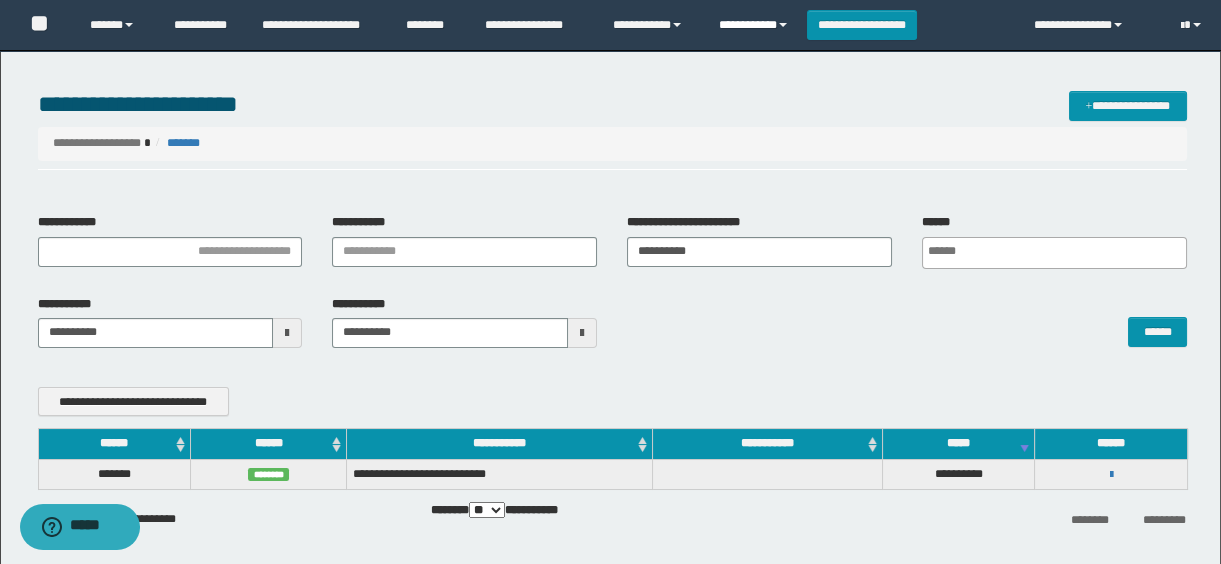 click on "**********" at bounding box center [755, 25] 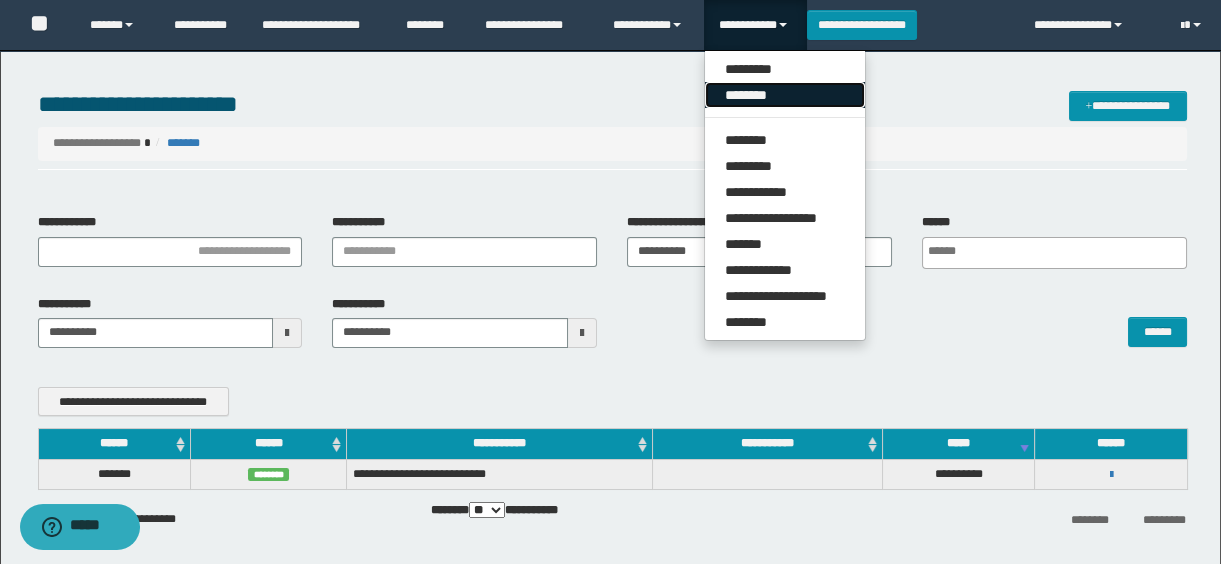 click on "********" at bounding box center [785, 95] 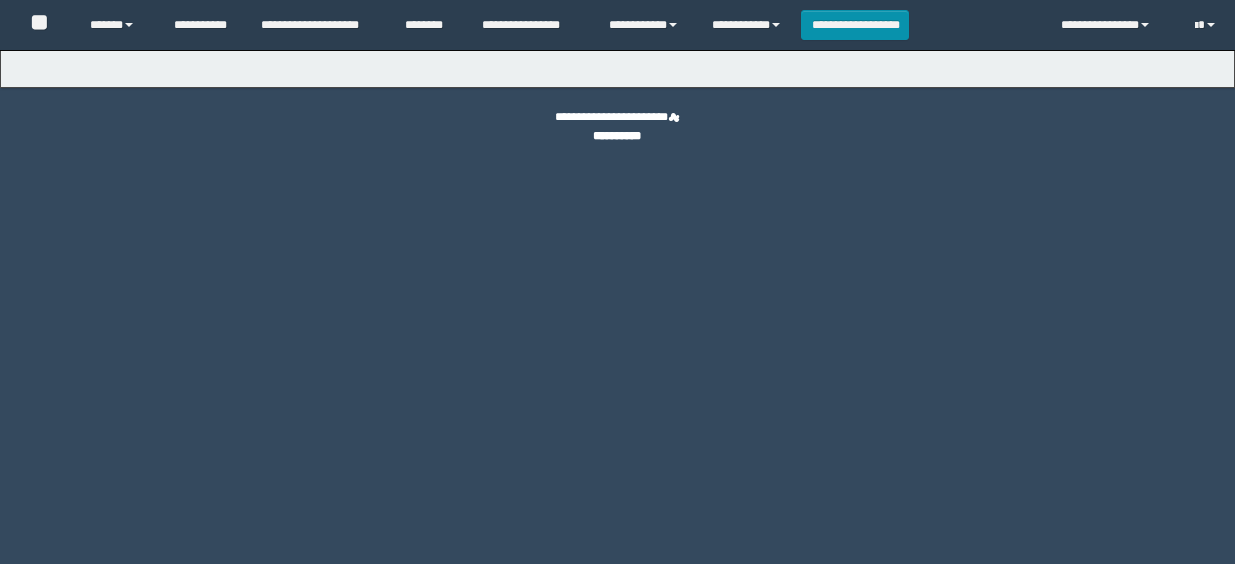 scroll, scrollTop: 0, scrollLeft: 0, axis: both 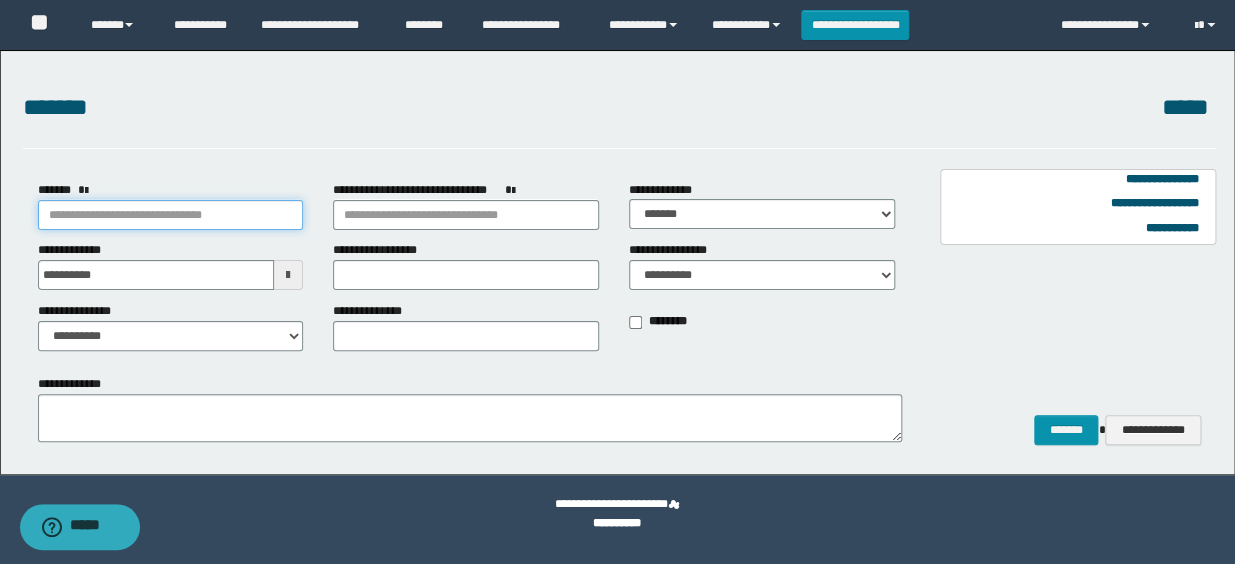 click on "*******" at bounding box center [171, 215] 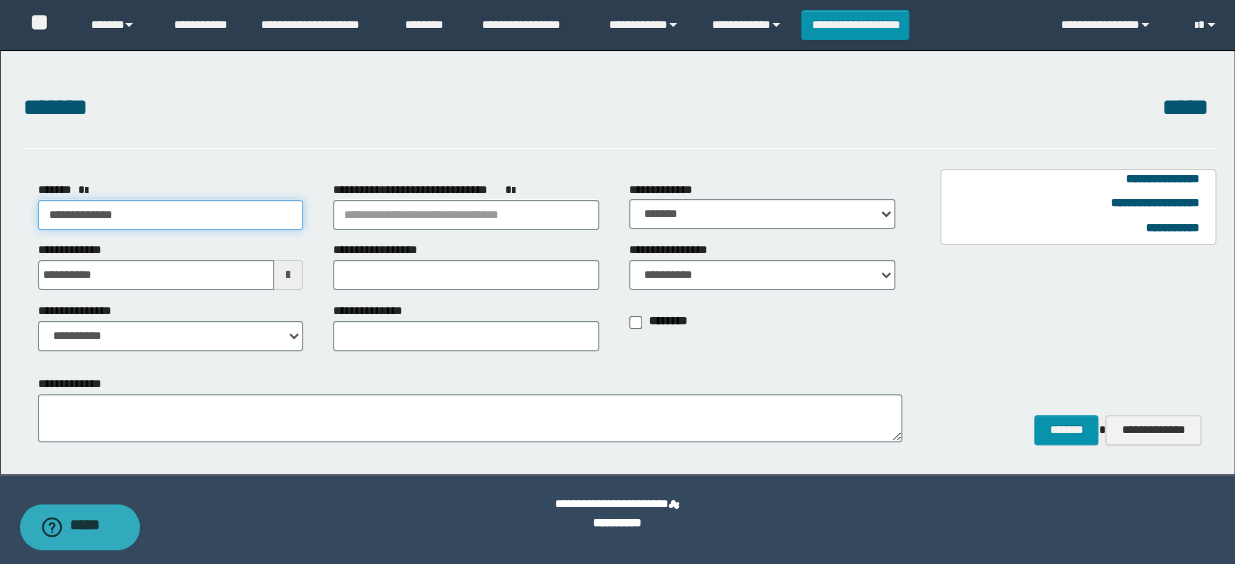 type on "**********" 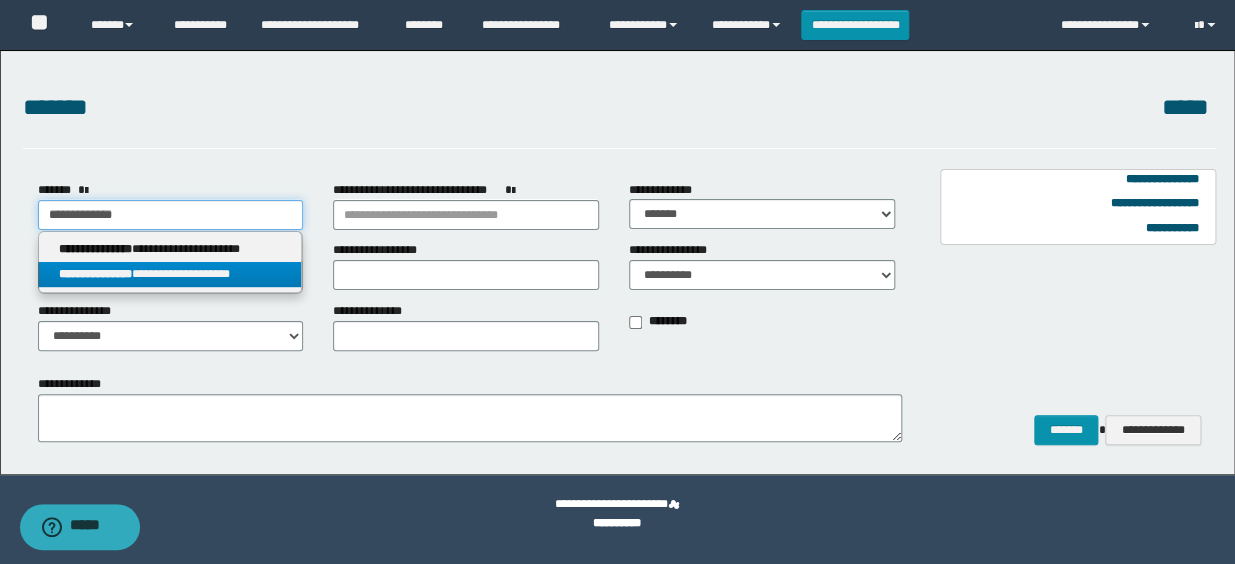type on "**********" 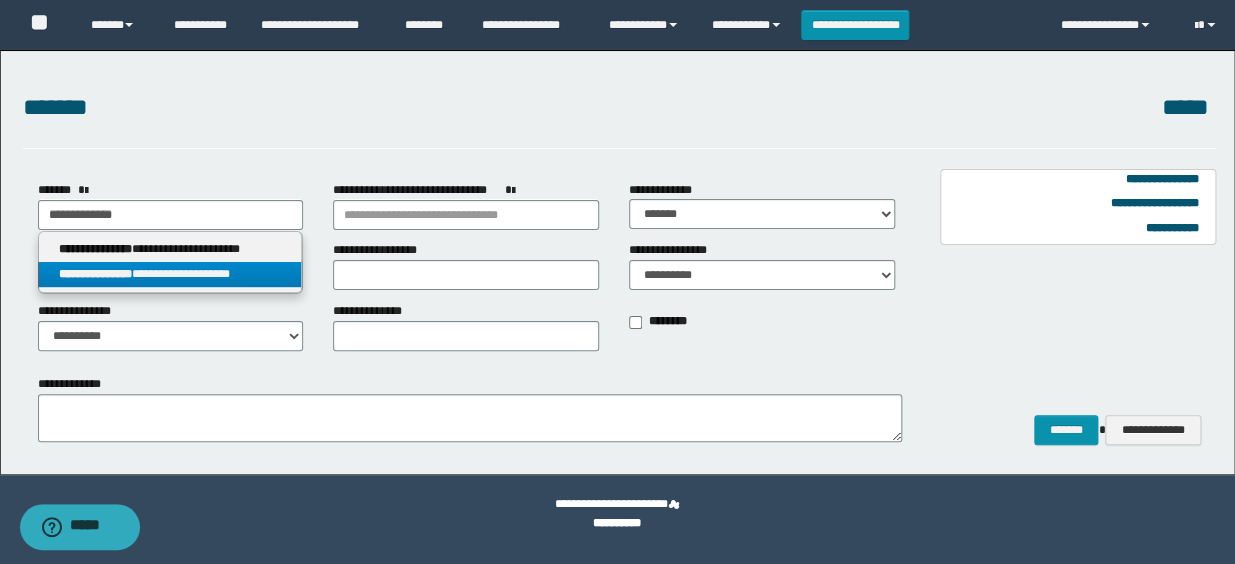 click on "**********" at bounding box center [170, 274] 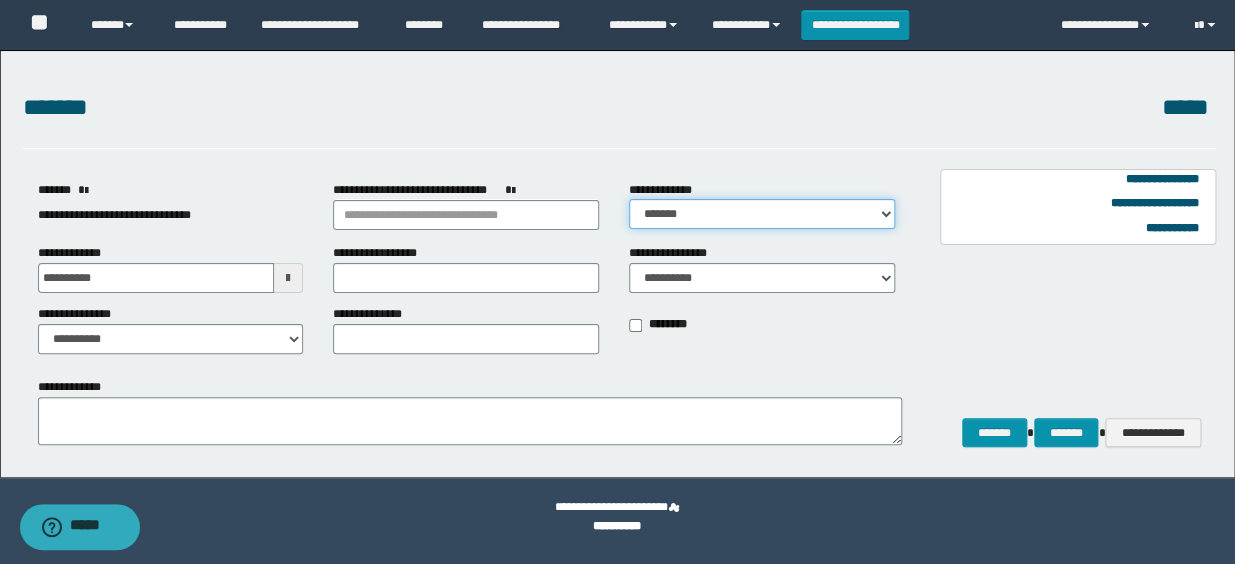drag, startPoint x: 650, startPoint y: 212, endPoint x: 661, endPoint y: 226, distance: 17.804493 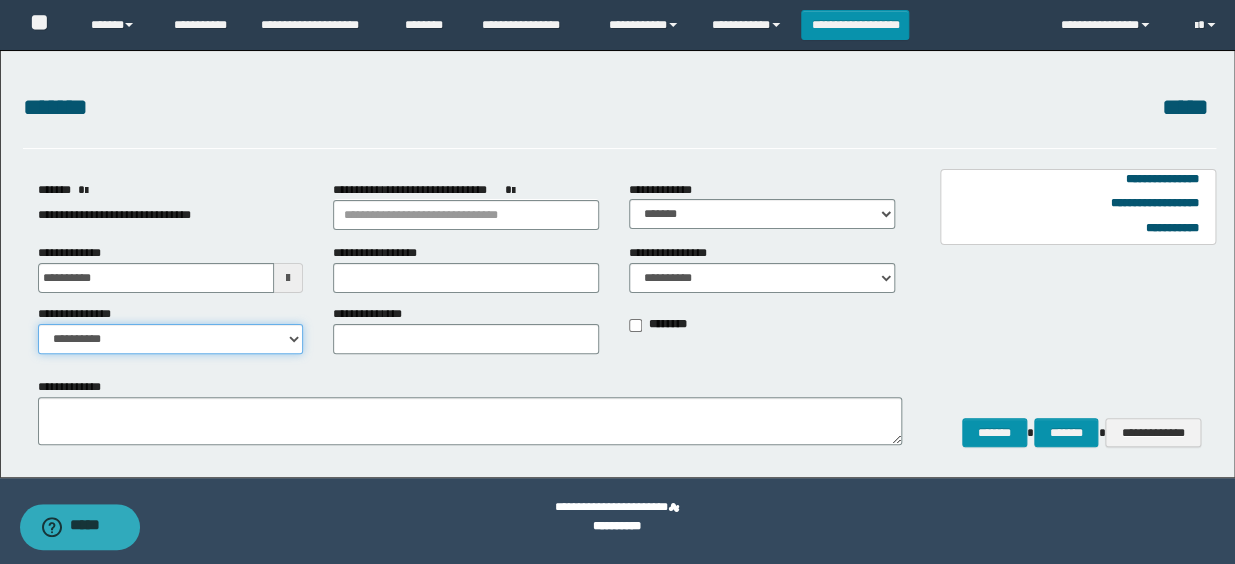 drag, startPoint x: 237, startPoint y: 342, endPoint x: 218, endPoint y: 354, distance: 22.472204 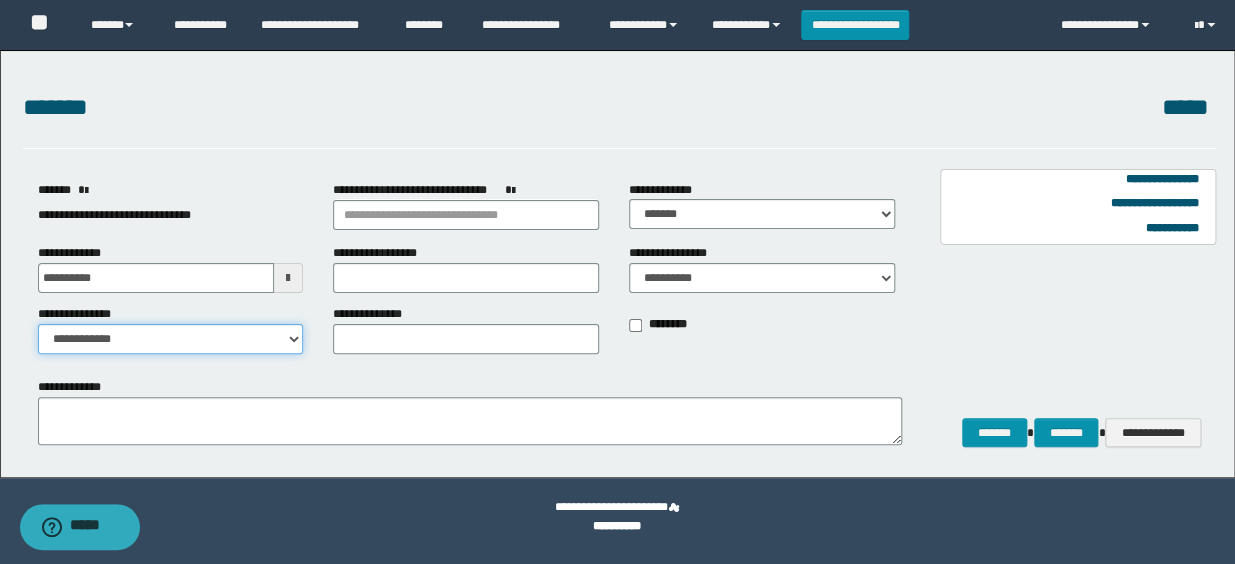 click on "**********" at bounding box center (171, 339) 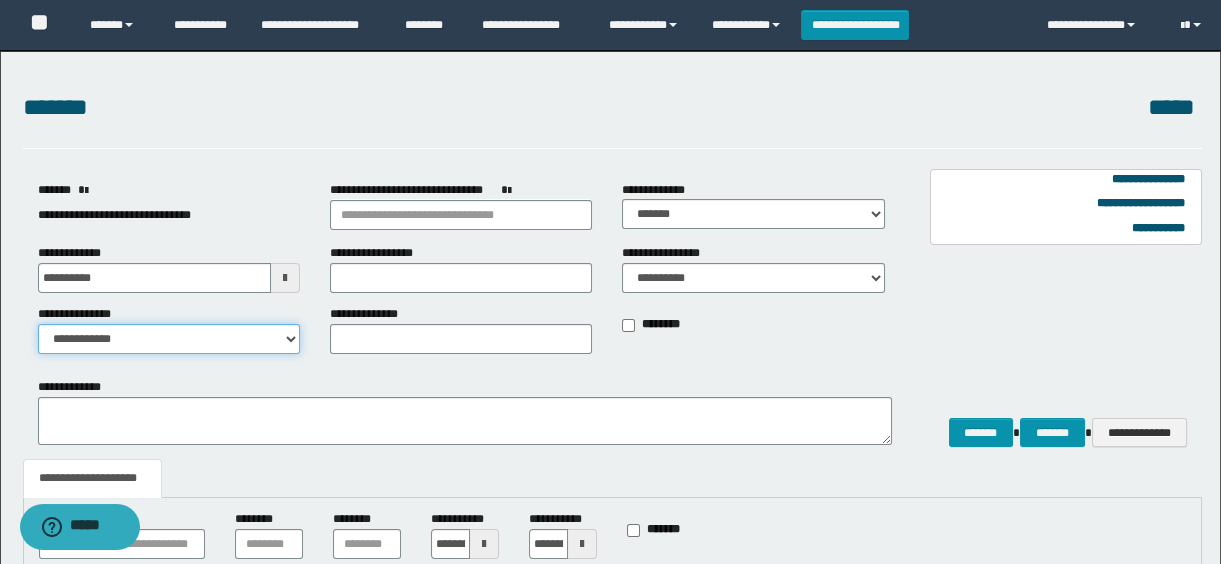 scroll, scrollTop: 255, scrollLeft: 0, axis: vertical 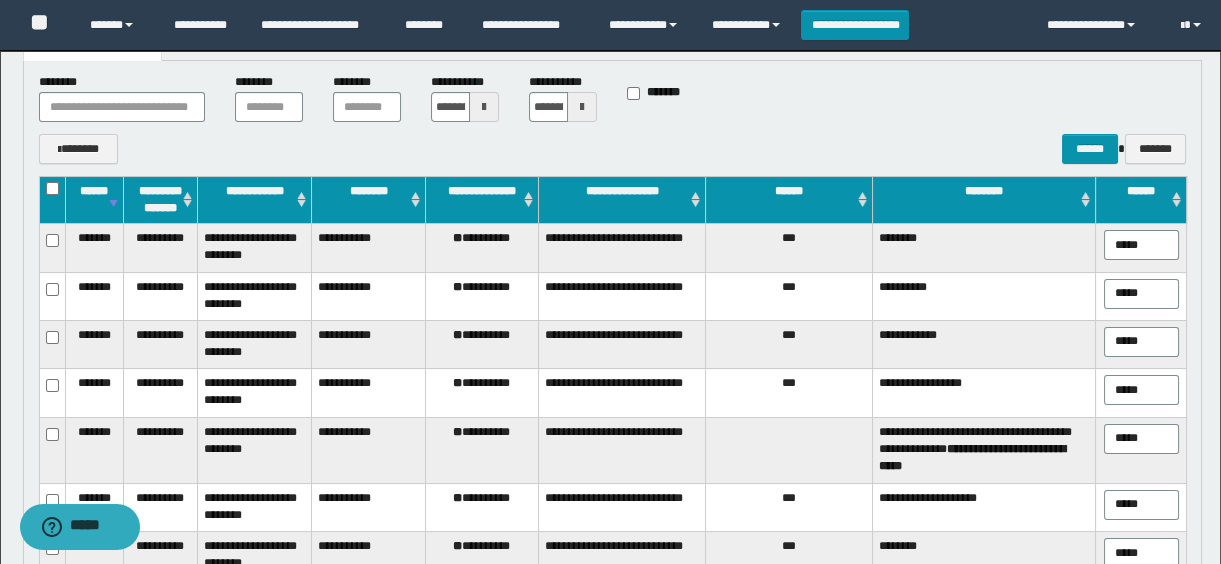 click on "********" at bounding box center (983, 199) 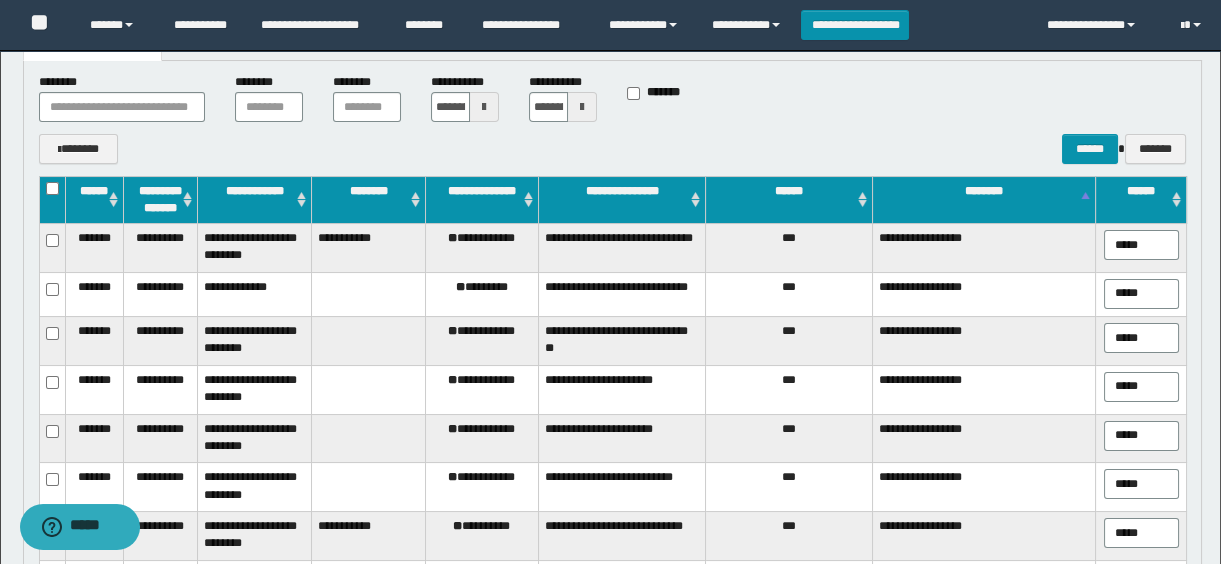 scroll, scrollTop: 164, scrollLeft: 0, axis: vertical 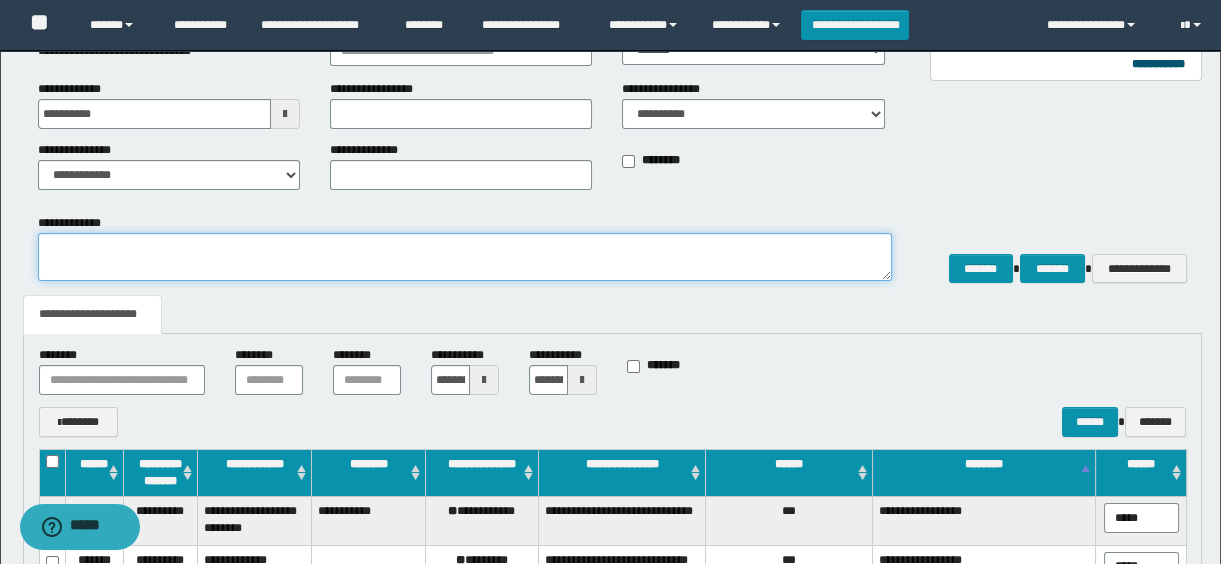 click on "**********" at bounding box center (465, 257) 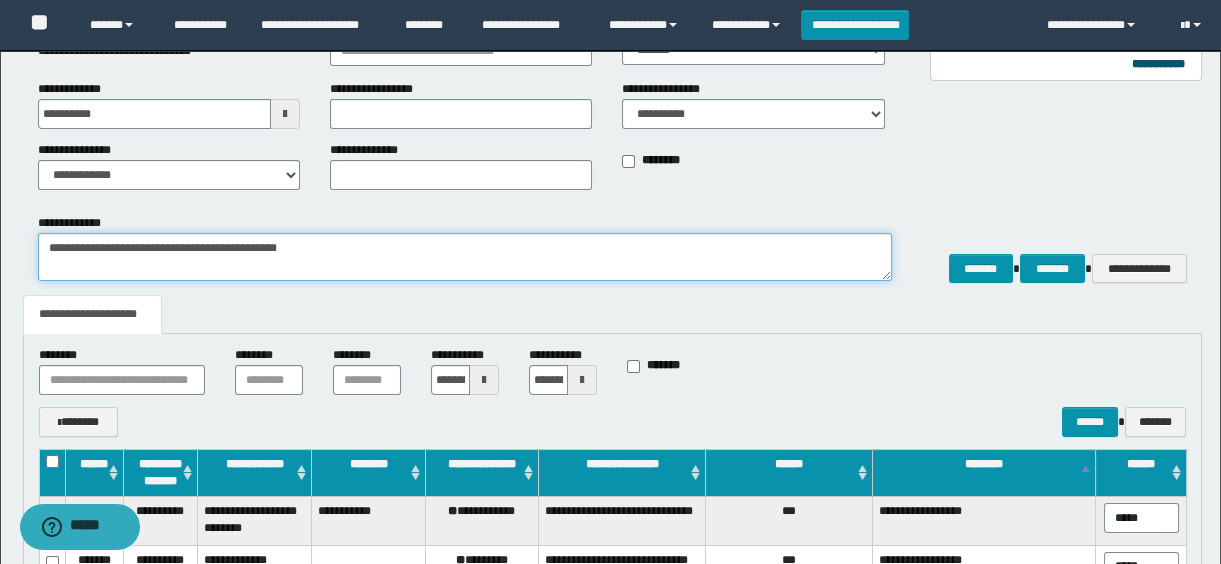 scroll, scrollTop: 346, scrollLeft: 0, axis: vertical 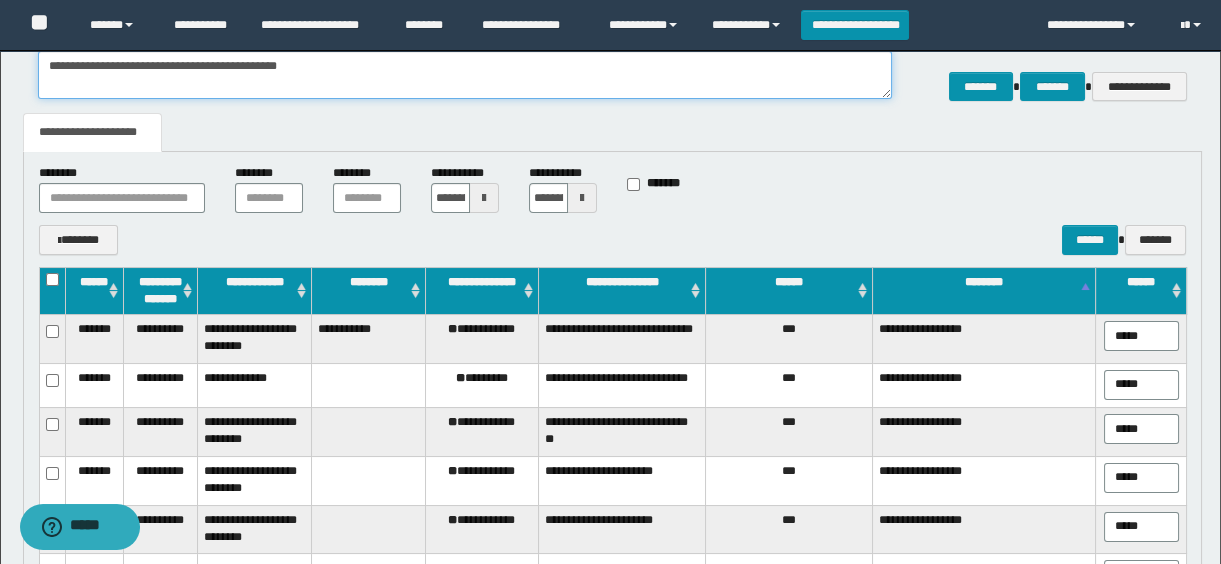 type on "**********" 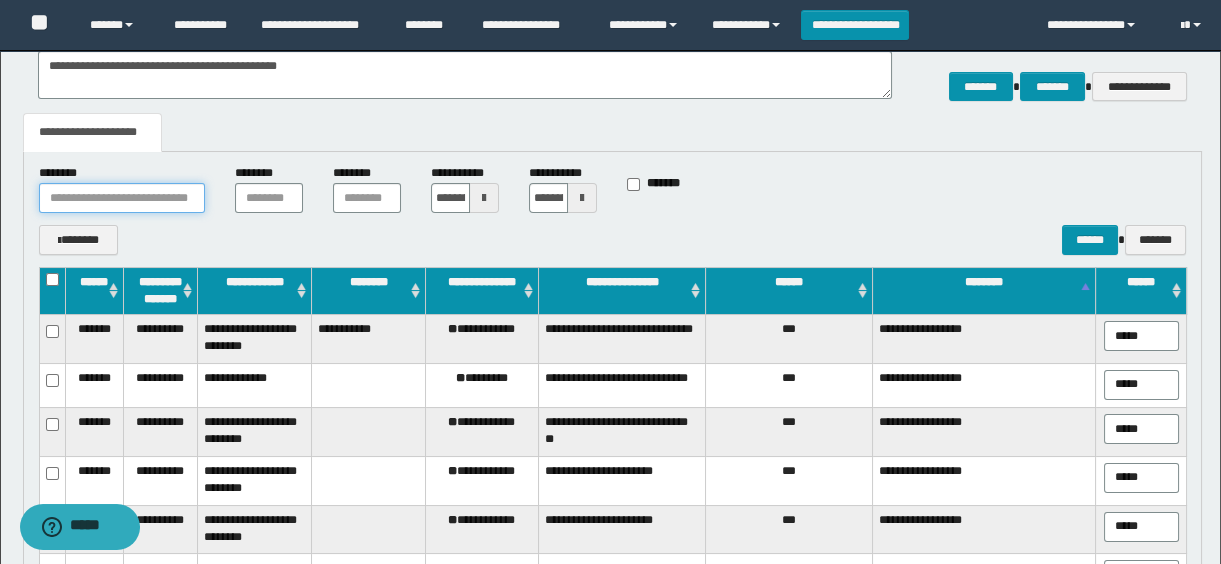 click at bounding box center (122, 198) 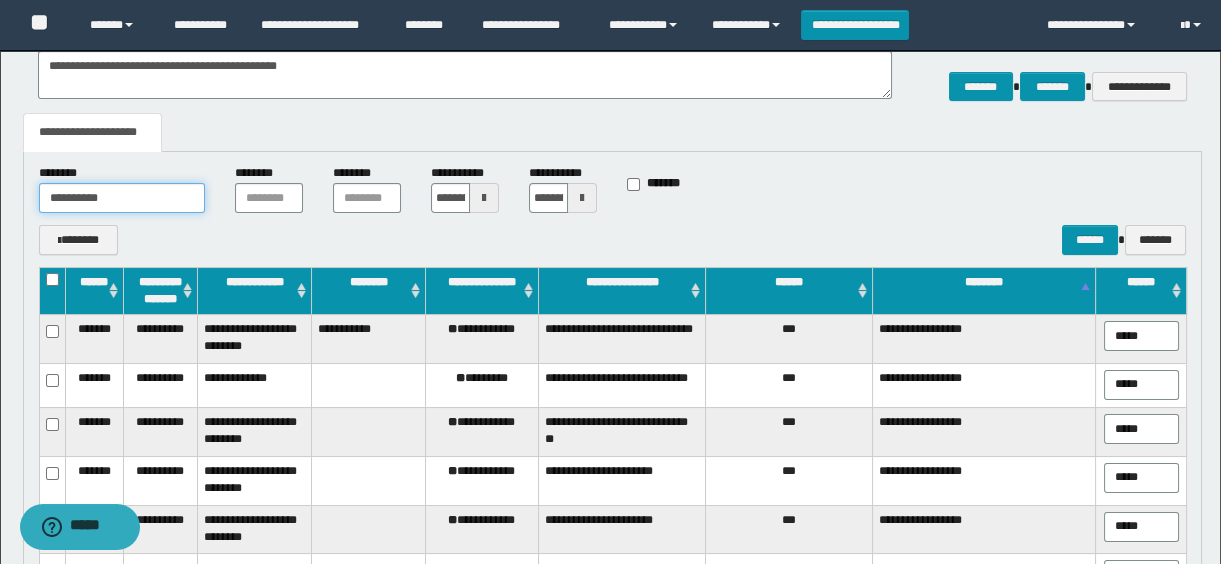 type on "**********" 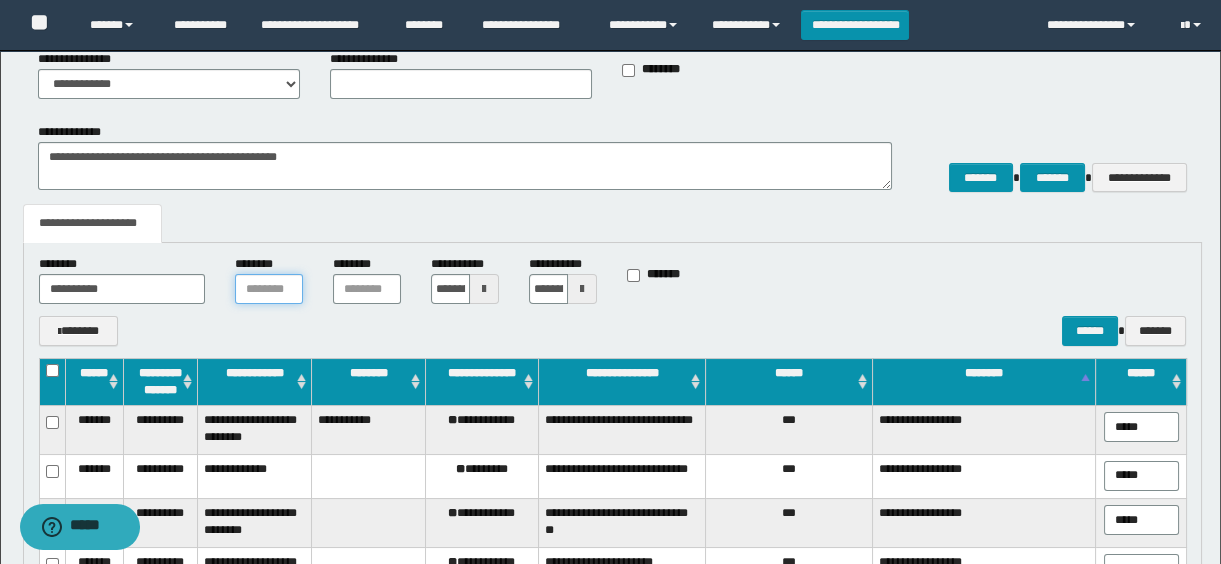 scroll, scrollTop: 437, scrollLeft: 0, axis: vertical 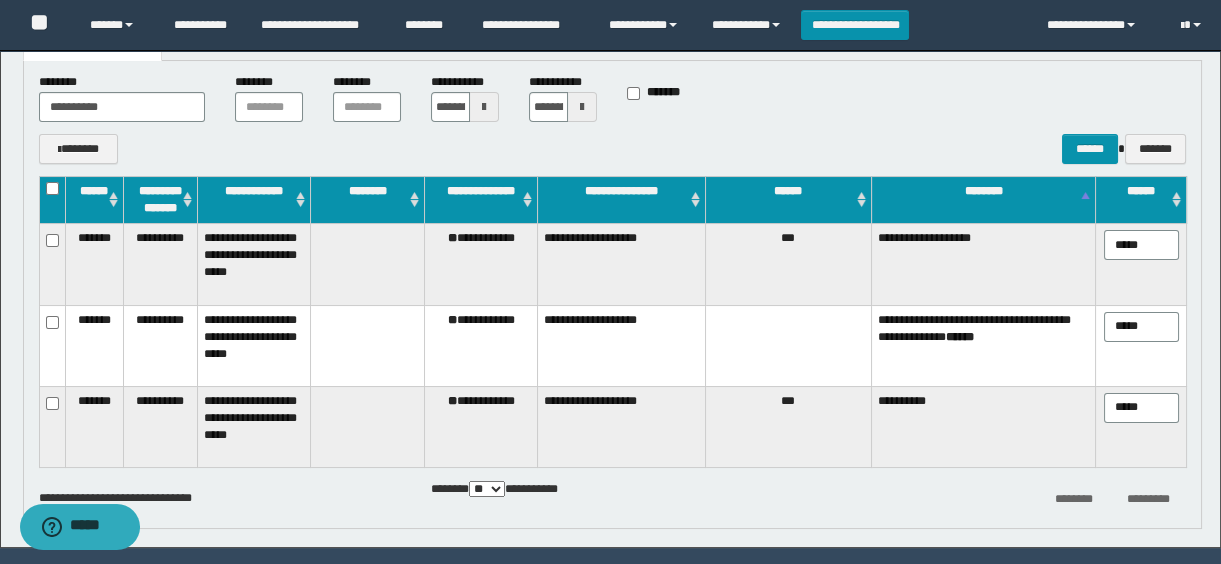 drag, startPoint x: 1165, startPoint y: 243, endPoint x: 1047, endPoint y: 249, distance: 118.15244 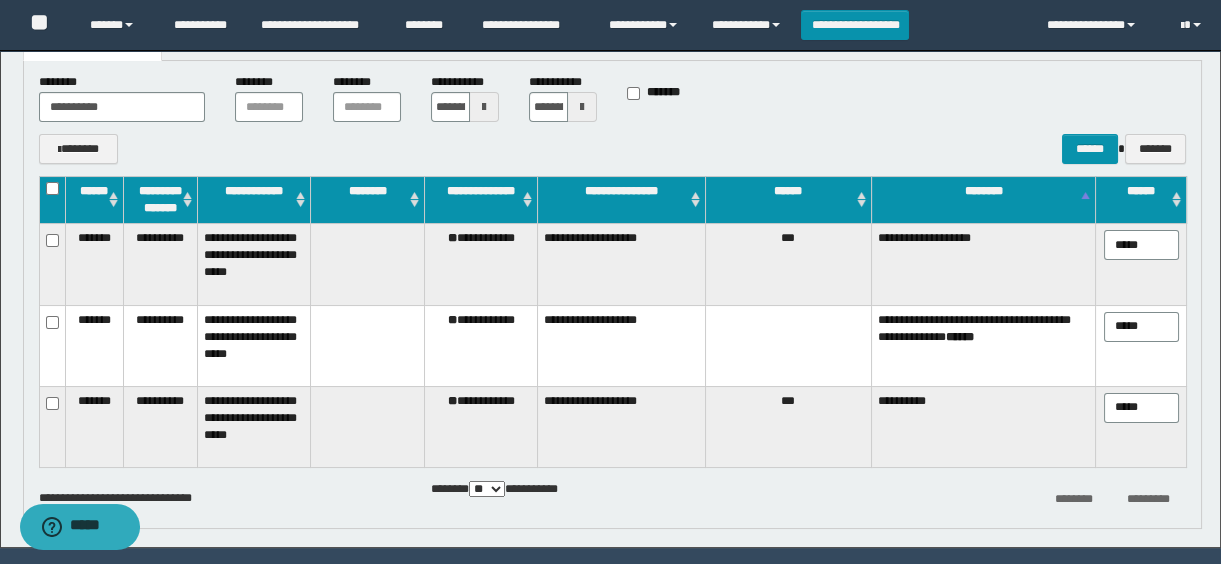 type on "*****" 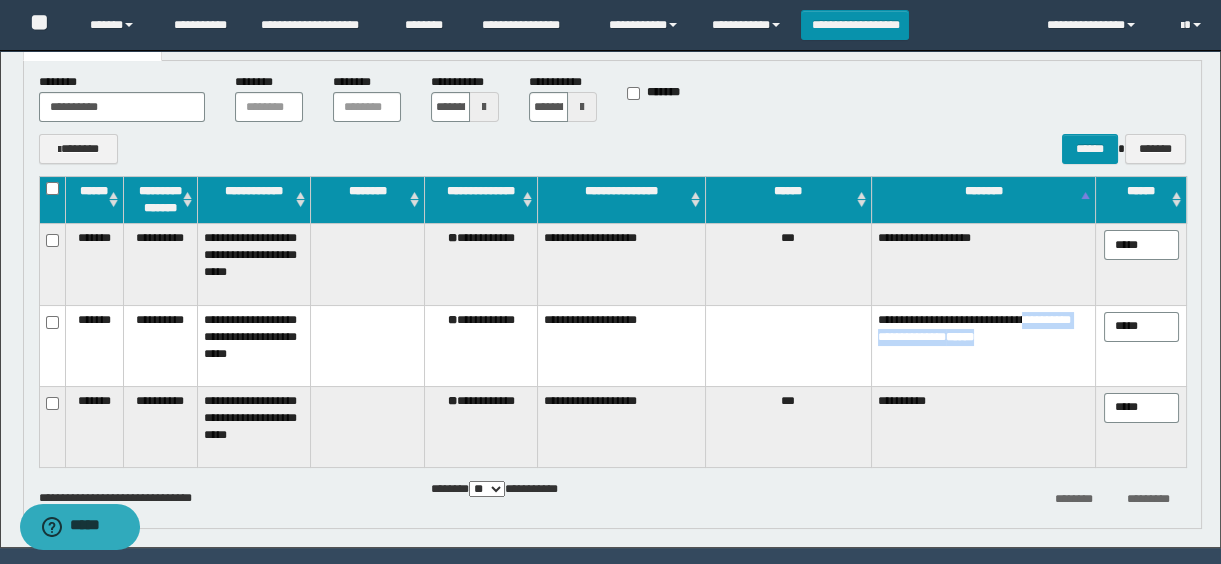 drag, startPoint x: 1160, startPoint y: 310, endPoint x: 1071, endPoint y: 327, distance: 90.60905 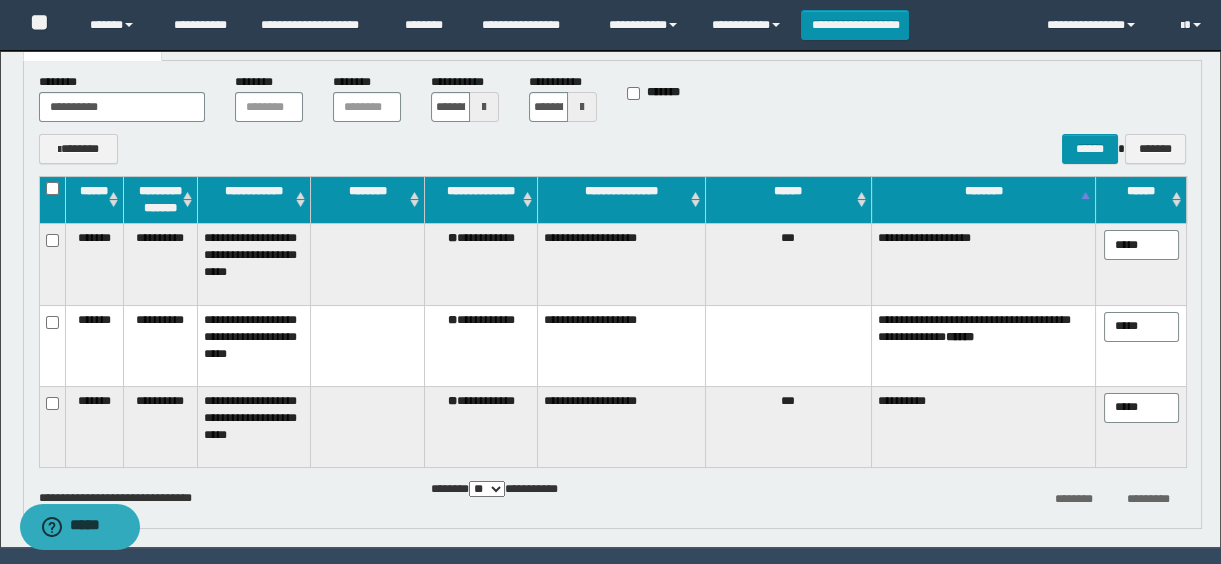 click on "**********" at bounding box center (613, 345) 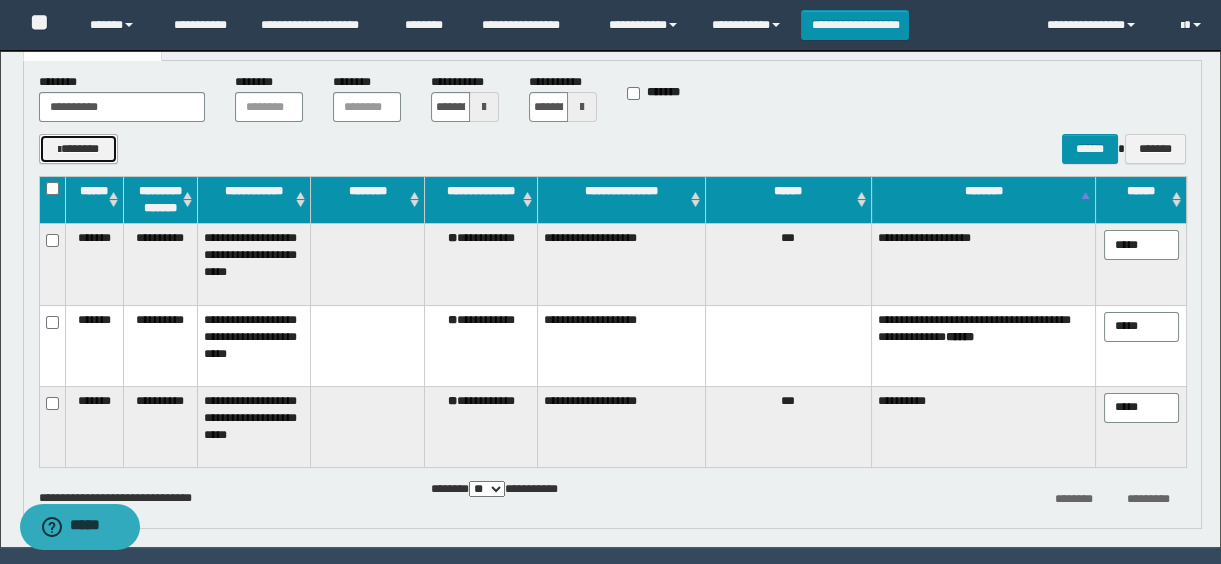 click on "*******" at bounding box center (79, 149) 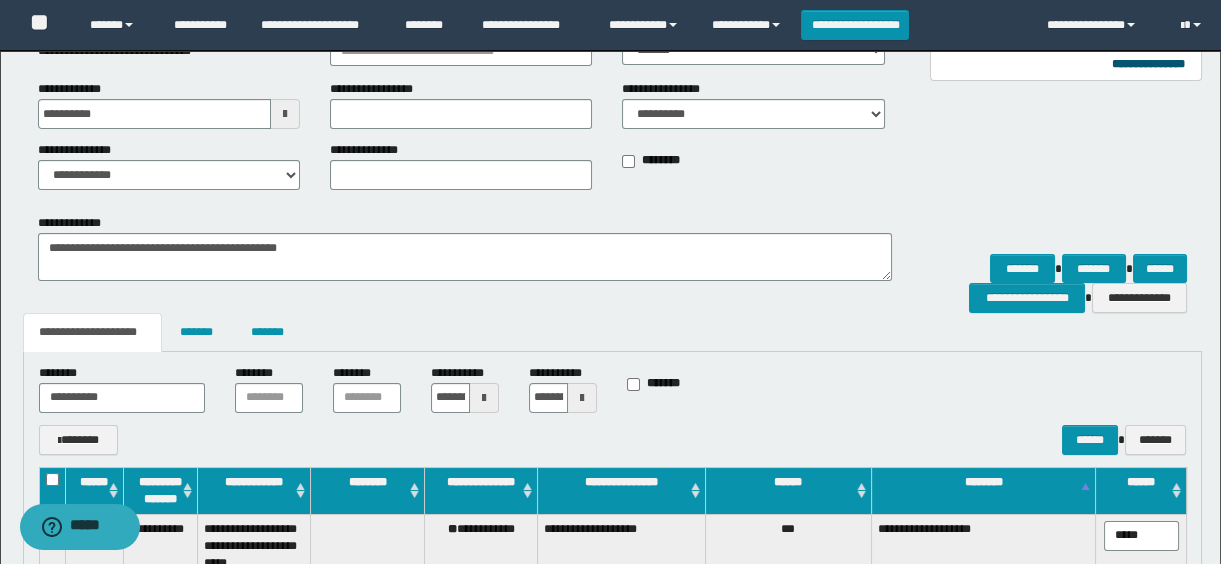 scroll, scrollTop: 0, scrollLeft: 0, axis: both 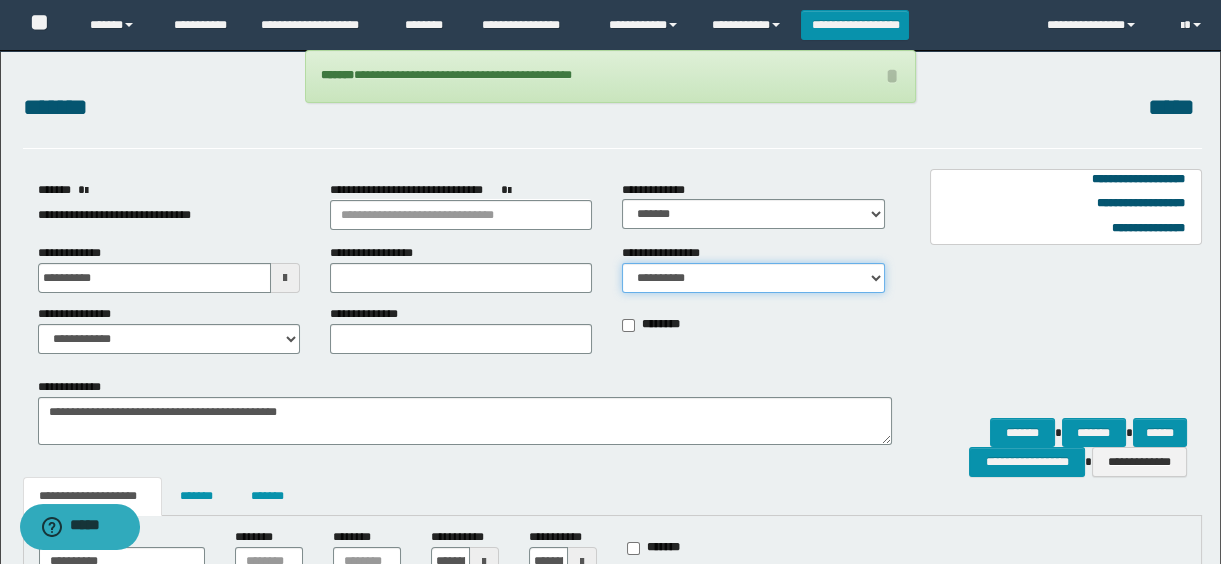 drag, startPoint x: 635, startPoint y: 273, endPoint x: 650, endPoint y: 290, distance: 22.671568 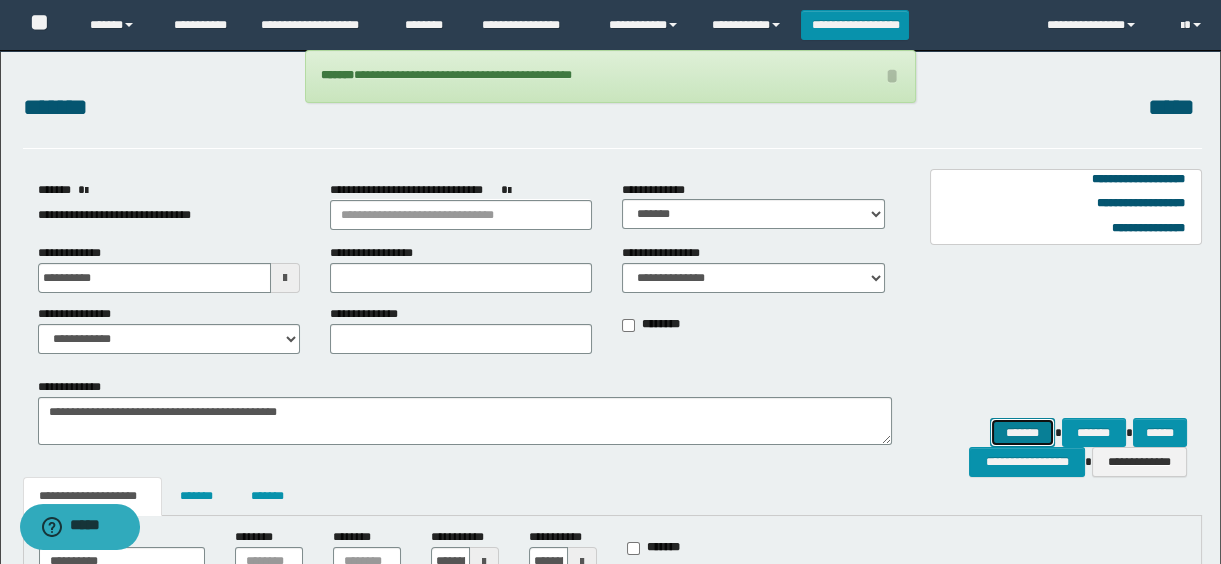 click on "*******" at bounding box center (1022, 433) 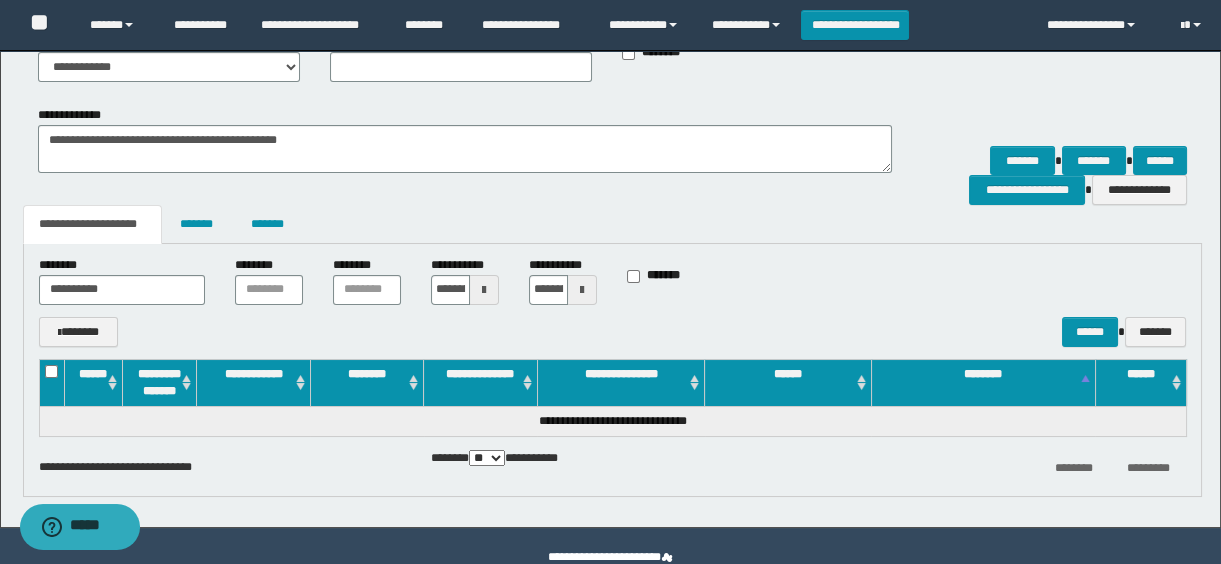 scroll, scrollTop: 314, scrollLeft: 0, axis: vertical 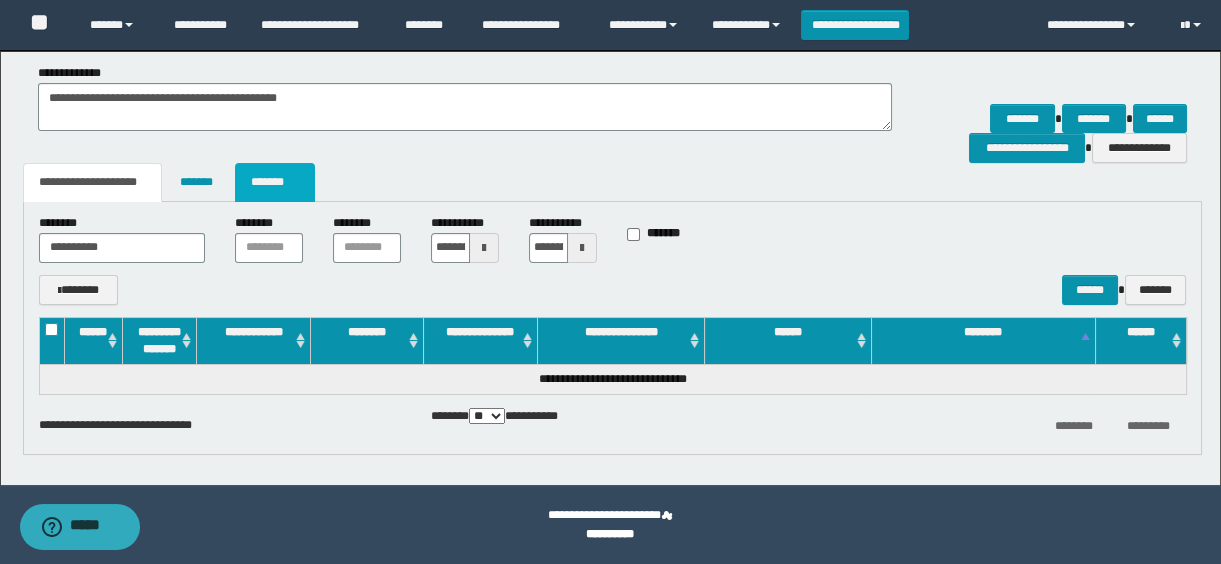click on "*******" at bounding box center [275, 182] 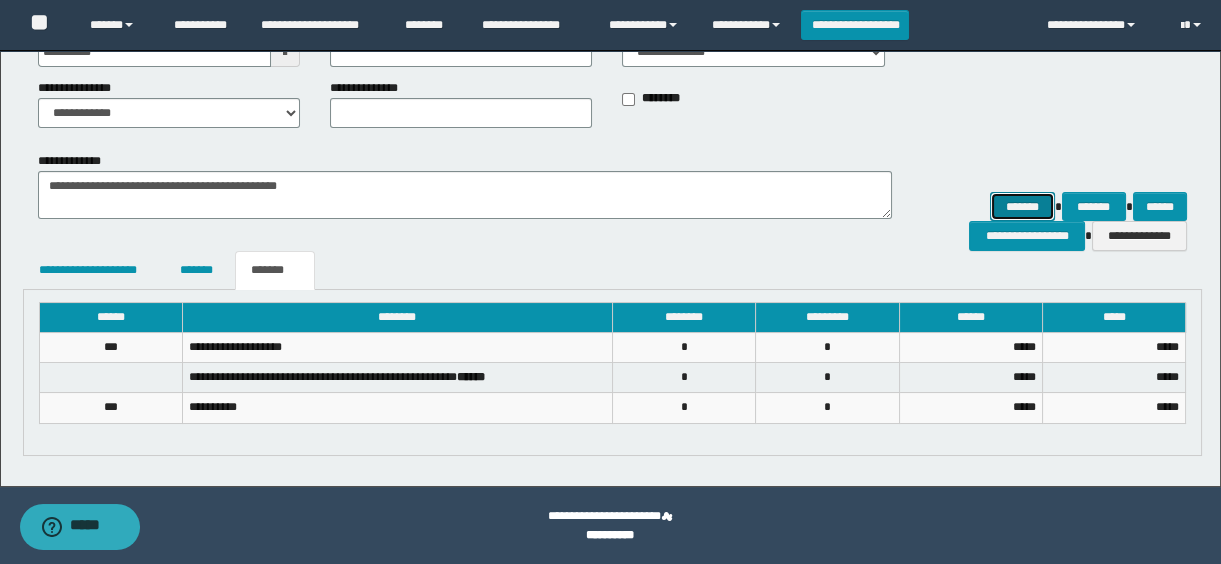 click on "*******" at bounding box center [1022, 207] 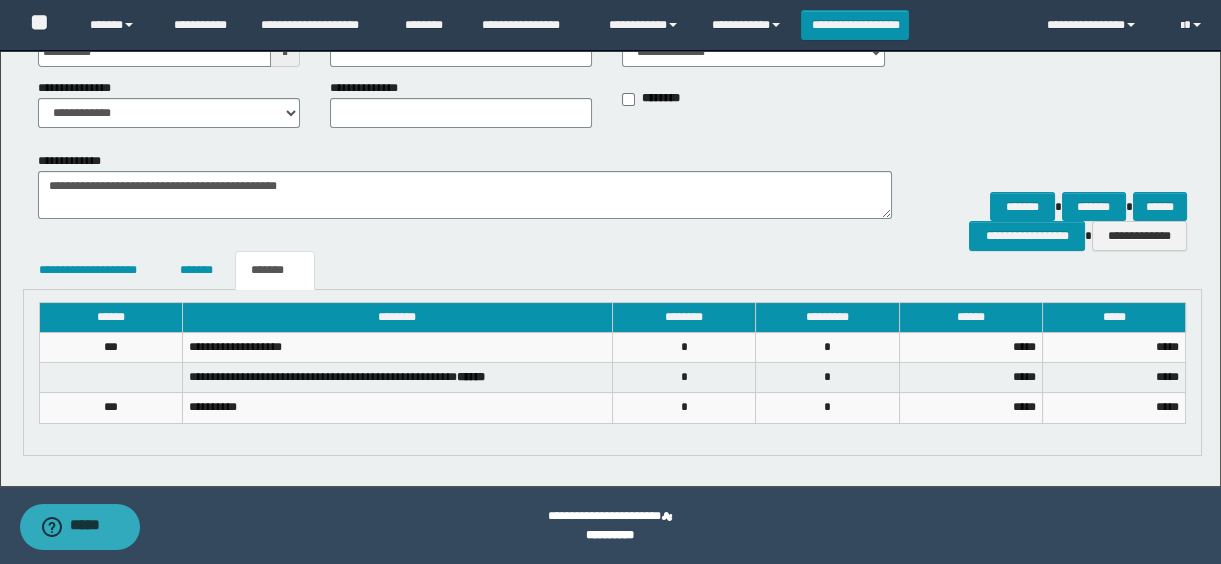 scroll, scrollTop: 0, scrollLeft: 0, axis: both 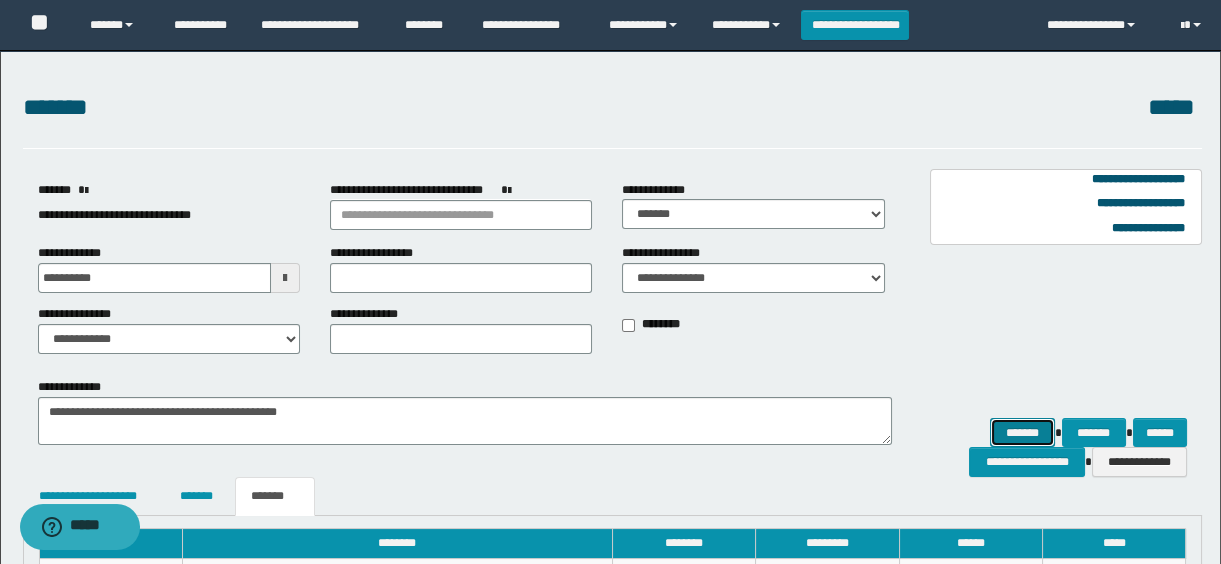 click on "*******" at bounding box center [1022, 433] 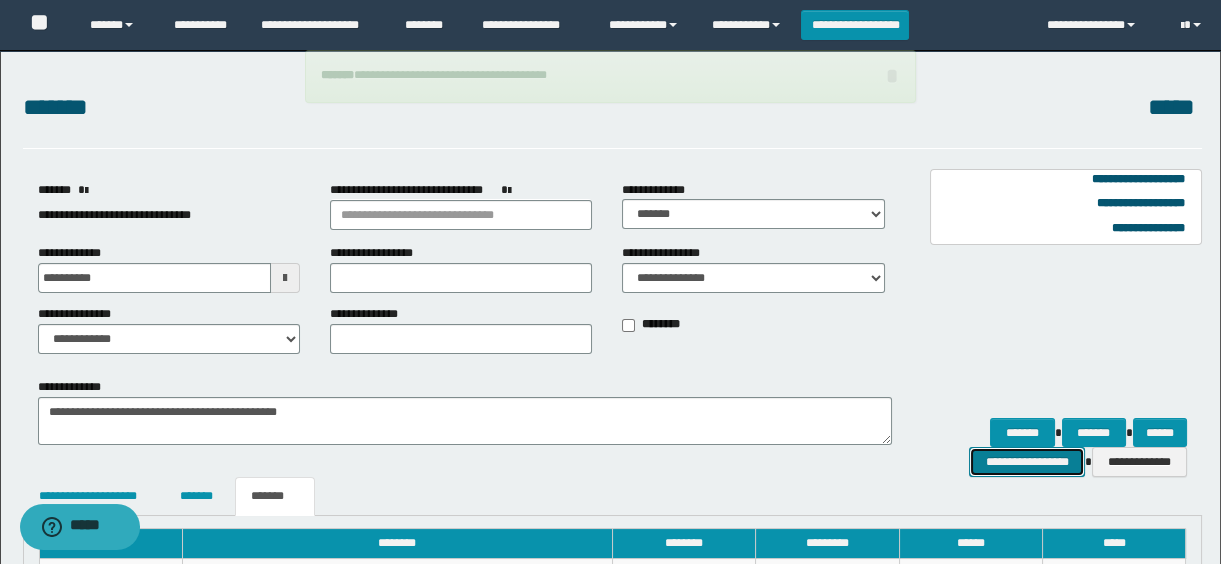 click on "**********" at bounding box center [1026, 462] 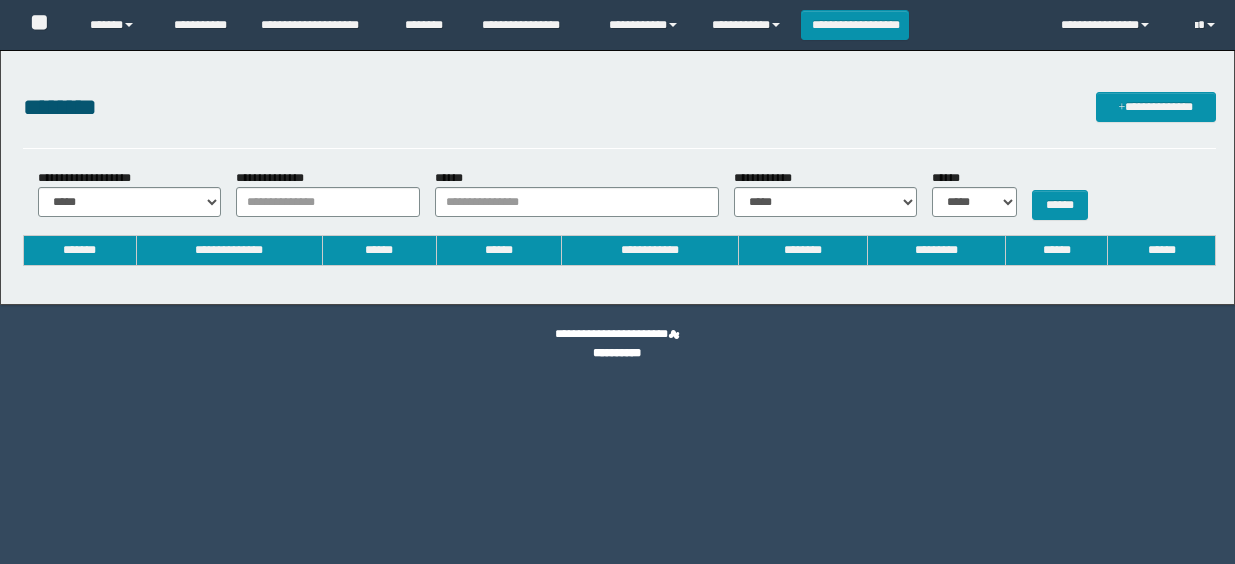 scroll, scrollTop: 0, scrollLeft: 0, axis: both 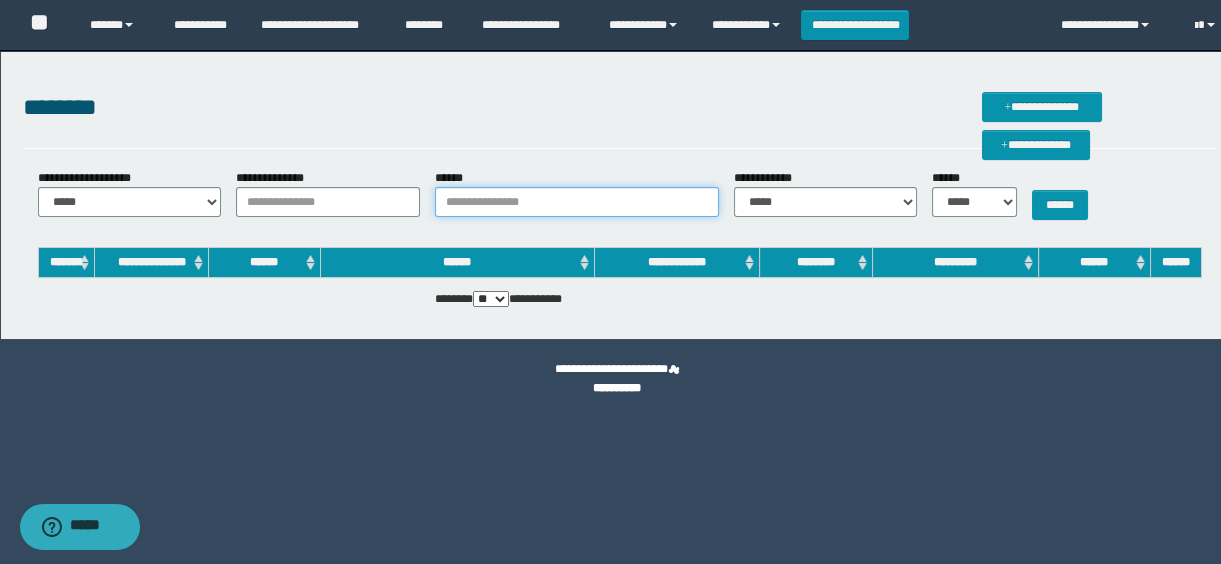 click on "******" at bounding box center [576, 202] 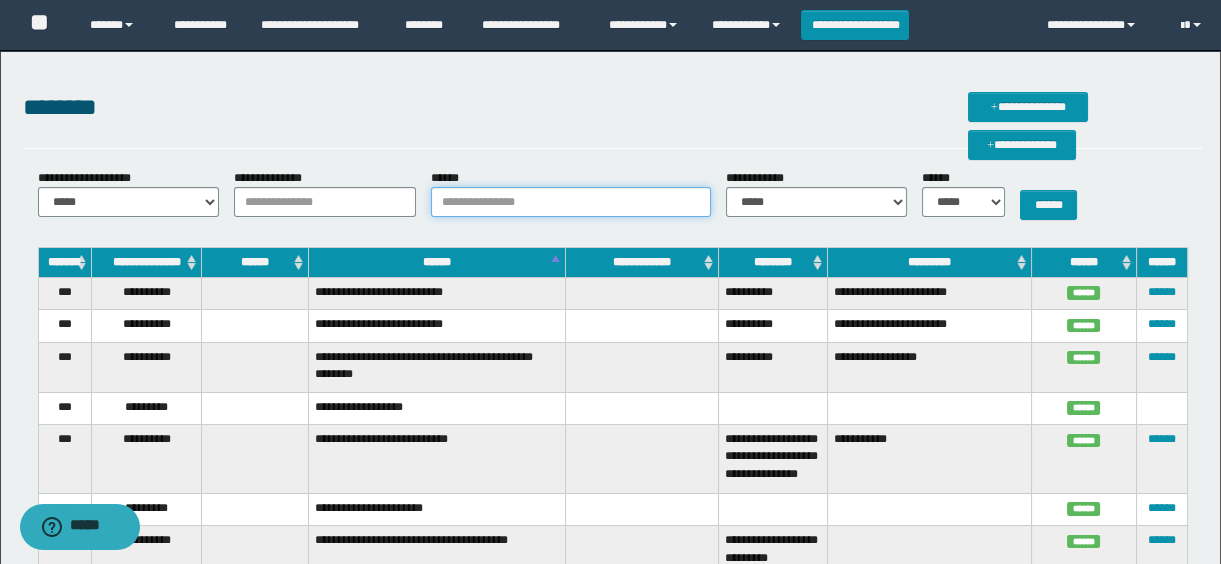 paste on "**********" 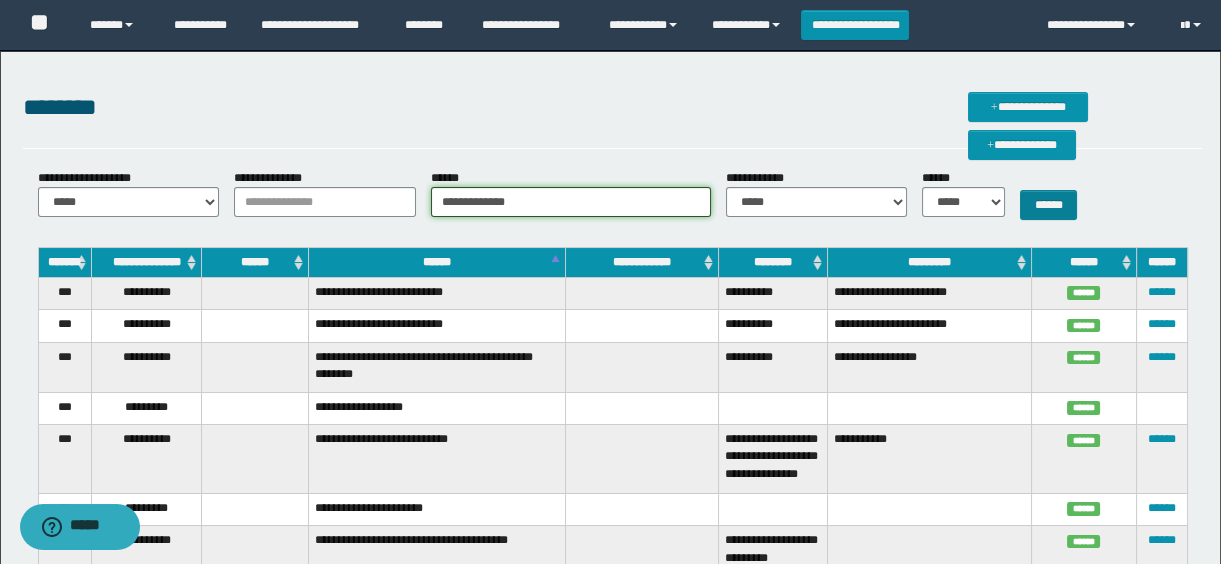 type on "**********" 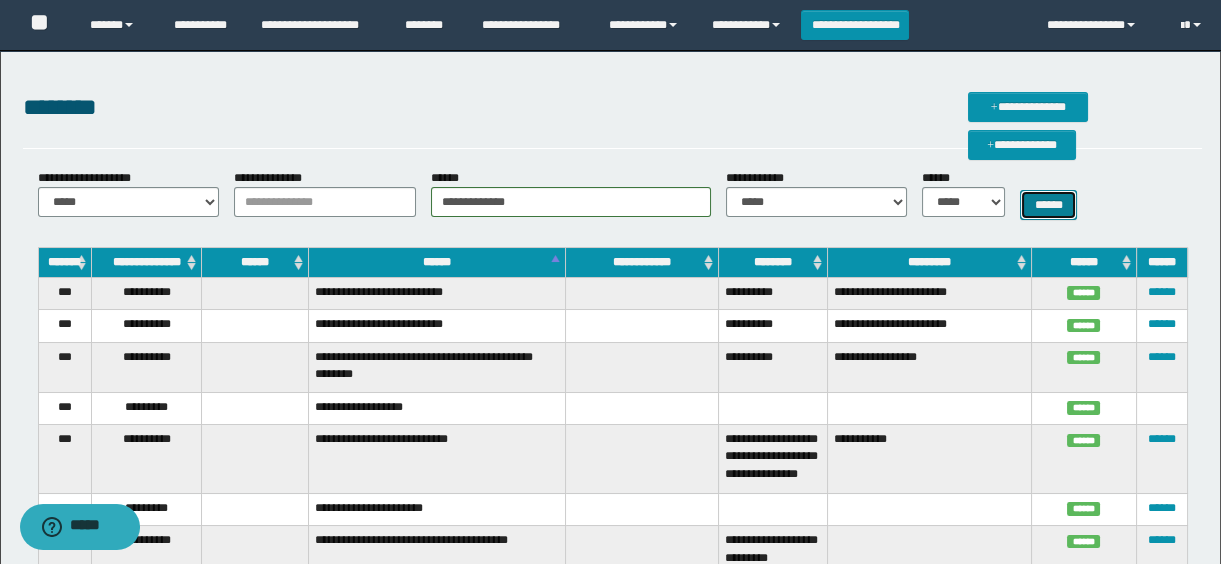click on "******" at bounding box center [1048, 205] 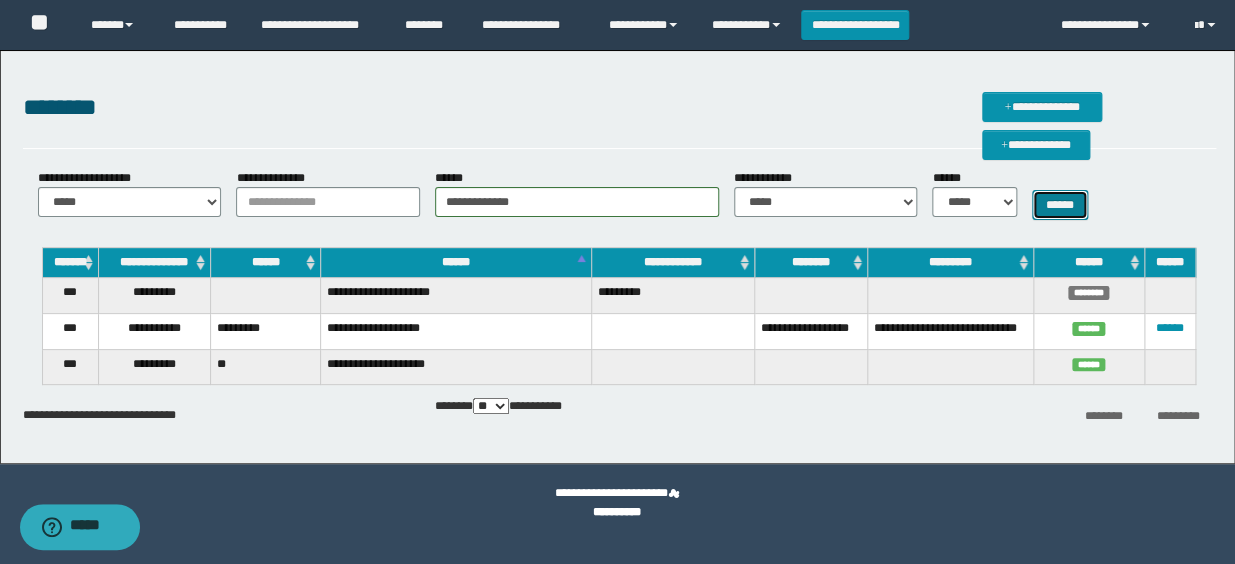 type 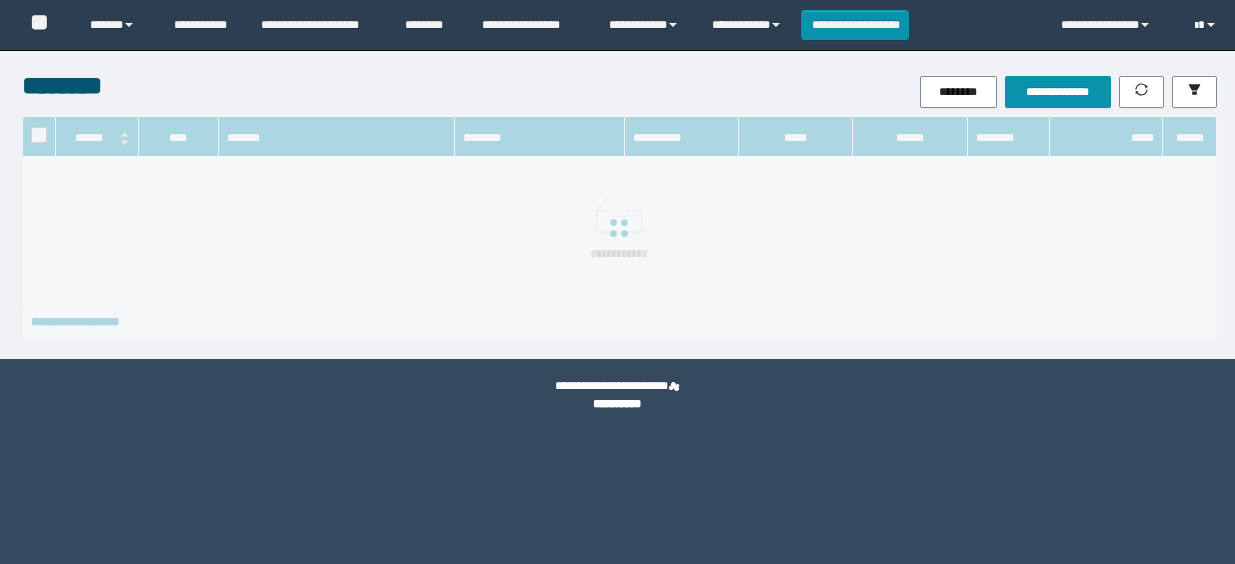 scroll, scrollTop: 0, scrollLeft: 0, axis: both 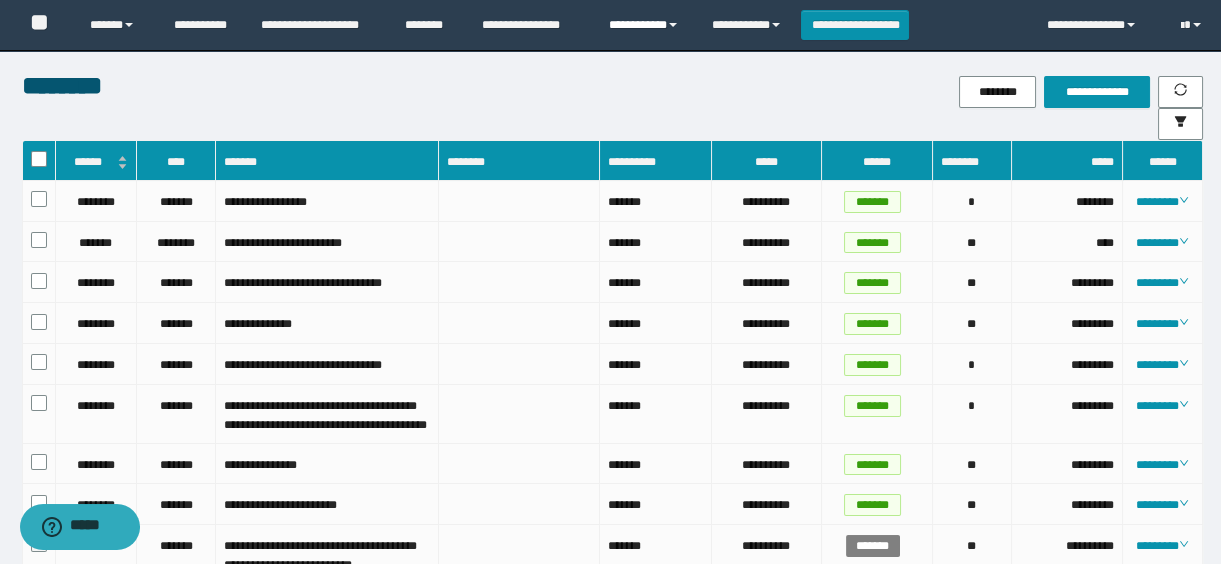 click on "**********" at bounding box center [645, 25] 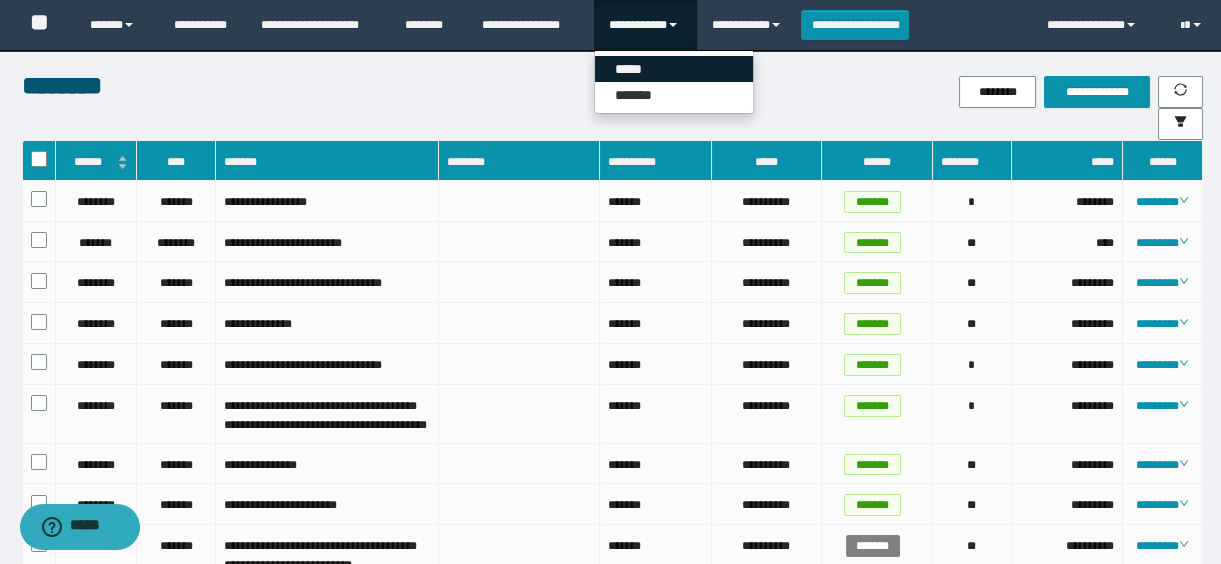 click on "*****" at bounding box center [674, 69] 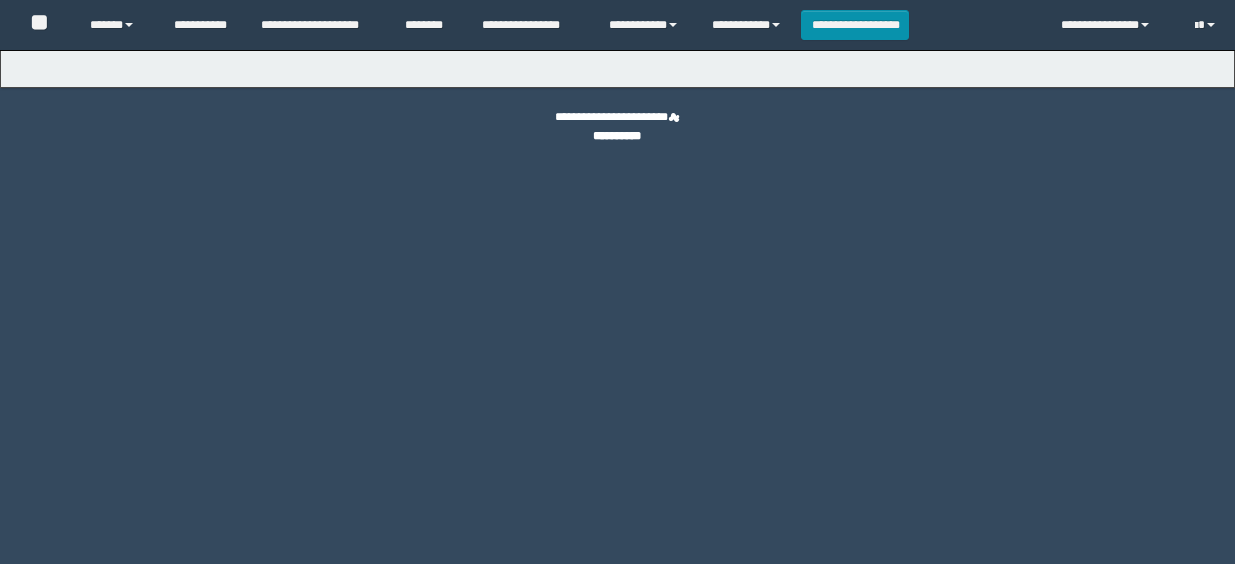 scroll, scrollTop: 0, scrollLeft: 0, axis: both 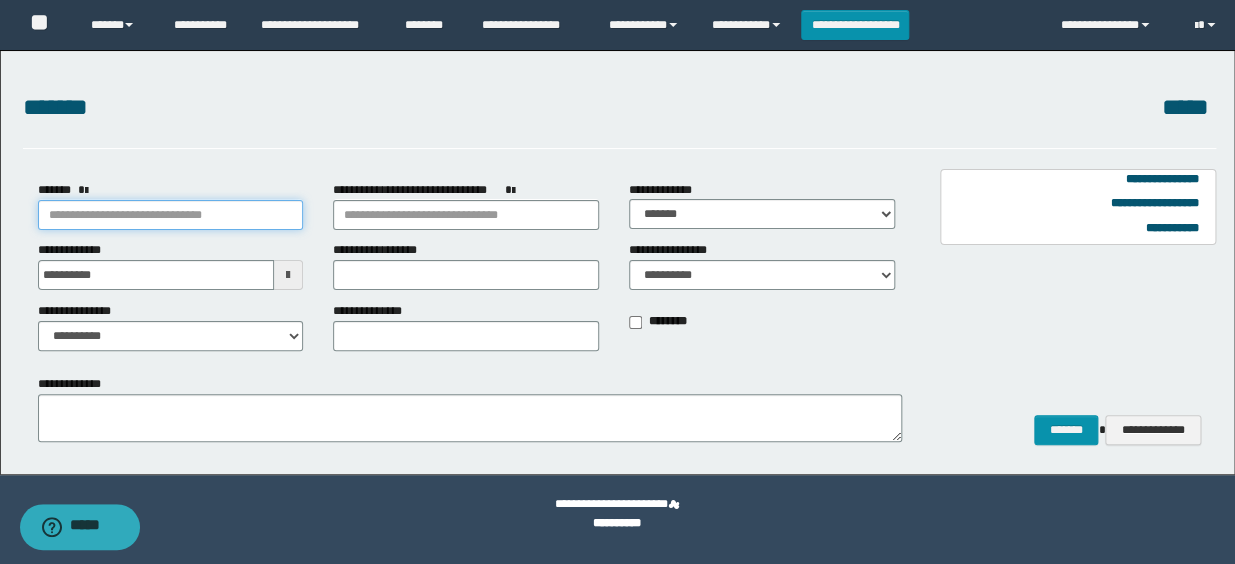 click on "*******" at bounding box center (171, 215) 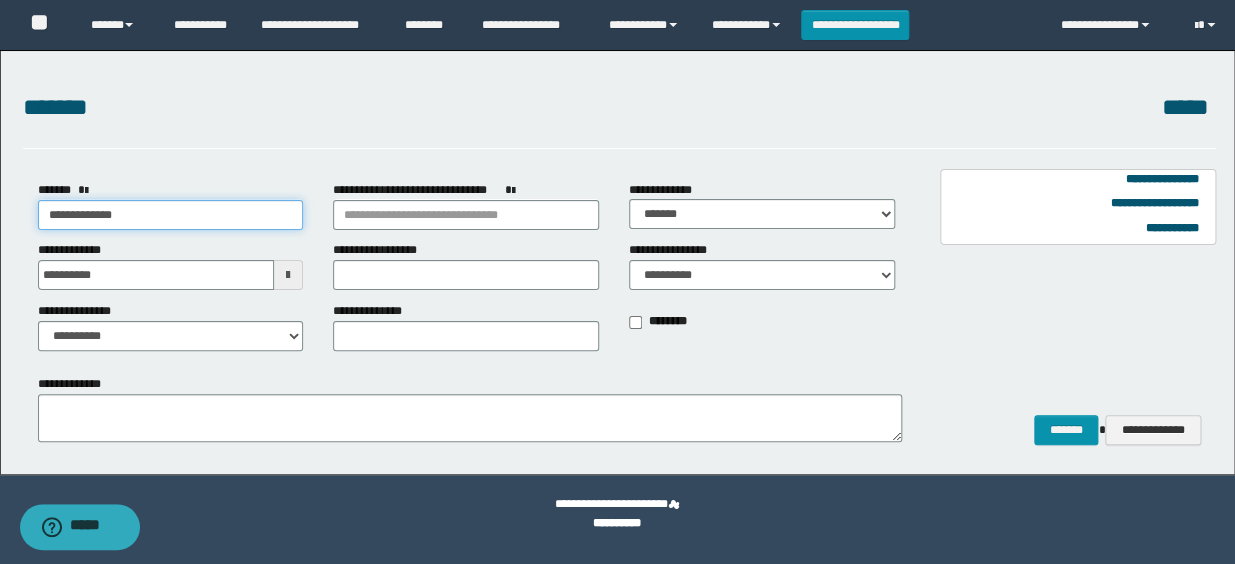 type on "**********" 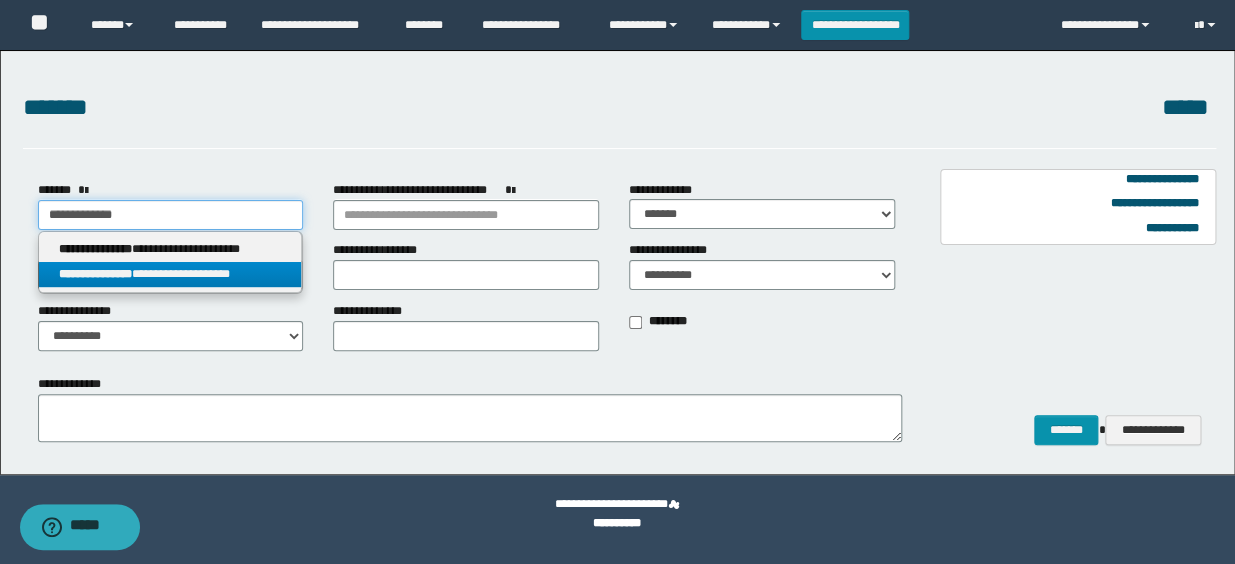 type on "**********" 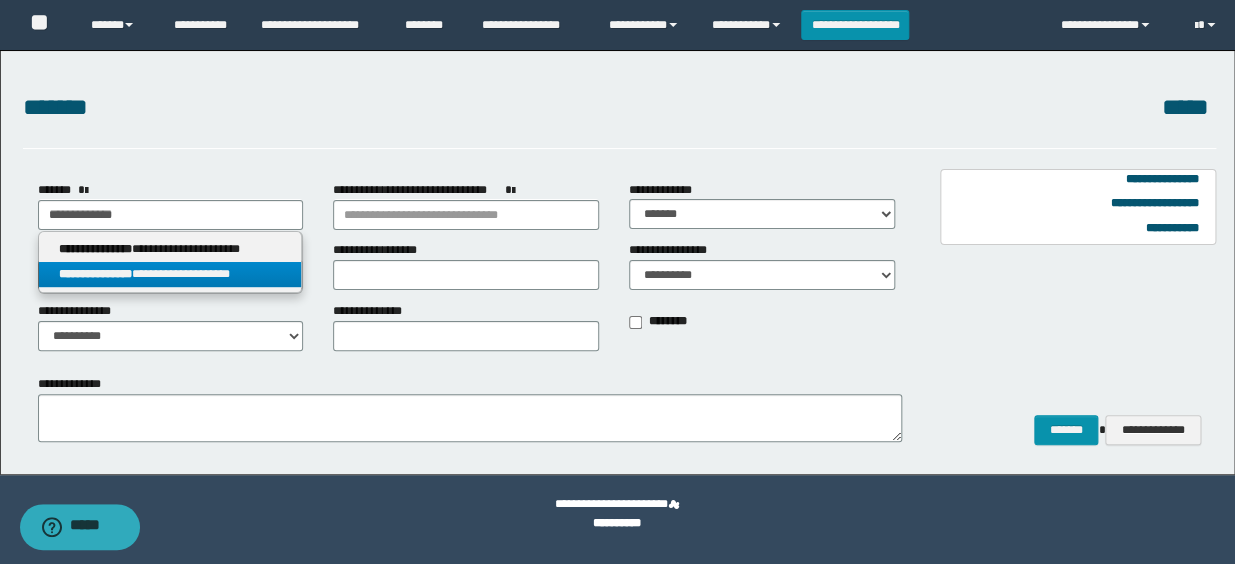 click on "**********" at bounding box center [170, 274] 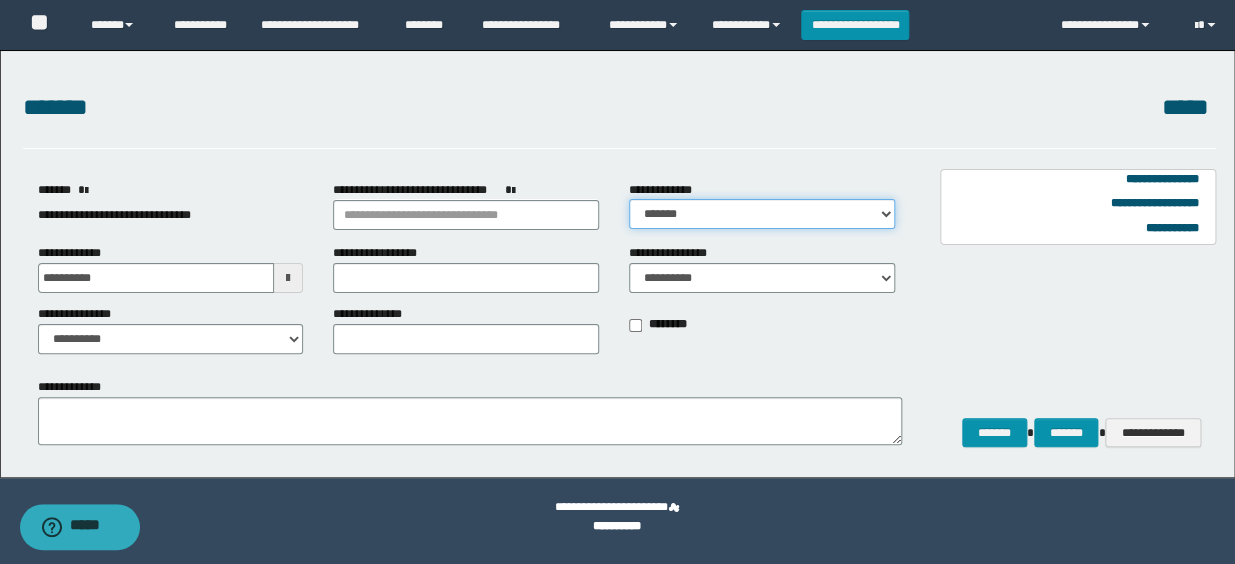 click on "**********" at bounding box center (762, 214) 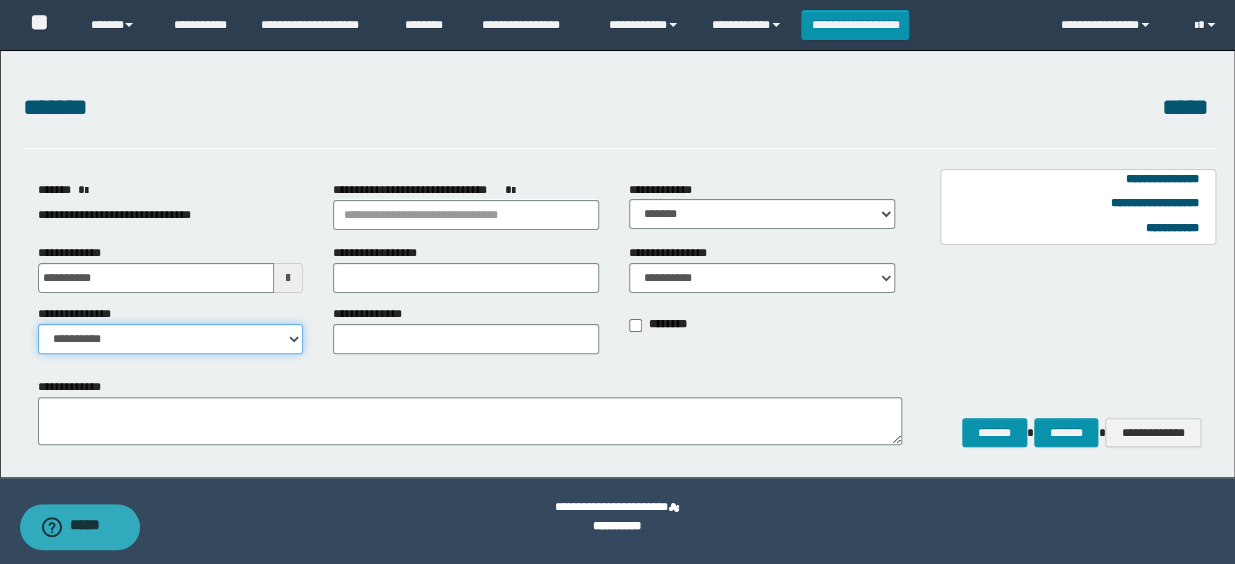 click on "**********" at bounding box center [171, 339] 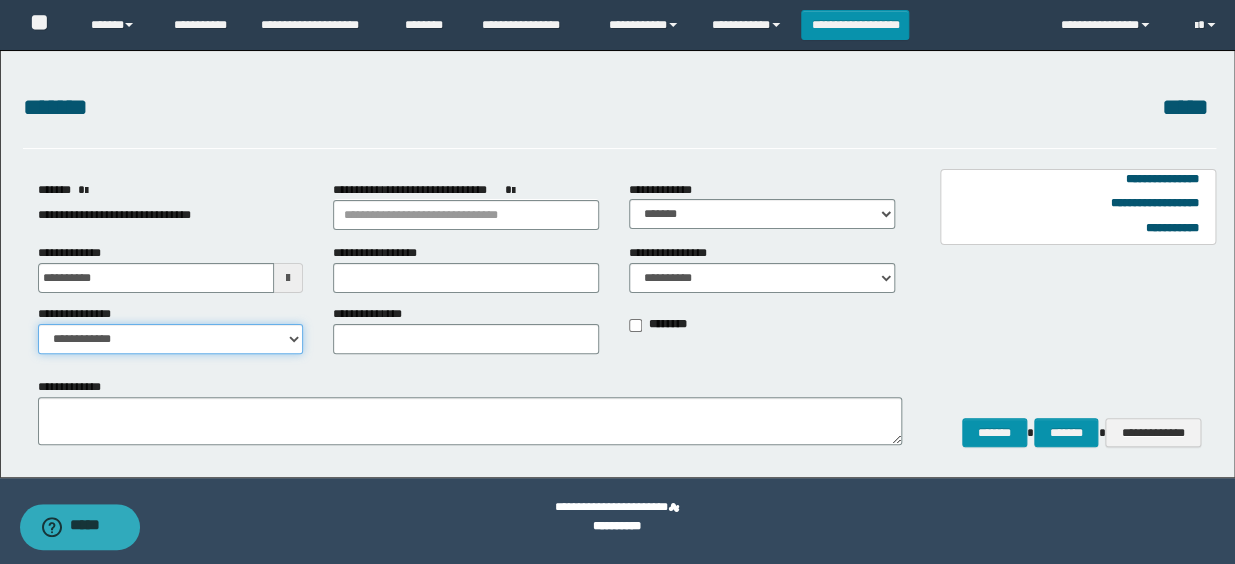 click on "**********" at bounding box center (171, 339) 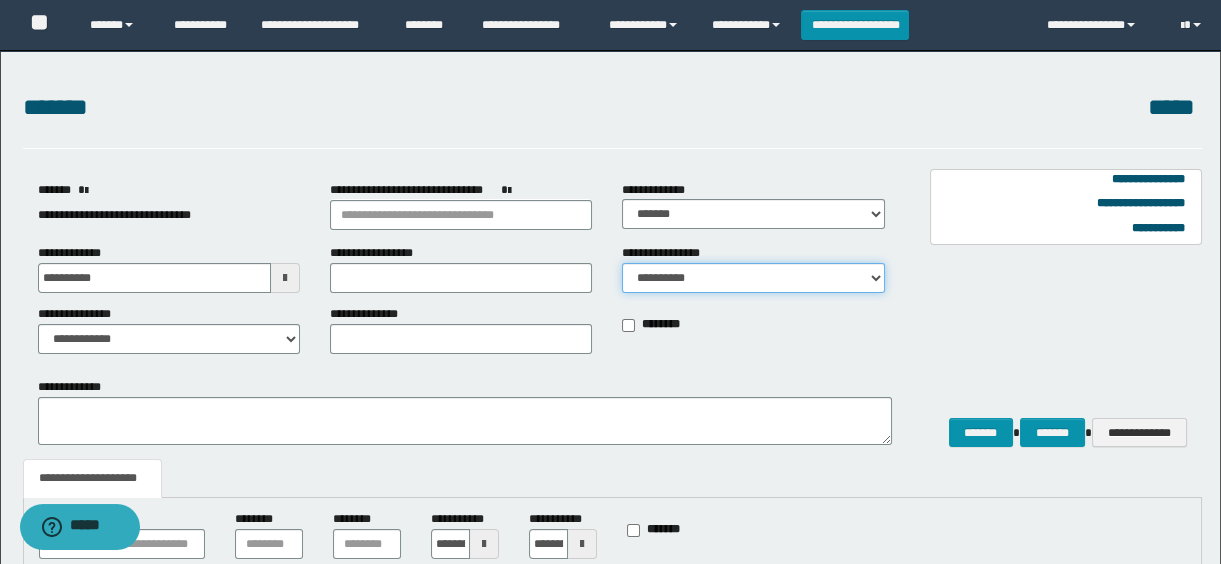 click on "**********" at bounding box center (753, 278) 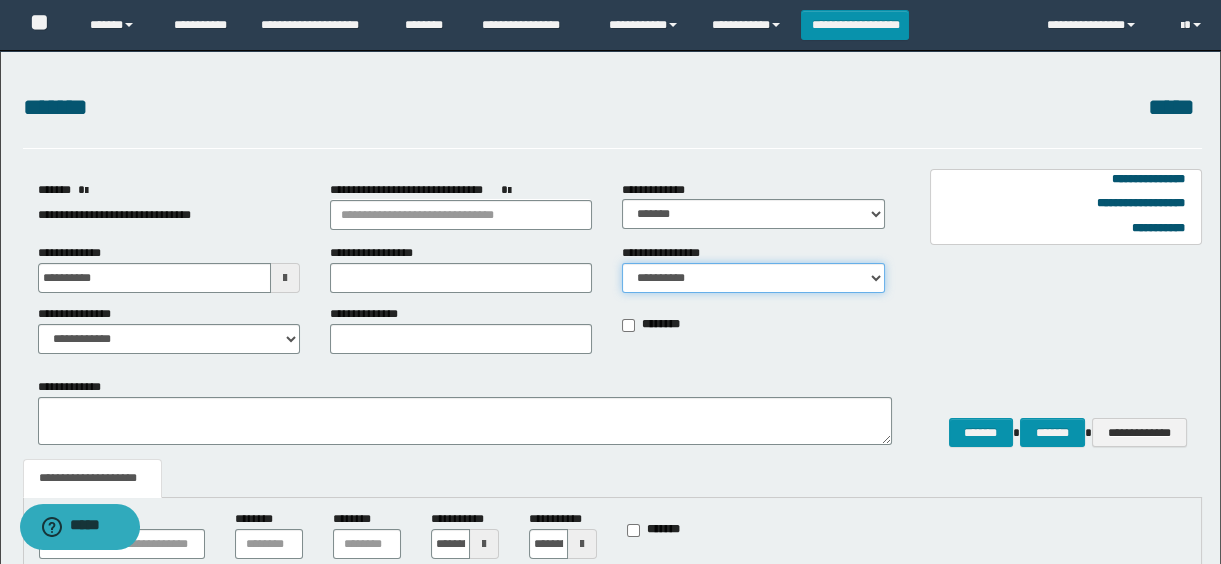 select on "*" 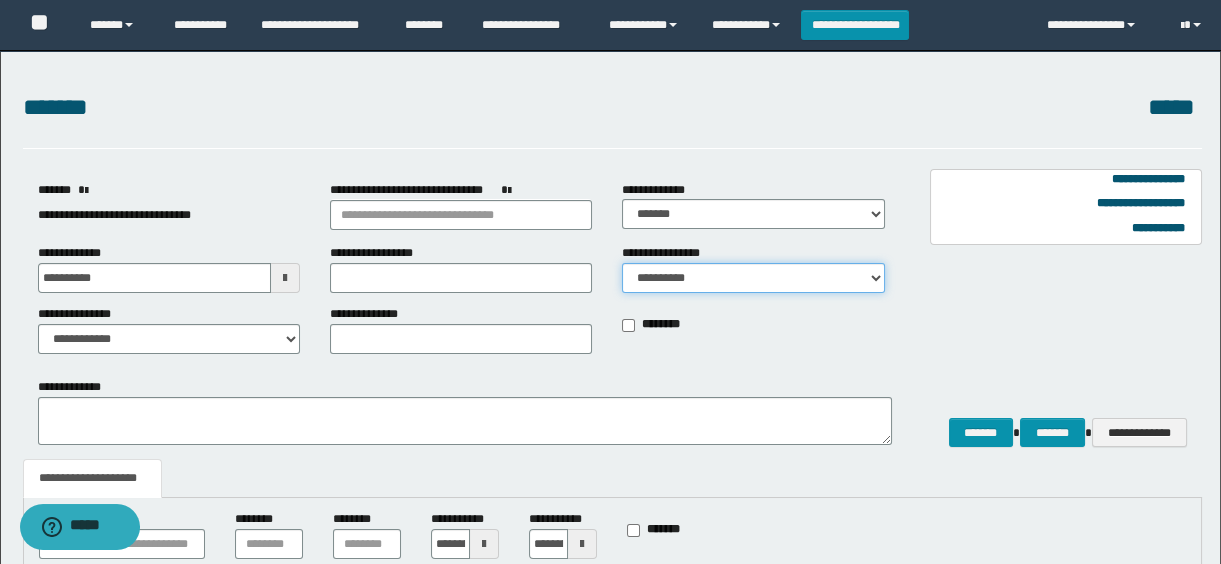 click on "**********" at bounding box center [753, 278] 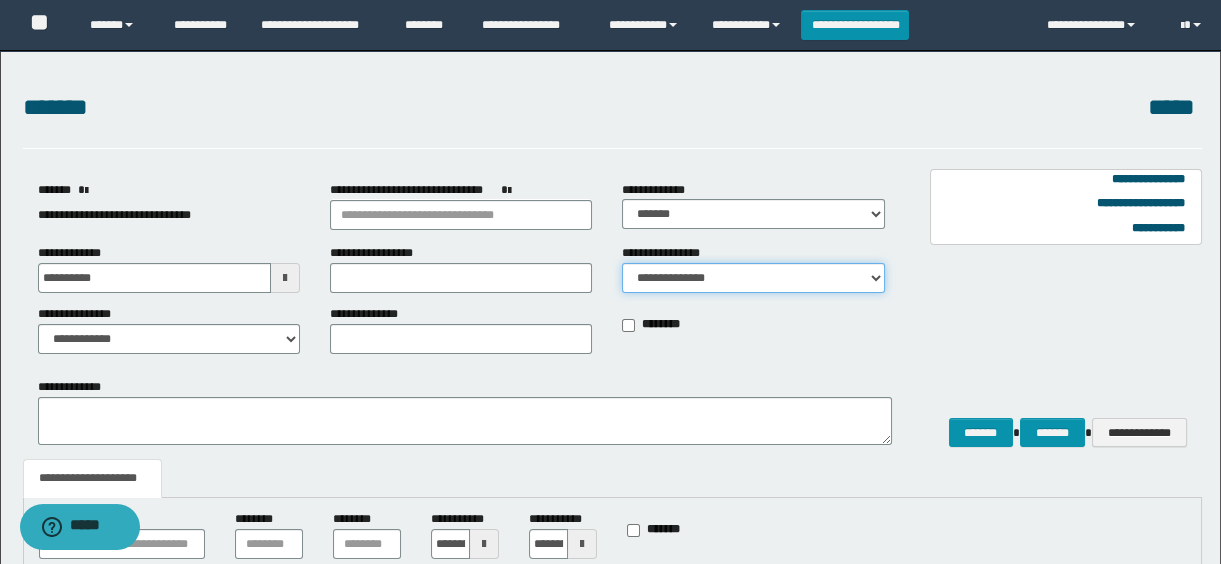 scroll, scrollTop: 255, scrollLeft: 0, axis: vertical 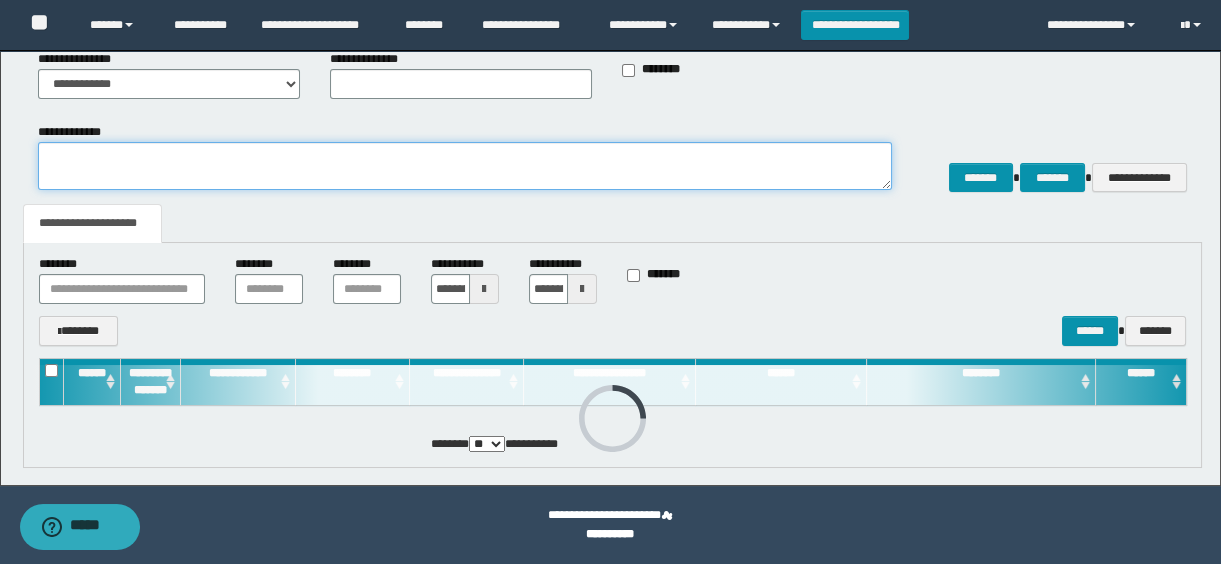 click on "**********" at bounding box center [465, 166] 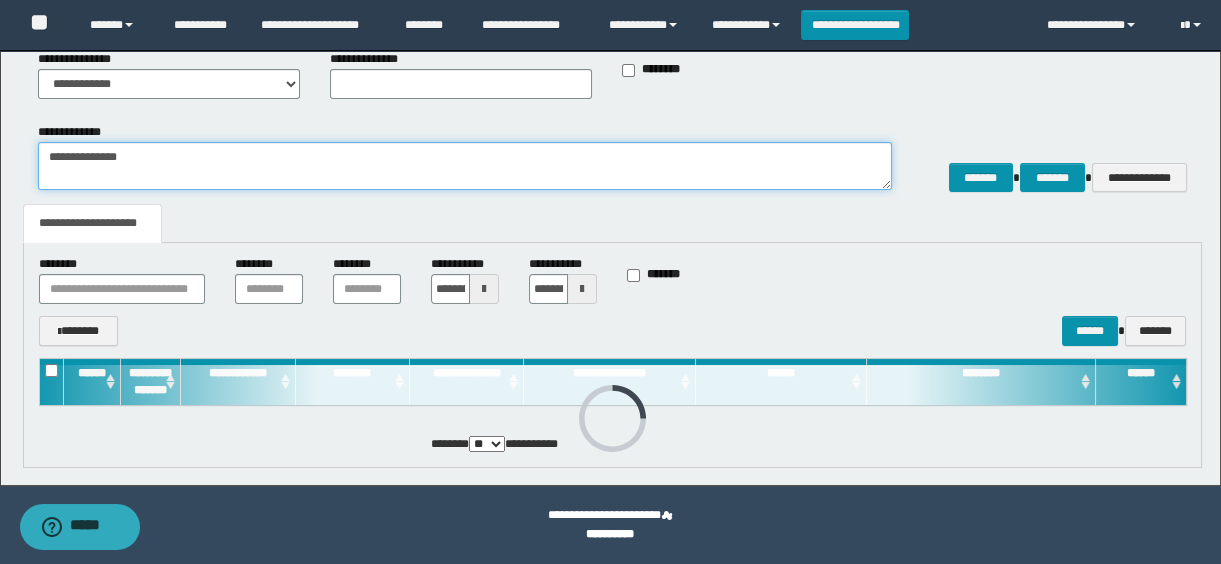 type on "**********" 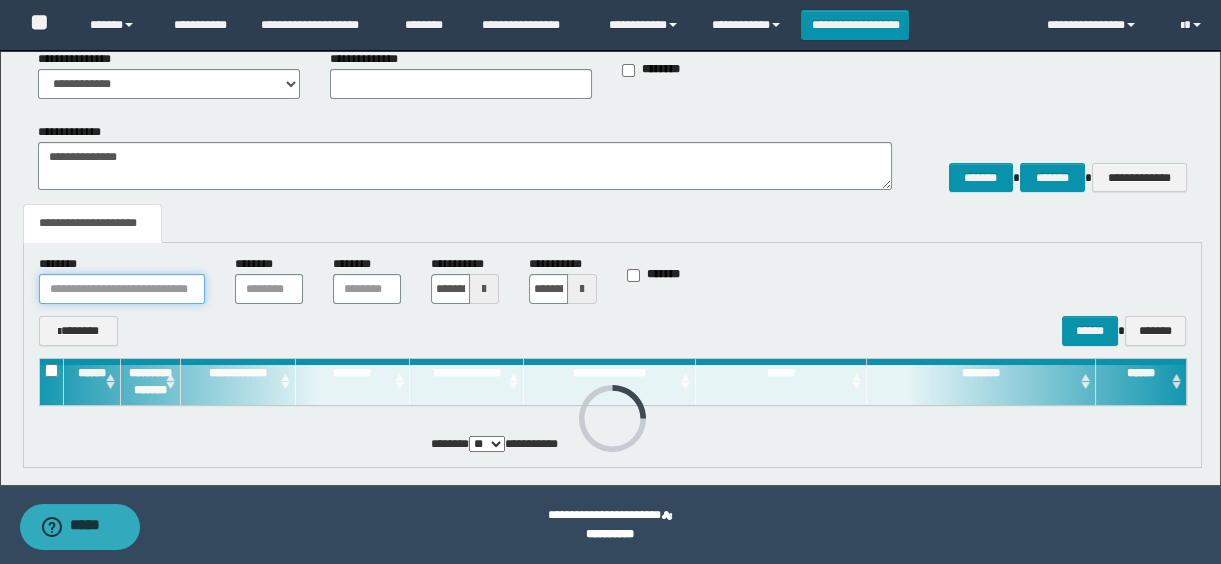 click at bounding box center (122, 289) 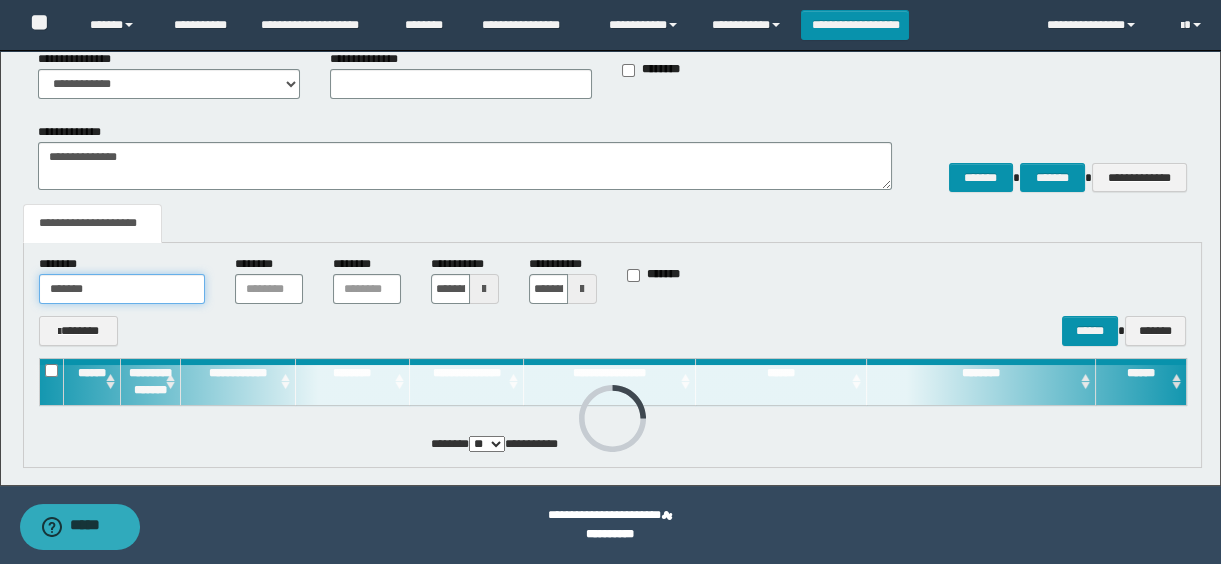 type on "*******" 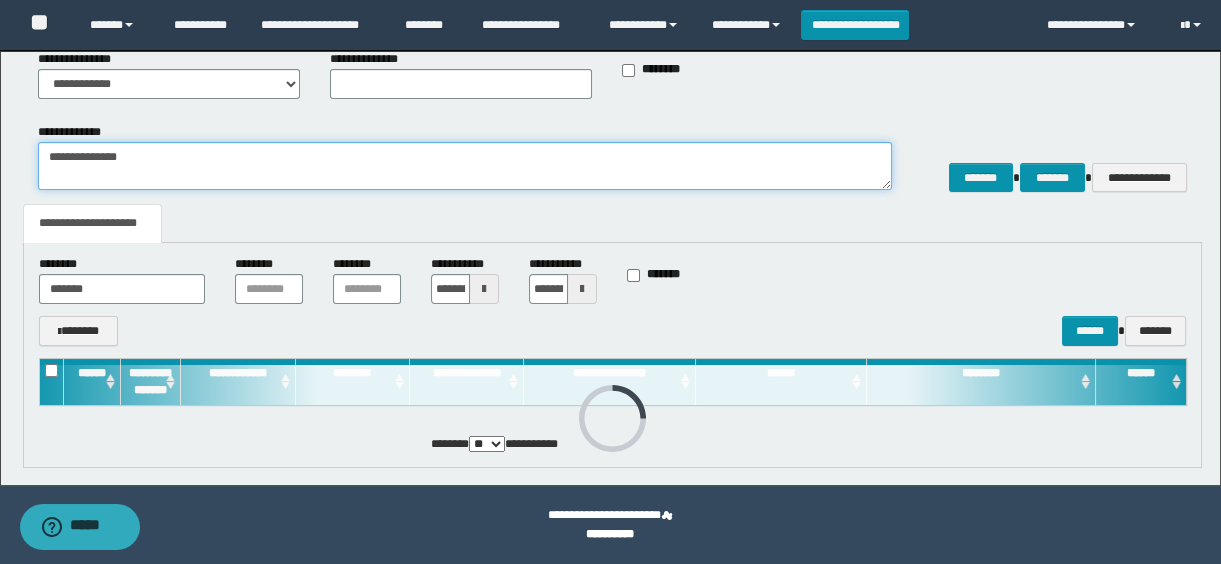 click on "**********" at bounding box center [465, 166] 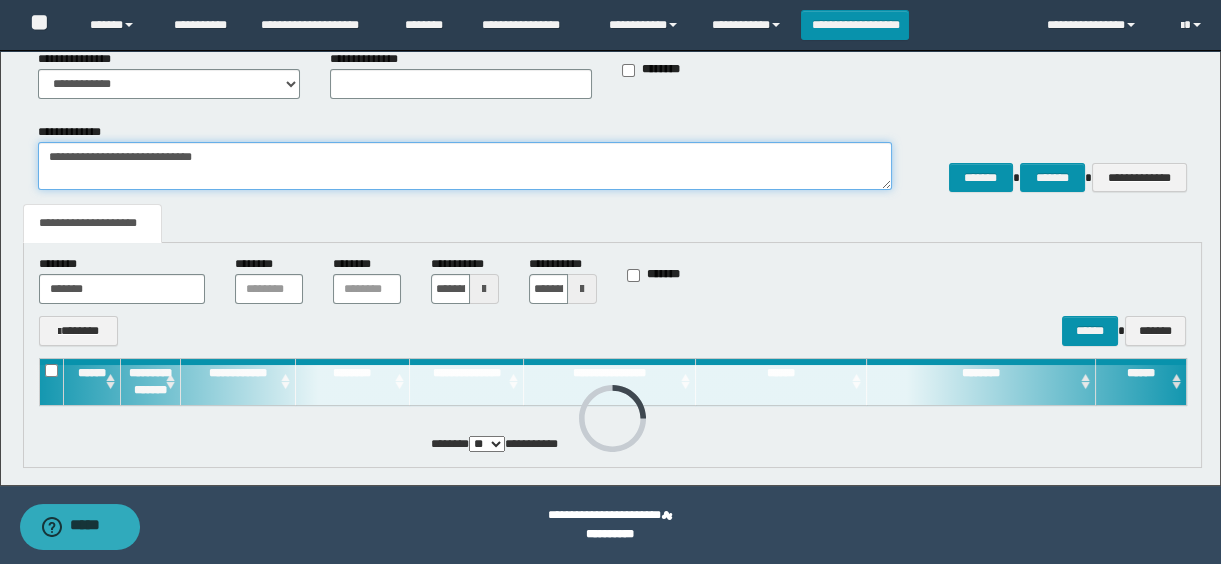 click on "**********" at bounding box center (465, 166) 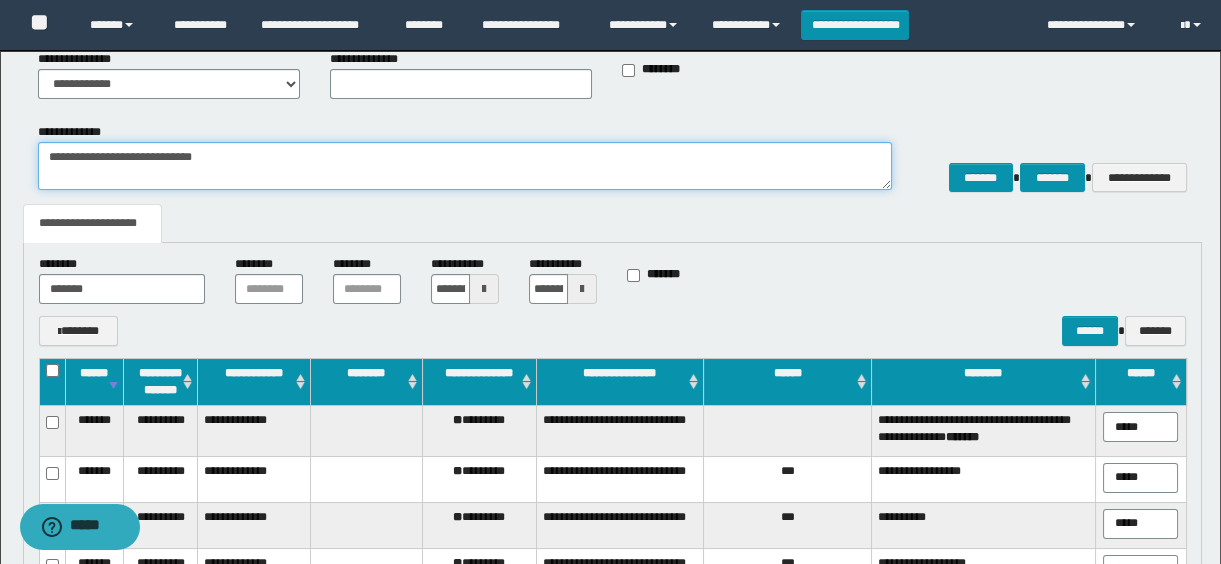 scroll, scrollTop: 442, scrollLeft: 0, axis: vertical 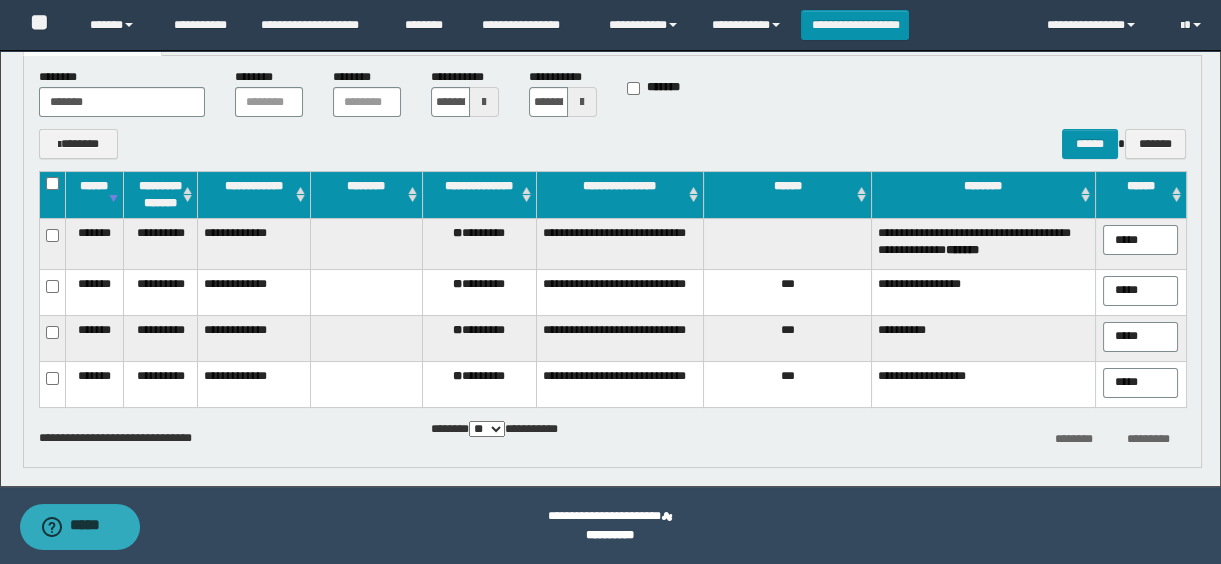 type on "**********" 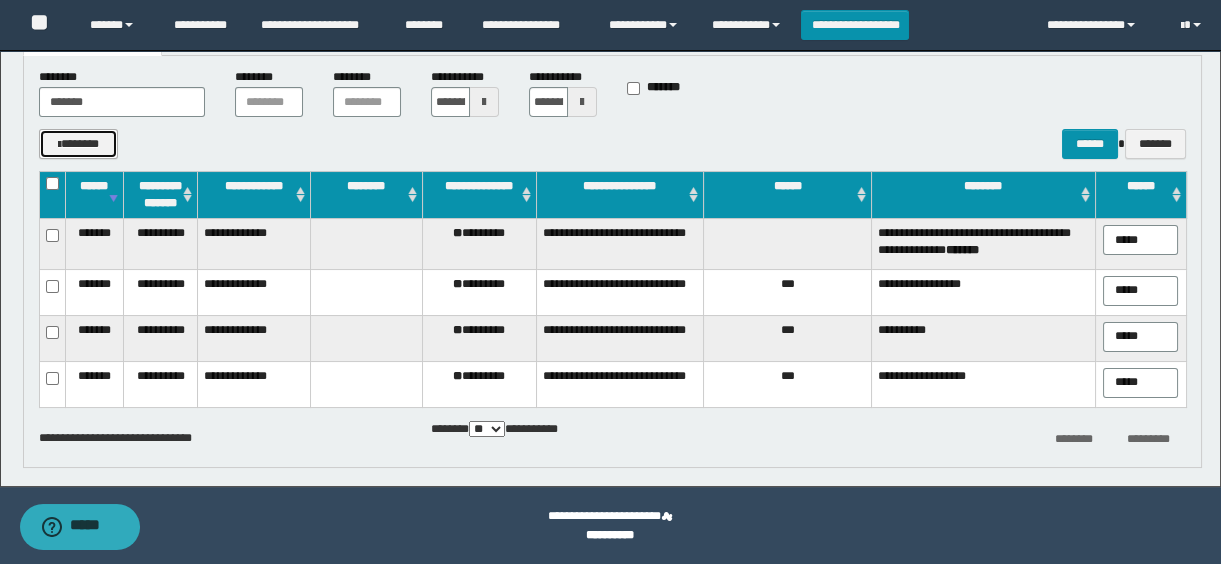 click on "*******" at bounding box center [79, 144] 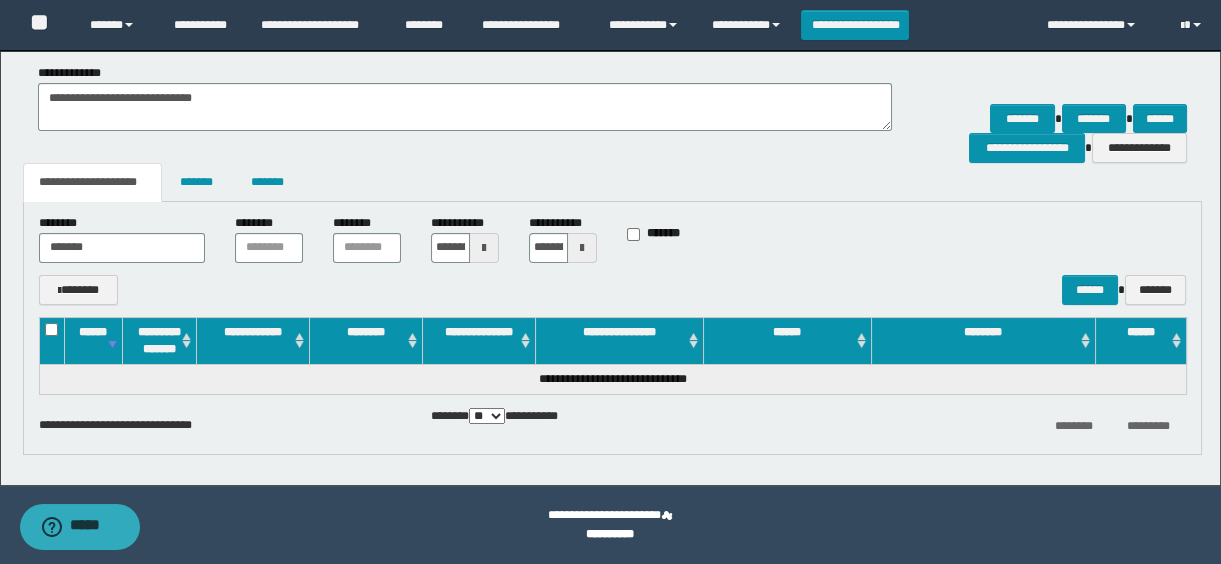 scroll, scrollTop: 314, scrollLeft: 0, axis: vertical 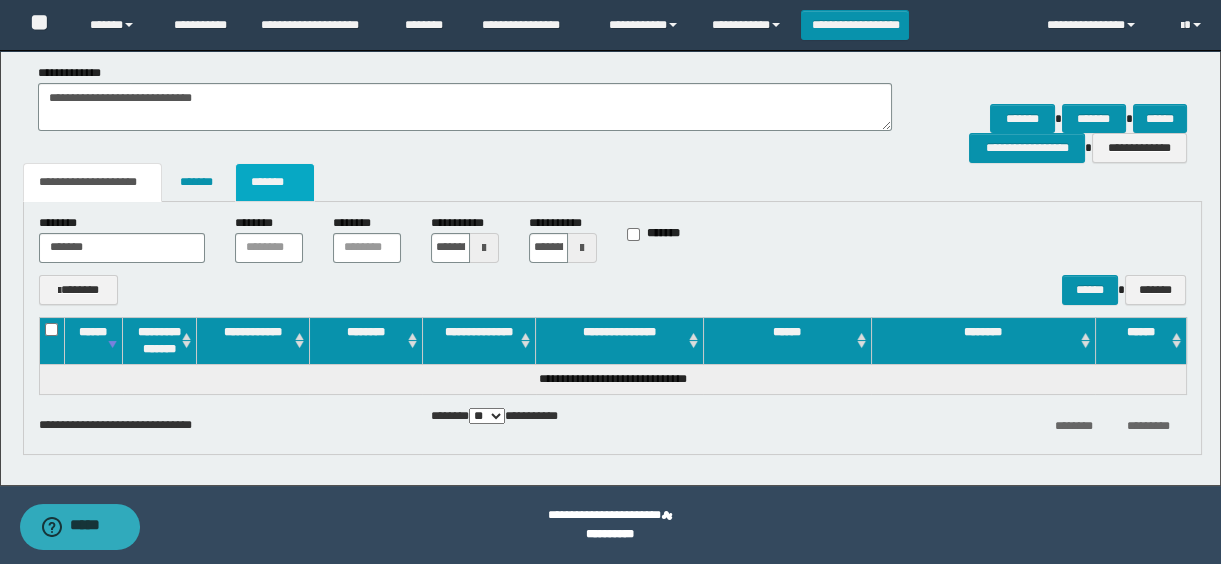 click on "*******" at bounding box center [275, 182] 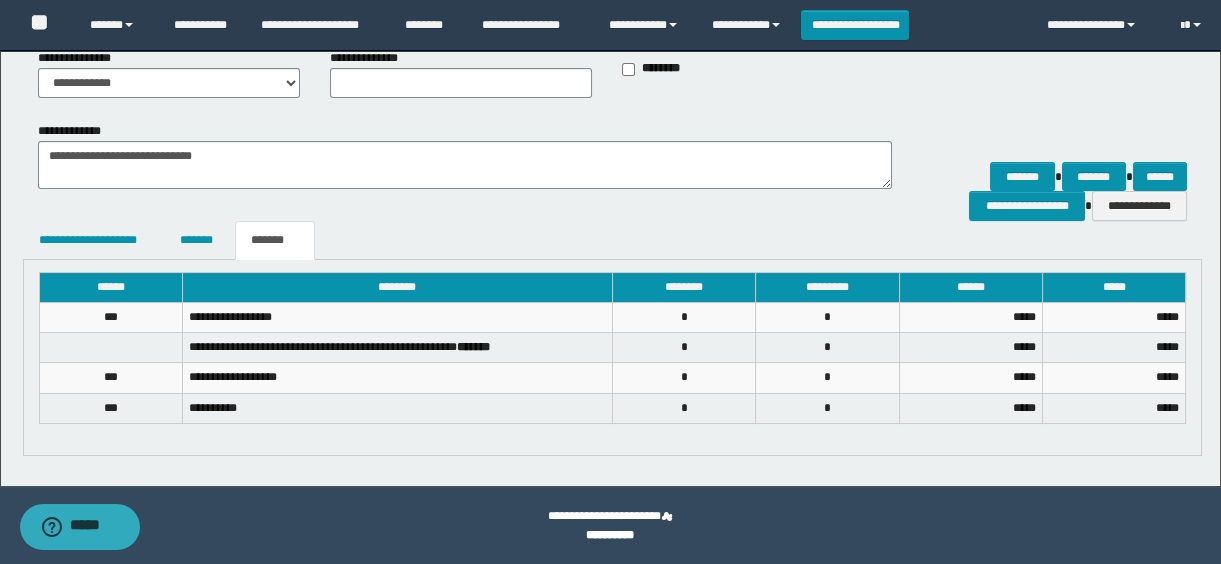 scroll, scrollTop: 74, scrollLeft: 0, axis: vertical 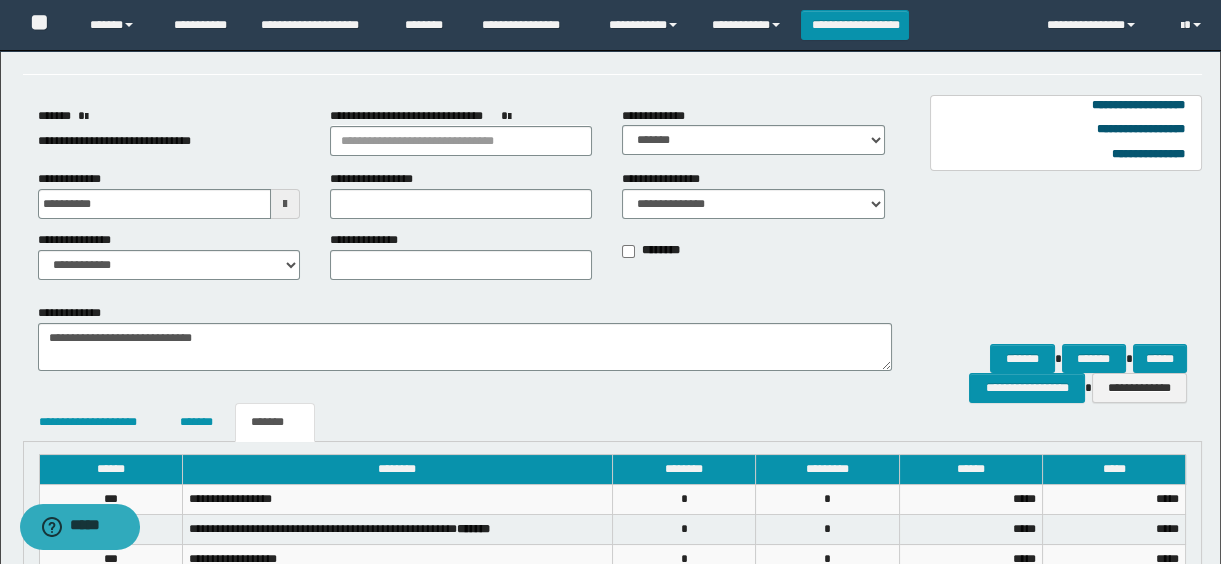 click on "**********" at bounding box center (1054, 353) 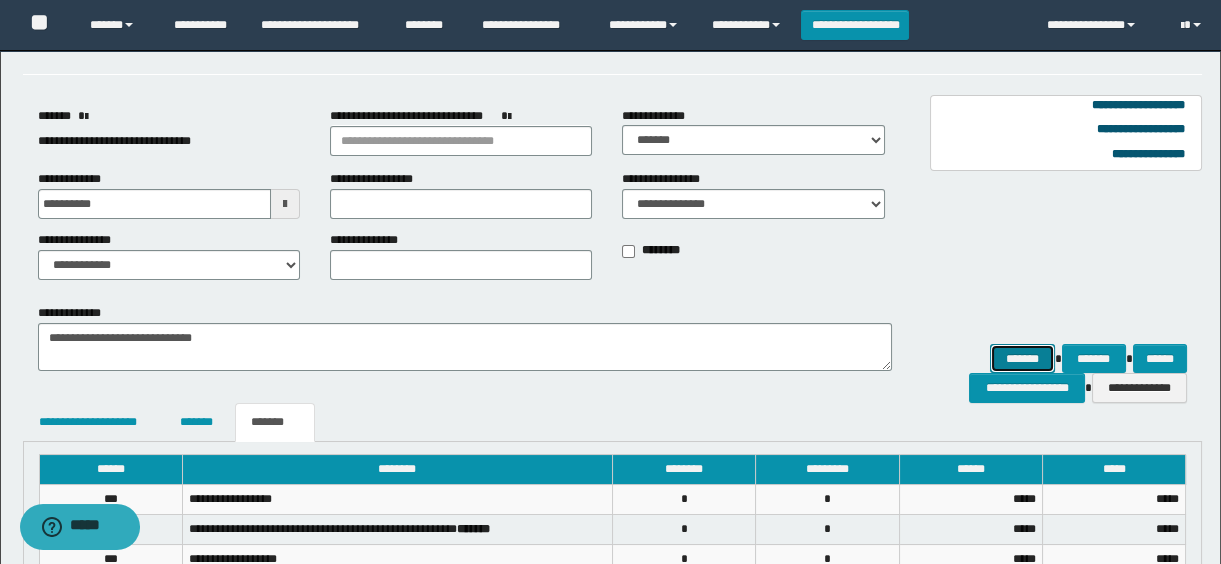 click on "*******" at bounding box center [1022, 359] 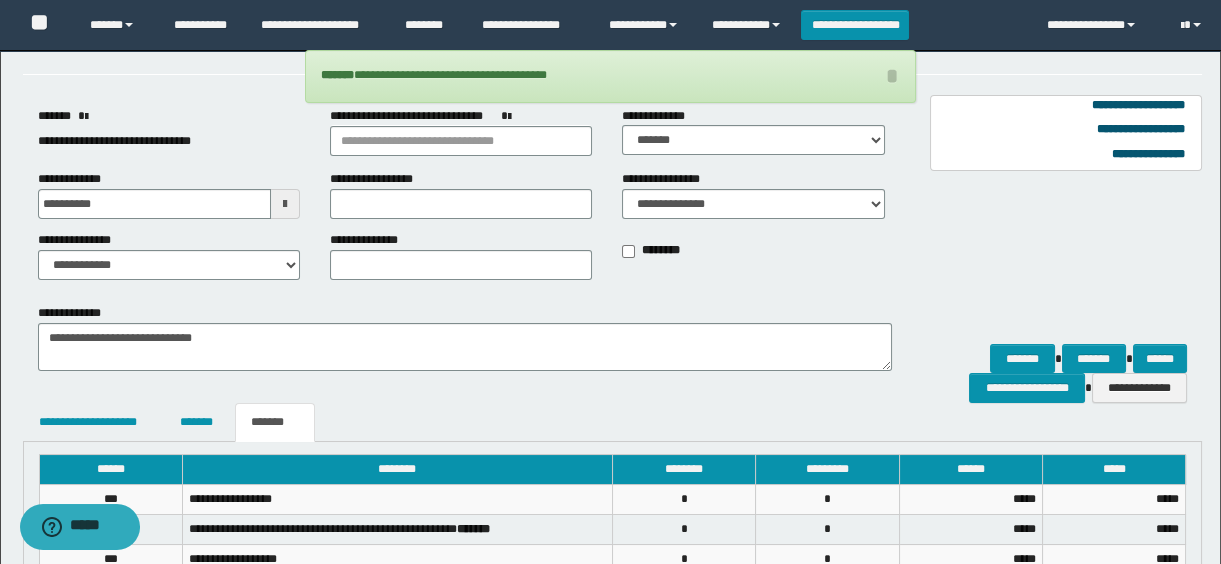scroll, scrollTop: 256, scrollLeft: 0, axis: vertical 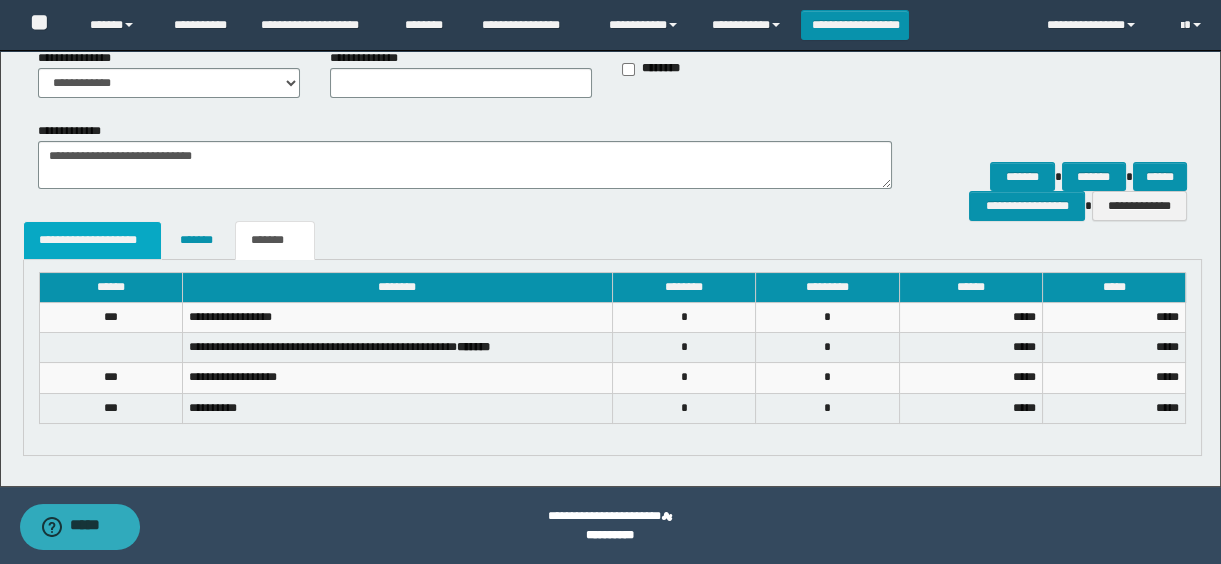 click on "**********" at bounding box center (93, 240) 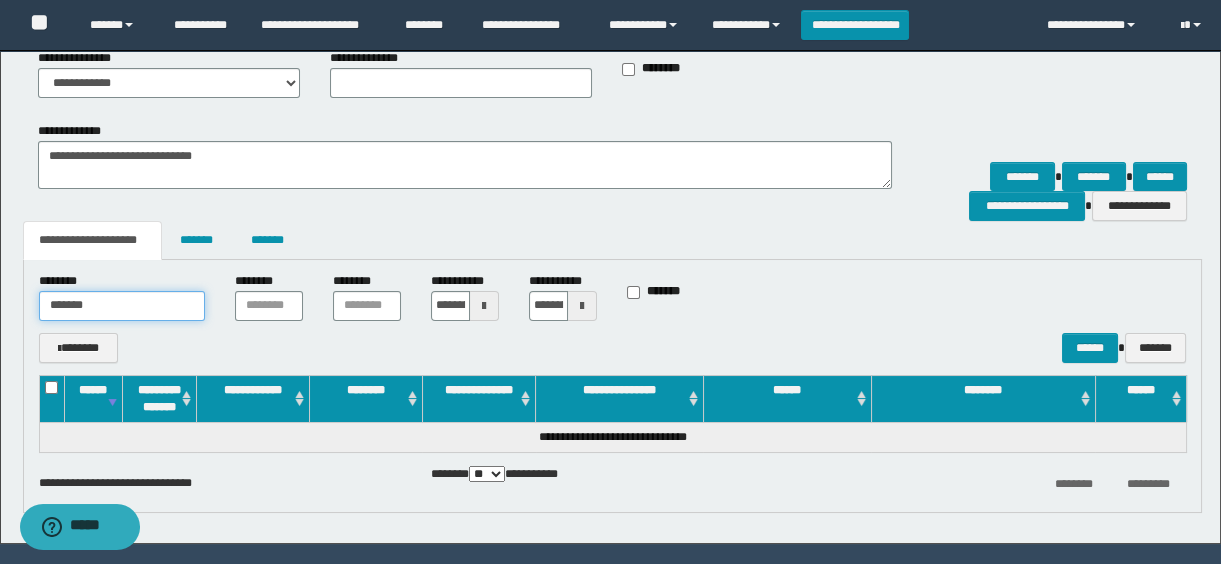 drag, startPoint x: 130, startPoint y: 328, endPoint x: -4, endPoint y: 319, distance: 134.3019 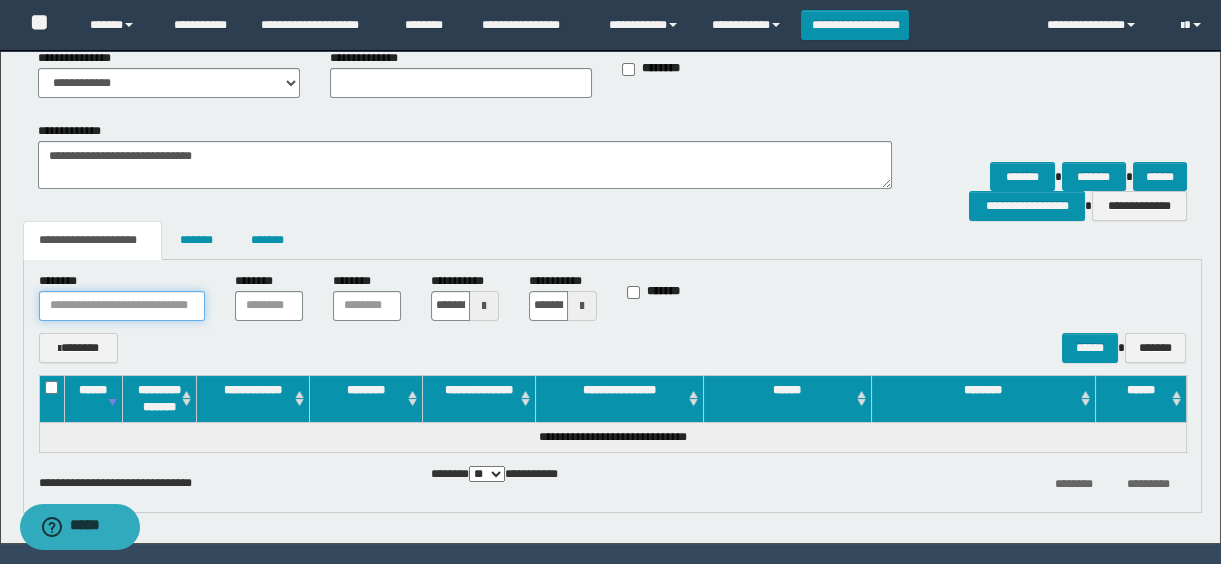type 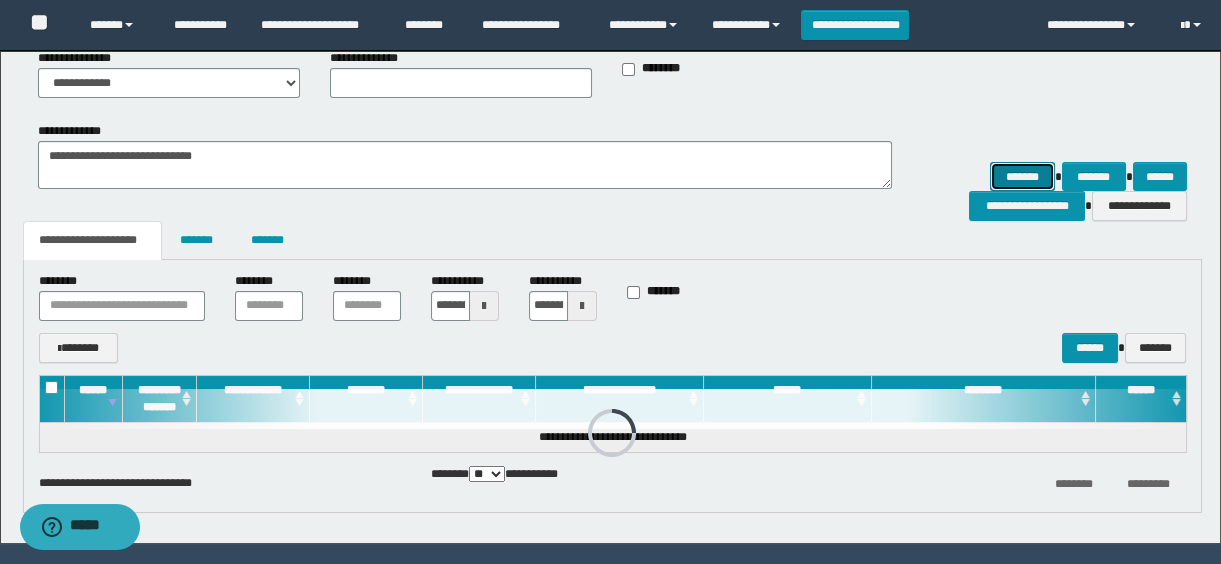 click on "*******" at bounding box center (1022, 177) 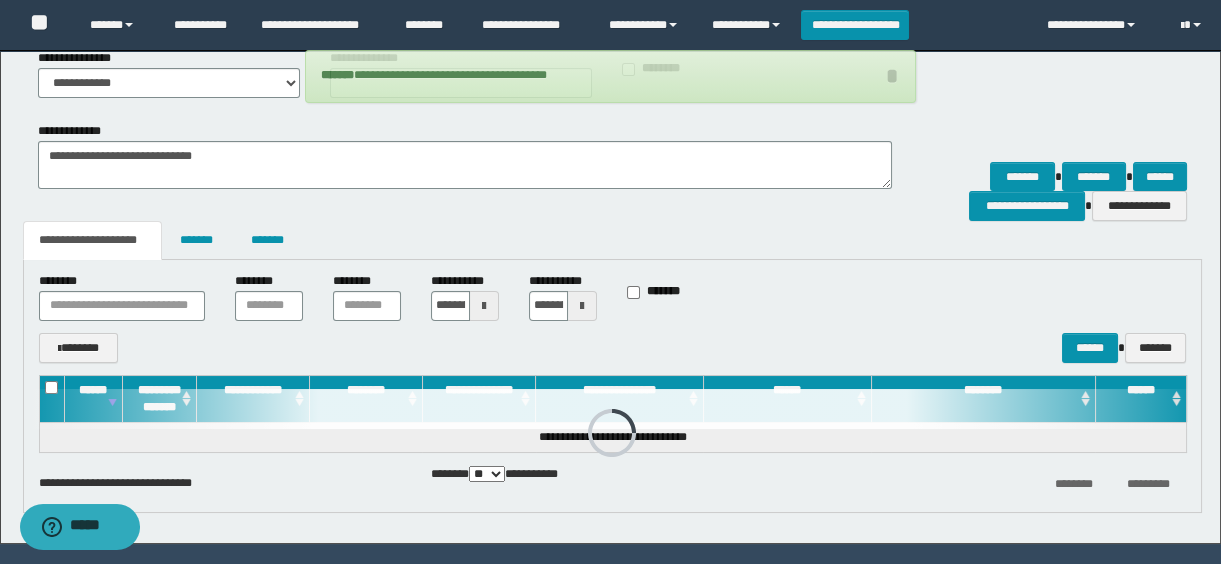 scroll, scrollTop: 0, scrollLeft: 0, axis: both 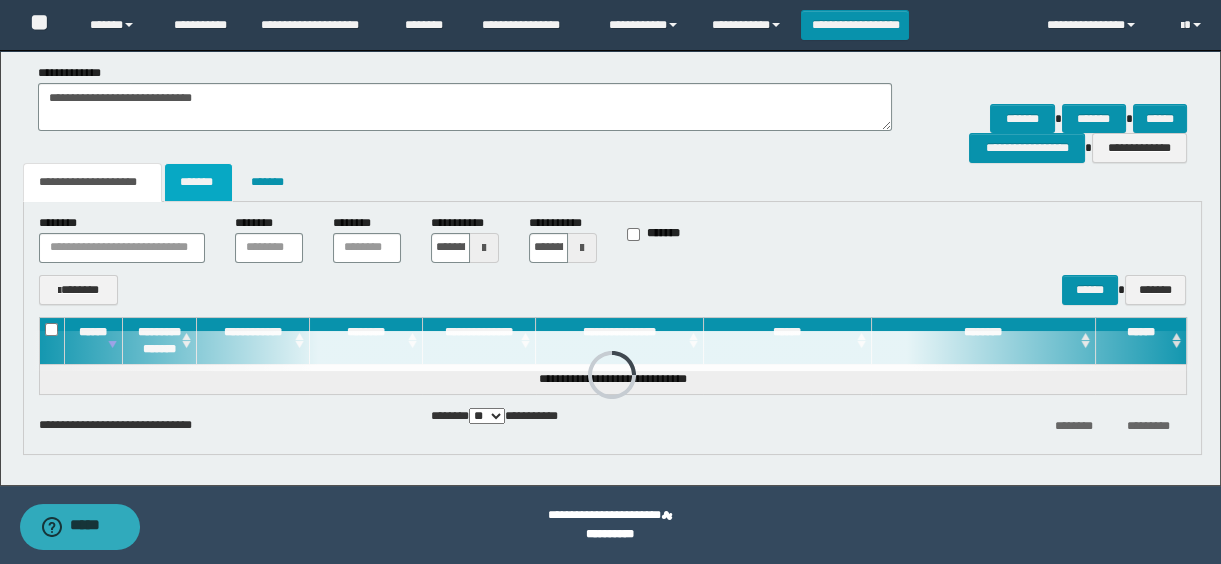 click on "*******" at bounding box center (198, 182) 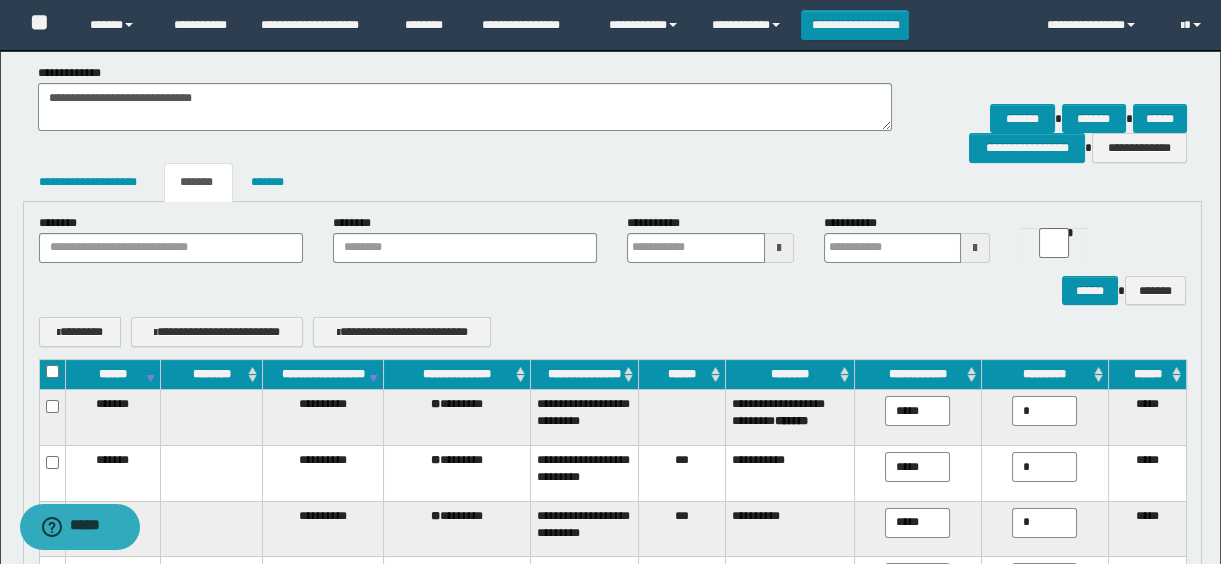 scroll, scrollTop: 532, scrollLeft: 0, axis: vertical 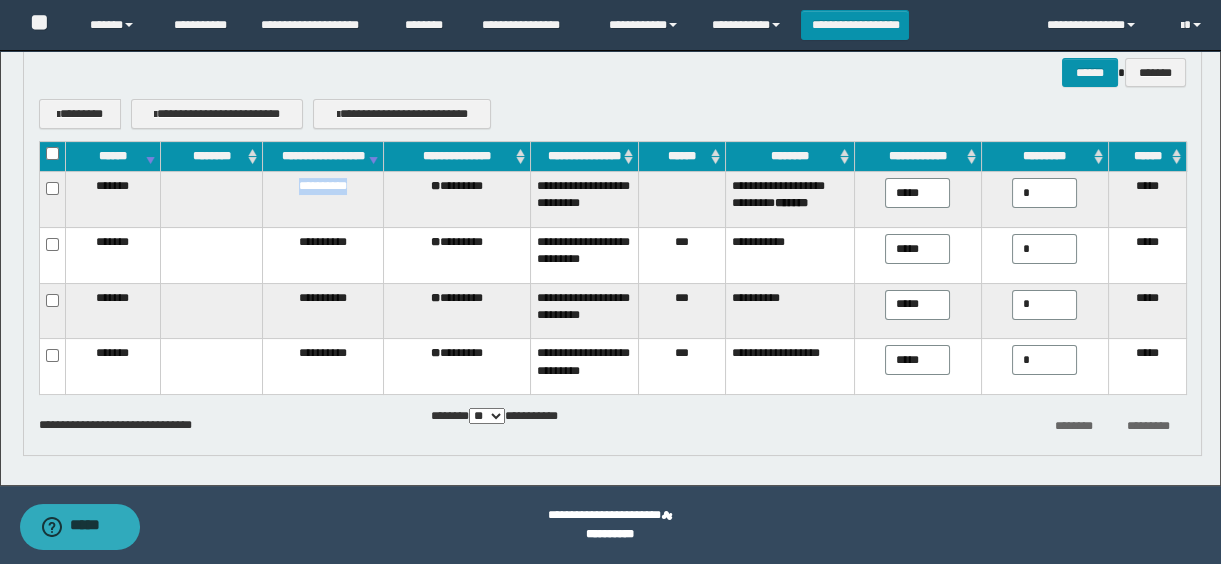 drag, startPoint x: 315, startPoint y: 212, endPoint x: 418, endPoint y: 222, distance: 103.4843 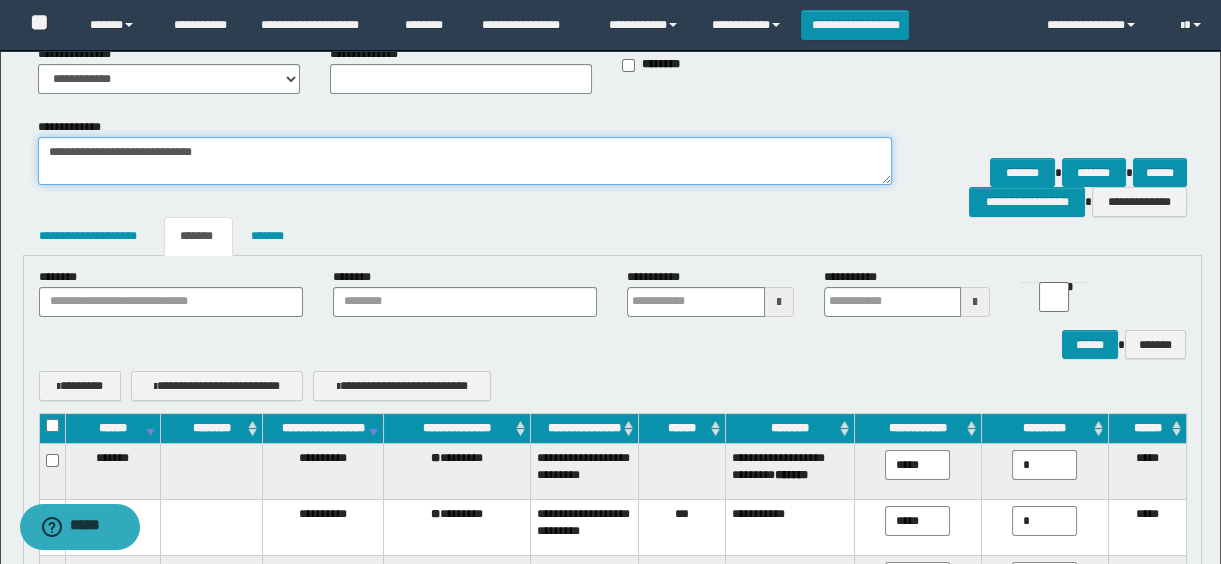 click on "**********" at bounding box center [465, 161] 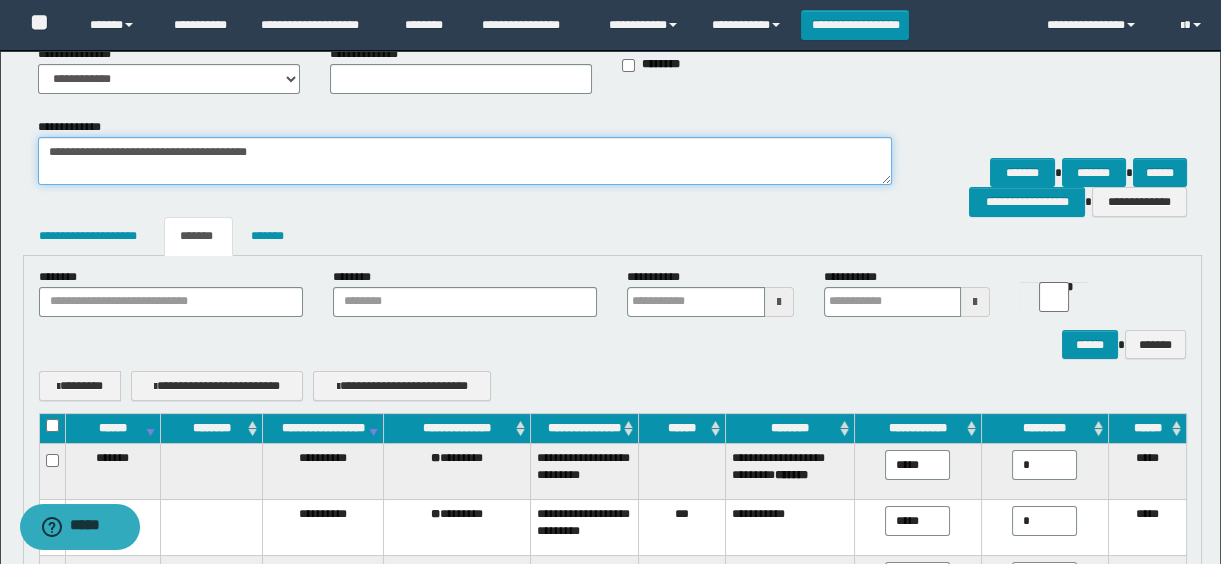 type 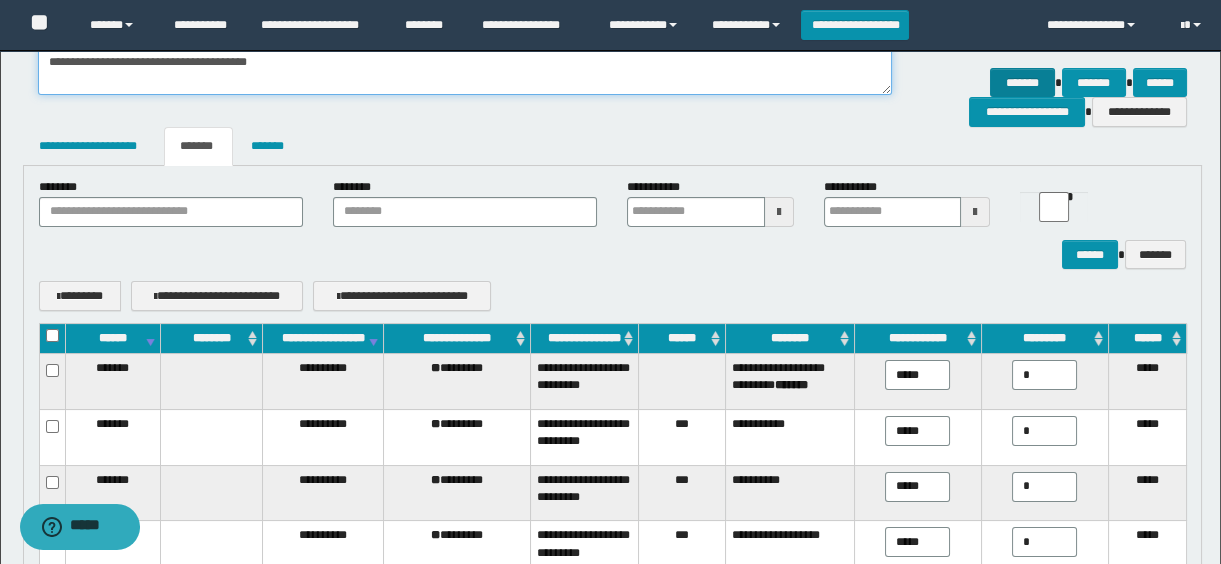 type on "**********" 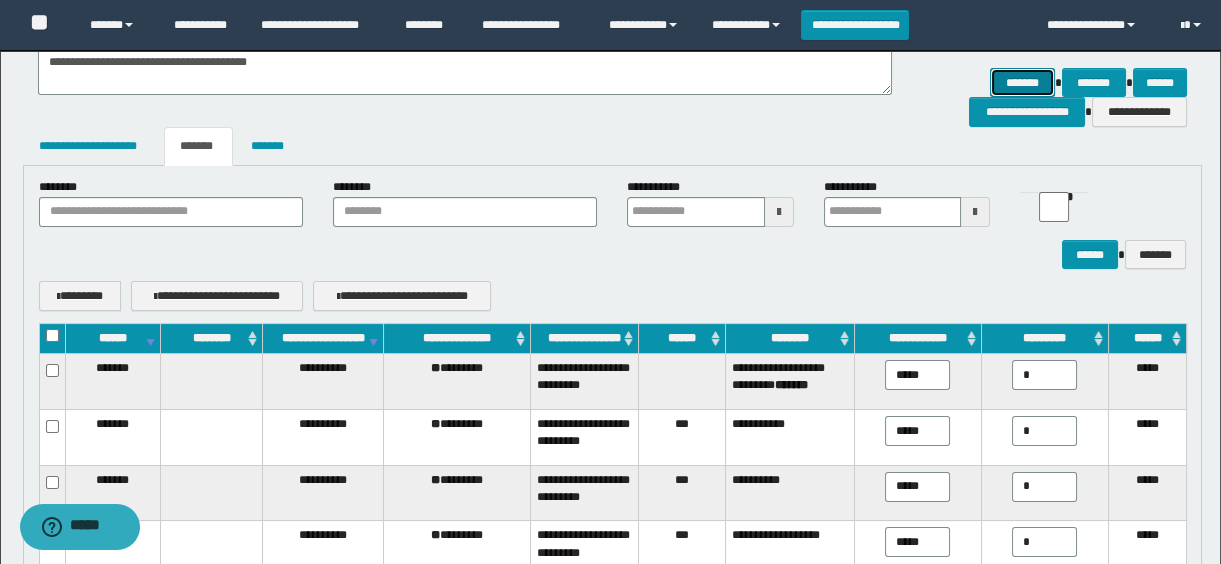 click on "*******" at bounding box center (1022, 83) 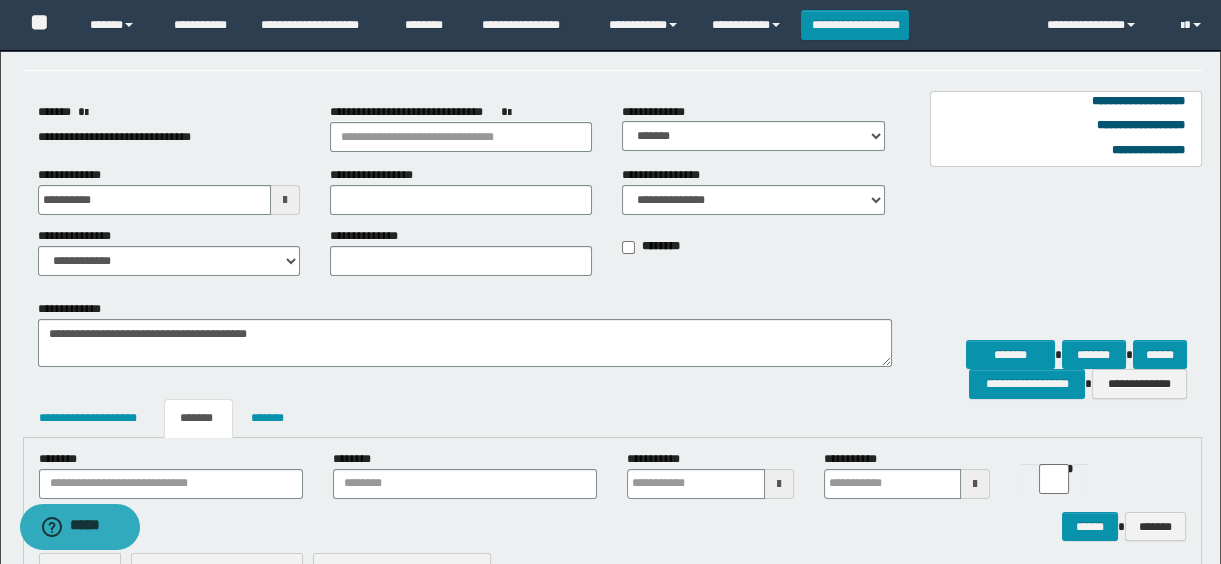 scroll, scrollTop: 0, scrollLeft: 0, axis: both 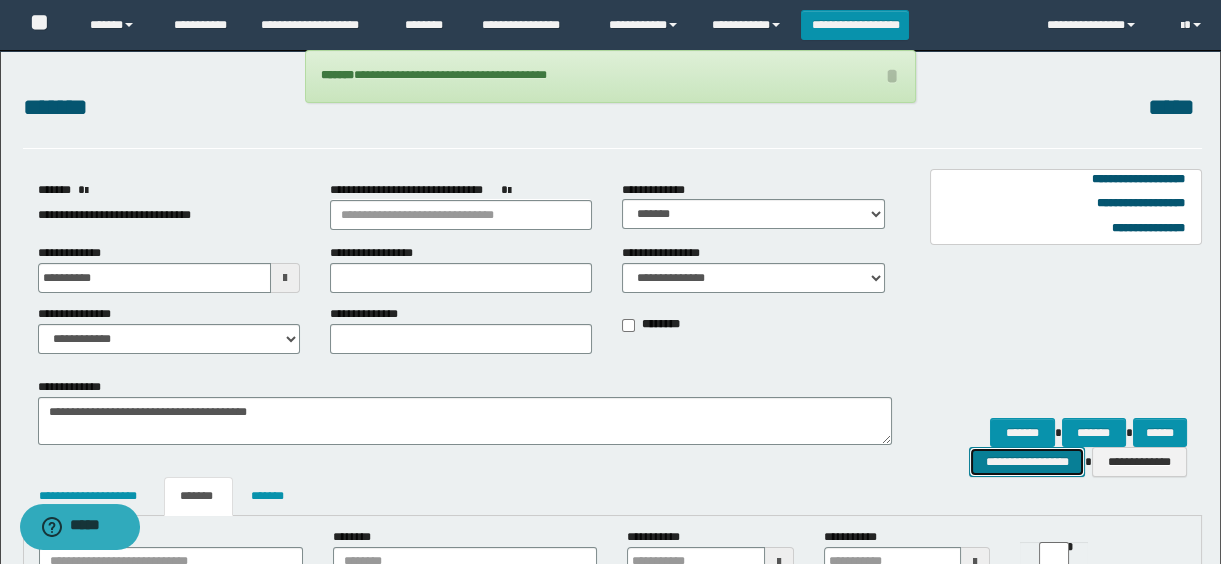 click on "**********" at bounding box center (1026, 462) 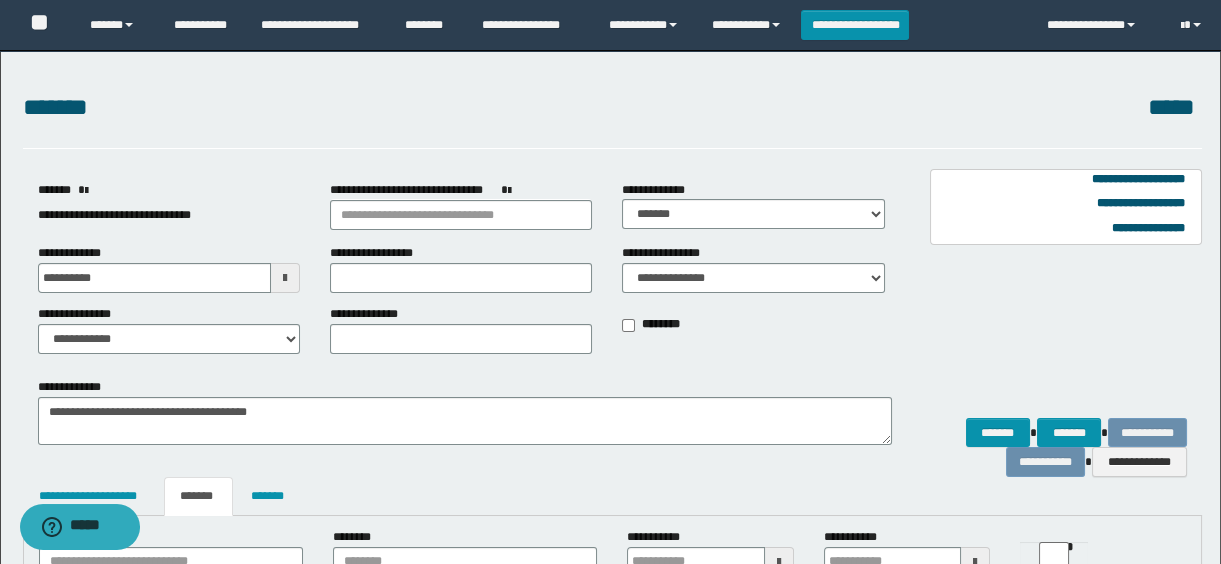 type 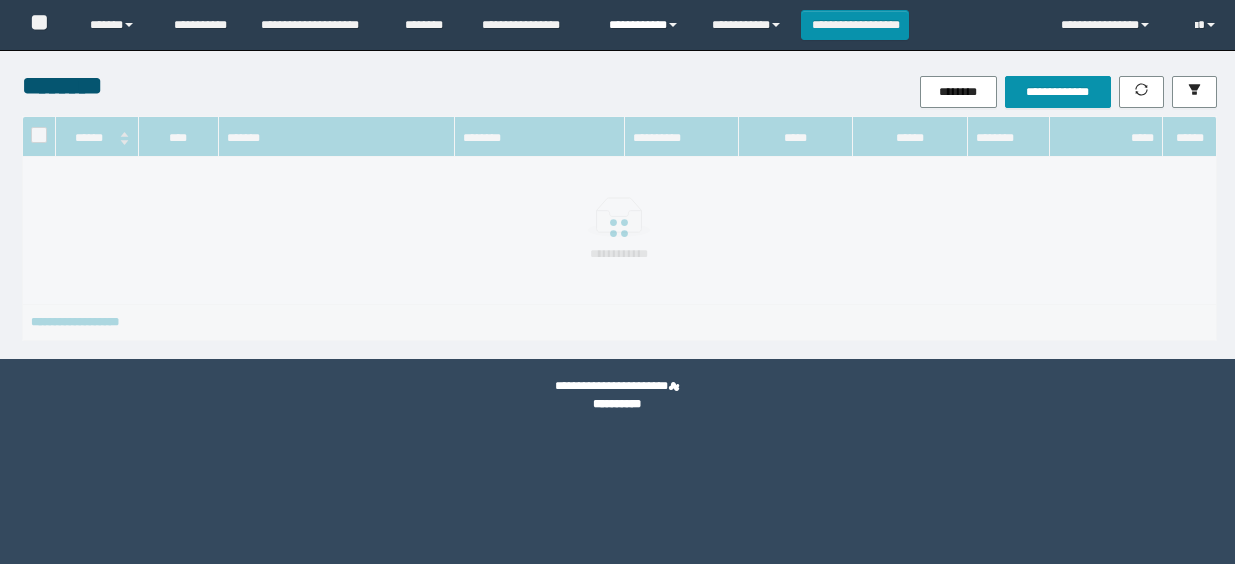click on "**********" at bounding box center [645, 25] 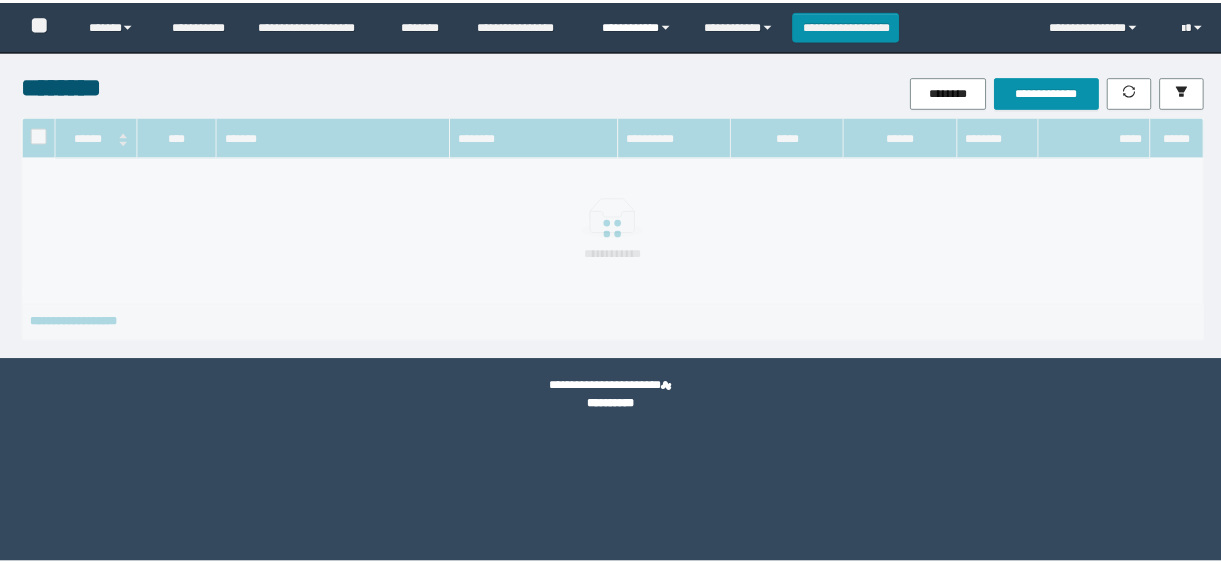 scroll, scrollTop: 0, scrollLeft: 0, axis: both 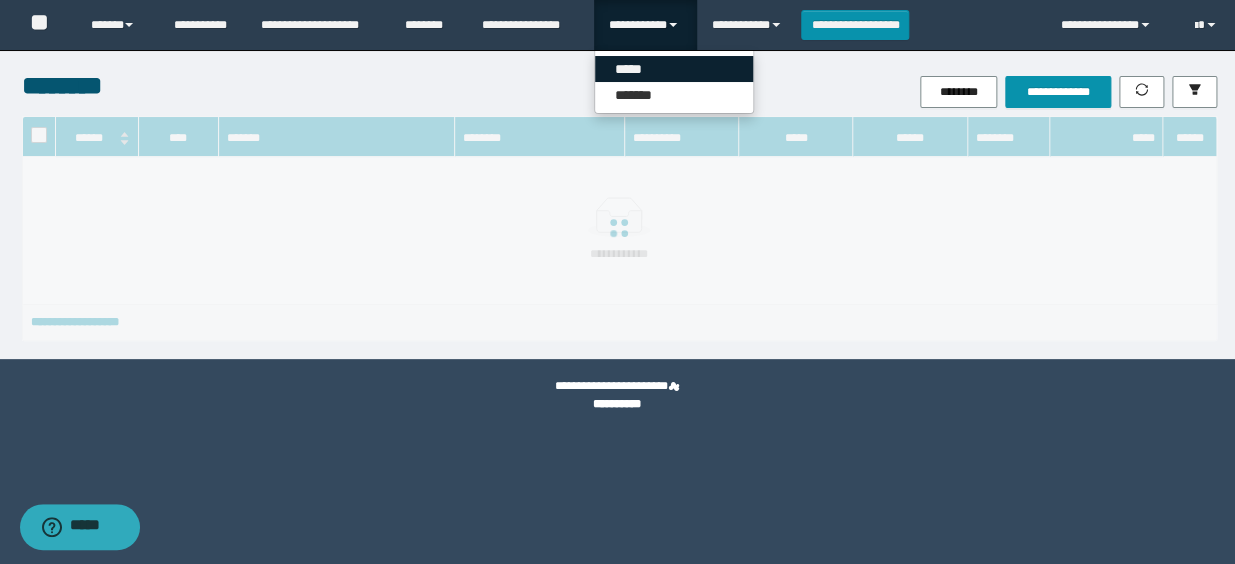 click on "*****" at bounding box center [674, 69] 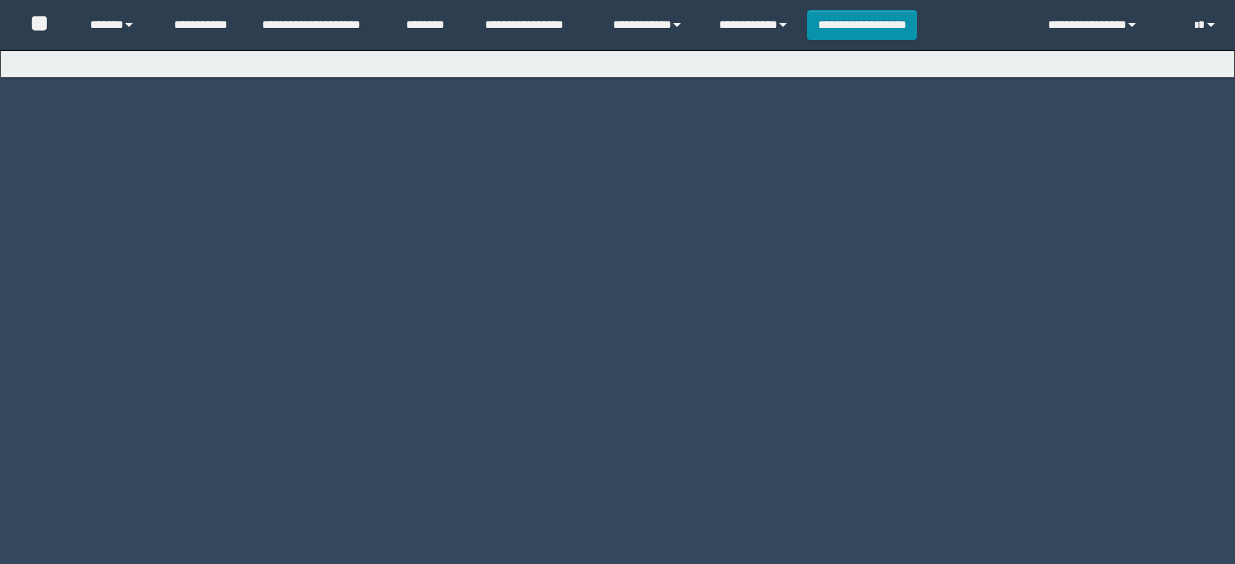 scroll, scrollTop: 0, scrollLeft: 0, axis: both 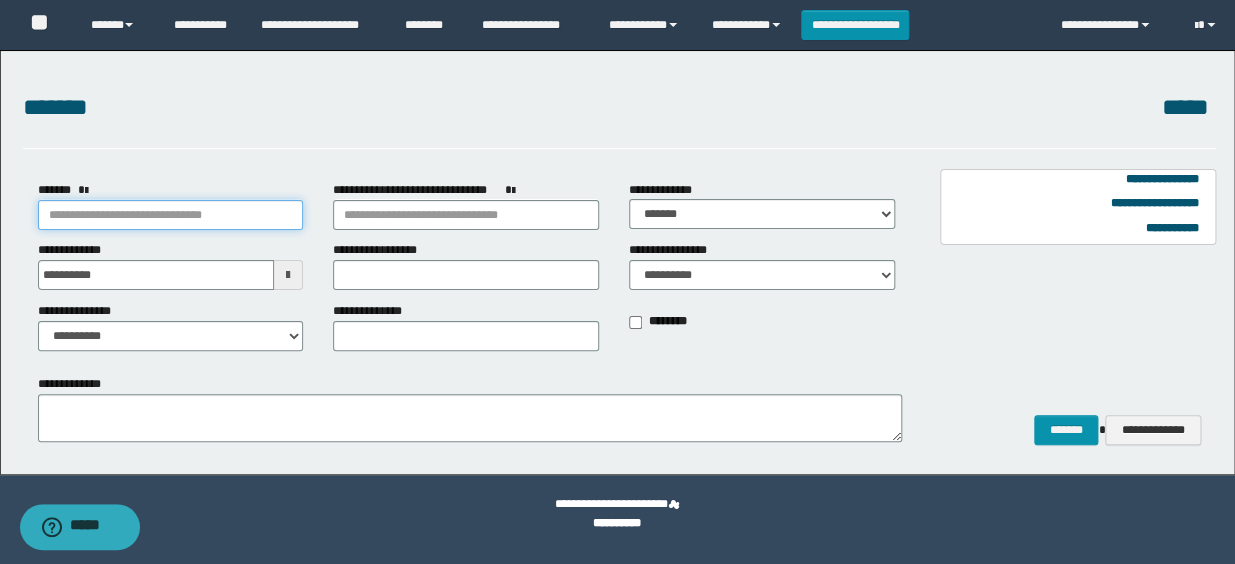 click on "*******" at bounding box center (171, 215) 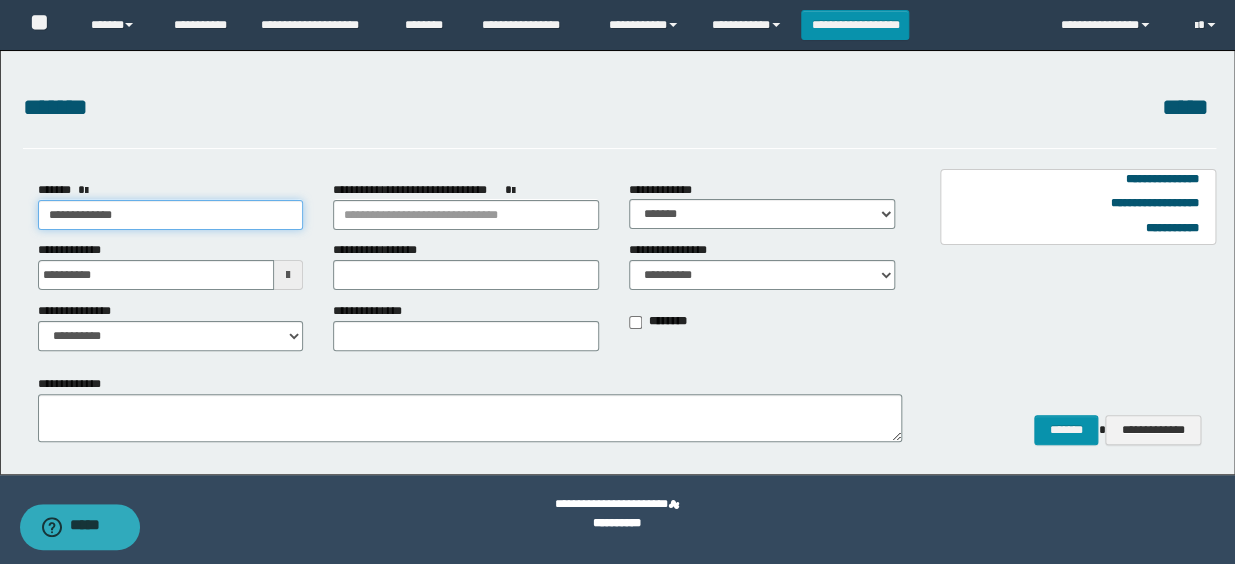 type on "**********" 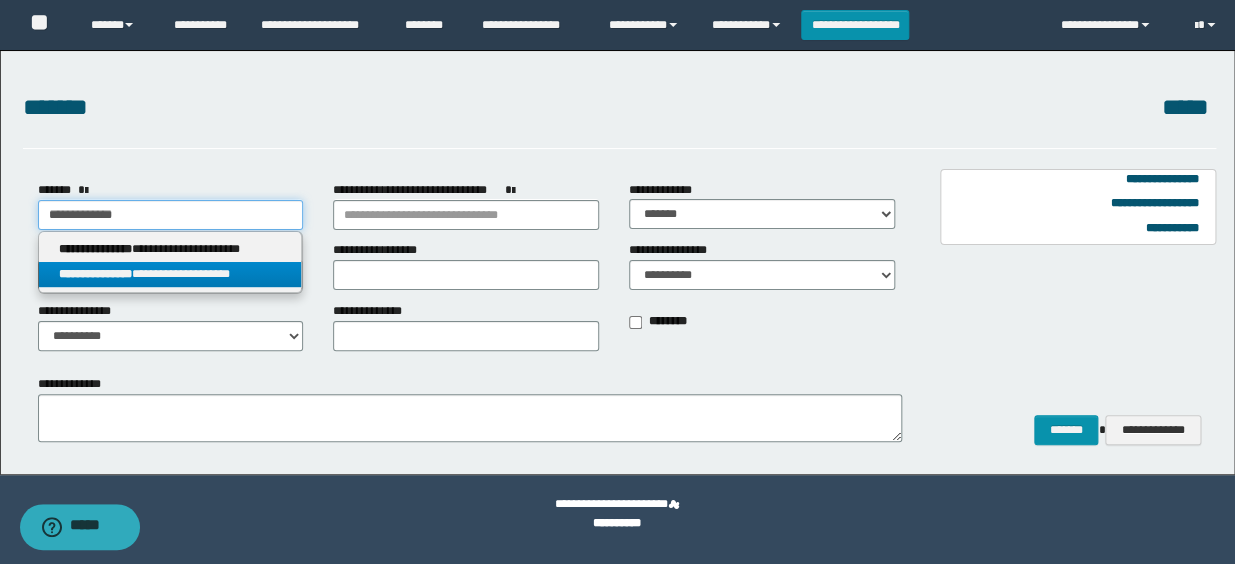 type on "**********" 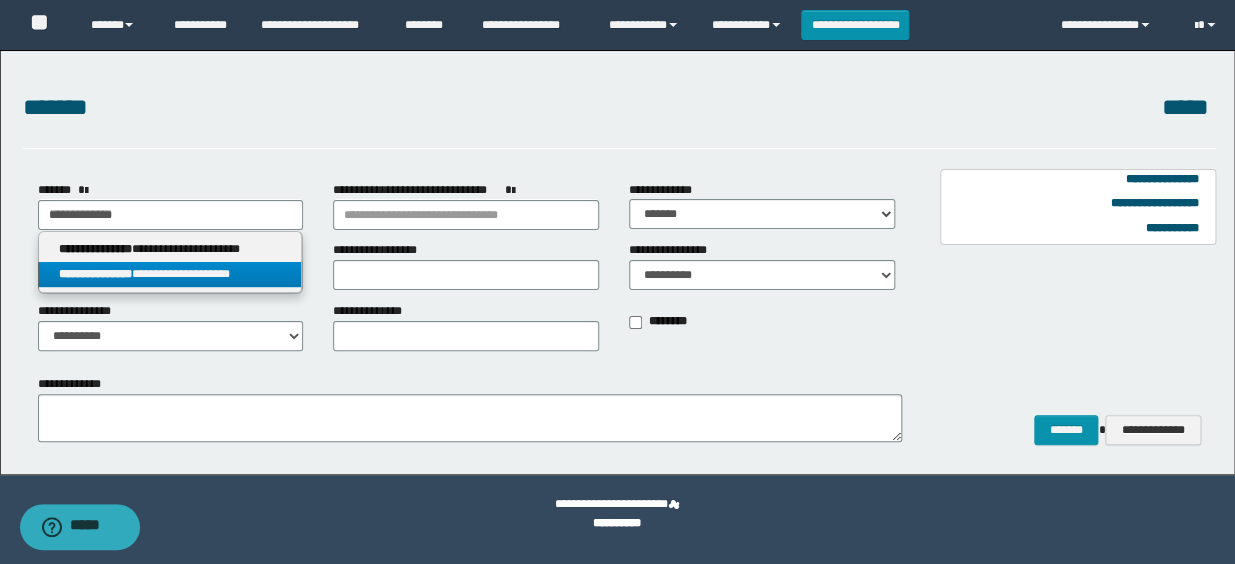click on "**********" at bounding box center [170, 274] 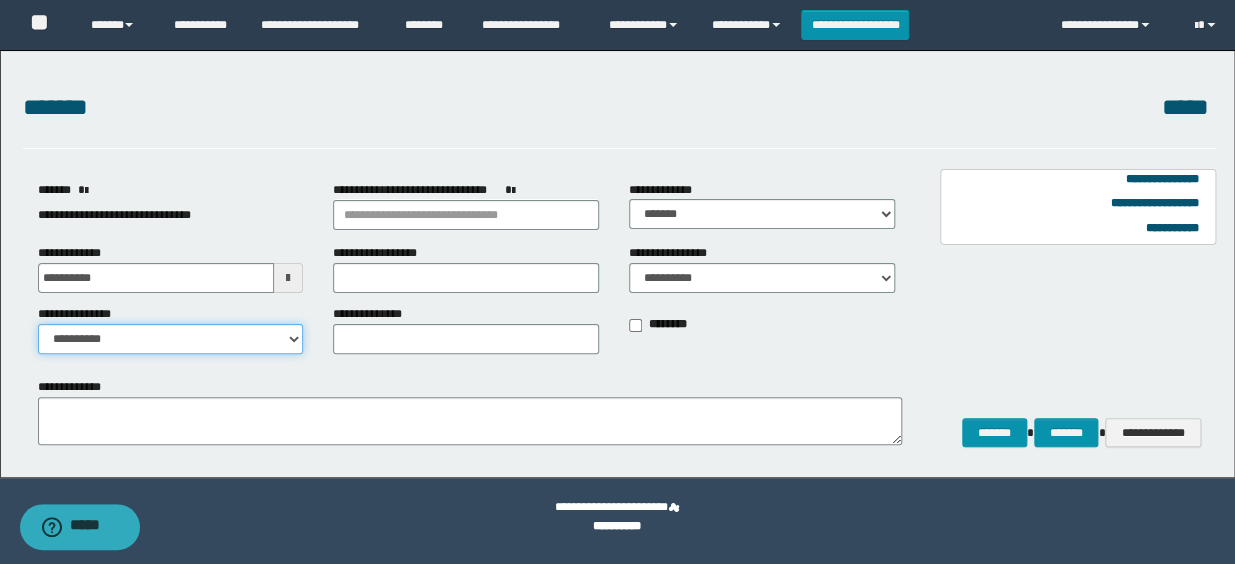 click on "**********" at bounding box center [171, 339] 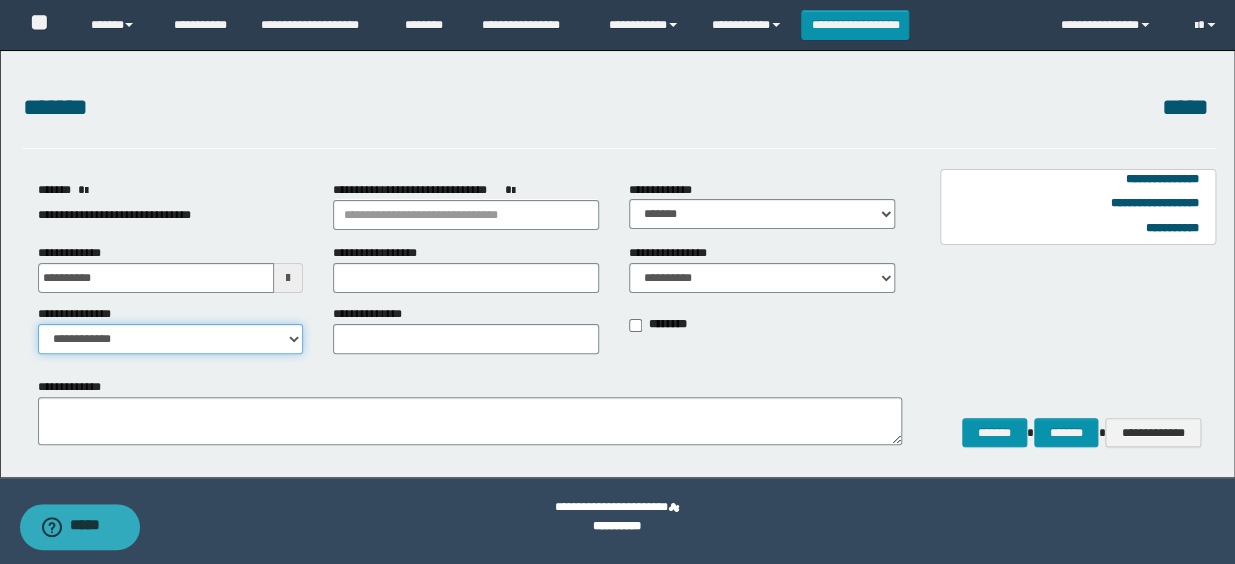 click on "**********" at bounding box center [171, 339] 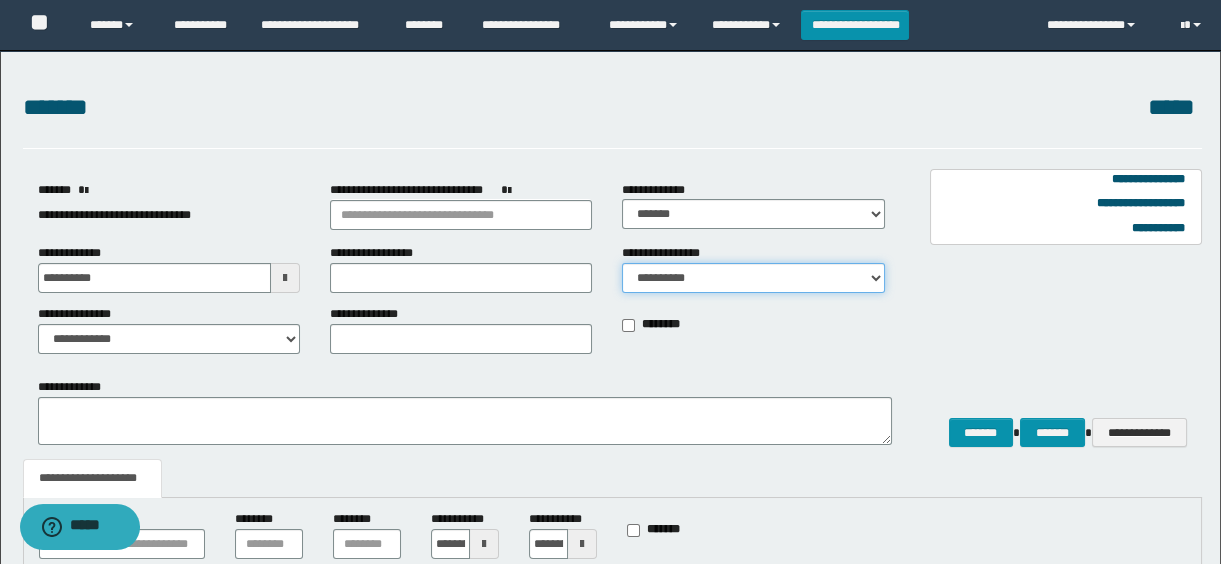 click on "**********" at bounding box center [753, 278] 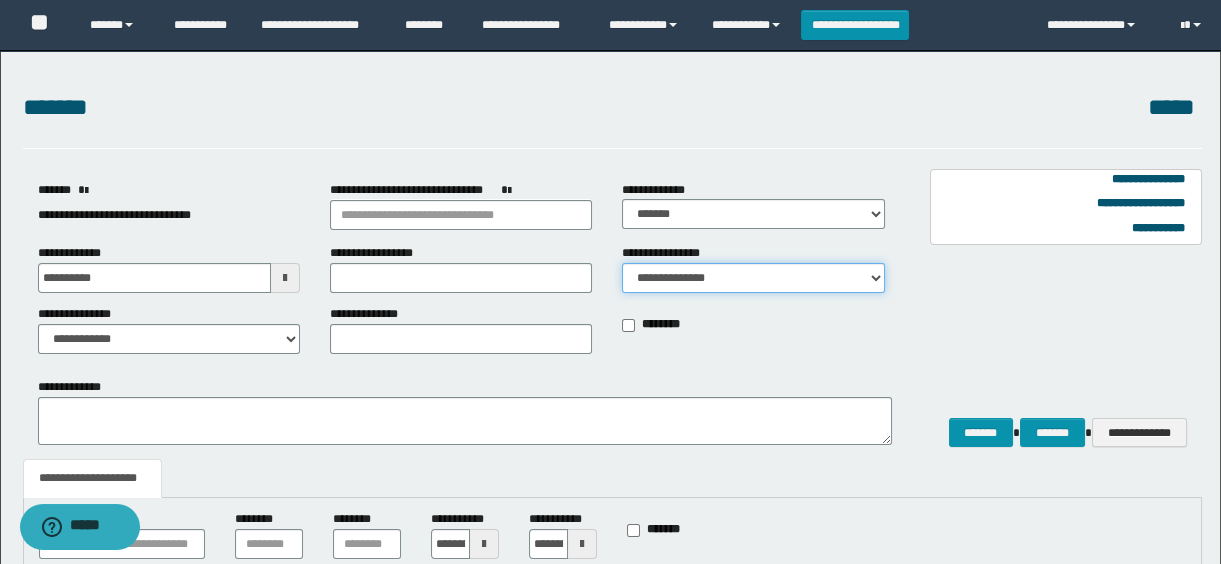 click on "**********" at bounding box center (753, 278) 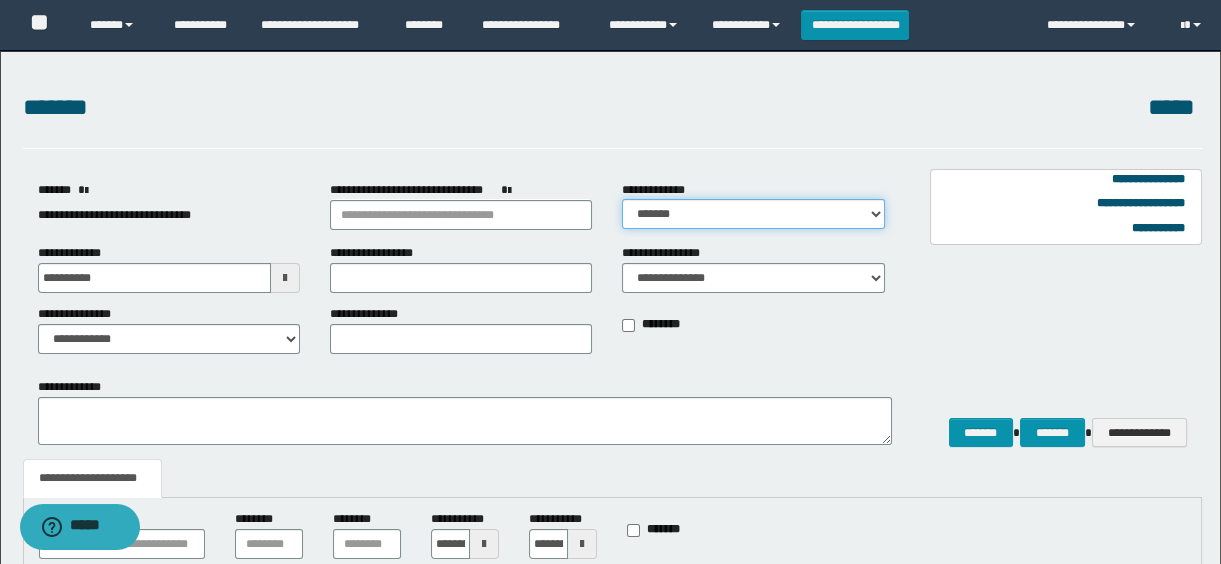 click on "**********" at bounding box center (753, 214) 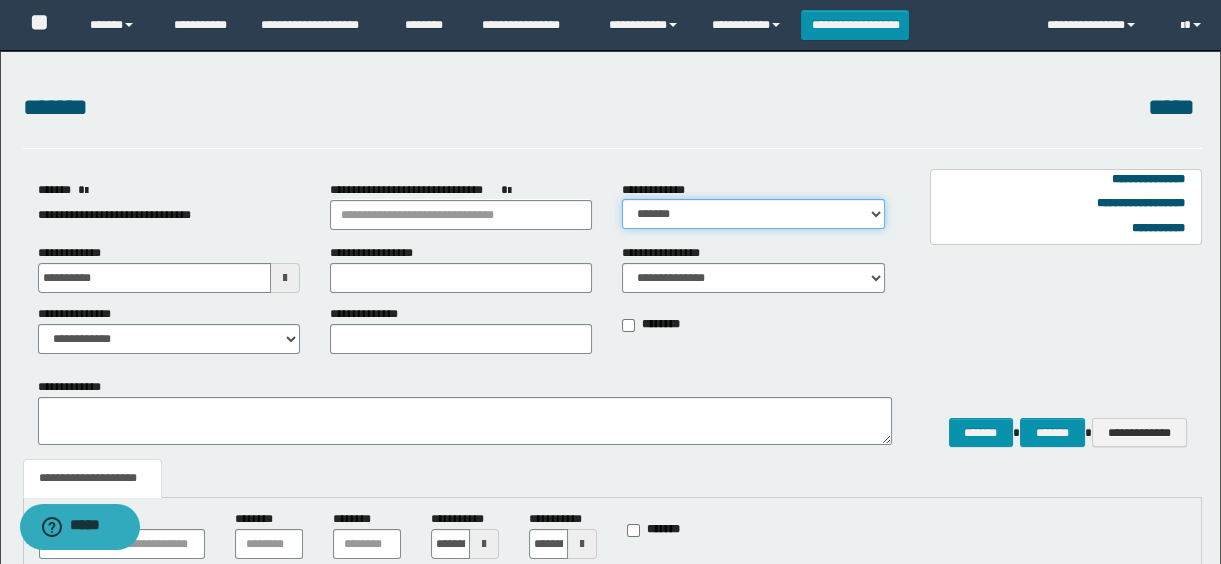 select on "*" 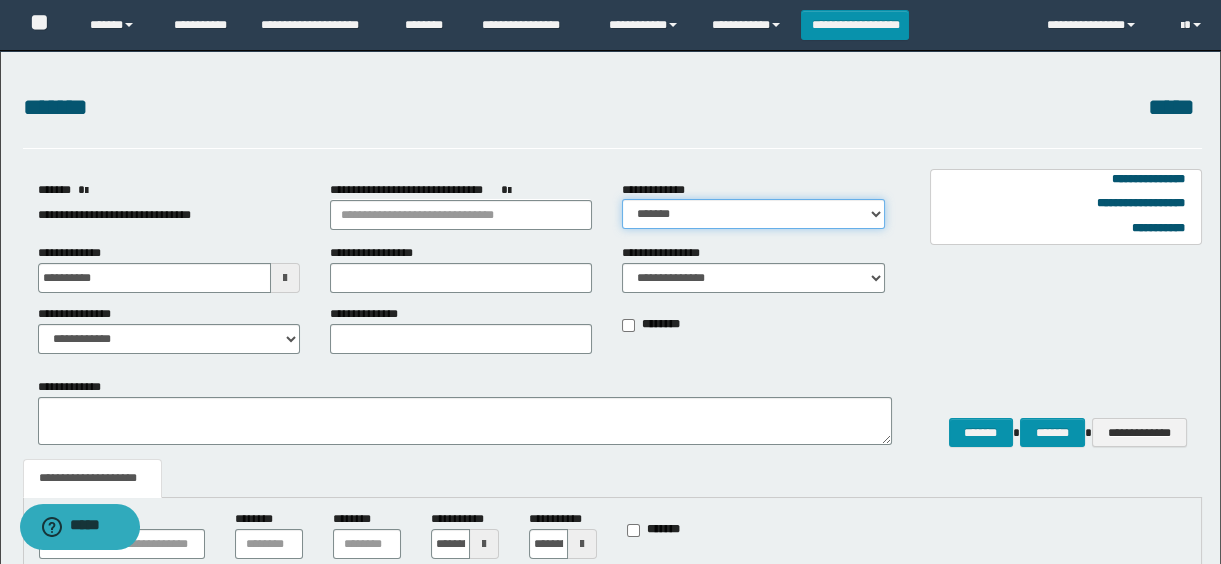 click on "**********" at bounding box center (753, 214) 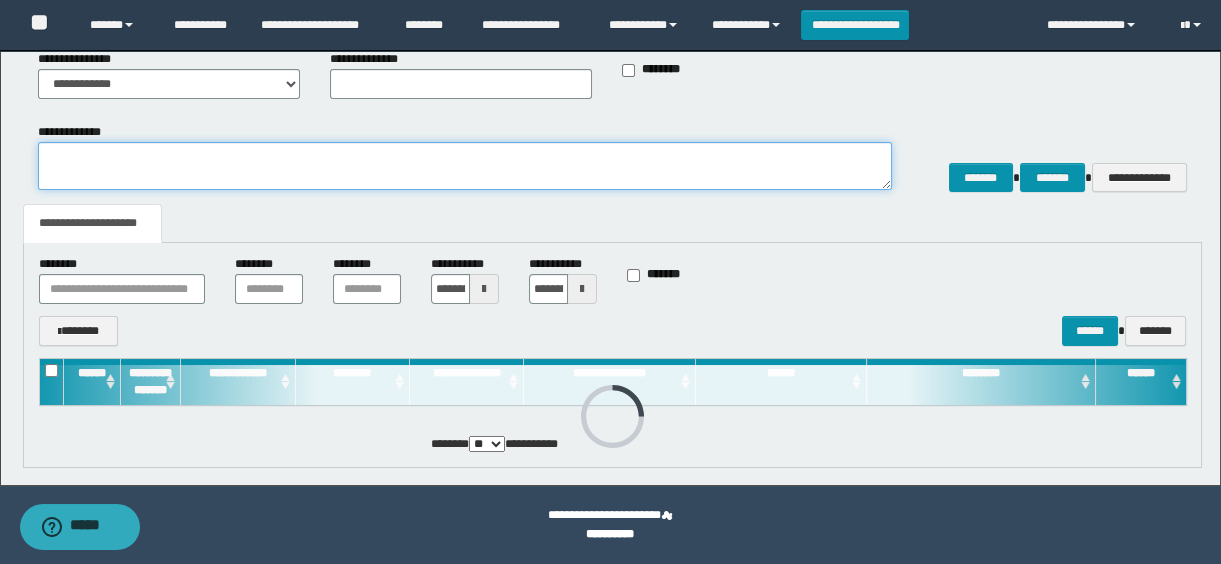 click on "**********" at bounding box center [465, 166] 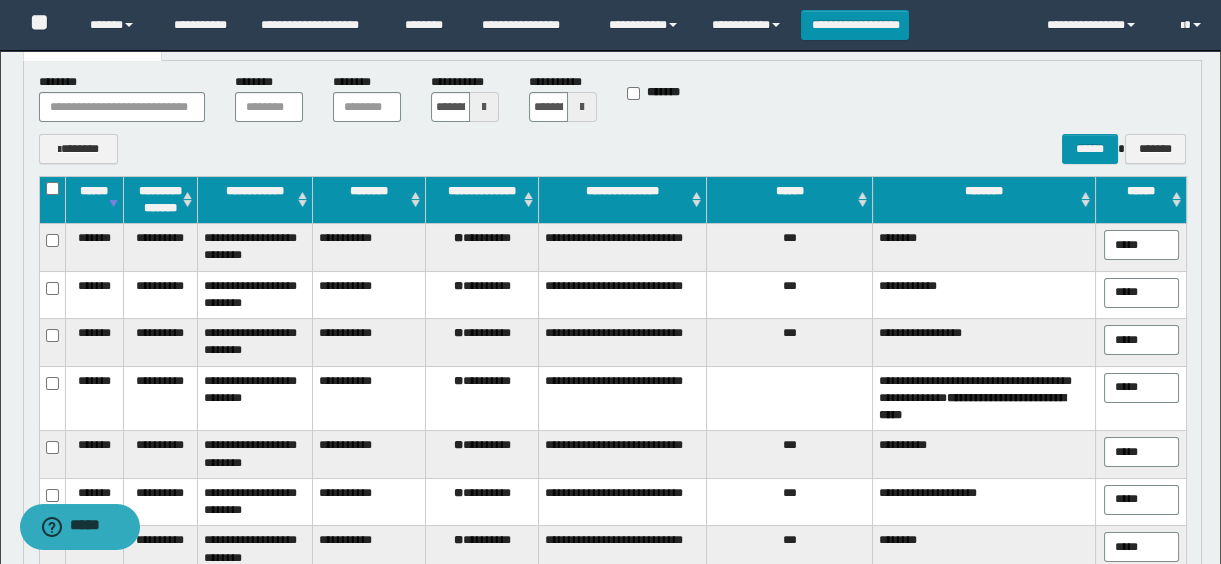 scroll, scrollTop: 164, scrollLeft: 0, axis: vertical 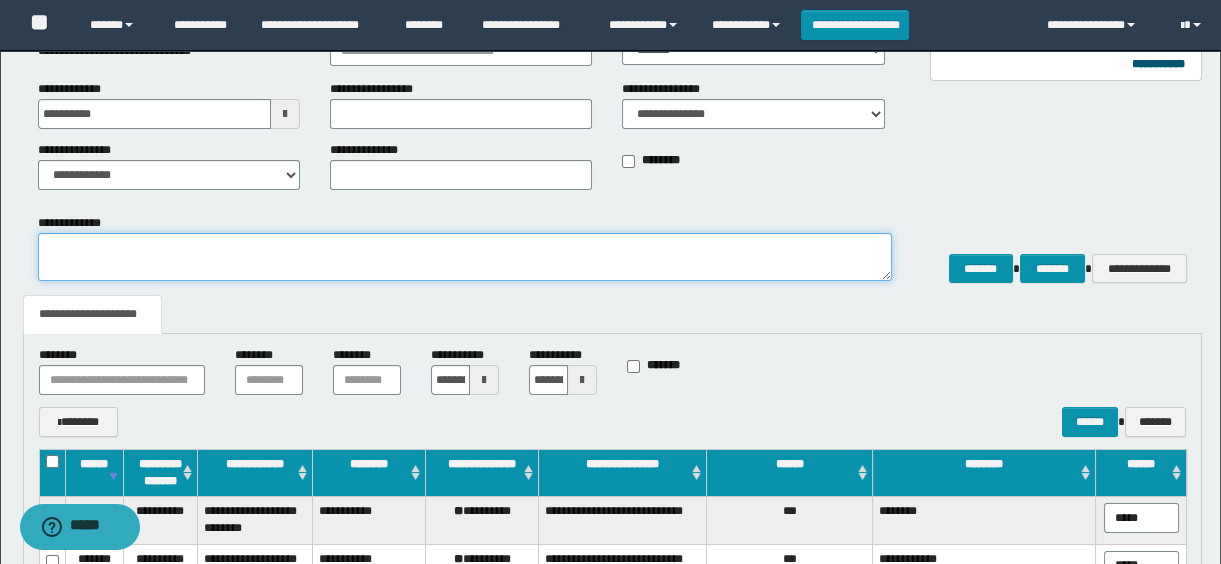 click on "**********" at bounding box center (465, 257) 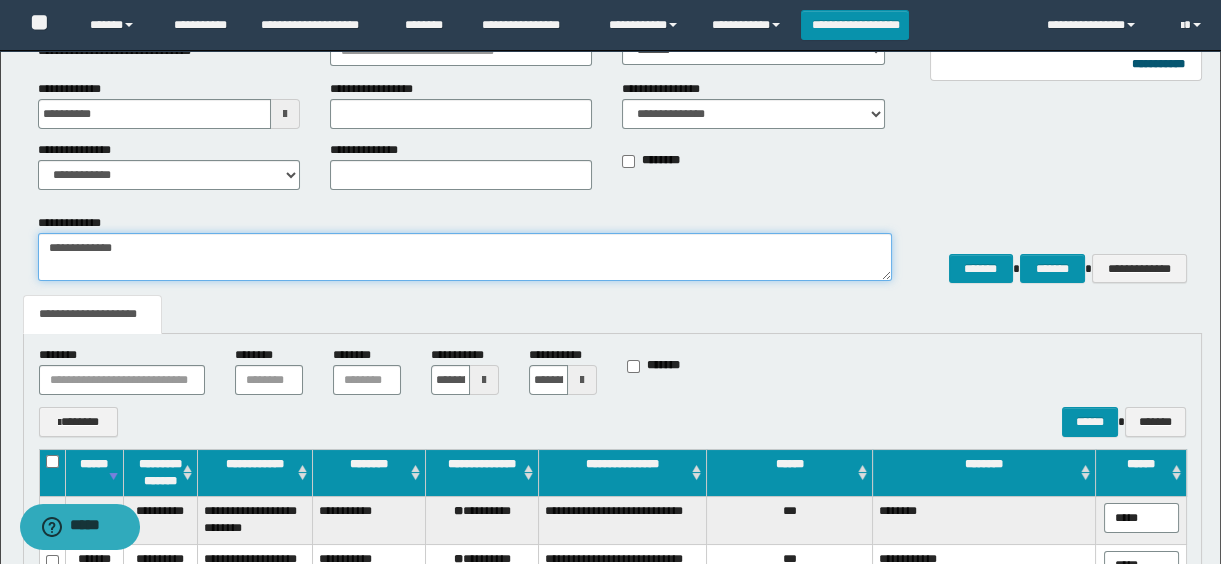 type on "**********" 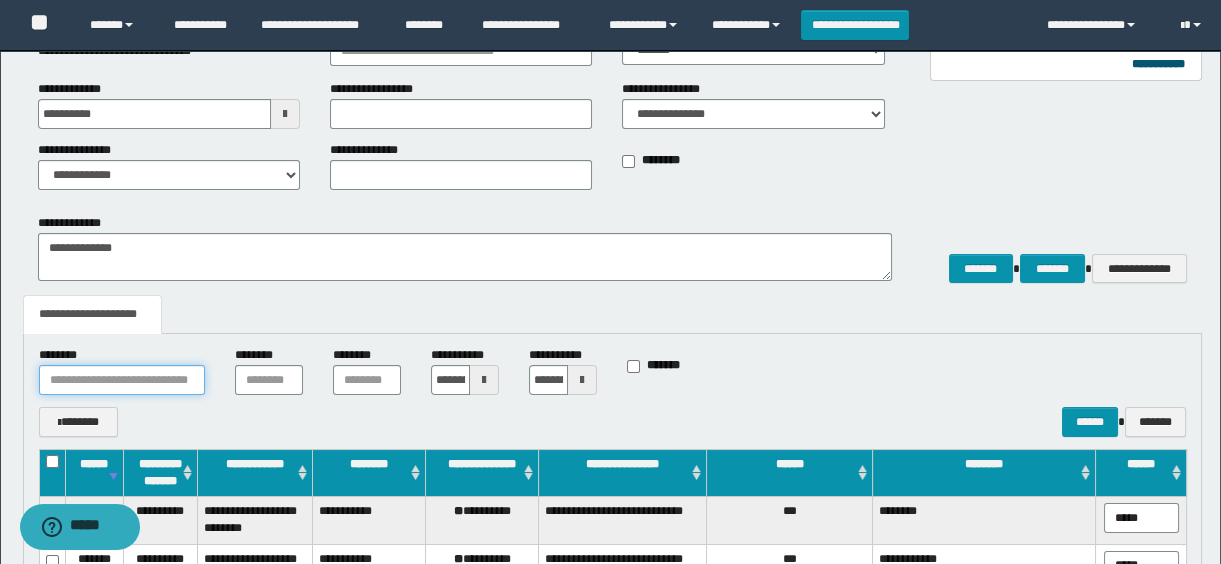 click at bounding box center (122, 380) 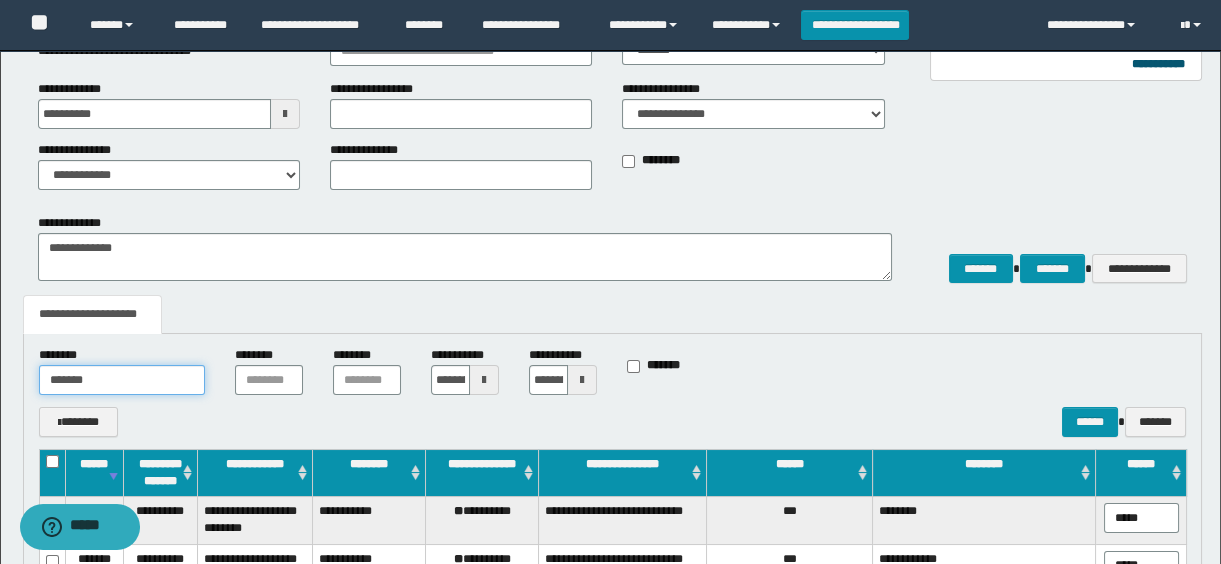 type on "*******" 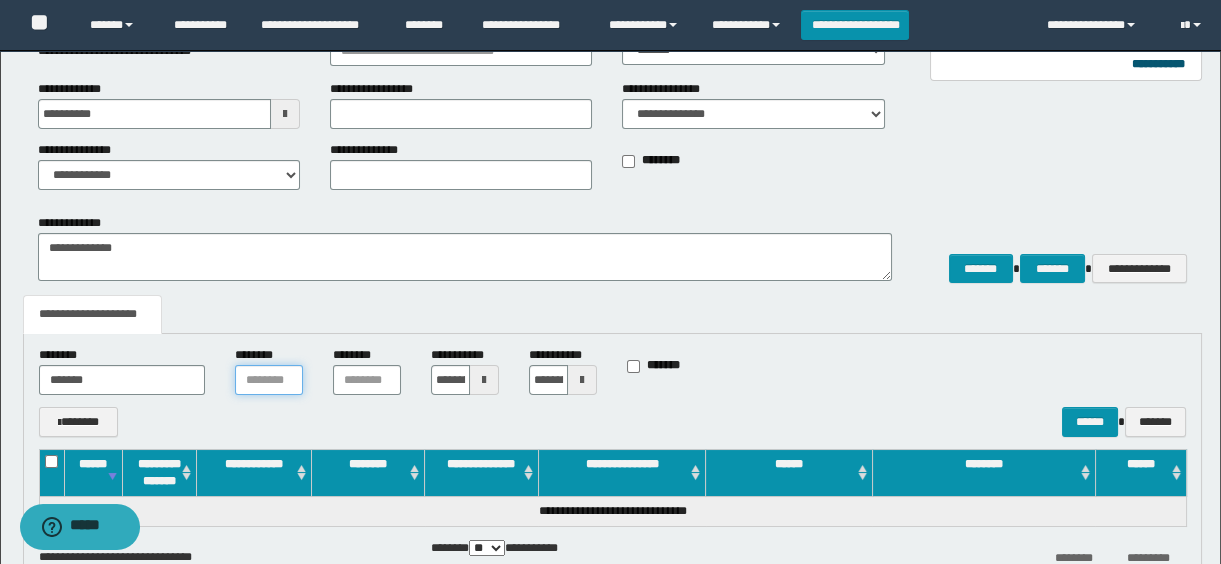 scroll, scrollTop: 284, scrollLeft: 0, axis: vertical 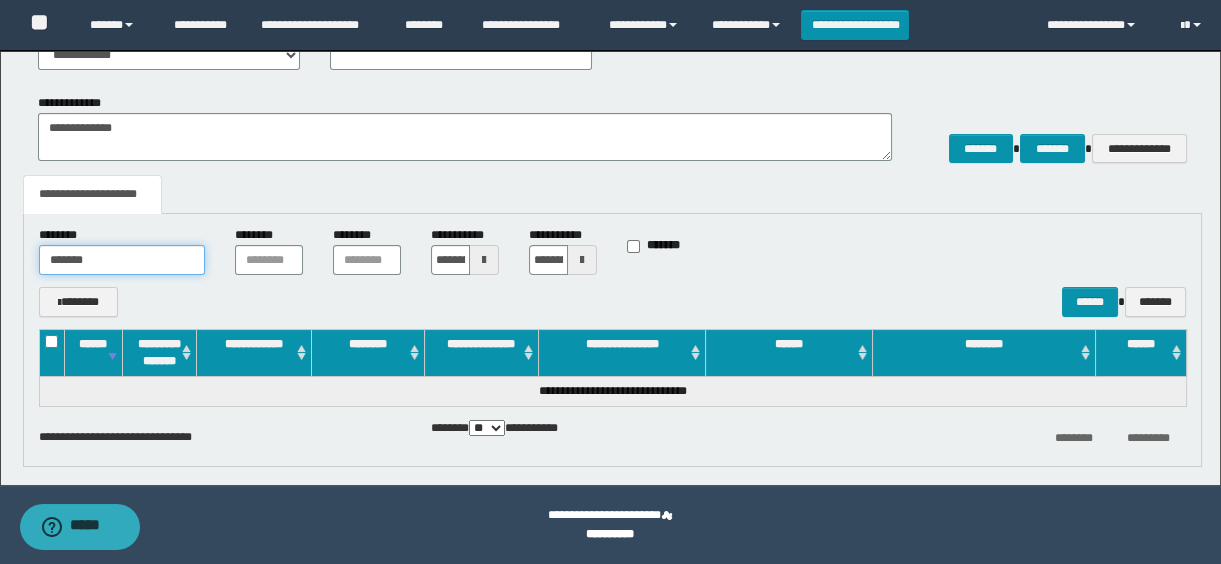 click on "*******" at bounding box center [122, 260] 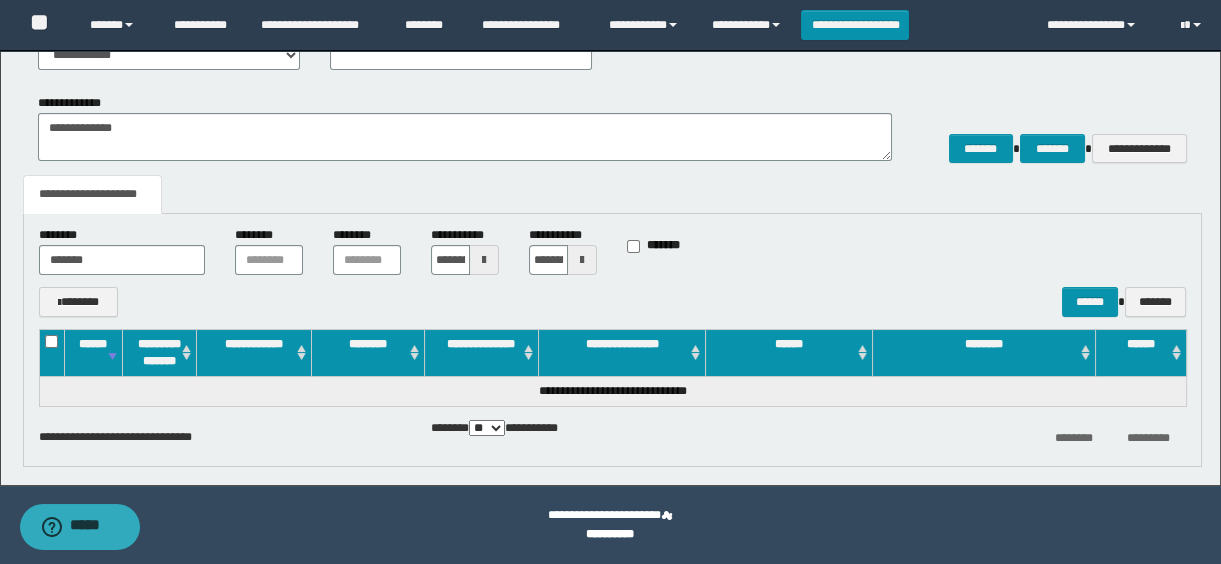 click on "******
*******" at bounding box center [759, 302] 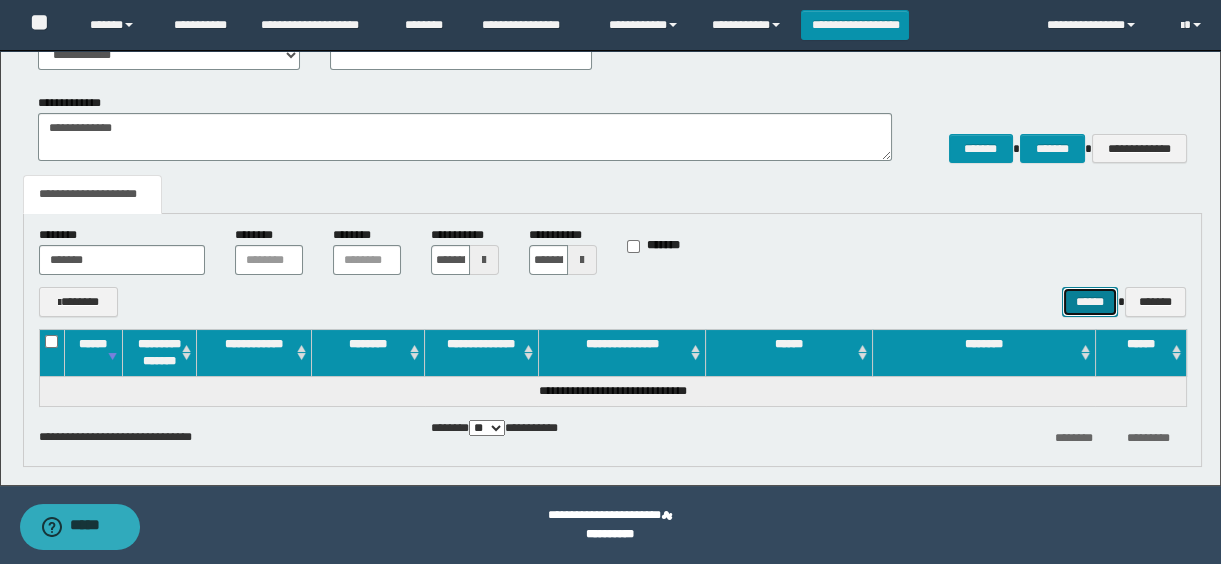 click on "******" at bounding box center (1090, 302) 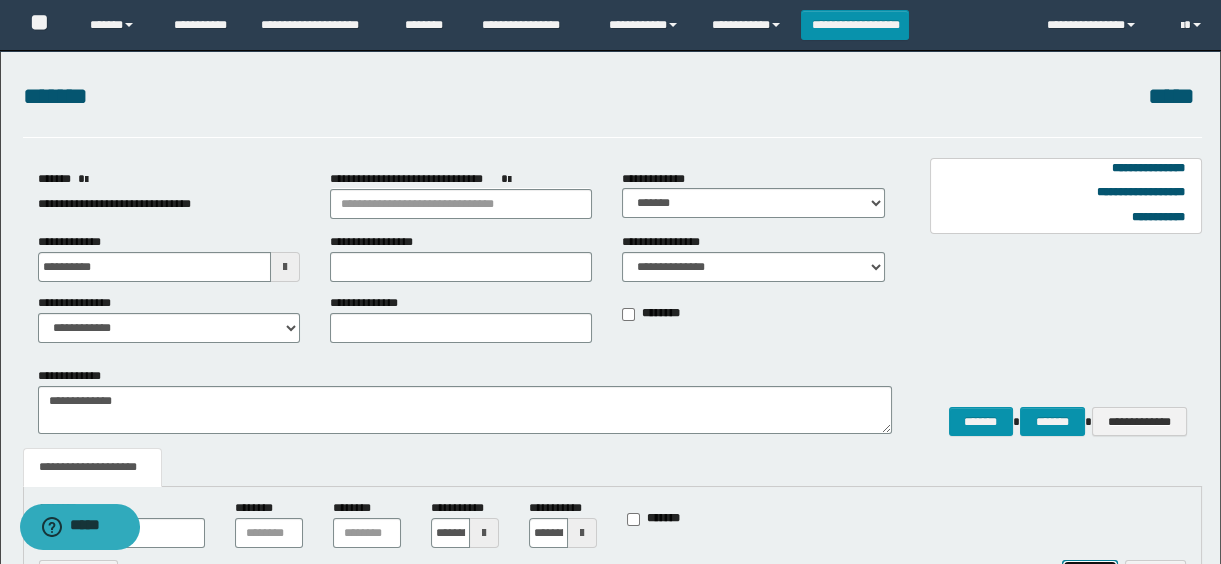 scroll, scrollTop: 284, scrollLeft: 0, axis: vertical 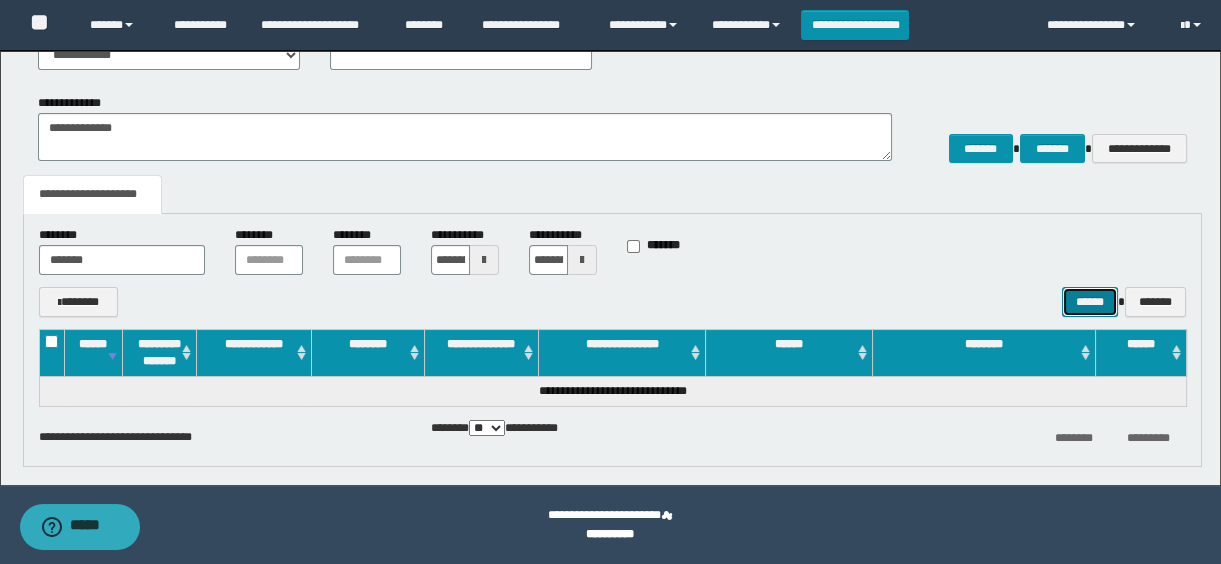 type 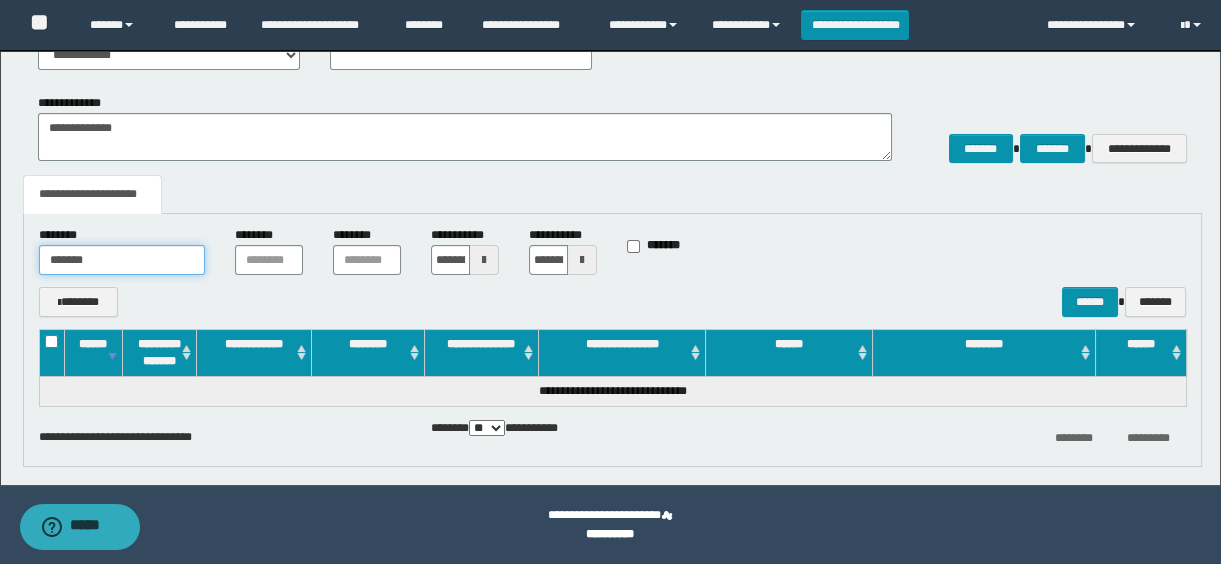 drag, startPoint x: 138, startPoint y: 256, endPoint x: -4, endPoint y: 249, distance: 142.17242 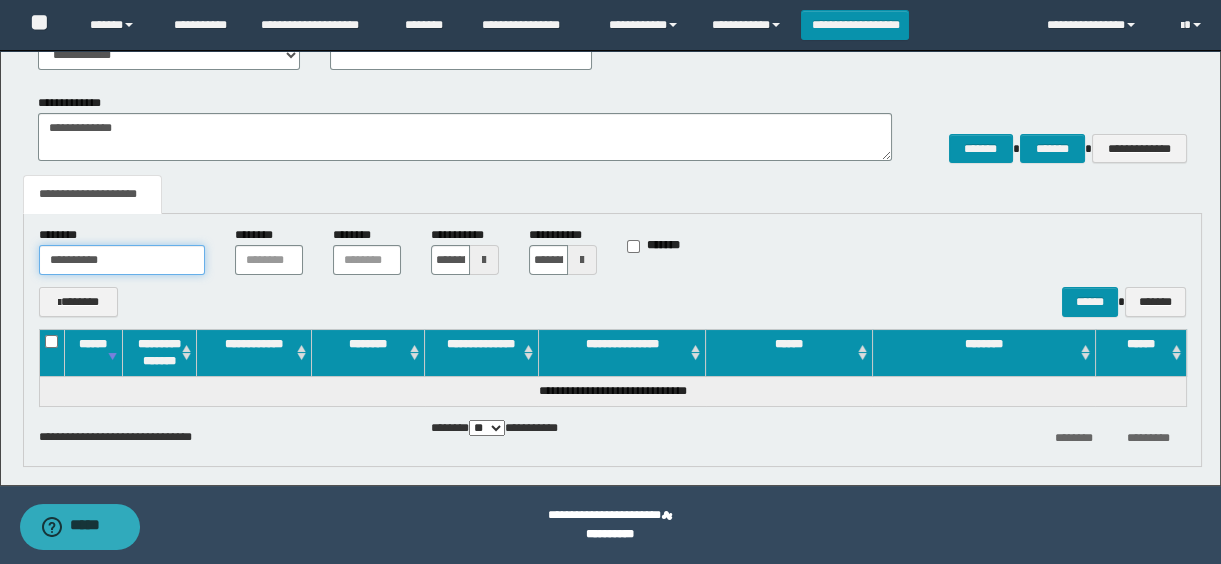 type on "**********" 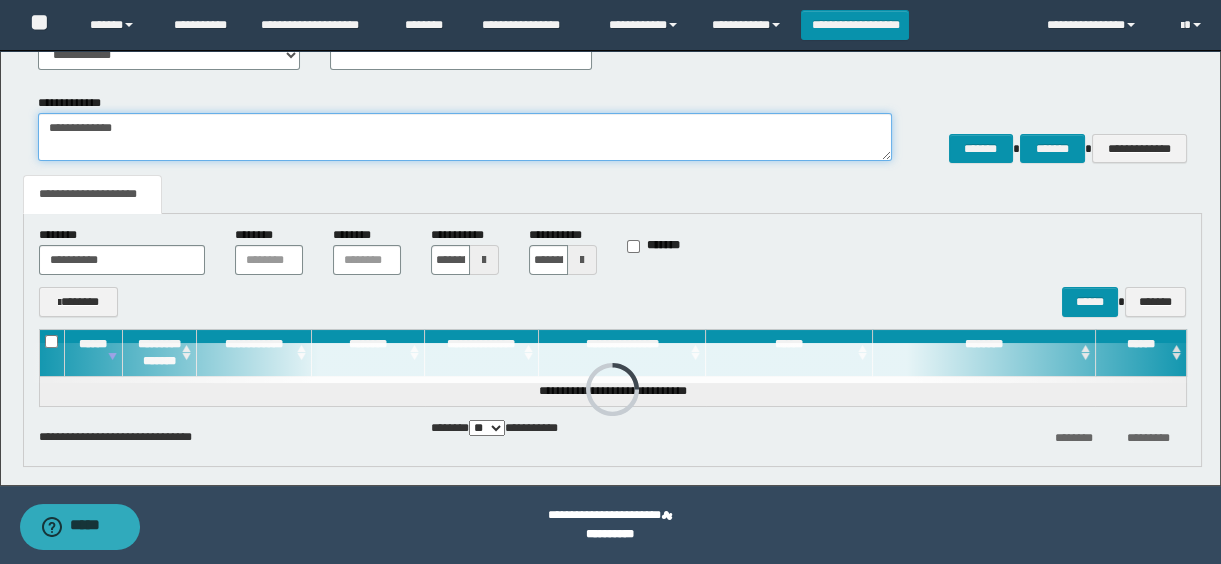 drag, startPoint x: 205, startPoint y: 144, endPoint x: -4, endPoint y: 121, distance: 210.26175 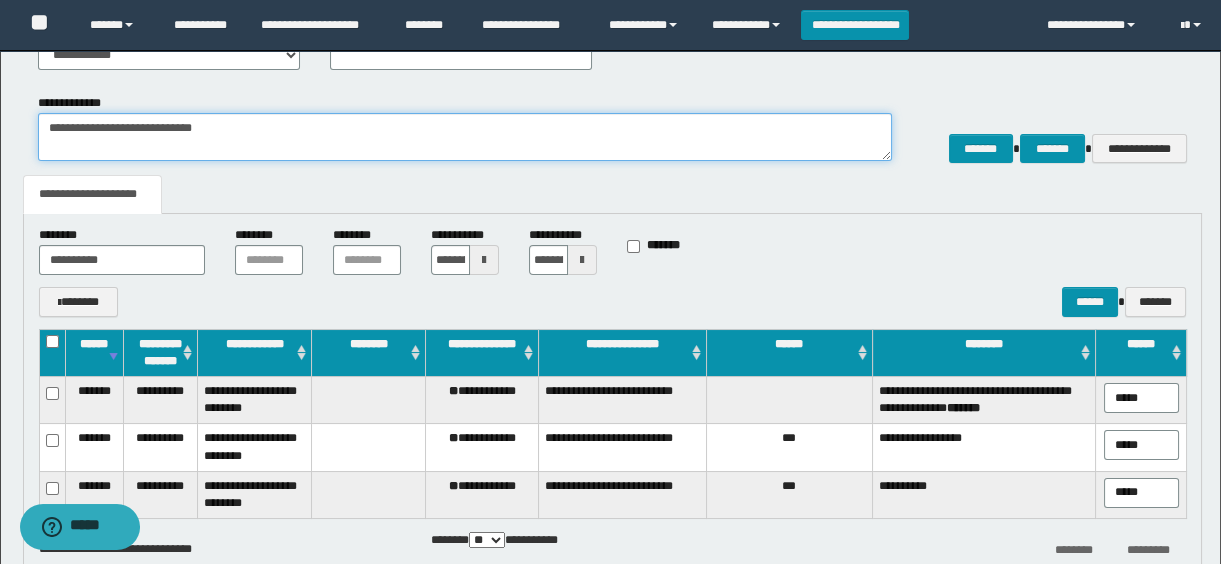 type on "**********" 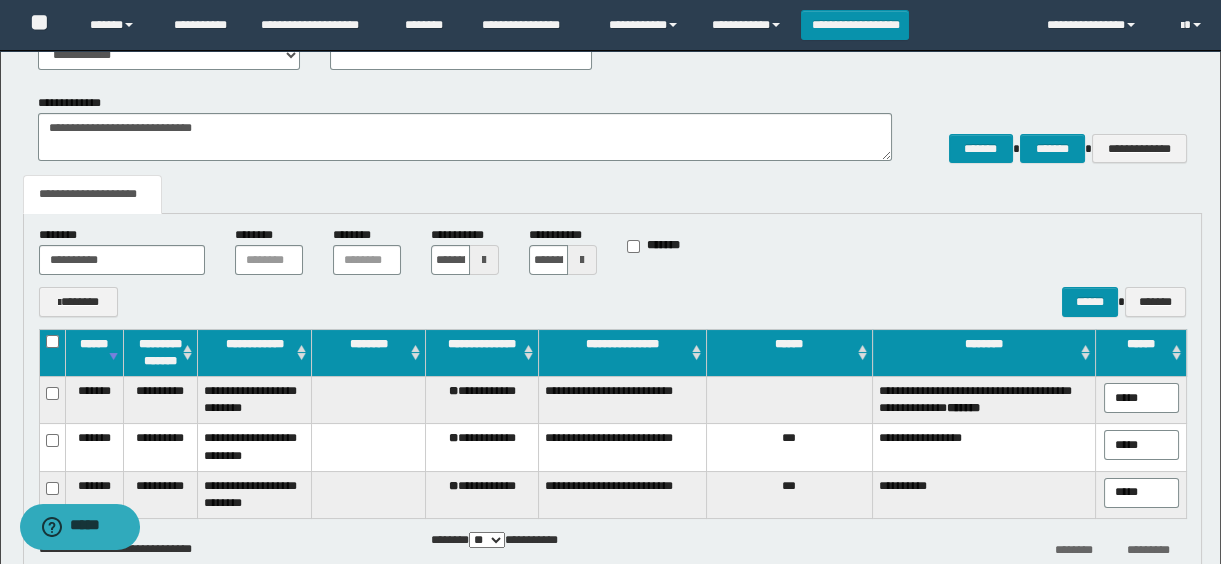 drag, startPoint x: 1154, startPoint y: 396, endPoint x: 1060, endPoint y: 385, distance: 94.641426 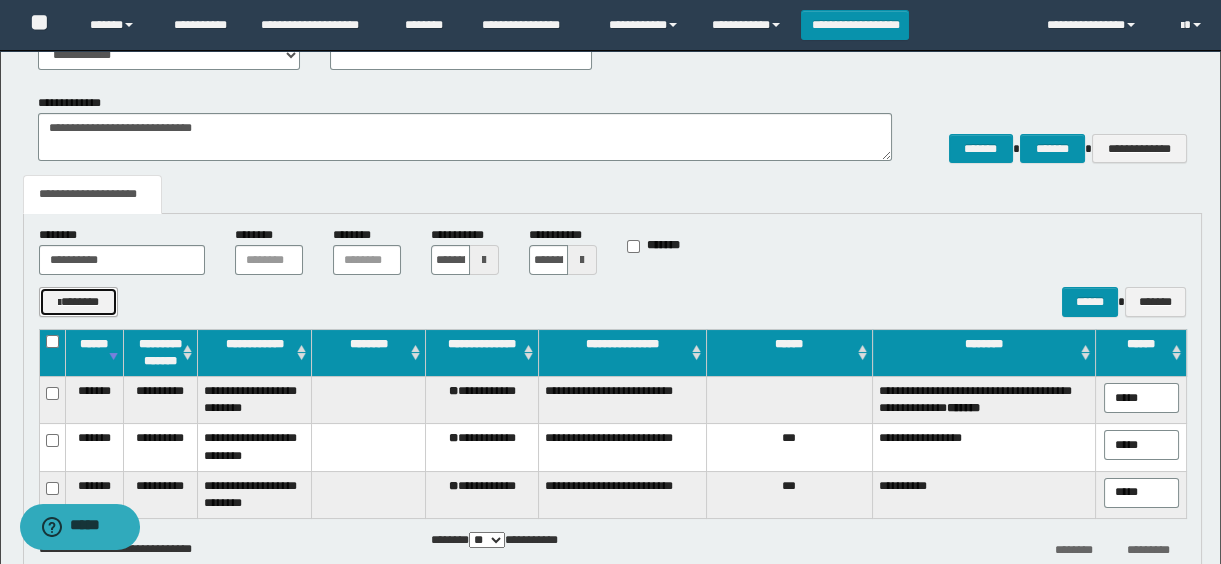 click on "*******" at bounding box center (79, 302) 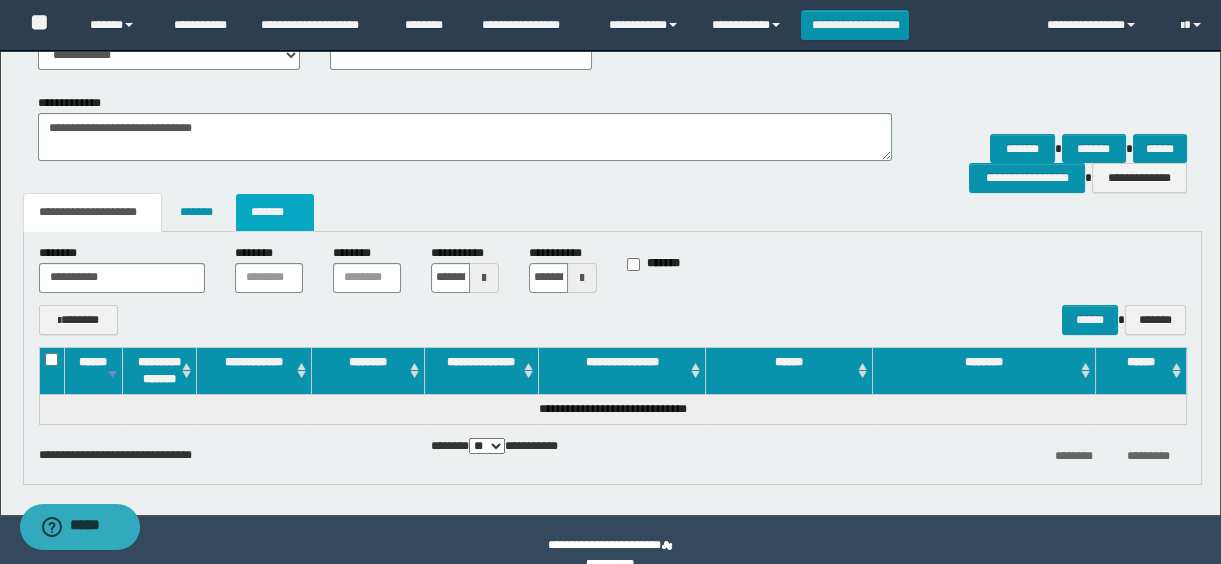 click on "*******" at bounding box center (275, 212) 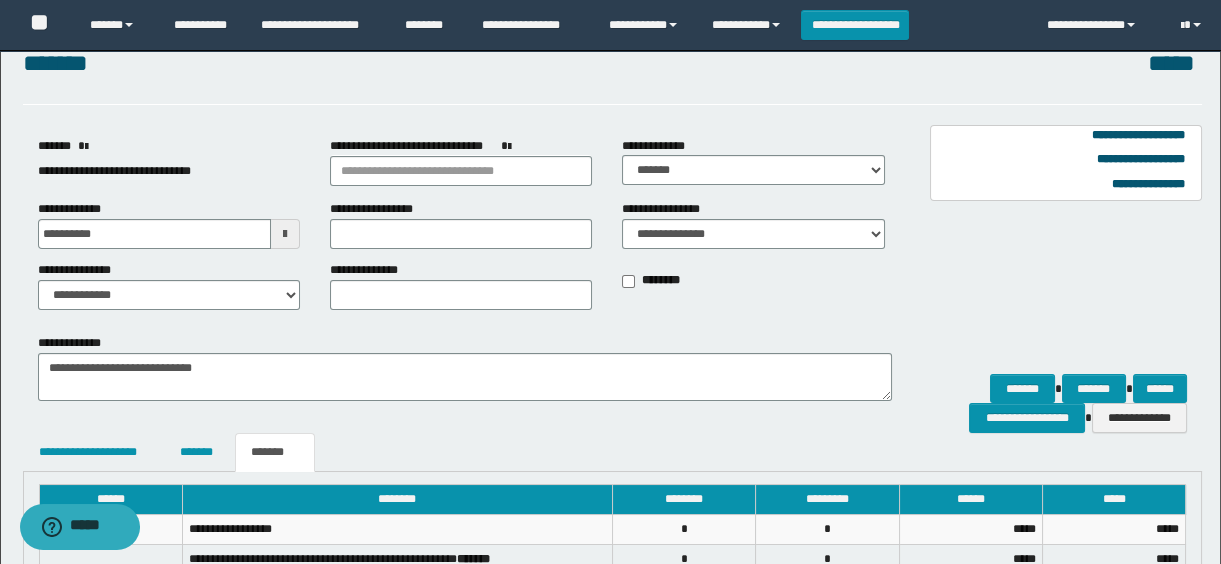 scroll, scrollTop: 226, scrollLeft: 0, axis: vertical 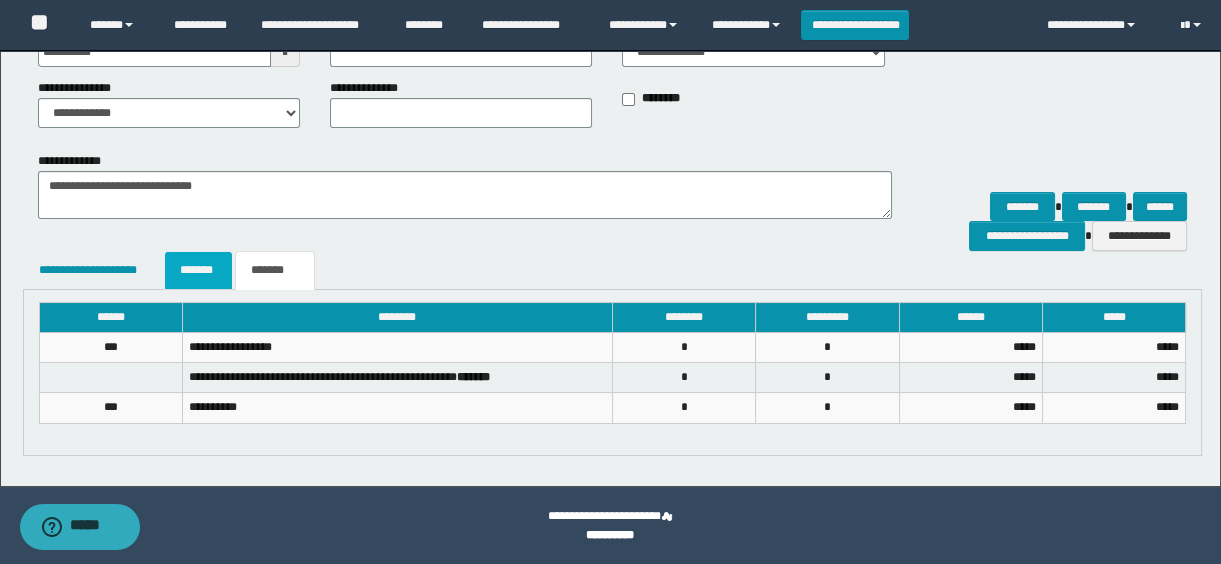 click on "*******" at bounding box center (198, 270) 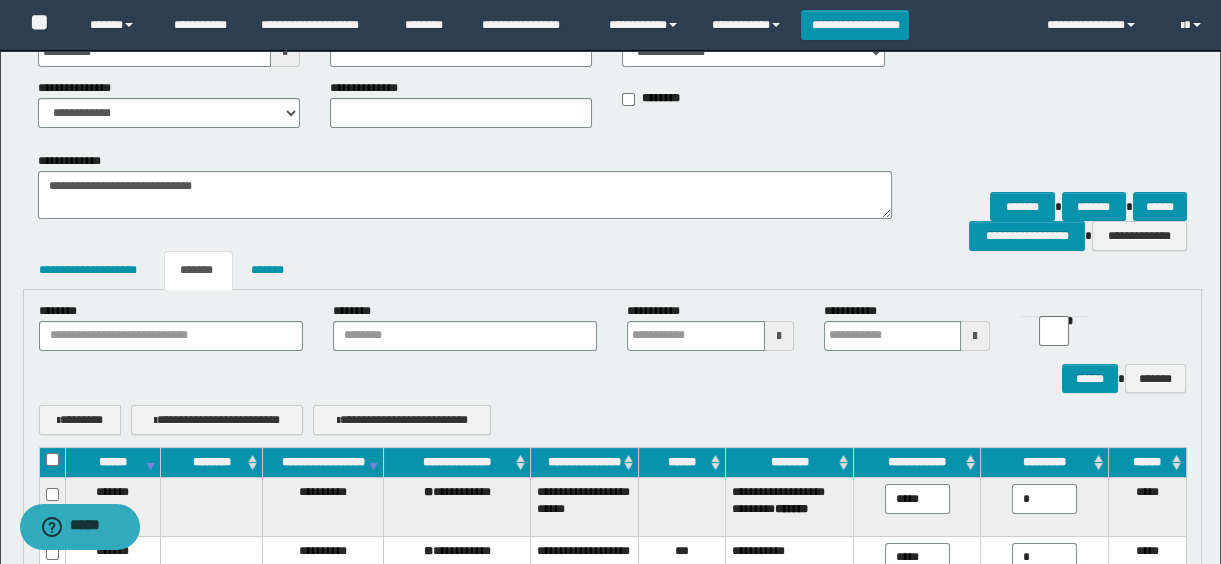 scroll, scrollTop: 485, scrollLeft: 0, axis: vertical 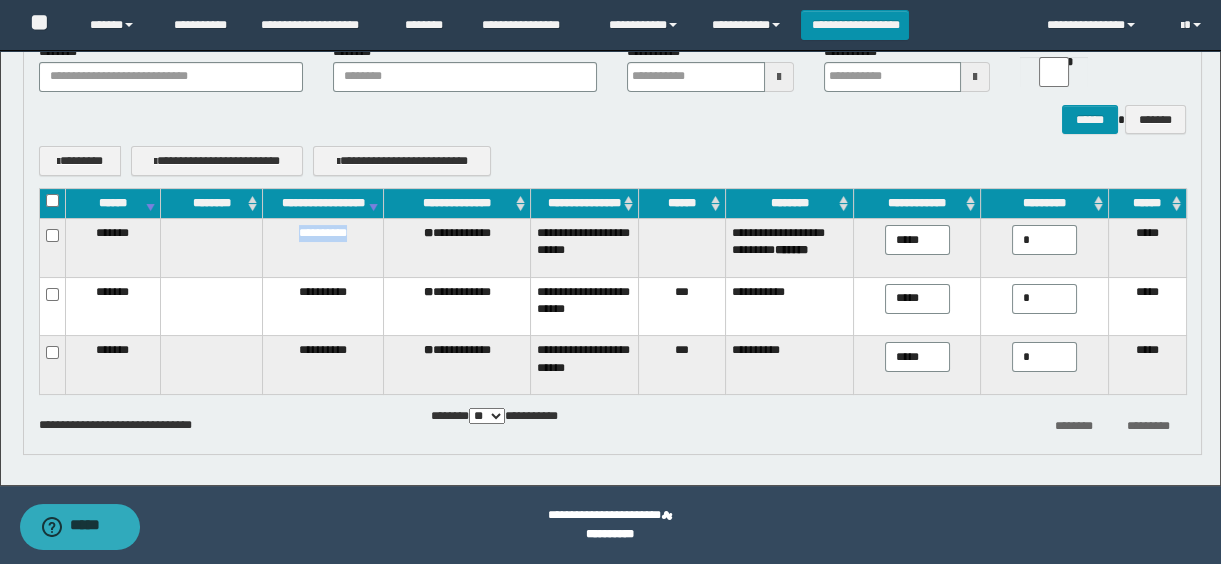 drag, startPoint x: 301, startPoint y: 260, endPoint x: 368, endPoint y: 256, distance: 67.11929 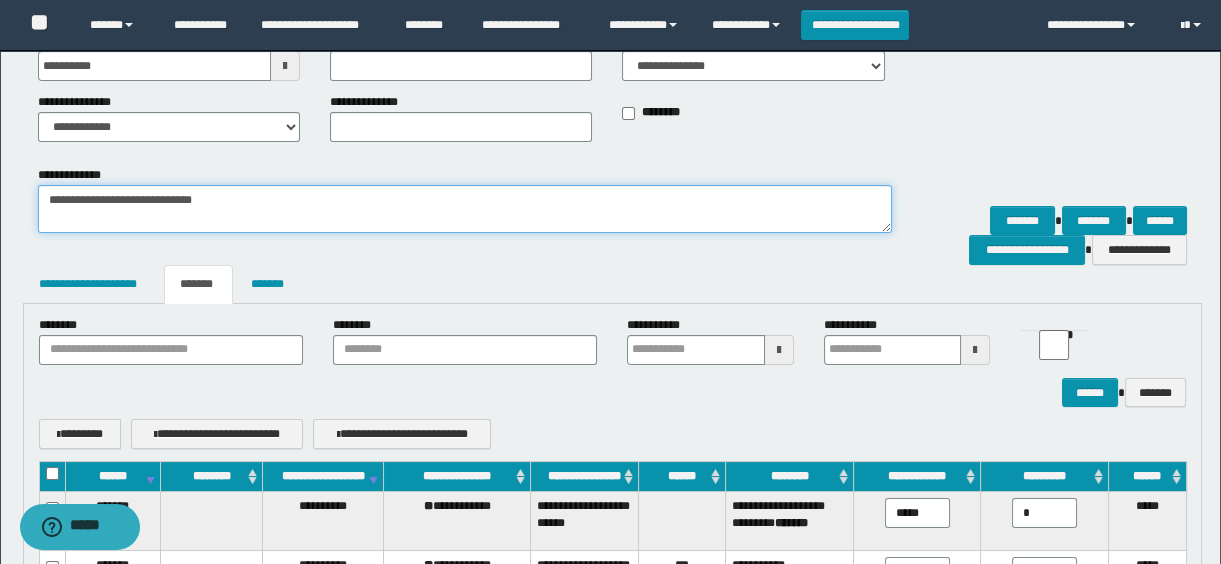 click on "**********" at bounding box center (465, 209) 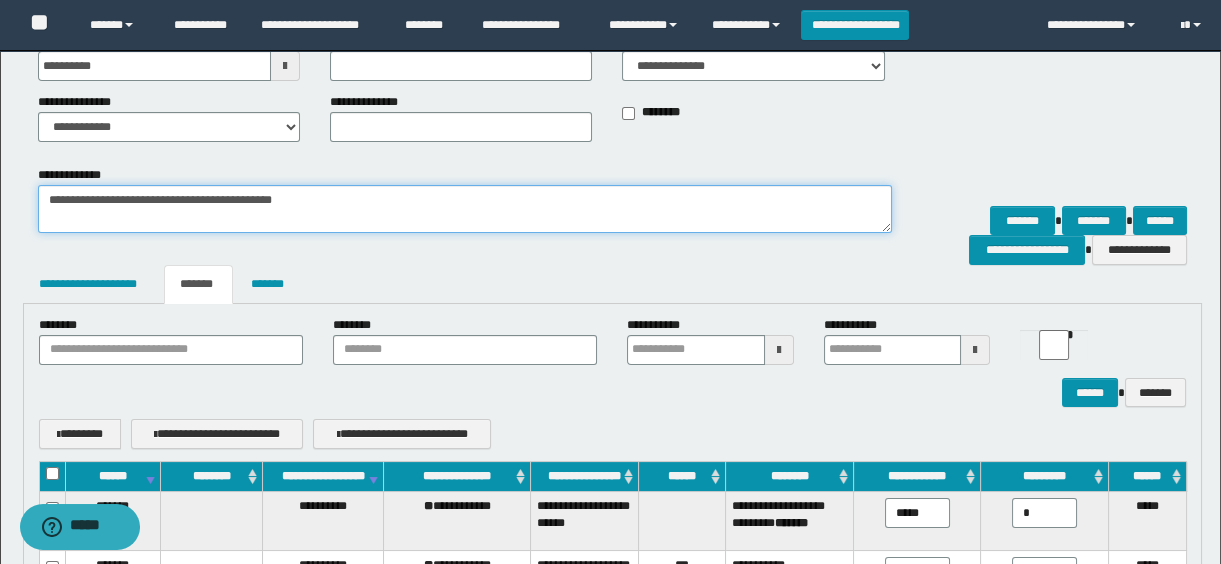 paste on "**********" 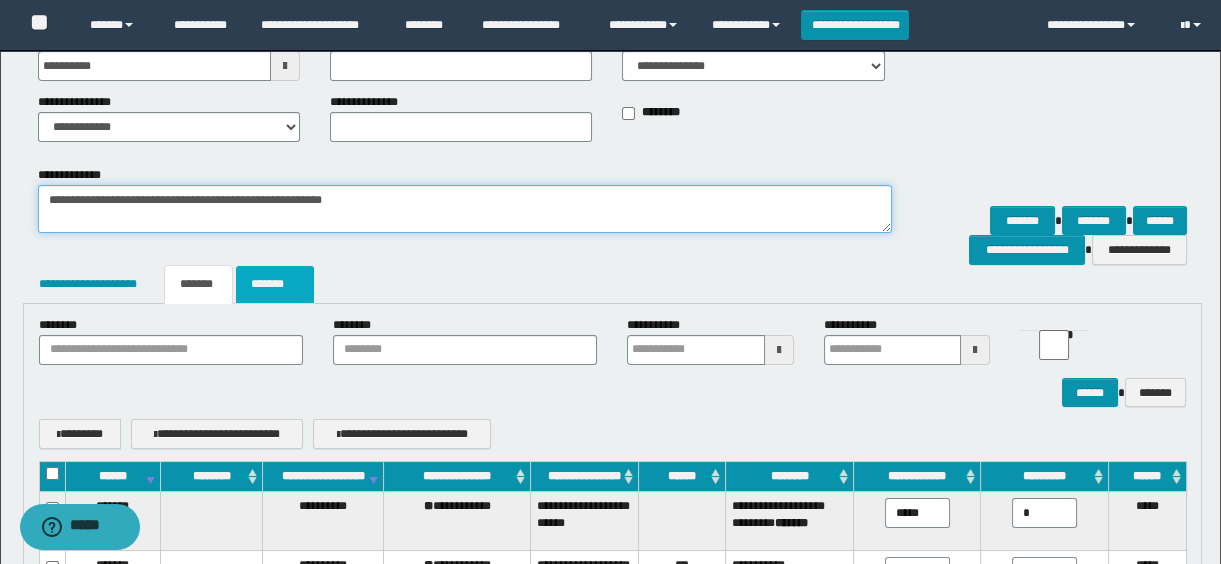 type on "**********" 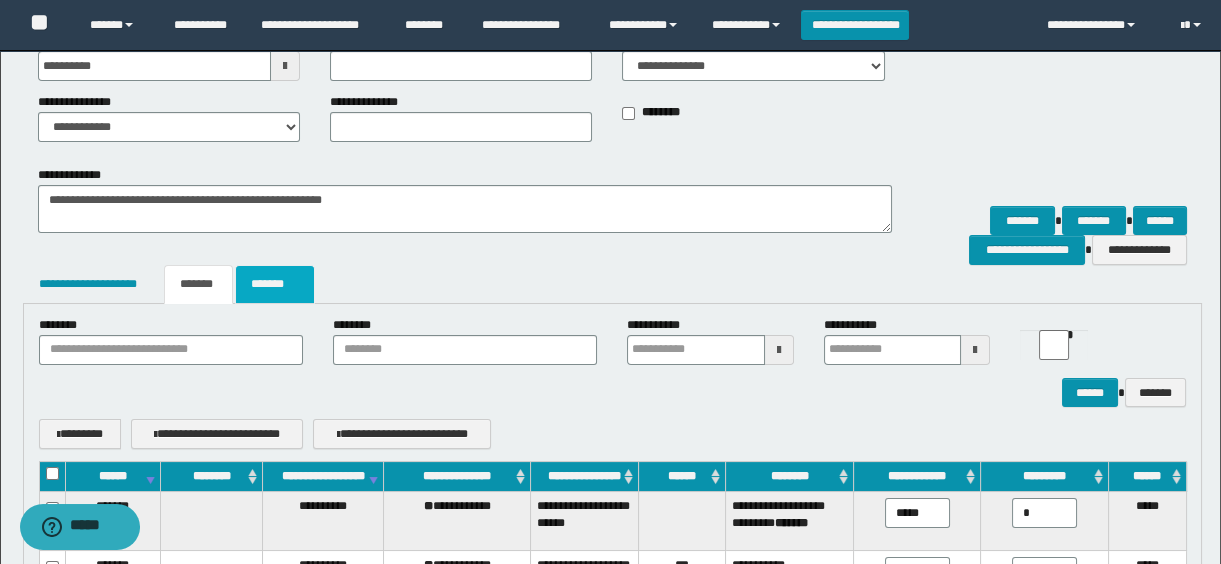 click on "*******" at bounding box center [275, 284] 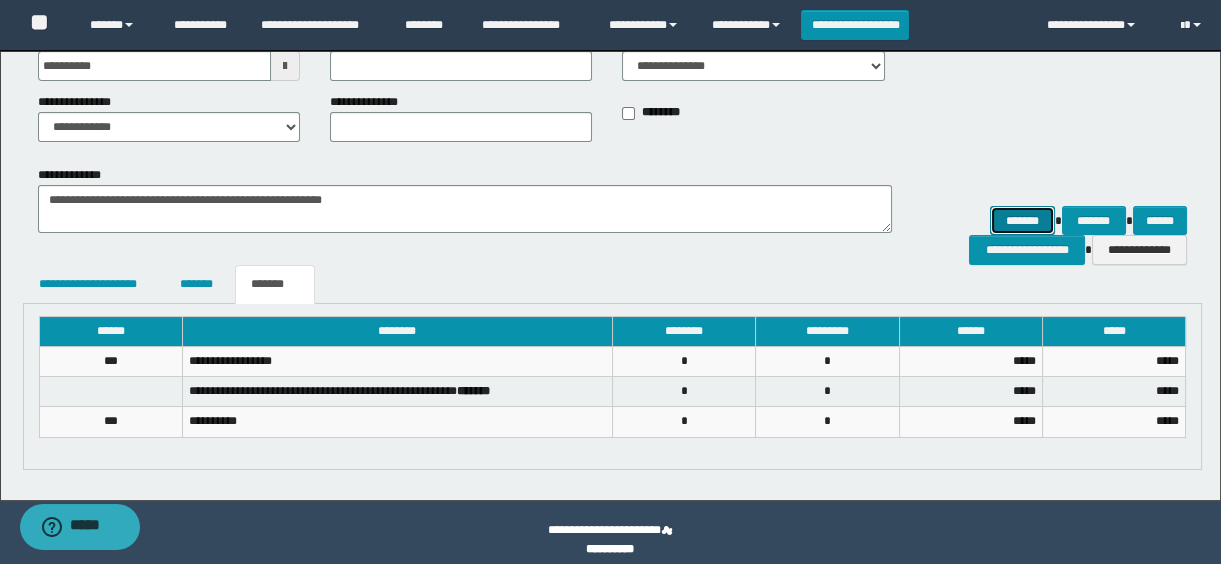 click on "*******" at bounding box center (1022, 221) 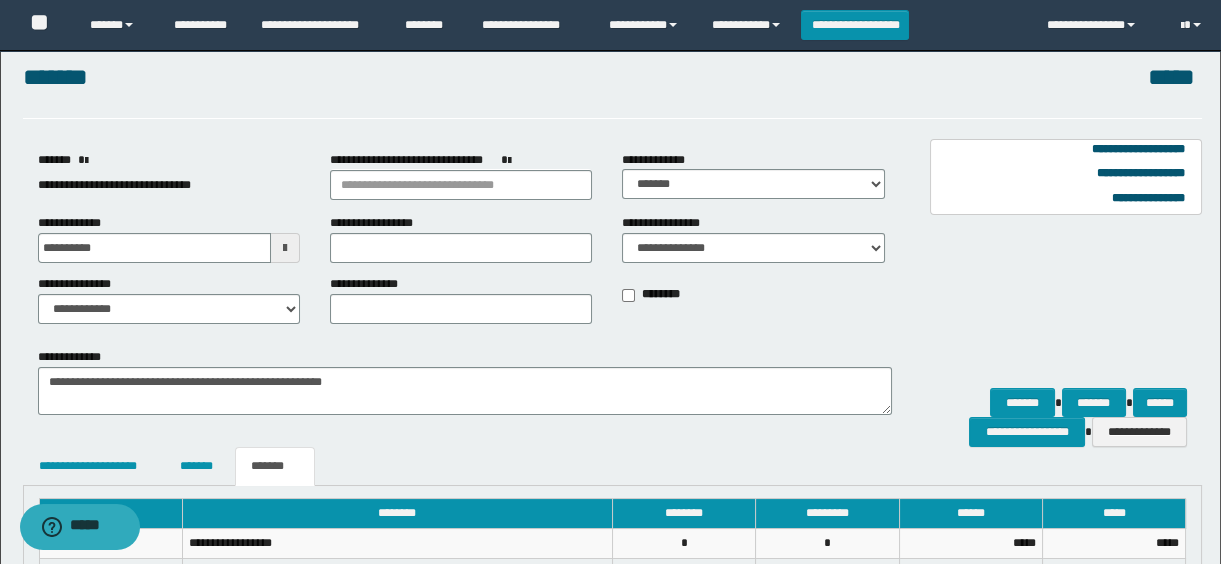 scroll, scrollTop: 226, scrollLeft: 0, axis: vertical 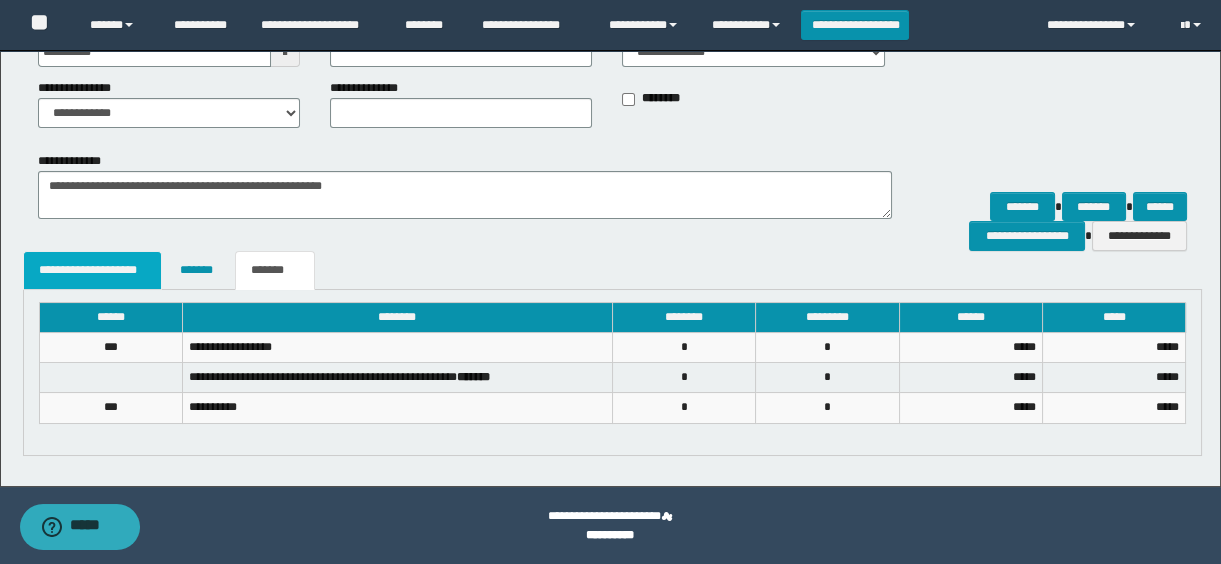 click on "**********" at bounding box center (93, 270) 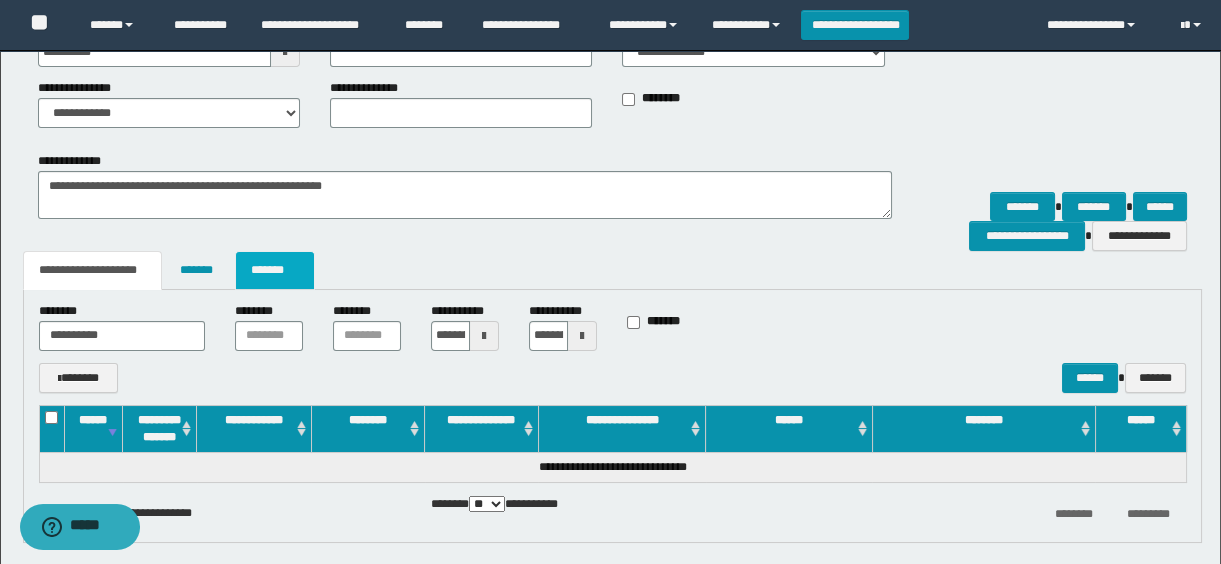click on "*******" at bounding box center (275, 270) 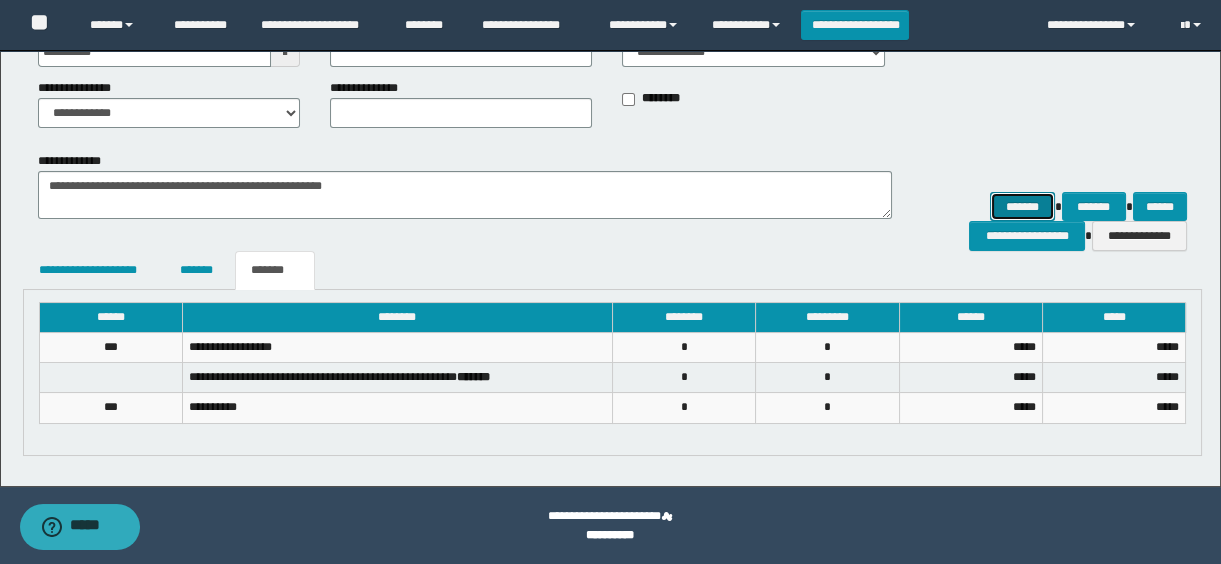 click on "*******" at bounding box center (1022, 207) 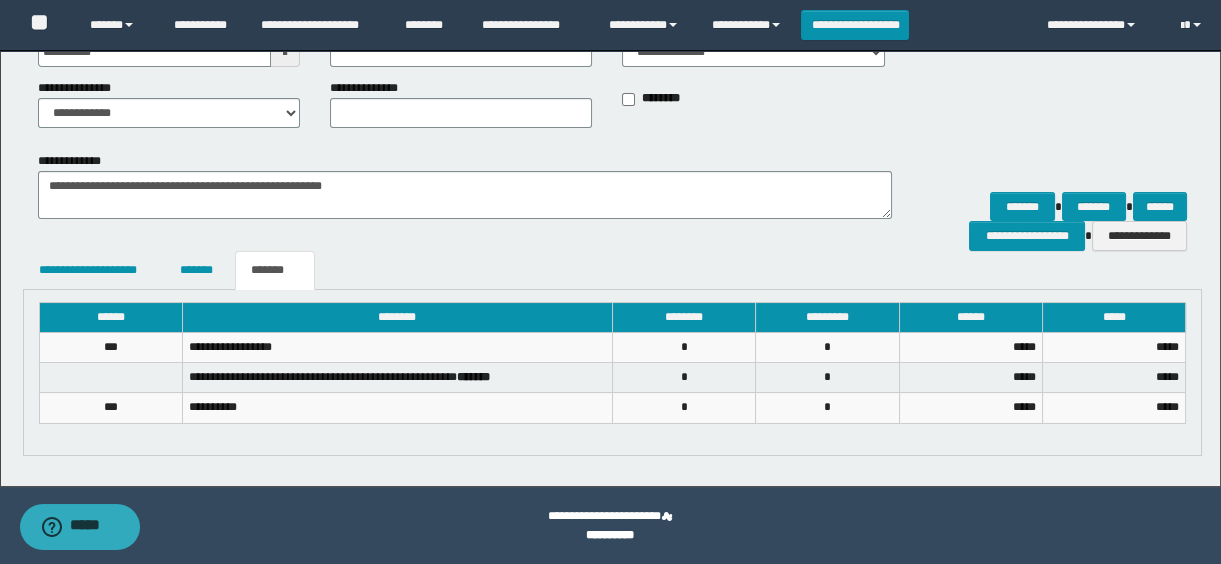 scroll, scrollTop: 44, scrollLeft: 0, axis: vertical 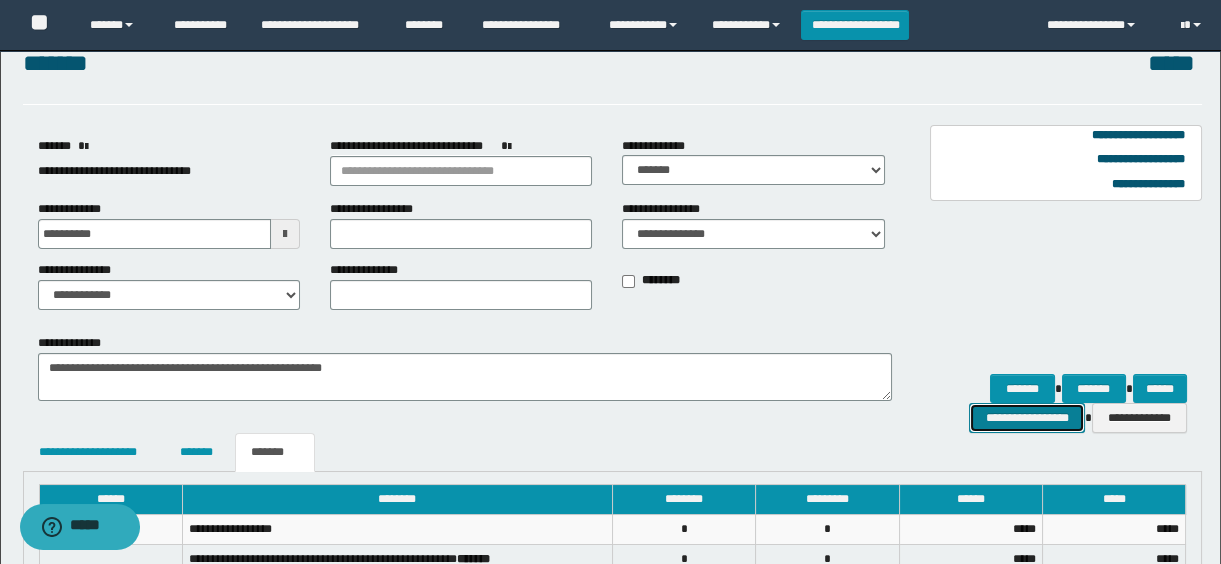 click on "**********" at bounding box center (1026, 418) 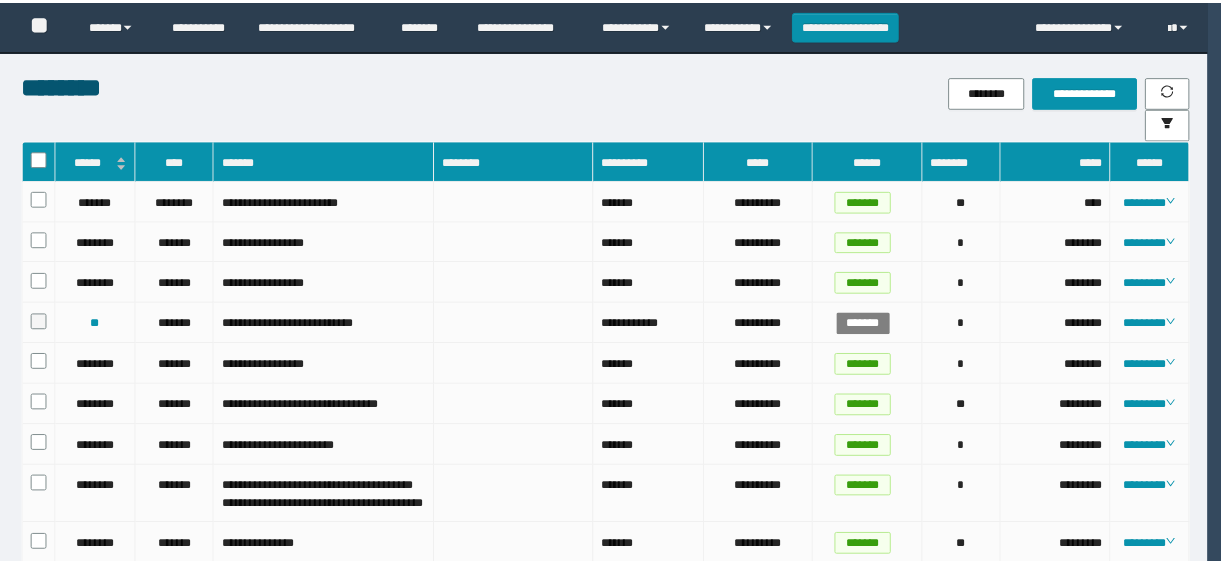 scroll, scrollTop: 0, scrollLeft: 0, axis: both 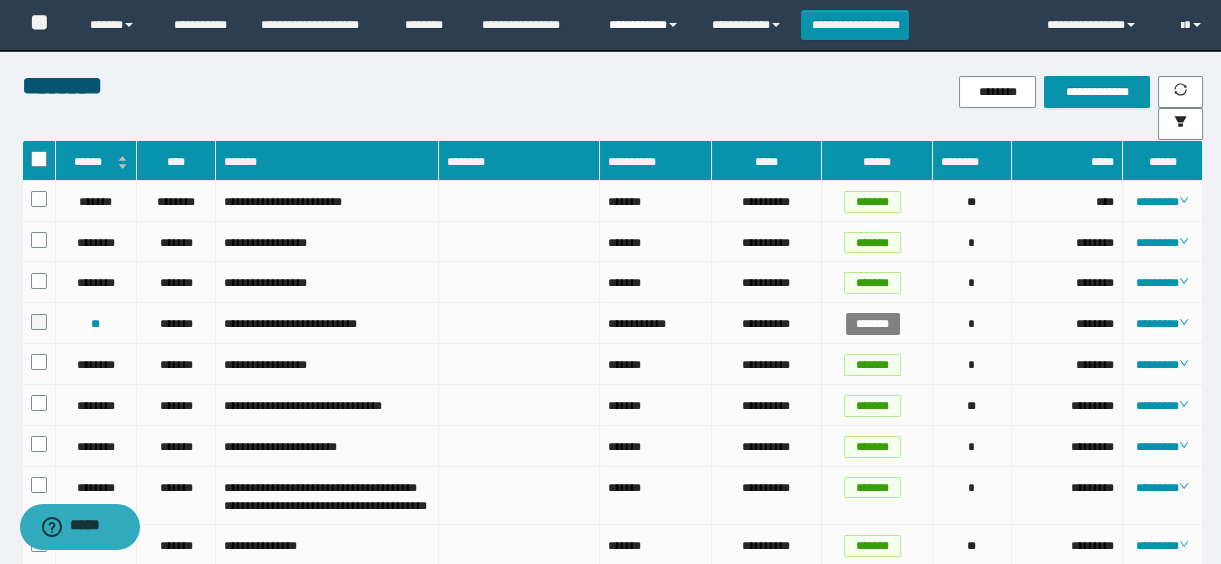click on "**********" at bounding box center [645, 25] 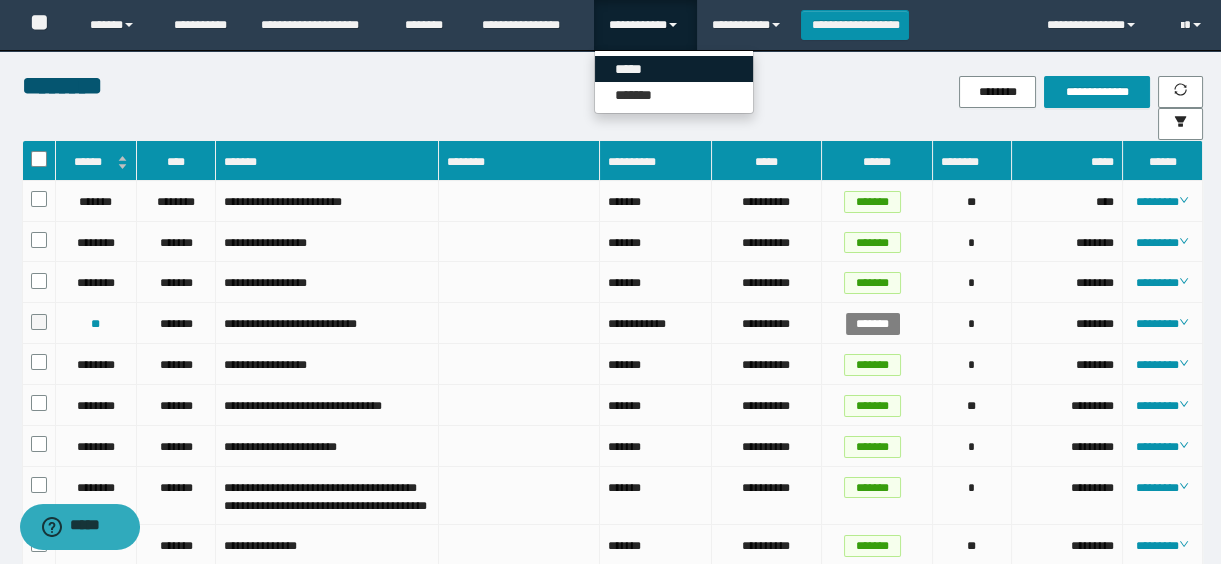 click on "*****" at bounding box center (674, 69) 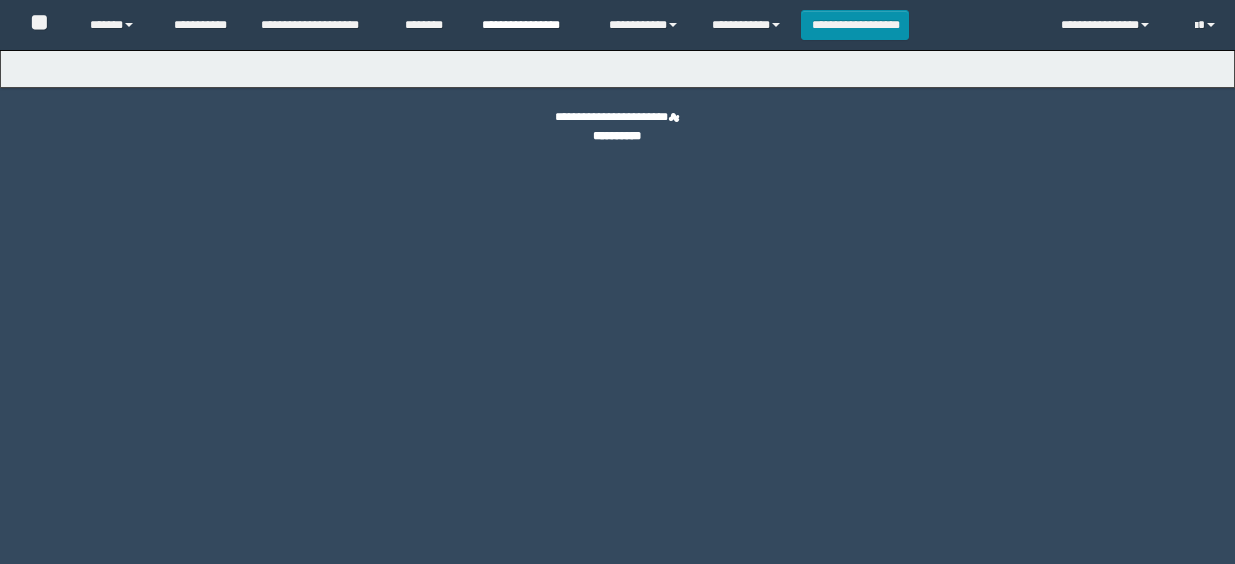 scroll, scrollTop: 0, scrollLeft: 0, axis: both 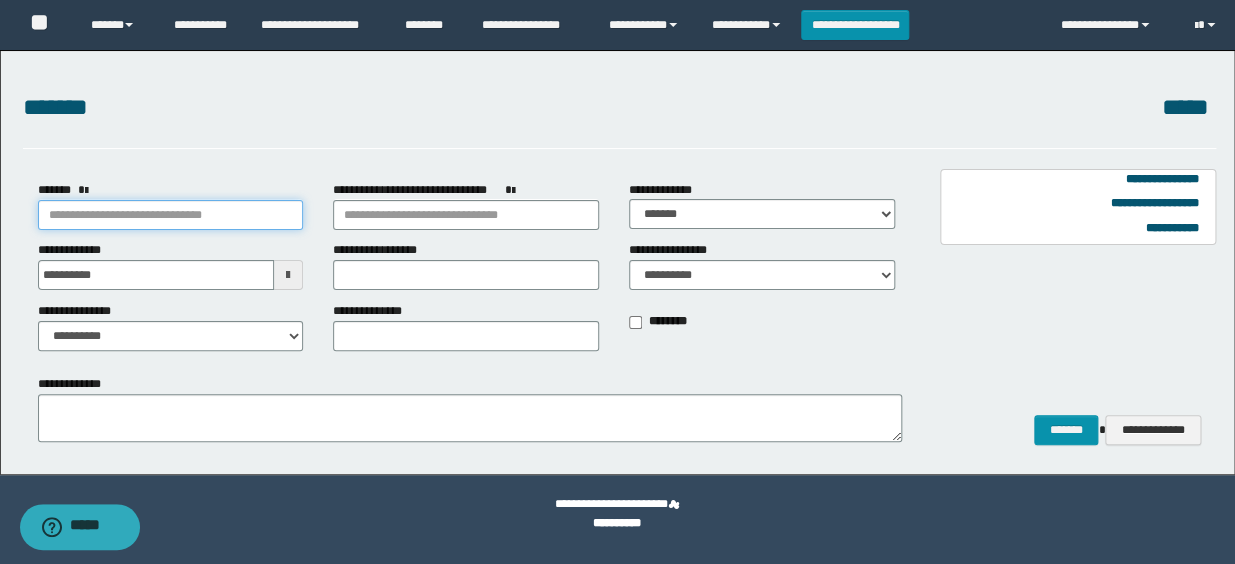 click on "*******" at bounding box center (171, 215) 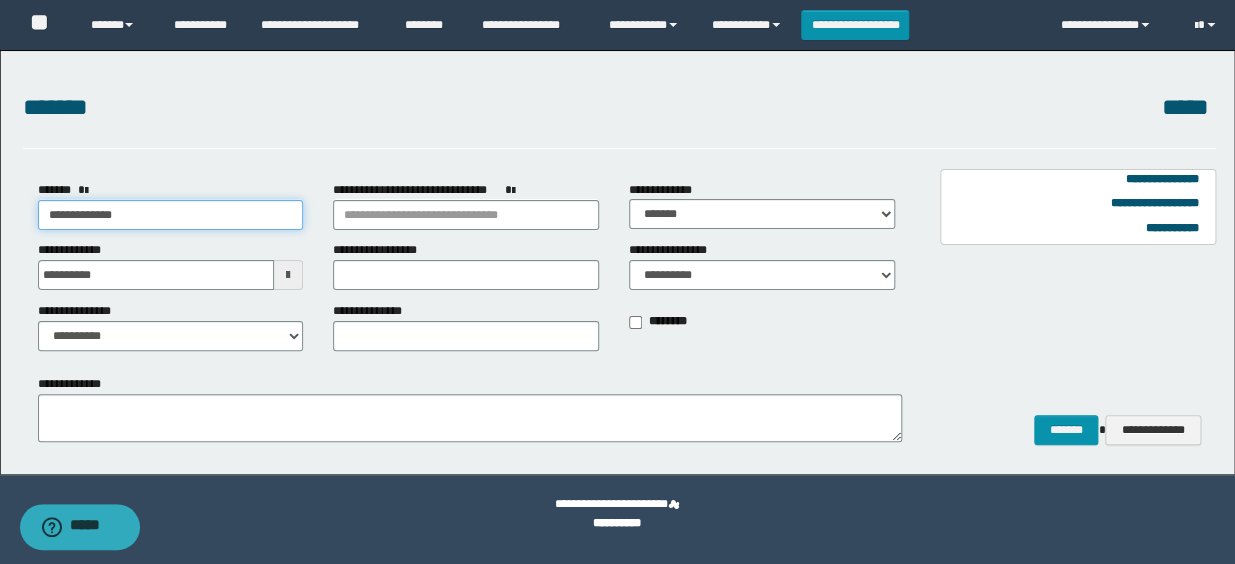 type on "**********" 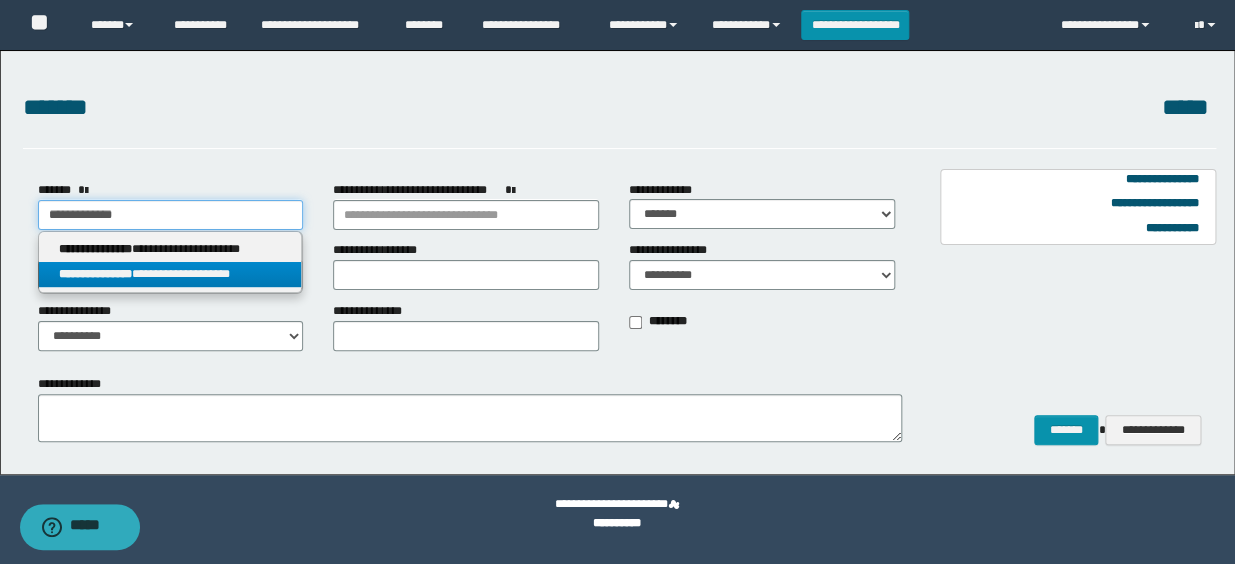type on "**********" 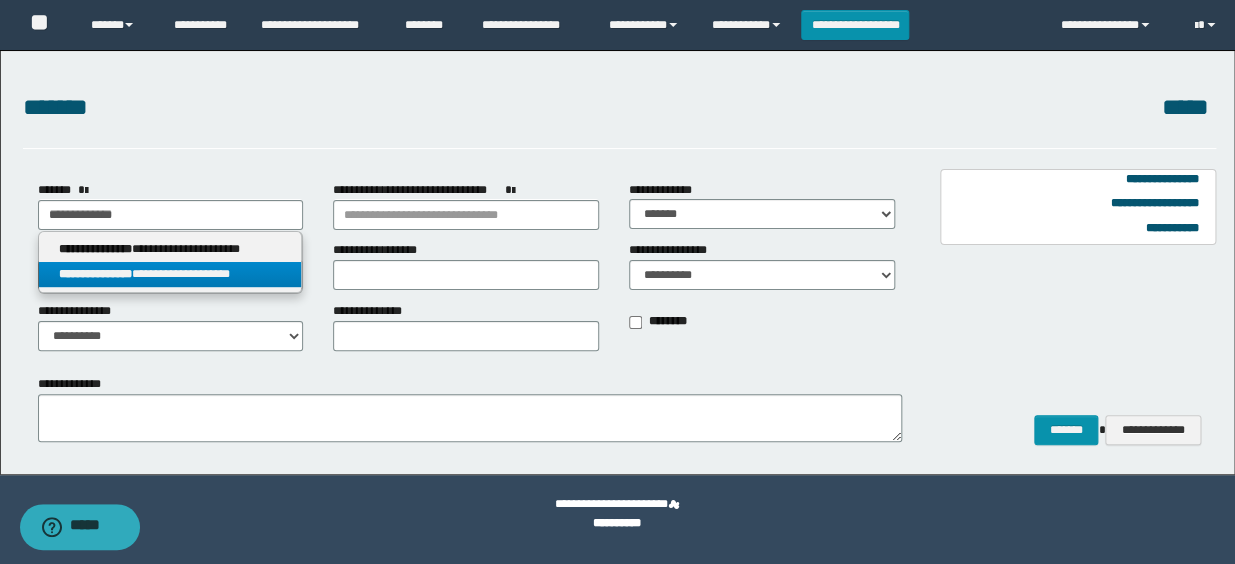 click on "**********" at bounding box center (170, 274) 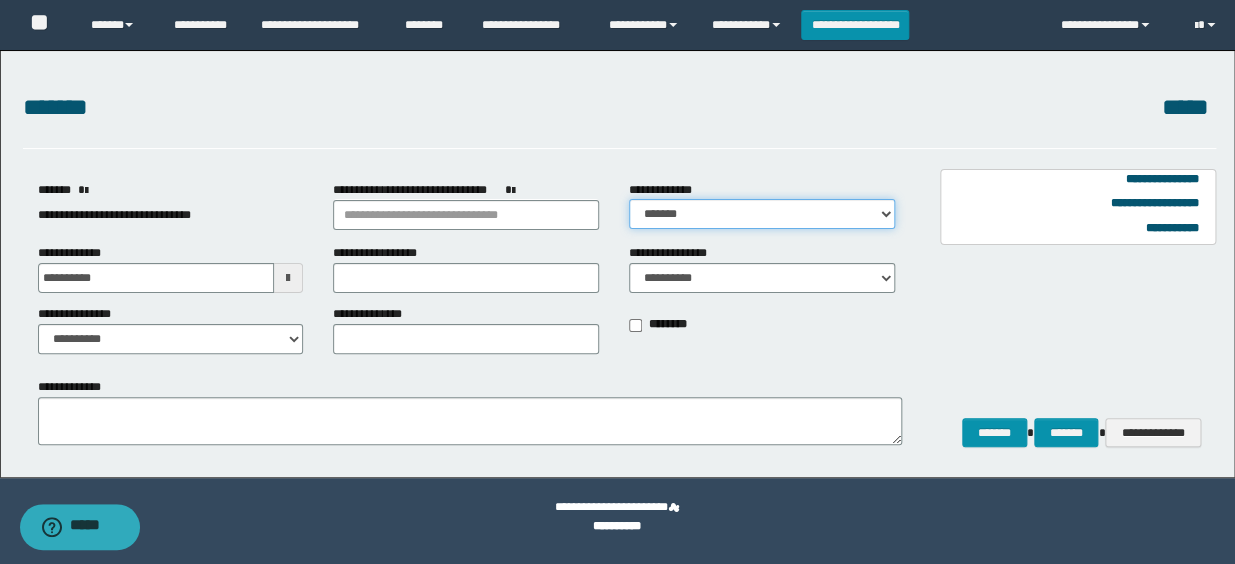 click on "**********" at bounding box center [762, 214] 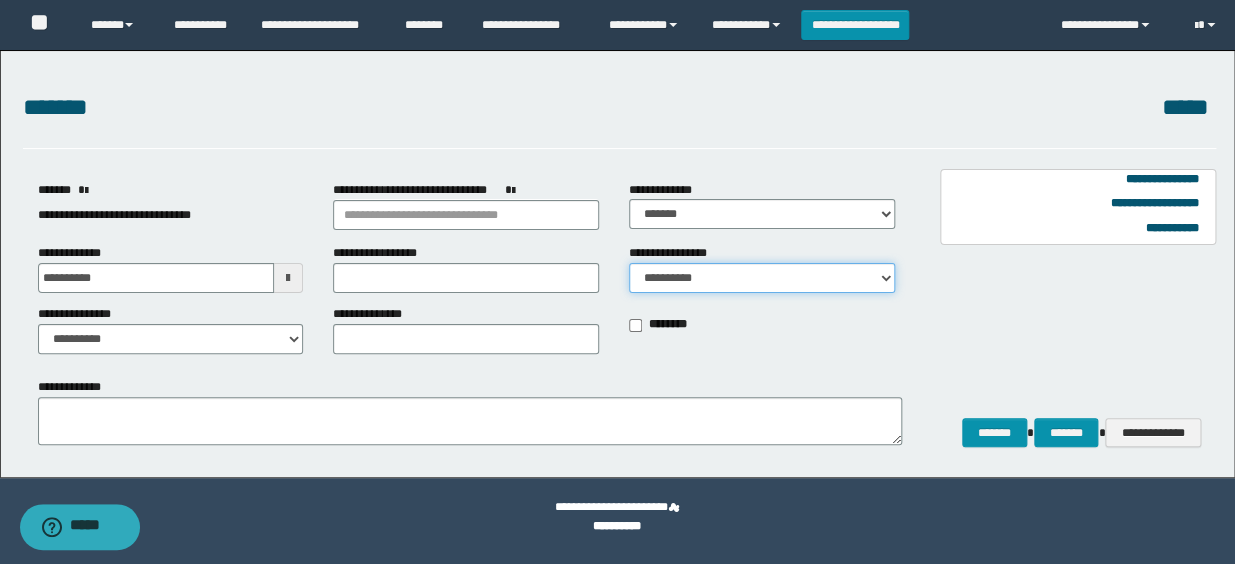 click on "**********" at bounding box center [762, 278] 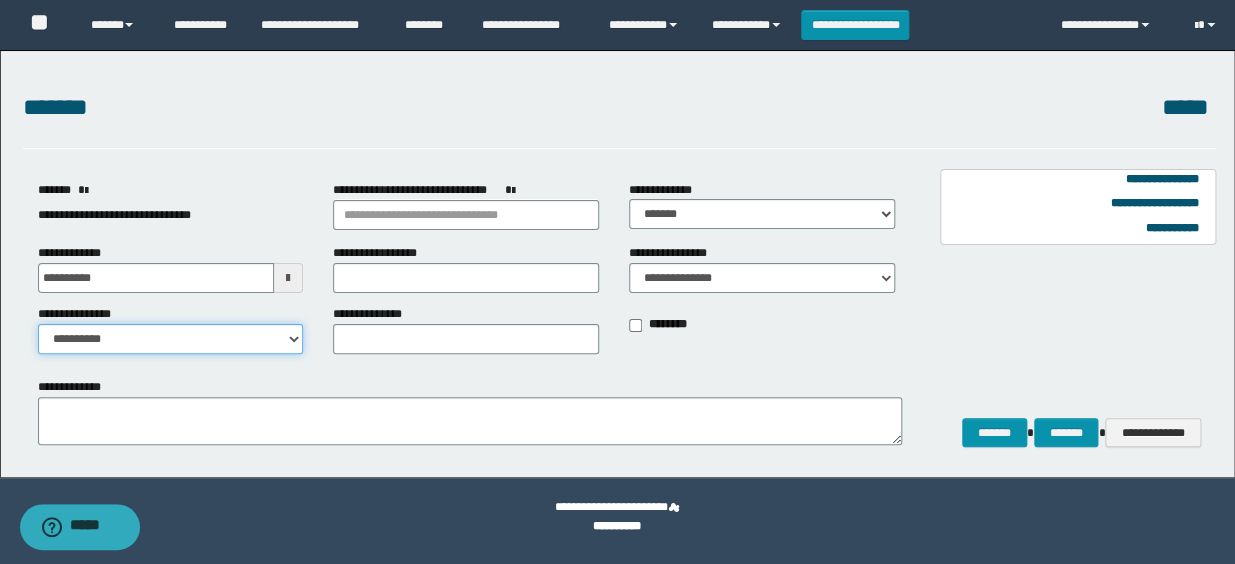 click on "**********" at bounding box center [171, 339] 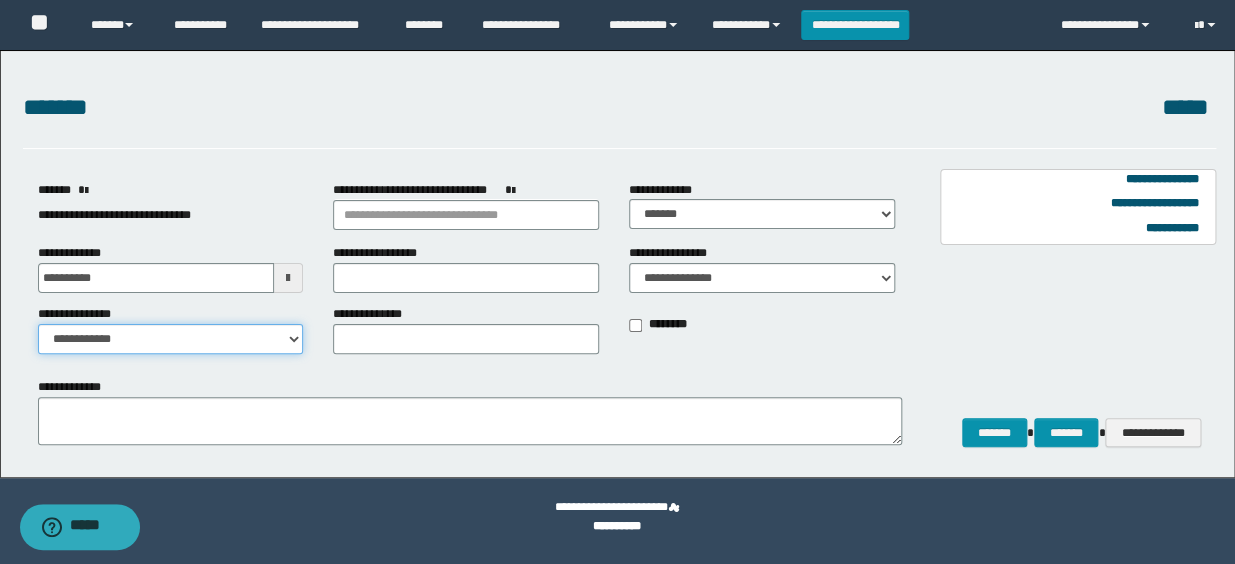 click on "**********" at bounding box center (171, 339) 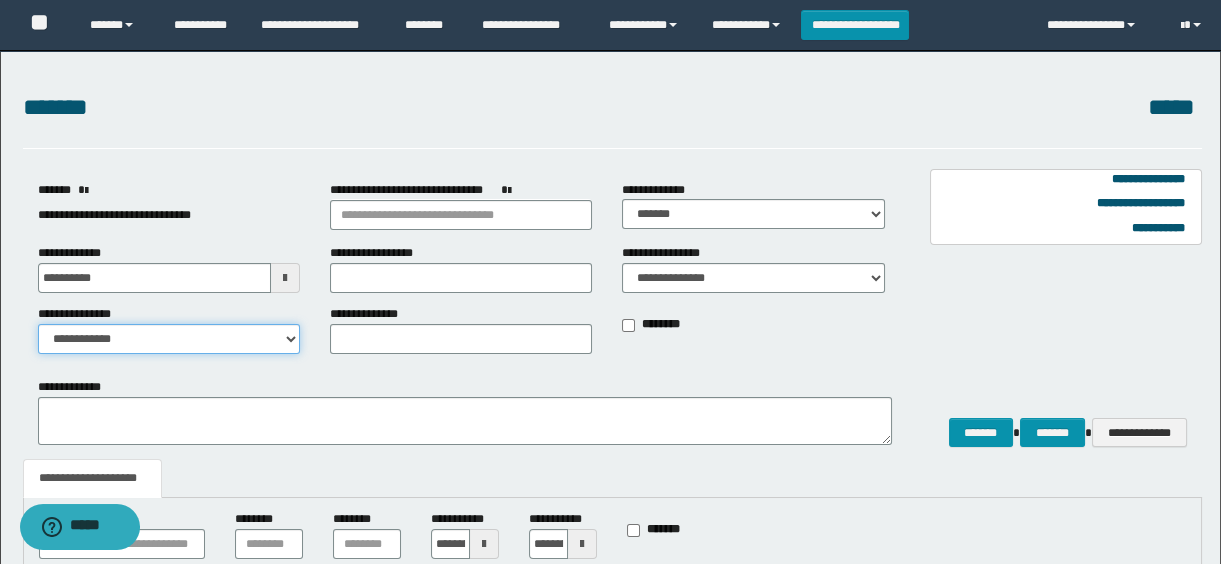 scroll, scrollTop: 255, scrollLeft: 0, axis: vertical 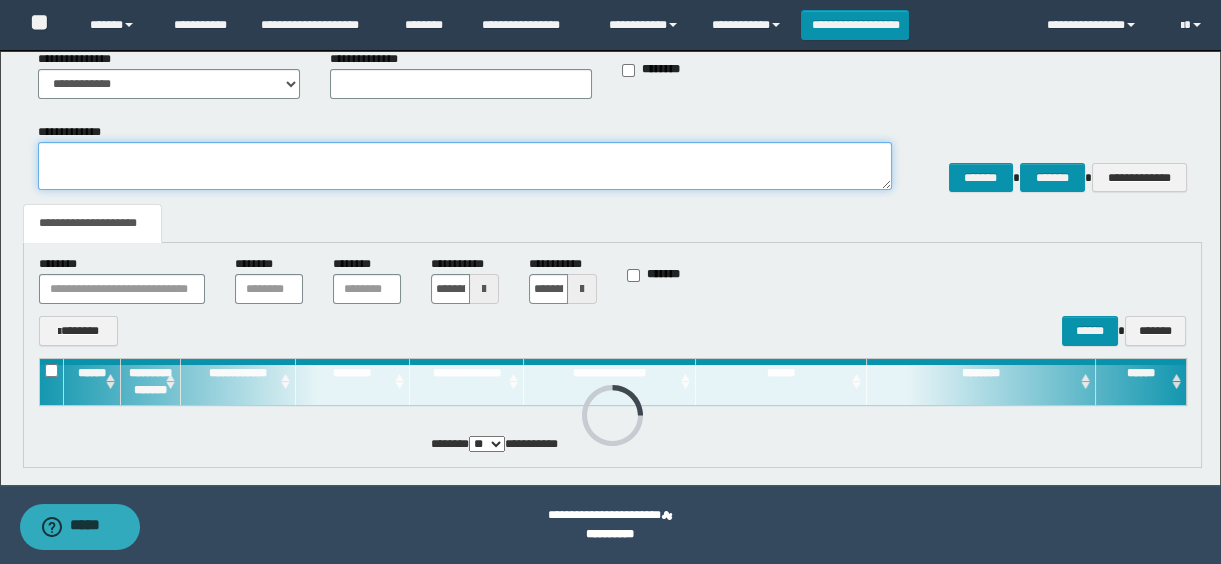 click on "**********" at bounding box center [465, 166] 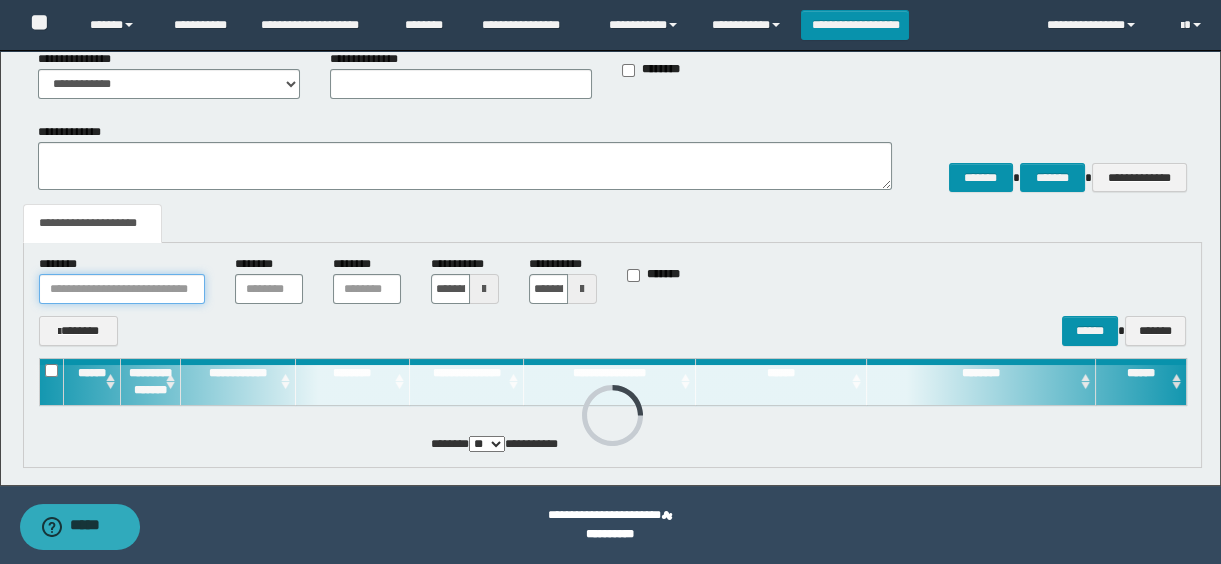 click at bounding box center (122, 289) 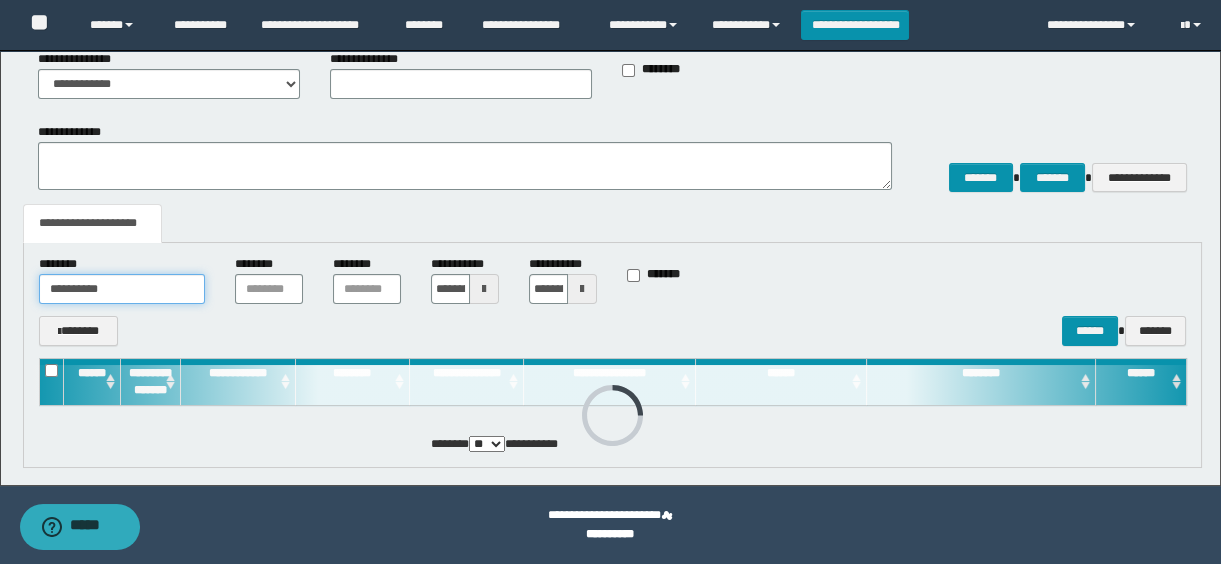 type on "**********" 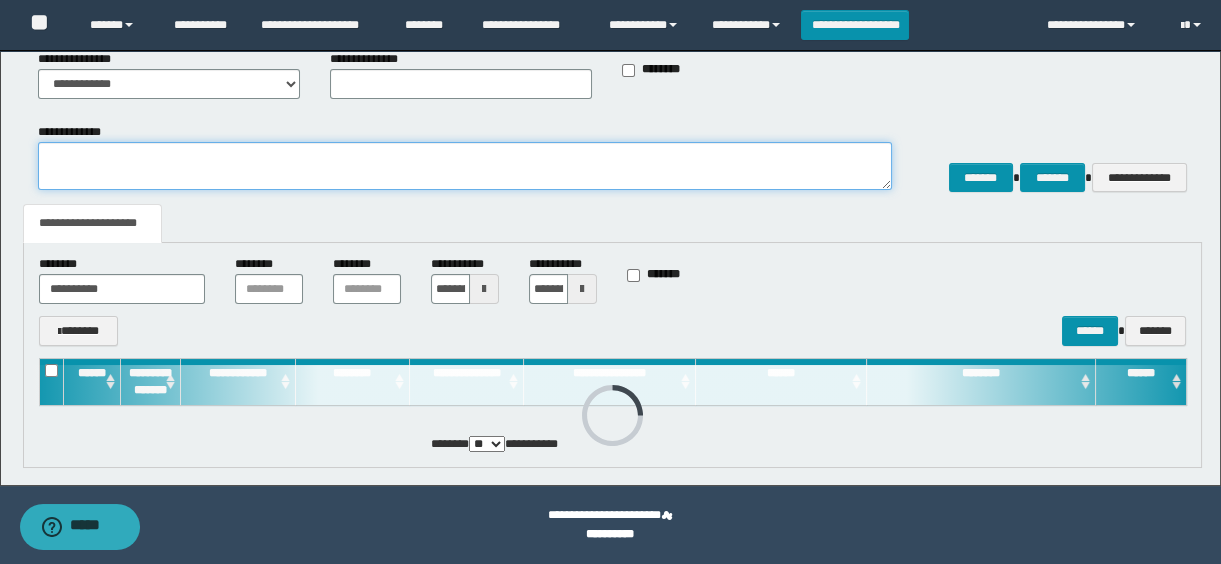 click on "**********" at bounding box center [465, 166] 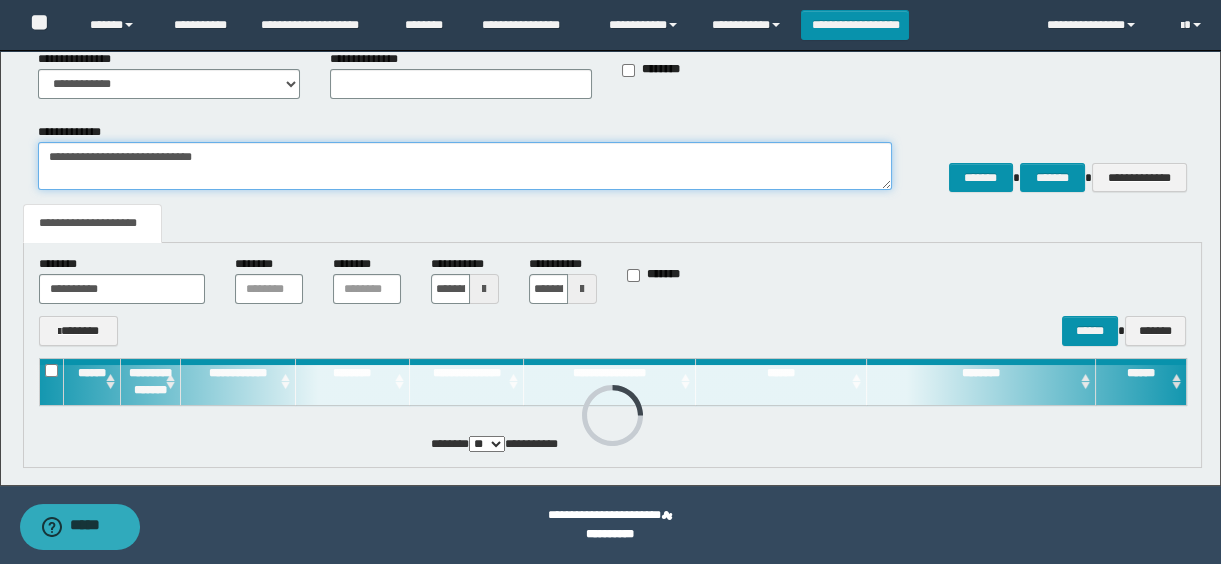 click on "**********" at bounding box center [465, 166] 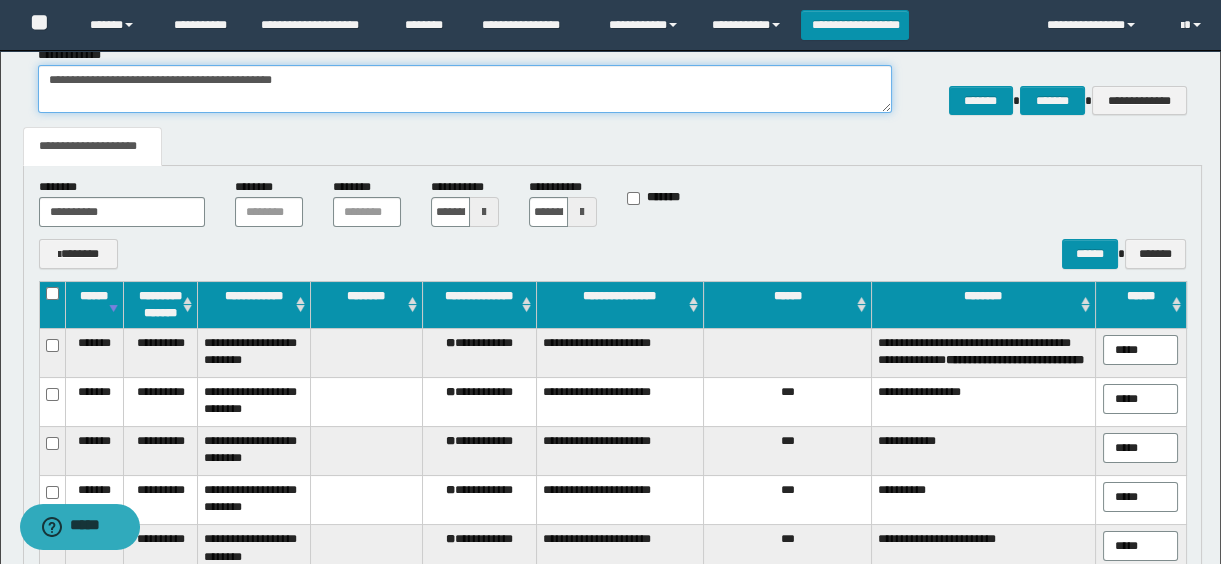 scroll, scrollTop: 514, scrollLeft: 0, axis: vertical 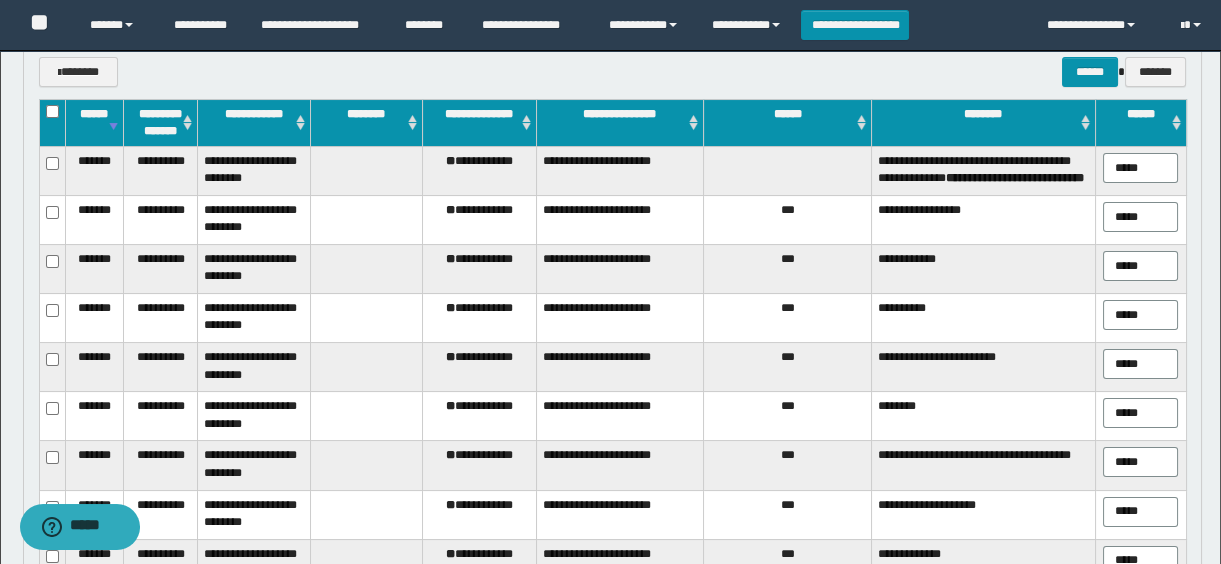 type on "**********" 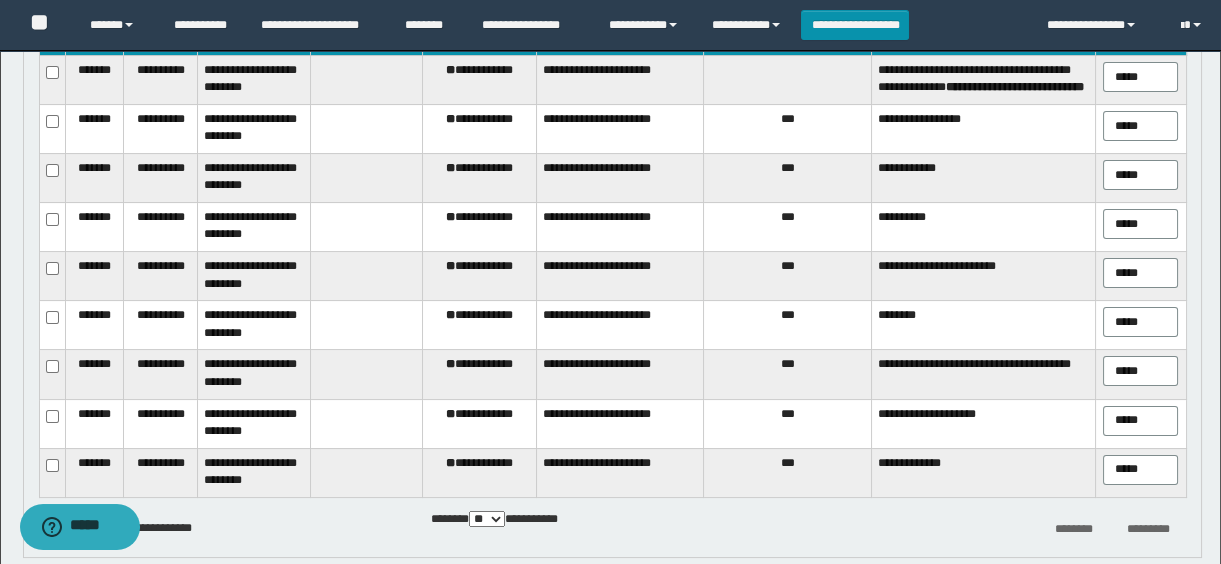 type on "*****" 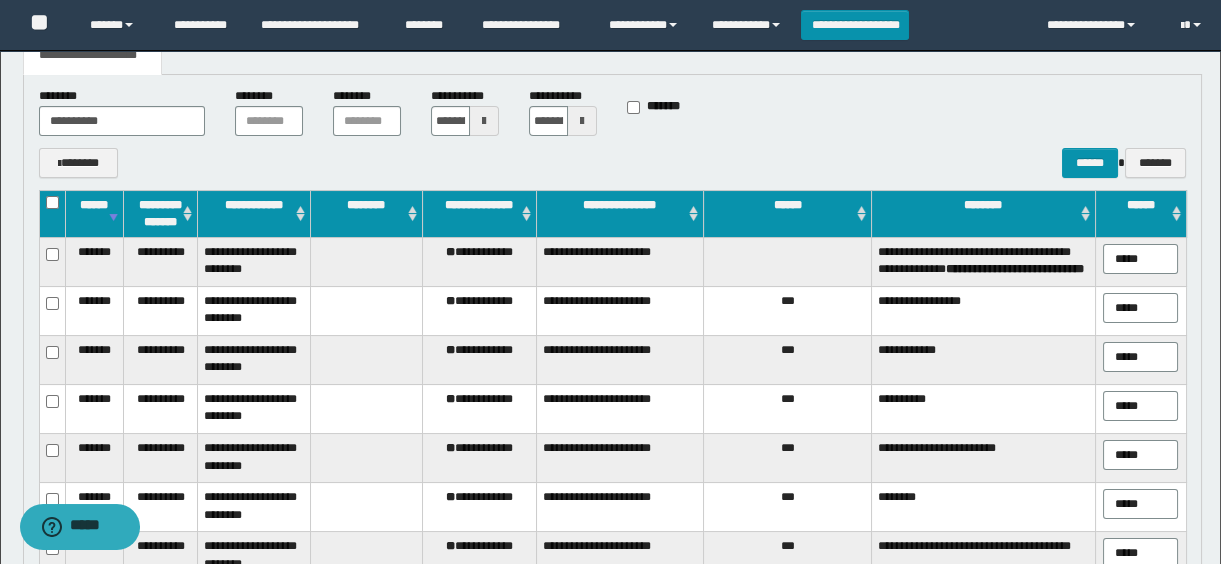 type on "*****" 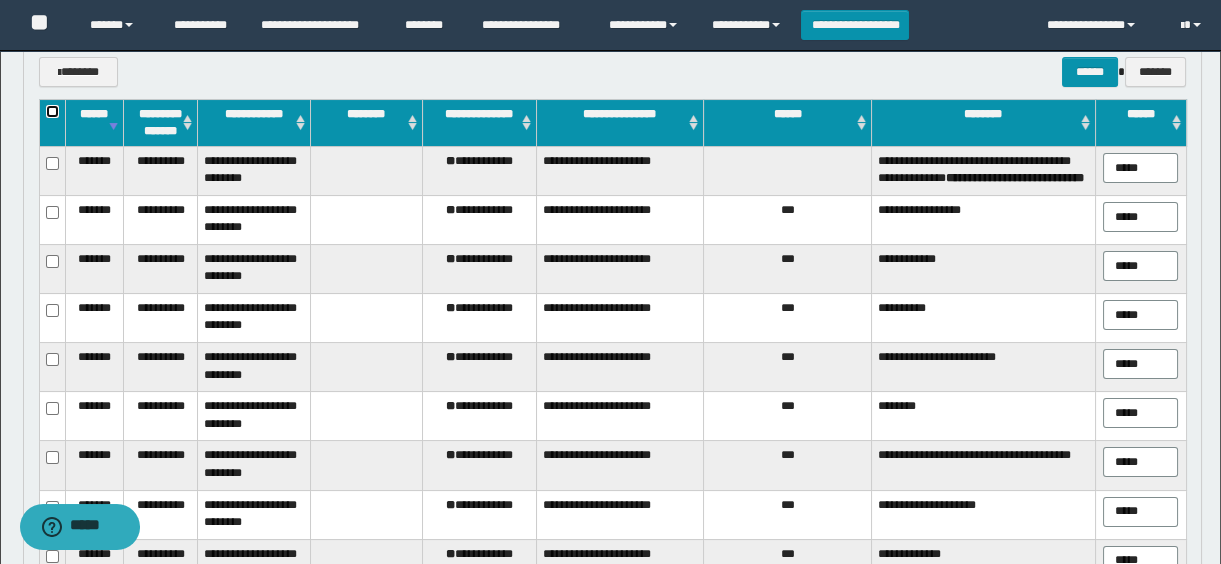 scroll, scrollTop: 696, scrollLeft: 0, axis: vertical 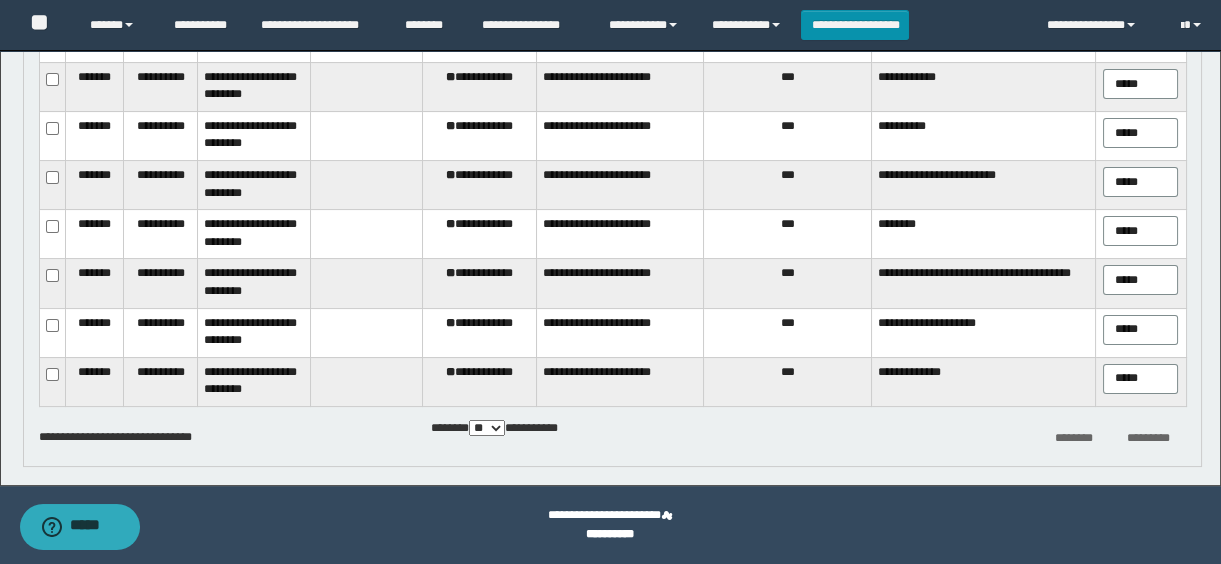 click at bounding box center [52, 381] 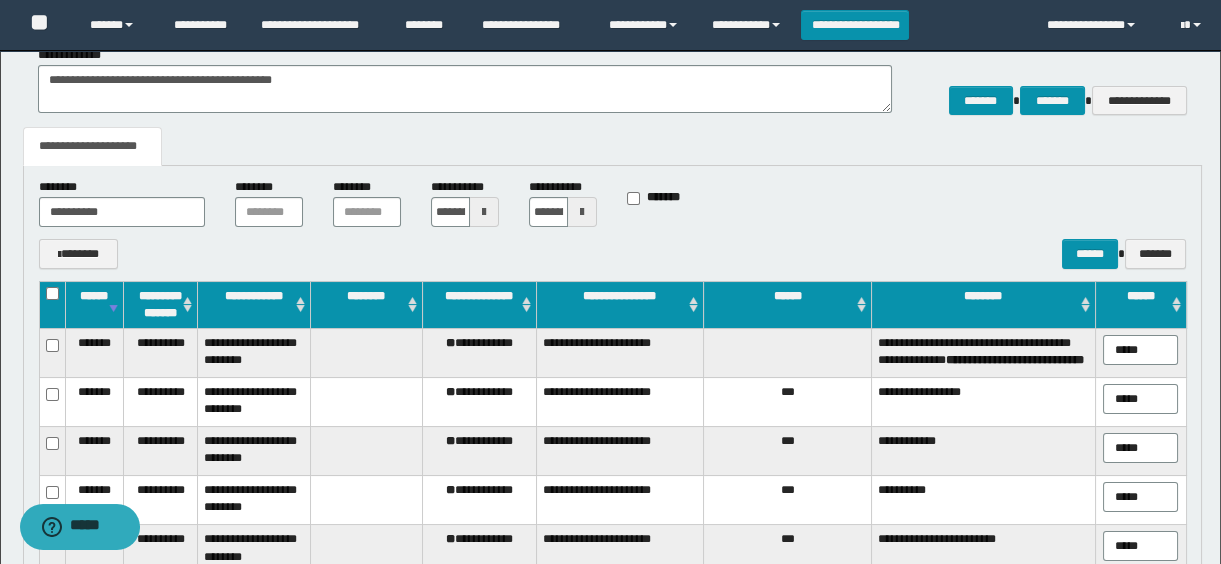 scroll, scrollTop: 241, scrollLeft: 0, axis: vertical 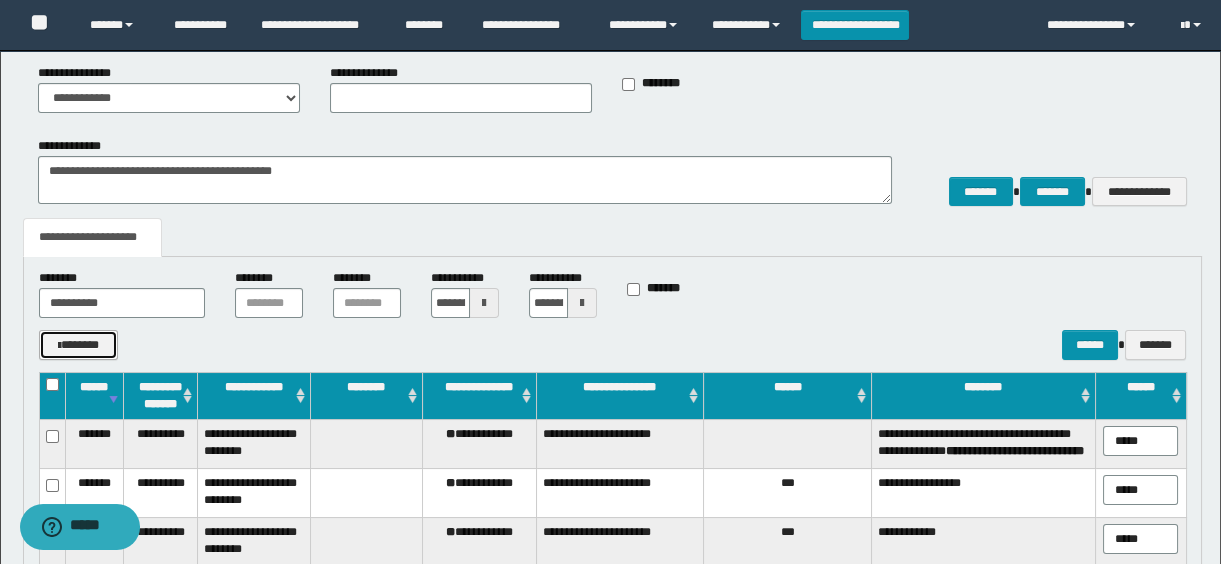 click on "*******" at bounding box center (79, 345) 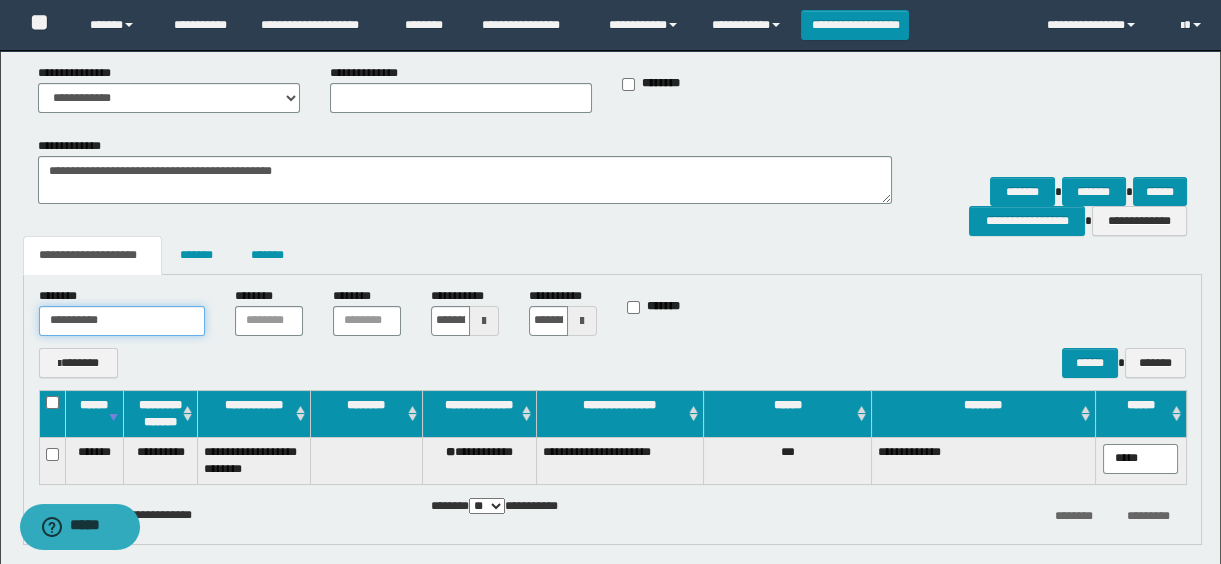 drag, startPoint x: 143, startPoint y: 333, endPoint x: -4, endPoint y: 326, distance: 147.16656 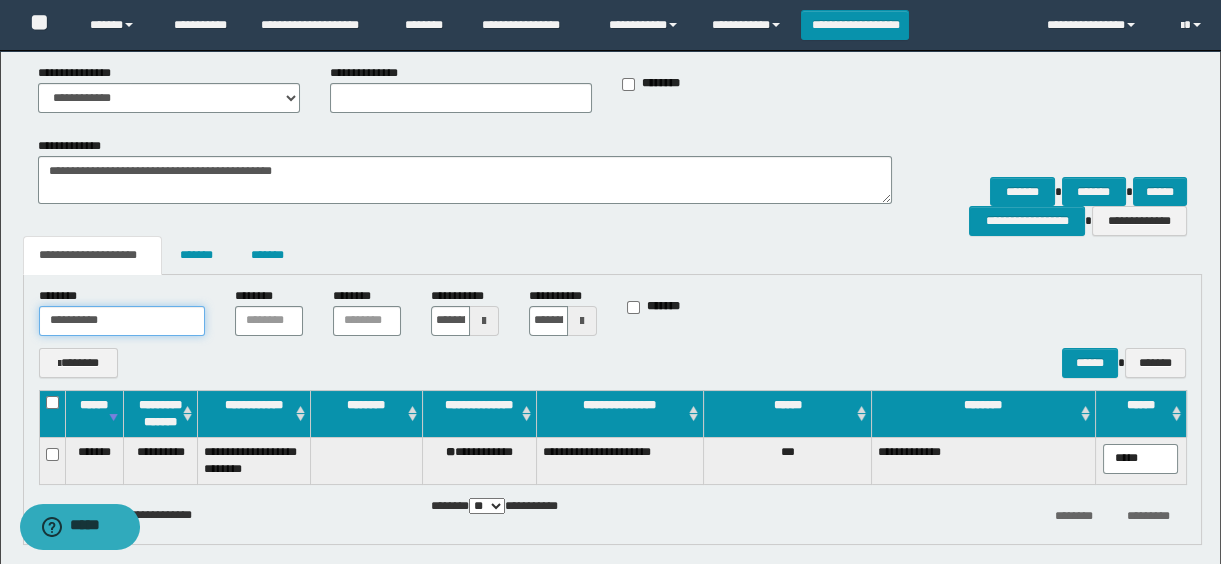 paste 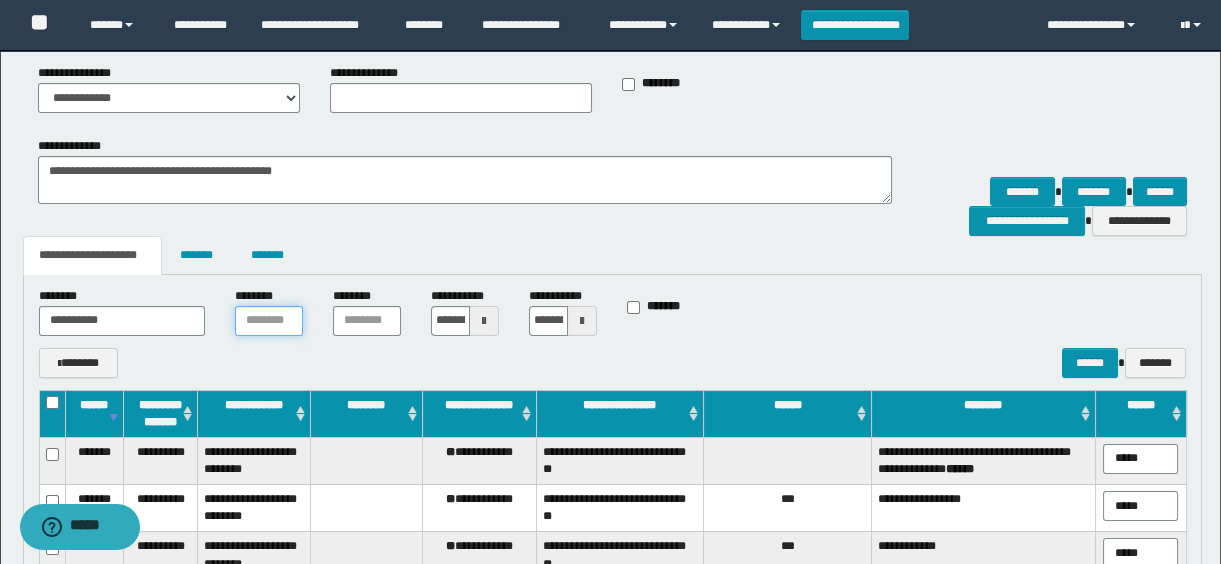 scroll, scrollTop: 472, scrollLeft: 0, axis: vertical 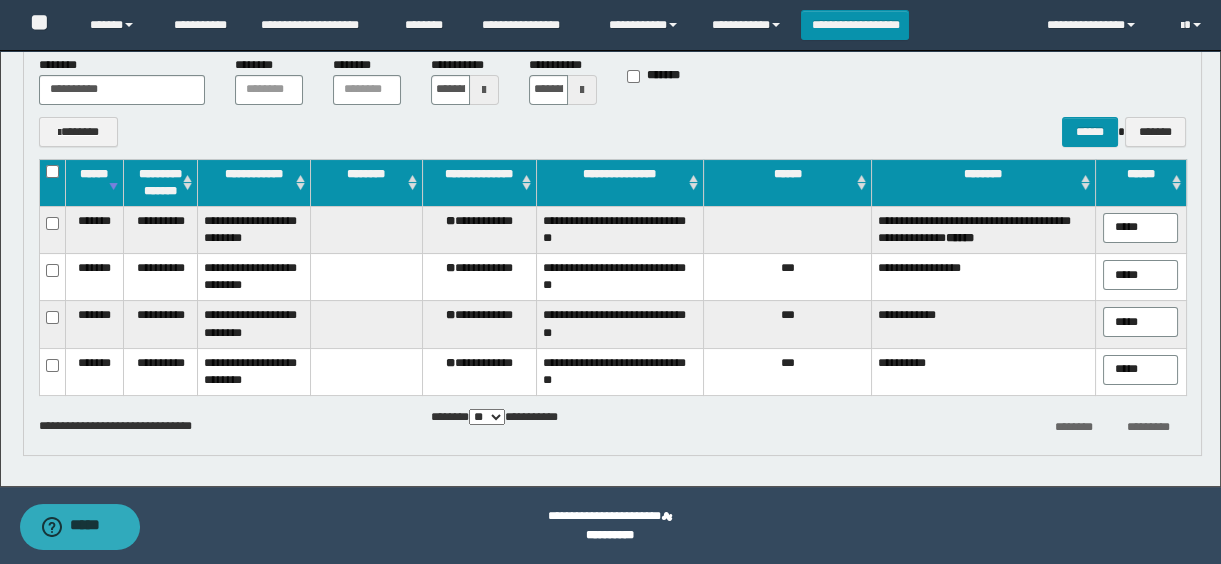 drag, startPoint x: 1168, startPoint y: 243, endPoint x: 1100, endPoint y: 239, distance: 68.117546 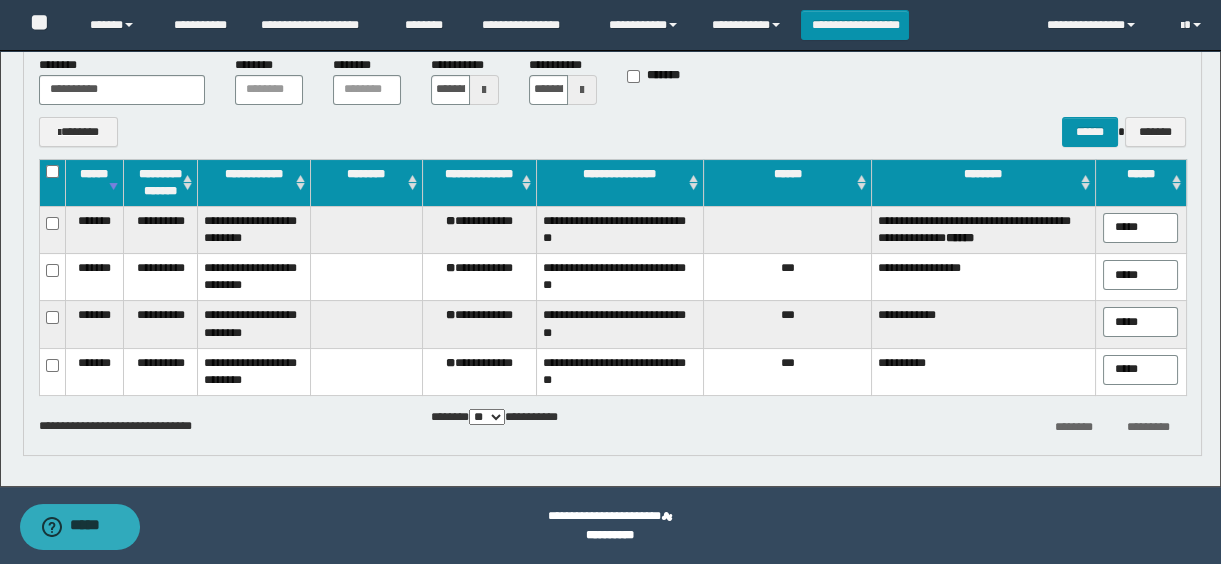 type on "*****" 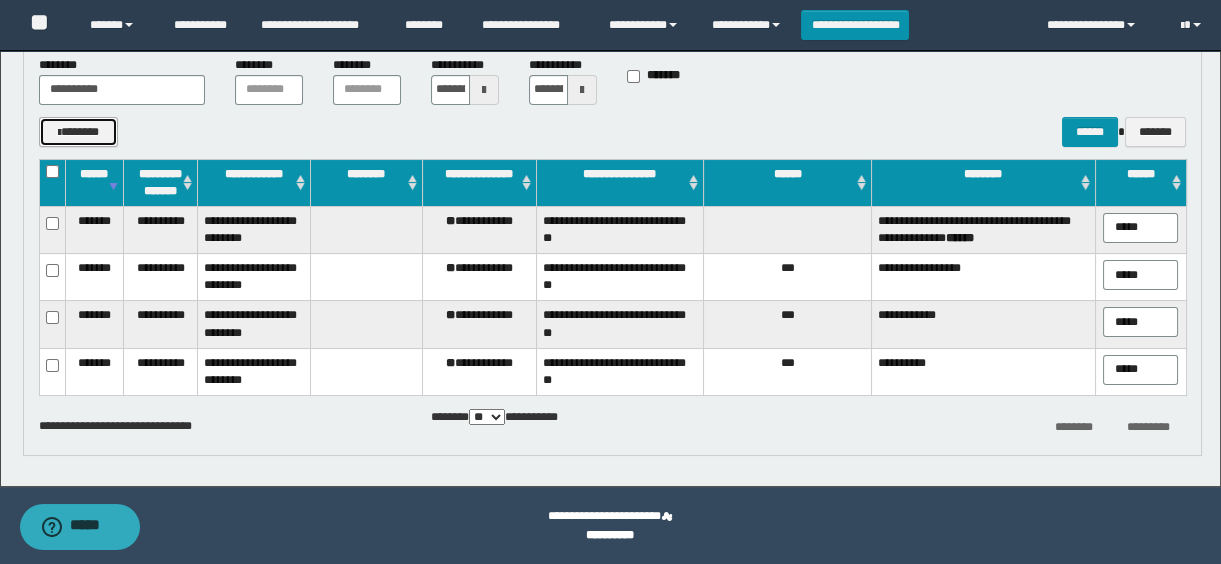 click on "*******" at bounding box center [79, 132] 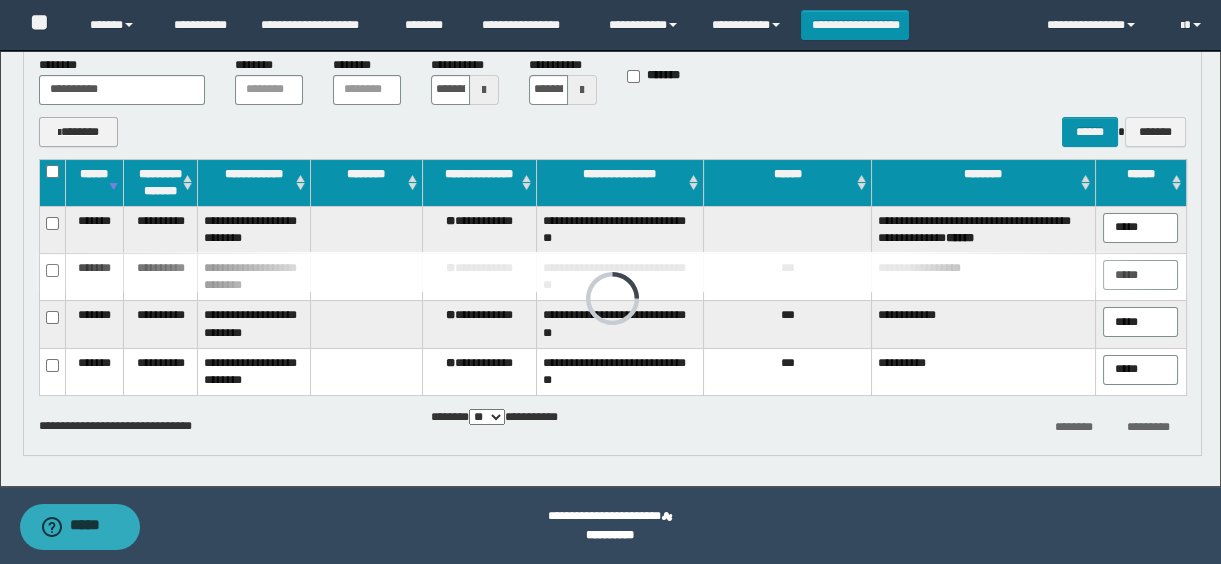 scroll, scrollTop: 314, scrollLeft: 0, axis: vertical 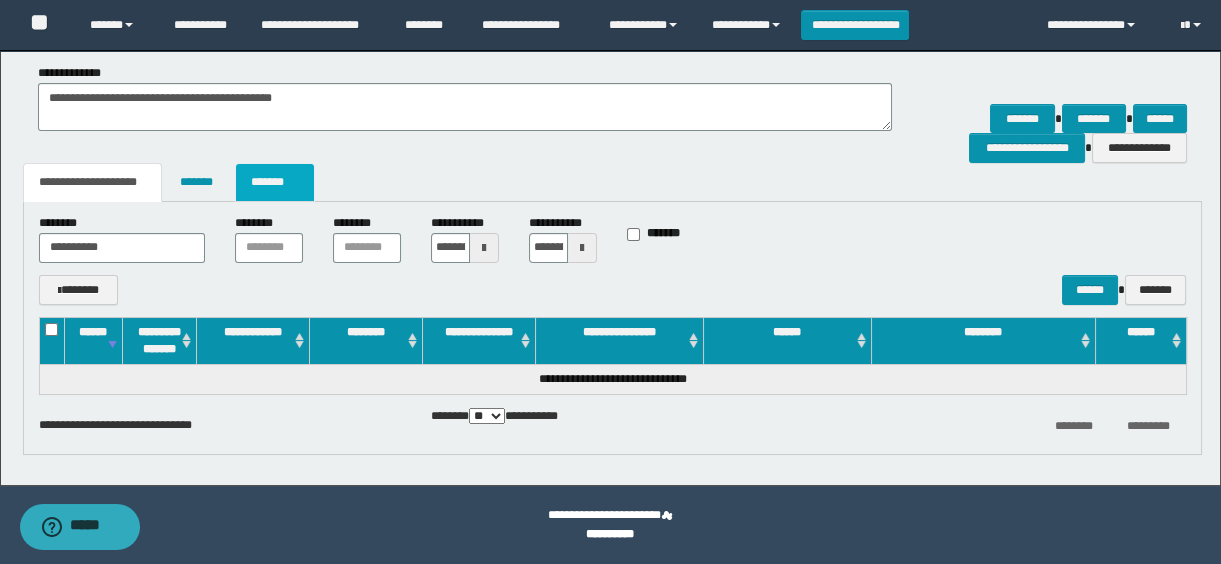 click on "*******" at bounding box center [275, 182] 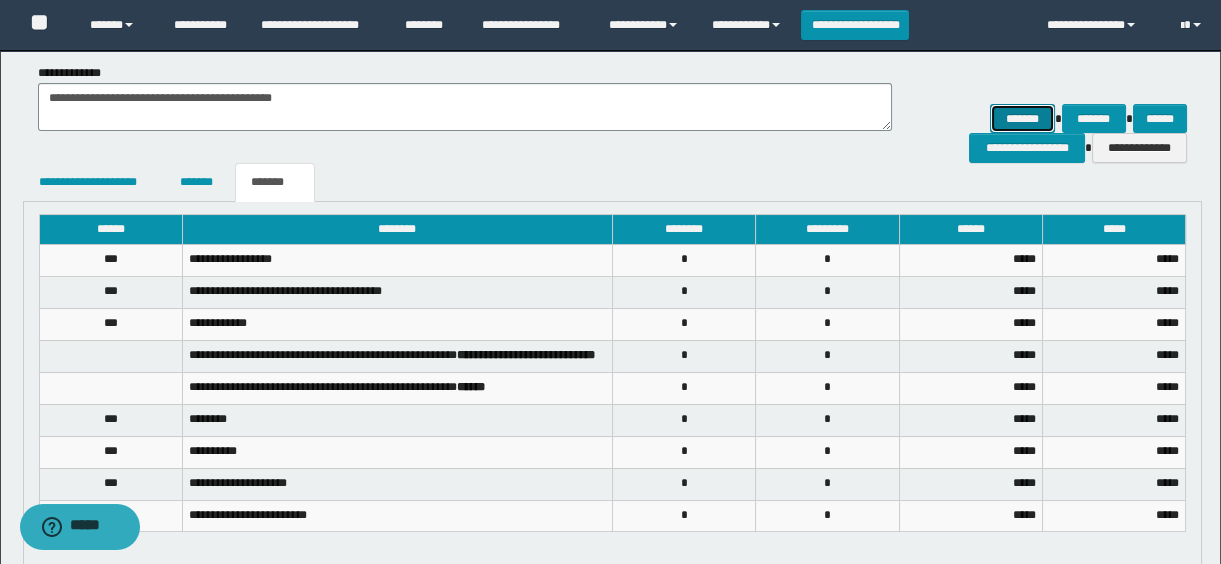 click on "*******" at bounding box center (1022, 119) 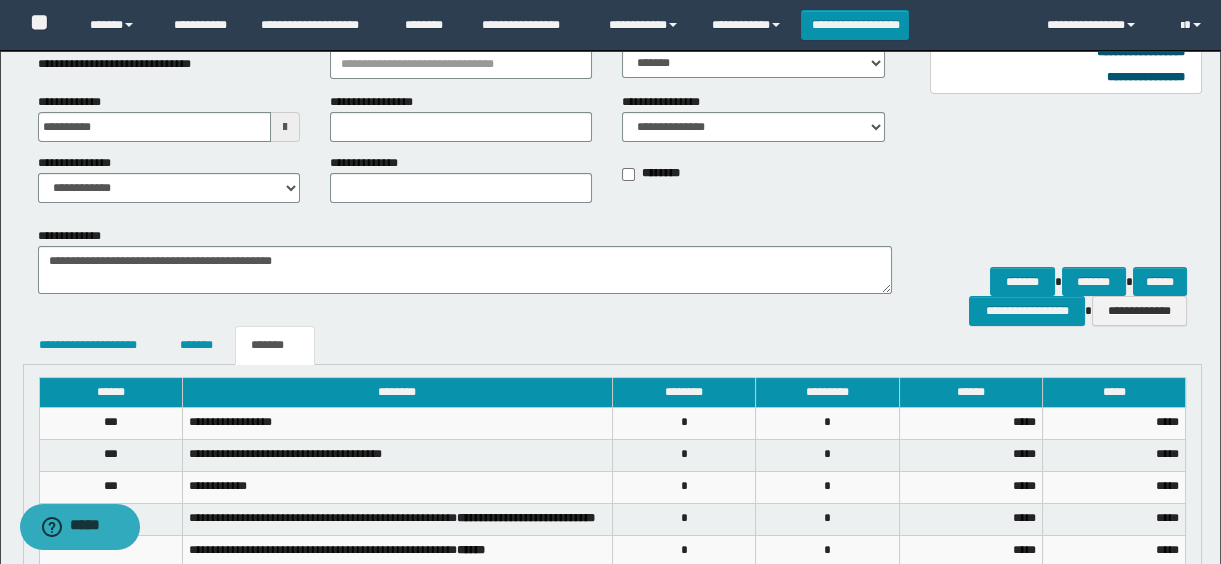 scroll, scrollTop: 424, scrollLeft: 0, axis: vertical 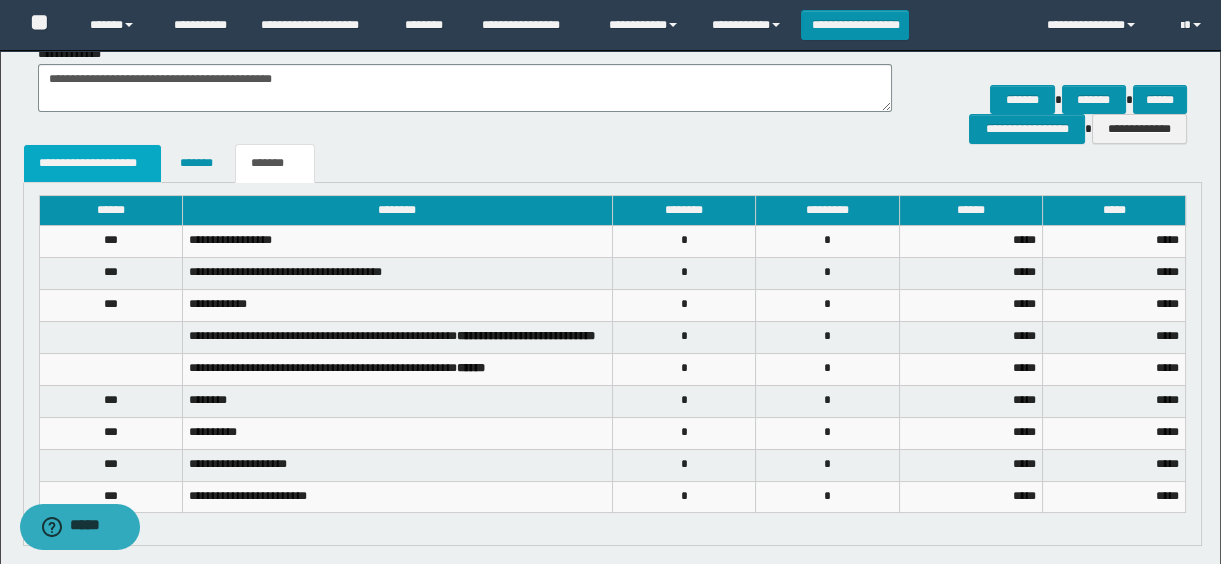 click on "**********" at bounding box center [93, 163] 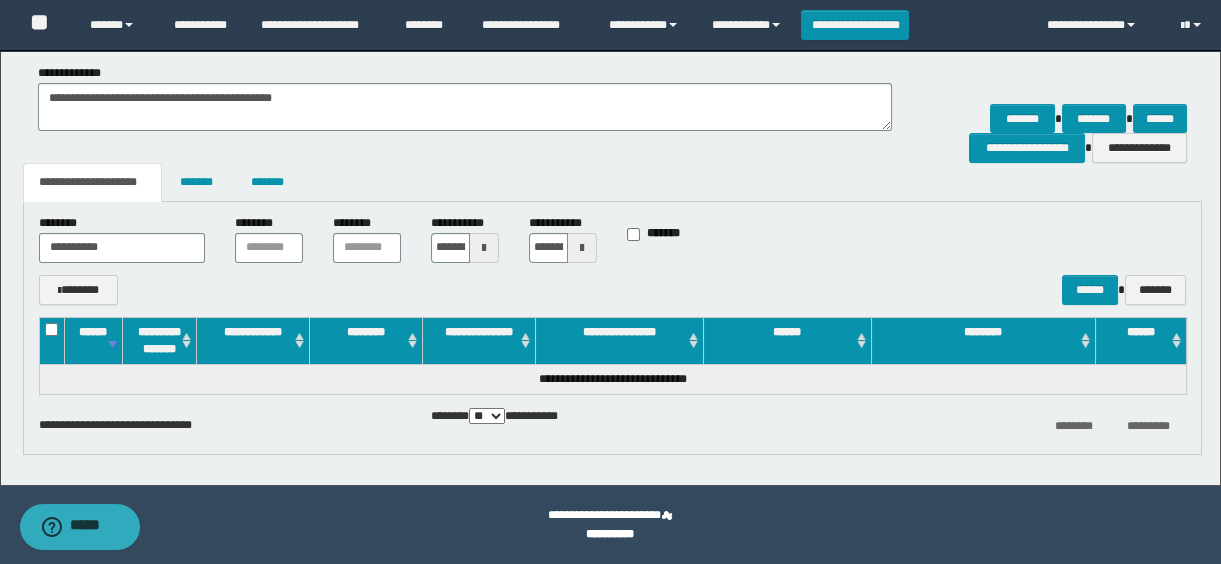 scroll, scrollTop: 314, scrollLeft: 0, axis: vertical 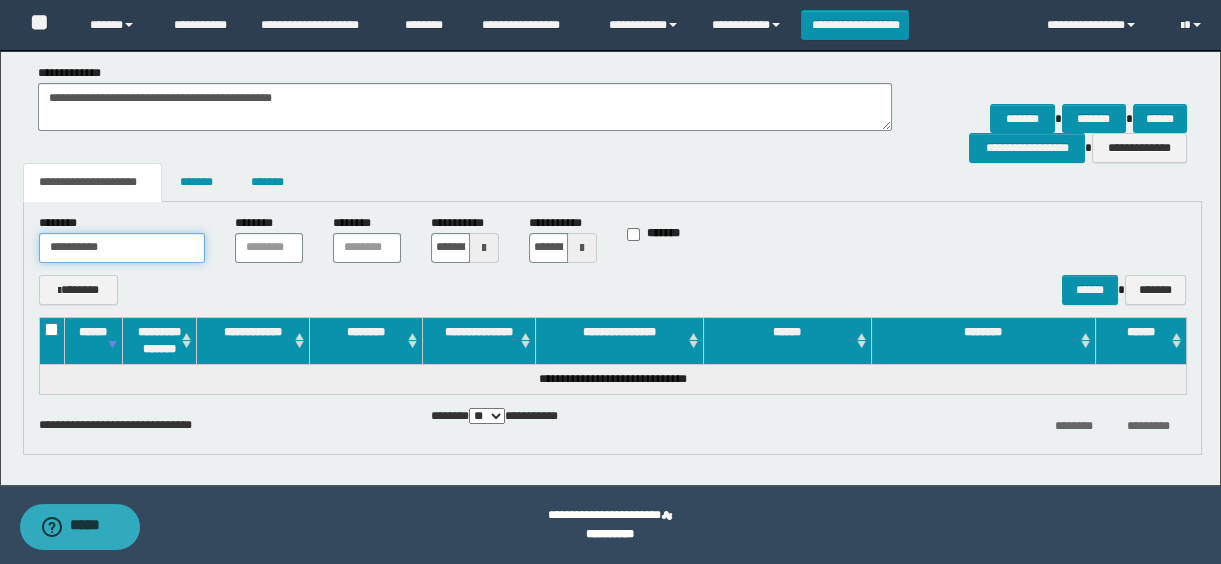 drag, startPoint x: 140, startPoint y: 265, endPoint x: -4, endPoint y: 247, distance: 145.12064 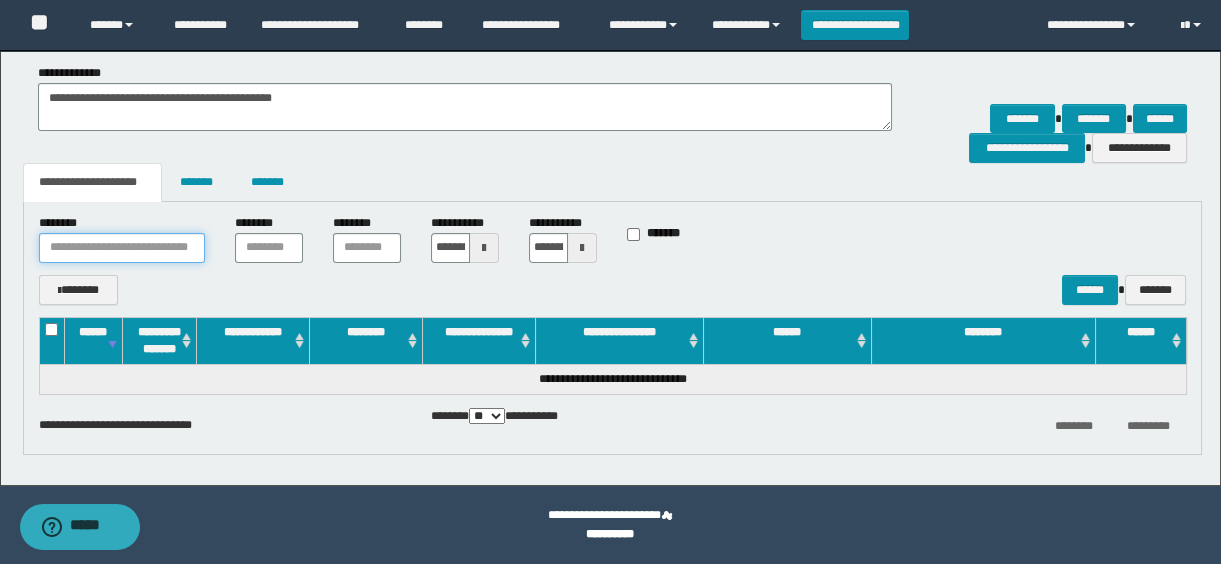 type 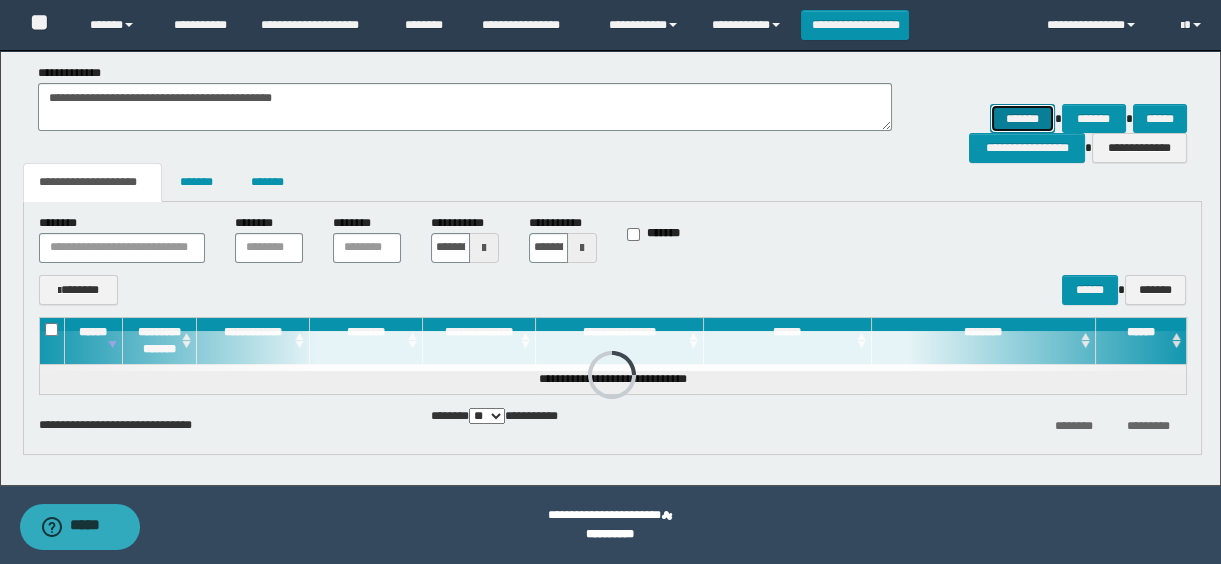 click on "*******" at bounding box center [1022, 119] 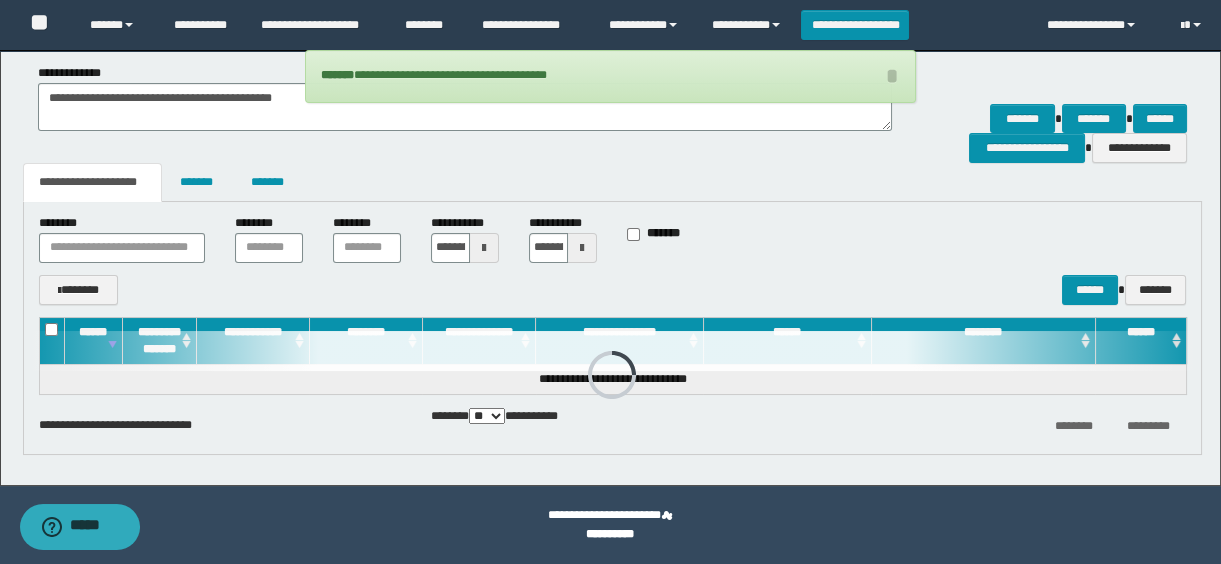 scroll, scrollTop: 0, scrollLeft: 0, axis: both 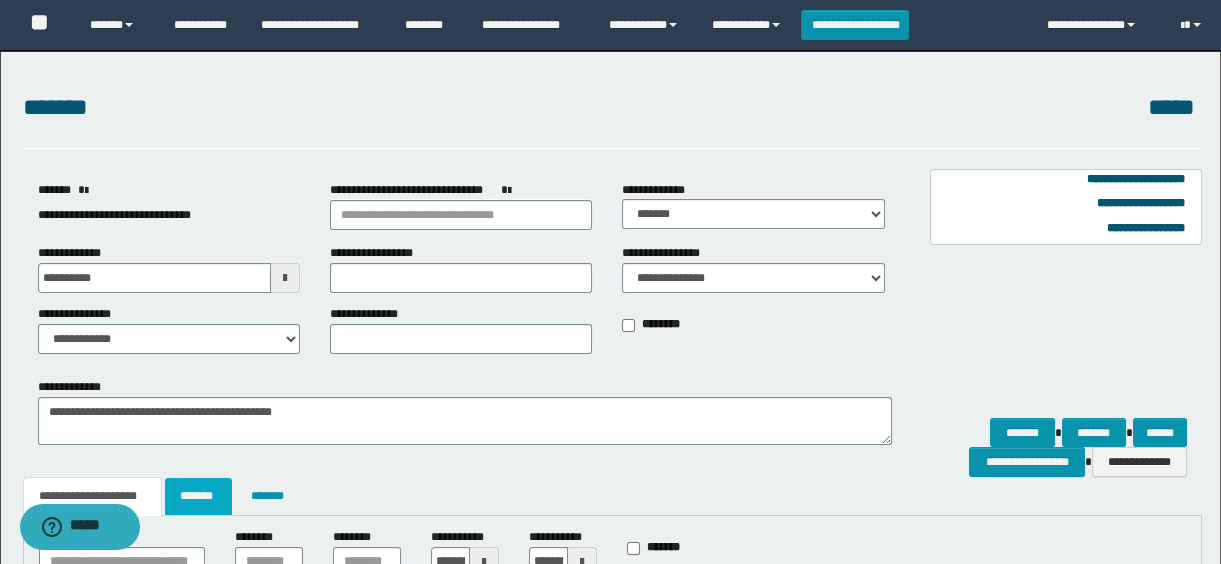 click on "*******" at bounding box center (198, 496) 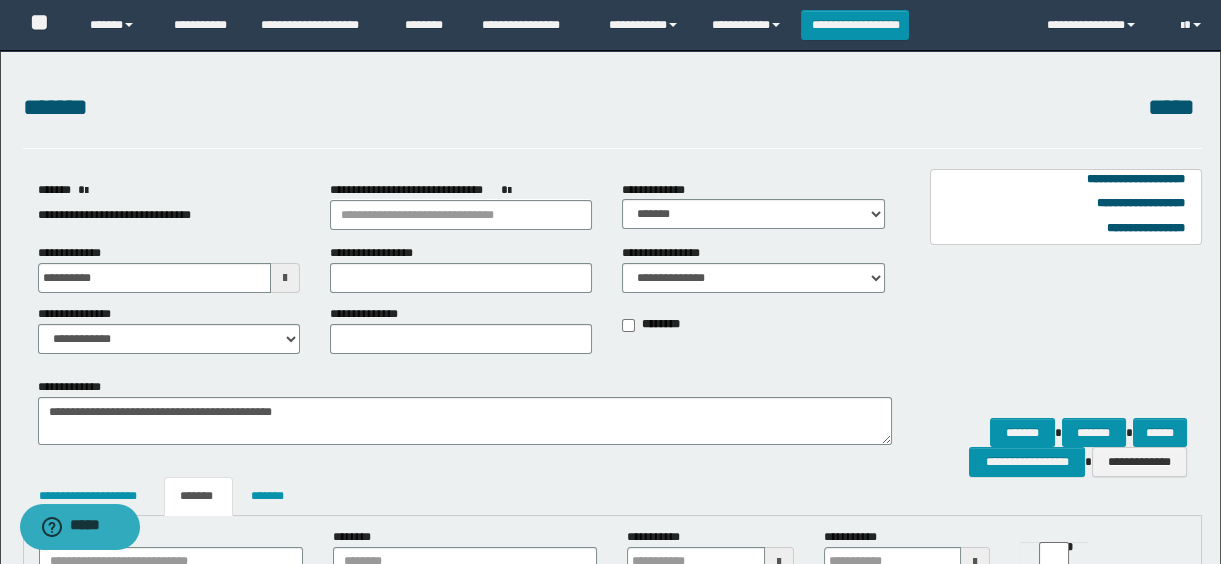 scroll, scrollTop: 363, scrollLeft: 0, axis: vertical 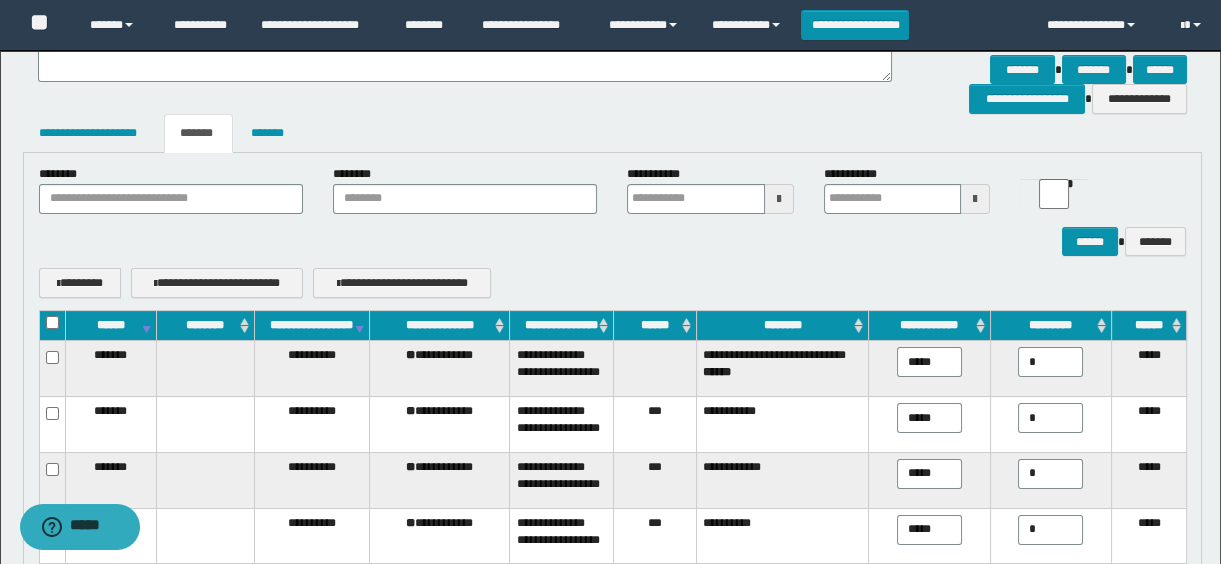 click on "**********" at bounding box center [311, 326] 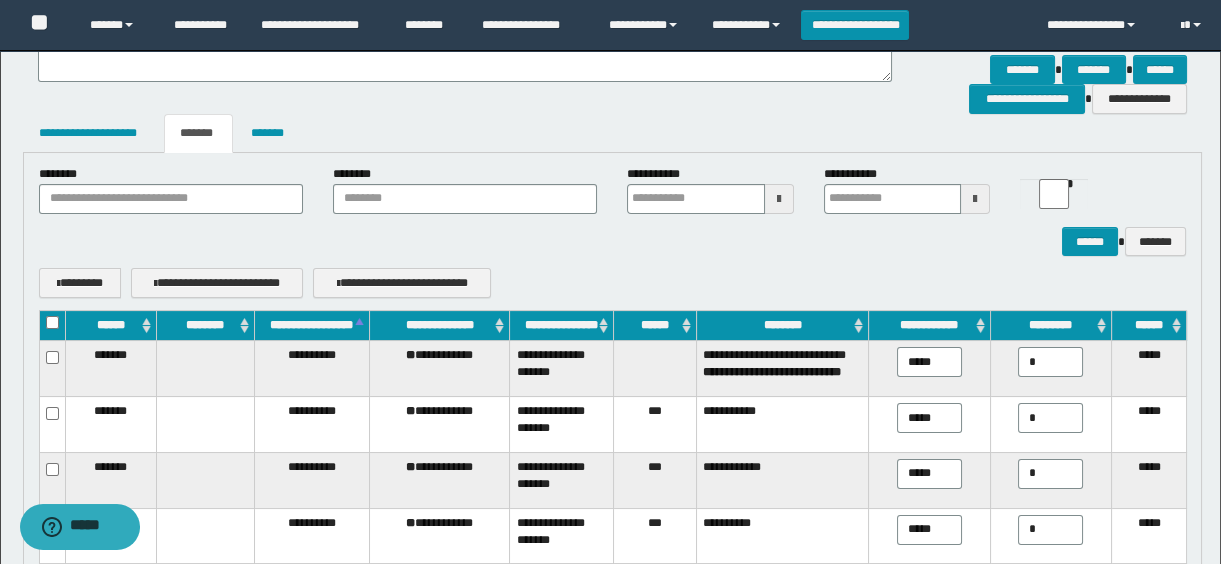 scroll, scrollTop: 90, scrollLeft: 0, axis: vertical 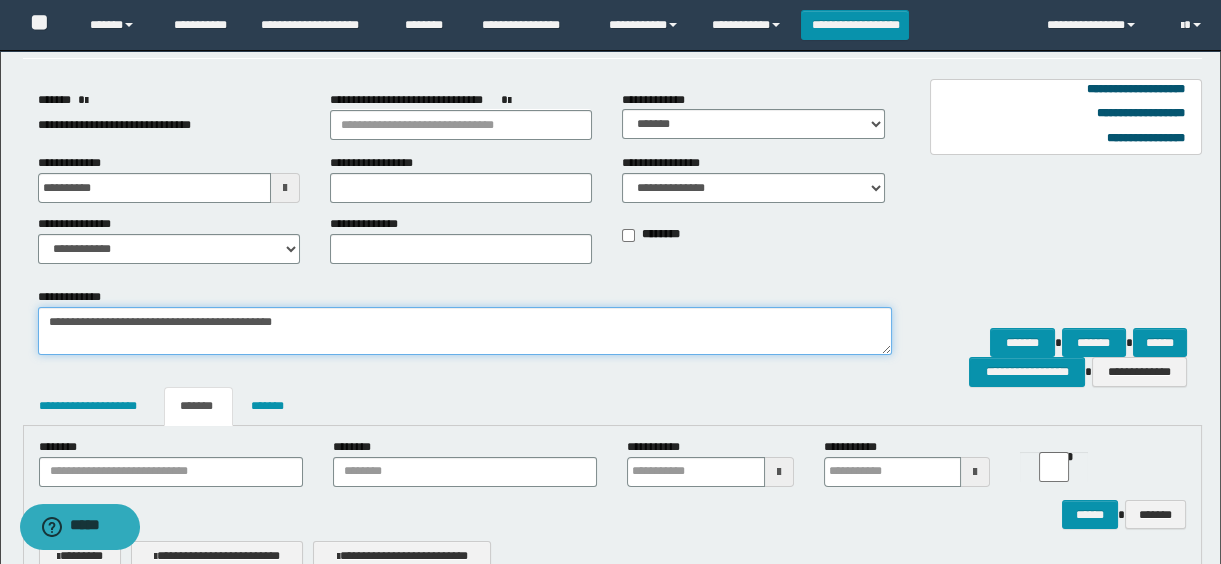 click on "**********" at bounding box center (465, 331) 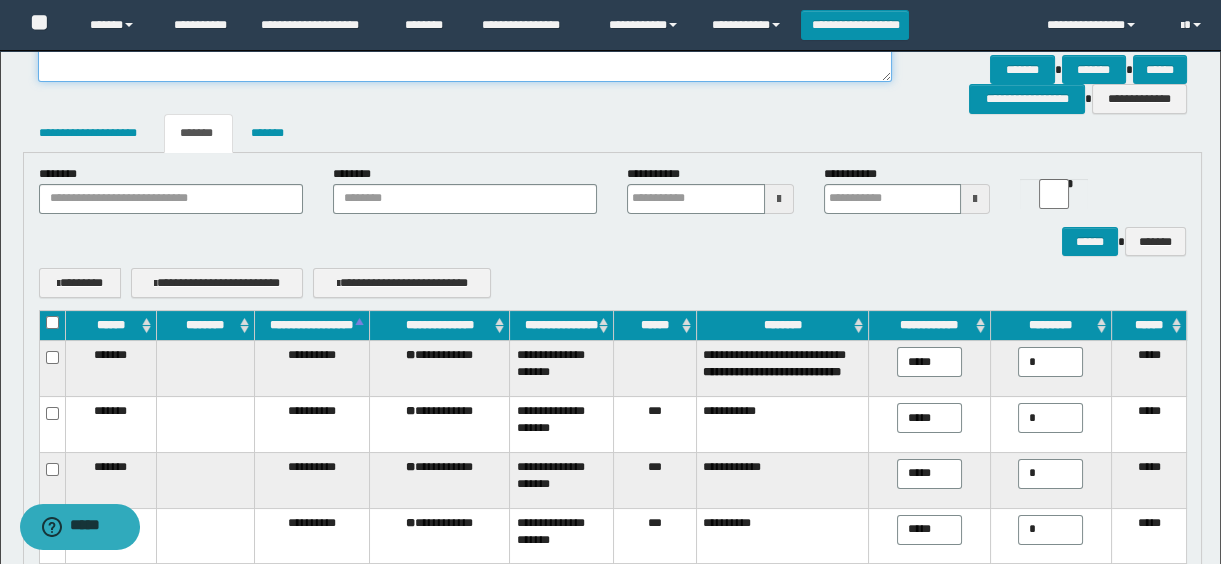 scroll, scrollTop: 181, scrollLeft: 0, axis: vertical 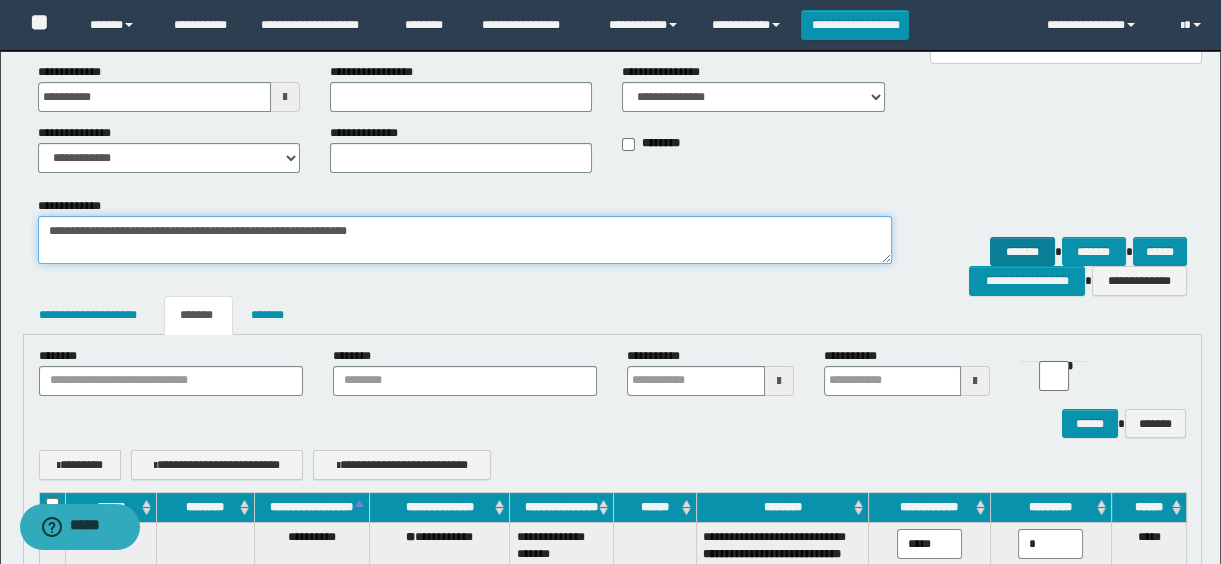 type on "**********" 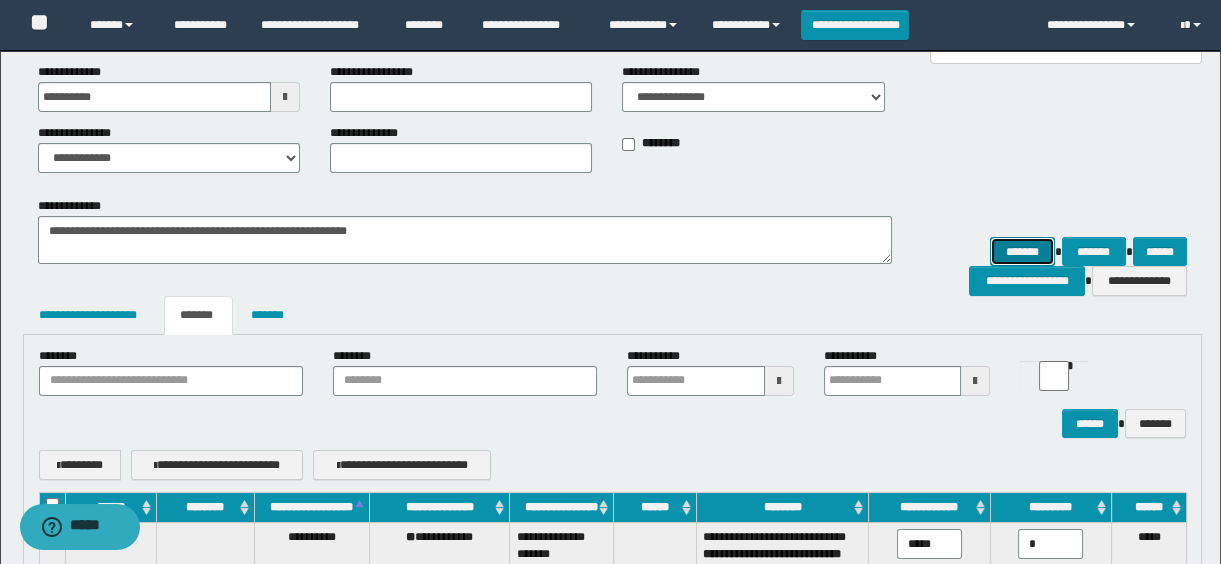 click on "*******" at bounding box center (1022, 252) 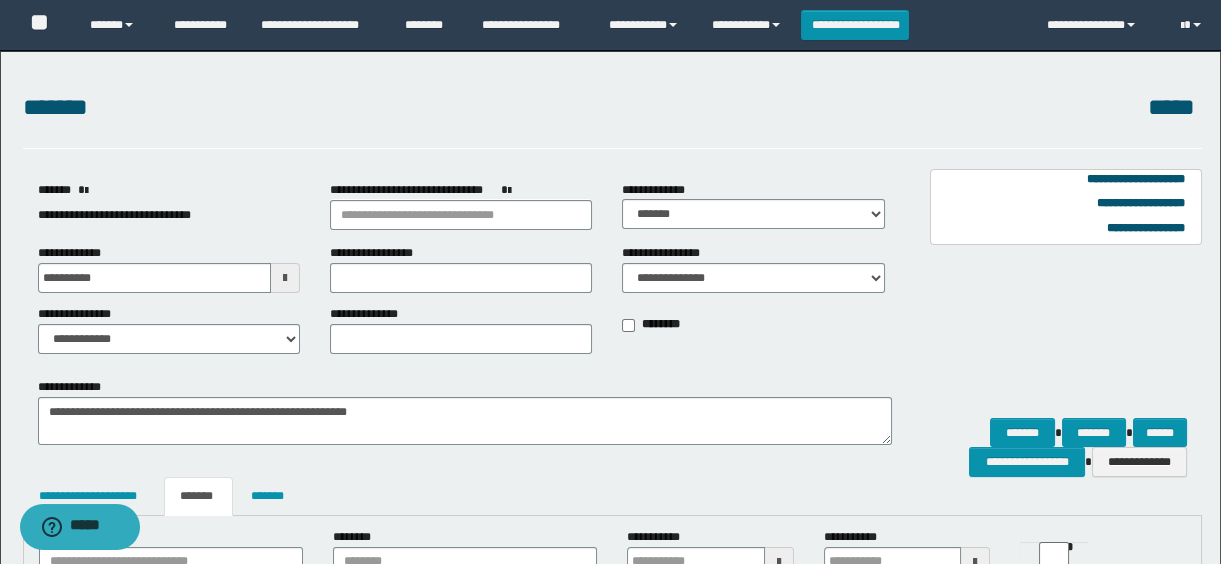 scroll, scrollTop: 272, scrollLeft: 0, axis: vertical 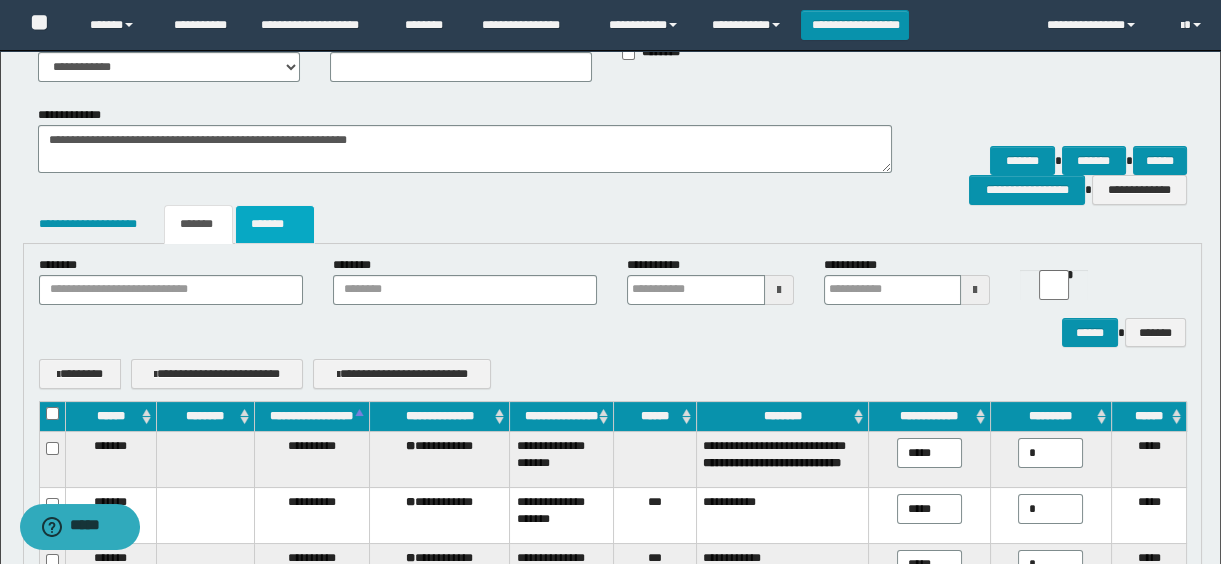 click on "*******" at bounding box center [275, 224] 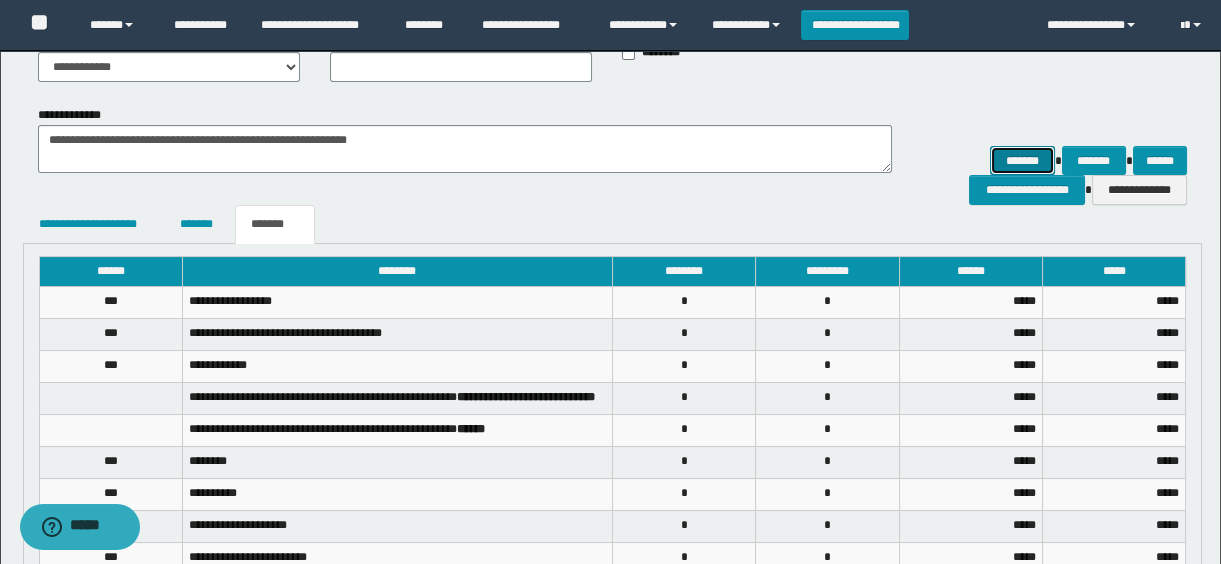 click on "*******" at bounding box center (1022, 161) 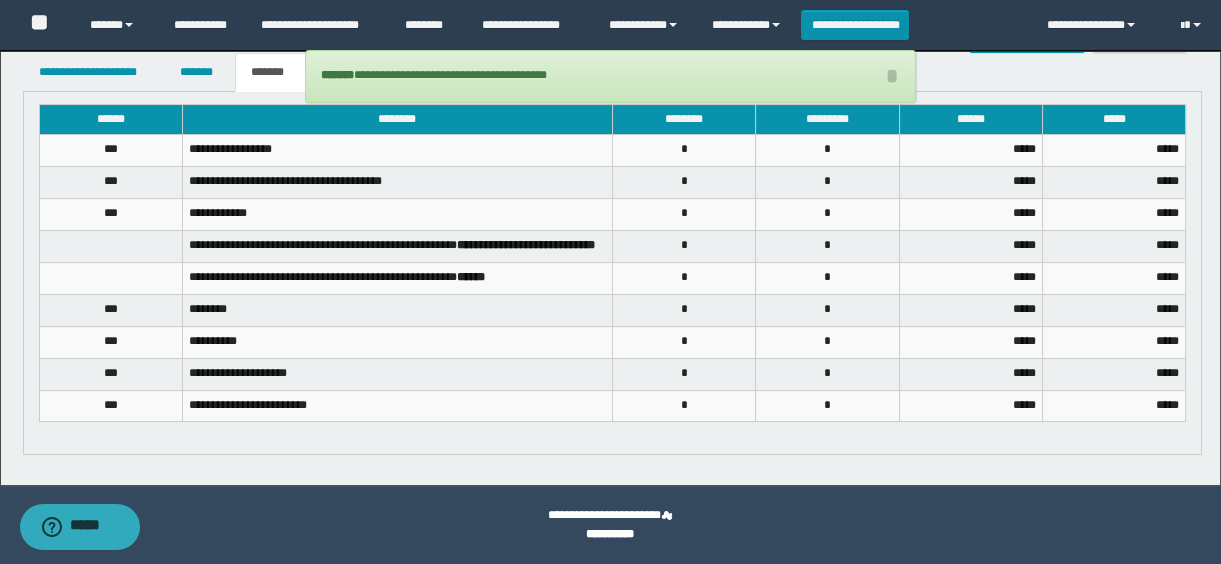 scroll, scrollTop: 60, scrollLeft: 0, axis: vertical 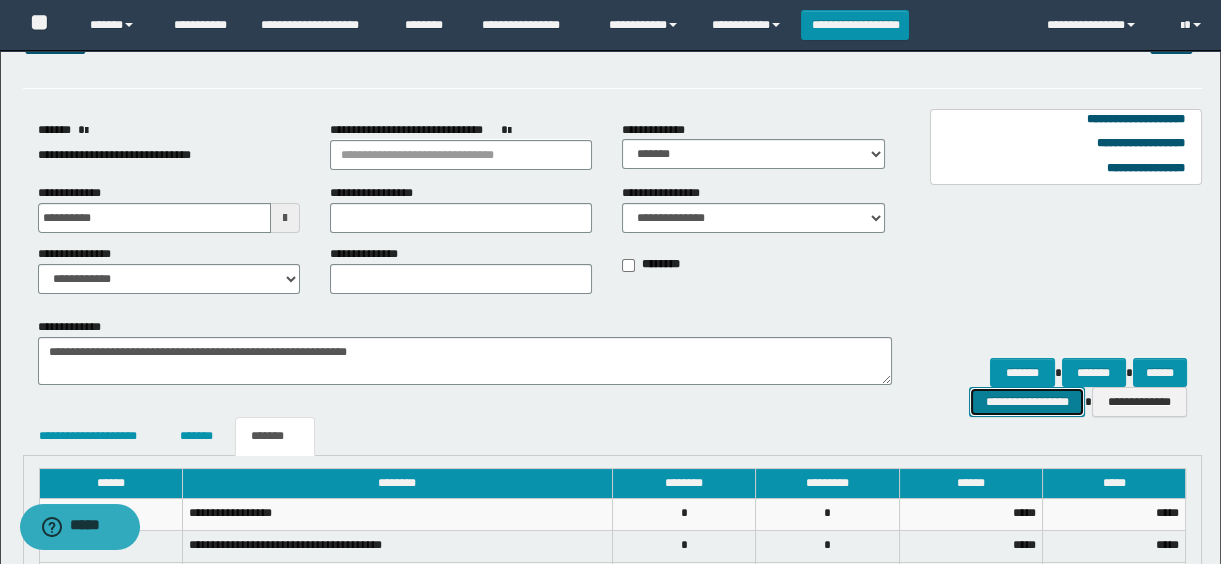 click on "**********" at bounding box center [1026, 402] 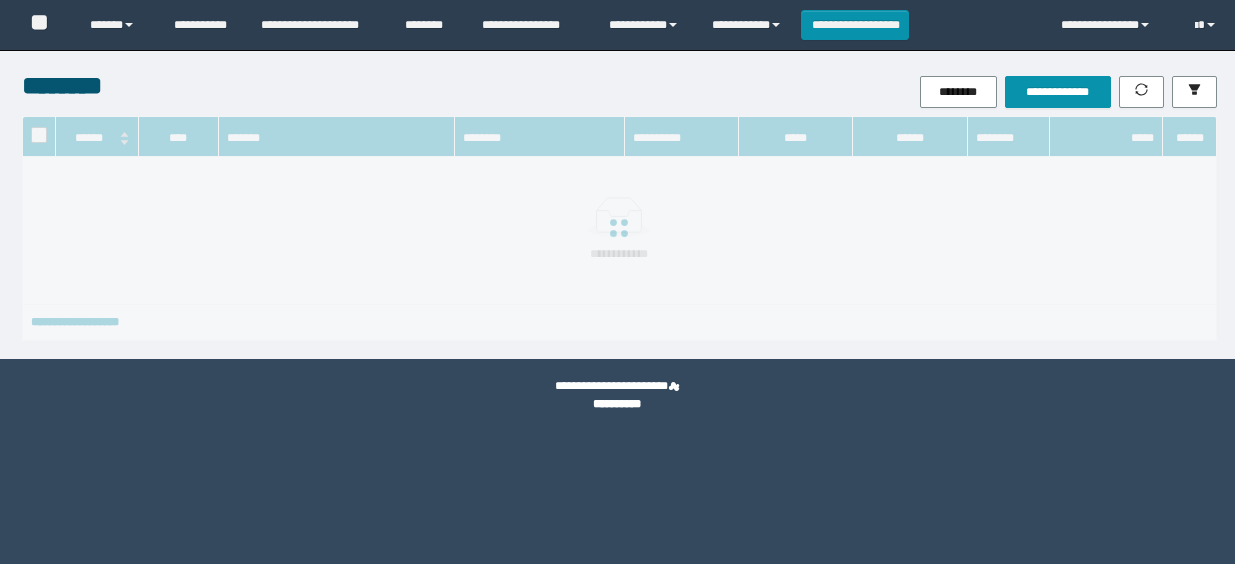 scroll, scrollTop: 0, scrollLeft: 0, axis: both 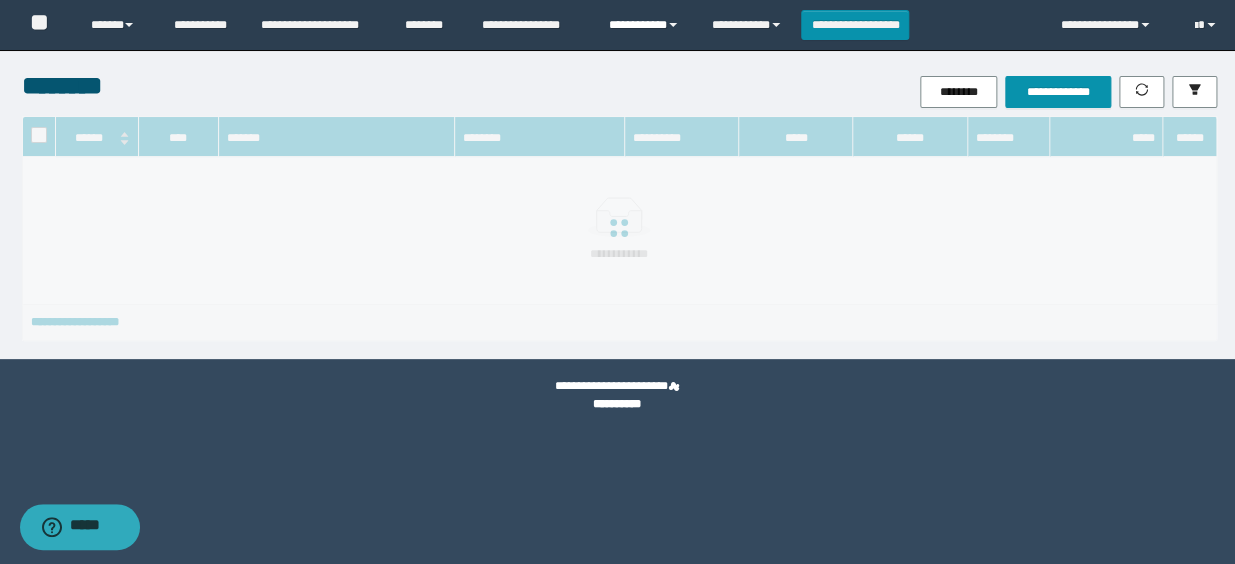 click on "**********" at bounding box center (645, 25) 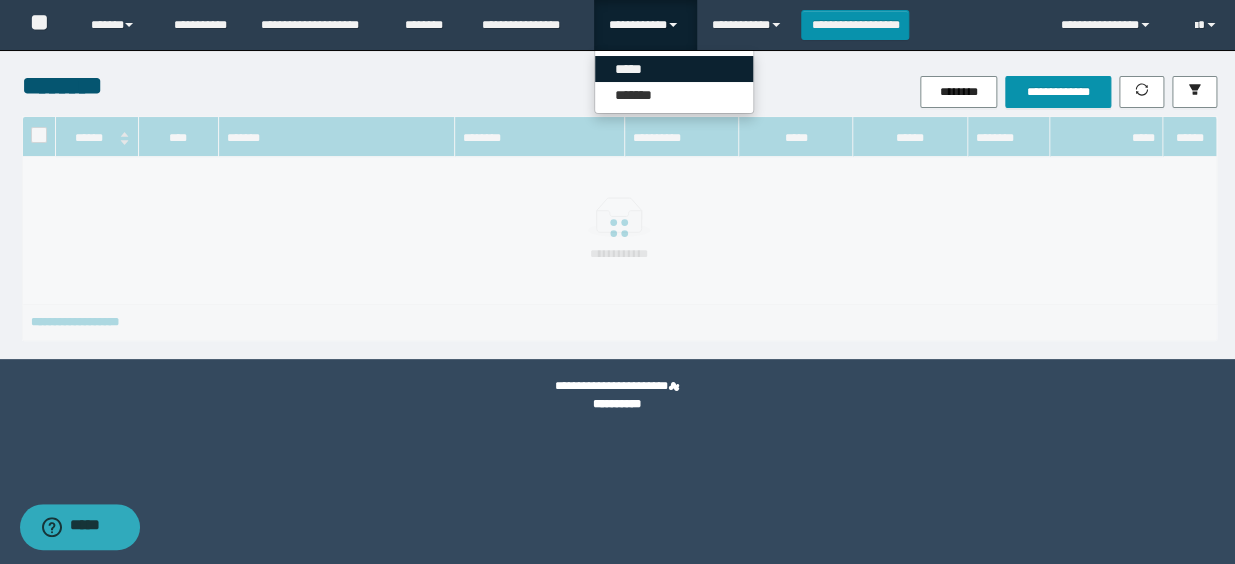 click on "*****" at bounding box center (674, 69) 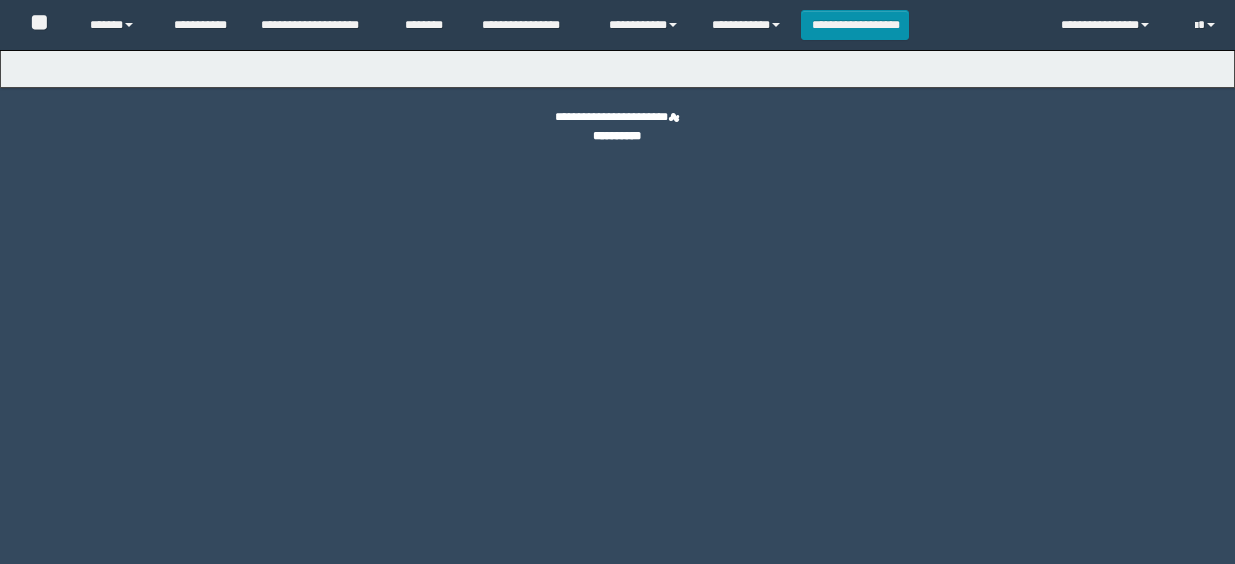 scroll, scrollTop: 0, scrollLeft: 0, axis: both 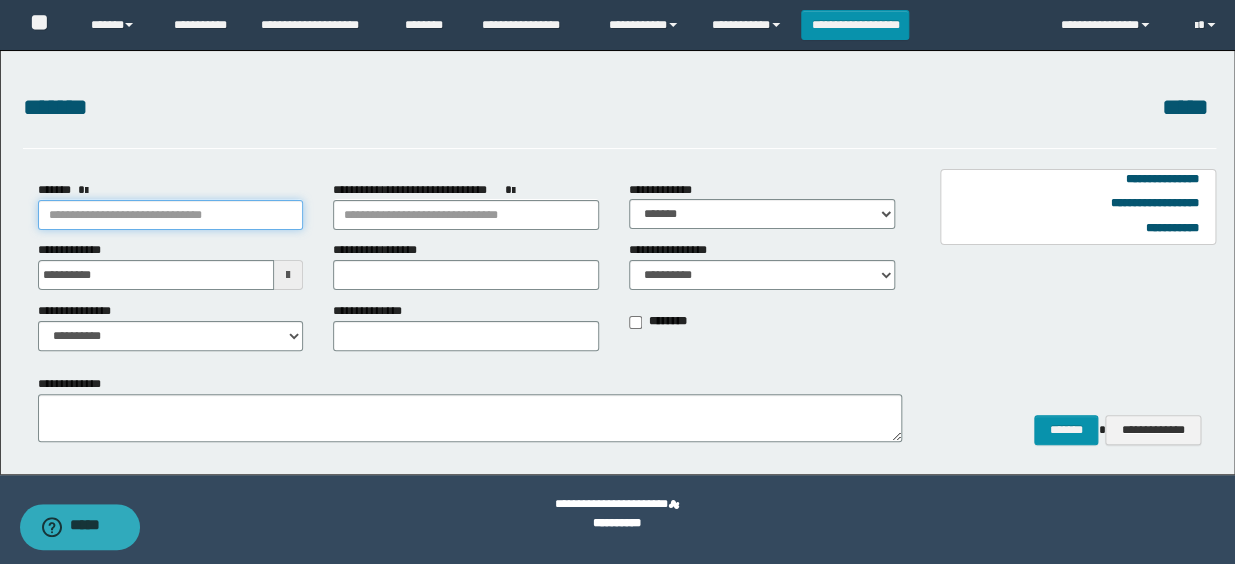 click on "*******" at bounding box center [171, 215] 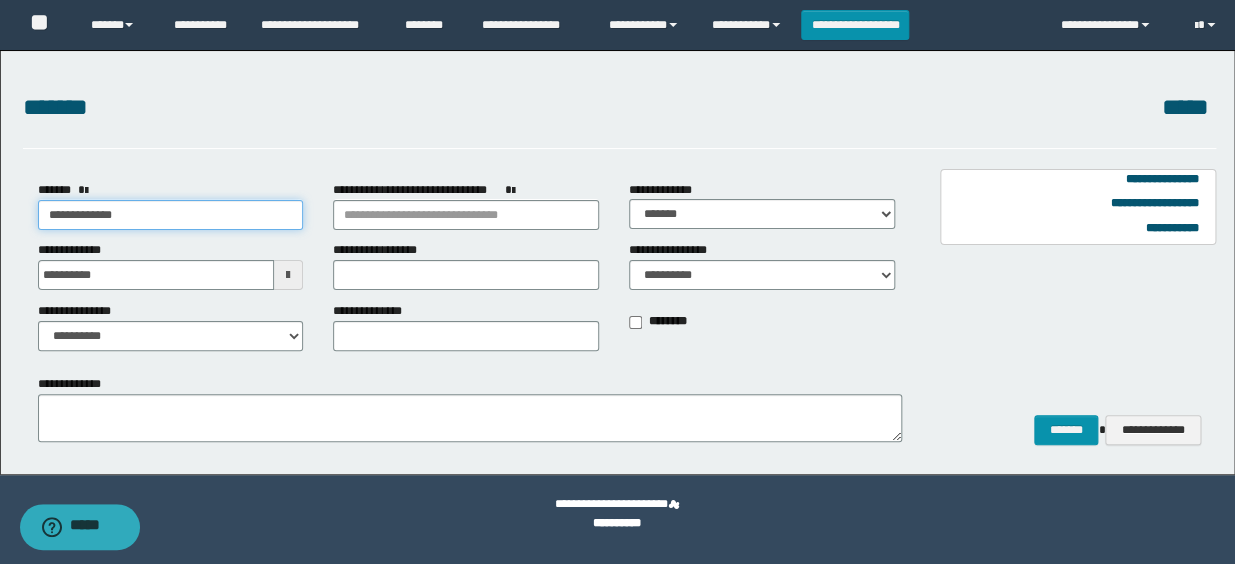 type on "**********" 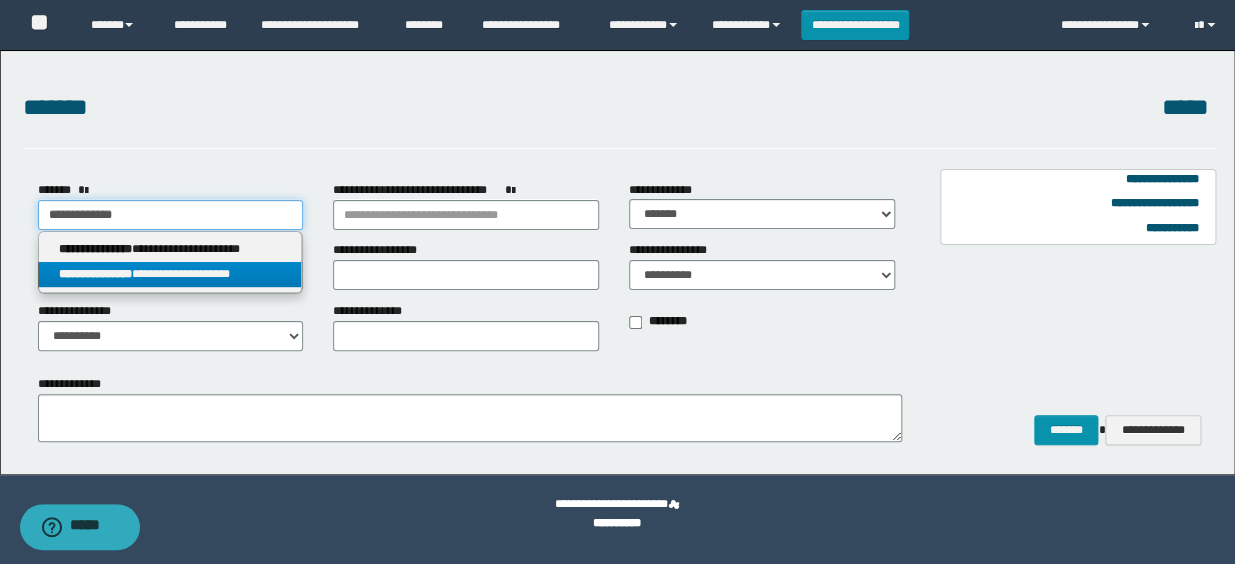 type on "**********" 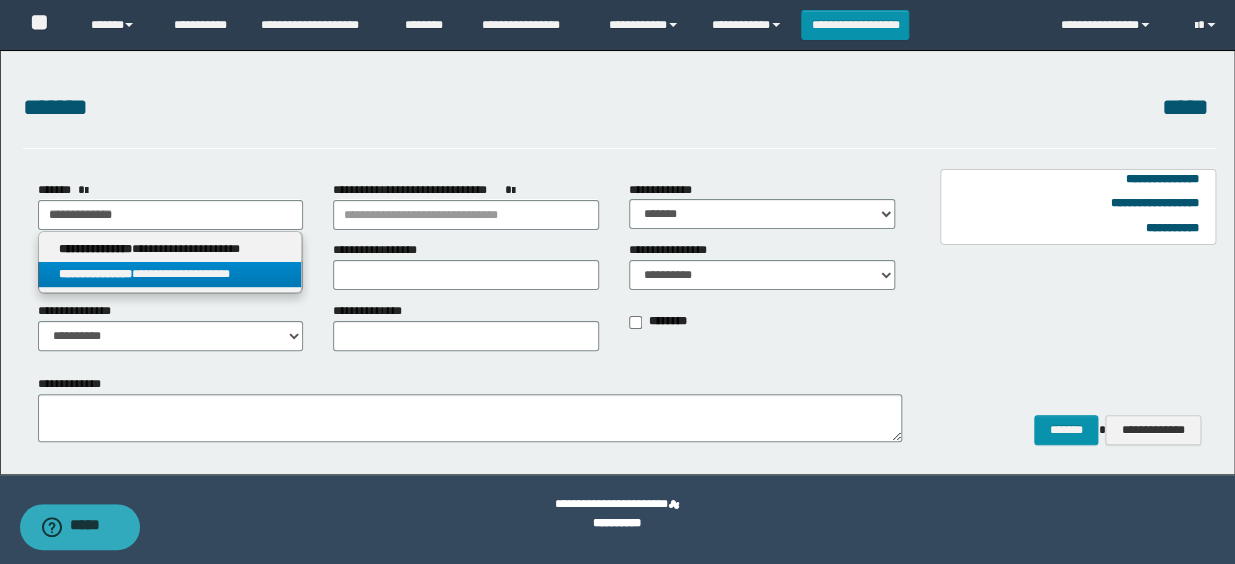 click on "**********" at bounding box center (170, 274) 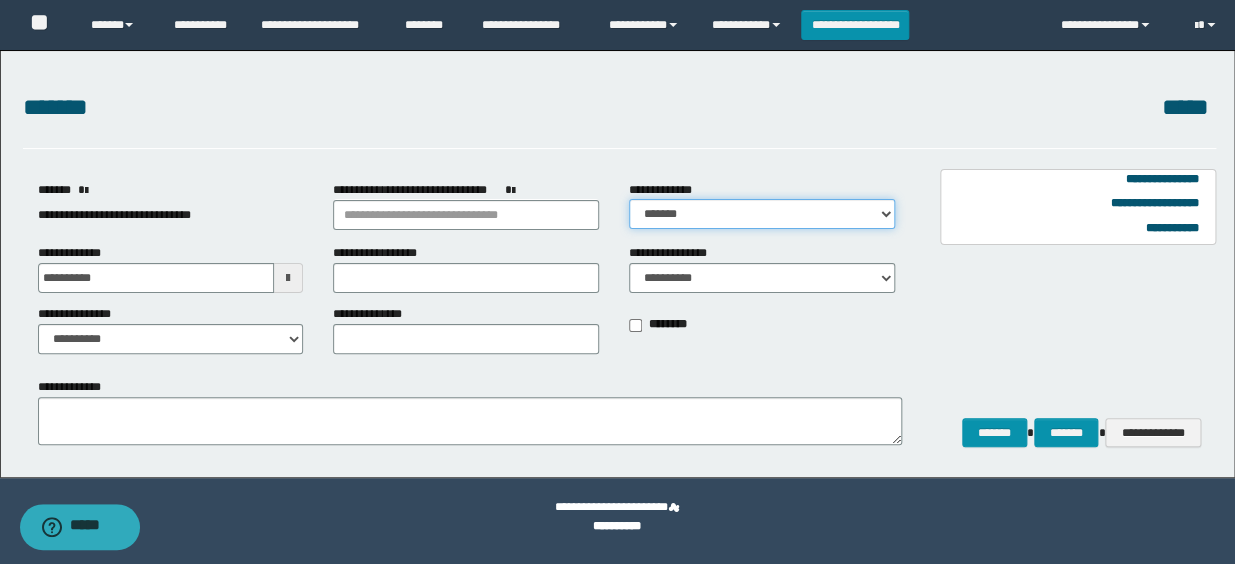 click on "**********" at bounding box center [762, 214] 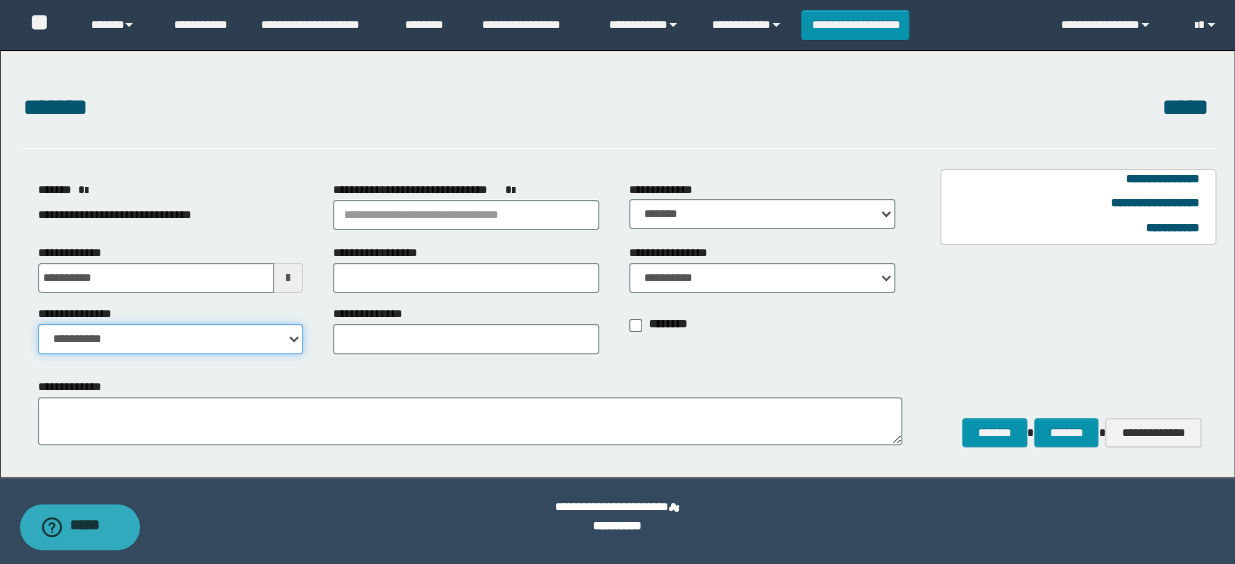 drag, startPoint x: 201, startPoint y: 337, endPoint x: 172, endPoint y: 355, distance: 34.132095 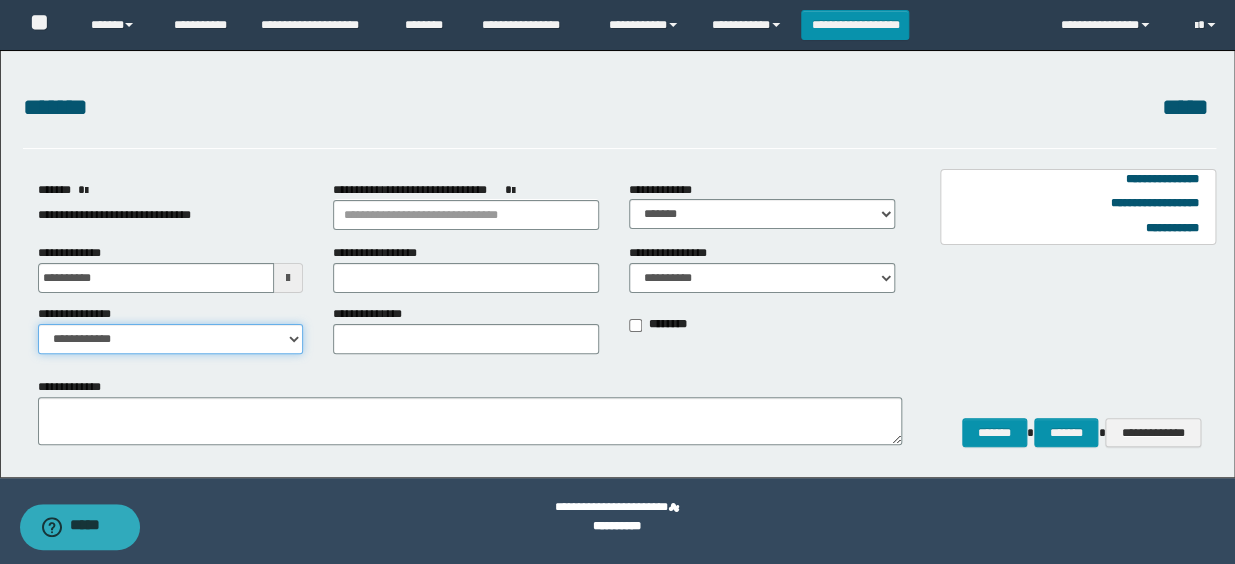 click on "**********" at bounding box center (171, 339) 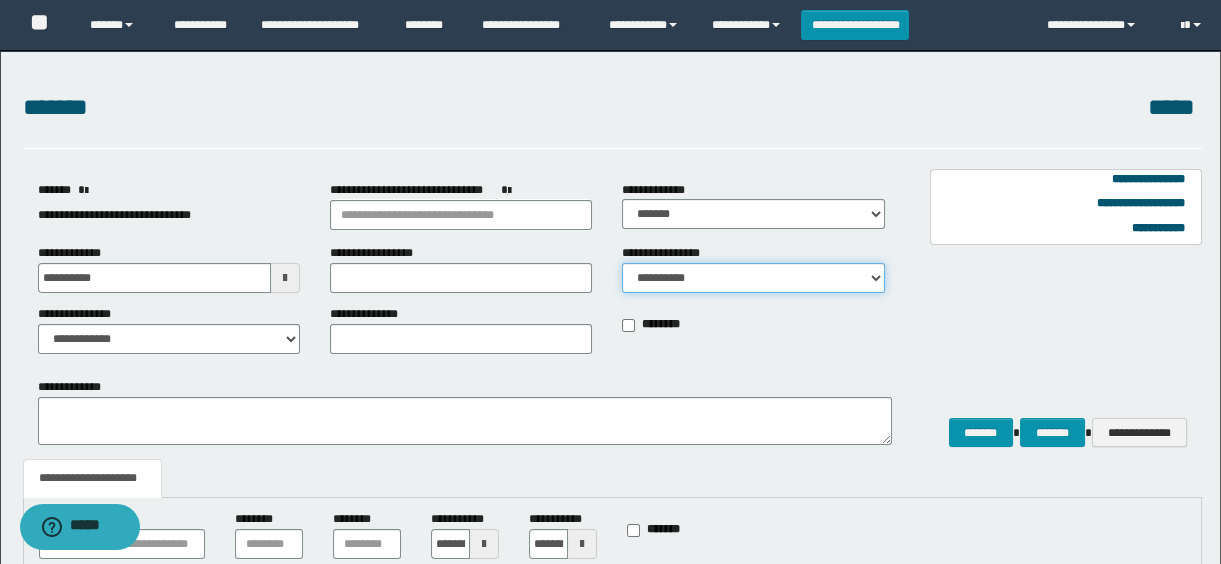 click on "**********" at bounding box center (753, 278) 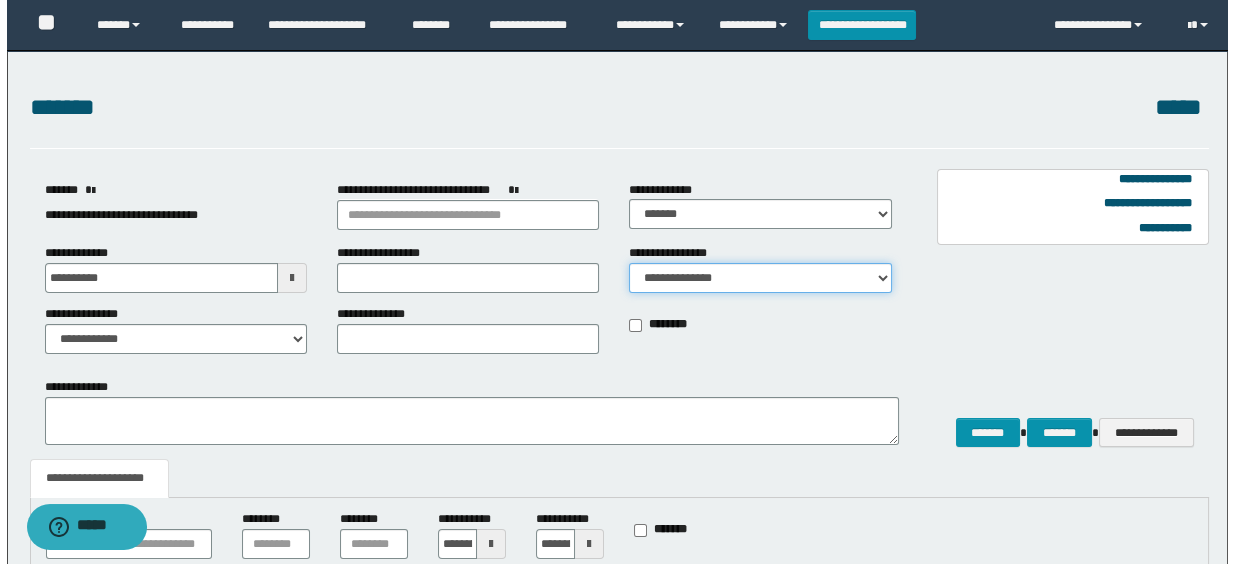 scroll, scrollTop: 255, scrollLeft: 0, axis: vertical 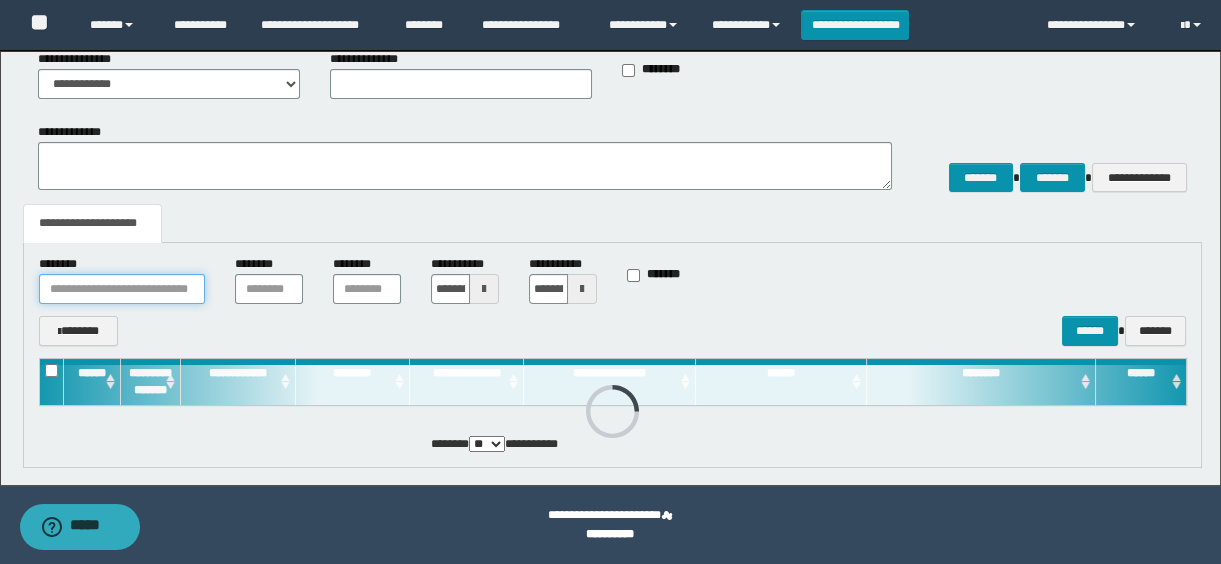 click at bounding box center [122, 289] 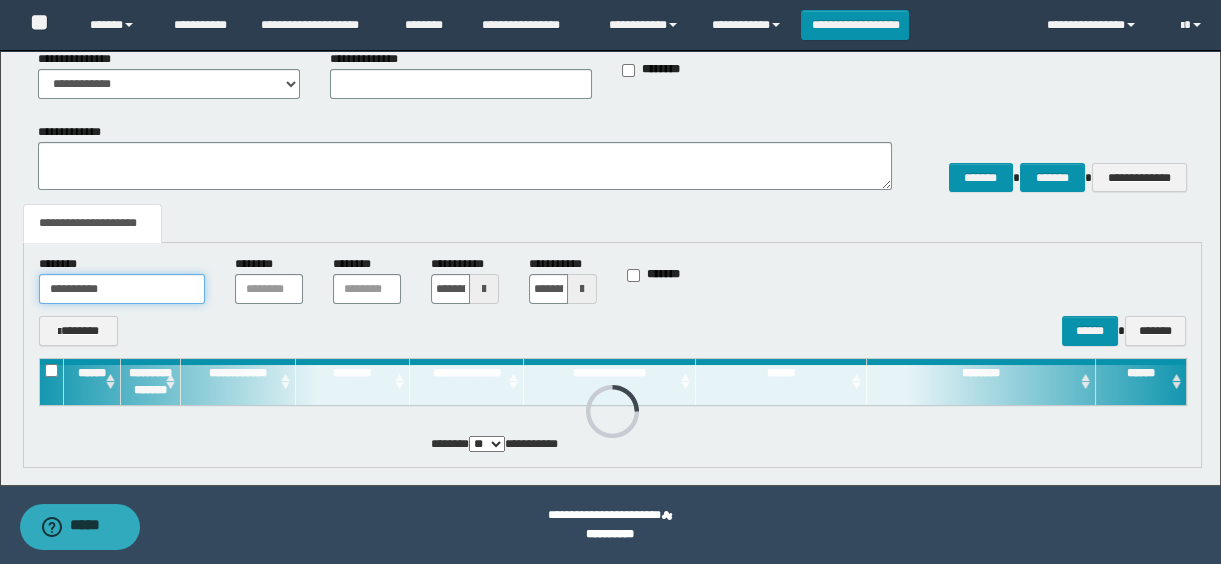 type on "**********" 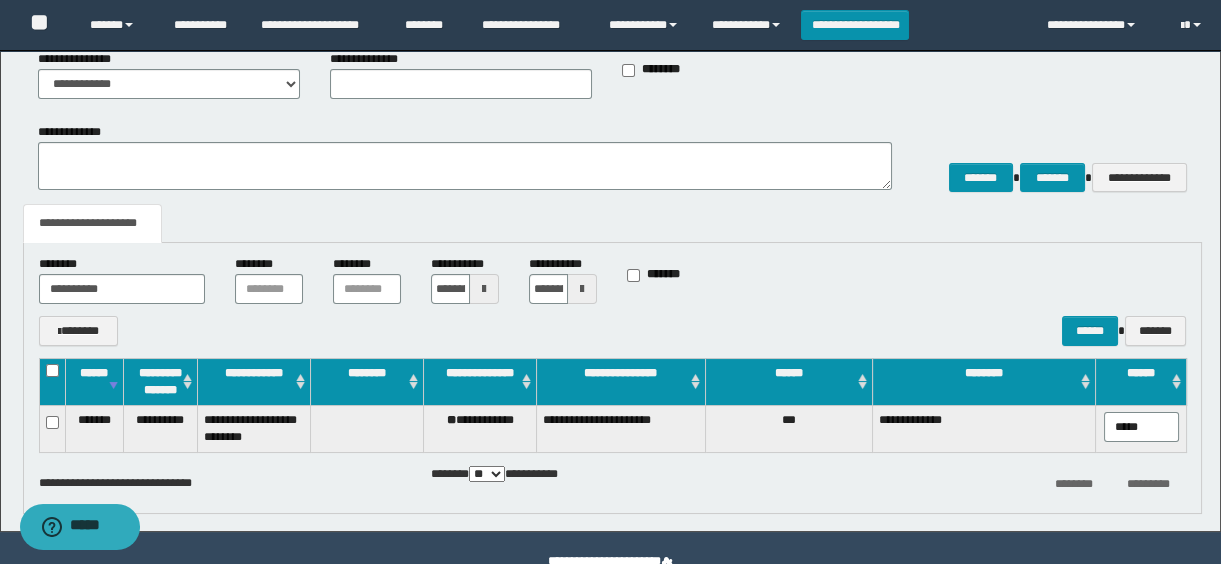 drag, startPoint x: 1160, startPoint y: 420, endPoint x: 1058, endPoint y: 425, distance: 102.122475 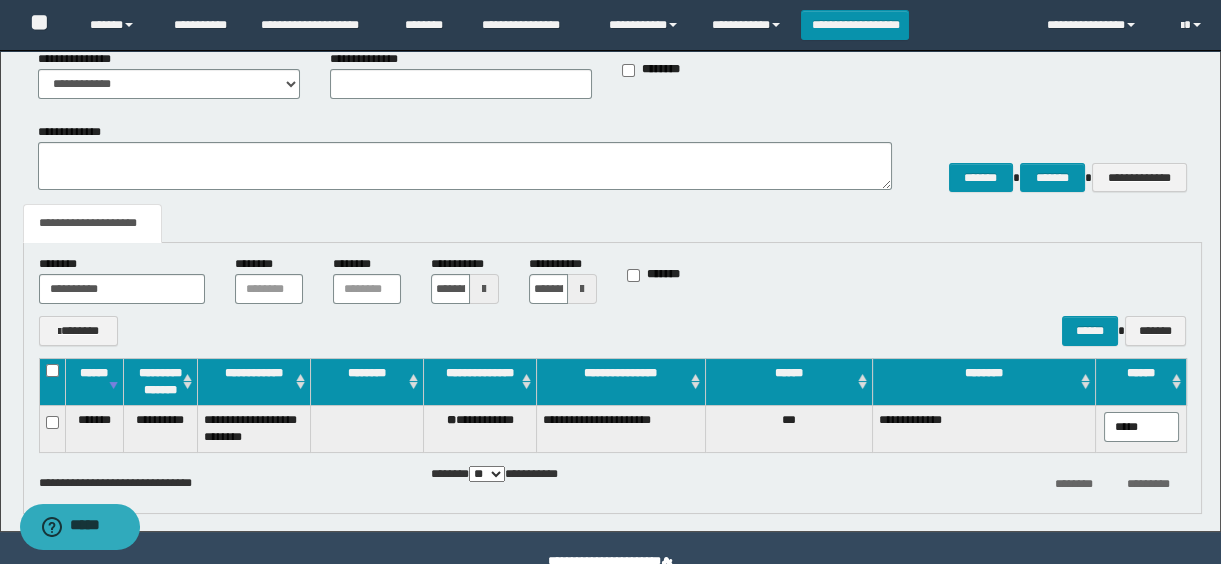 type on "*****" 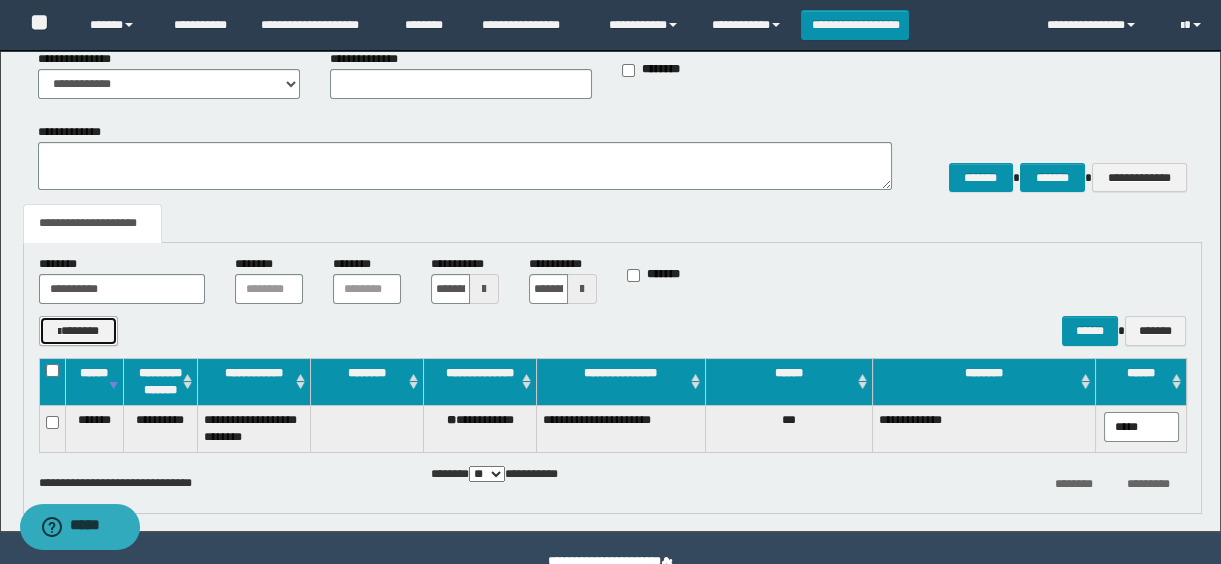 click on "*******" at bounding box center (79, 331) 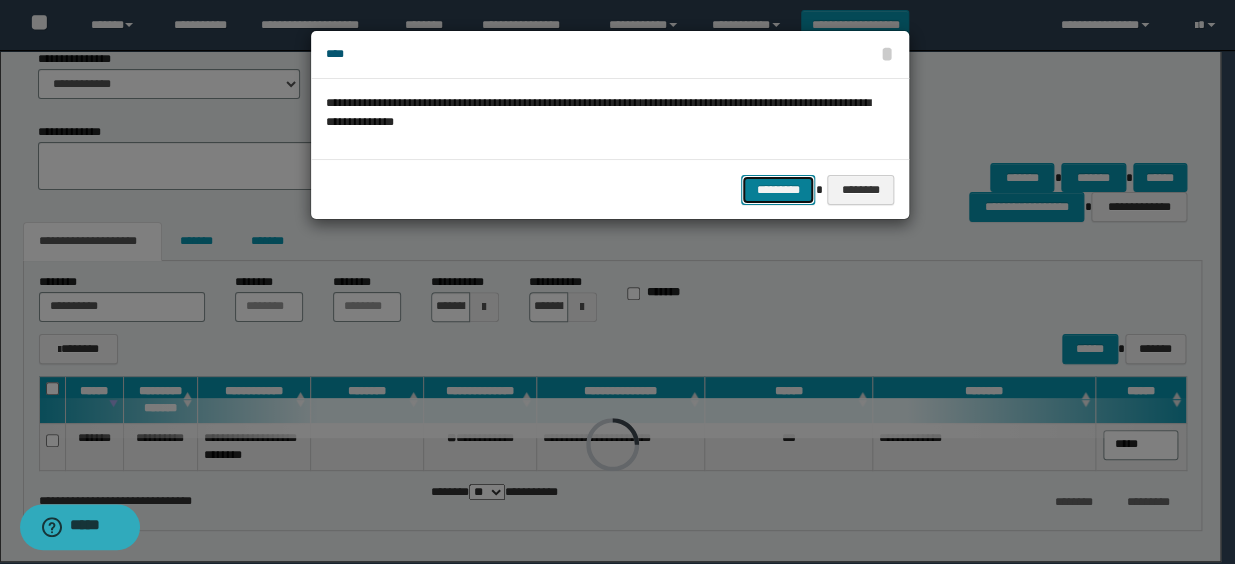 click on "*********" at bounding box center (778, 190) 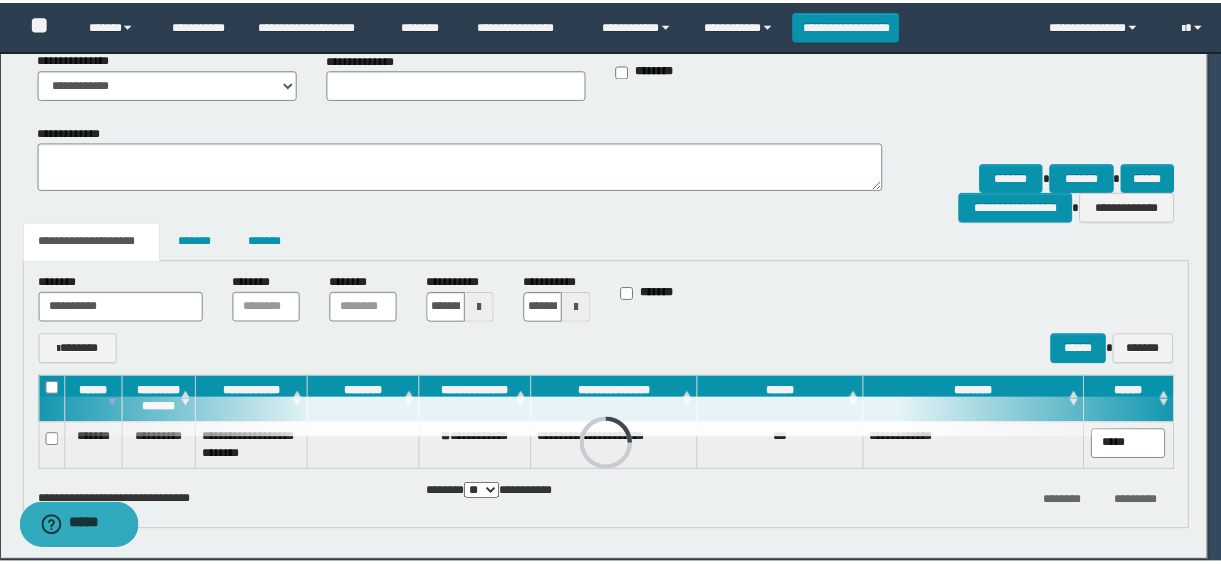 scroll, scrollTop: 0, scrollLeft: 0, axis: both 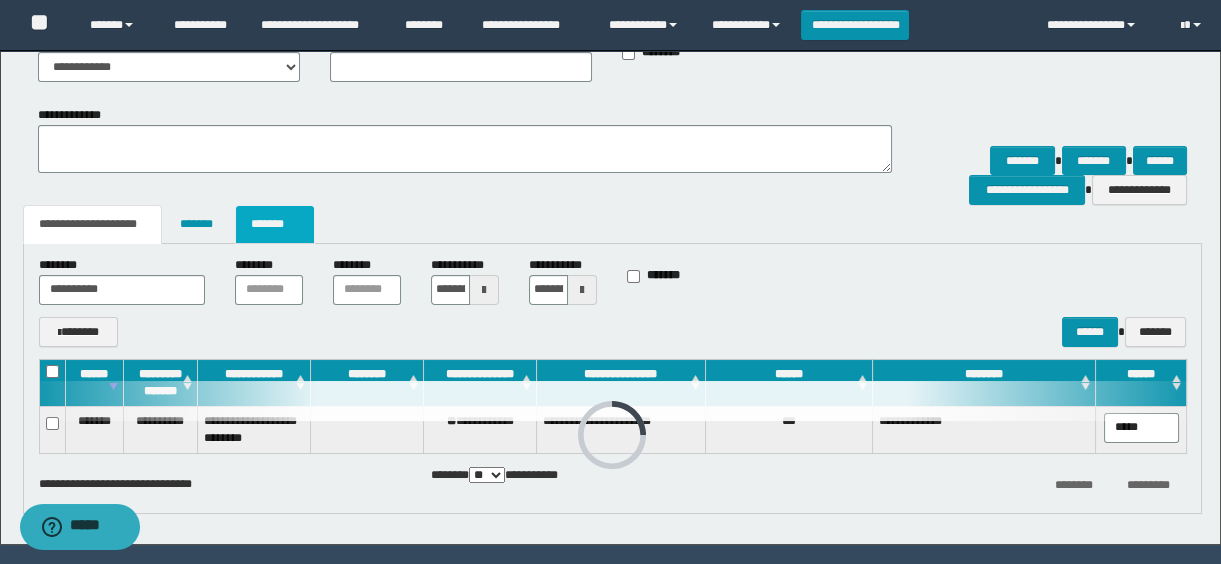 click on "*******" at bounding box center [275, 224] 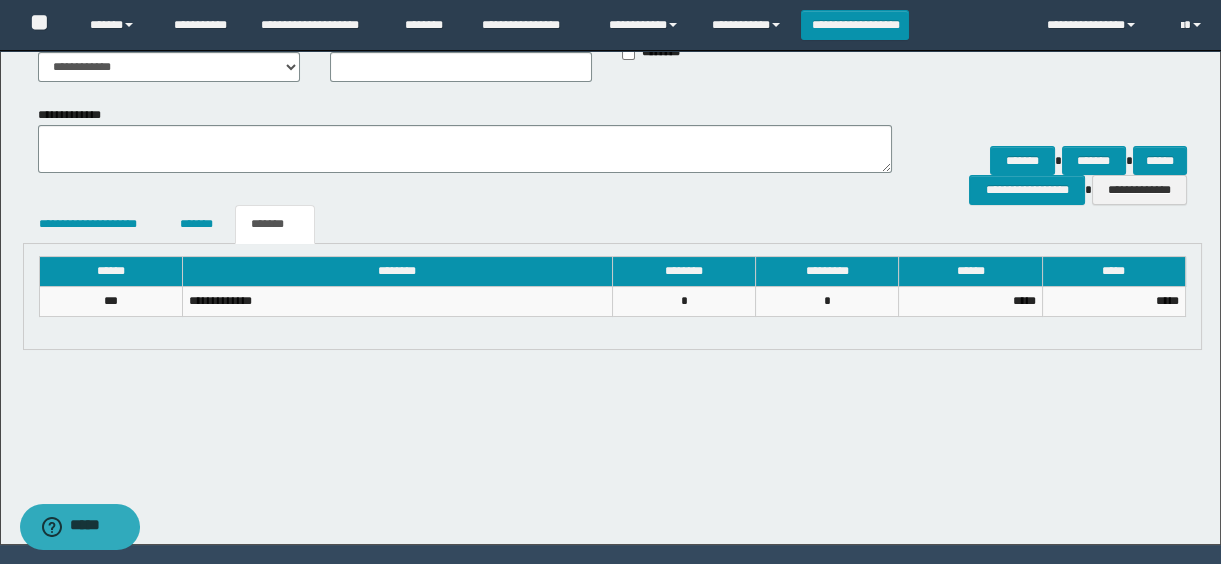 scroll, scrollTop: 166, scrollLeft: 0, axis: vertical 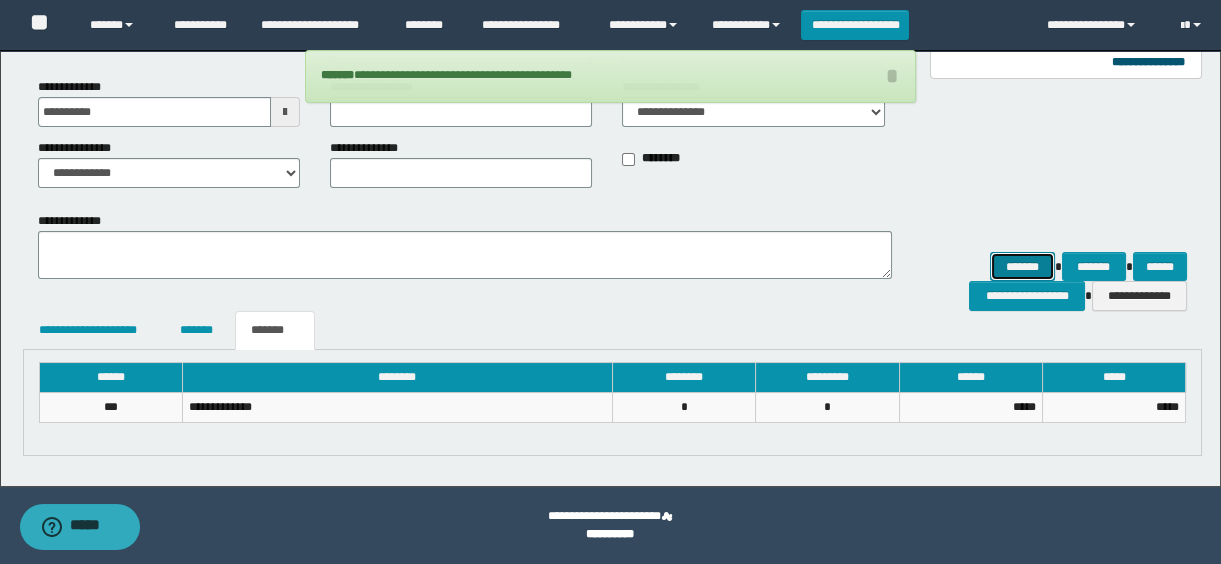click on "*******" at bounding box center (1022, 267) 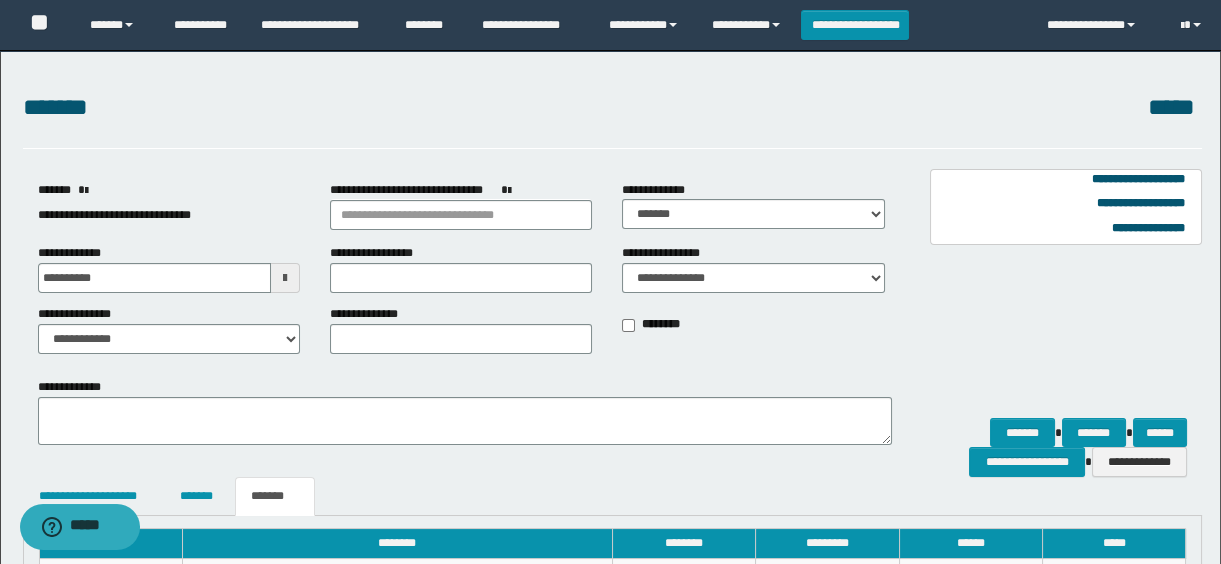 scroll, scrollTop: 166, scrollLeft: 0, axis: vertical 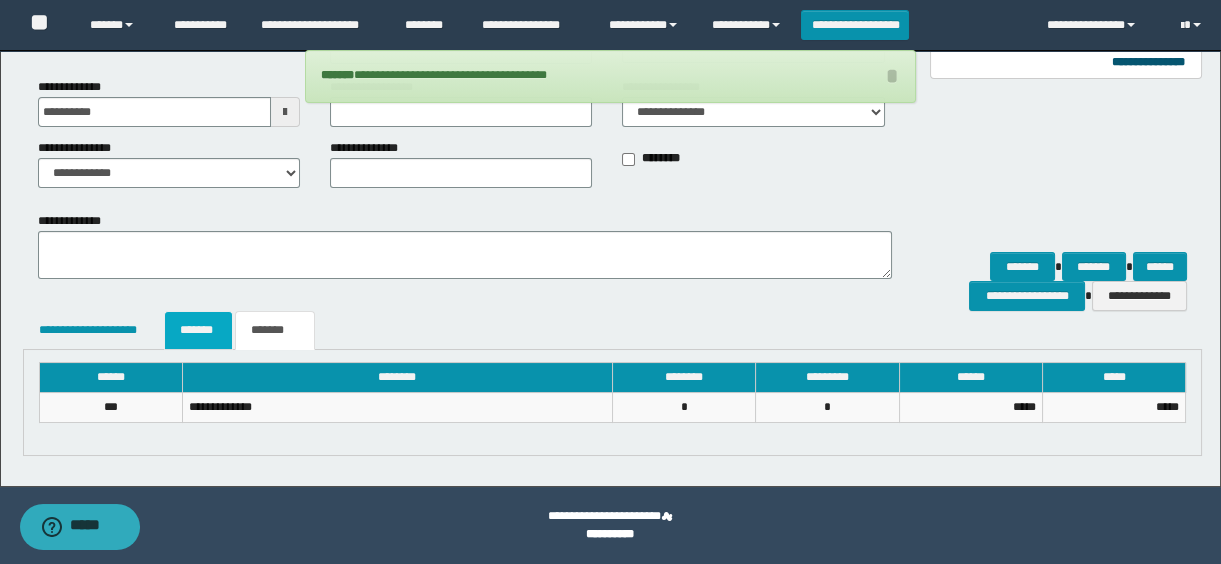 click on "*******" at bounding box center [198, 330] 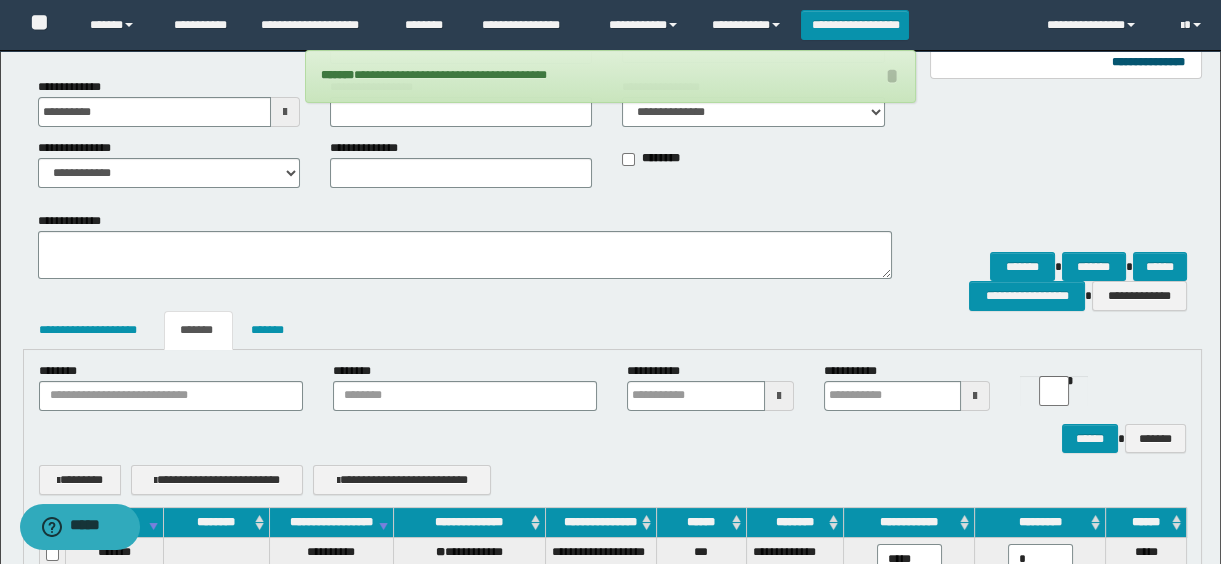 scroll, scrollTop: 348, scrollLeft: 0, axis: vertical 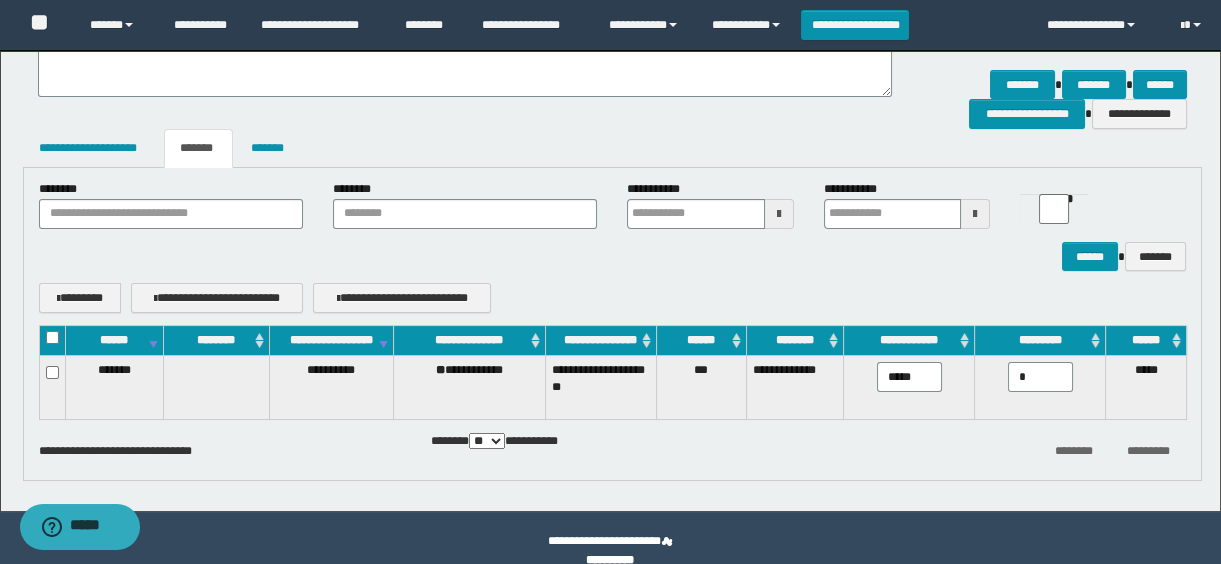 click on "**********" at bounding box center [331, 388] 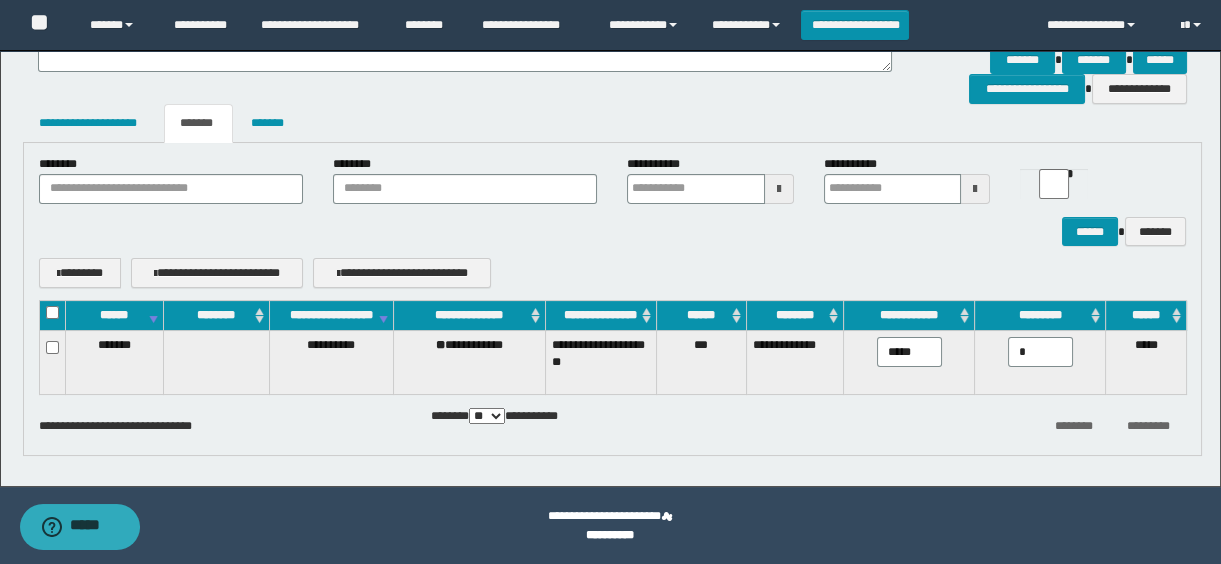 scroll, scrollTop: 191, scrollLeft: 0, axis: vertical 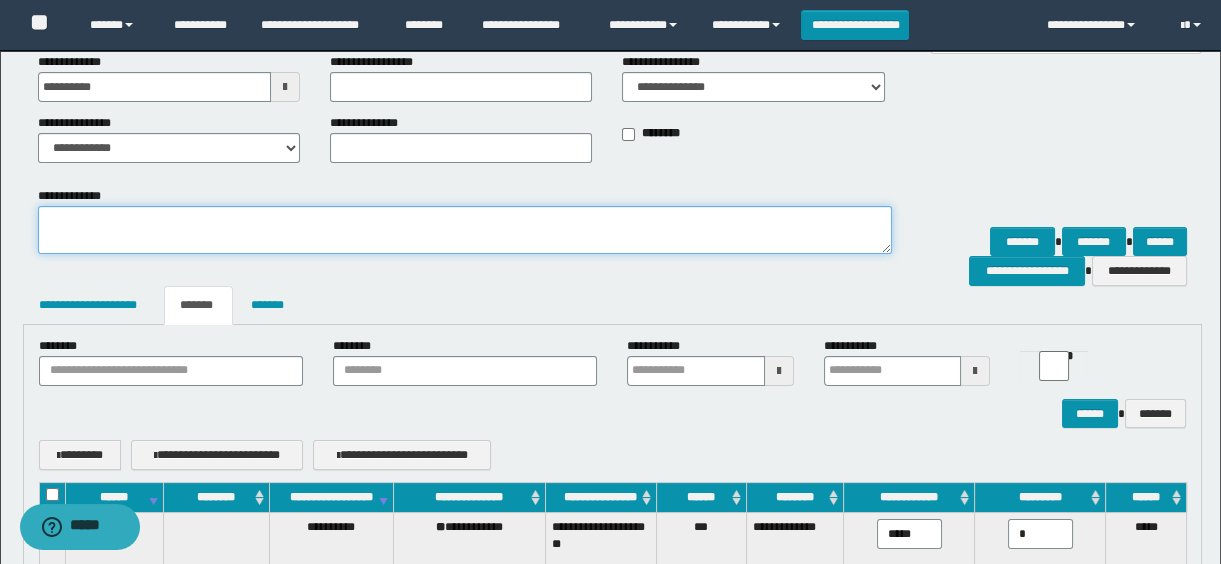 click on "**********" at bounding box center [465, 230] 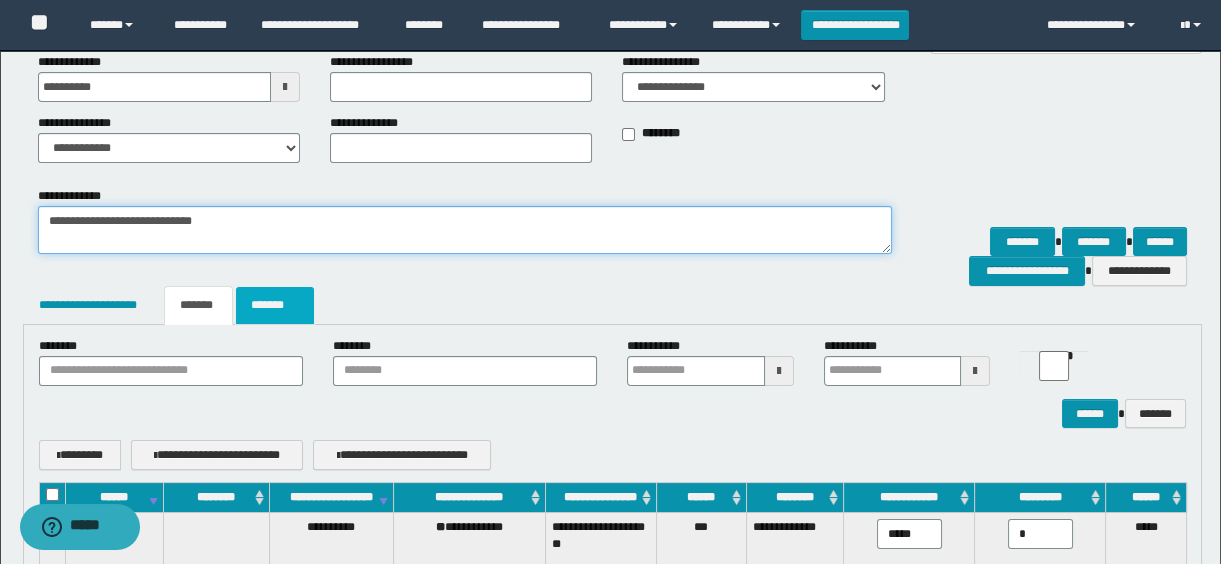 type on "**********" 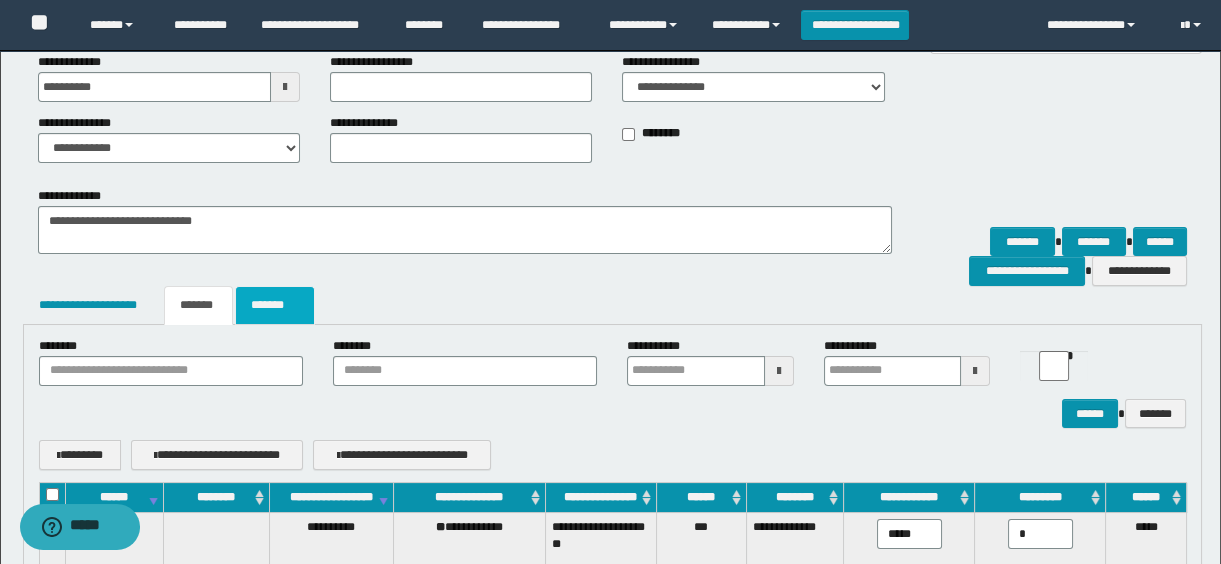 click on "*******" at bounding box center [275, 305] 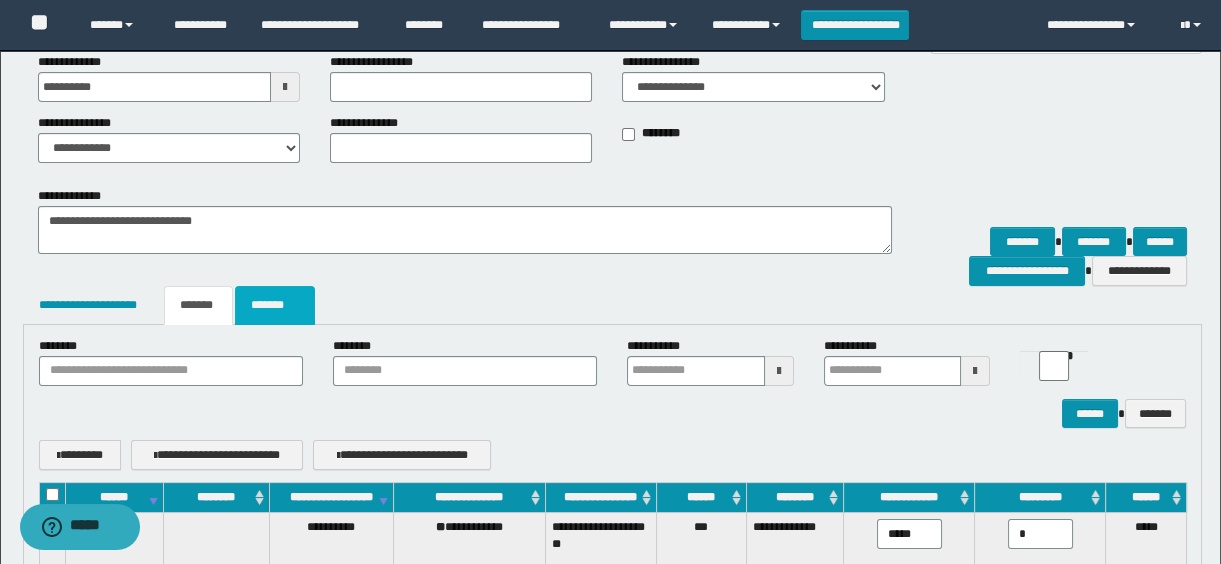 scroll, scrollTop: 166, scrollLeft: 0, axis: vertical 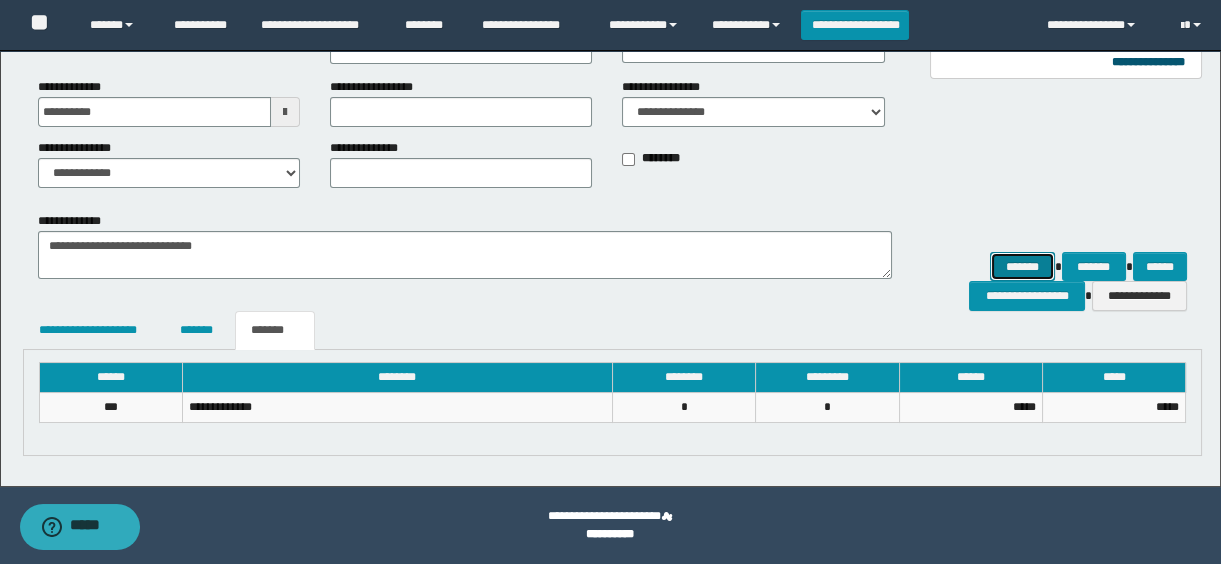 click on "*******" at bounding box center (1022, 267) 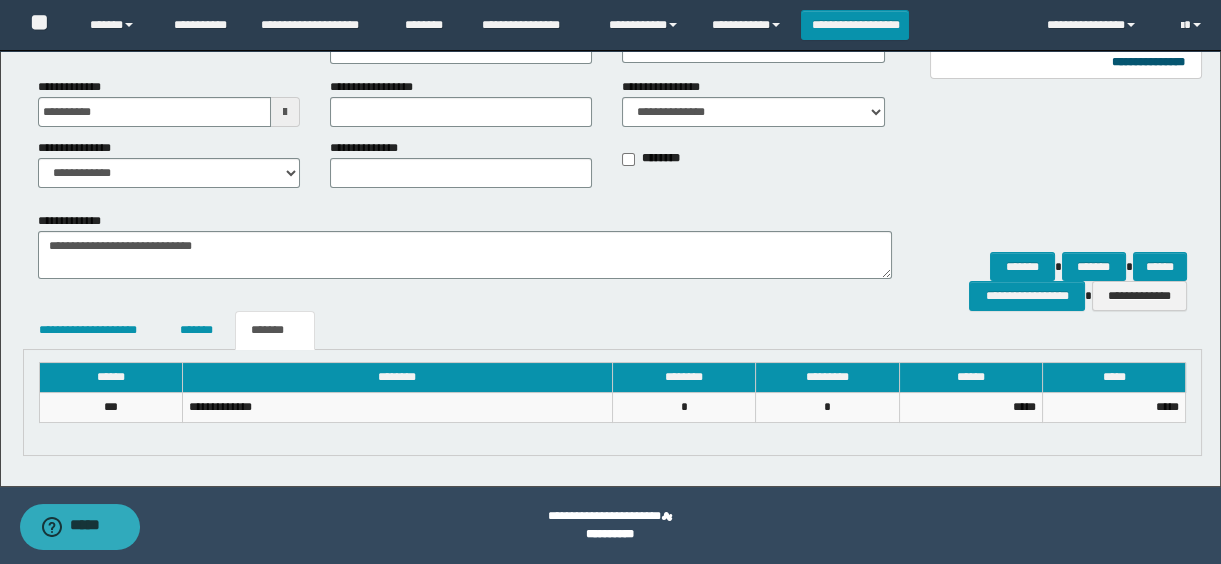 scroll, scrollTop: 0, scrollLeft: 0, axis: both 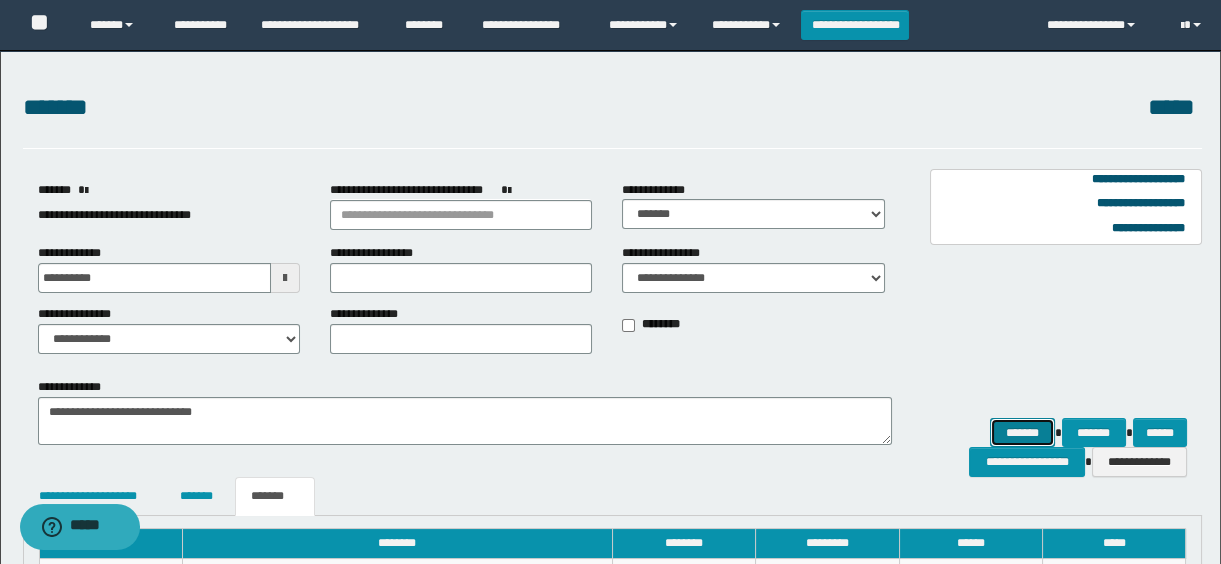 click on "*******" at bounding box center [1022, 433] 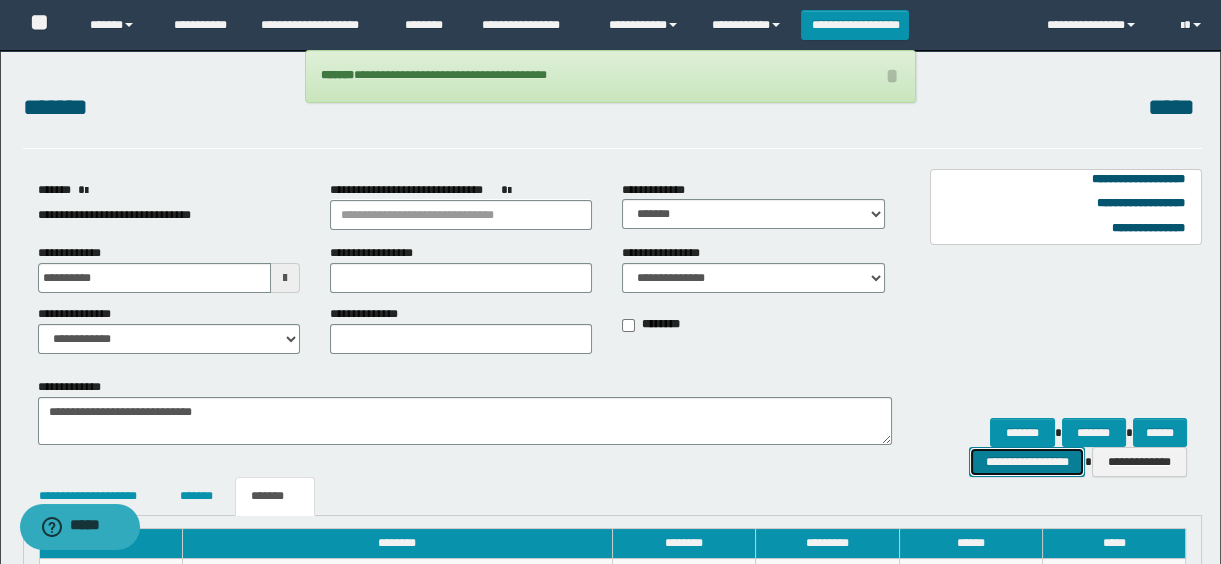 click on "**********" at bounding box center (1026, 462) 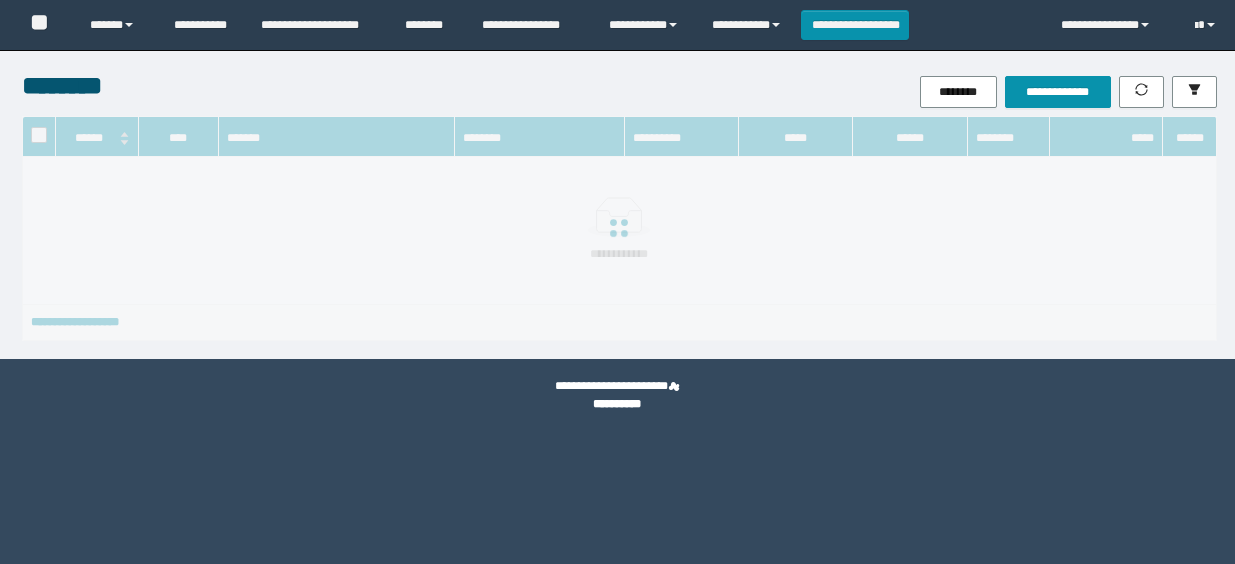 scroll, scrollTop: 0, scrollLeft: 0, axis: both 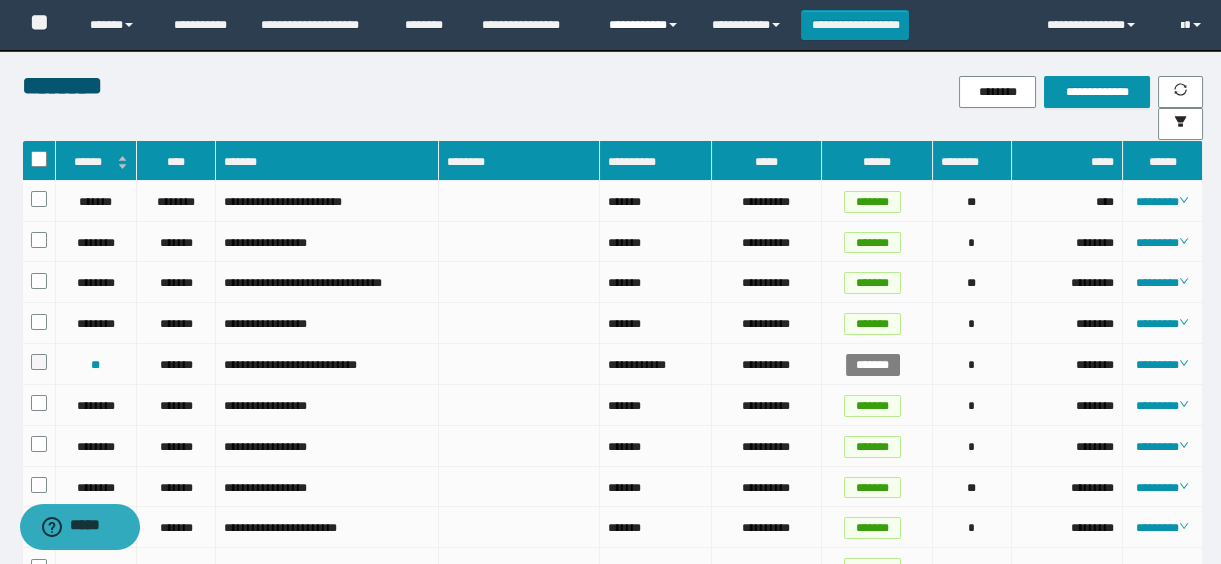 click on "**********" at bounding box center (645, 25) 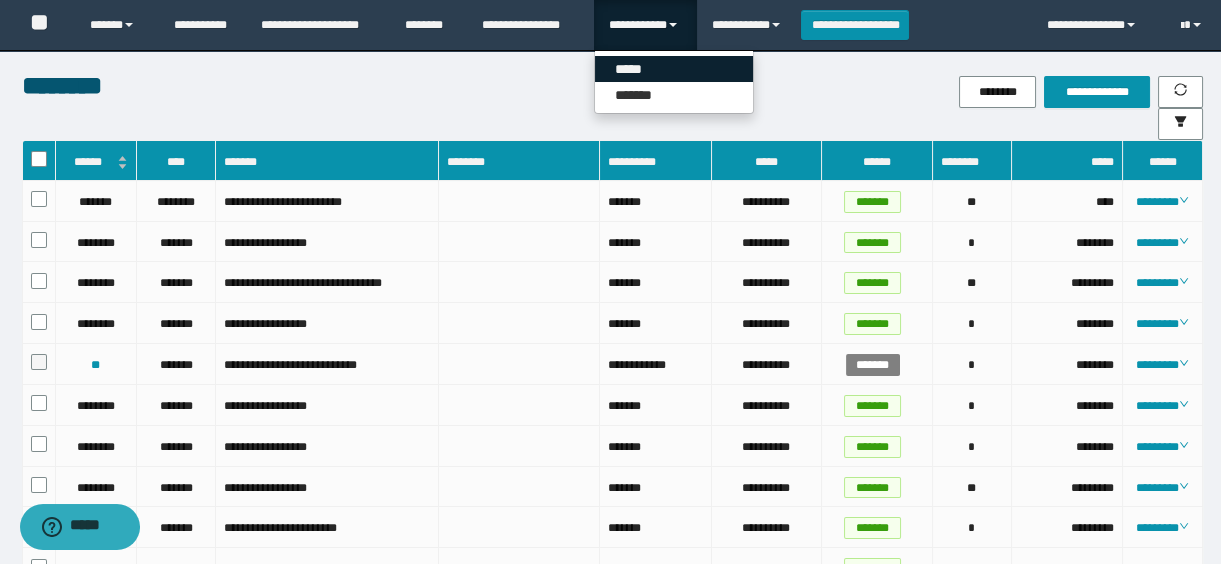 click on "*****" at bounding box center (674, 69) 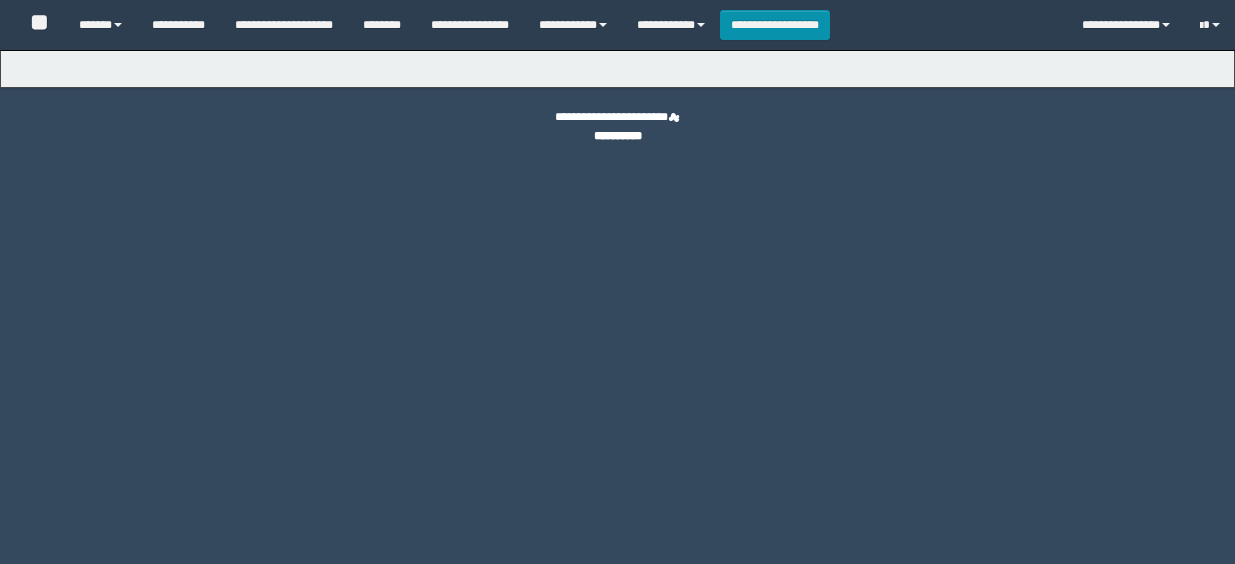 type on "**********" 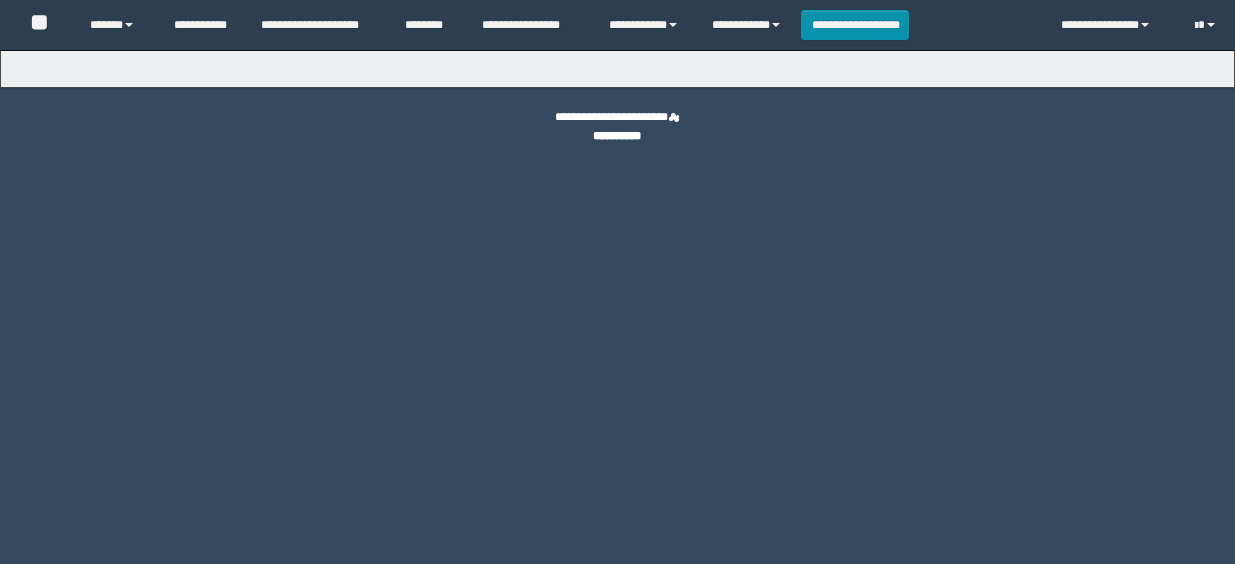 scroll, scrollTop: 0, scrollLeft: 0, axis: both 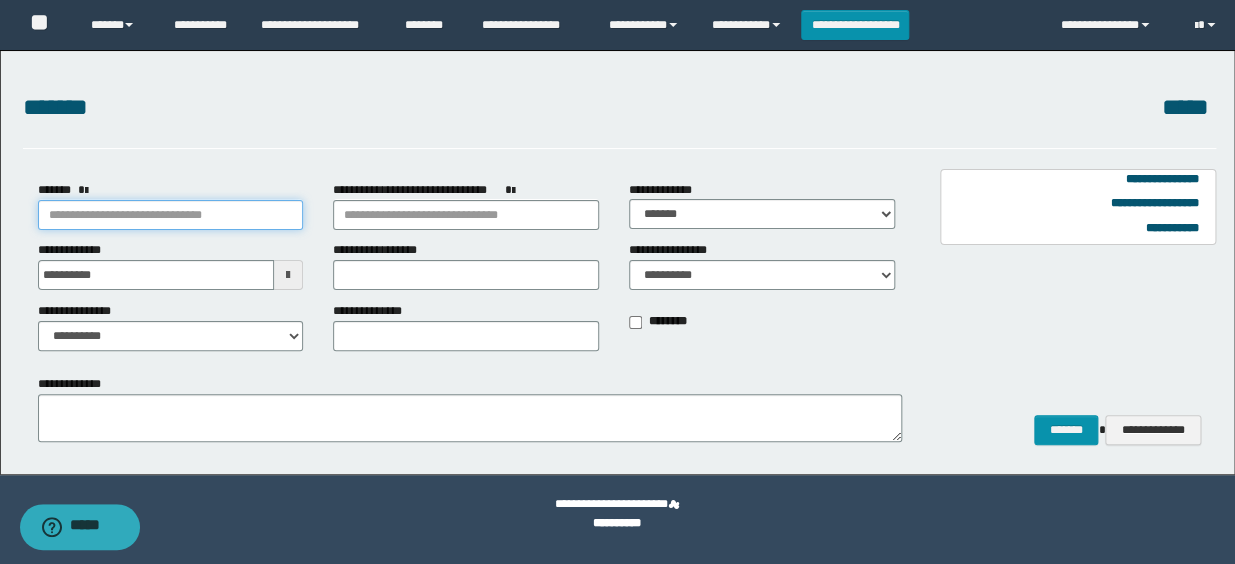 click on "*******" at bounding box center (171, 215) 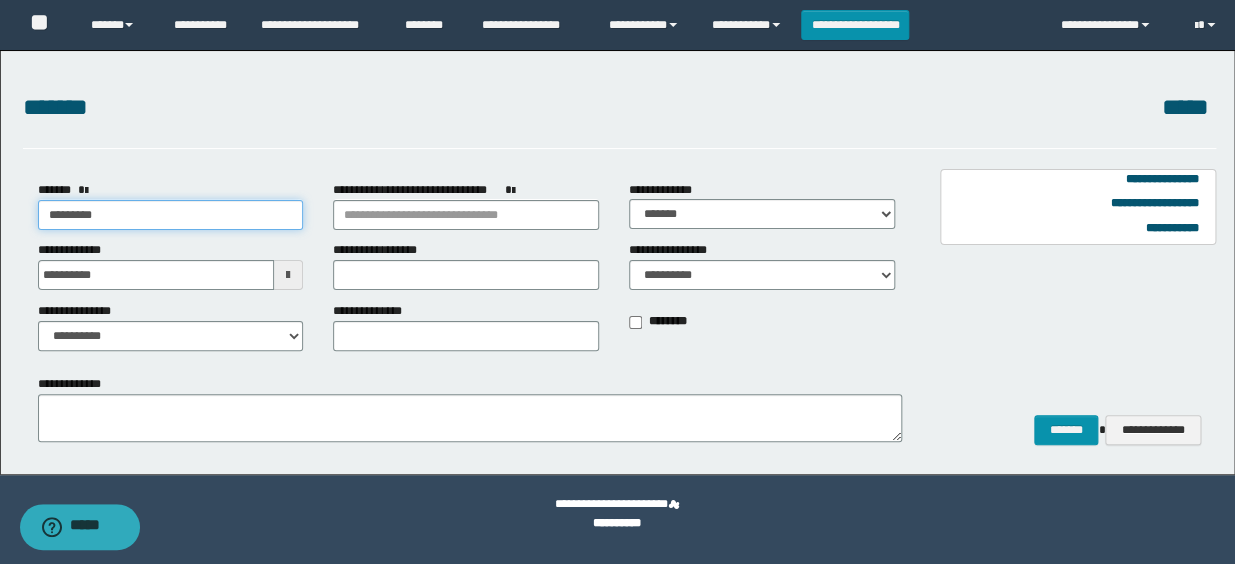 type on "*********" 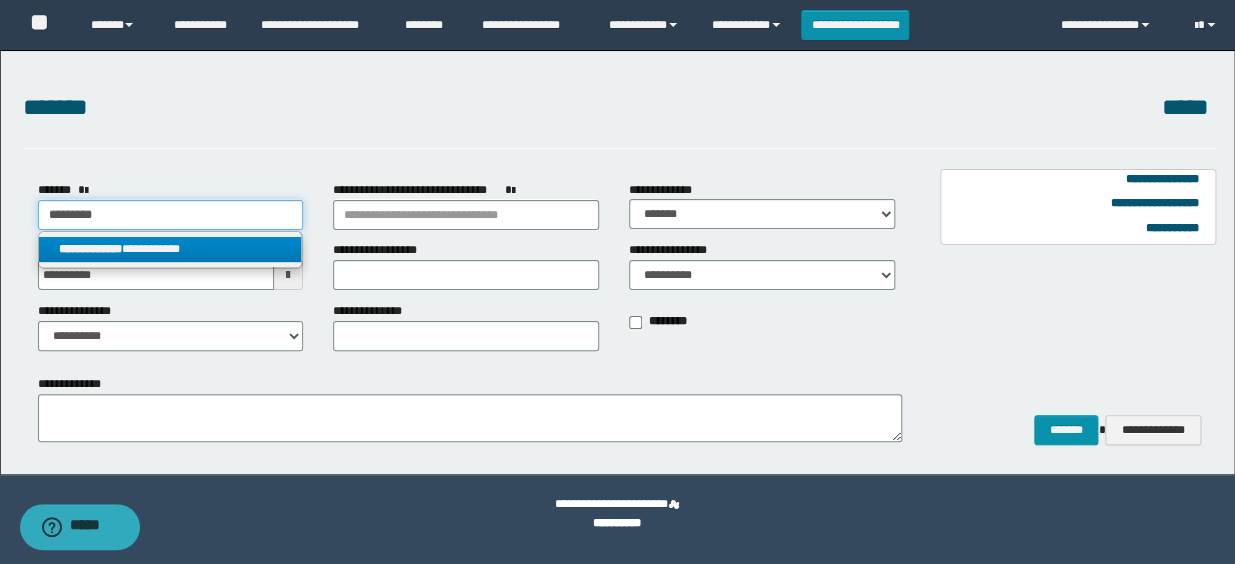 type on "*********" 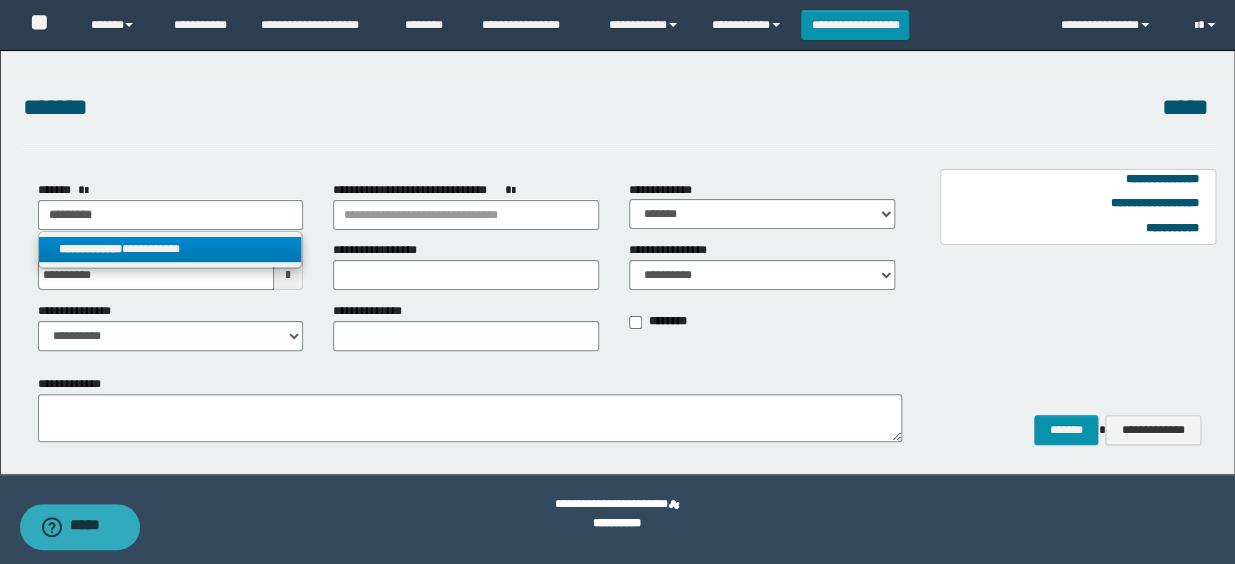 click on "**********" at bounding box center [170, 249] 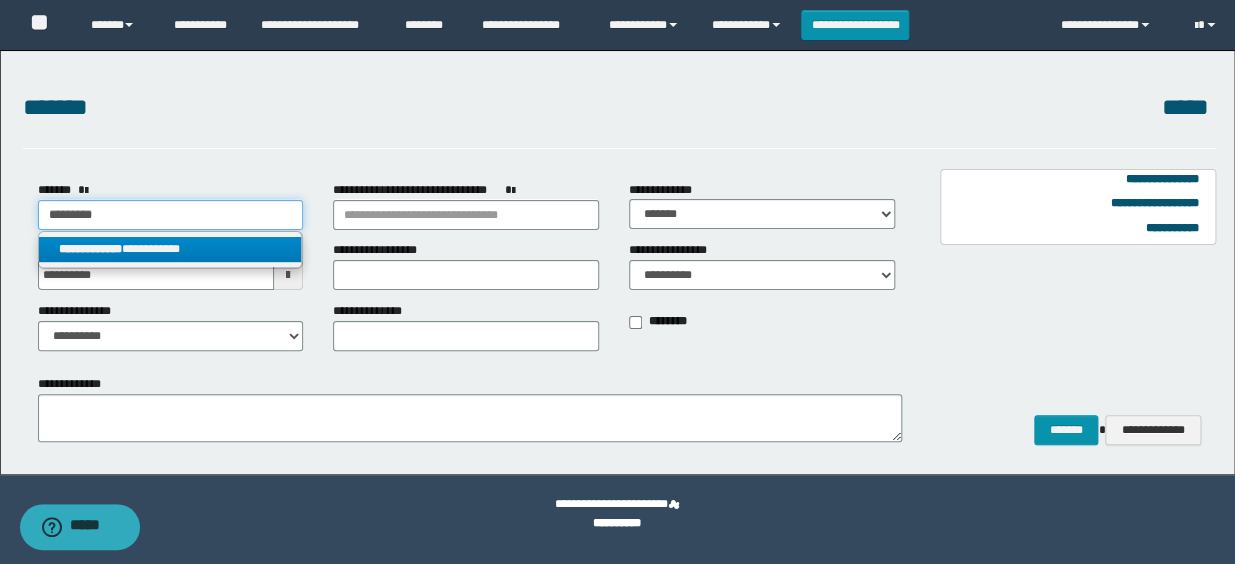 select on "*" 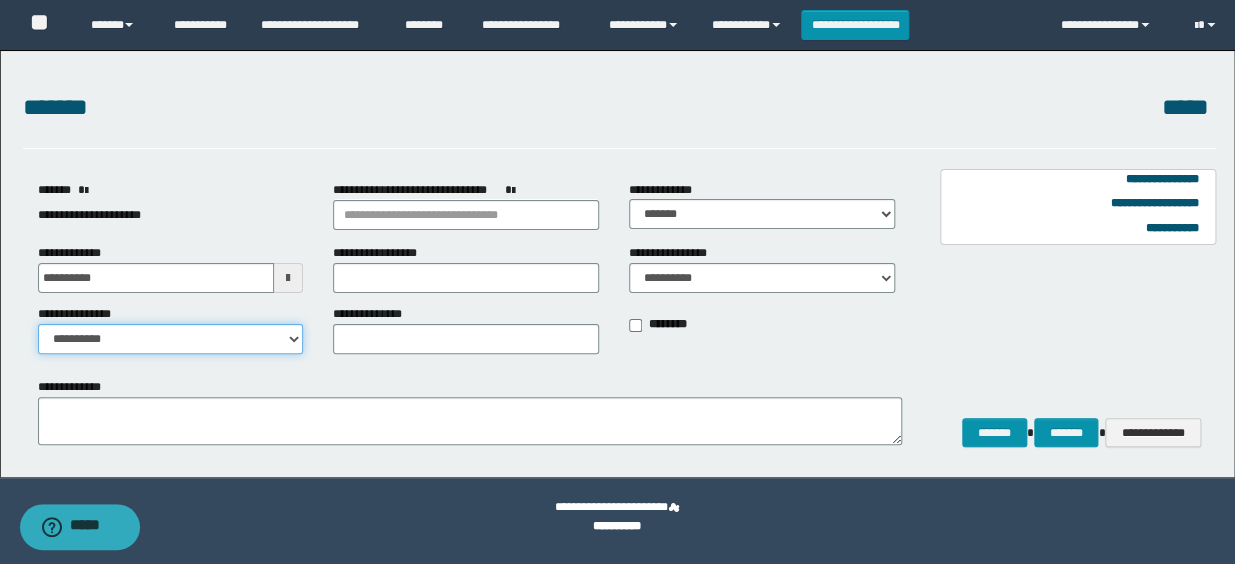 click on "**********" at bounding box center (171, 339) 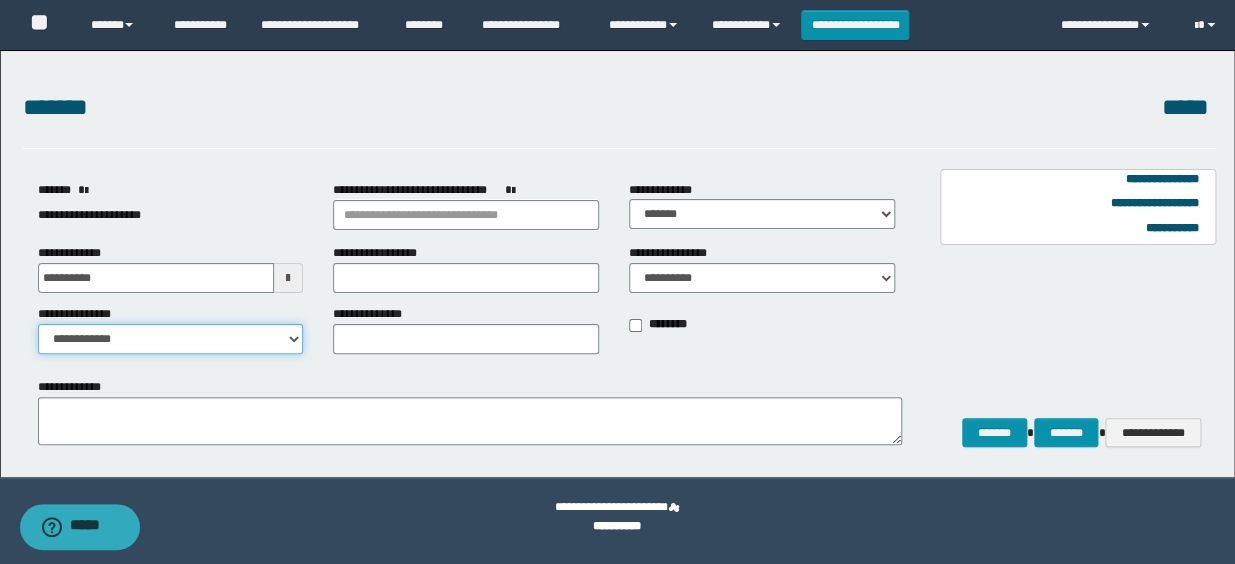 click on "**********" at bounding box center (171, 339) 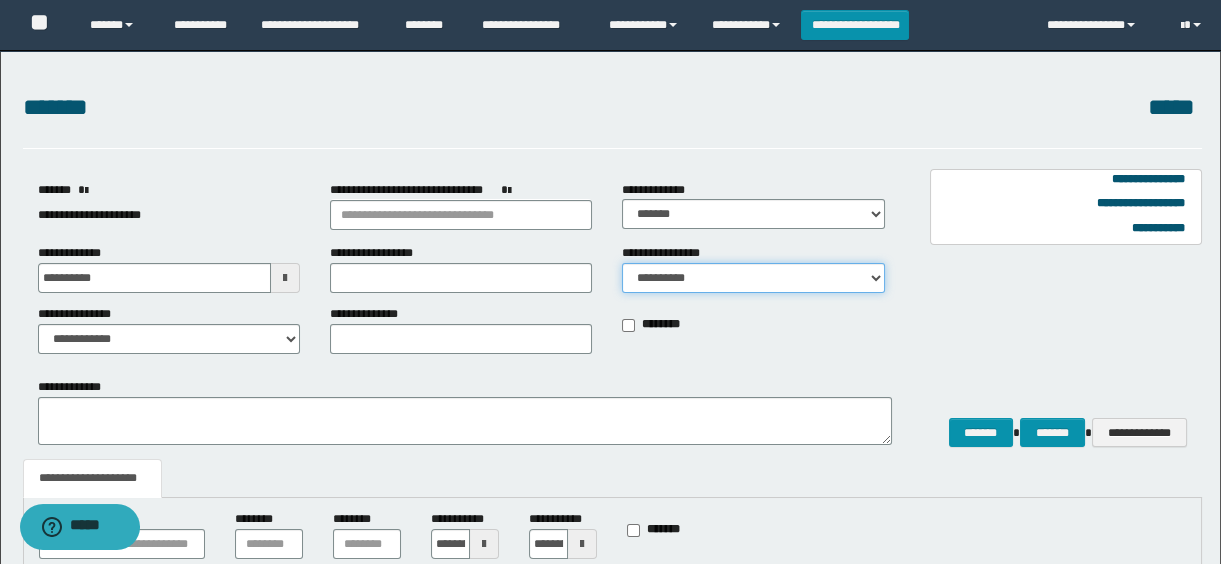 click on "**********" at bounding box center (753, 278) 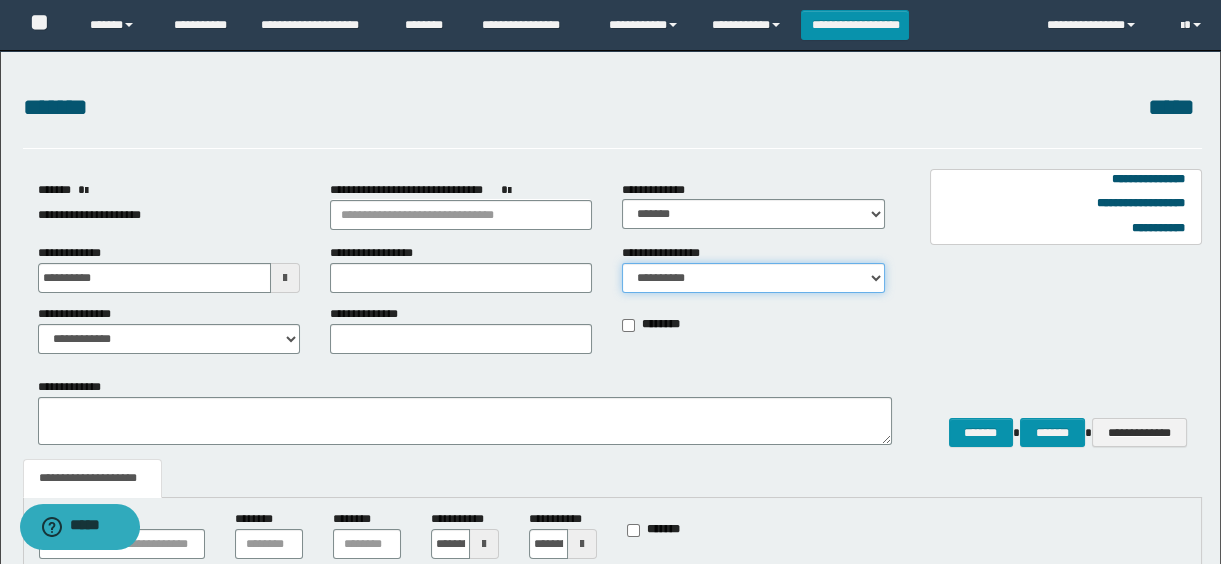 select on "*" 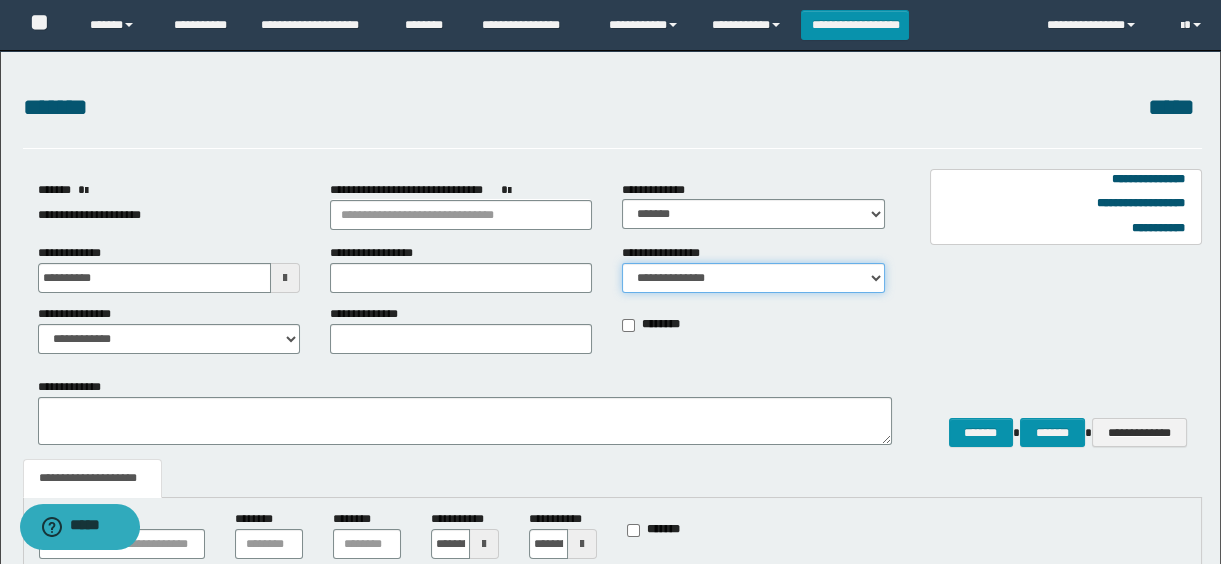 scroll, scrollTop: 442, scrollLeft: 0, axis: vertical 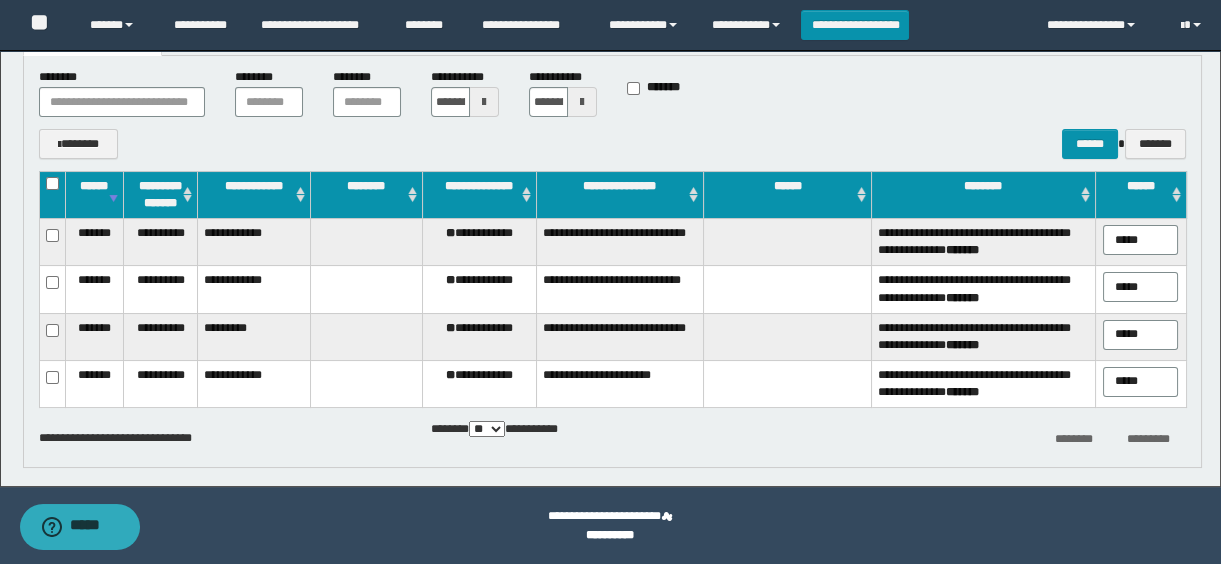 click at bounding box center (52, 194) 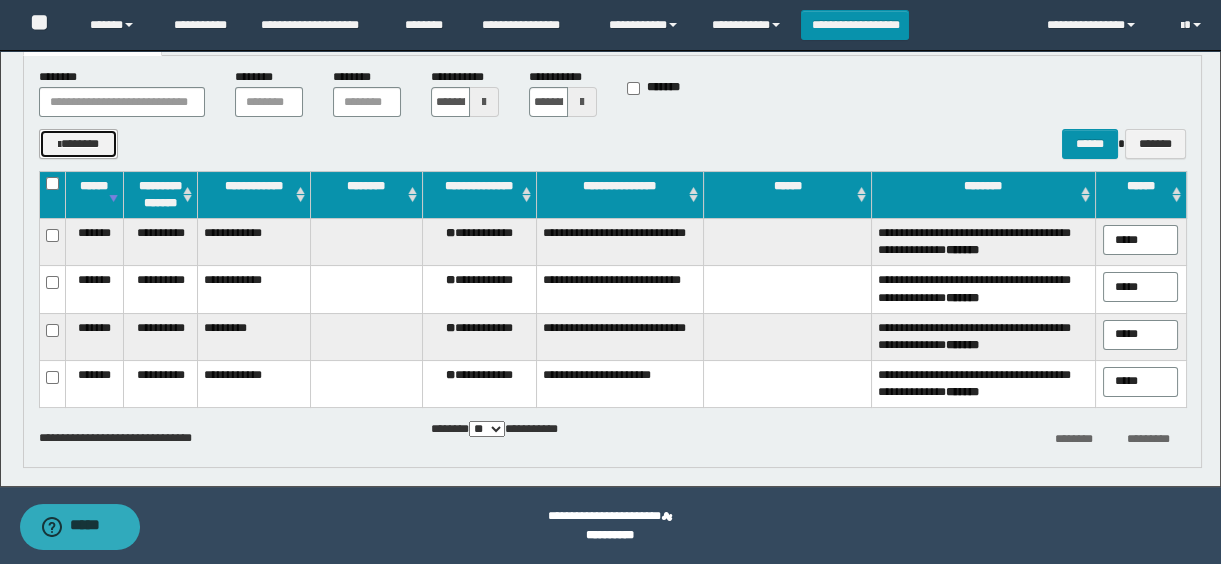 click on "*******" at bounding box center (79, 144) 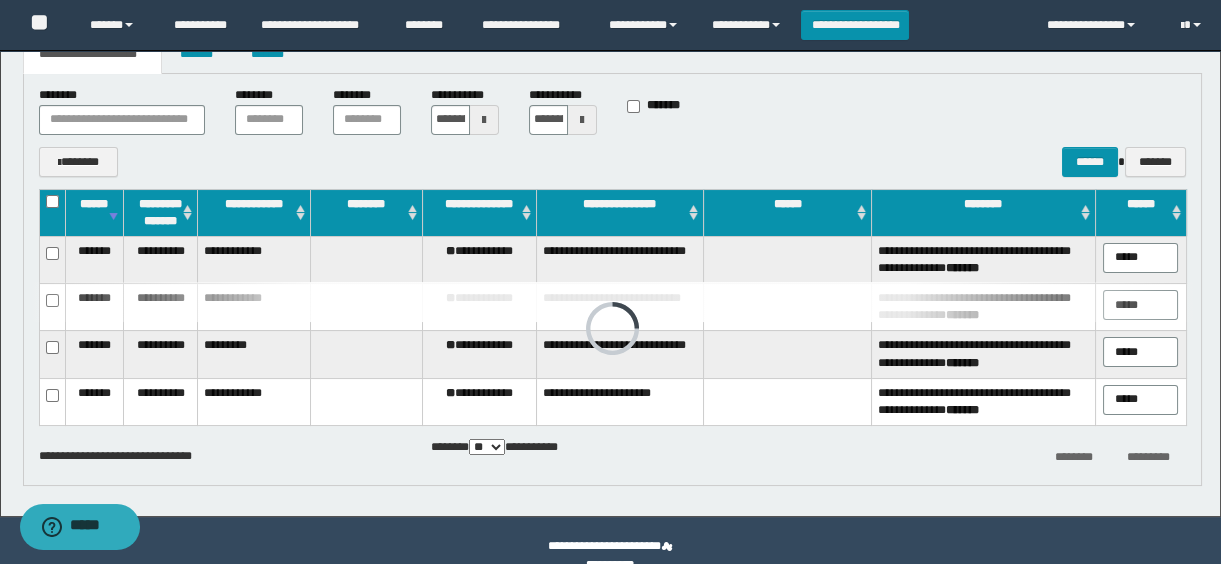 scroll, scrollTop: 170, scrollLeft: 0, axis: vertical 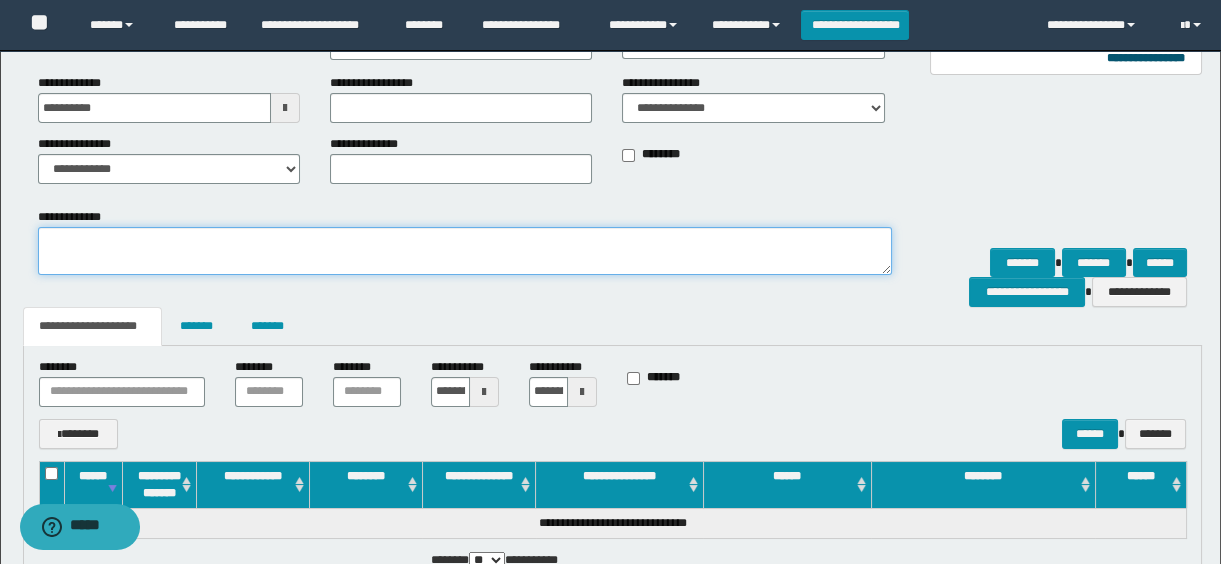 click on "**********" at bounding box center (465, 251) 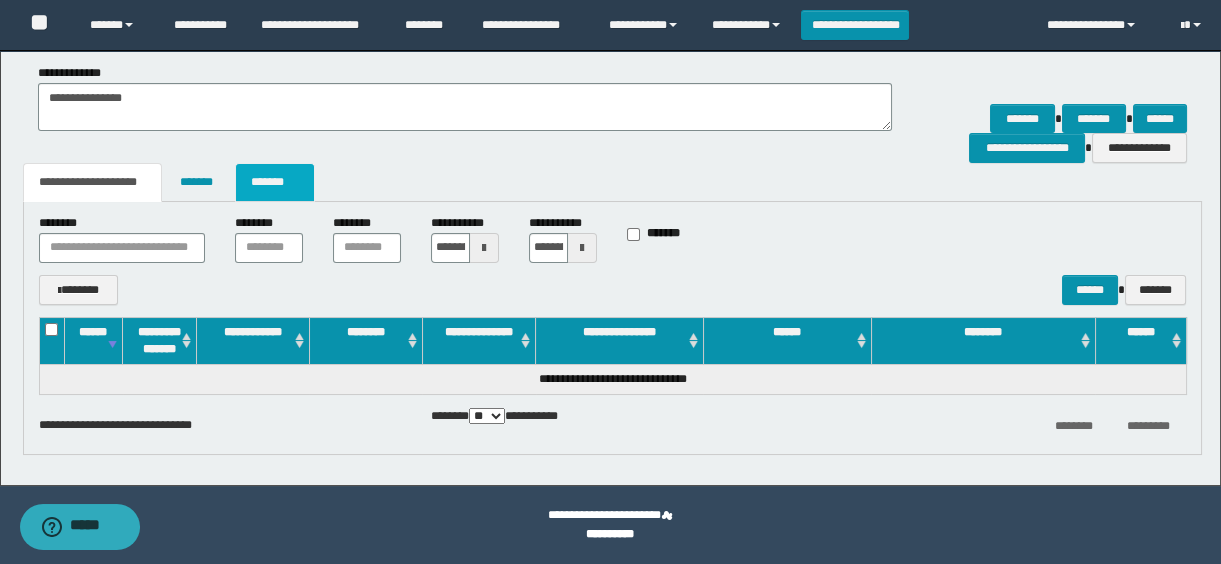 click on "*******" at bounding box center [275, 182] 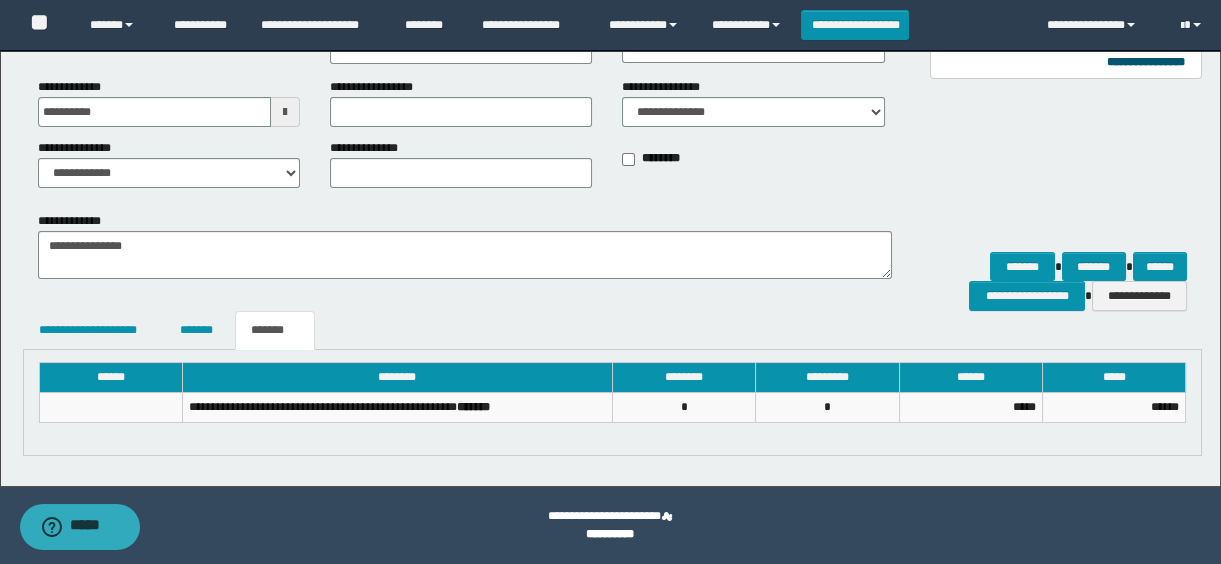 scroll, scrollTop: 166, scrollLeft: 0, axis: vertical 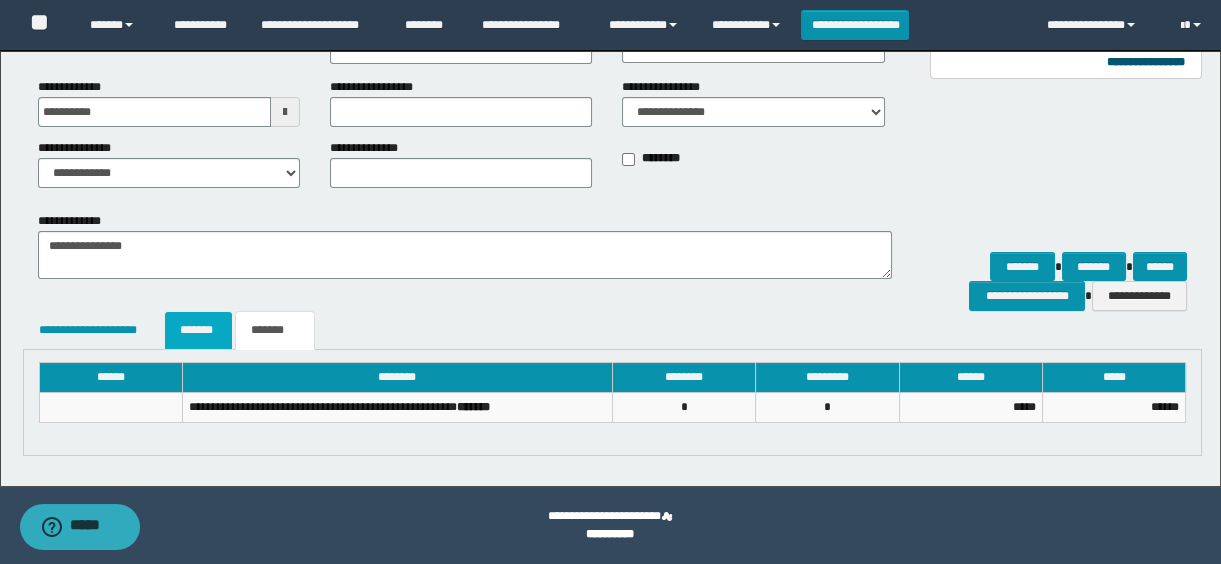 click on "*******" at bounding box center [198, 330] 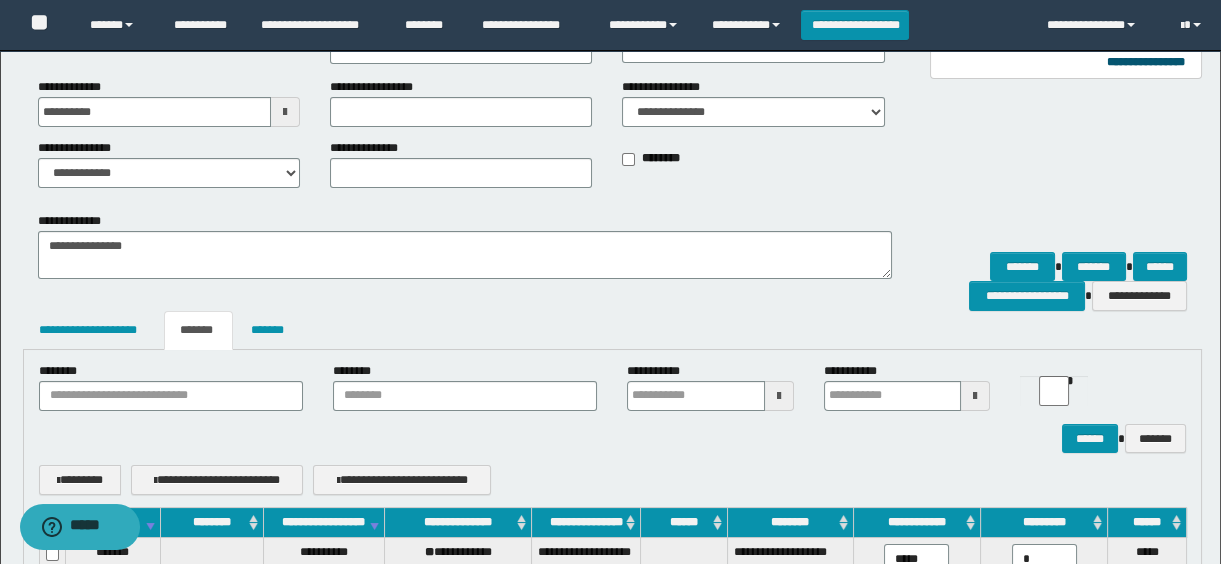 scroll, scrollTop: 583, scrollLeft: 0, axis: vertical 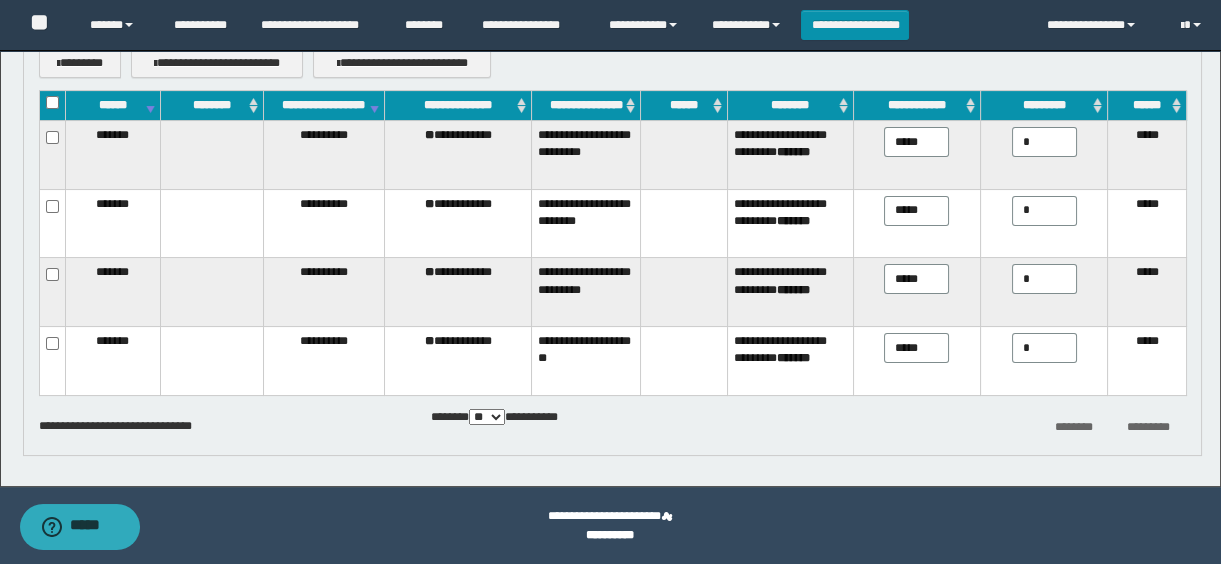 click on "**********" at bounding box center [323, 106] 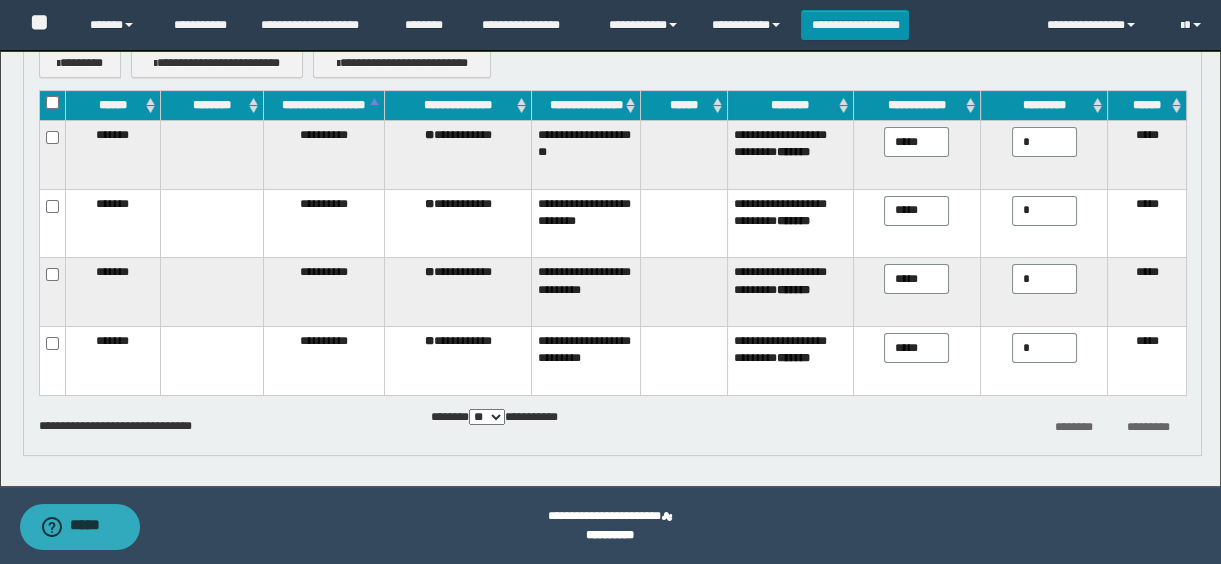scroll, scrollTop: 129, scrollLeft: 0, axis: vertical 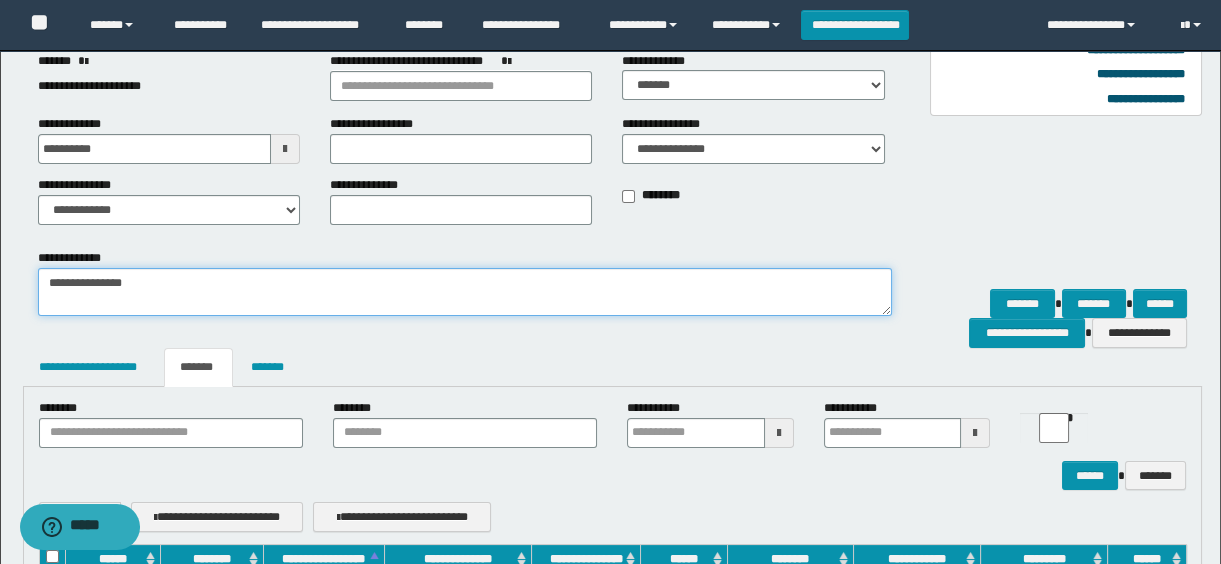 click on "**********" at bounding box center (465, 292) 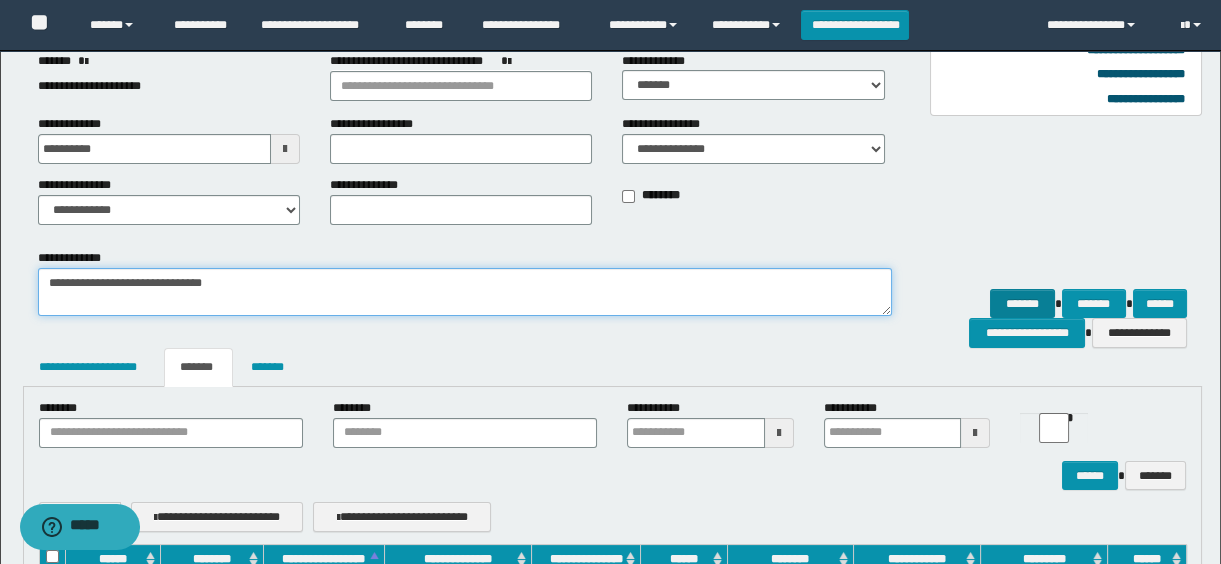 type on "**********" 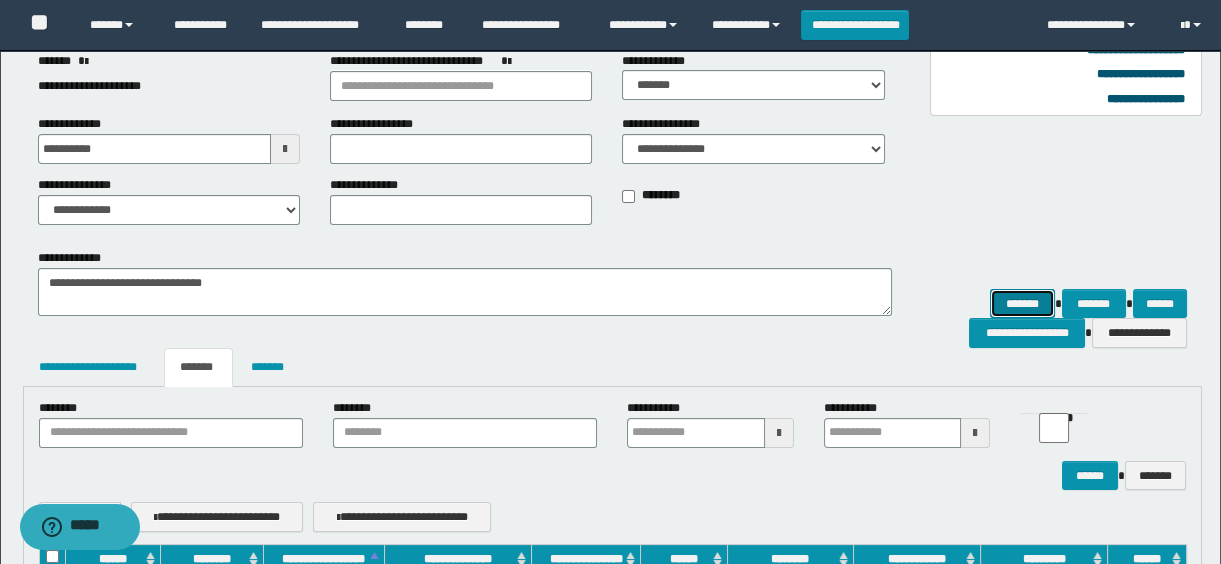 click on "*******" at bounding box center (1022, 304) 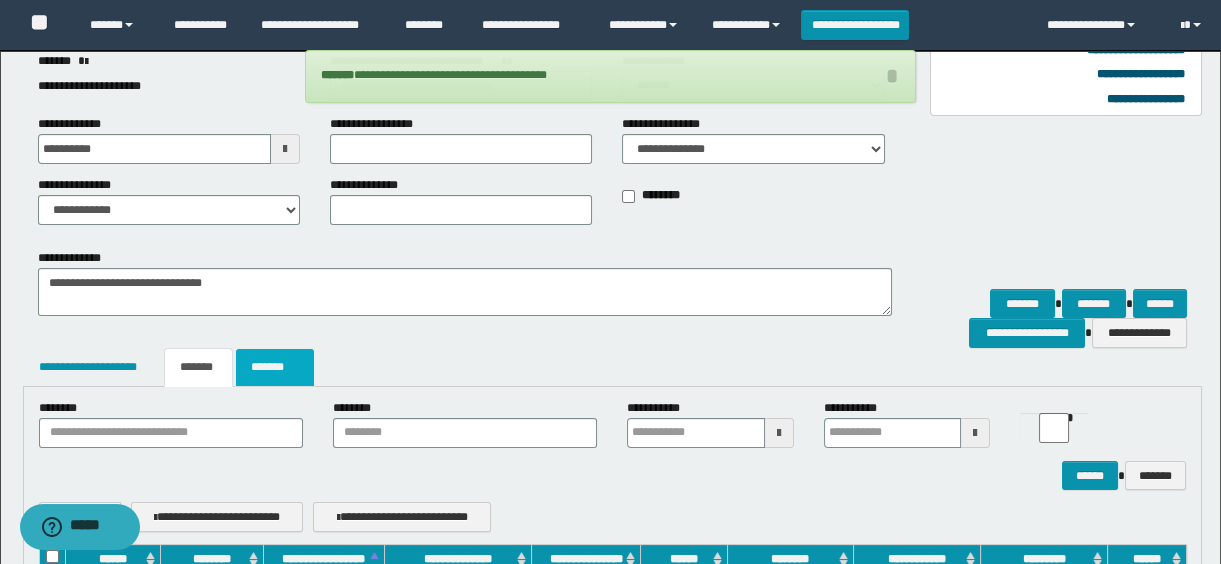 click on "*******" at bounding box center (275, 367) 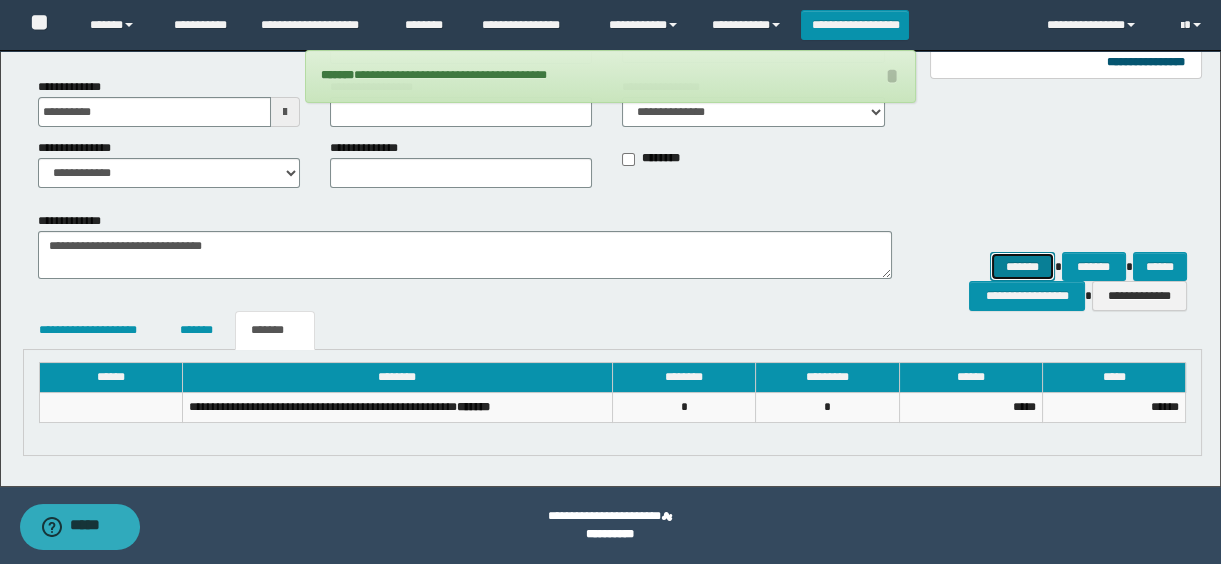 click on "*******" at bounding box center (1022, 267) 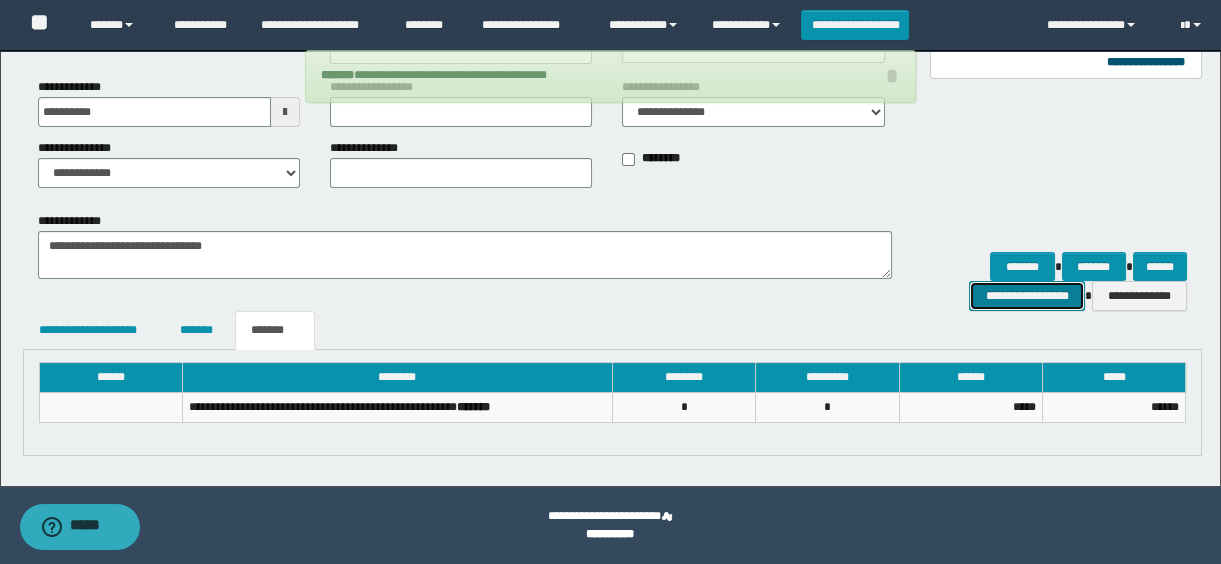 click on "**********" at bounding box center [1026, 296] 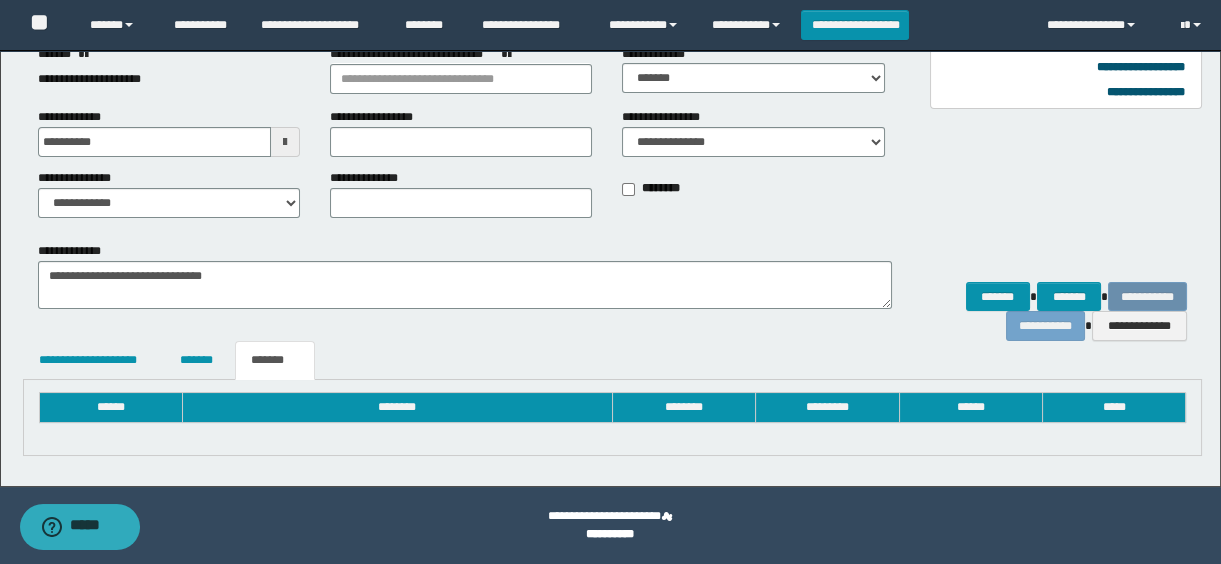 scroll, scrollTop: 166, scrollLeft: 0, axis: vertical 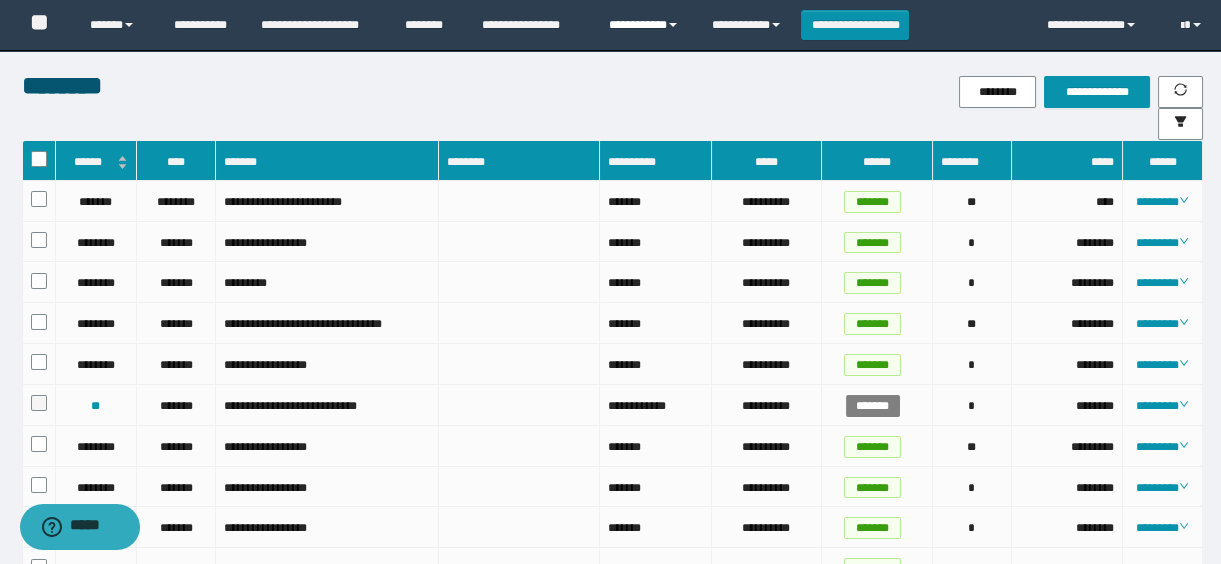 click on "**********" at bounding box center (645, 25) 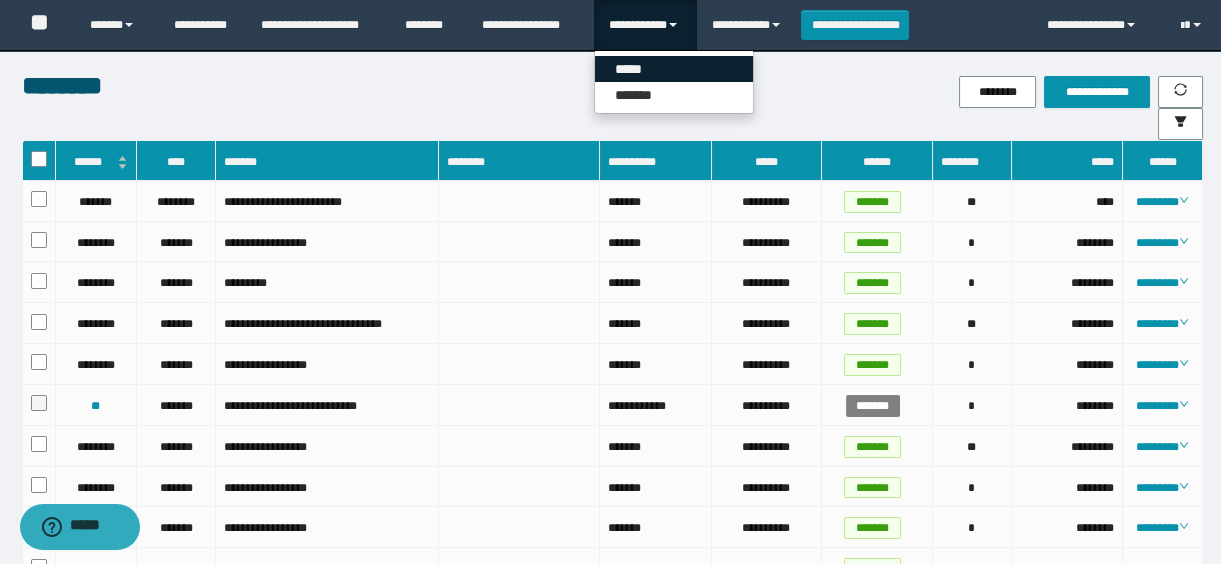 click on "*****" at bounding box center (674, 69) 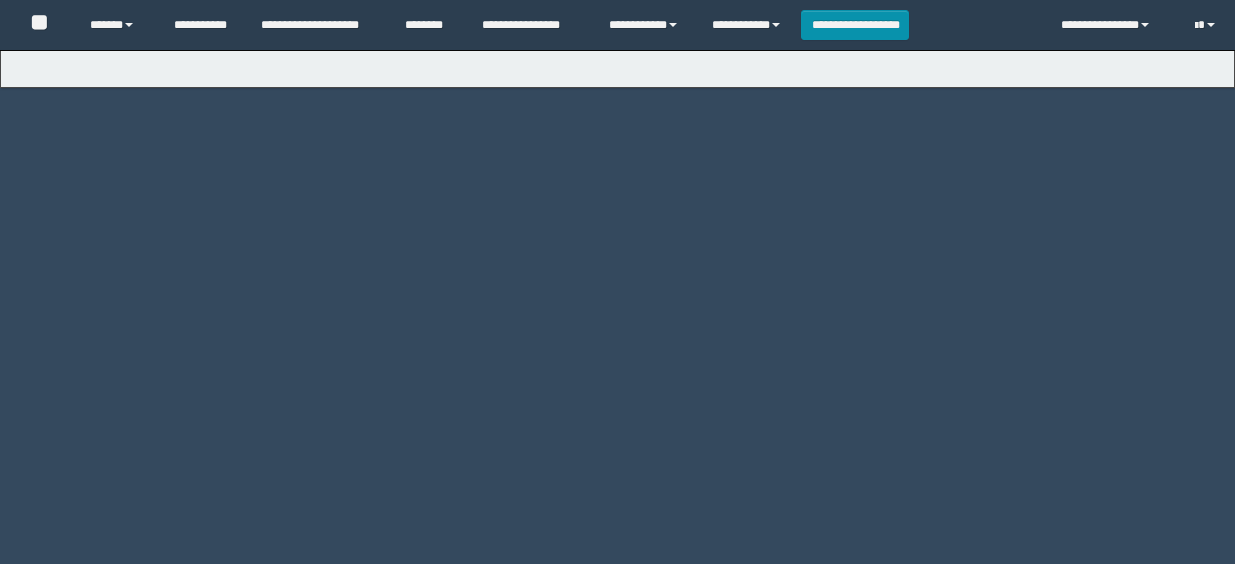 scroll, scrollTop: 0, scrollLeft: 0, axis: both 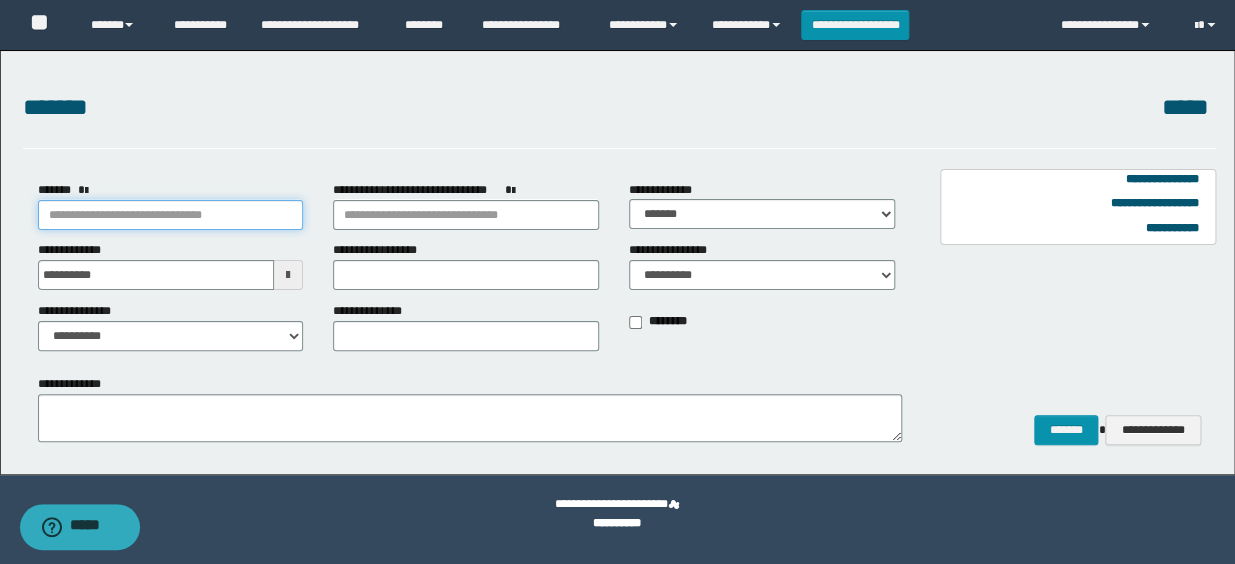 click on "*******" at bounding box center (171, 215) 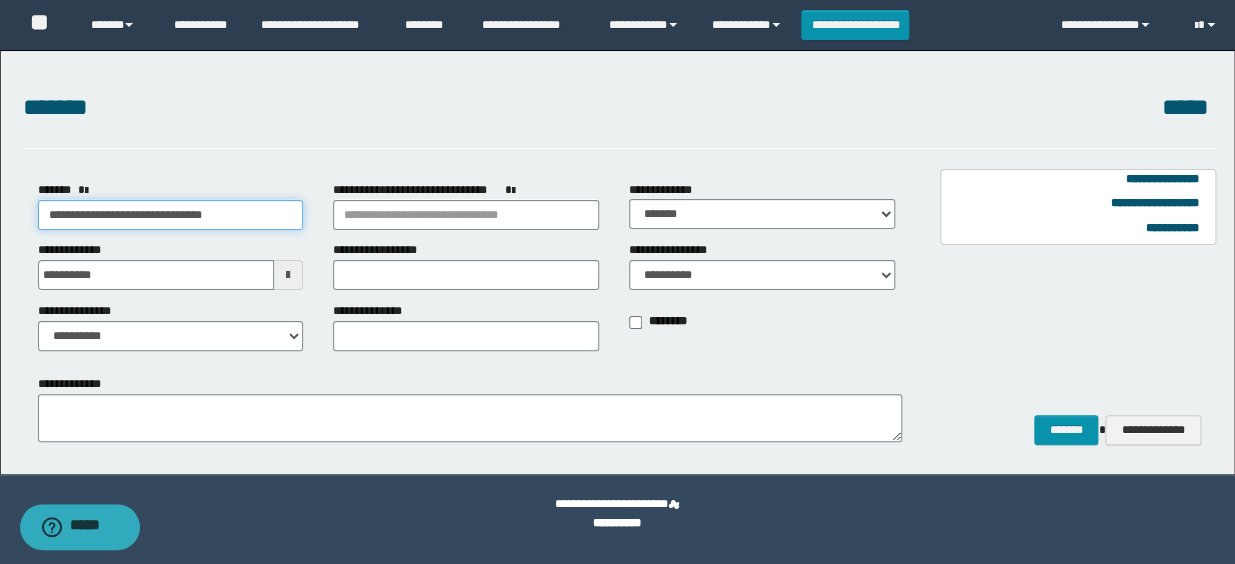 type on "**********" 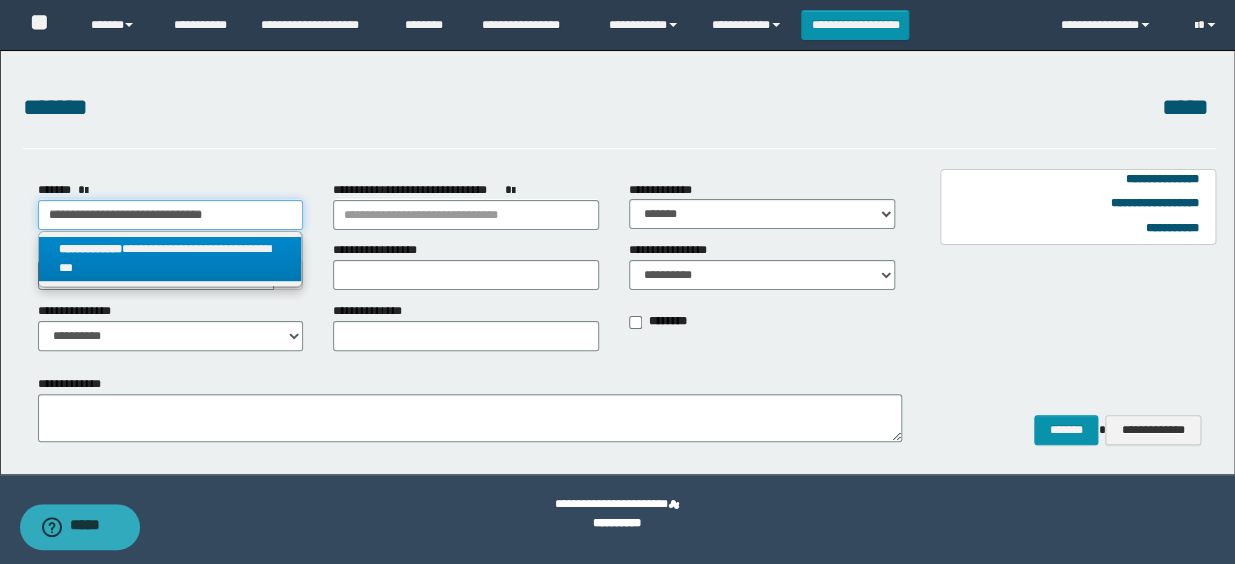 type on "**********" 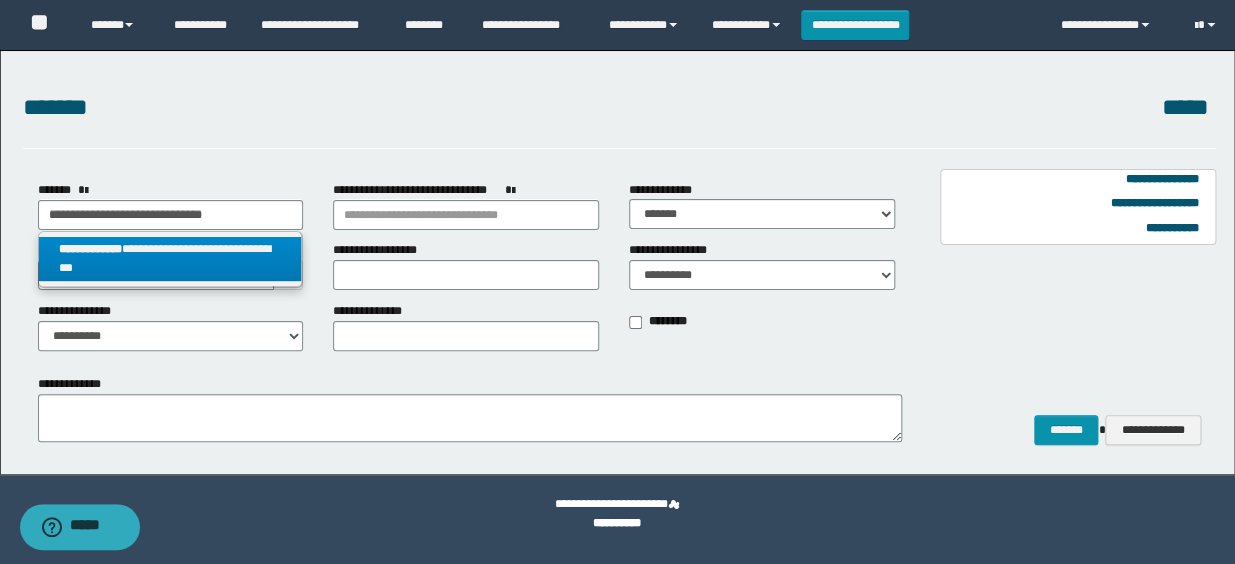 click on "**********" at bounding box center (170, 259) 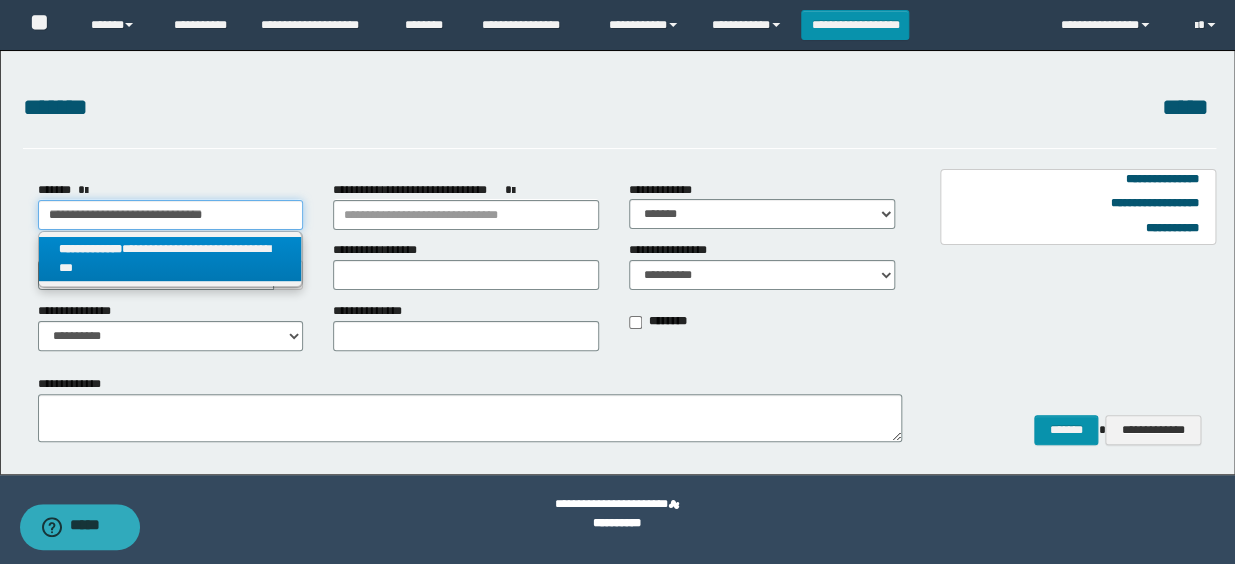 select on "*" 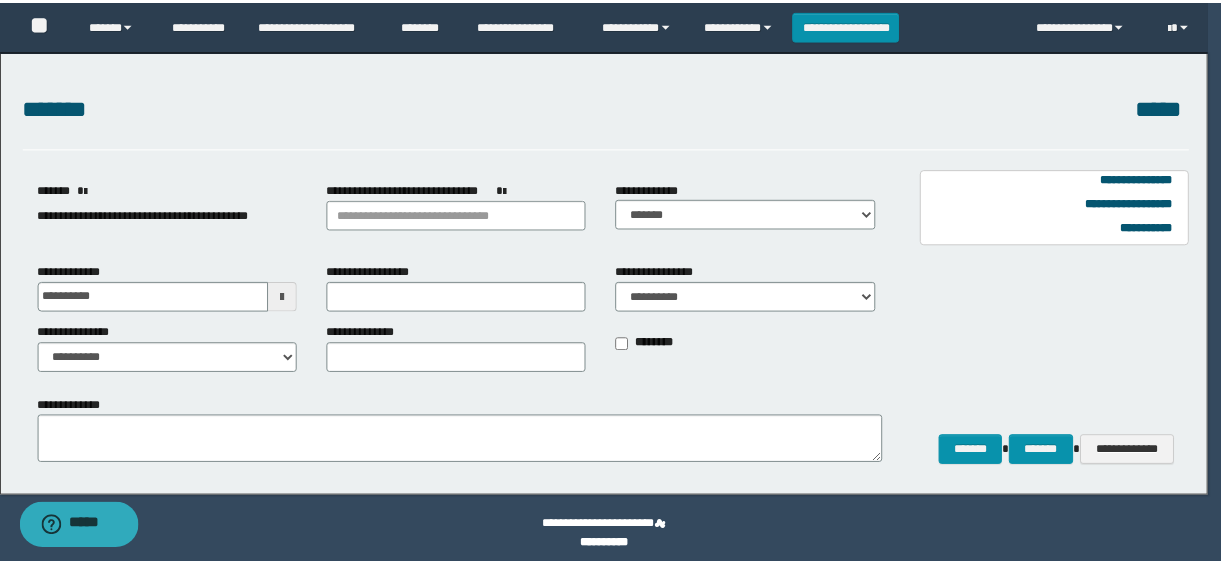 scroll, scrollTop: 0, scrollLeft: 0, axis: both 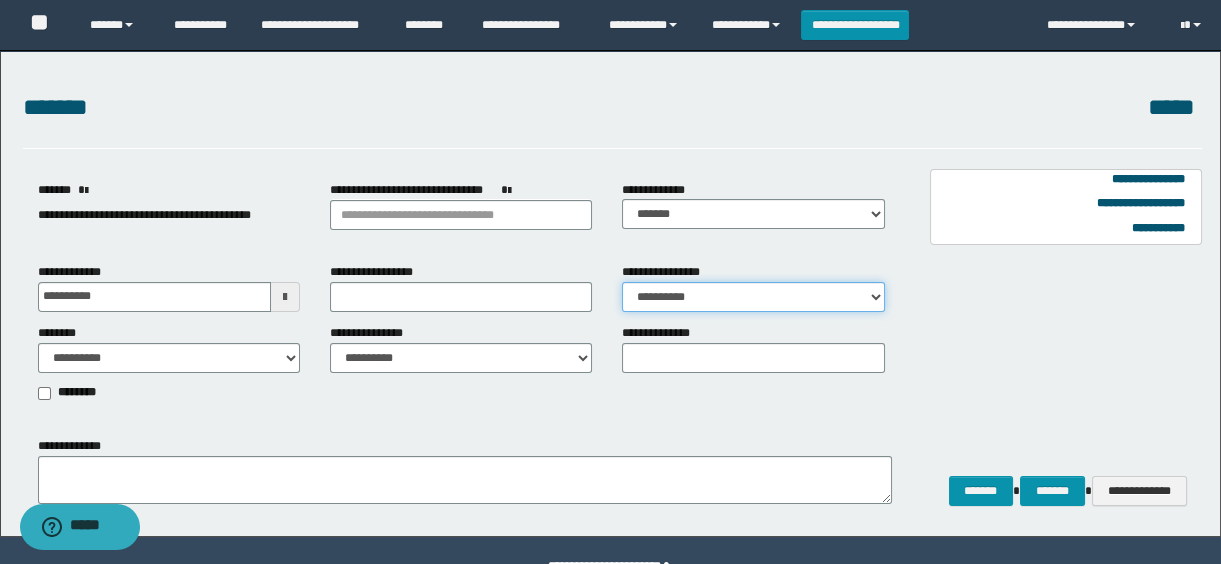 drag, startPoint x: 703, startPoint y: 293, endPoint x: 700, endPoint y: 324, distance: 31.144823 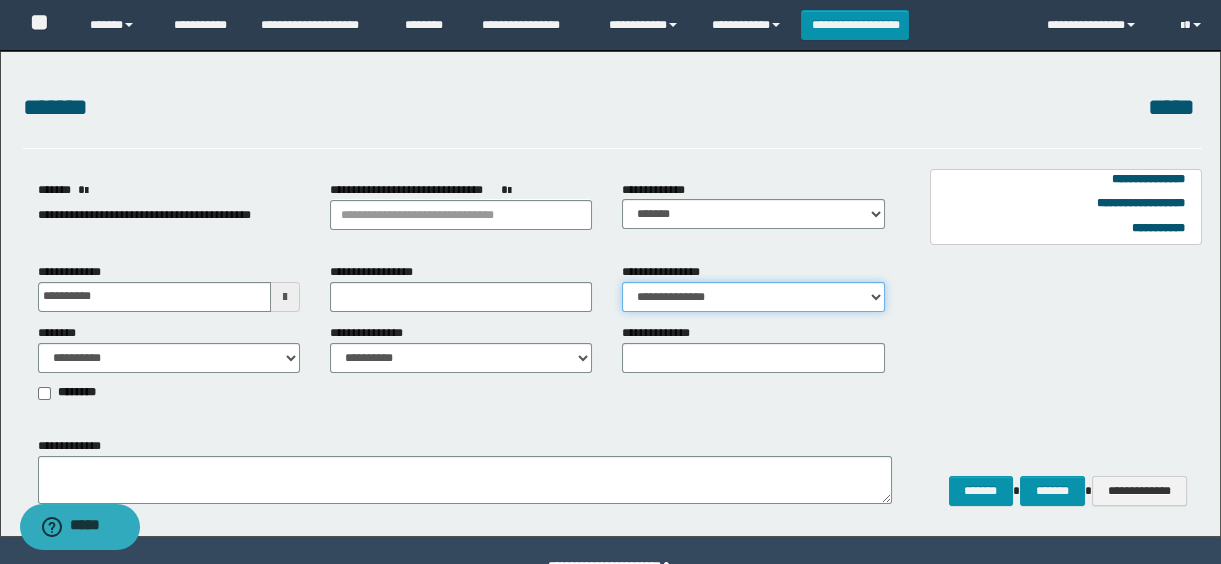 scroll, scrollTop: 50, scrollLeft: 0, axis: vertical 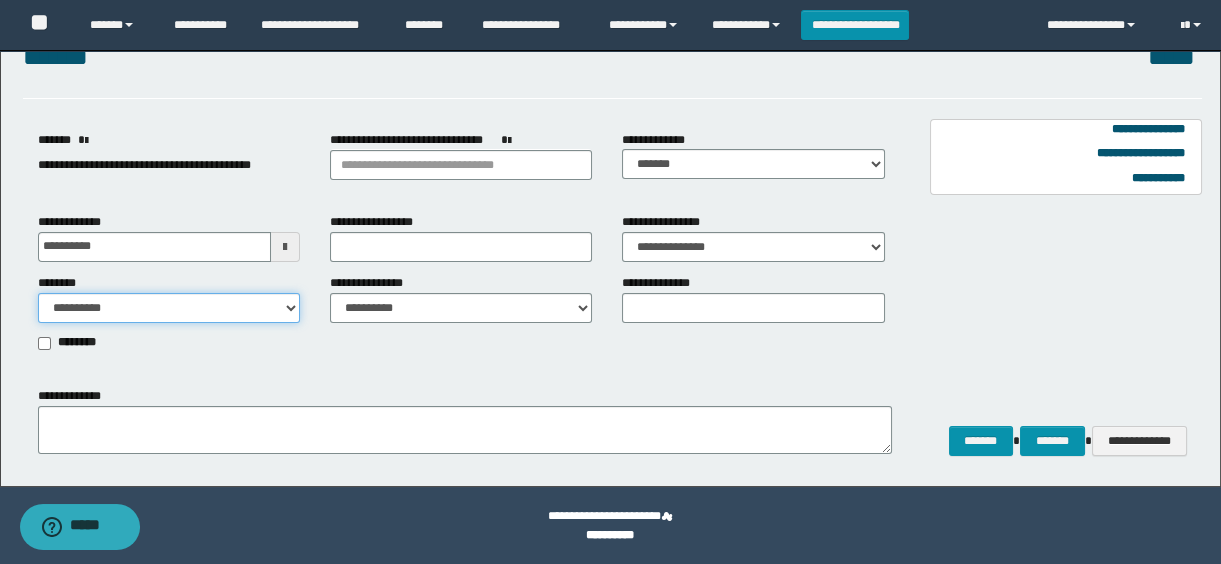 click on "**********" at bounding box center [169, 308] 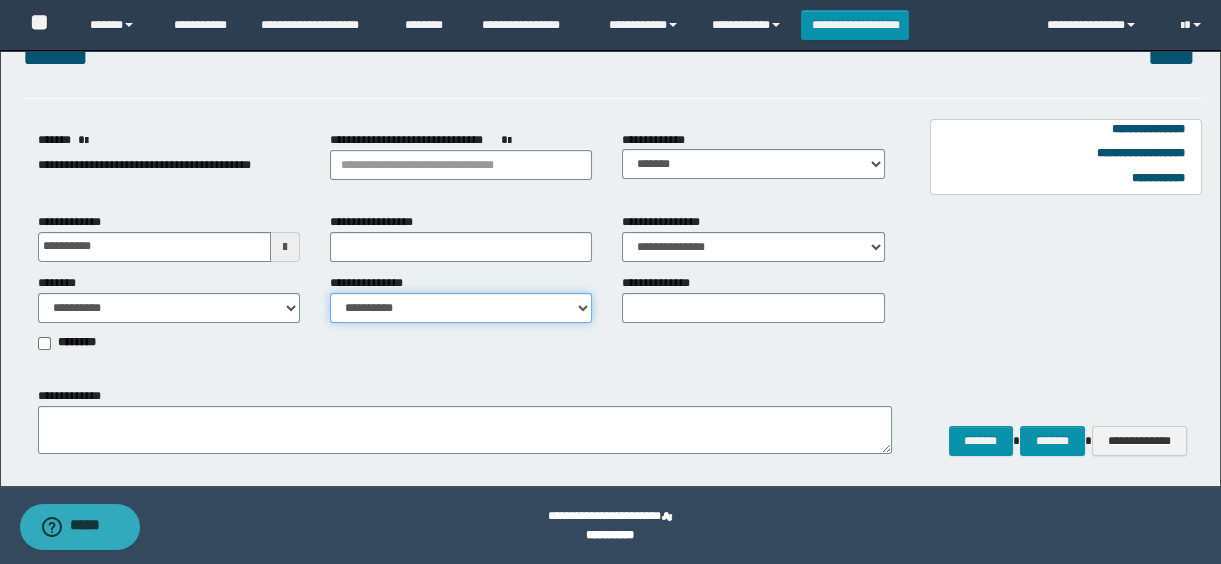 click on "**********" at bounding box center (461, 308) 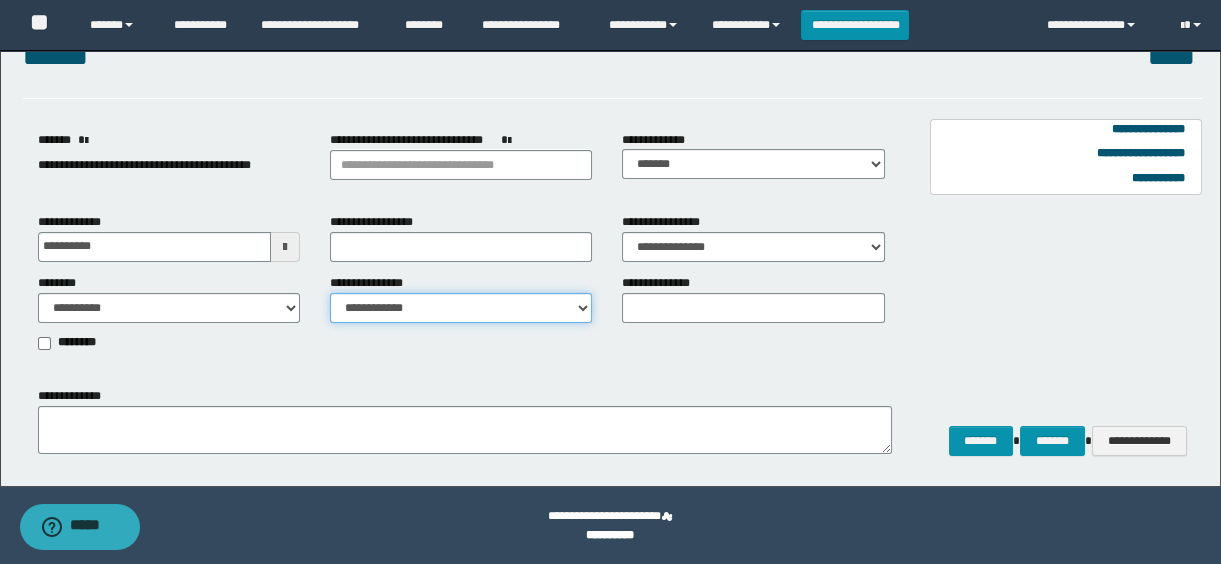 click on "**********" at bounding box center (461, 308) 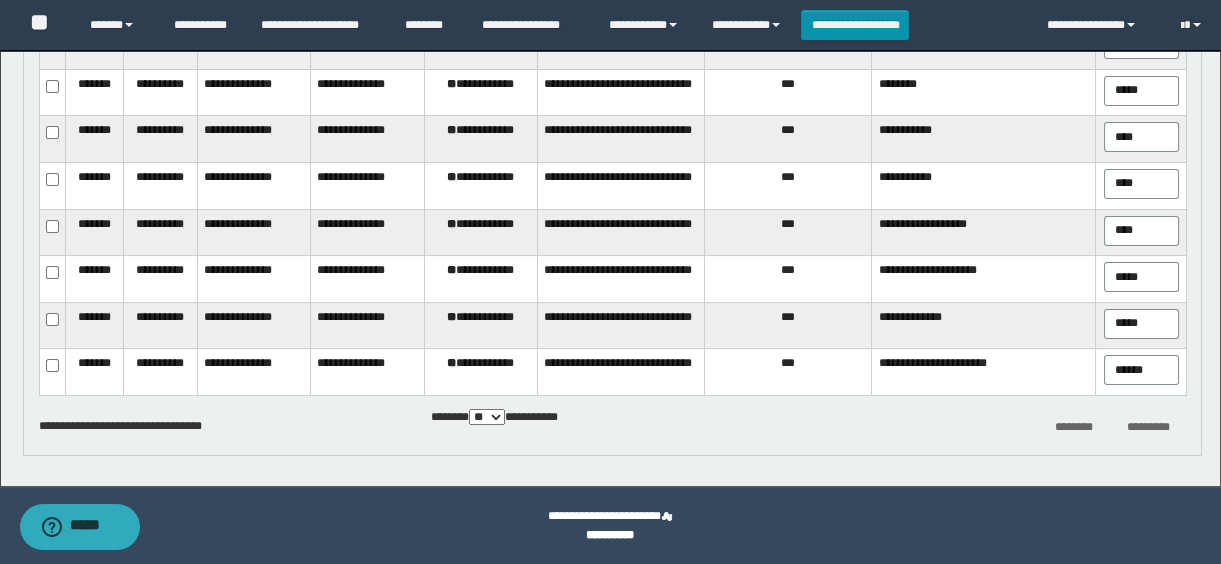 scroll, scrollTop: 347, scrollLeft: 0, axis: vertical 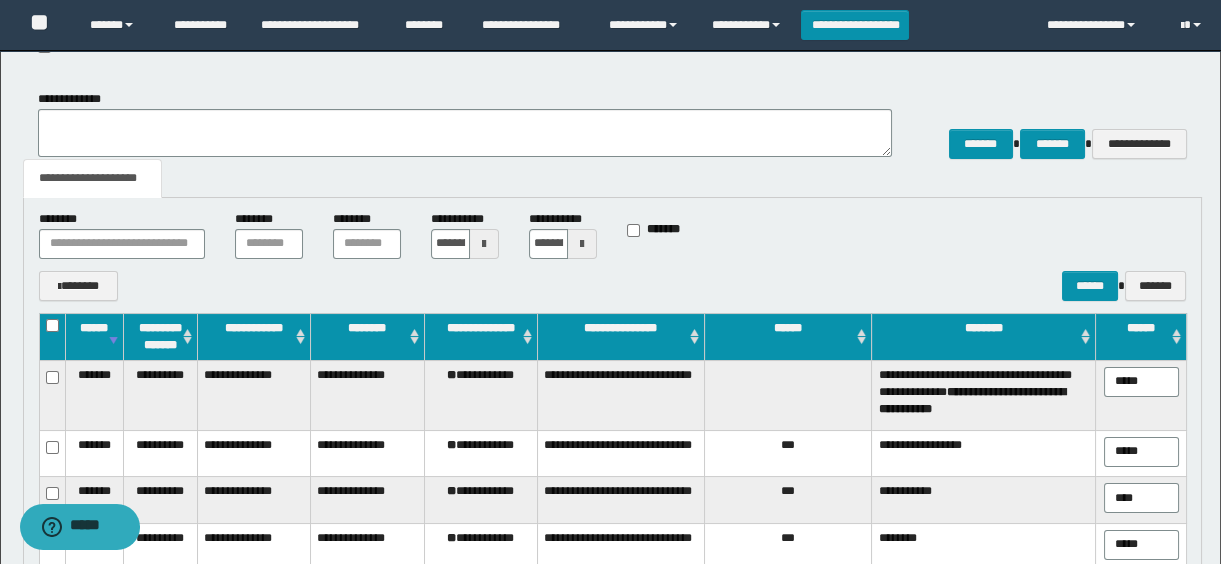 click on "**********" at bounding box center [480, 395] 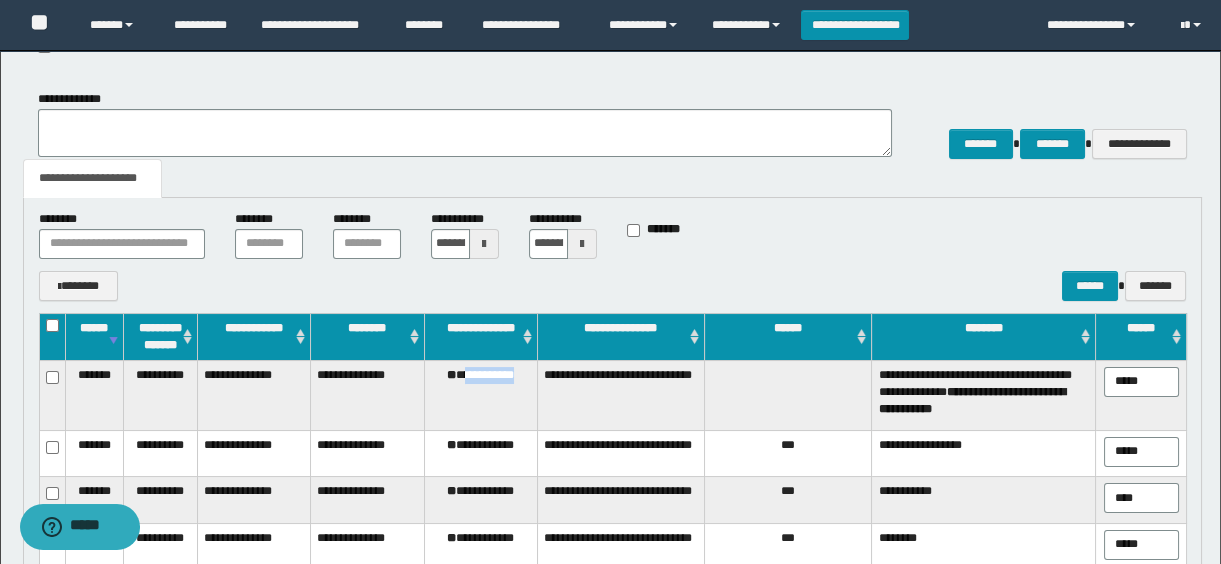 click on "**********" at bounding box center (480, 395) 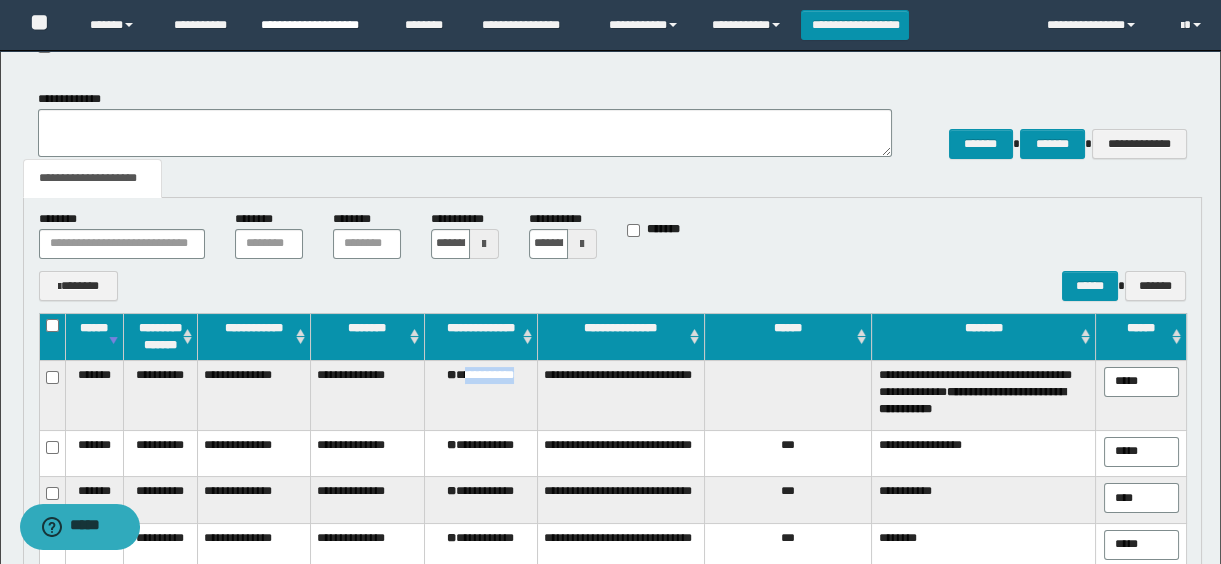 copy on "**********" 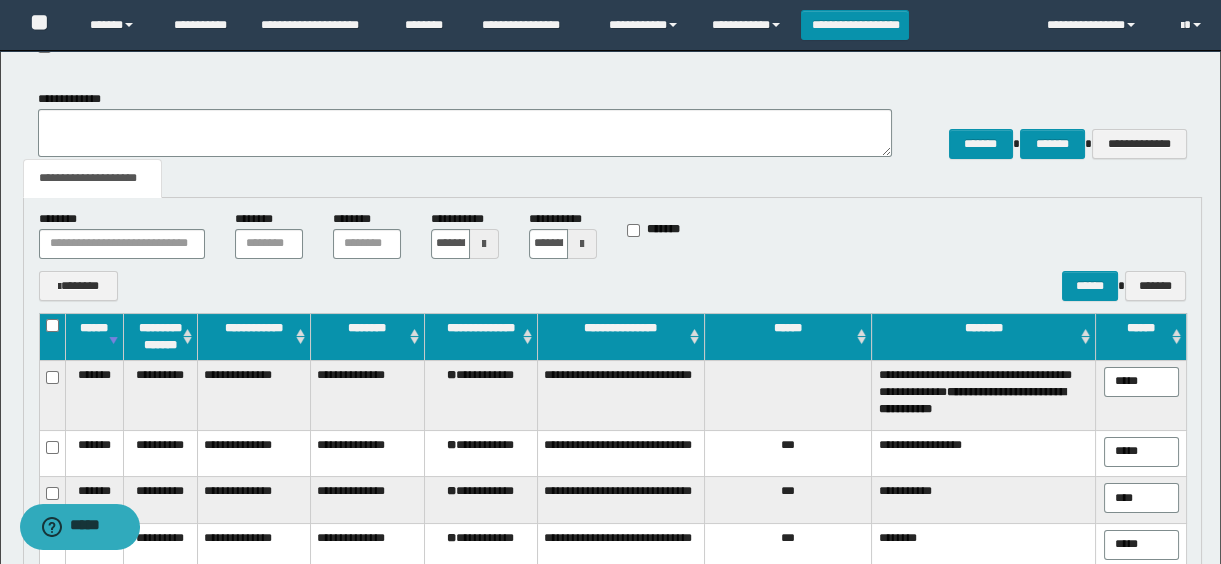 click on "**********" at bounding box center [613, 124] 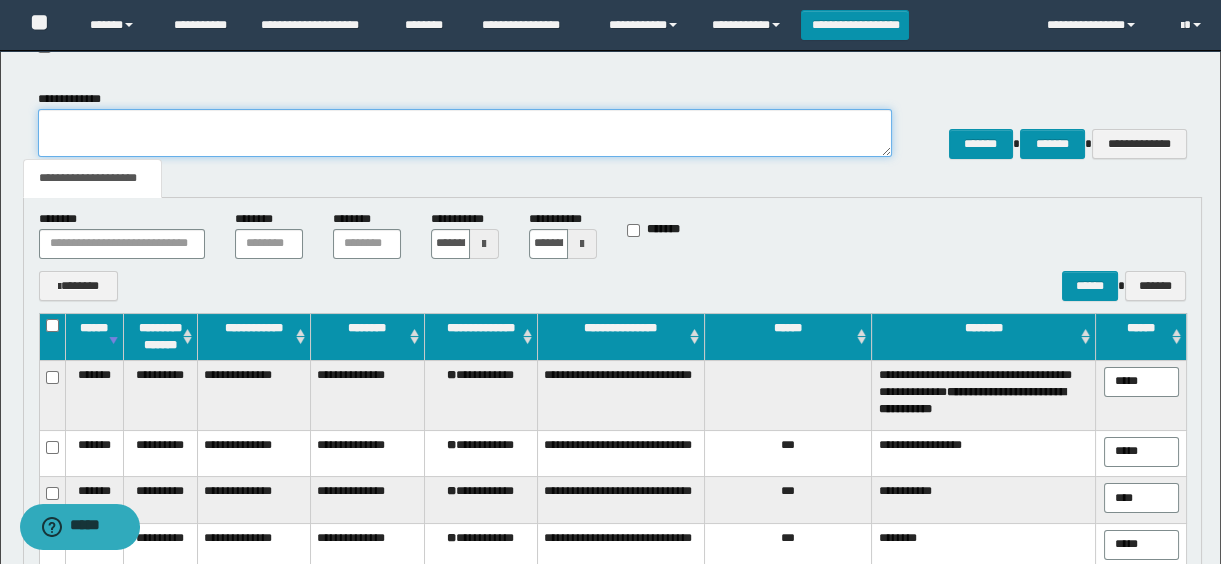 click on "**********" at bounding box center (465, 133) 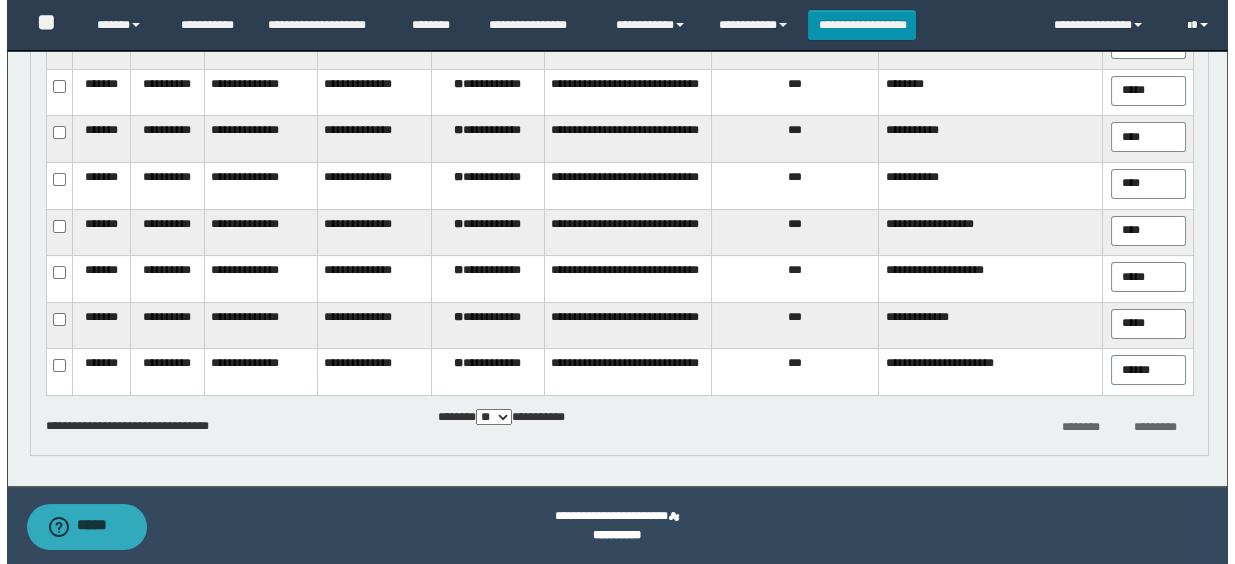 scroll, scrollTop: 347, scrollLeft: 0, axis: vertical 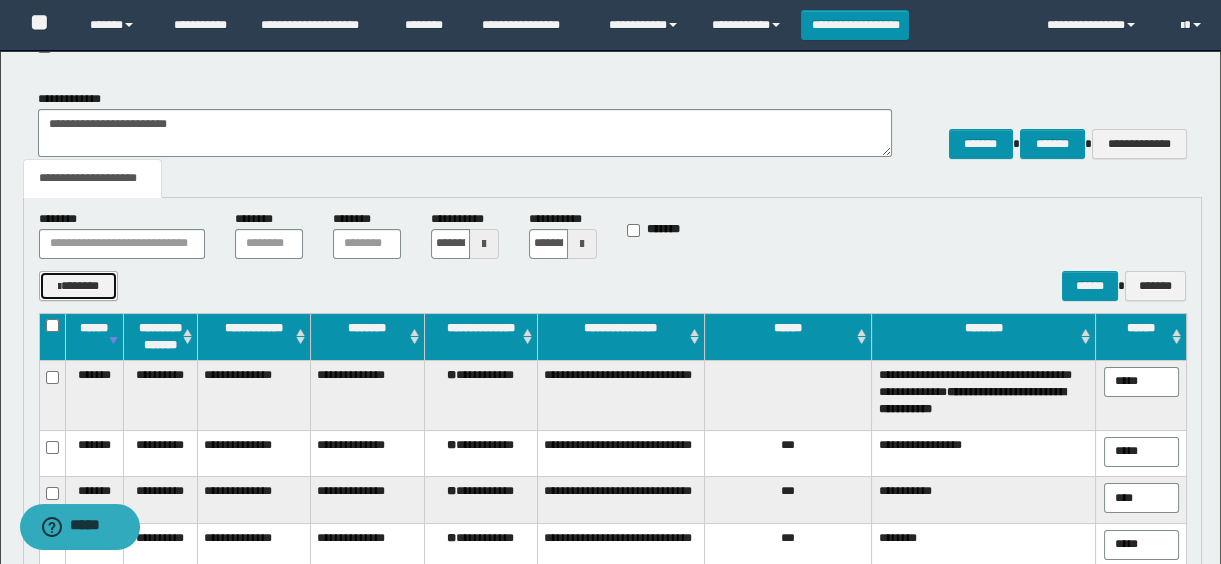click on "*******" at bounding box center [79, 286] 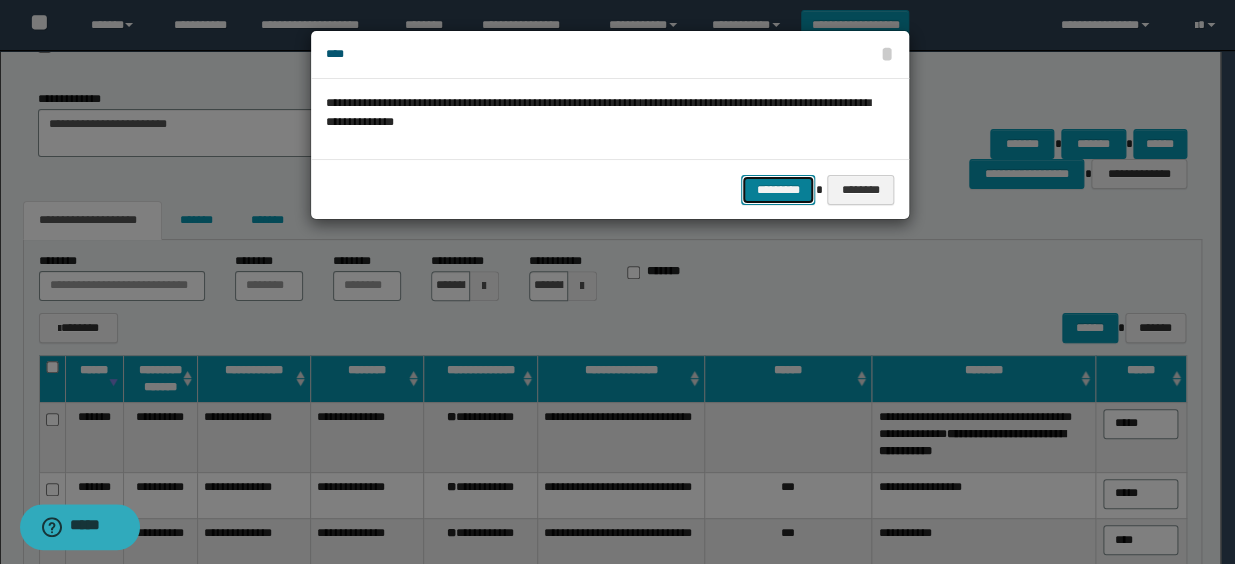 click on "*********" at bounding box center (778, 190) 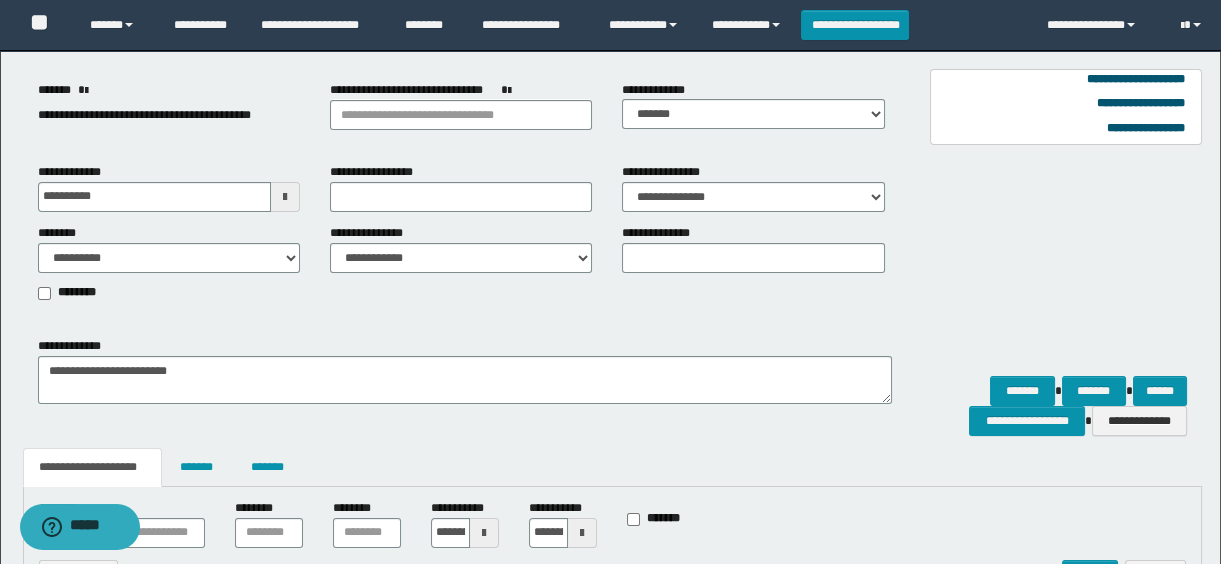 scroll, scrollTop: 372, scrollLeft: 0, axis: vertical 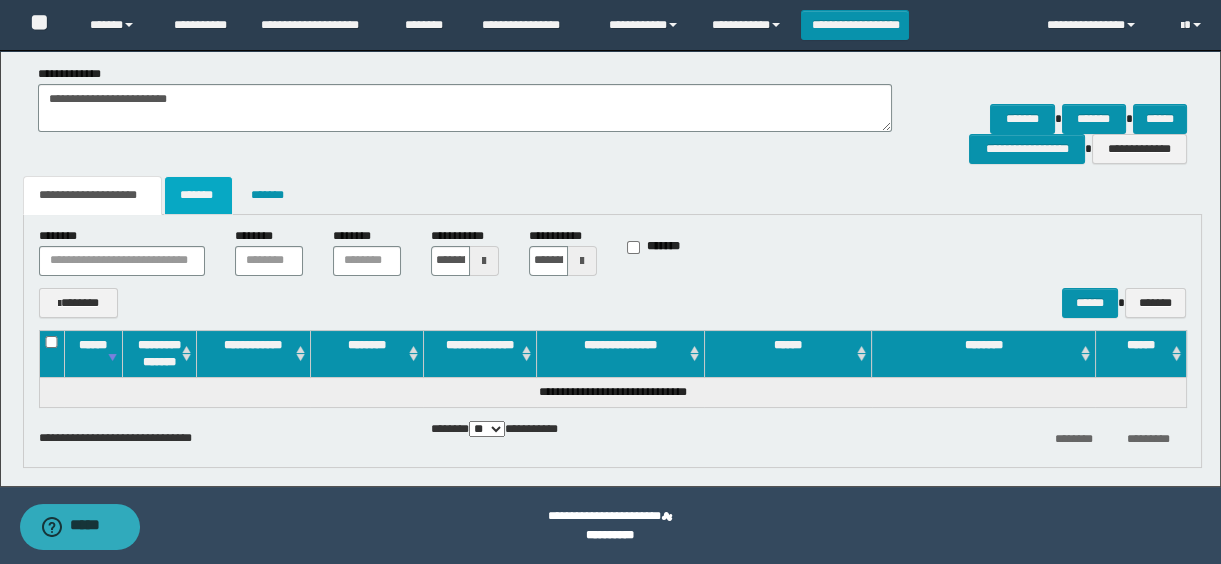 click on "*******" at bounding box center [198, 195] 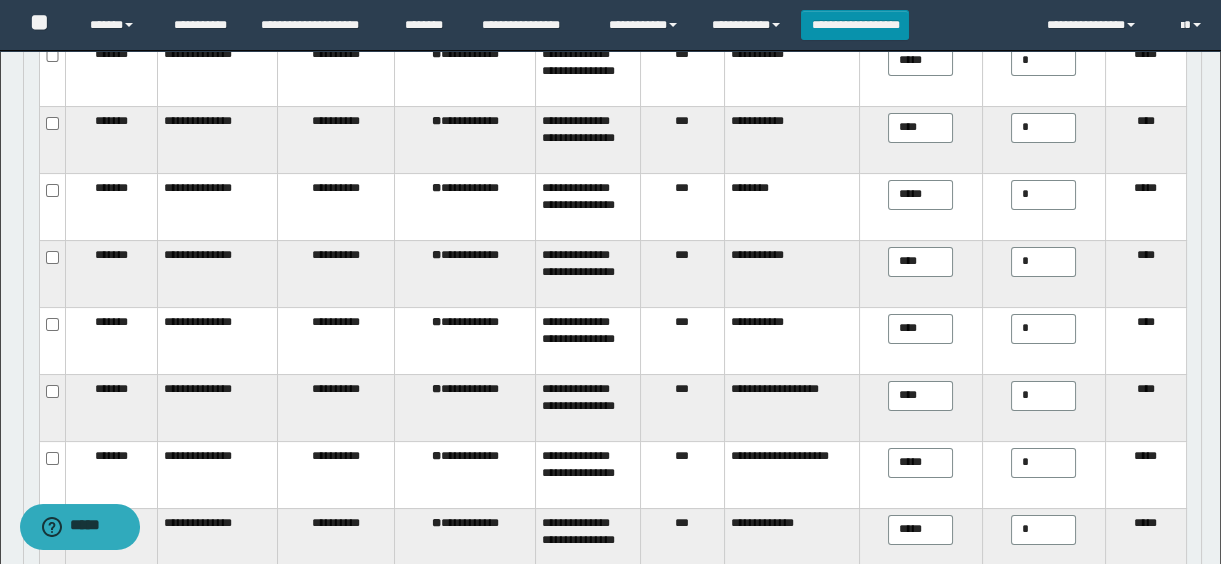 scroll, scrollTop: 1062, scrollLeft: 0, axis: vertical 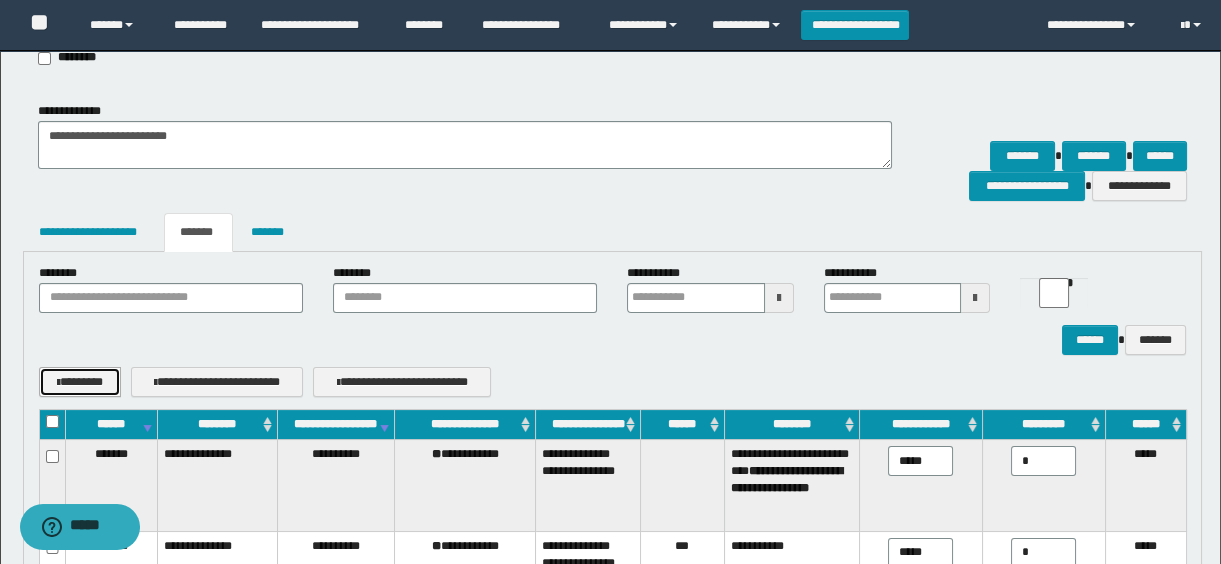 click on "********" at bounding box center (80, 382) 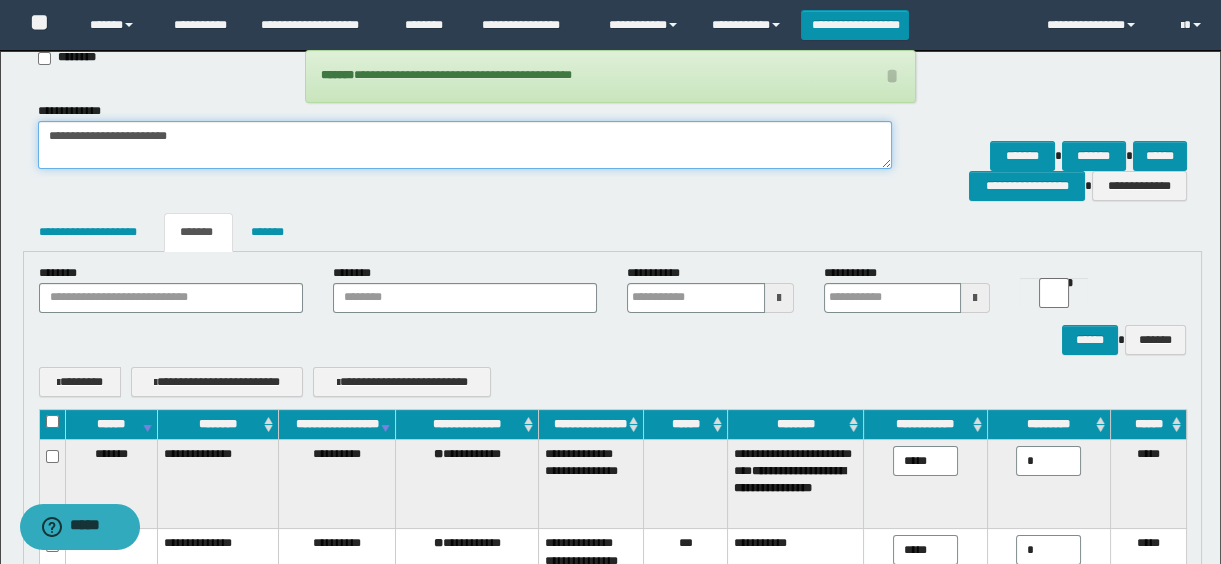 click on "**********" at bounding box center (465, 145) 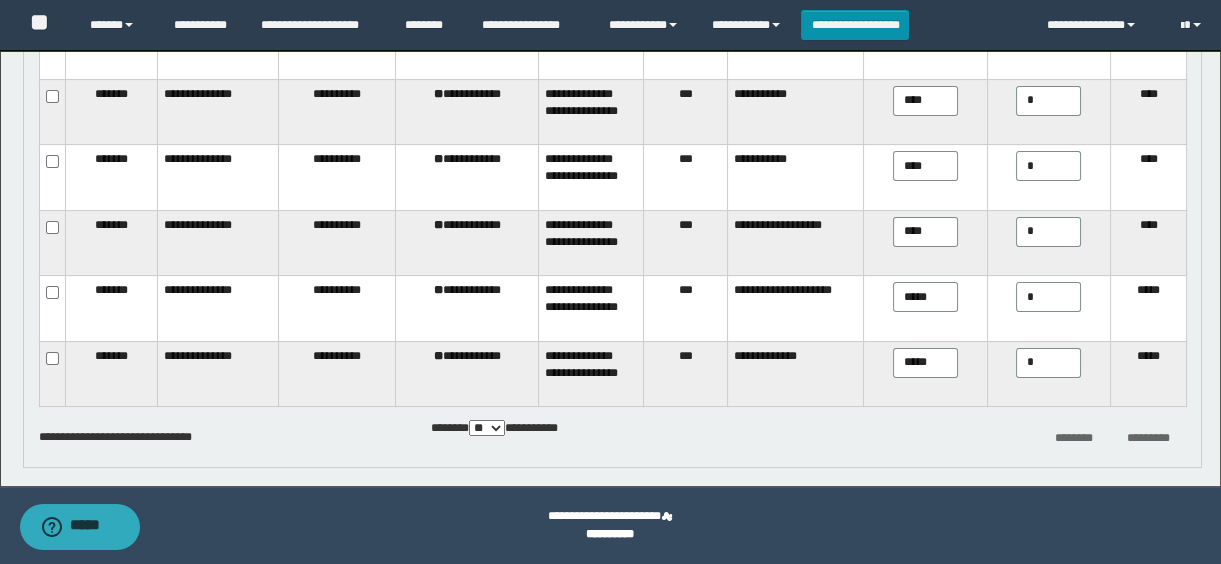 scroll, scrollTop: 527, scrollLeft: 0, axis: vertical 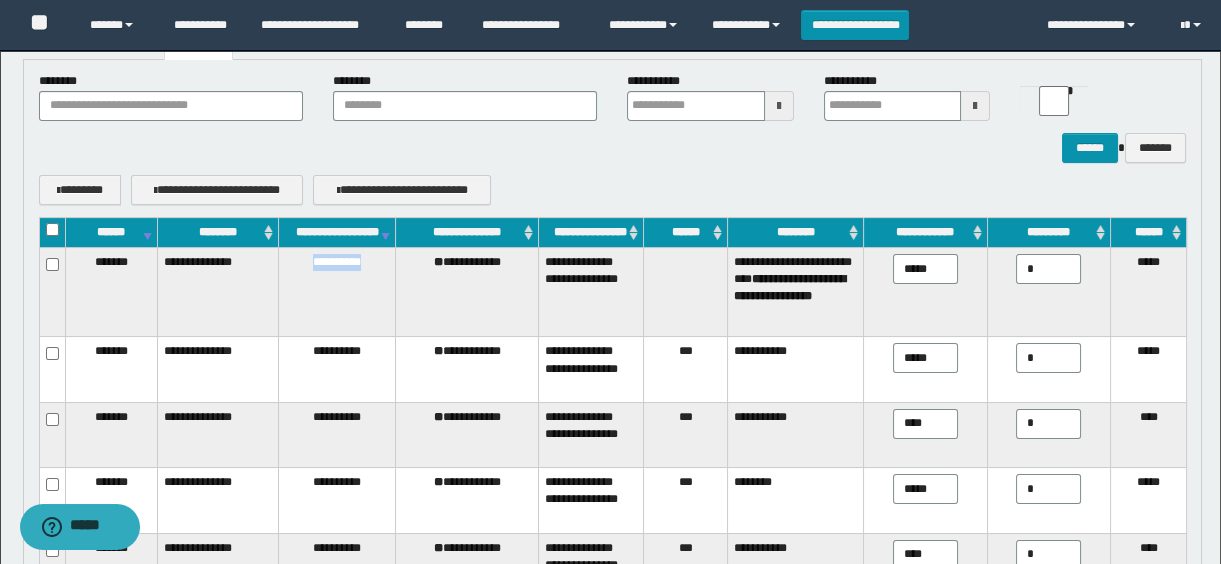 drag, startPoint x: 311, startPoint y: 281, endPoint x: 392, endPoint y: 280, distance: 81.00617 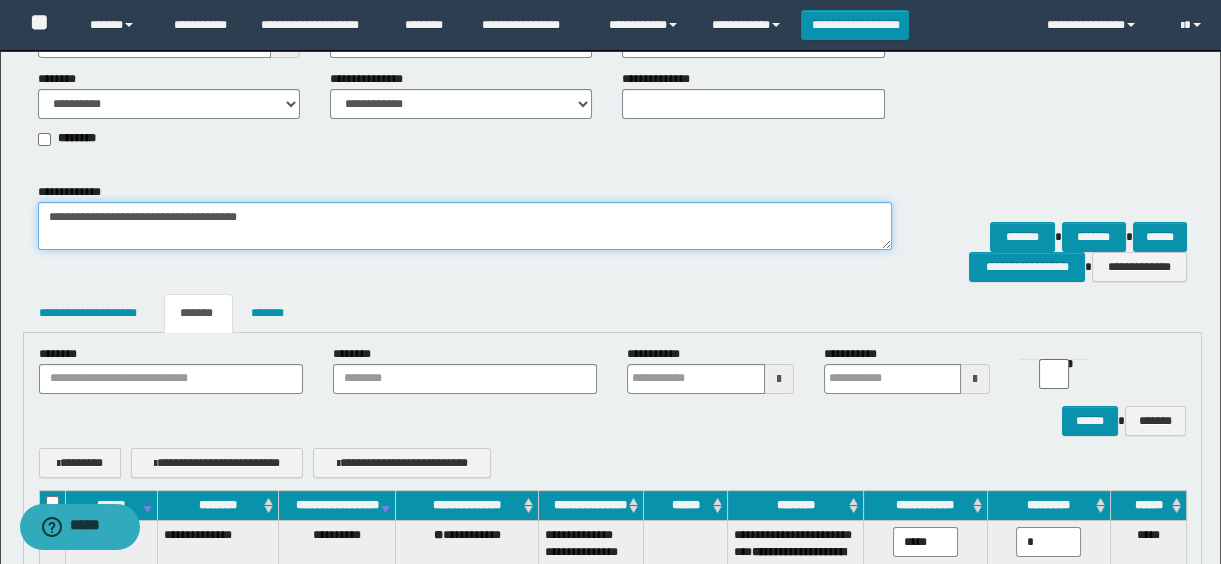 click on "**********" at bounding box center [465, 226] 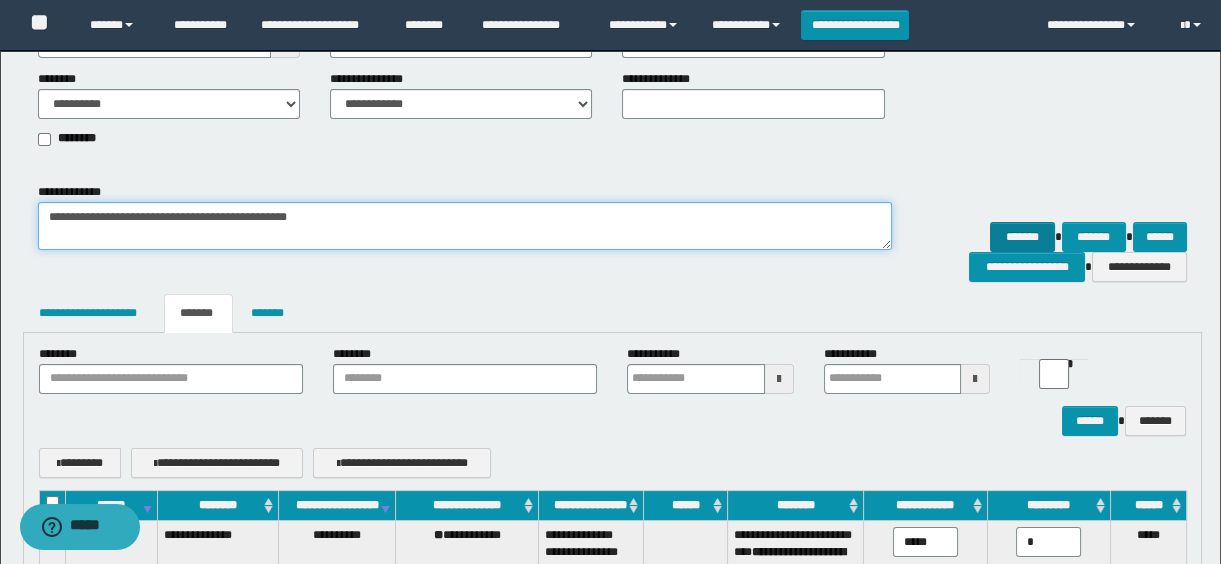 type on "**********" 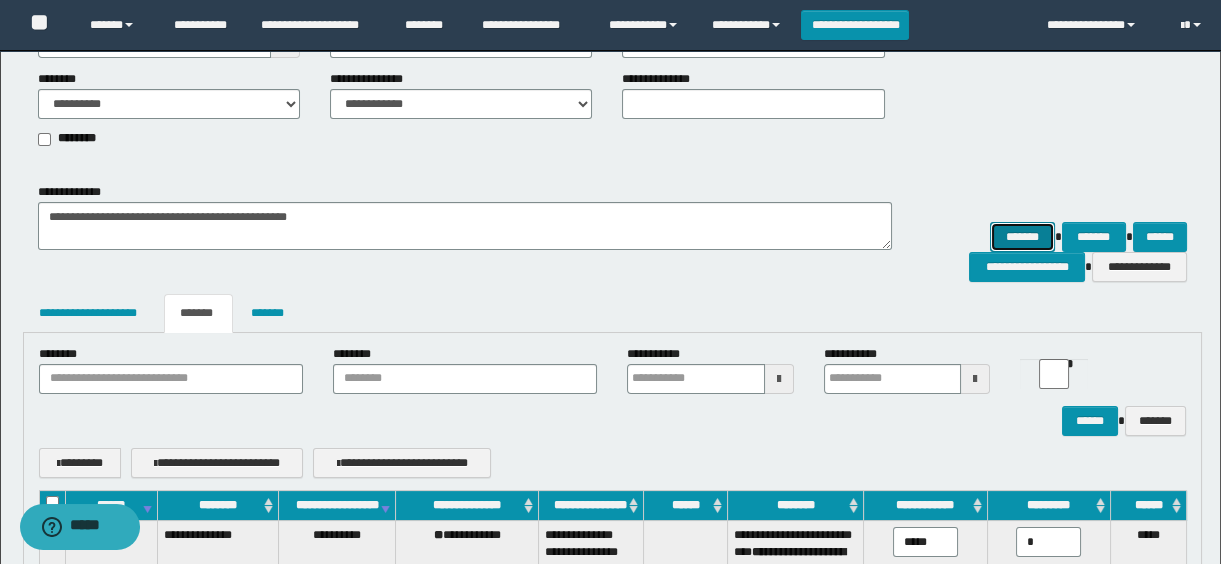 click on "*******" at bounding box center [1022, 237] 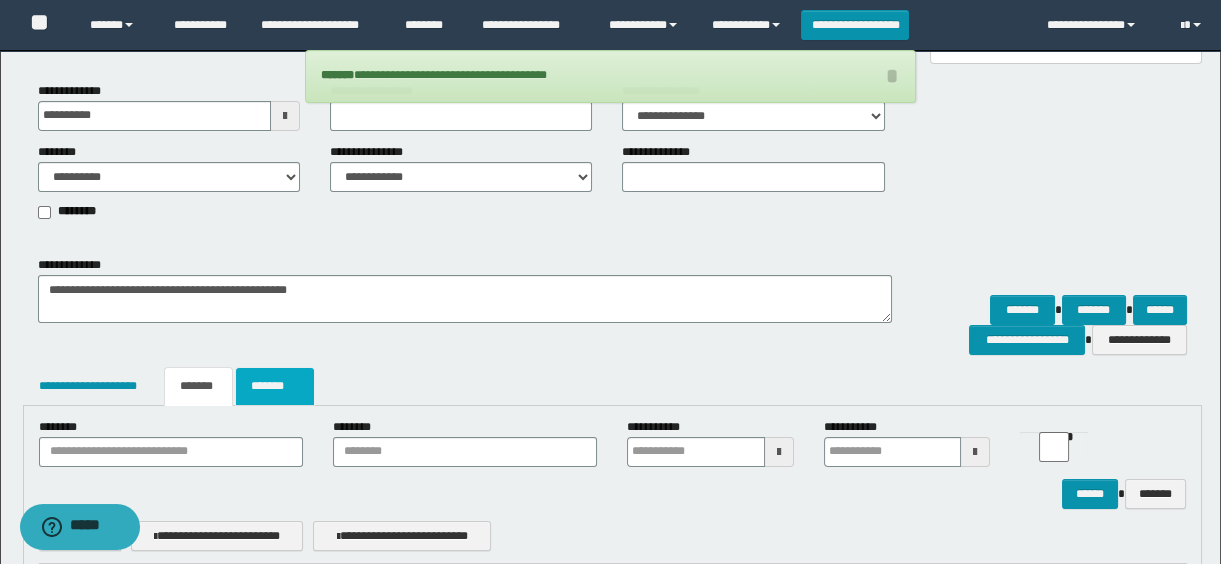 scroll, scrollTop: 272, scrollLeft: 0, axis: vertical 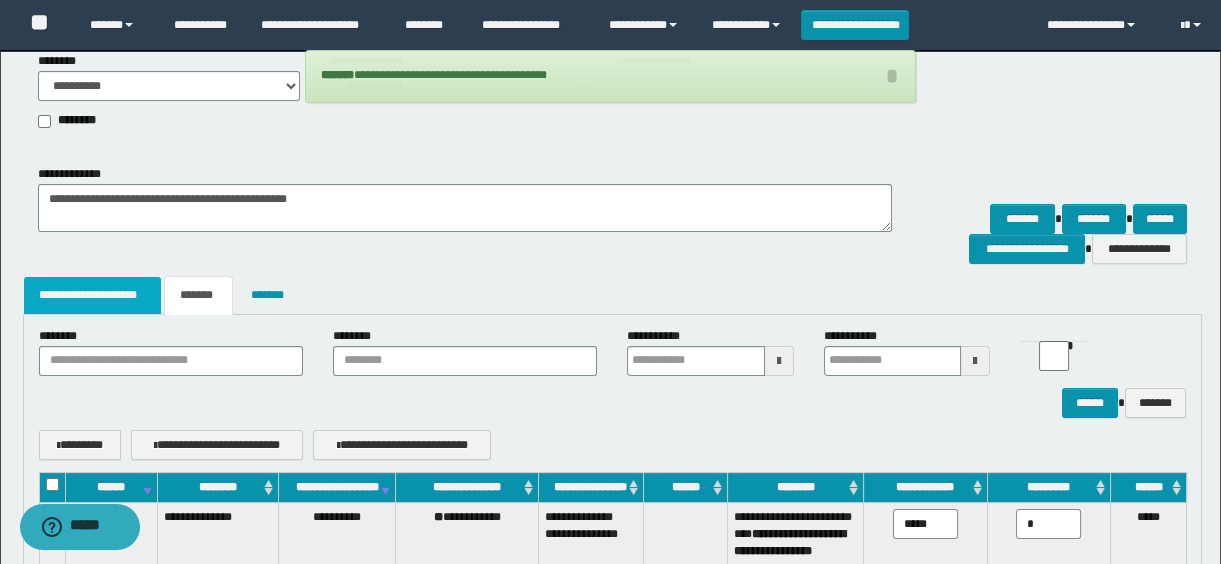 click on "**********" at bounding box center [93, 295] 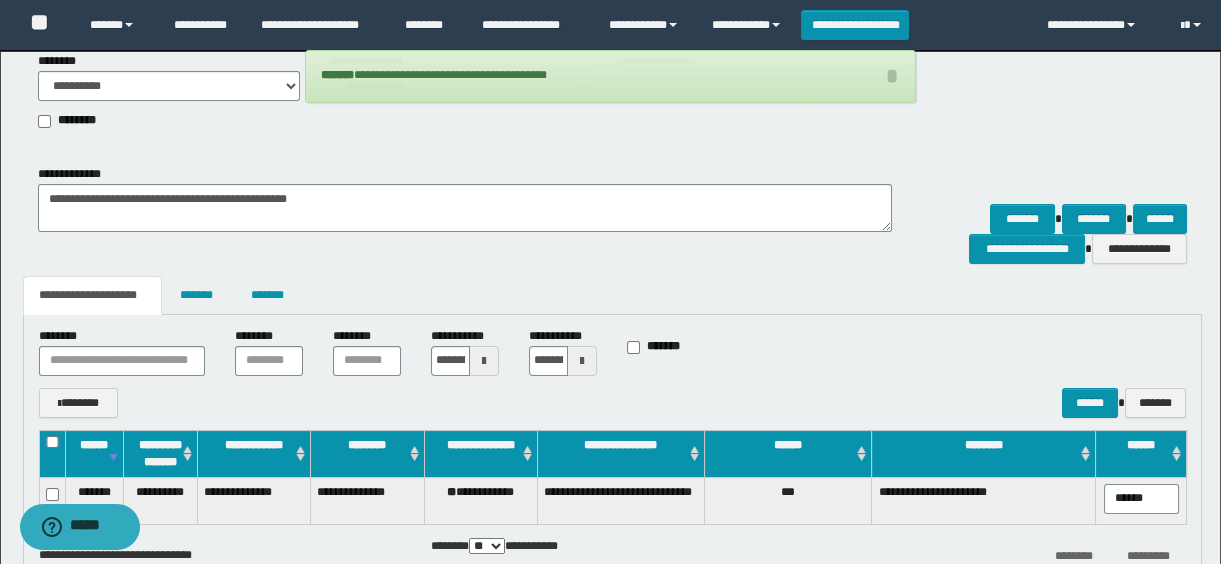 scroll, scrollTop: 390, scrollLeft: 0, axis: vertical 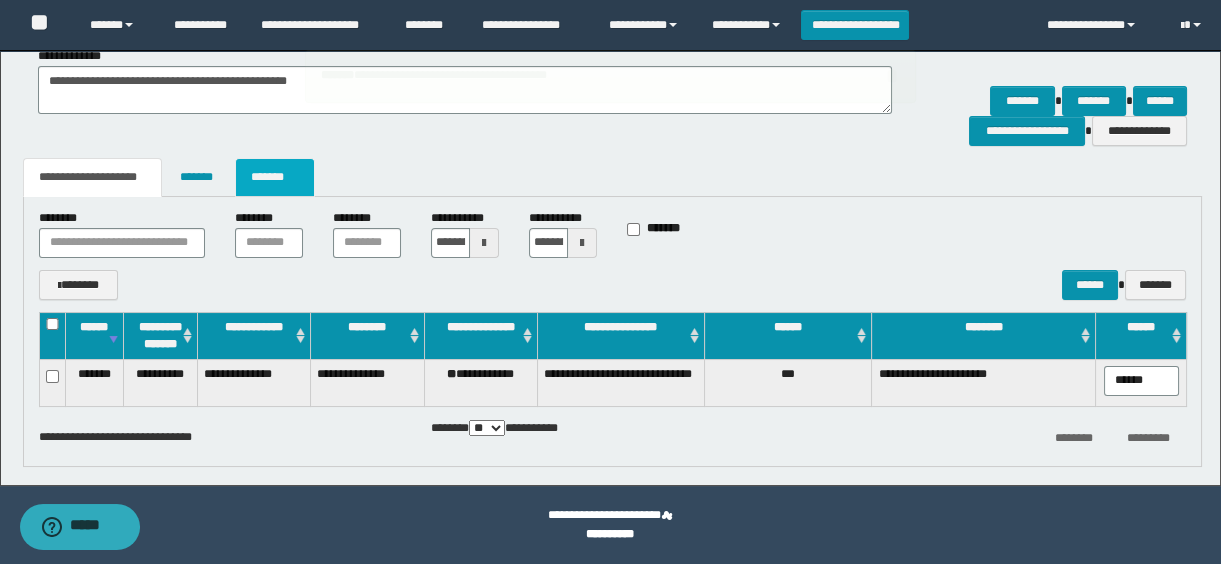 click on "*******" at bounding box center (275, 177) 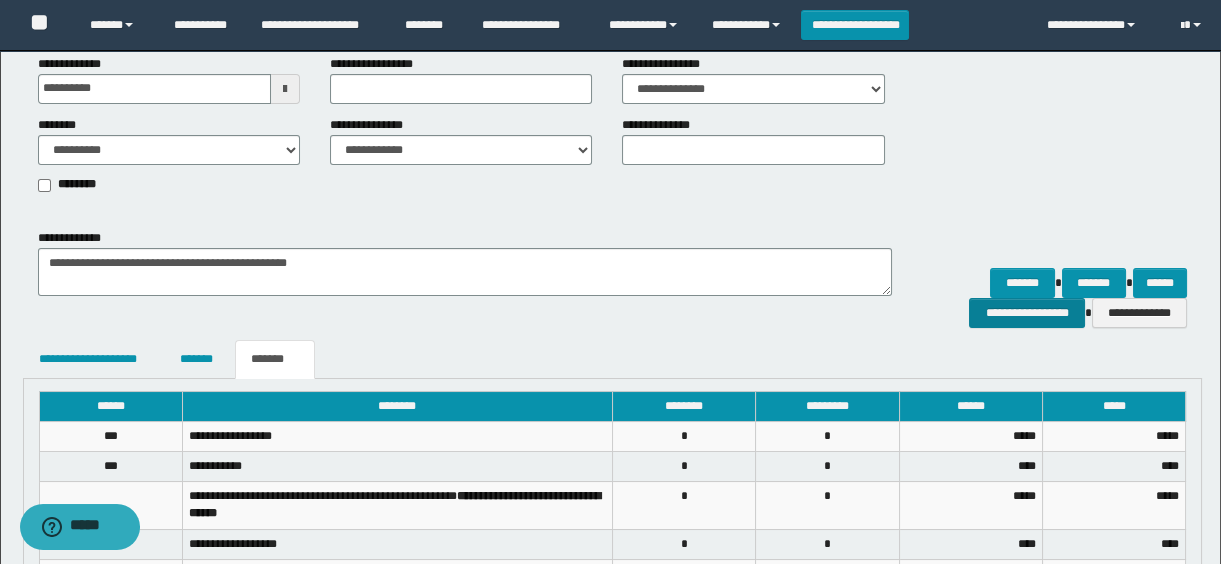 scroll, scrollTop: 0, scrollLeft: 0, axis: both 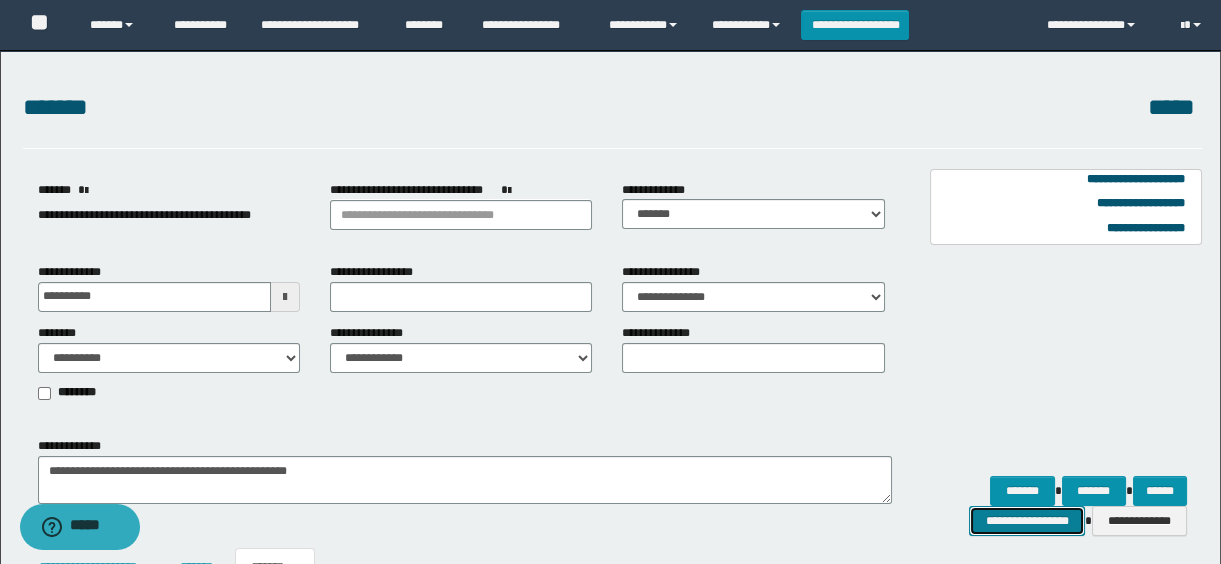 click on "**********" at bounding box center (1026, 521) 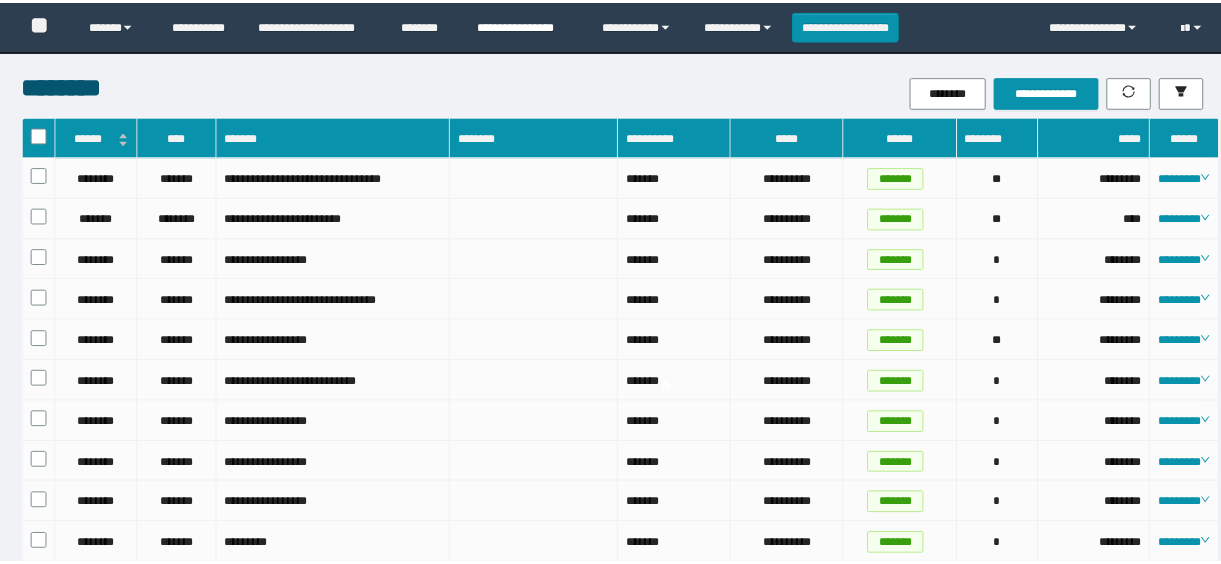 scroll, scrollTop: 0, scrollLeft: 0, axis: both 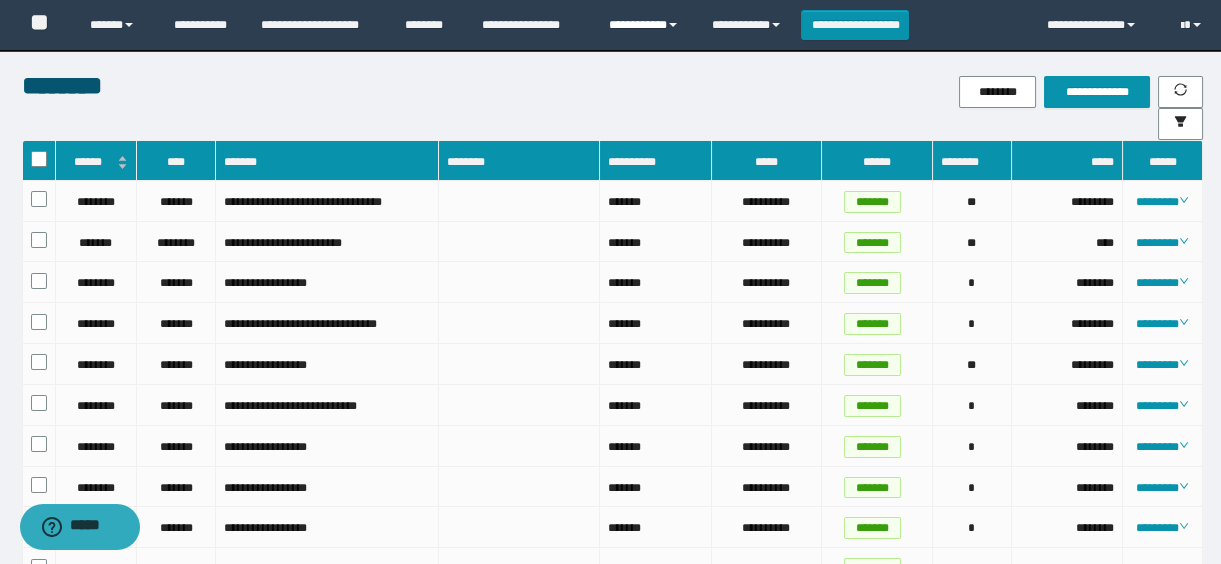 click on "**********" at bounding box center [645, 25] 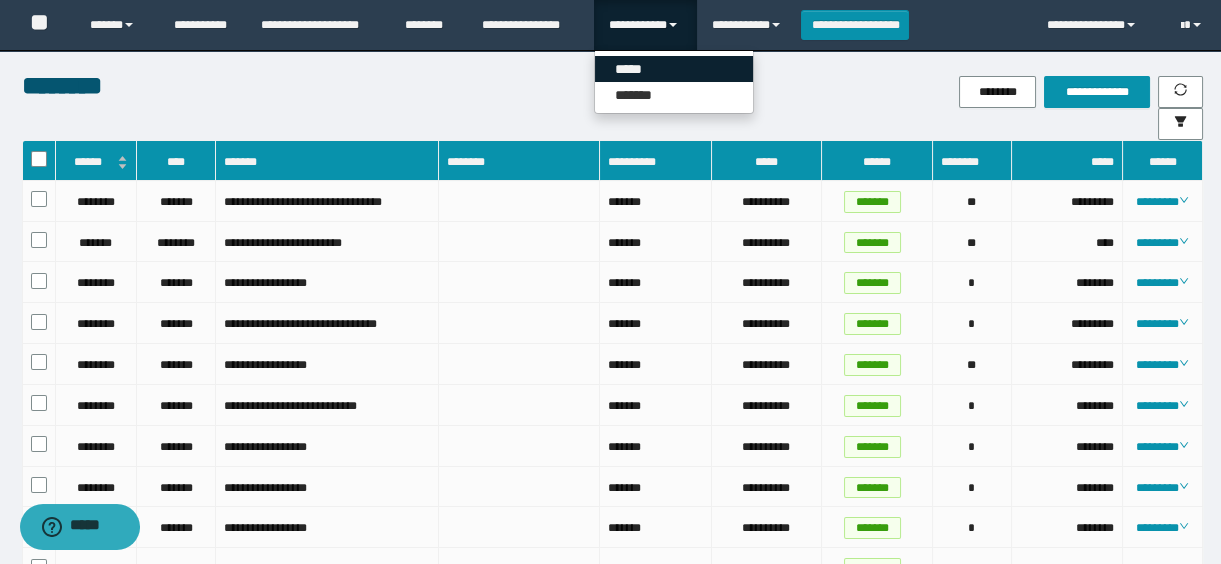 click on "*****" at bounding box center (674, 69) 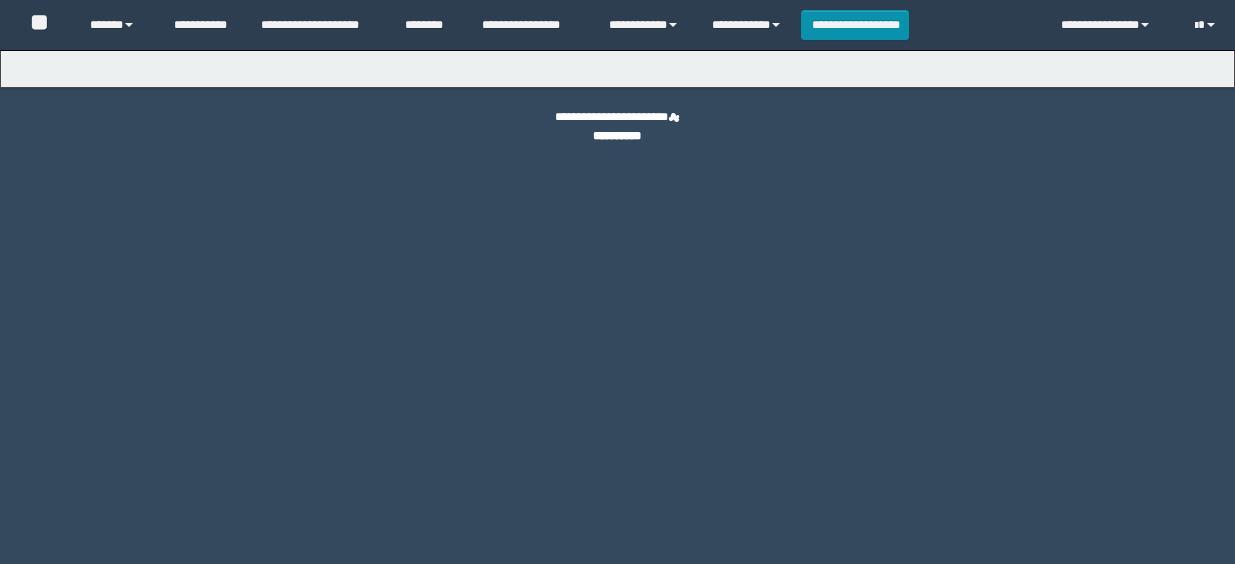 scroll, scrollTop: 0, scrollLeft: 0, axis: both 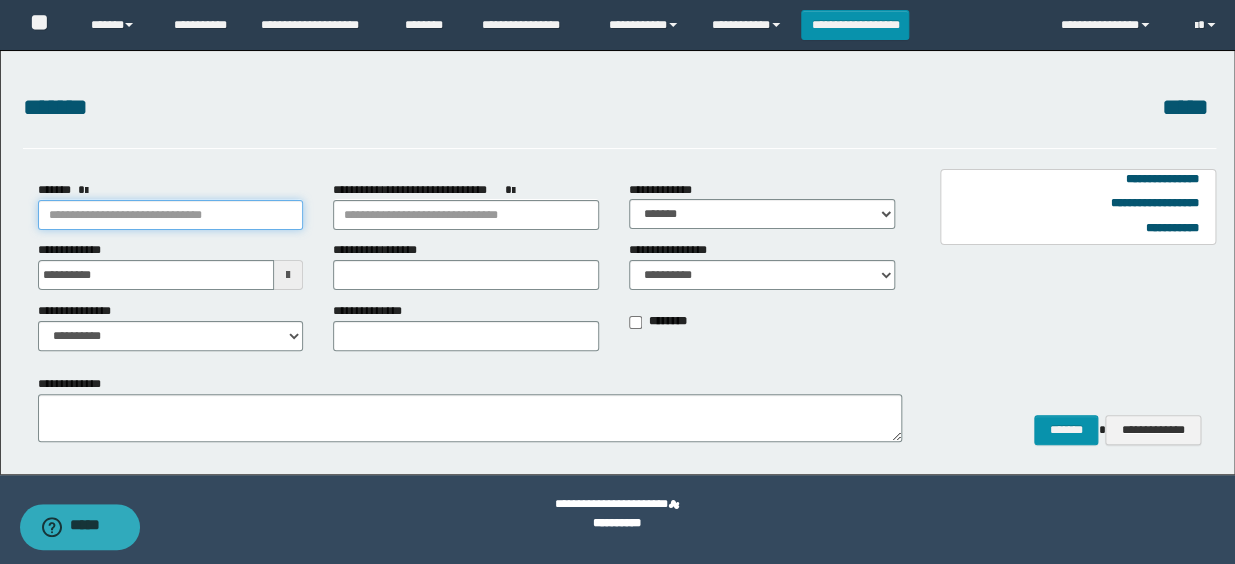 click on "*******" at bounding box center [171, 215] 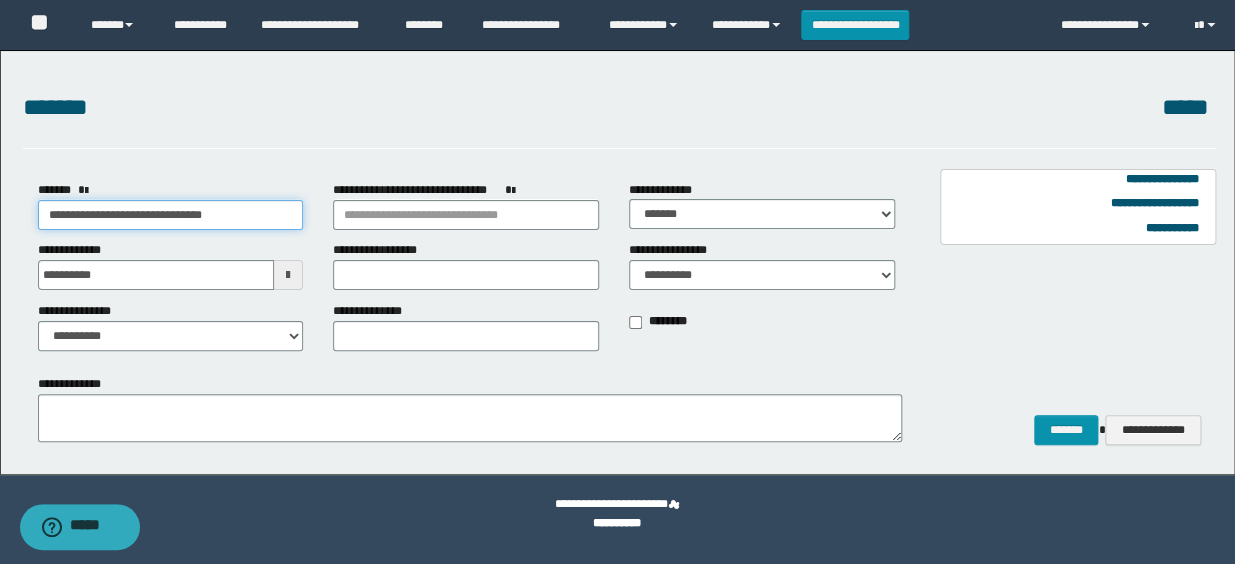 type on "**********" 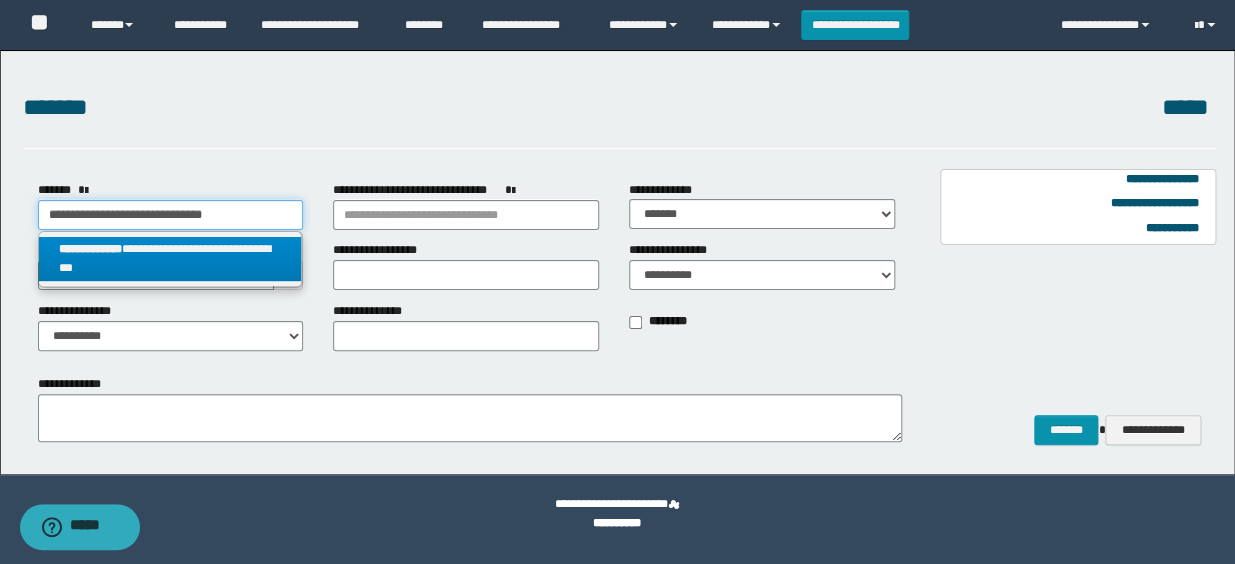type on "**********" 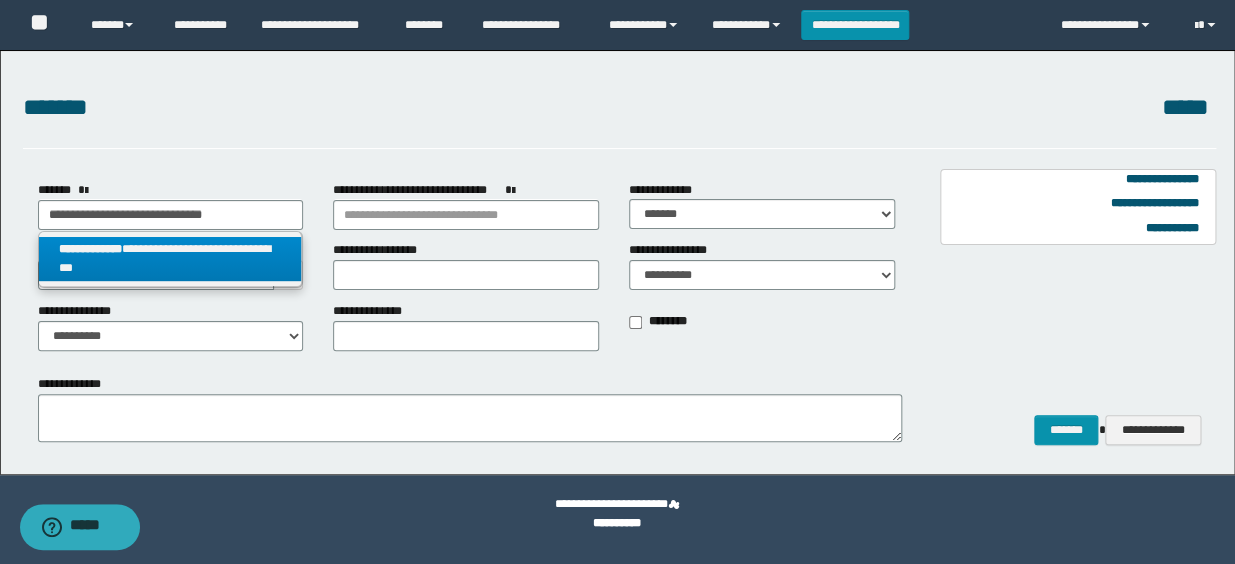 click on "**********" at bounding box center [170, 259] 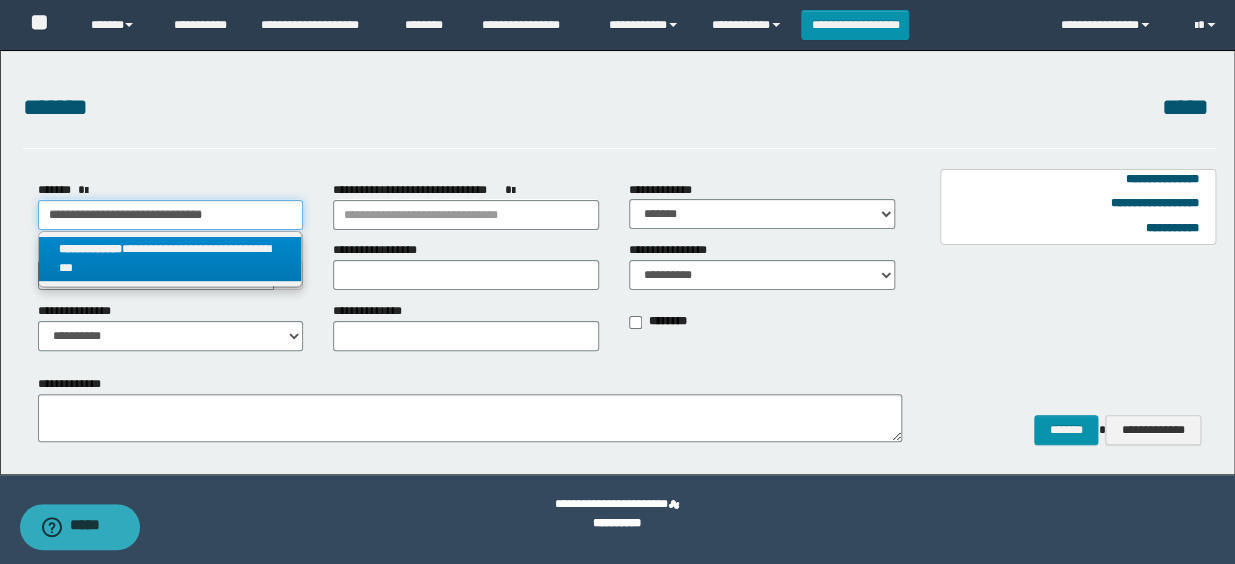 select on "*" 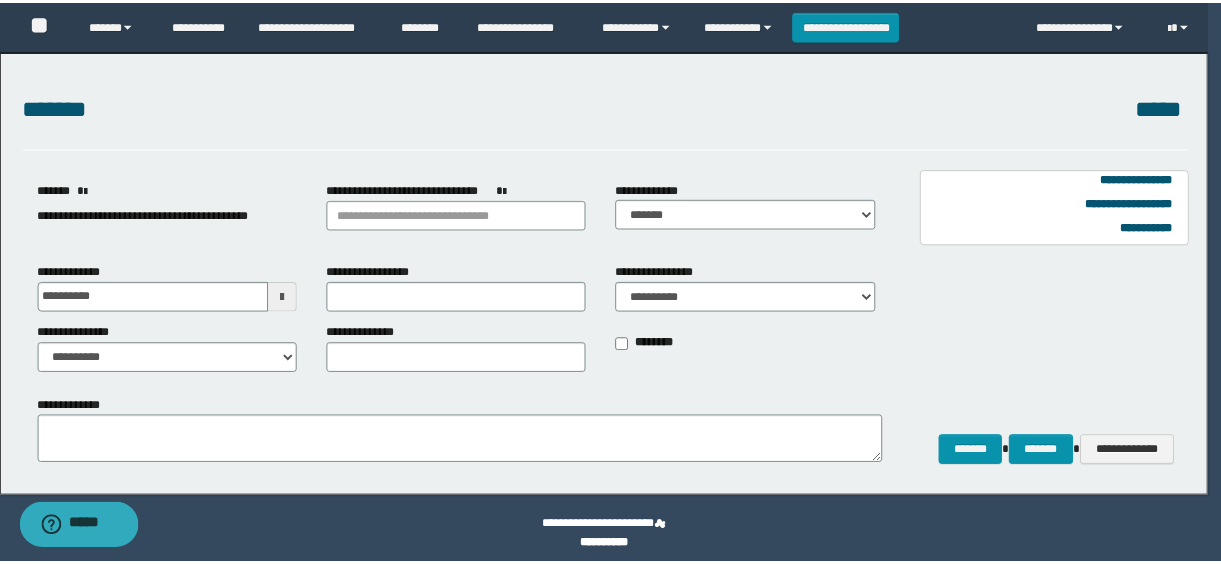 scroll, scrollTop: 0, scrollLeft: 0, axis: both 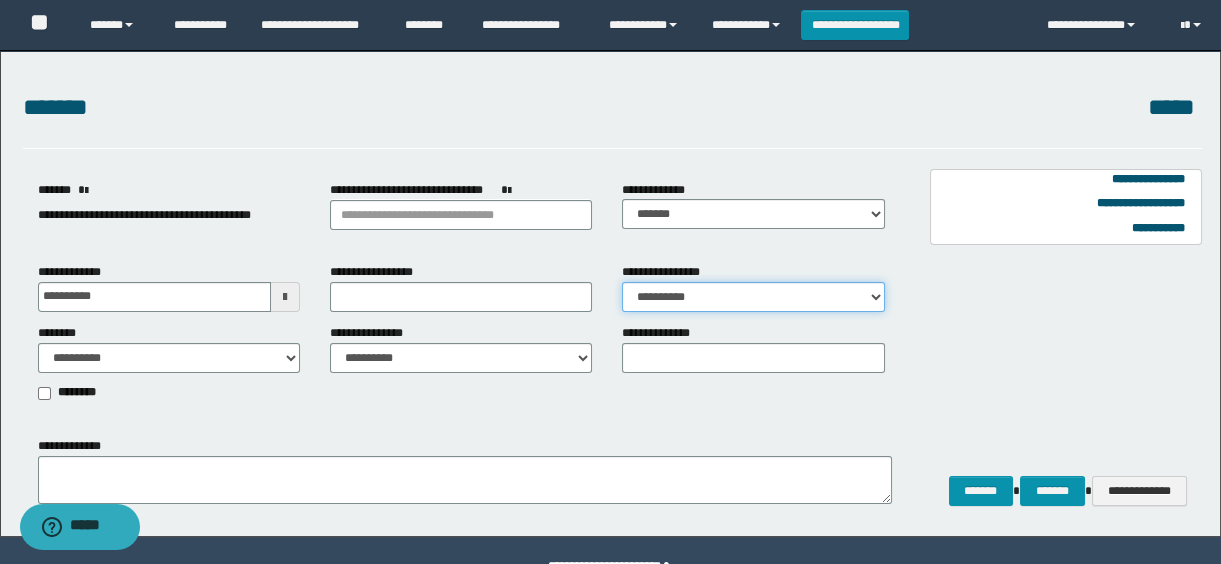 click on "**********" at bounding box center (753, 297) 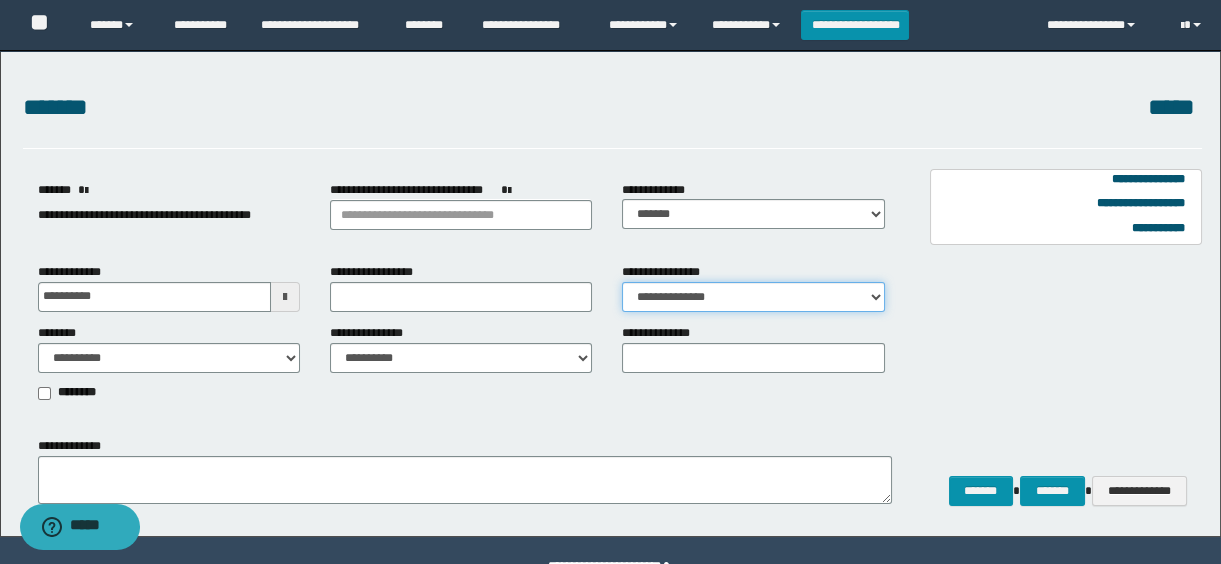 click on "**********" at bounding box center (753, 297) 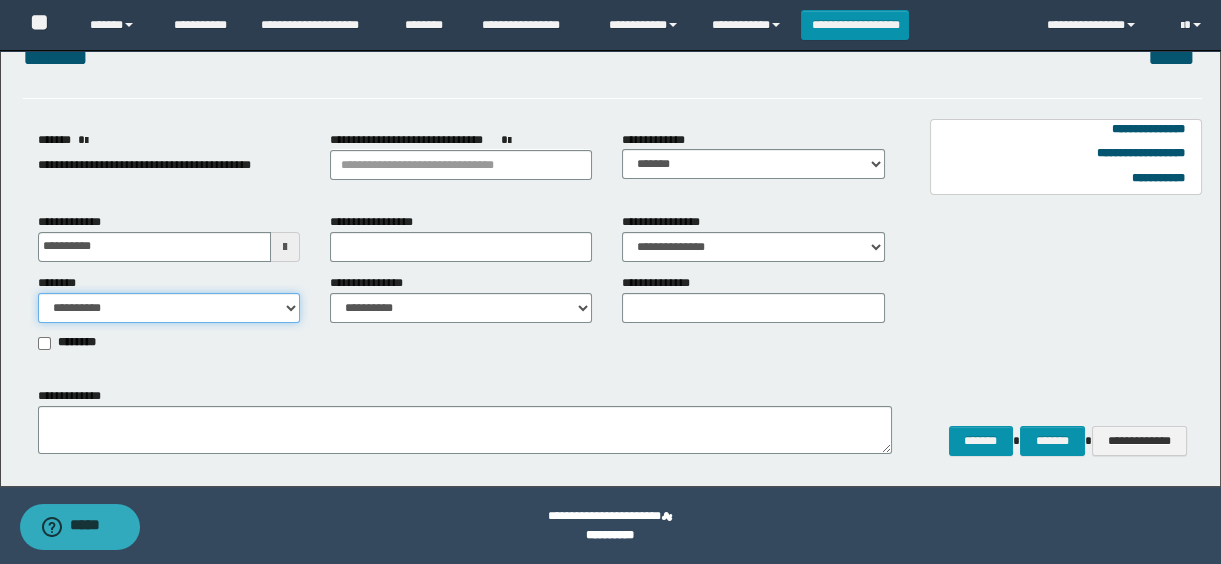 click on "**********" at bounding box center [169, 308] 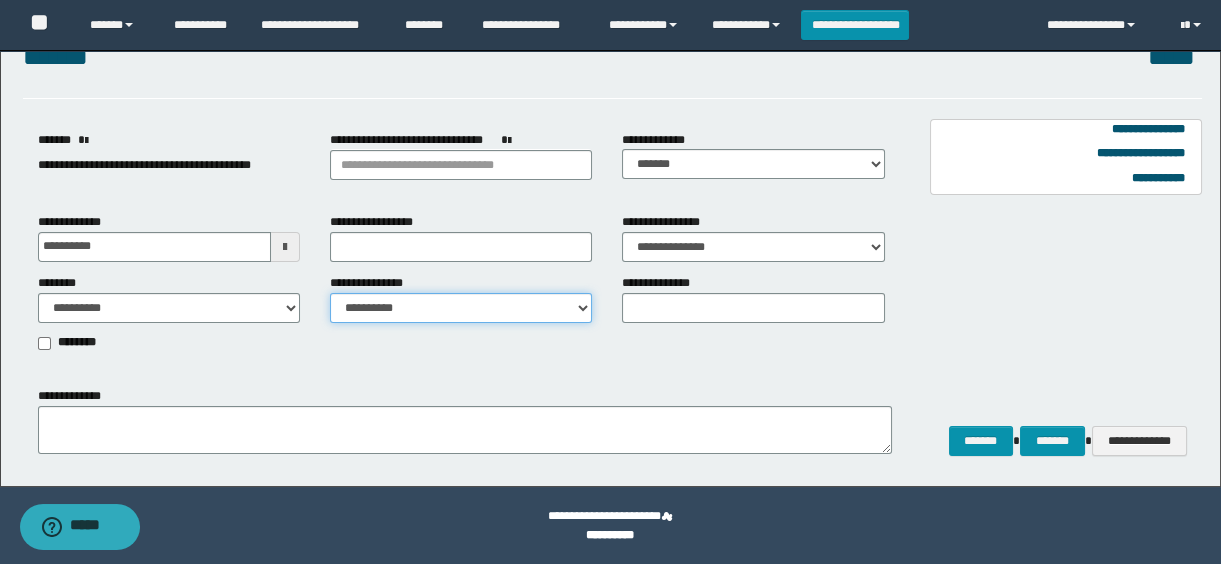 click on "**********" at bounding box center (461, 308) 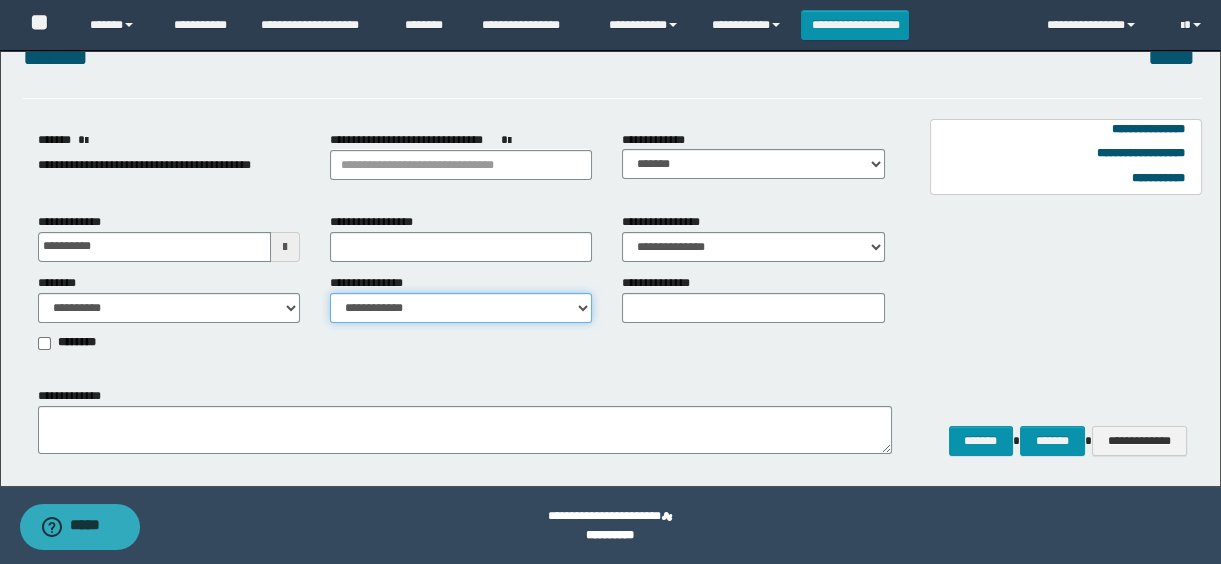 click on "**********" at bounding box center [461, 308] 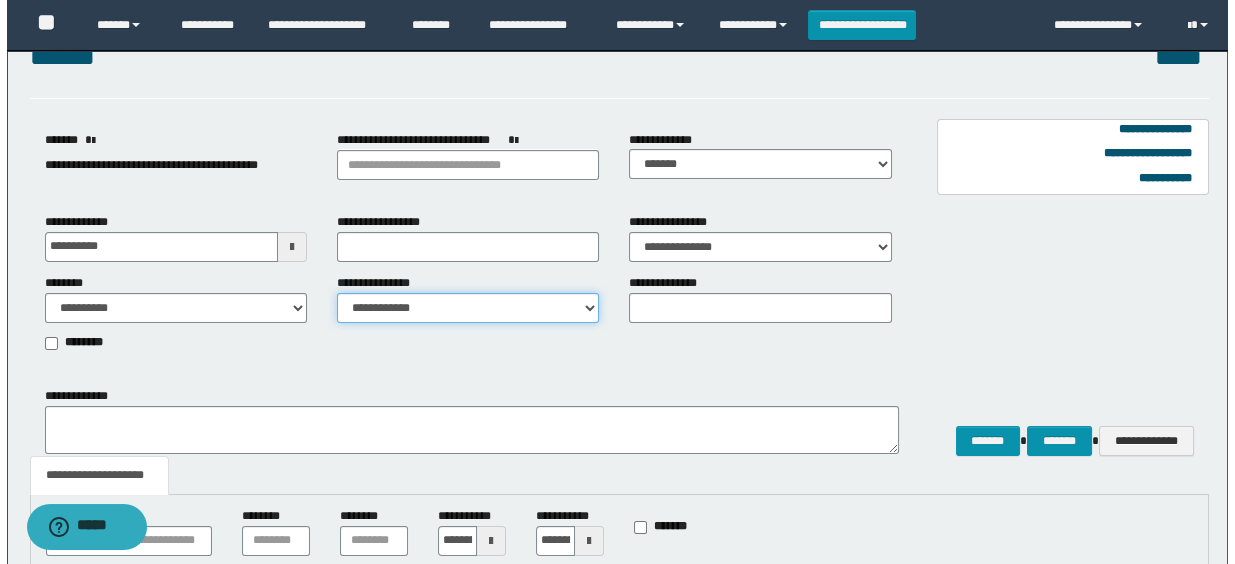 scroll, scrollTop: 314, scrollLeft: 0, axis: vertical 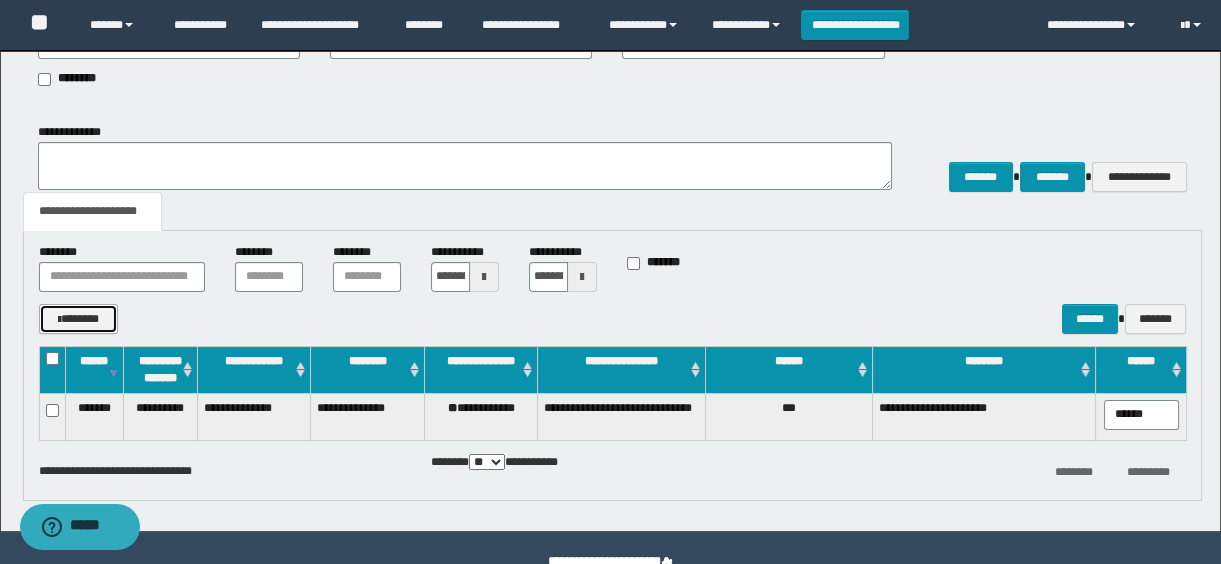 click on "*******" at bounding box center (79, 319) 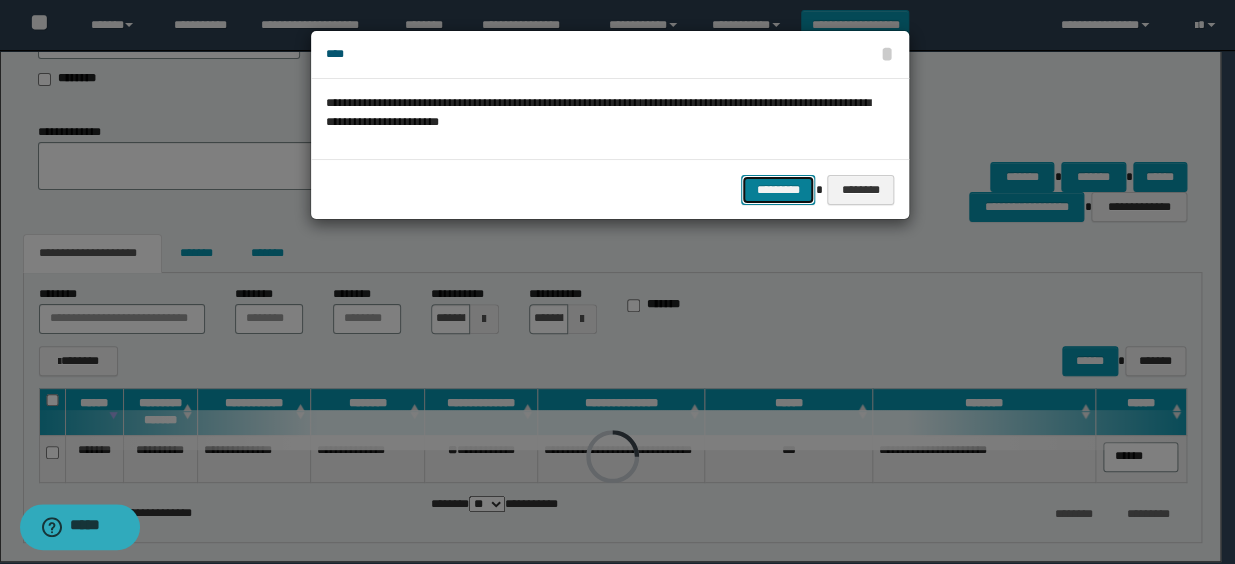 click on "*********" at bounding box center (778, 190) 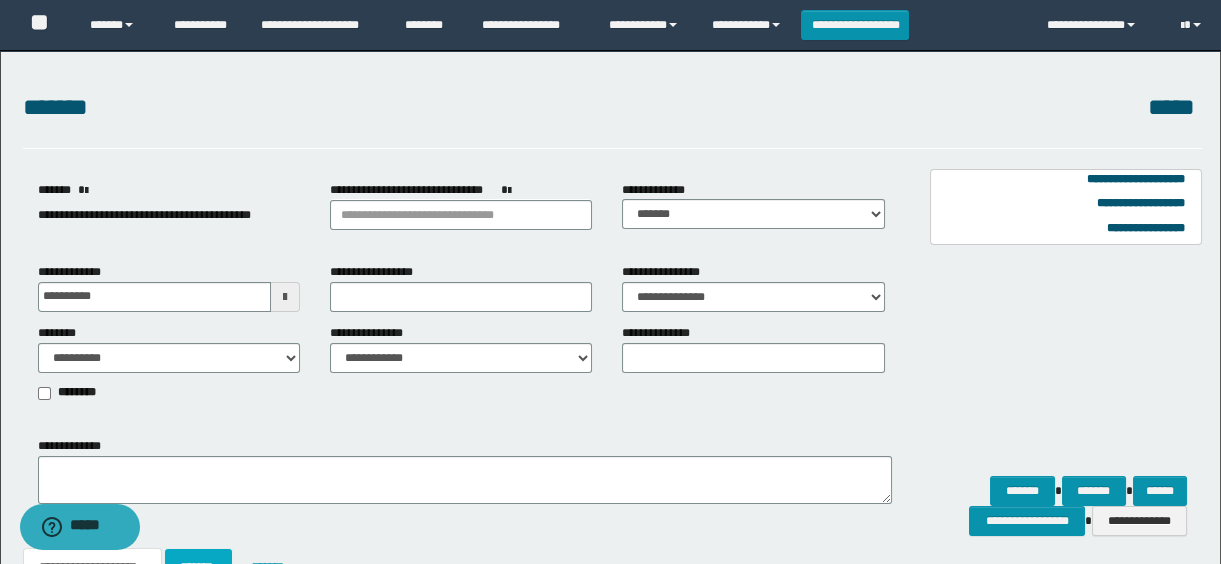 scroll, scrollTop: 272, scrollLeft: 0, axis: vertical 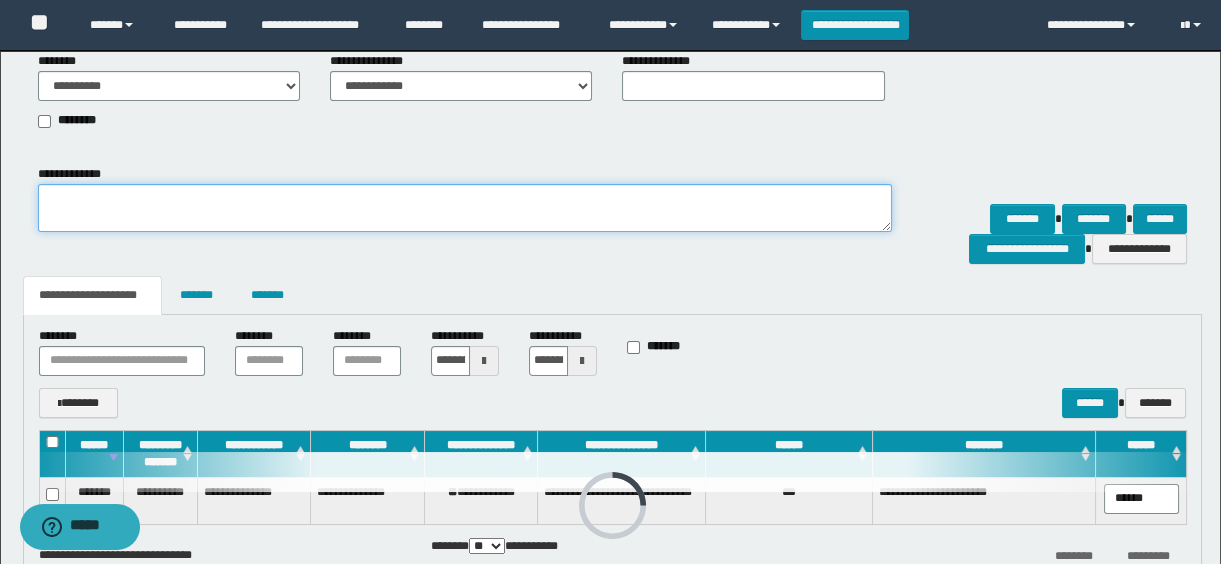 click on "**********" at bounding box center [465, 208] 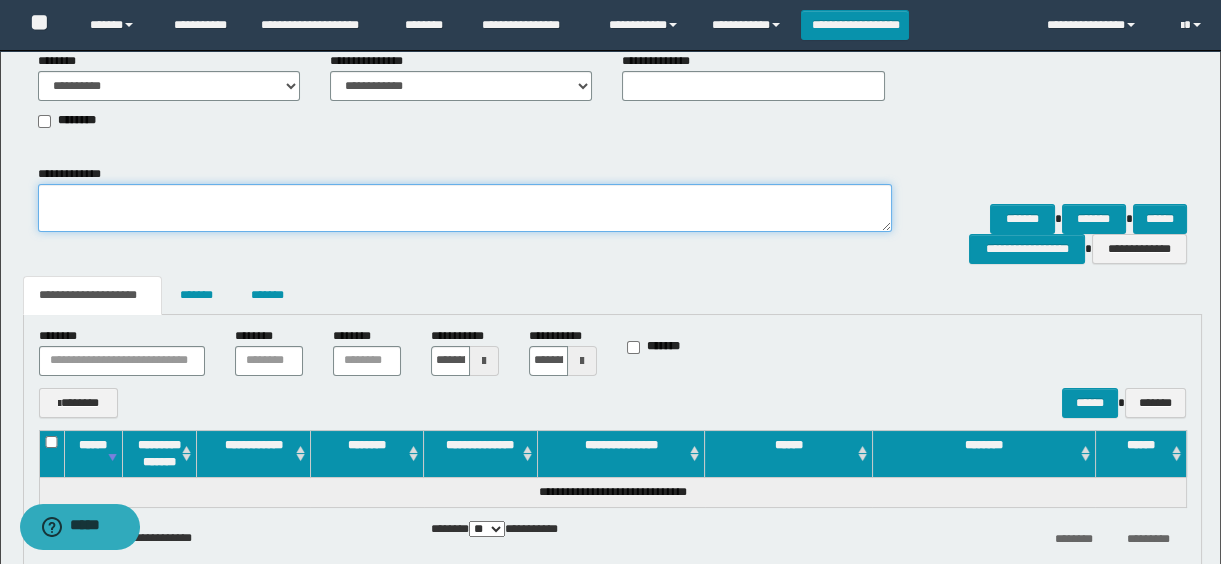 paste on "**********" 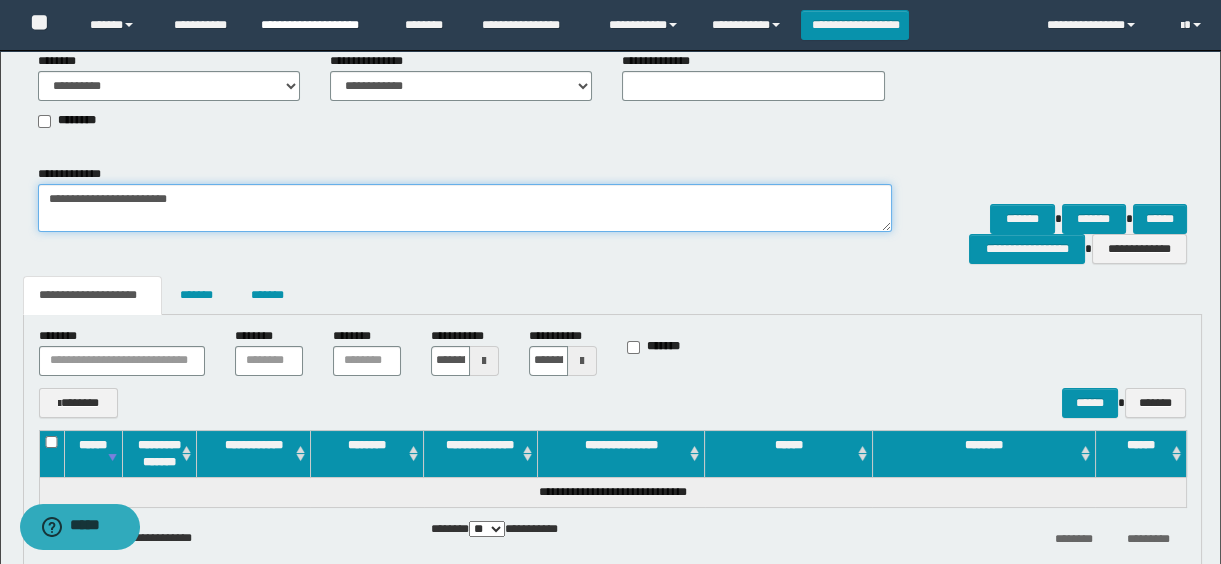 type on "**********" 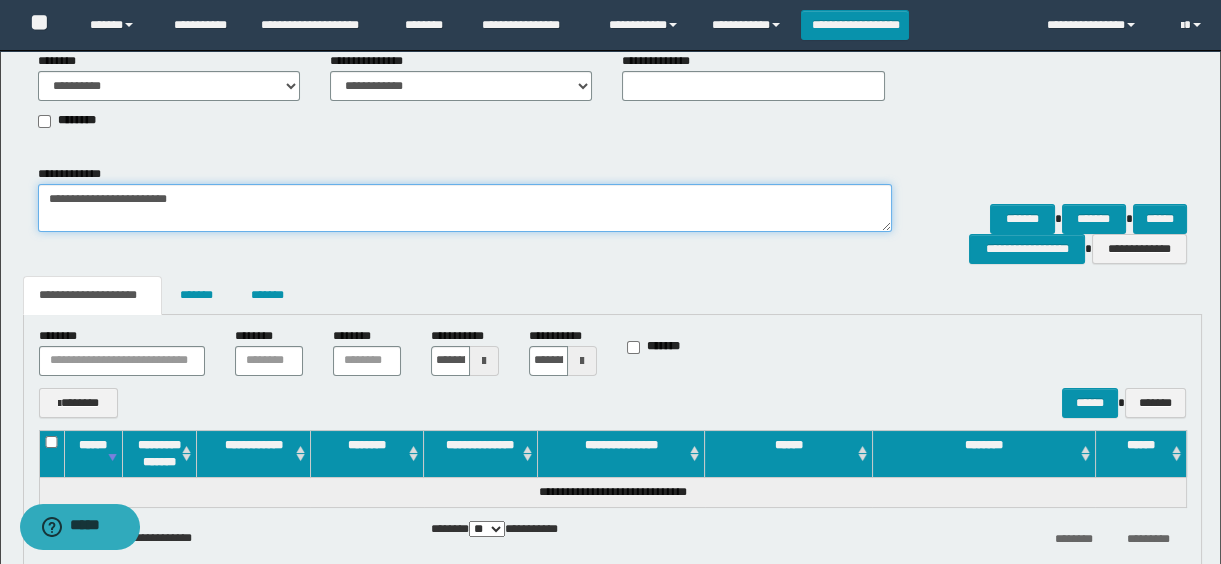 scroll, scrollTop: 363, scrollLeft: 0, axis: vertical 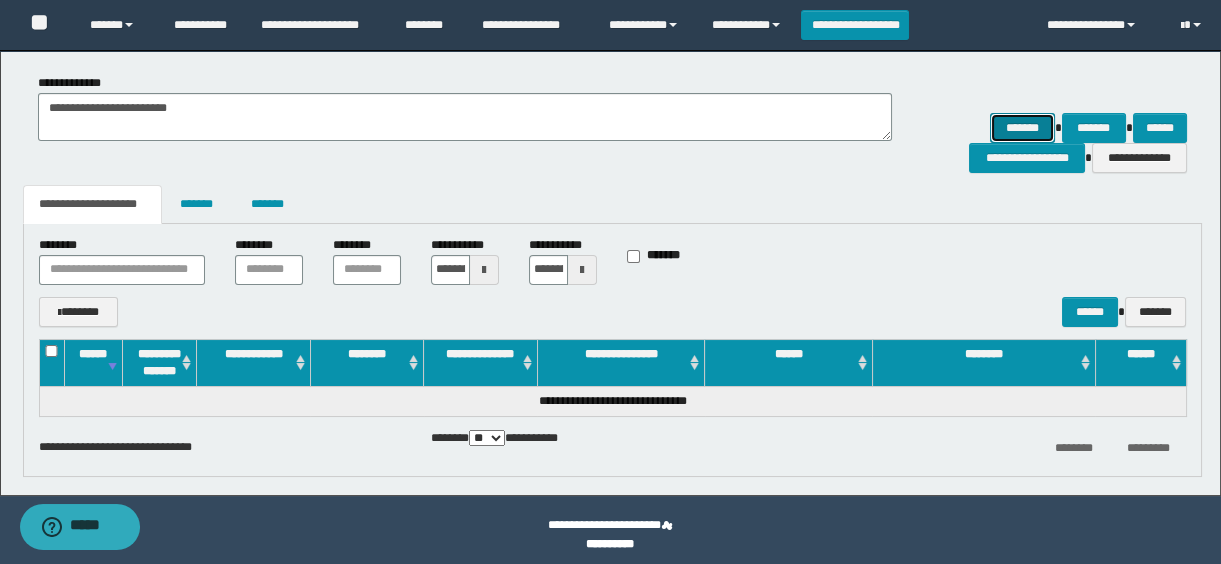 click on "*******" at bounding box center [1022, 128] 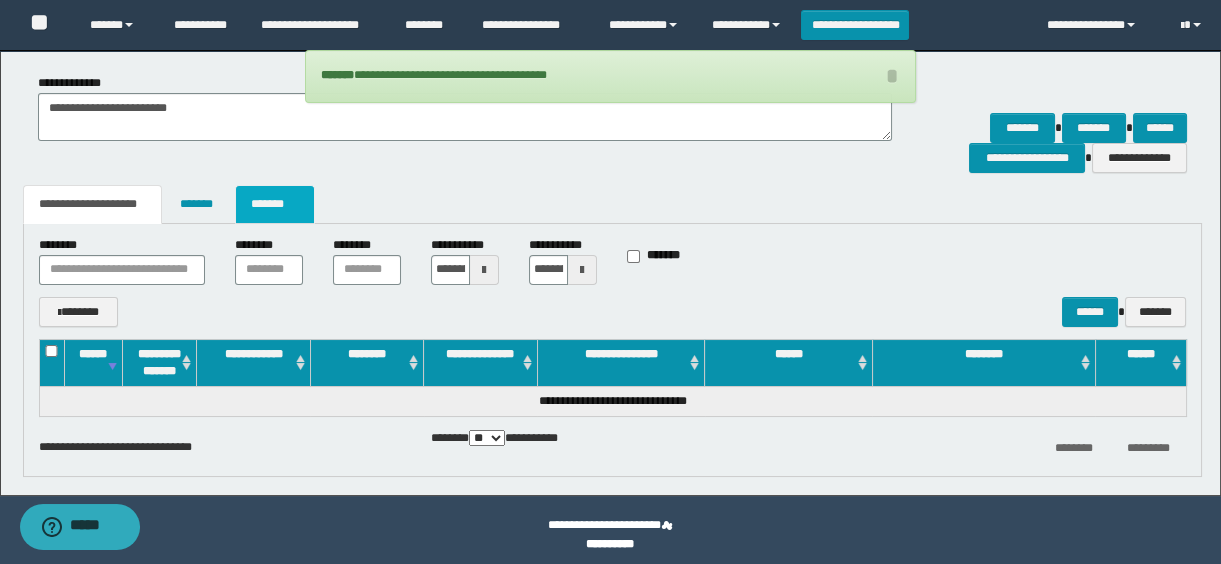 click on "*******" at bounding box center (275, 204) 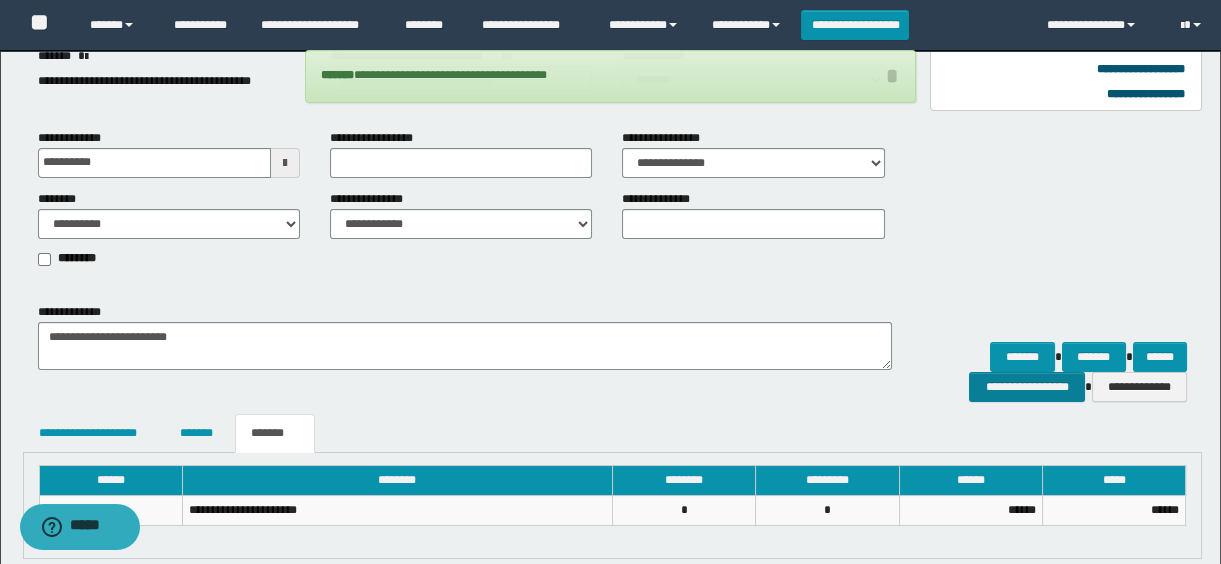 scroll, scrollTop: 0, scrollLeft: 0, axis: both 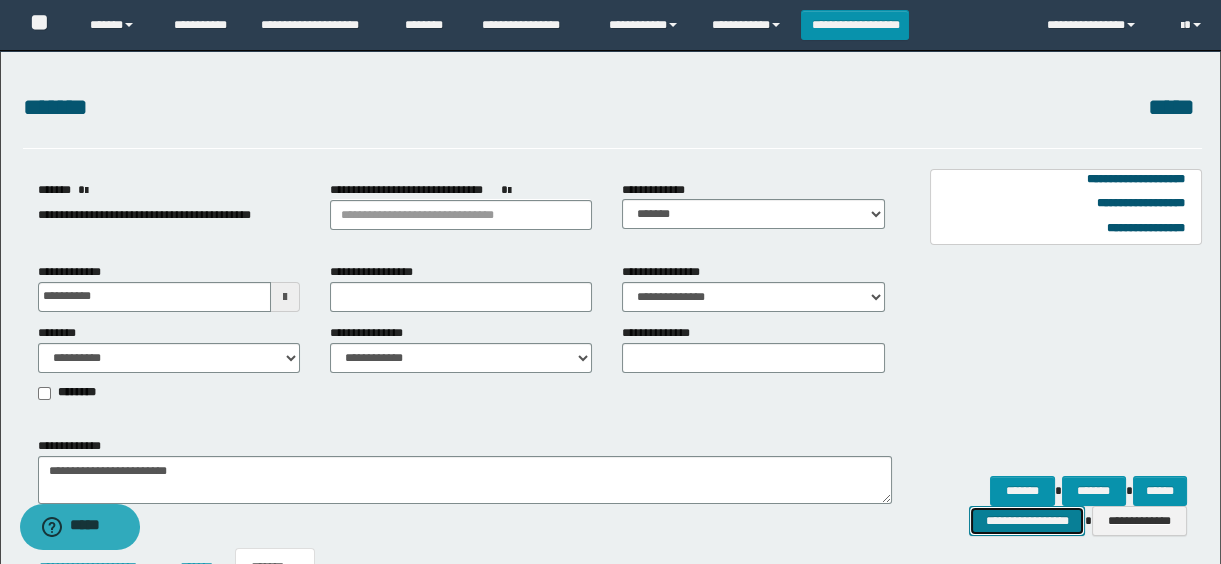 click on "**********" at bounding box center [1026, 521] 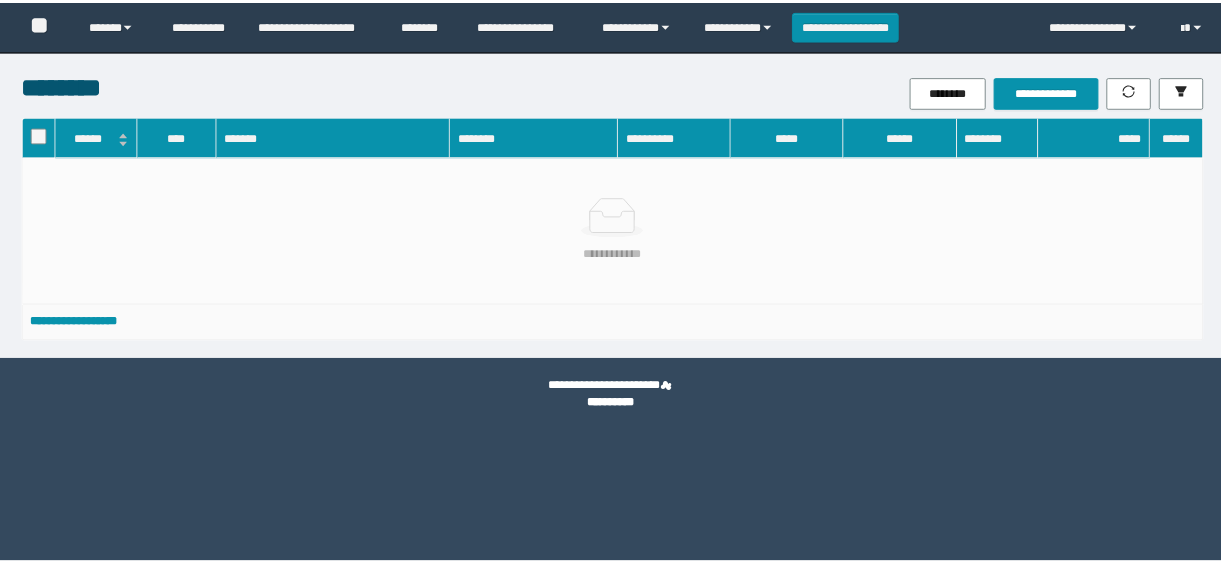 scroll, scrollTop: 0, scrollLeft: 0, axis: both 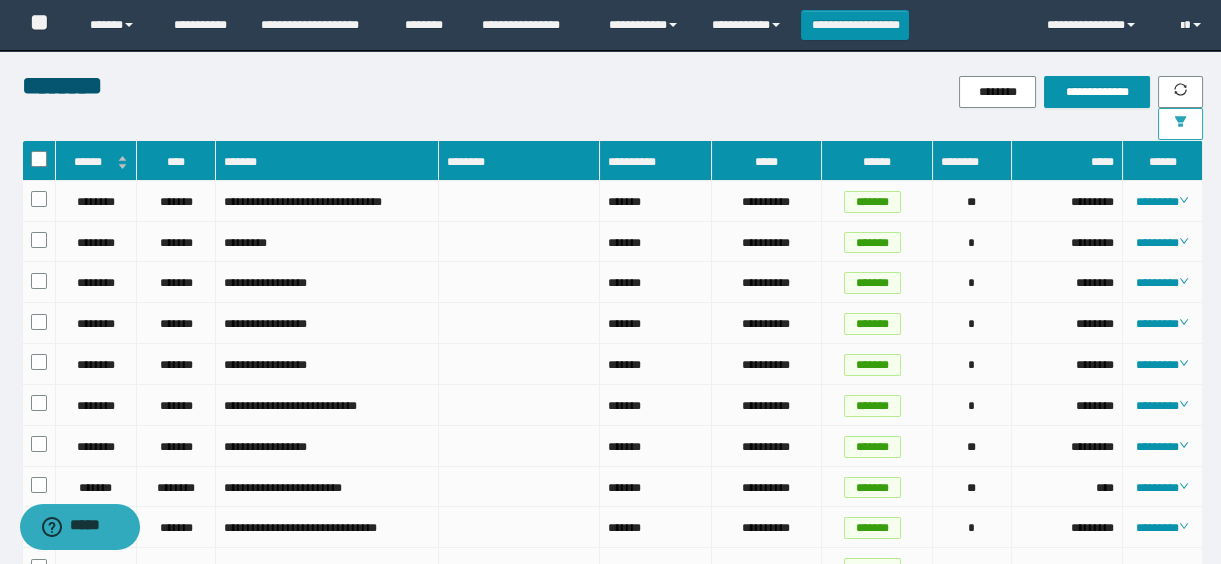 click at bounding box center [1180, 124] 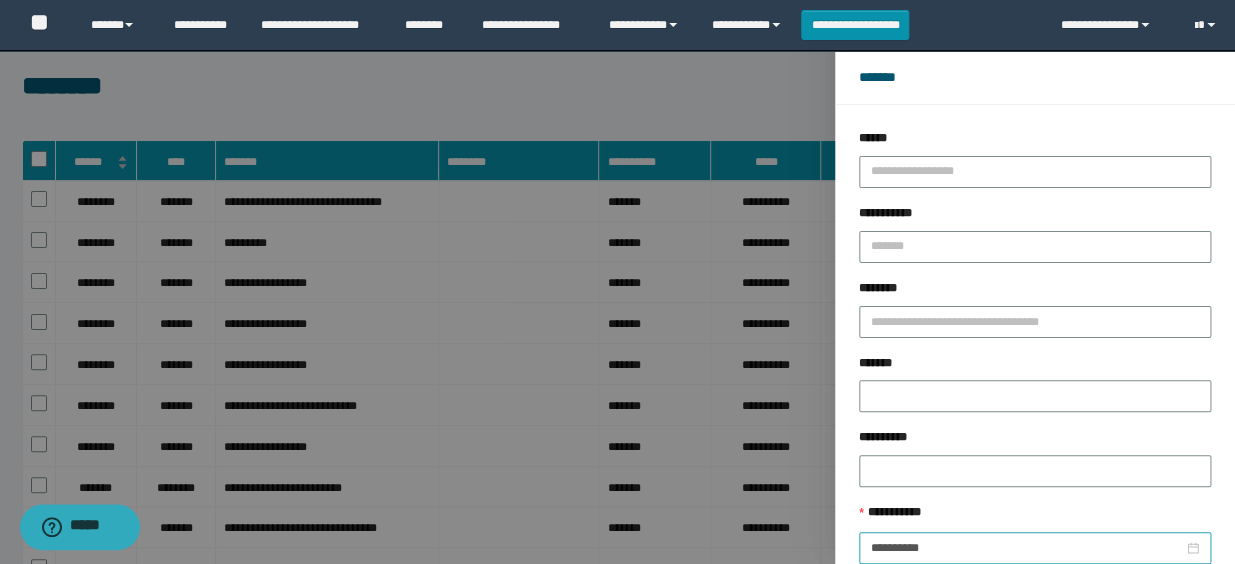 click on "**********" at bounding box center [1035, 548] 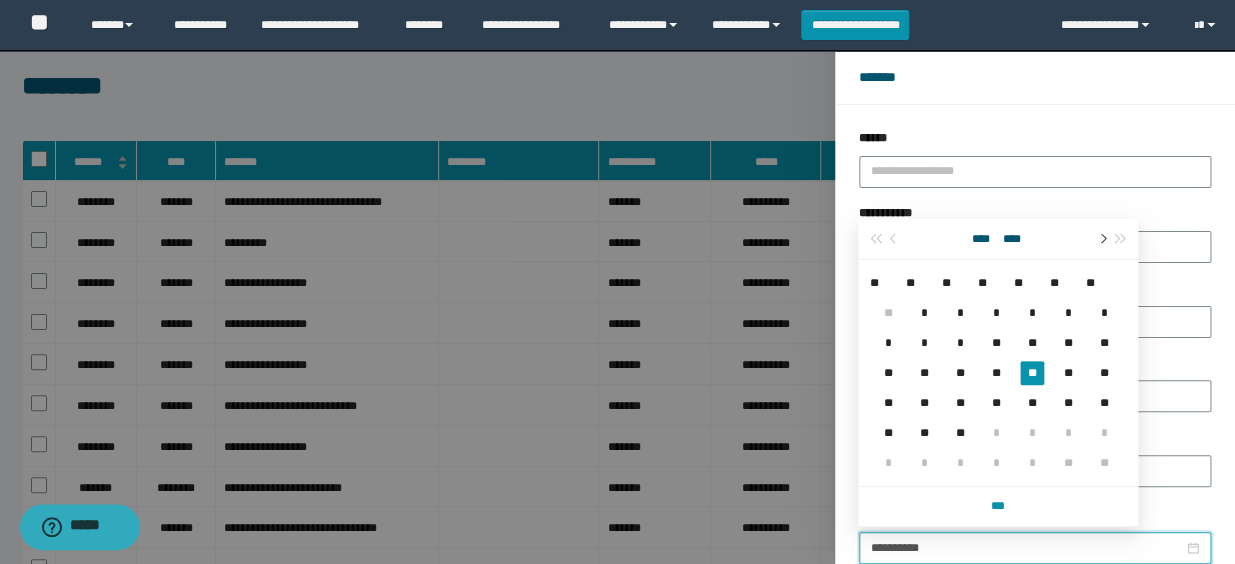 click at bounding box center [1101, 239] 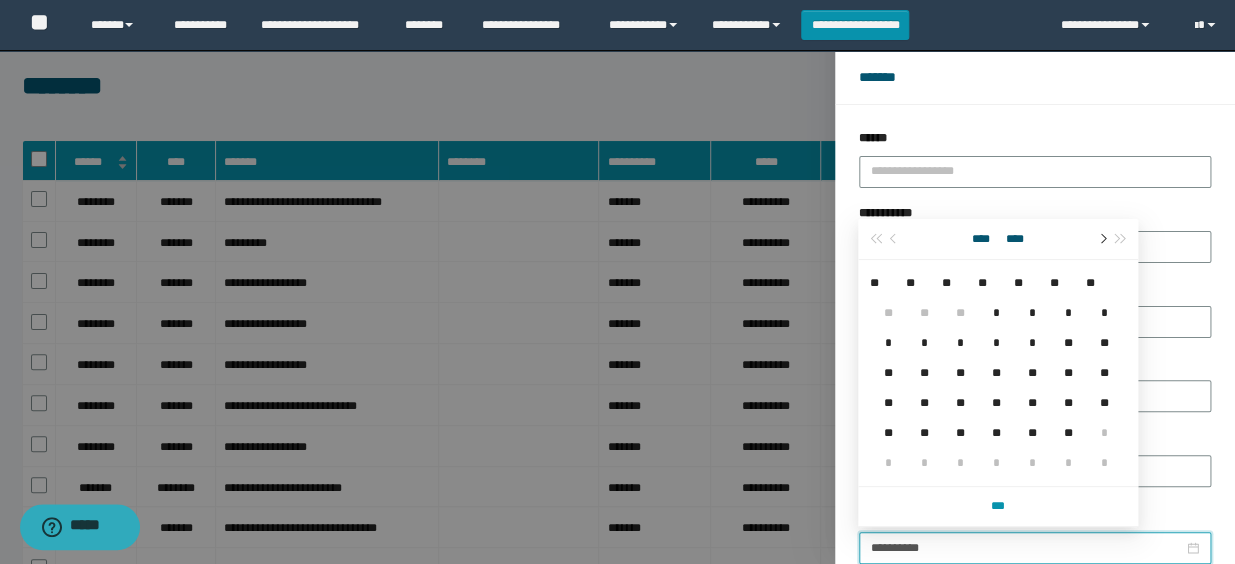 click at bounding box center (1101, 239) 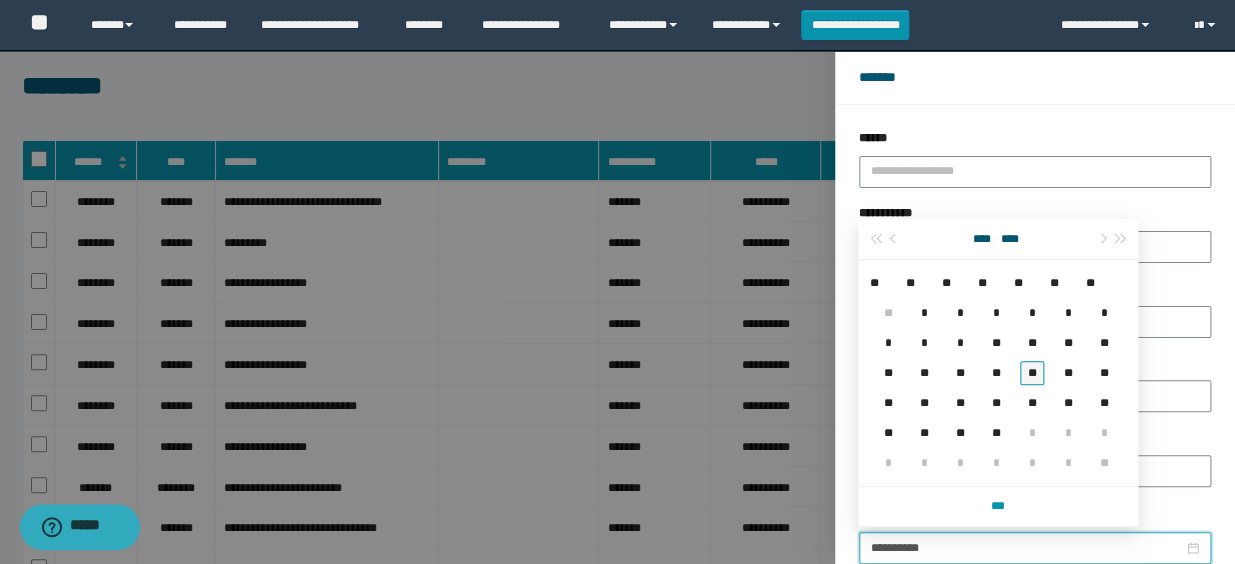 type on "**********" 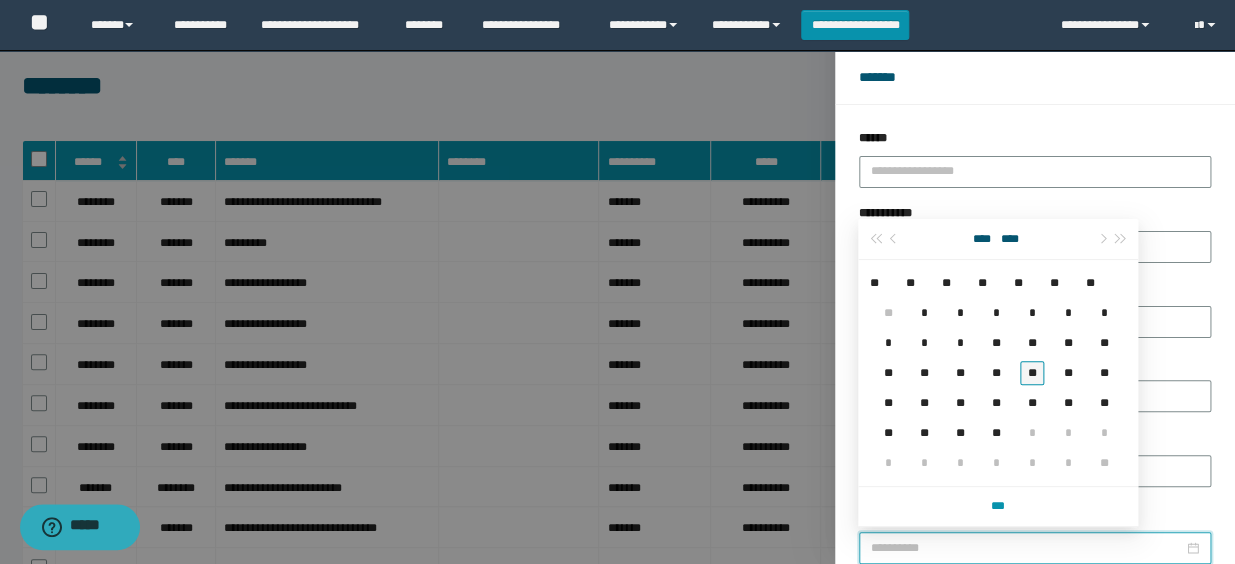 click on "**" at bounding box center [1032, 373] 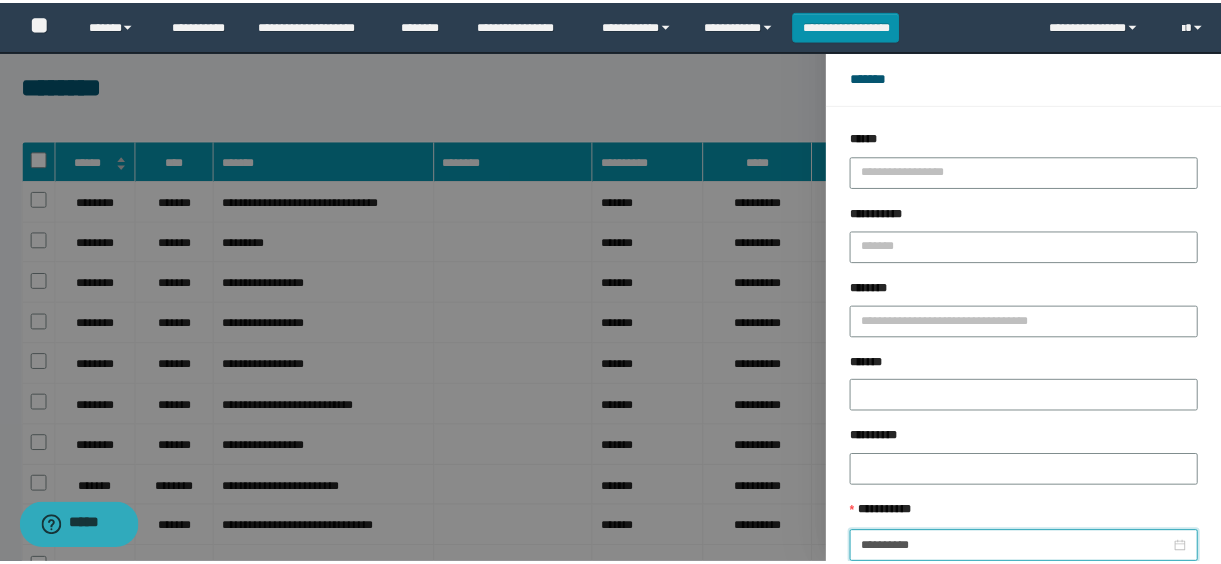 scroll, scrollTop: 112, scrollLeft: 0, axis: vertical 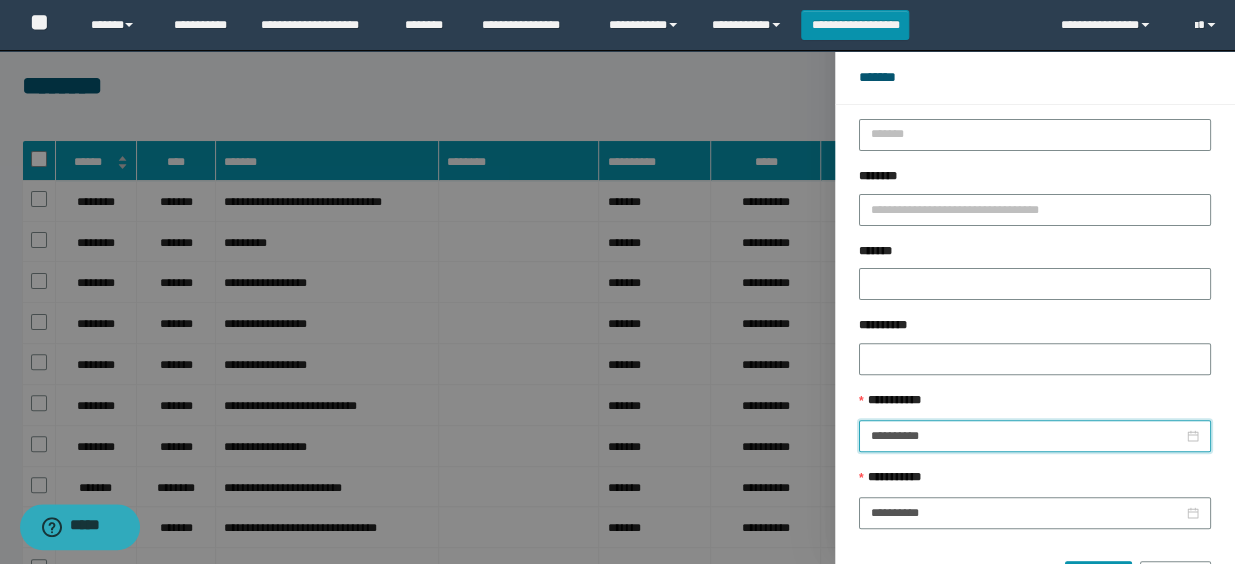 click on "****** *******" at bounding box center (1035, 569) 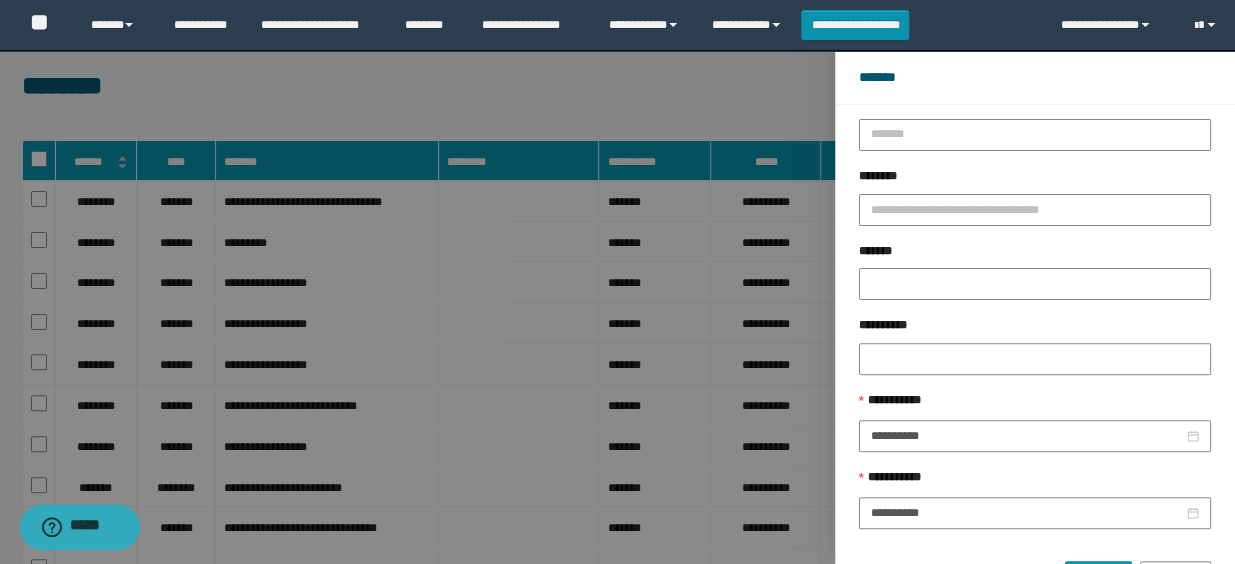 click on "****** *******" at bounding box center (1035, 569) 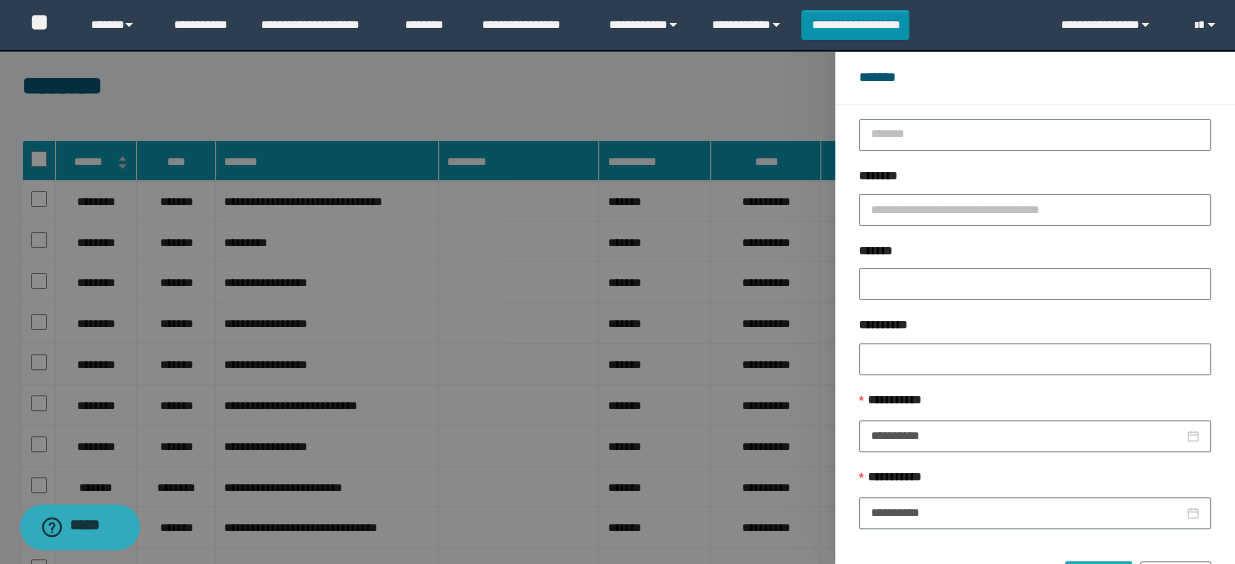 click on "******" at bounding box center [1098, 577] 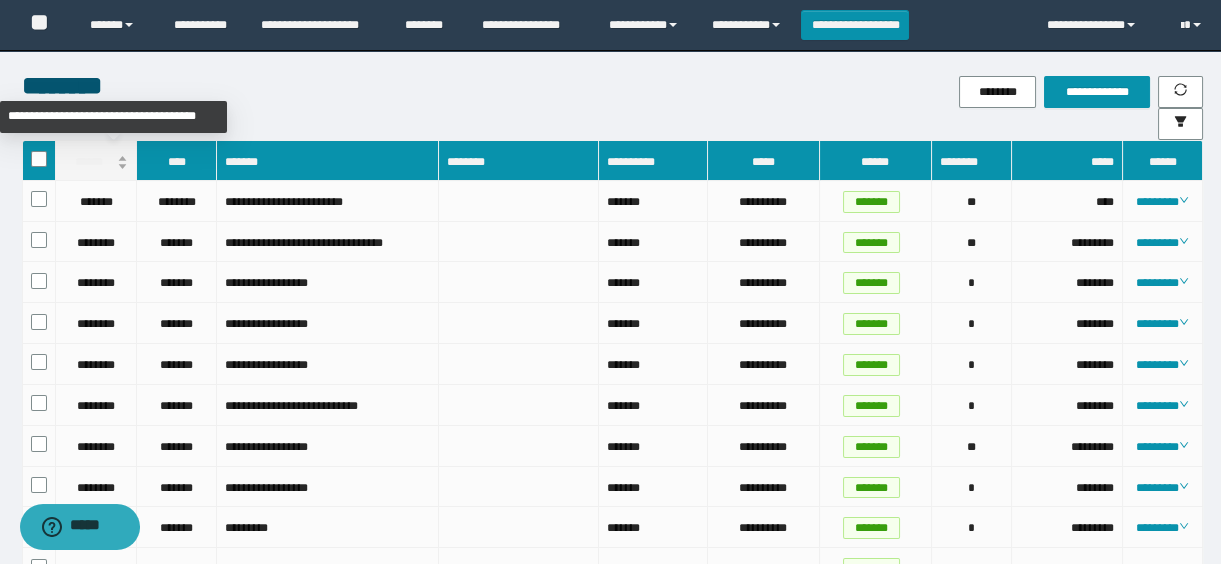 click on "******" at bounding box center (96, 162) 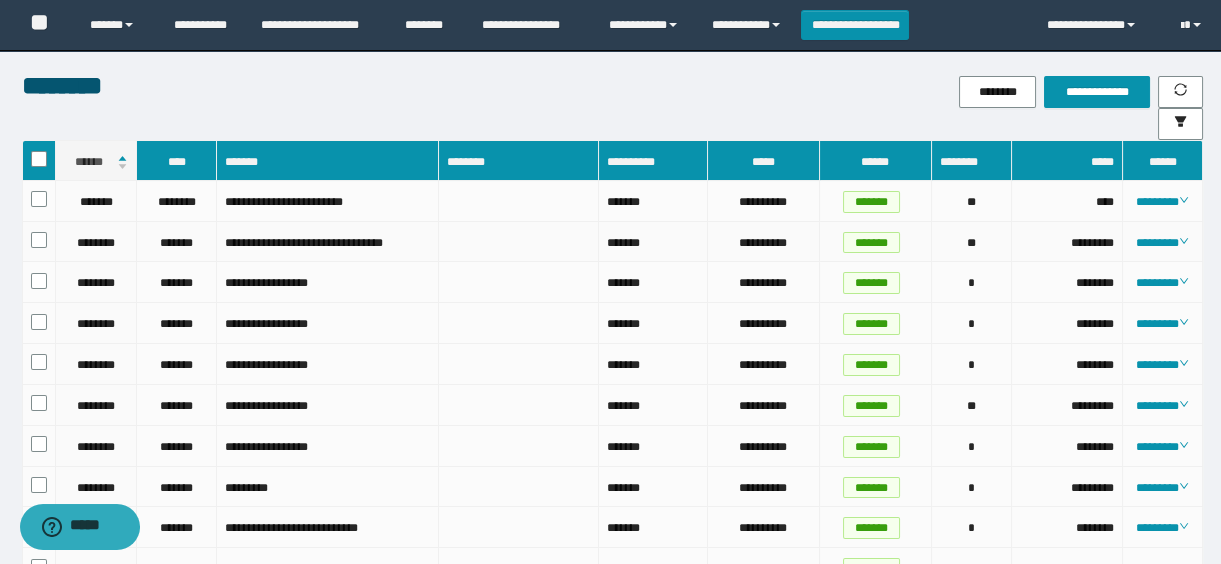 scroll, scrollTop: 234, scrollLeft: 0, axis: vertical 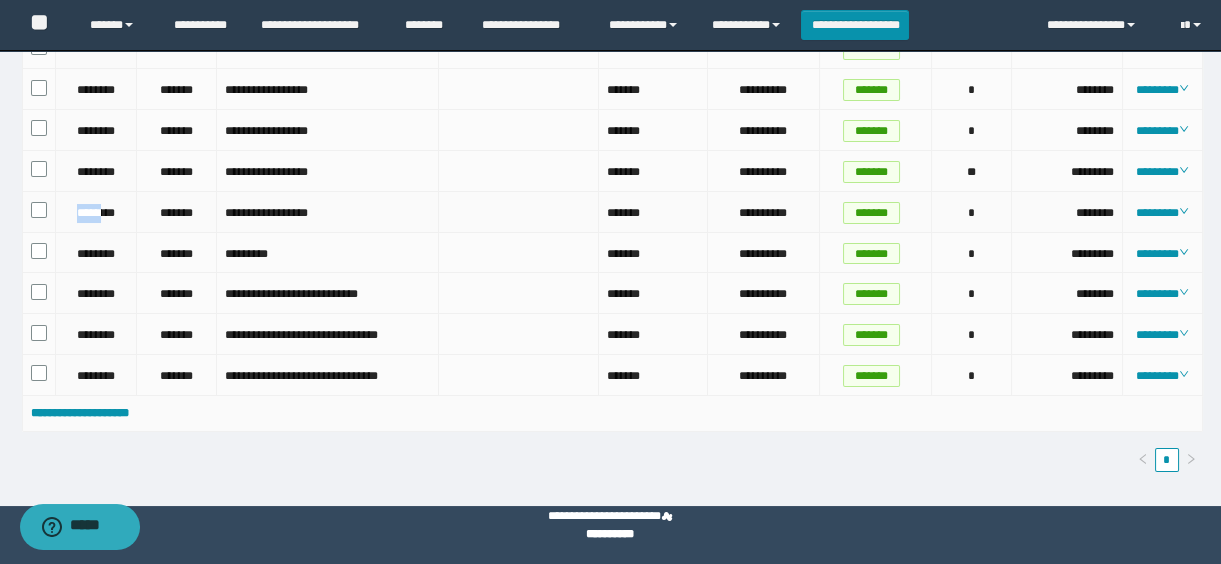 drag, startPoint x: 69, startPoint y: 199, endPoint x: 107, endPoint y: 199, distance: 38 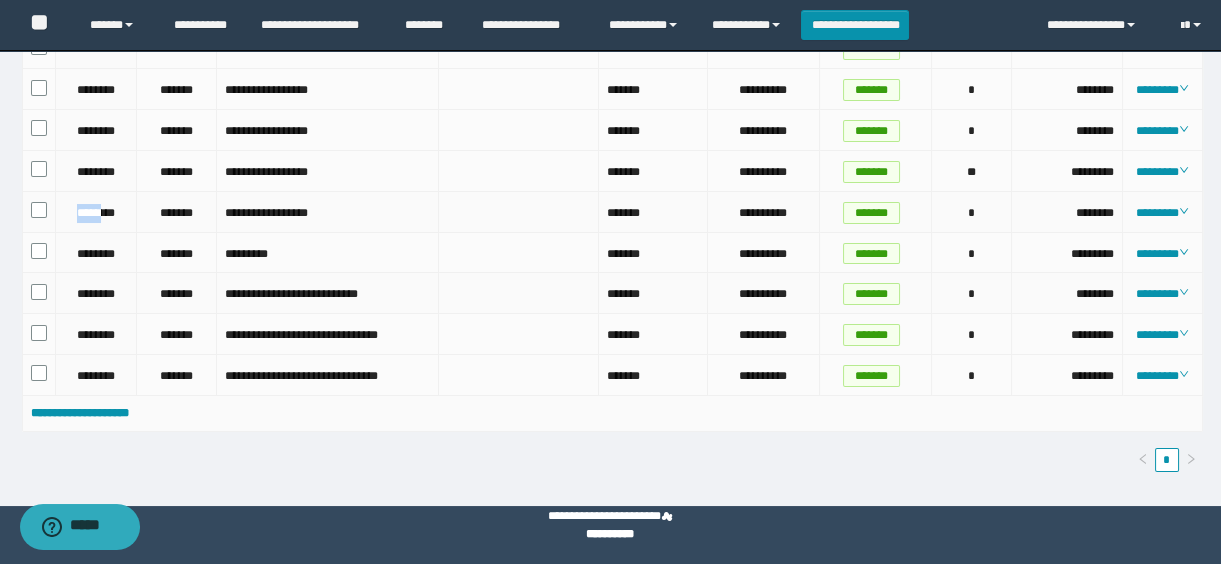 copy on "*****" 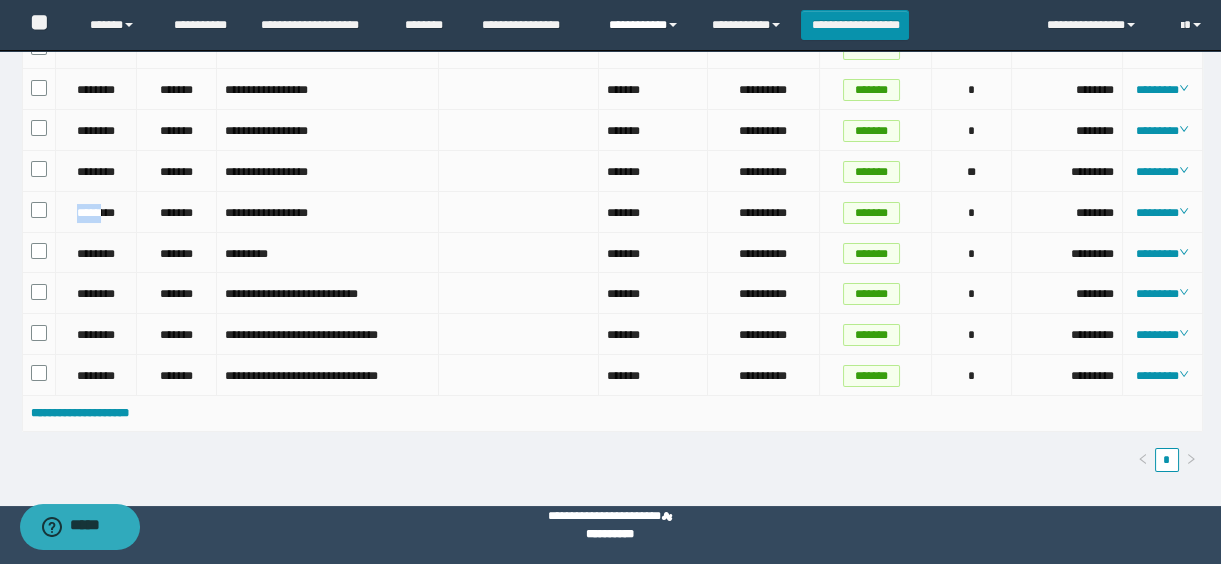 click on "**********" at bounding box center (645, 25) 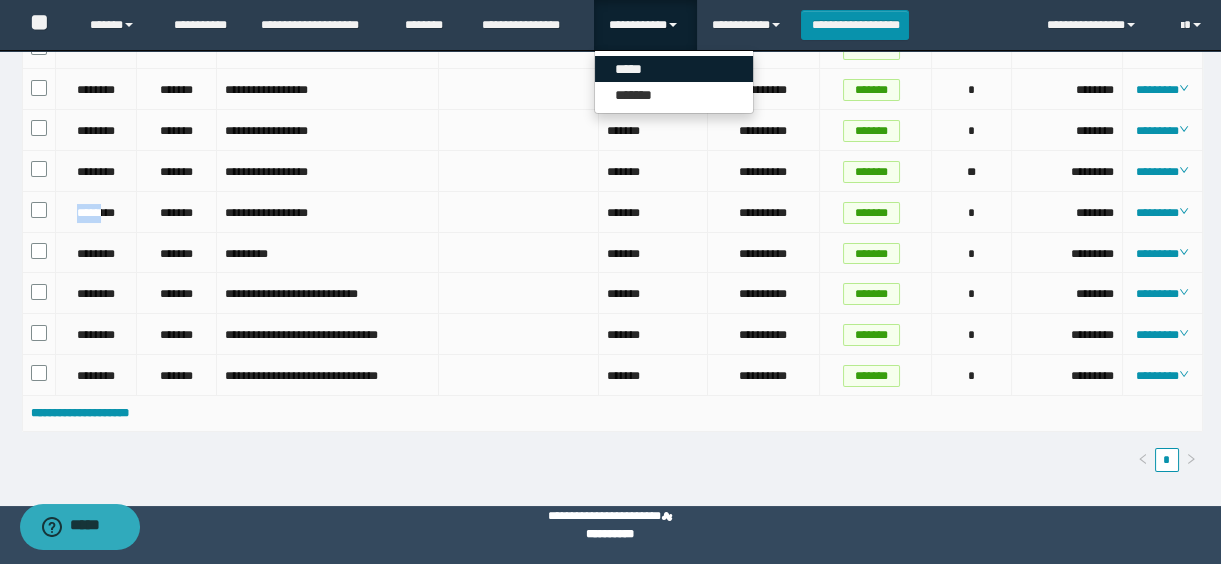 click on "*****" at bounding box center [674, 69] 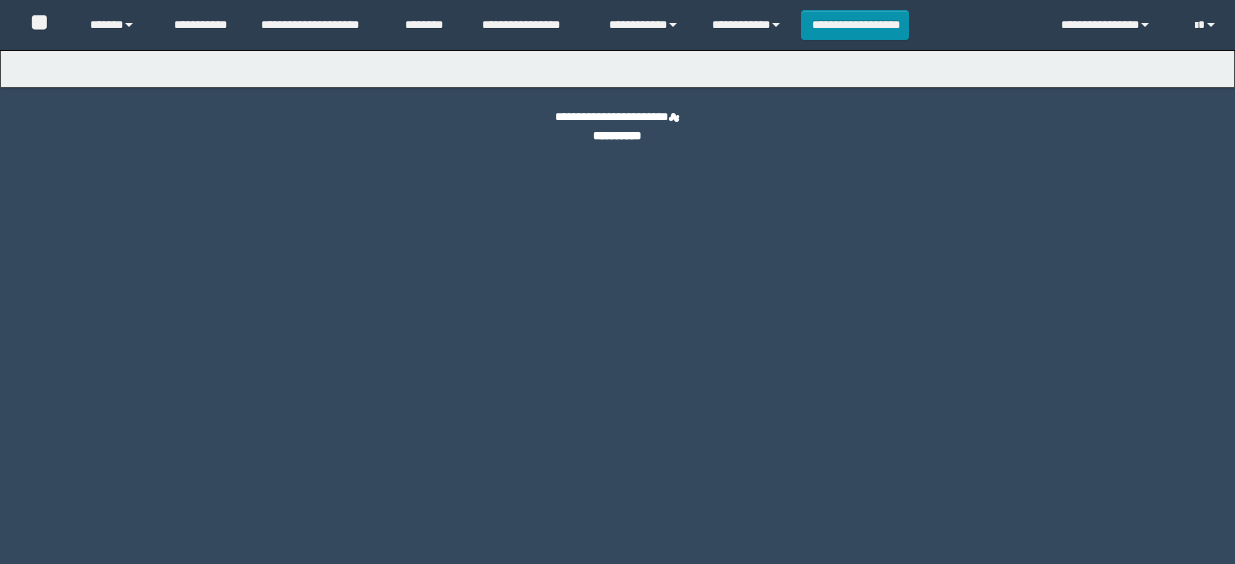 type on "**********" 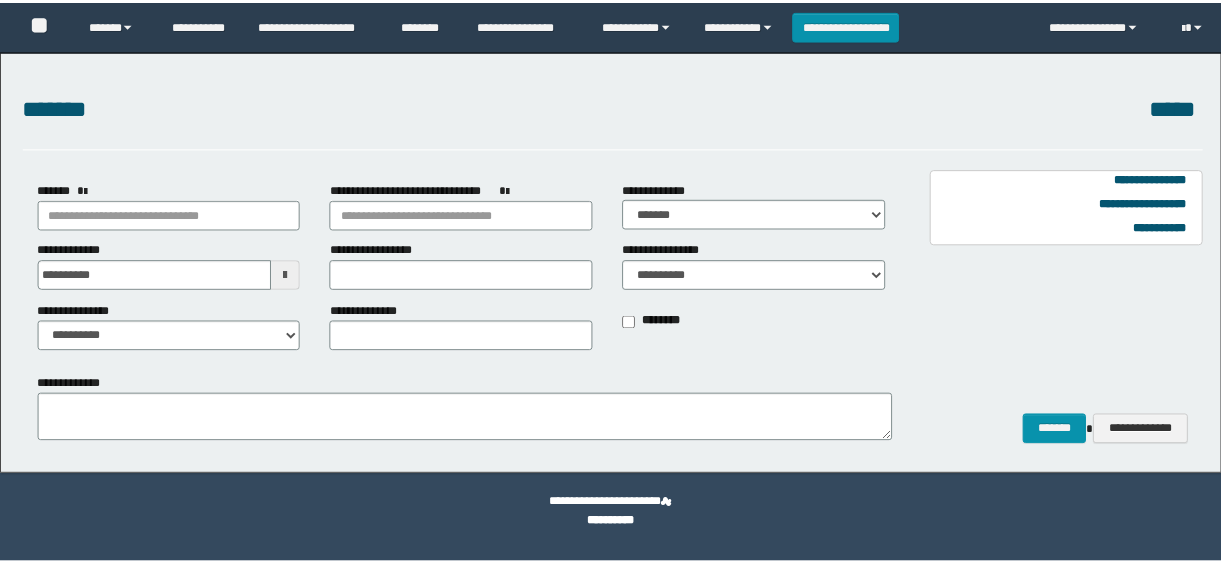 scroll, scrollTop: 0, scrollLeft: 0, axis: both 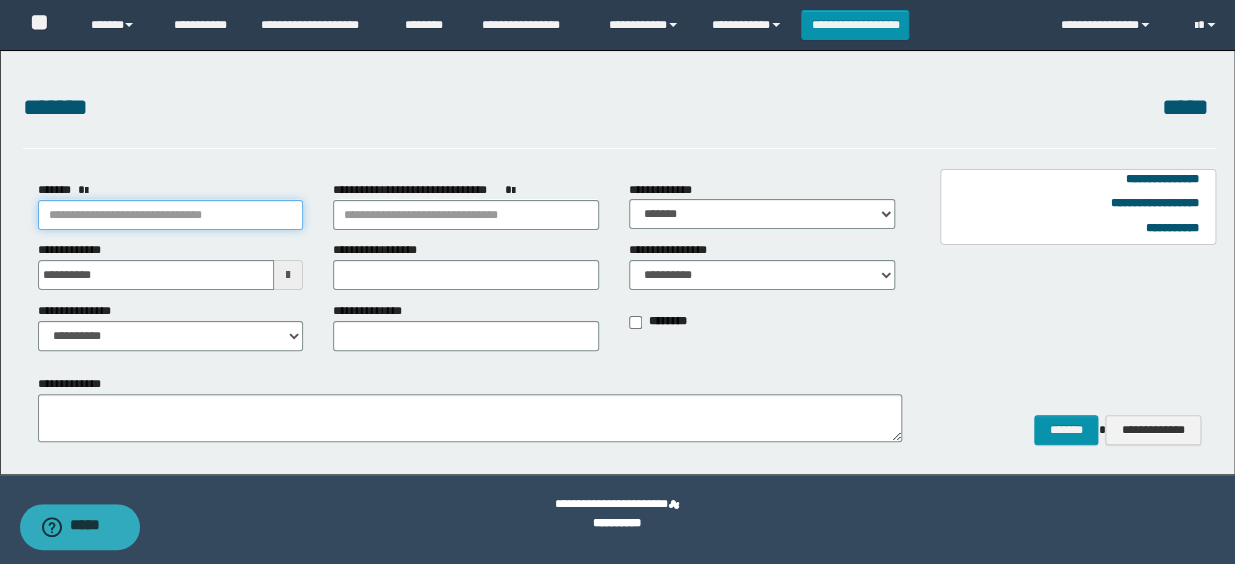 click on "*******" at bounding box center [171, 215] 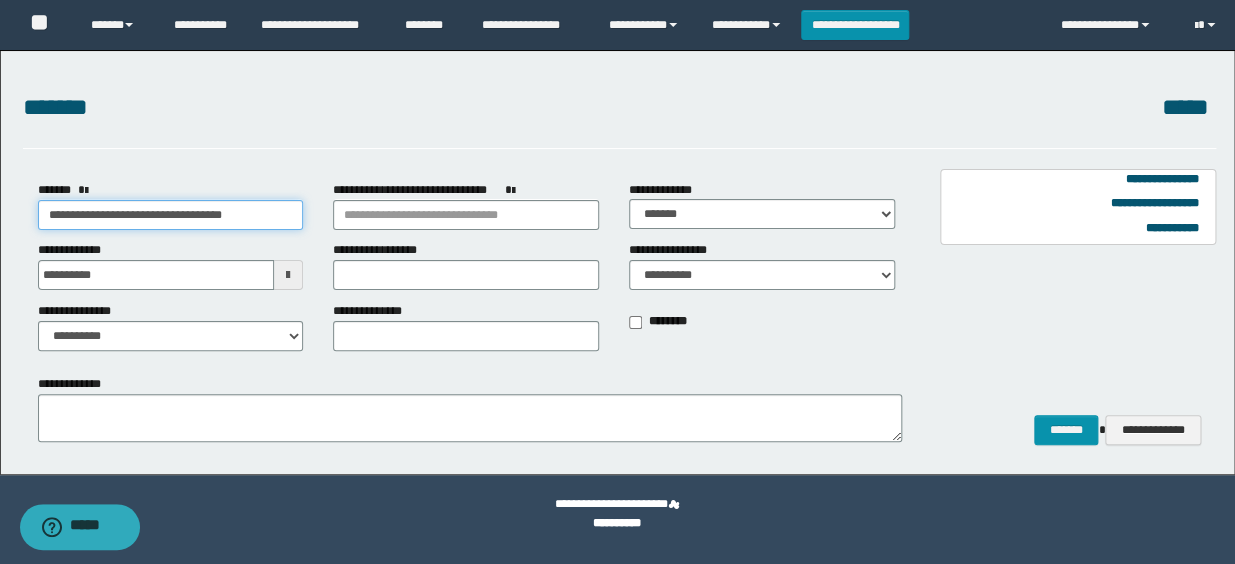 type on "**********" 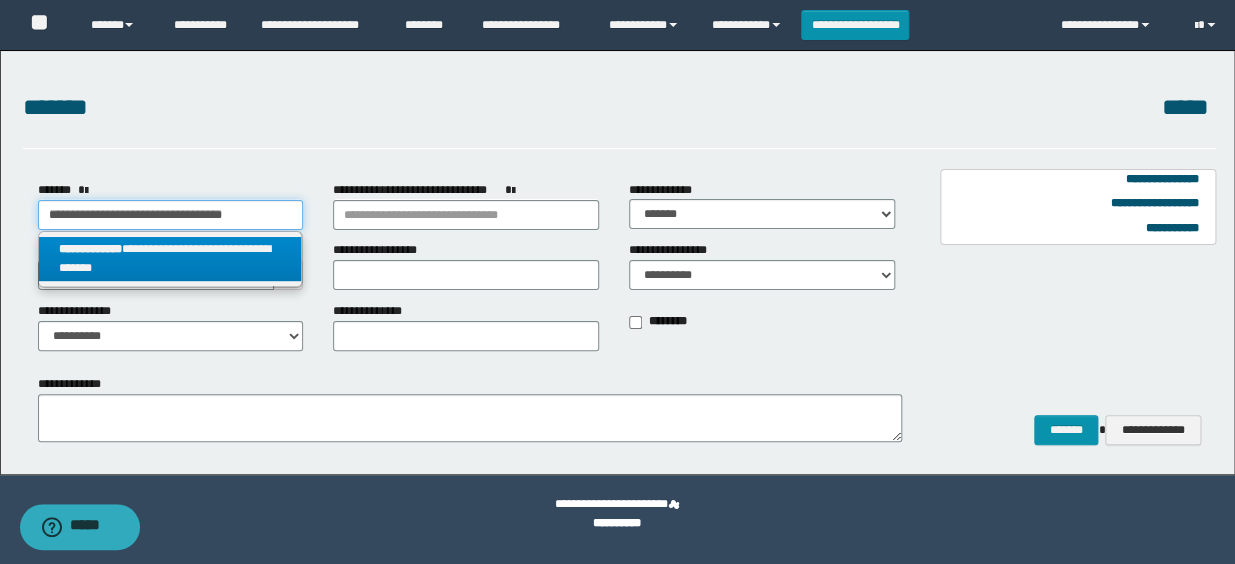 type on "**********" 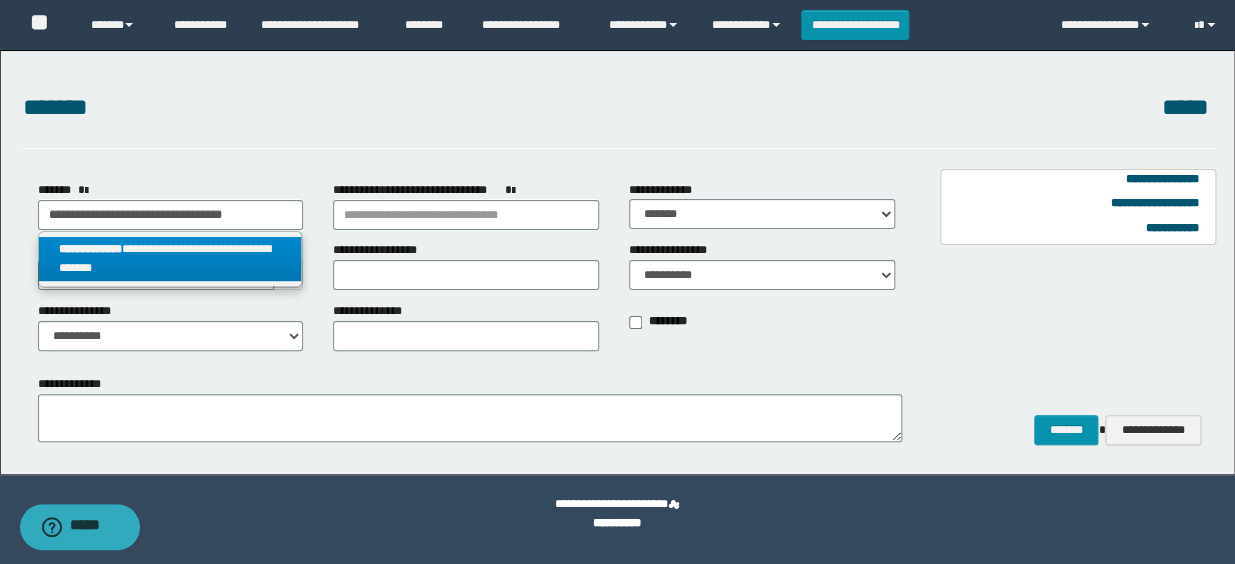 click on "**********" at bounding box center [170, 259] 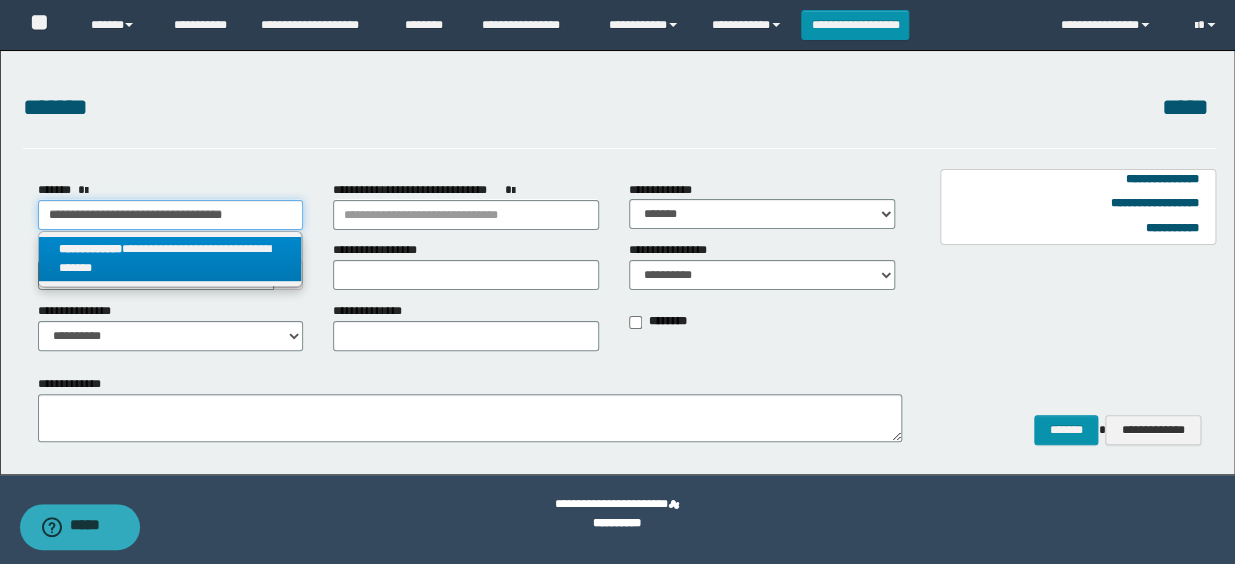select on "*" 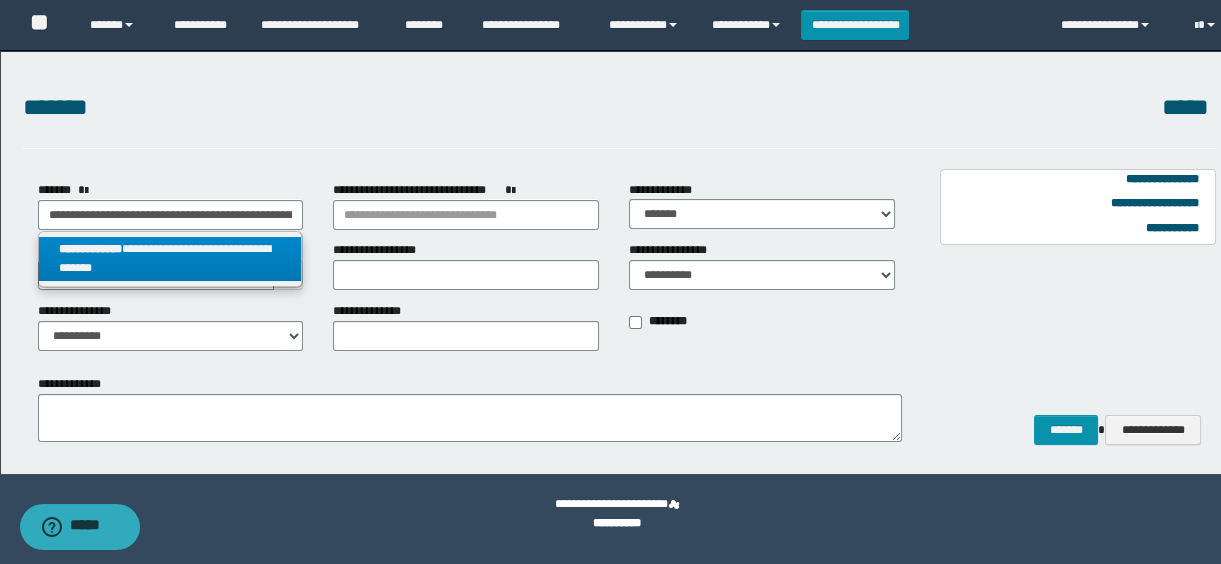 scroll, scrollTop: 0, scrollLeft: 0, axis: both 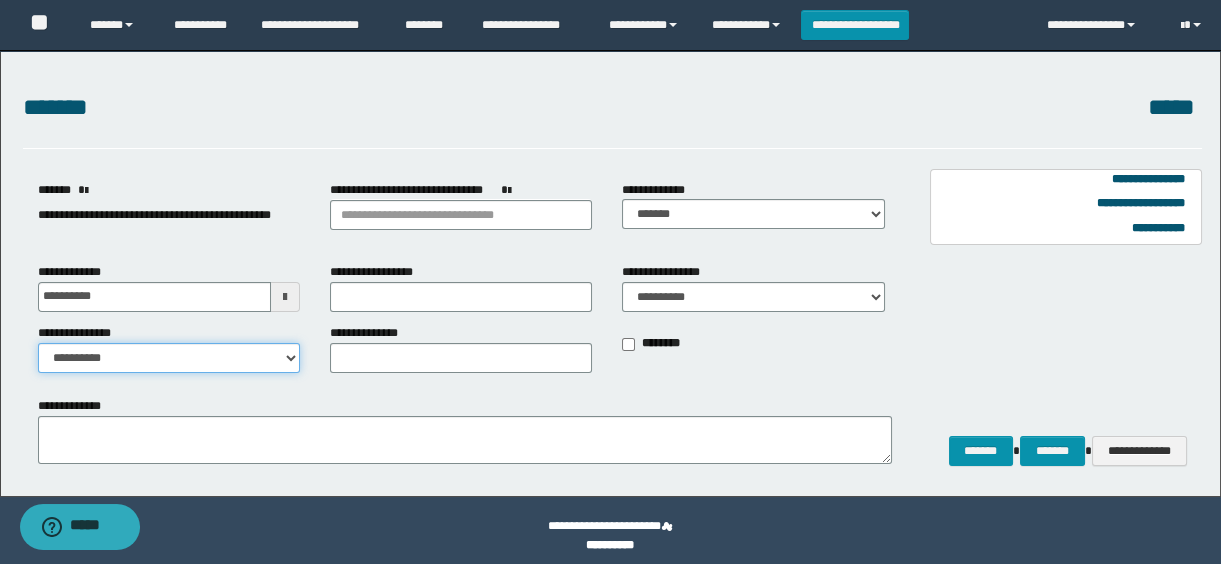 click on "**********" at bounding box center [169, 358] 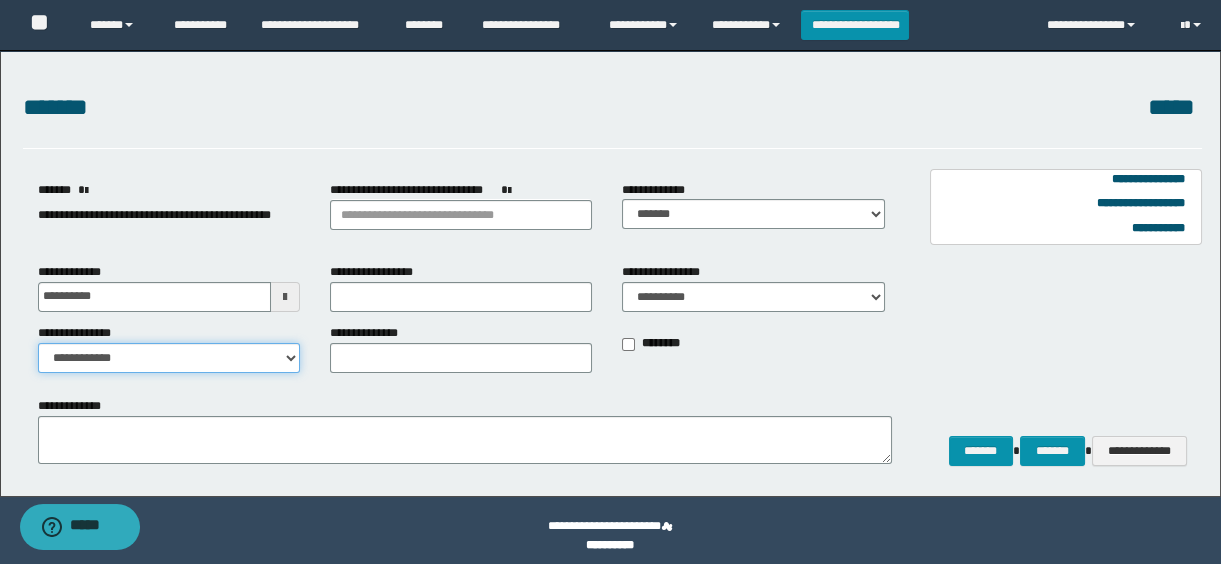 click on "**********" at bounding box center [169, 358] 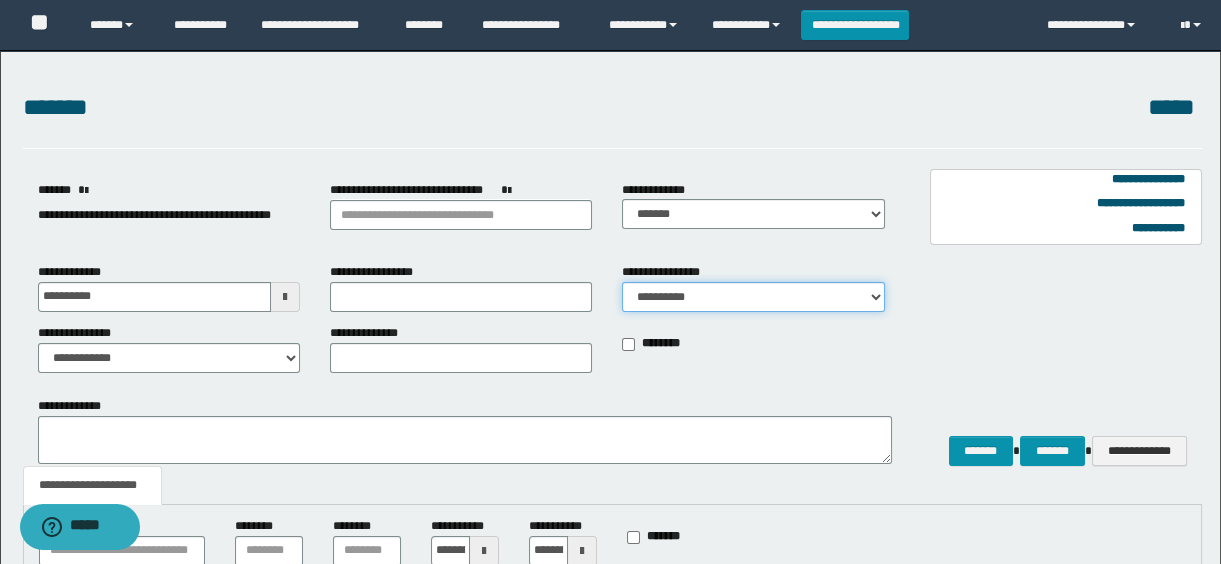 click on "**********" at bounding box center (753, 297) 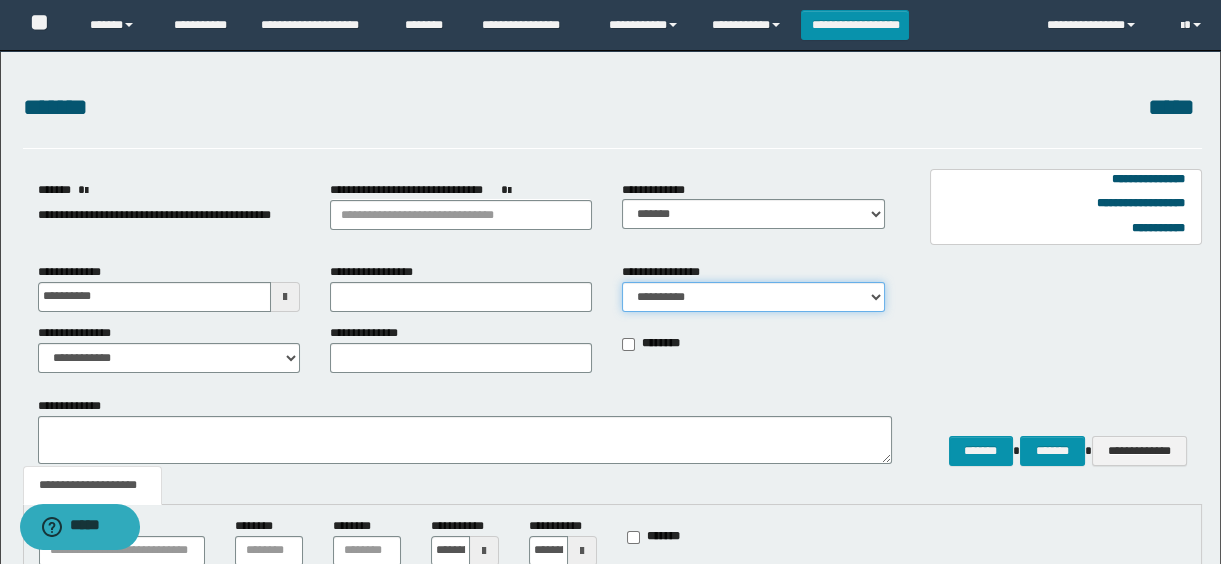 select on "*" 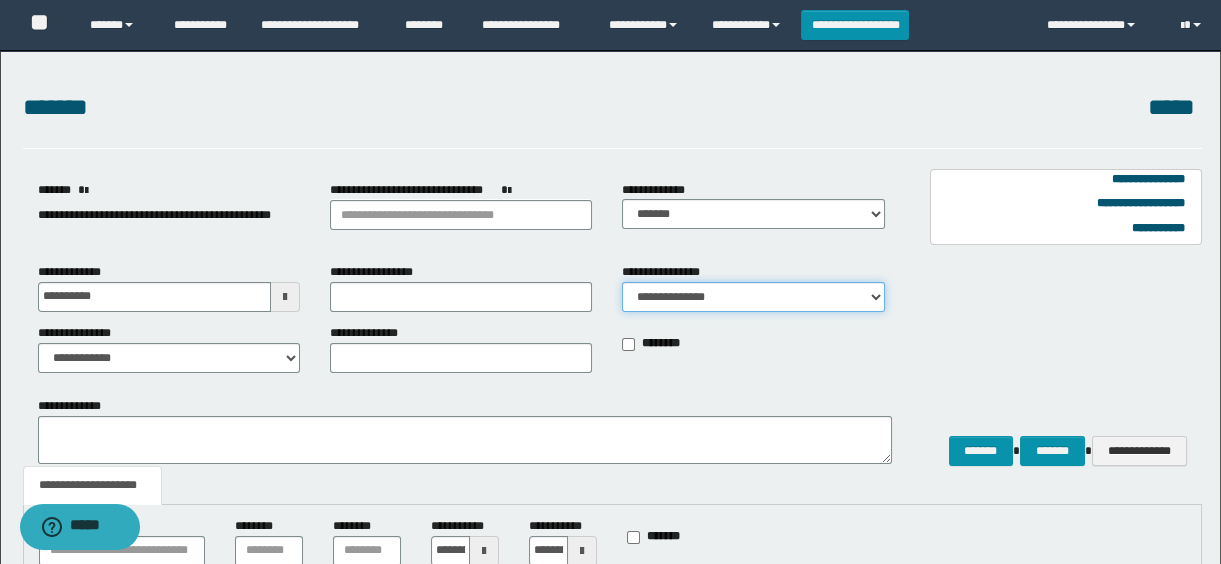 click on "**********" at bounding box center [753, 297] 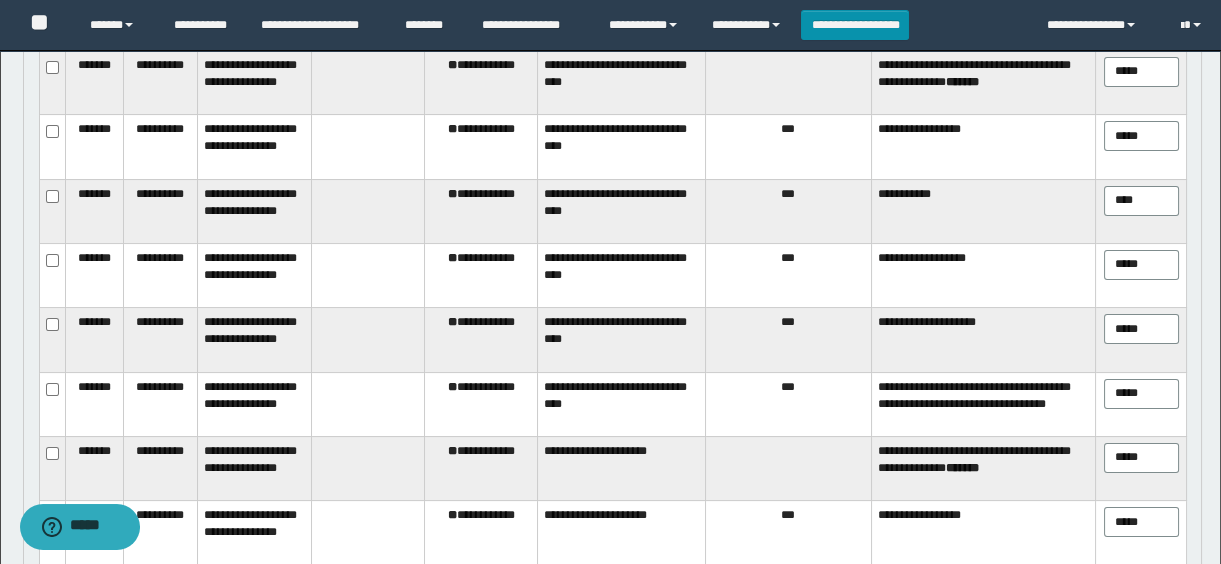 scroll, scrollTop: 435, scrollLeft: 0, axis: vertical 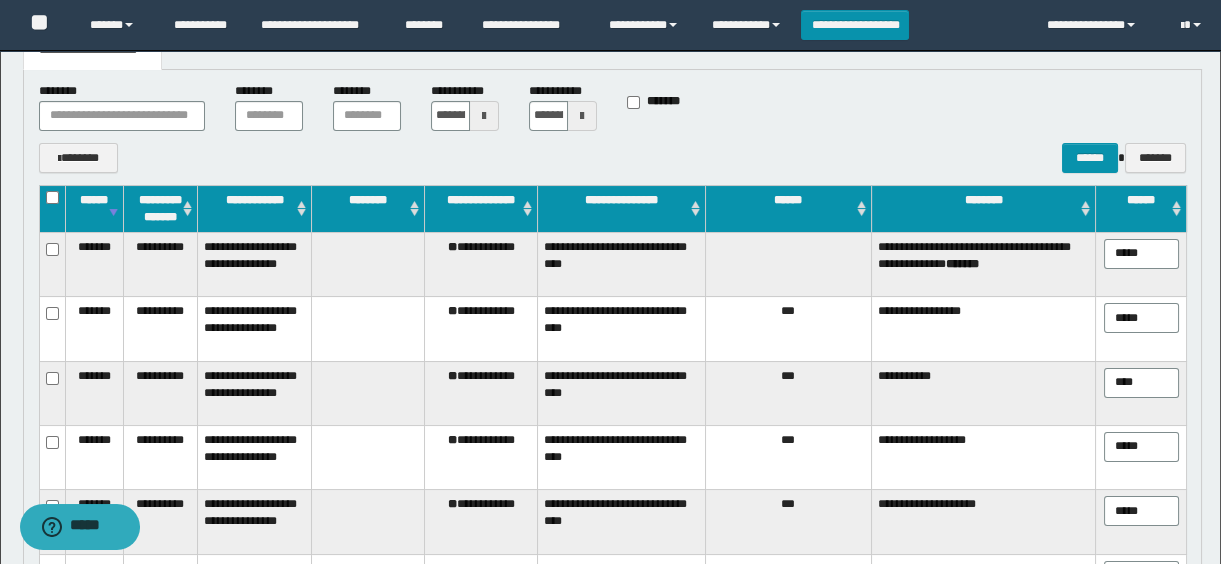 click on "**********" at bounding box center [480, 264] 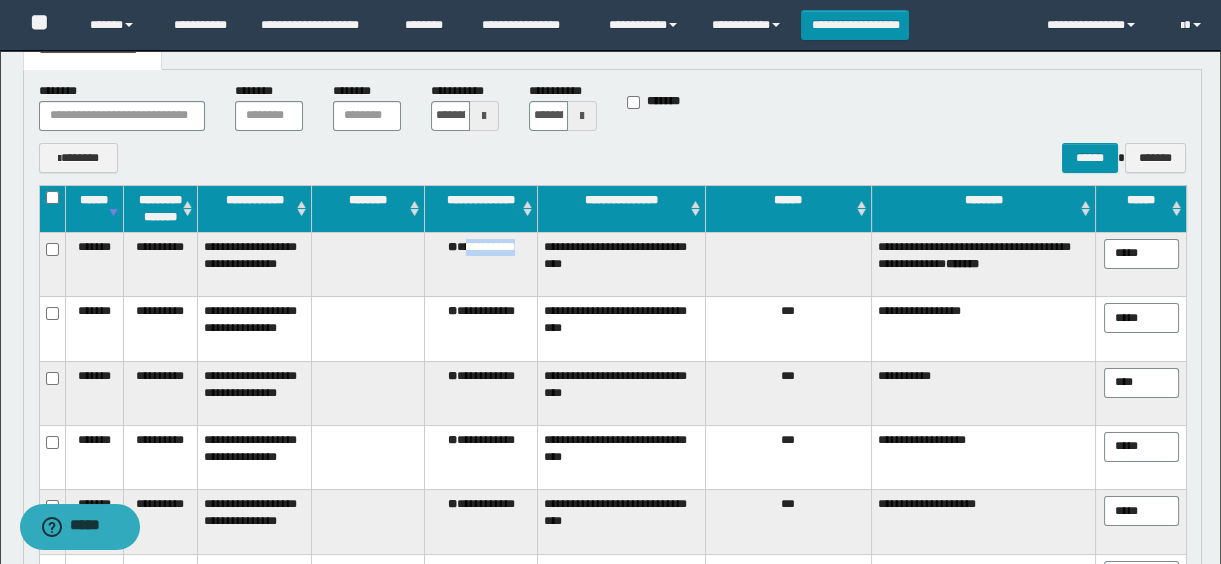 click on "**********" at bounding box center (480, 264) 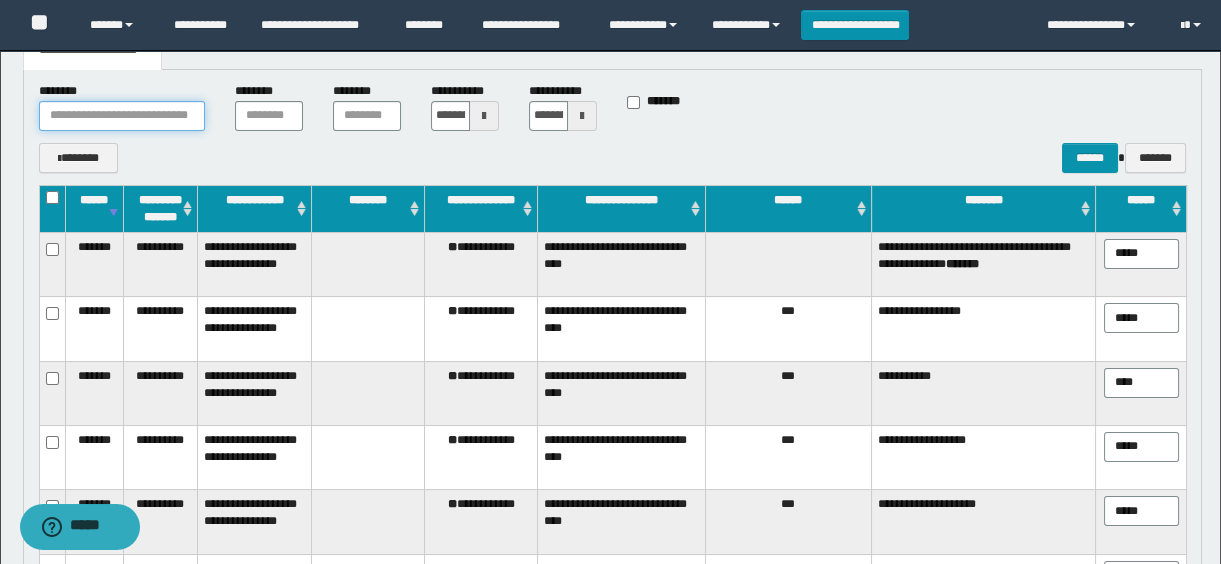 click at bounding box center [122, 116] 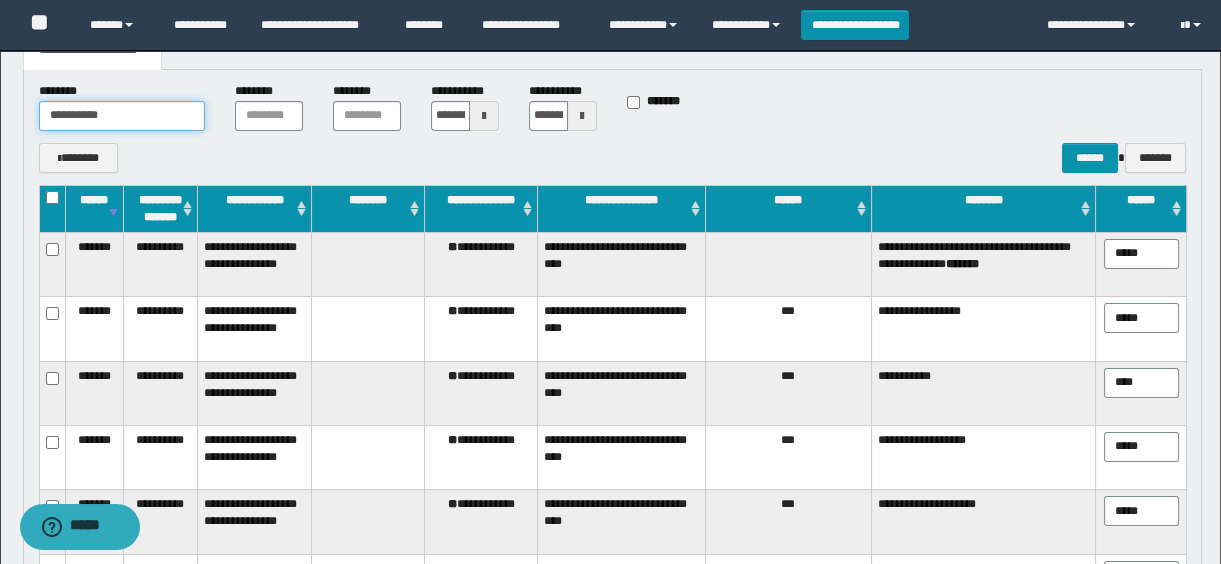 type on "**********" 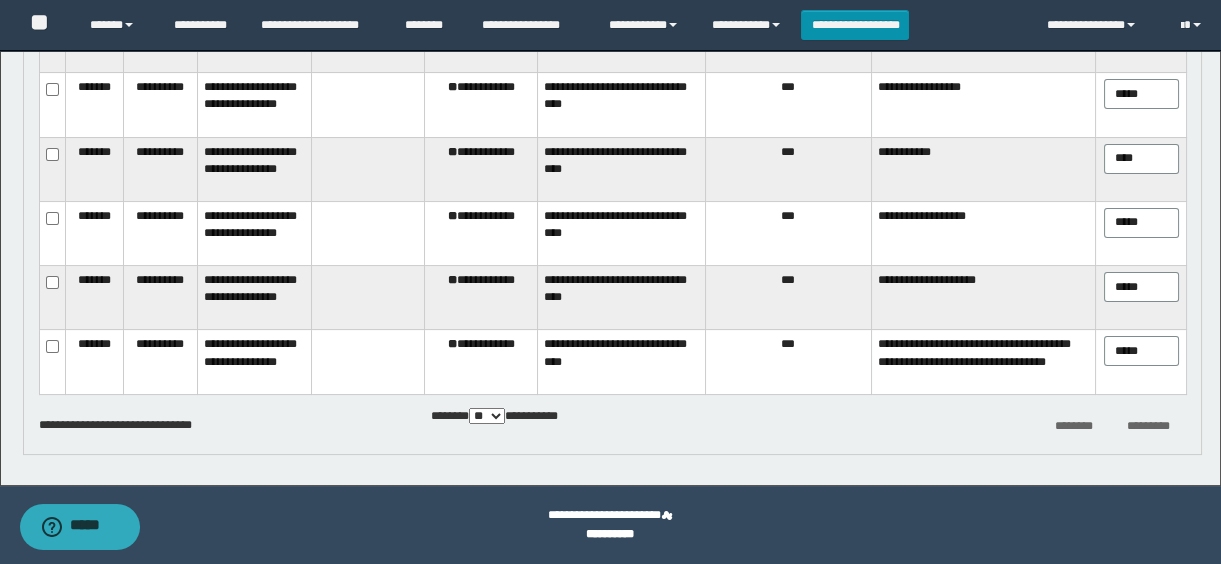 scroll, scrollTop: 386, scrollLeft: 0, axis: vertical 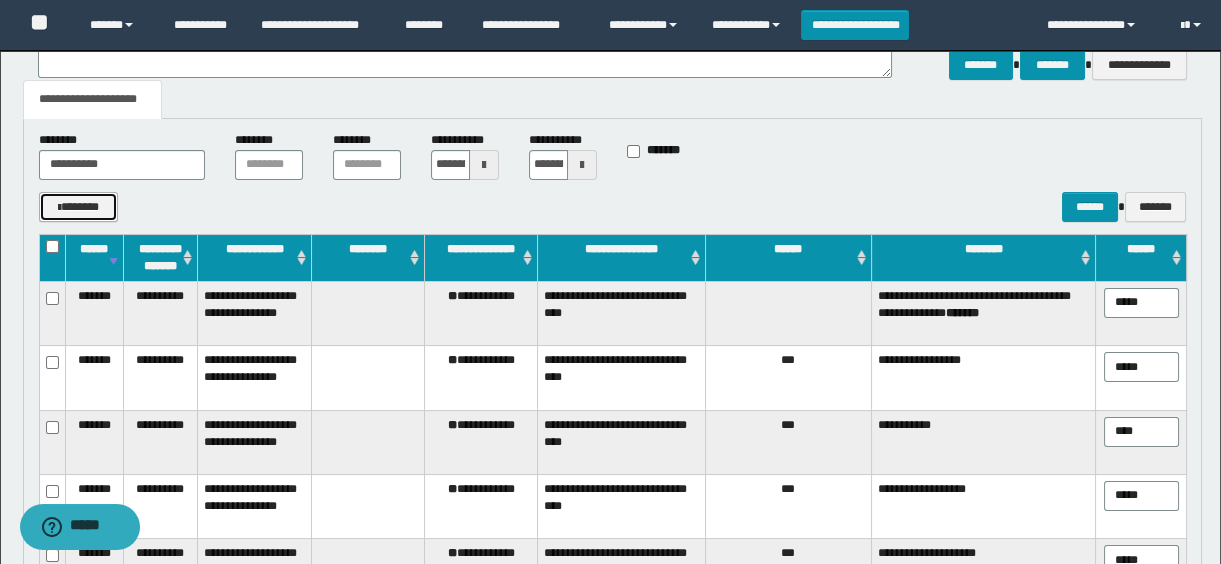 click on "*******" at bounding box center (79, 207) 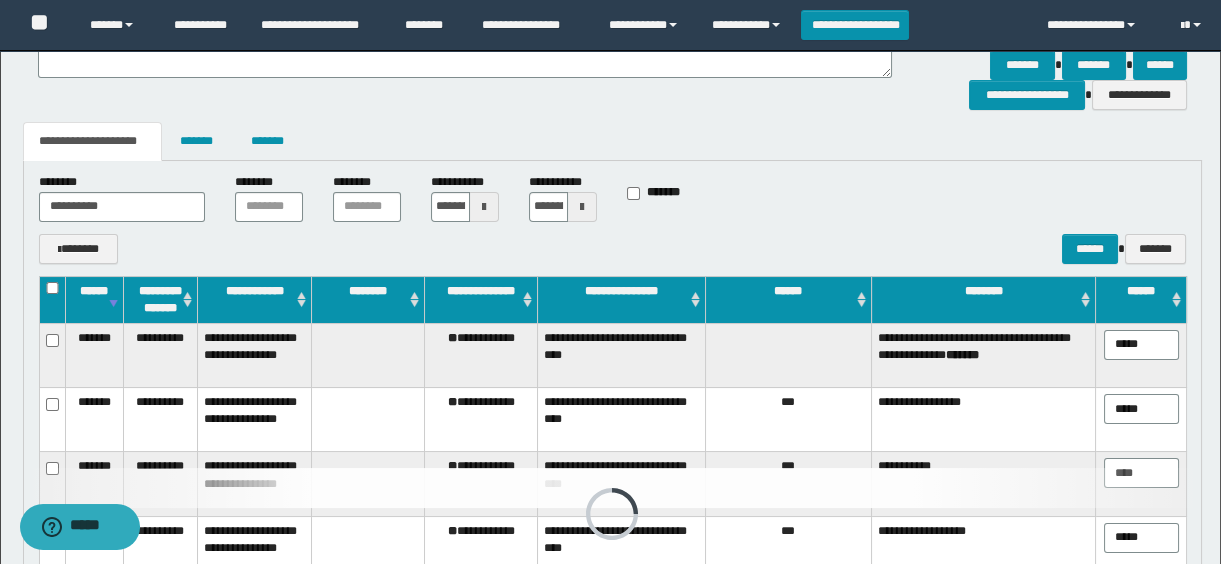 scroll, scrollTop: 332, scrollLeft: 0, axis: vertical 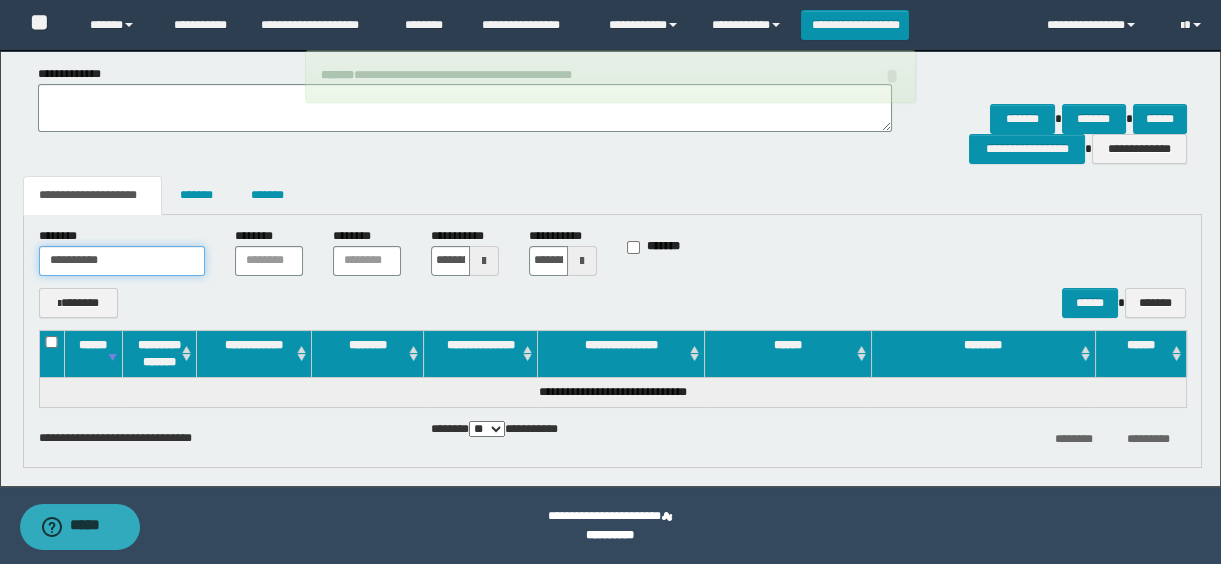 drag, startPoint x: 180, startPoint y: 261, endPoint x: -4, endPoint y: 232, distance: 186.2713 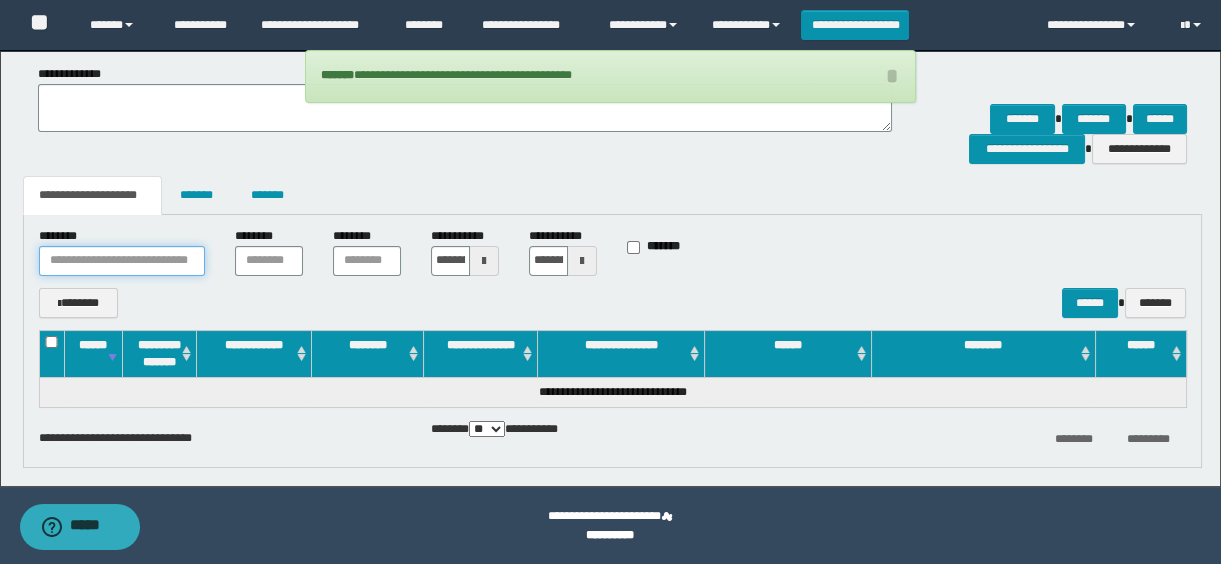 type 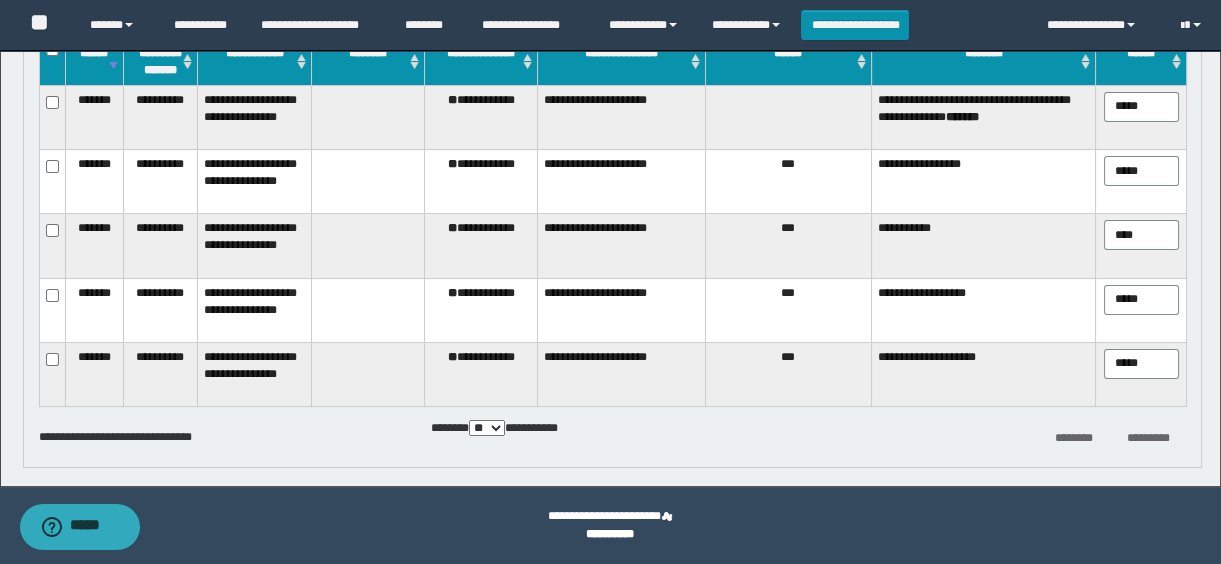 scroll, scrollTop: 442, scrollLeft: 0, axis: vertical 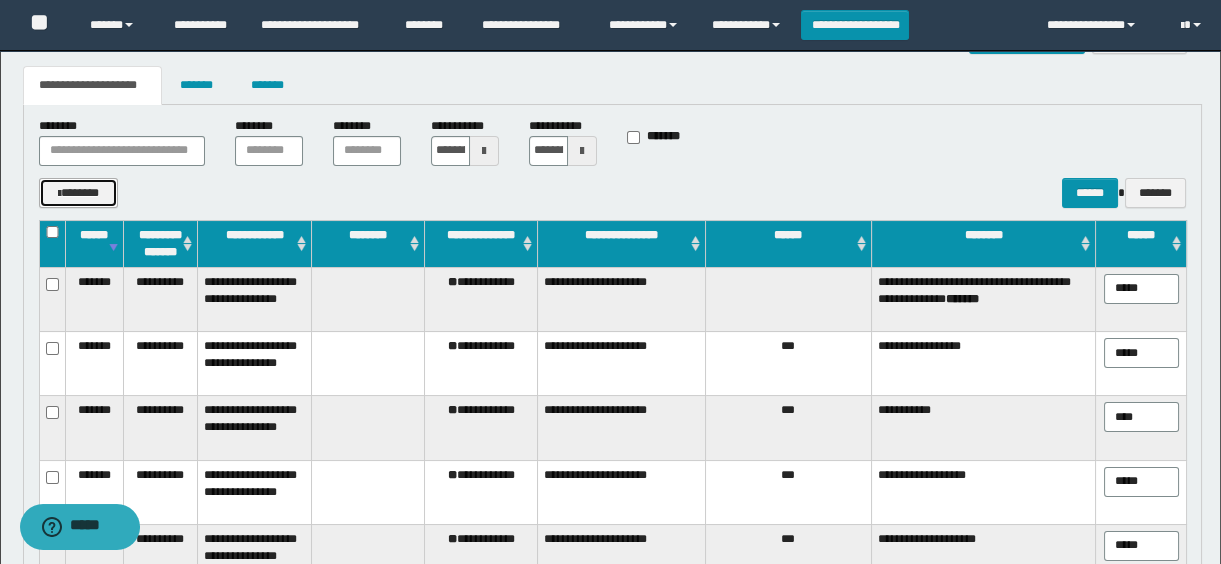 click on "*******" at bounding box center [79, 193] 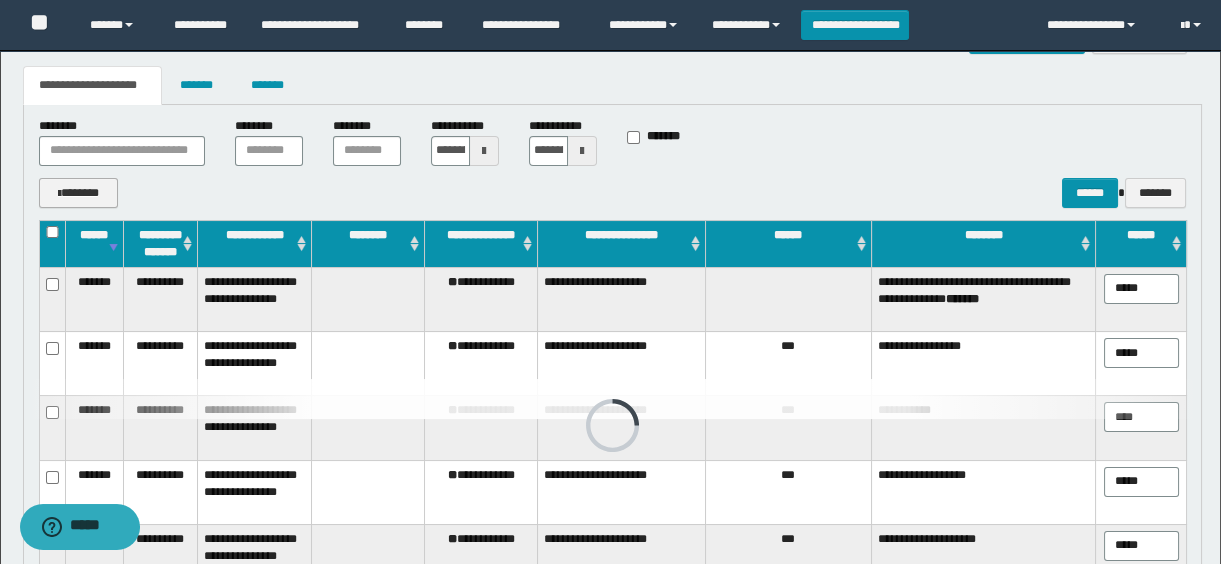 scroll, scrollTop: 332, scrollLeft: 0, axis: vertical 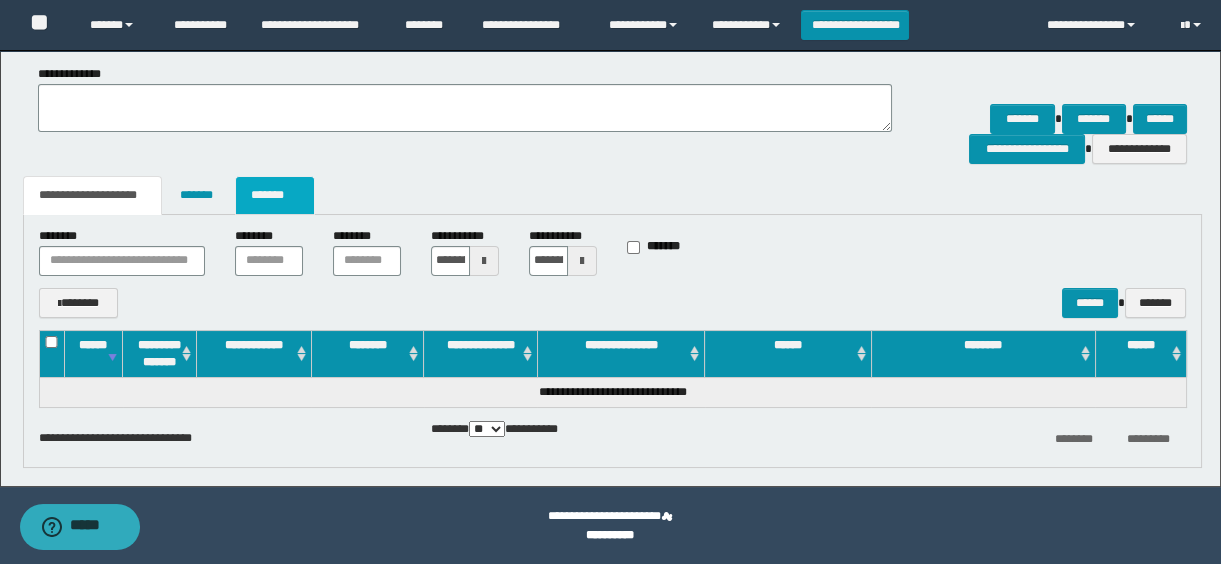 click on "*******" at bounding box center [275, 195] 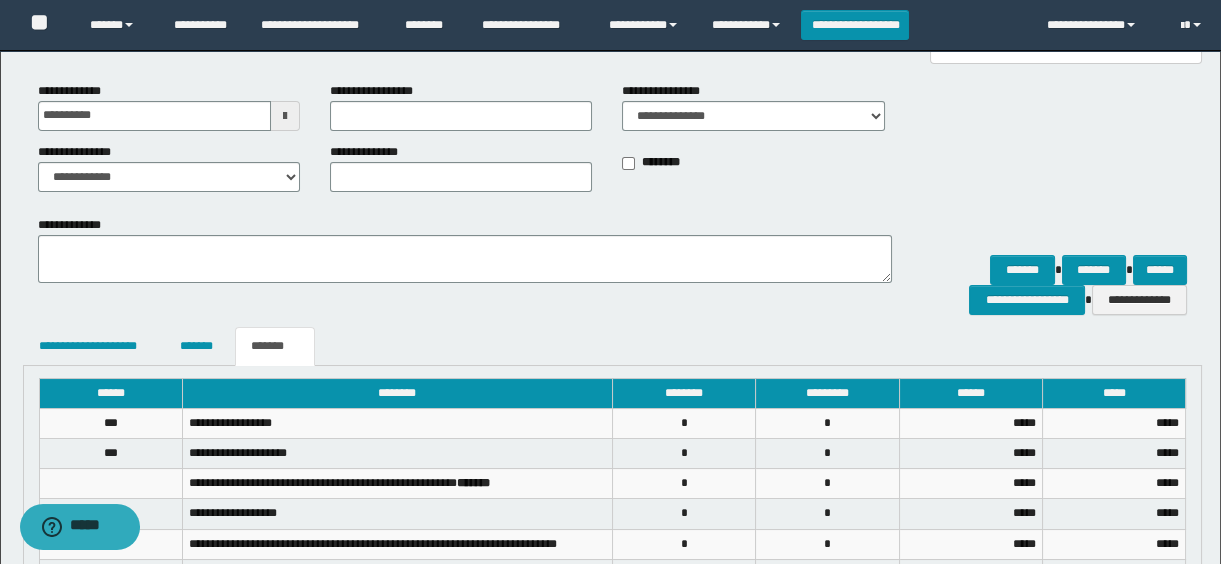 scroll, scrollTop: 335, scrollLeft: 0, axis: vertical 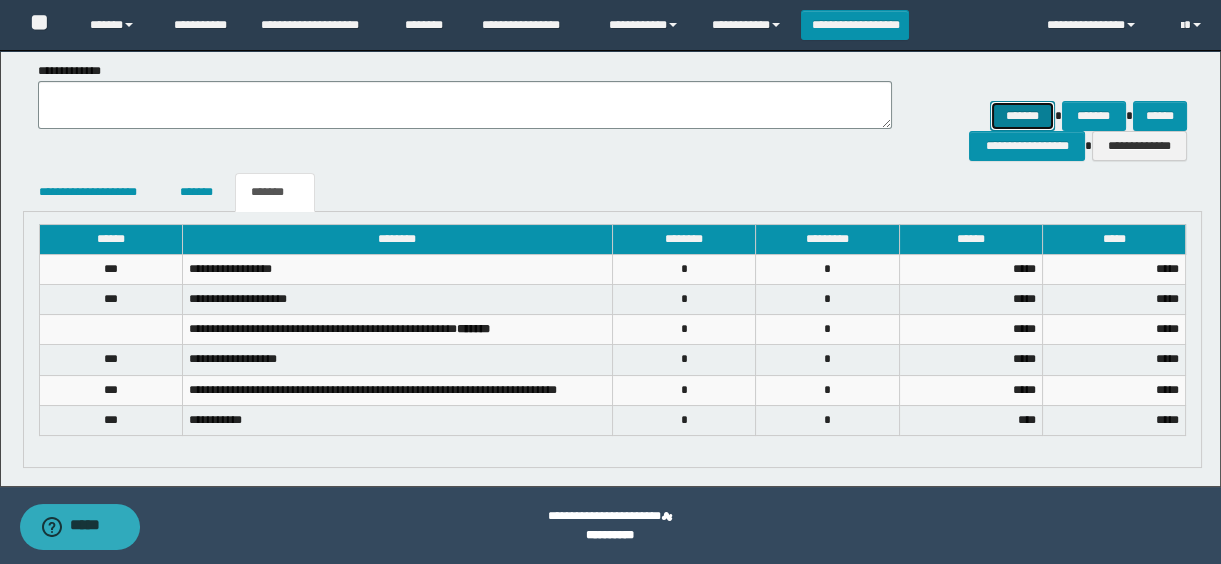 click on "*******" at bounding box center (1022, 116) 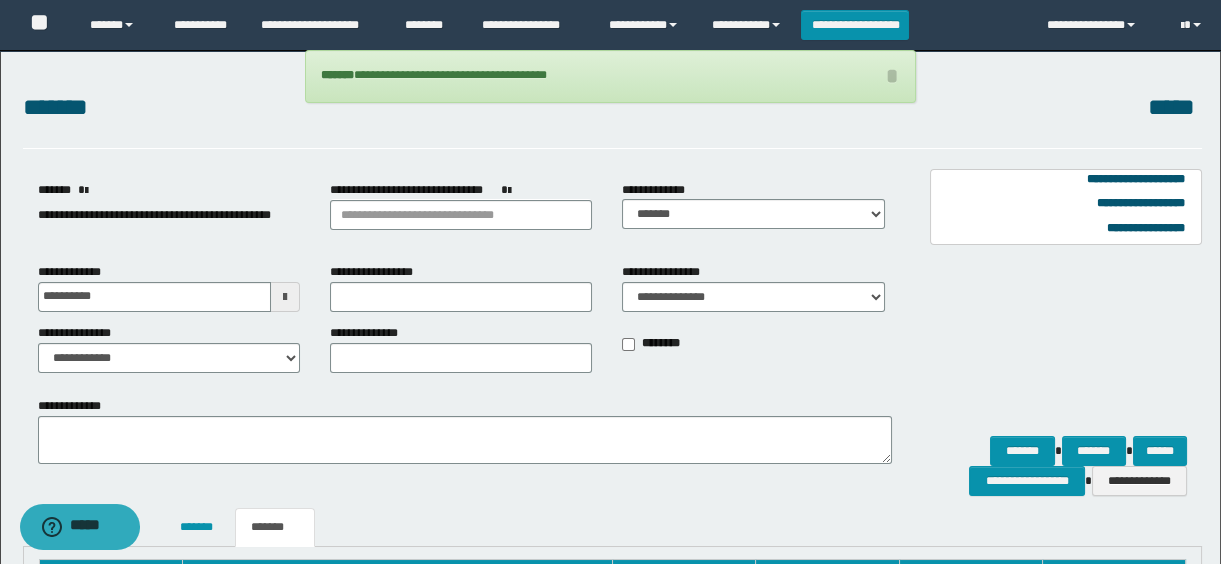 scroll, scrollTop: 335, scrollLeft: 0, axis: vertical 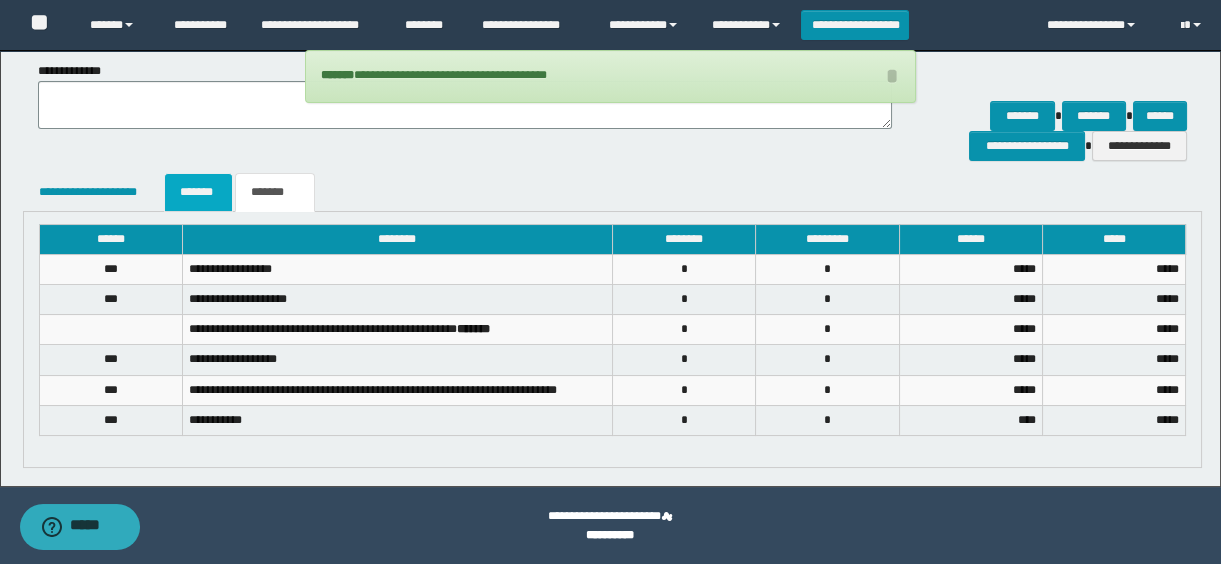 click on "*******" at bounding box center (198, 192) 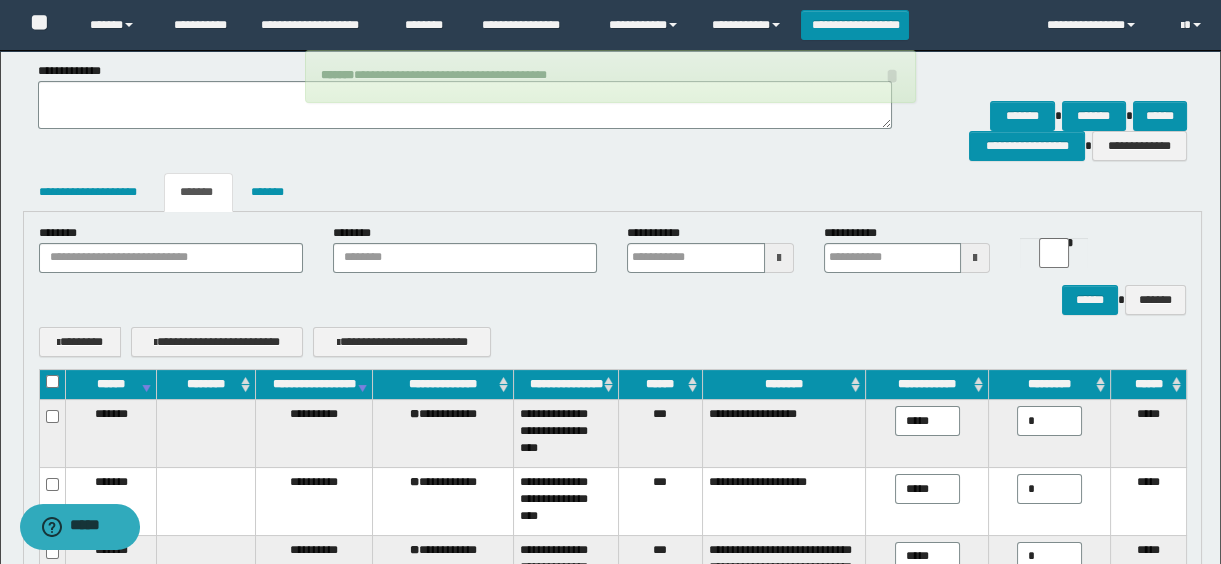 type 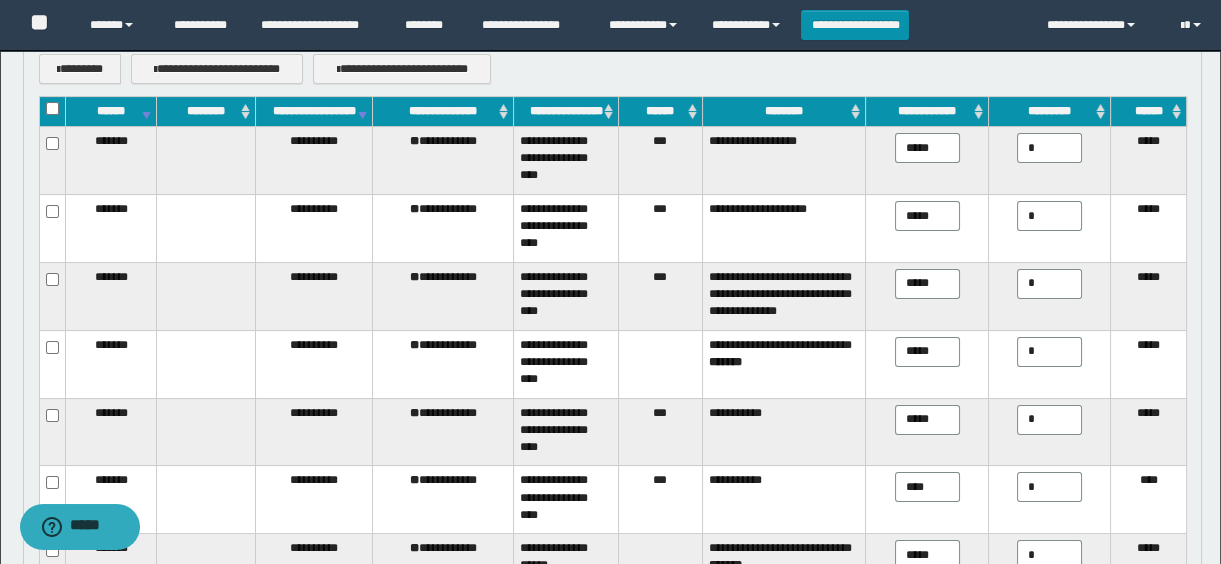 scroll, scrollTop: 244, scrollLeft: 0, axis: vertical 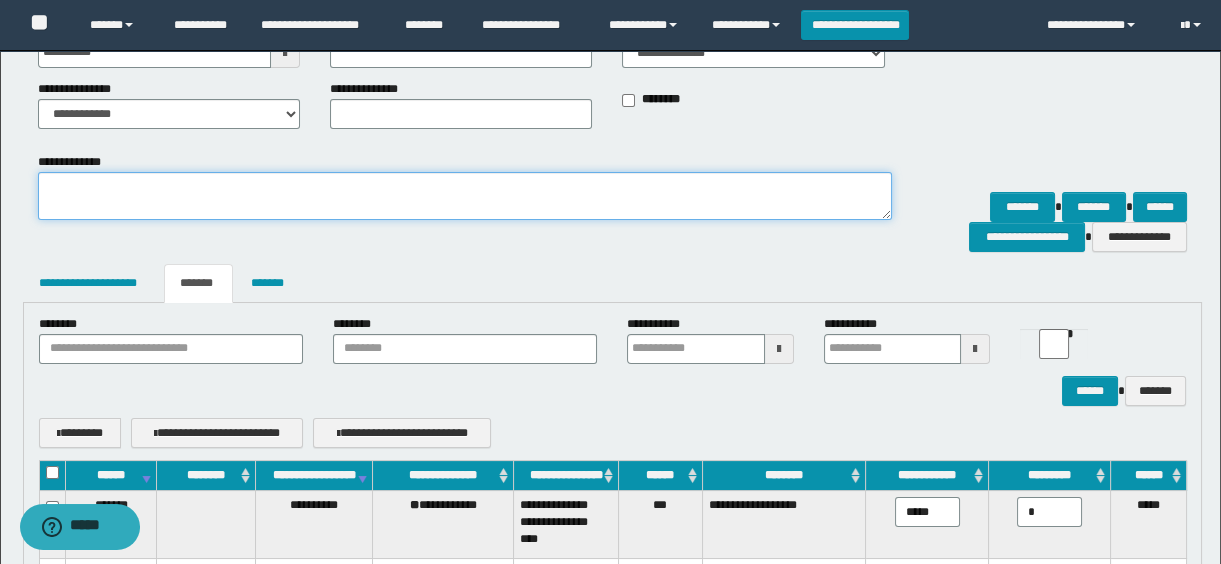click on "**********" at bounding box center (465, 196) 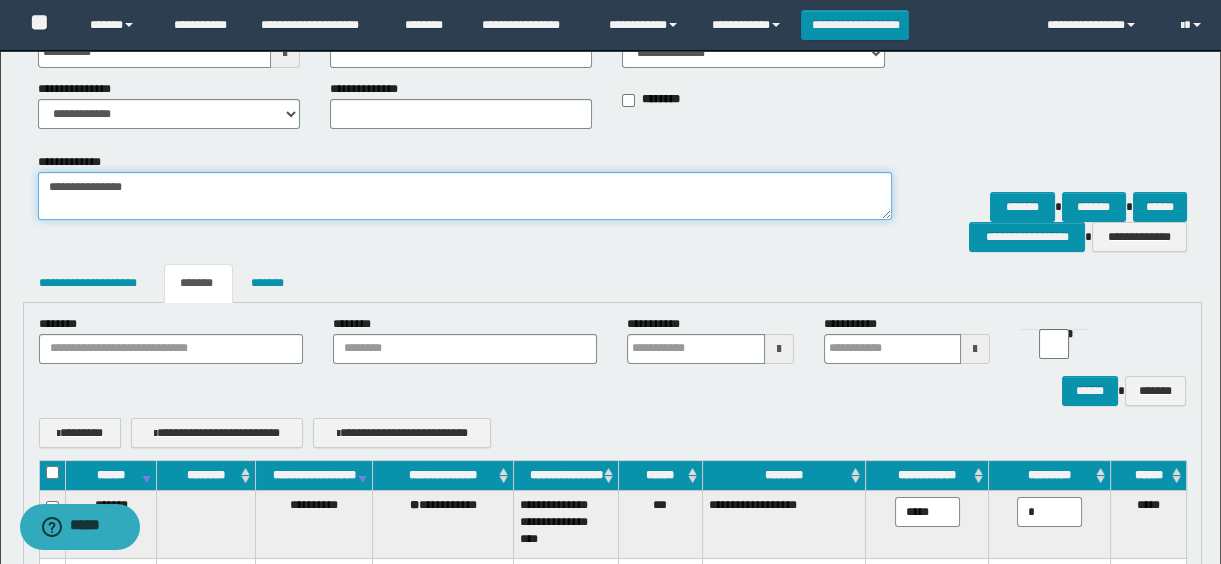 scroll, scrollTop: 426, scrollLeft: 0, axis: vertical 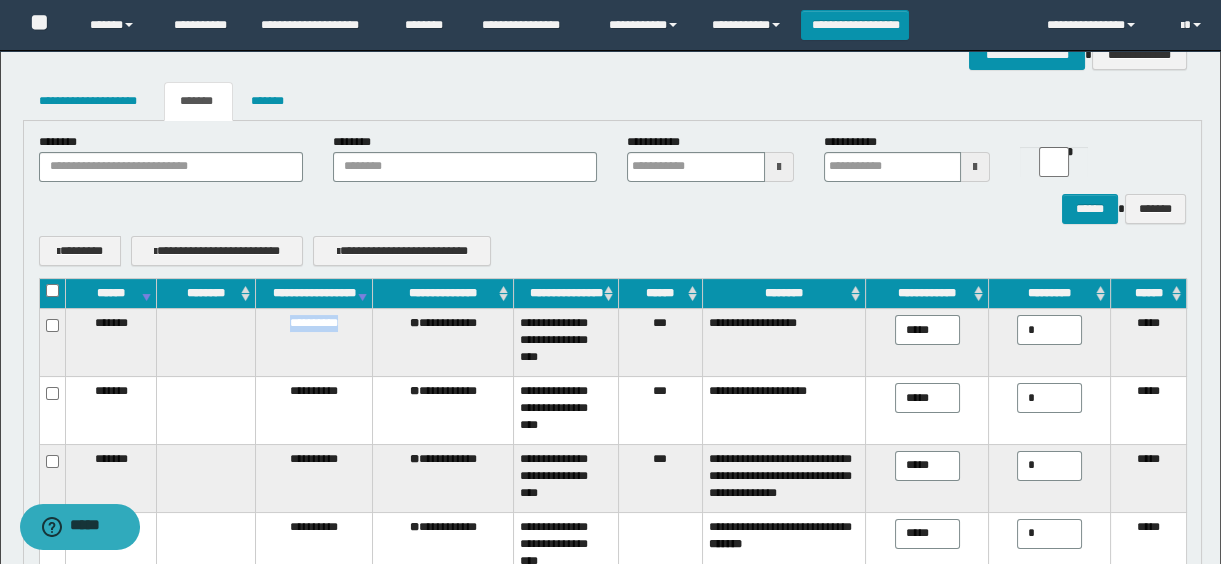 drag, startPoint x: 290, startPoint y: 345, endPoint x: 353, endPoint y: 358, distance: 64.327286 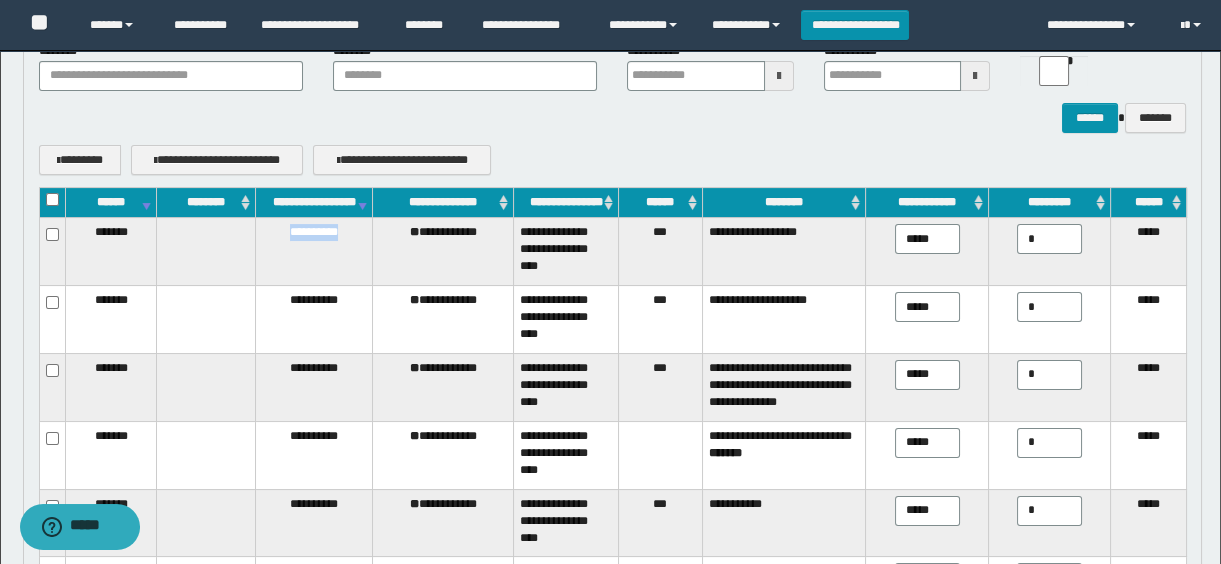scroll, scrollTop: 335, scrollLeft: 0, axis: vertical 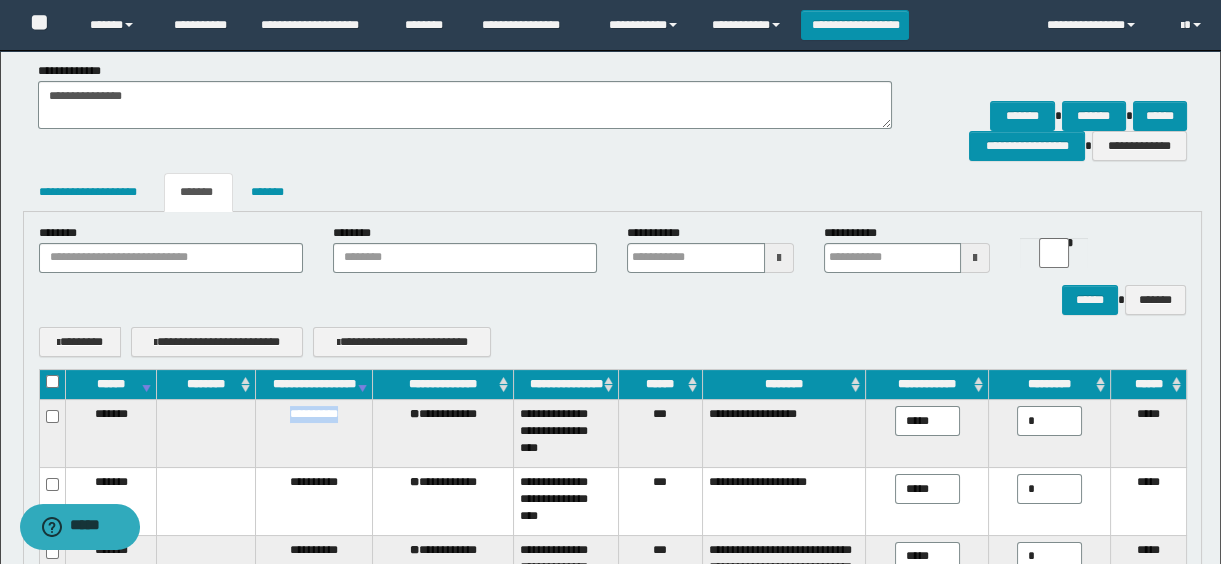 click on "**********" at bounding box center [314, 385] 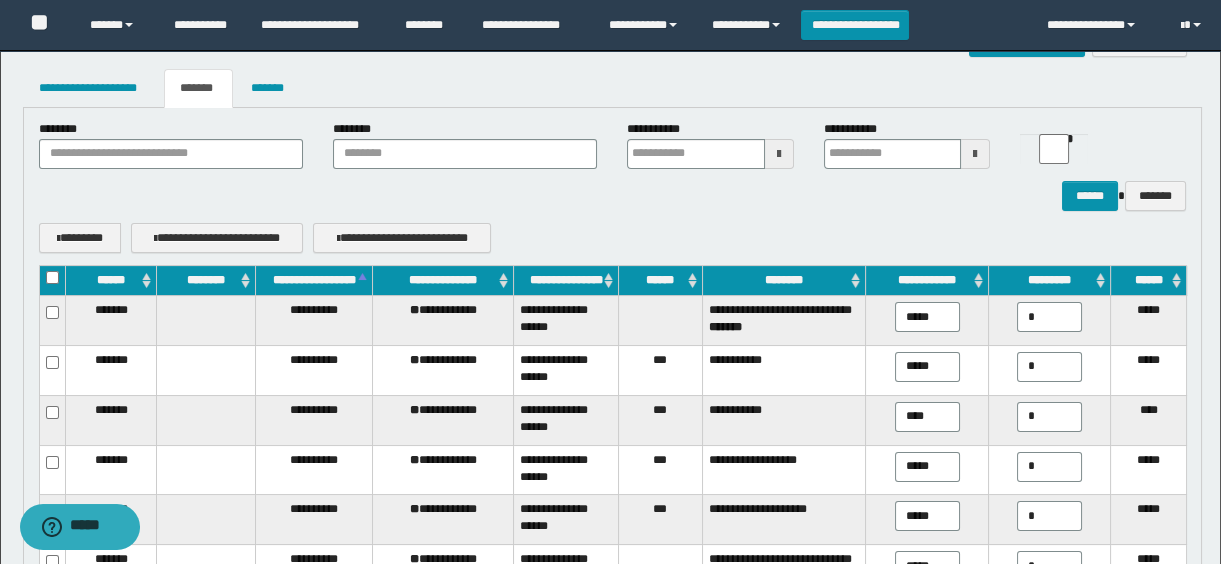 scroll, scrollTop: 257, scrollLeft: 0, axis: vertical 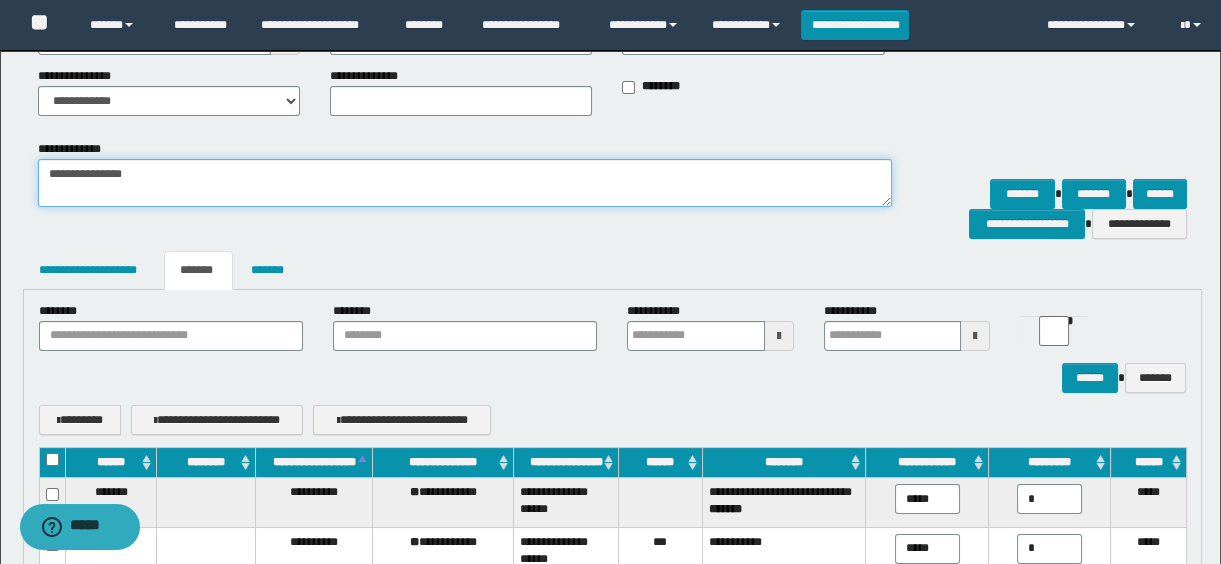 click on "**********" at bounding box center [465, 183] 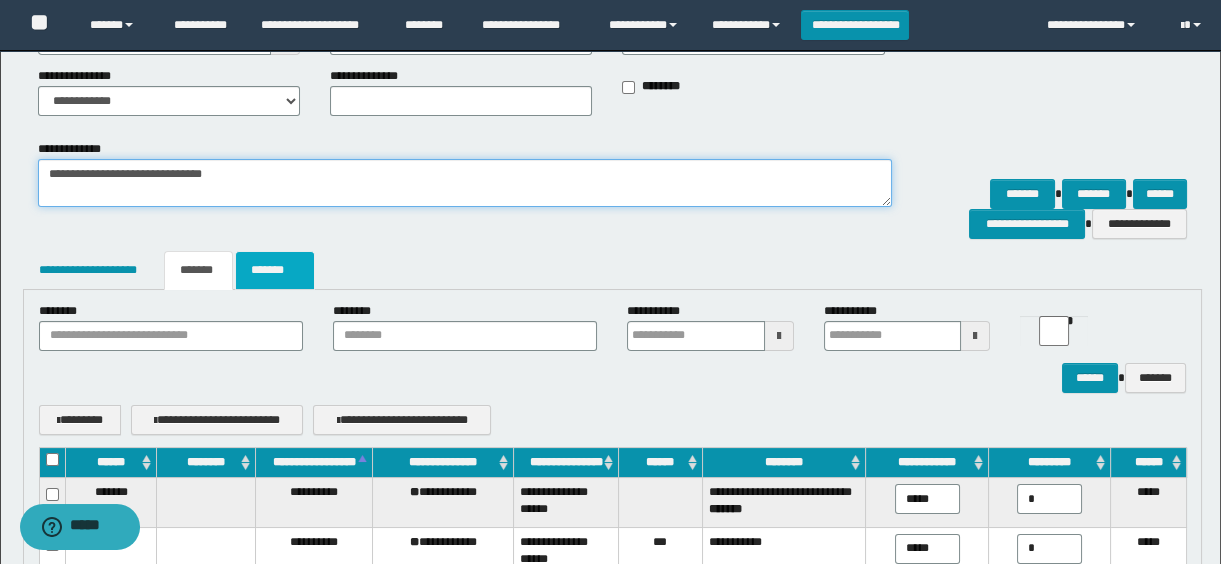 type on "**********" 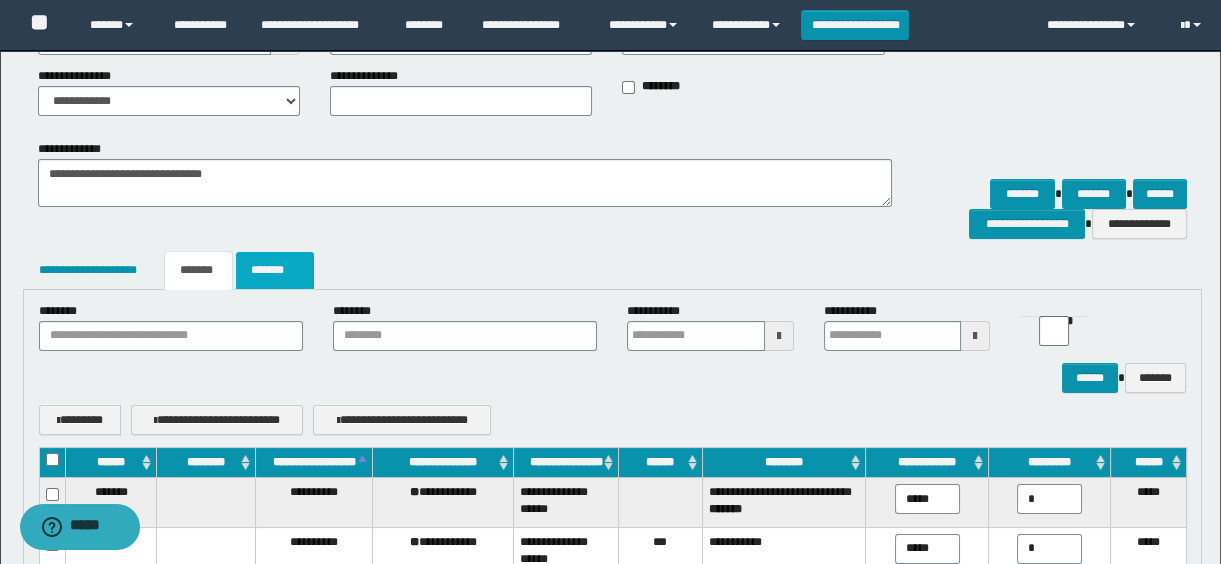 click on "*******" at bounding box center [275, 270] 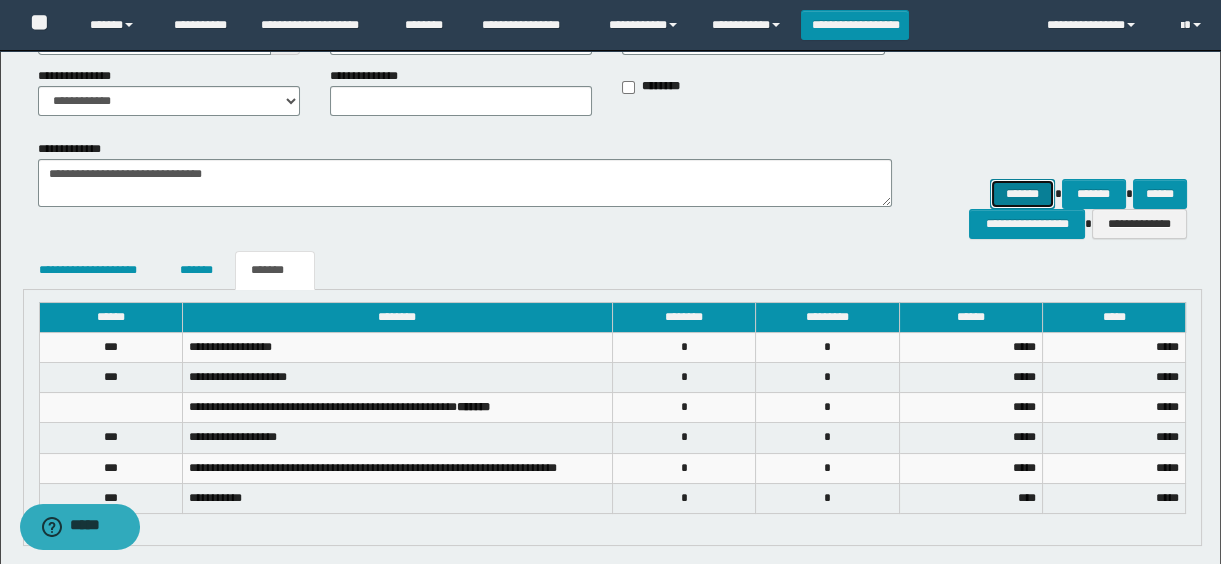 click on "*******" at bounding box center (1022, 194) 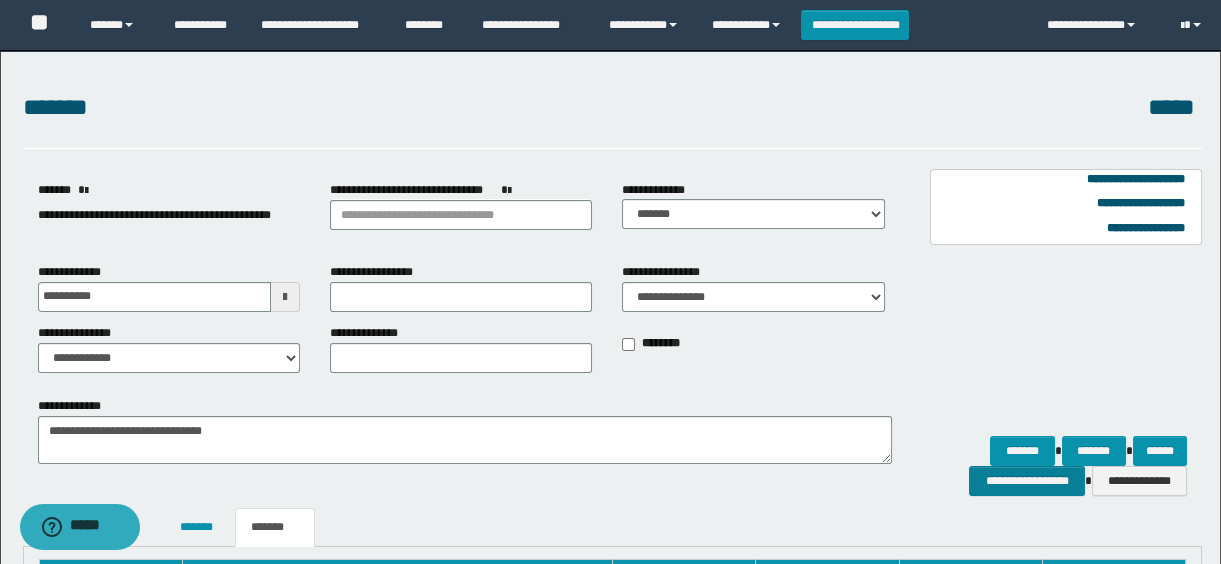 scroll, scrollTop: 272, scrollLeft: 0, axis: vertical 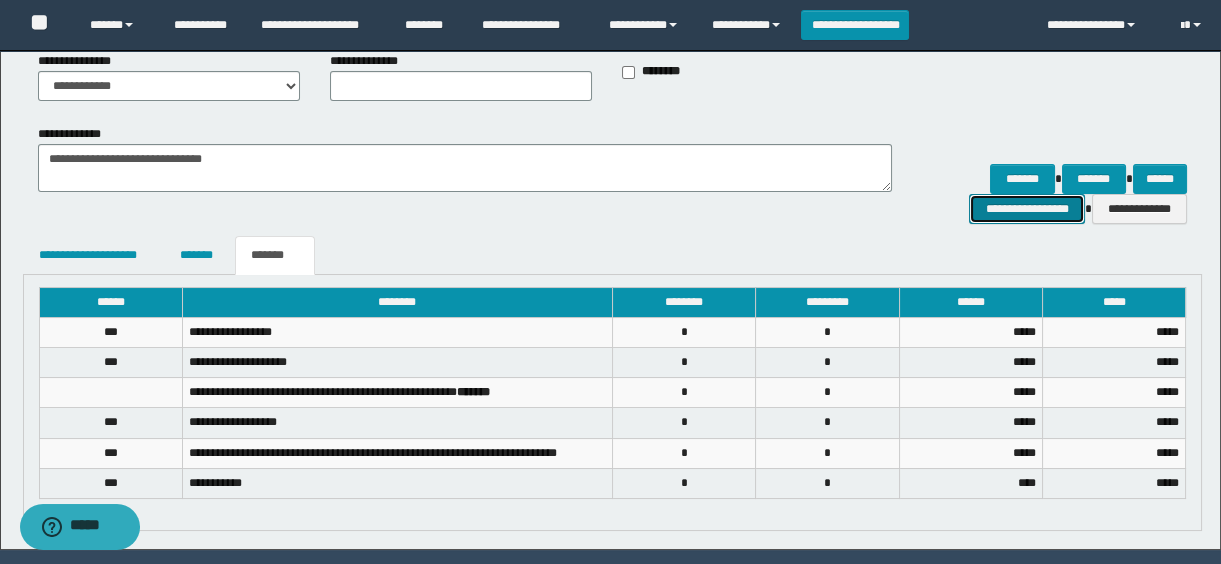 click on "**********" at bounding box center (1026, 209) 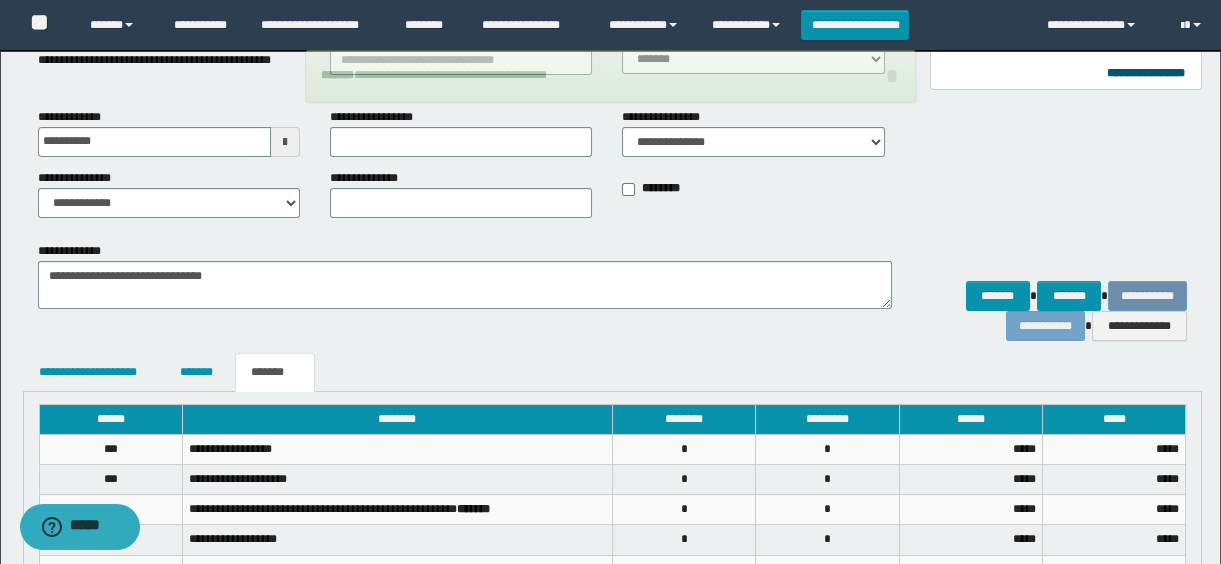 scroll, scrollTop: 272, scrollLeft: 0, axis: vertical 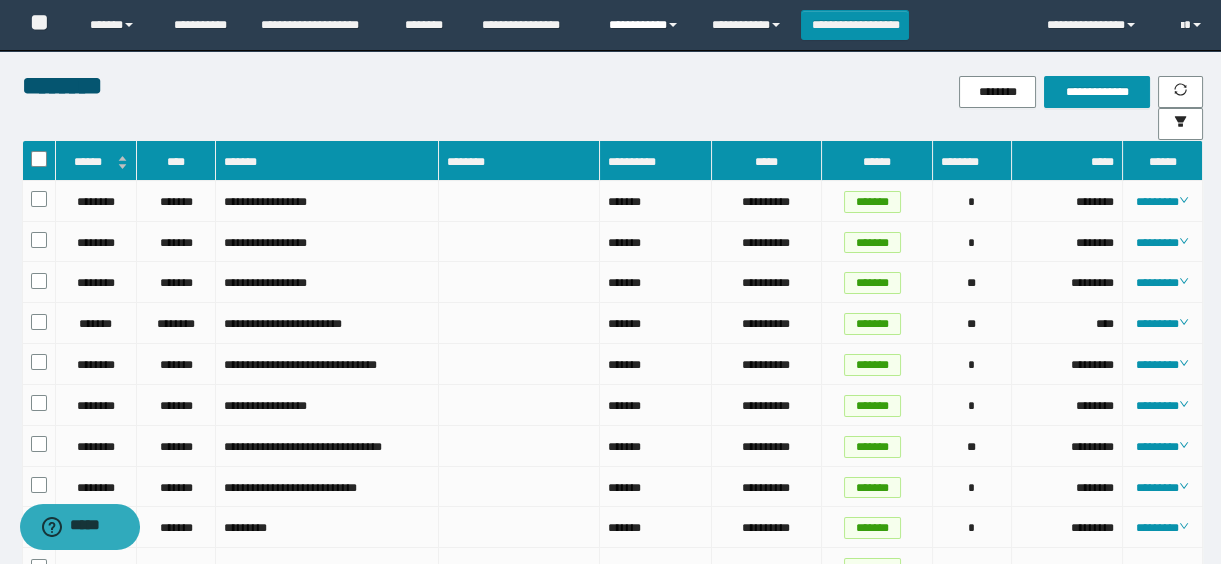 click on "**********" at bounding box center (645, 25) 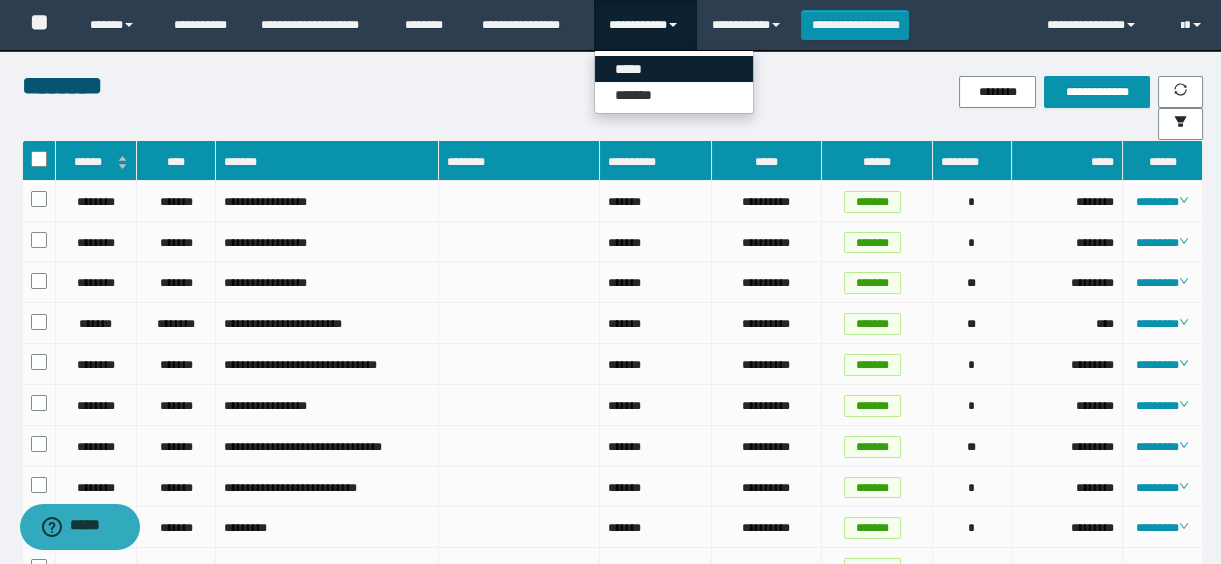 click on "*****" at bounding box center (674, 69) 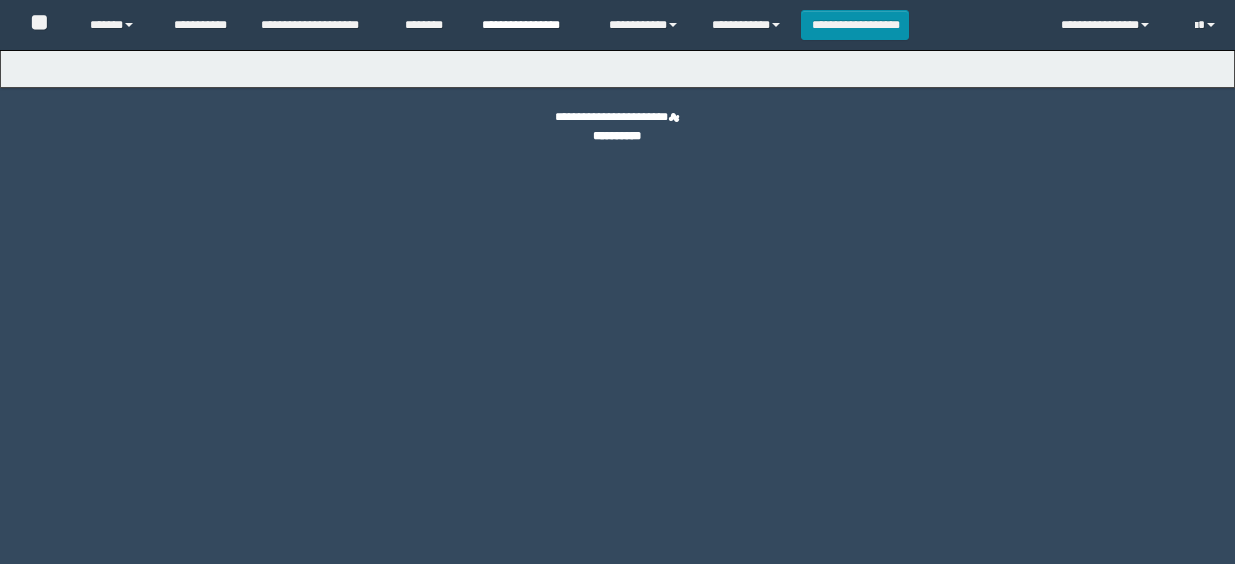 scroll, scrollTop: 0, scrollLeft: 0, axis: both 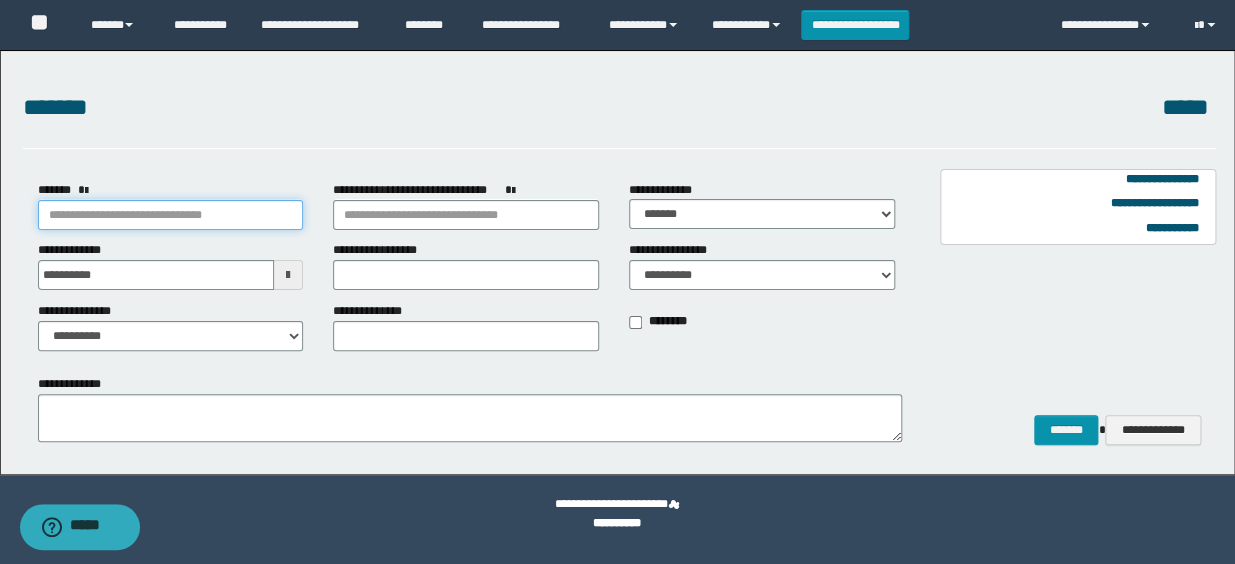 click on "*******" at bounding box center (171, 215) 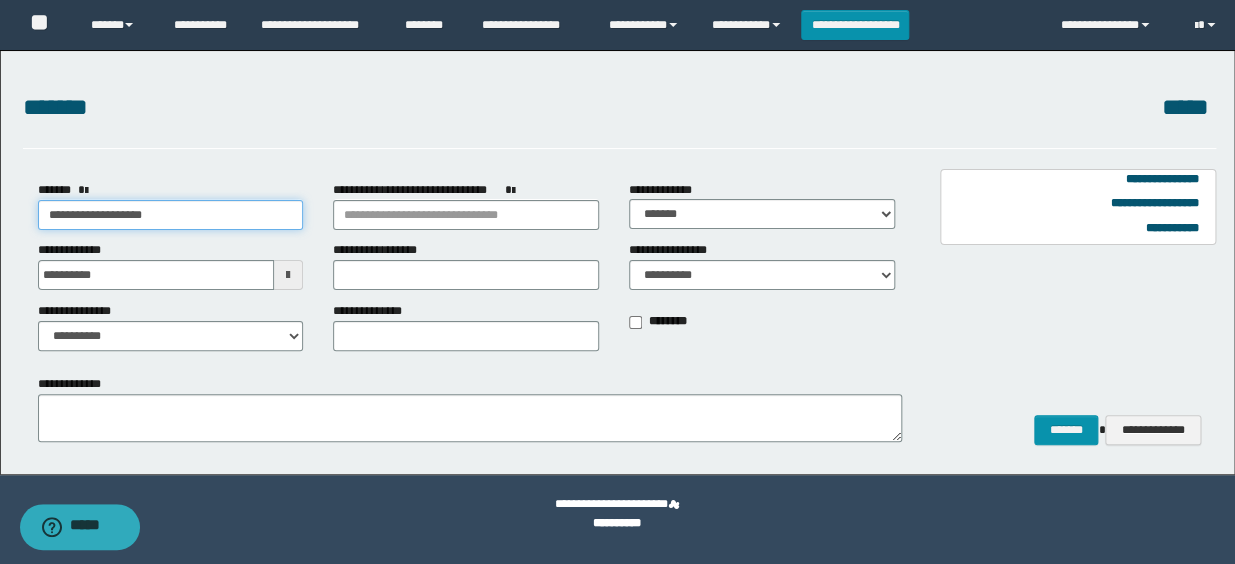 type on "**********" 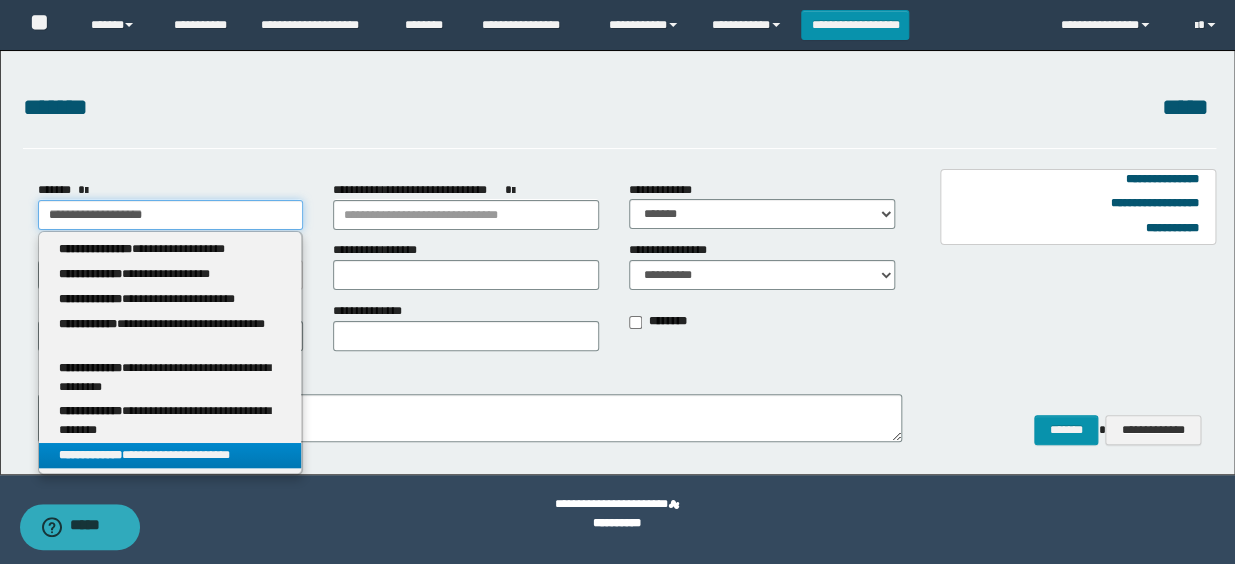 type on "**********" 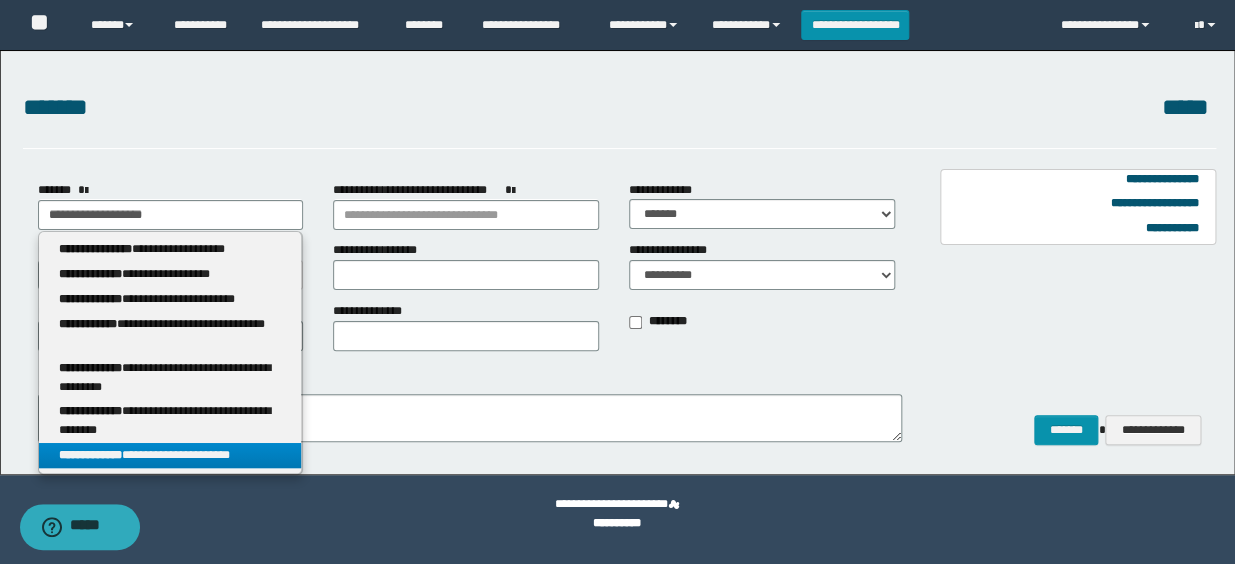click on "**********" at bounding box center (170, 455) 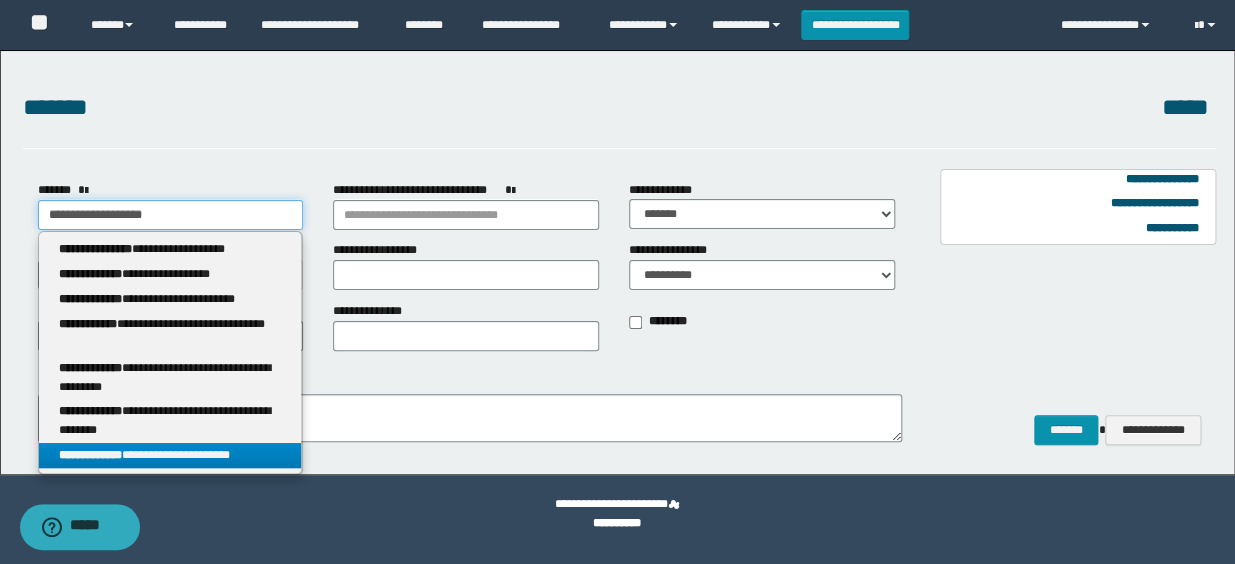select on "*" 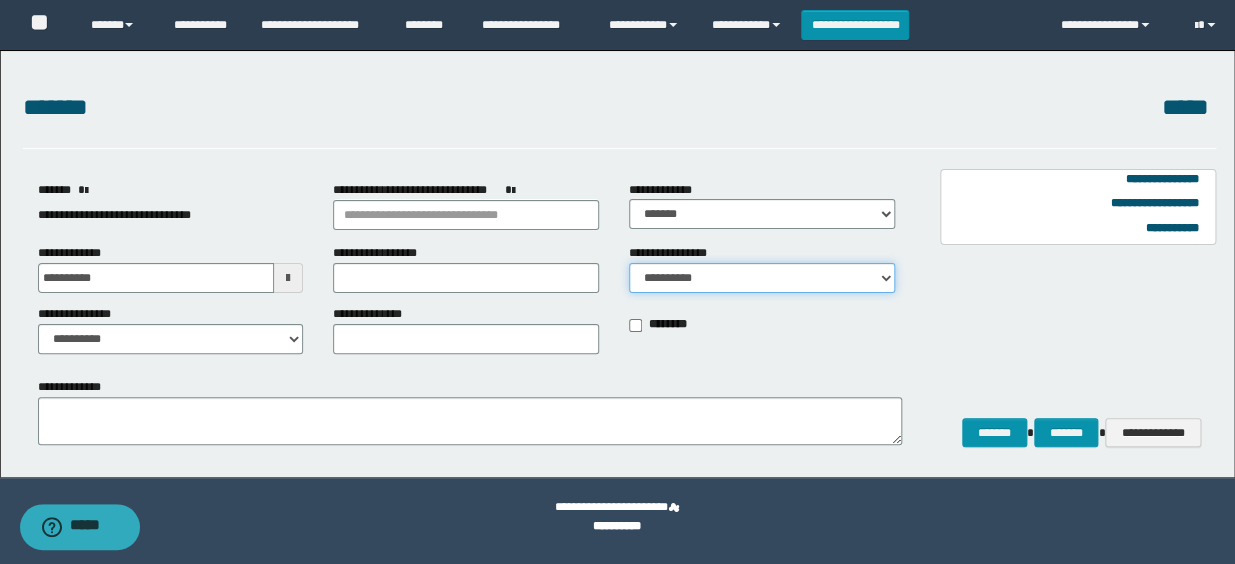 click on "**********" at bounding box center [762, 278] 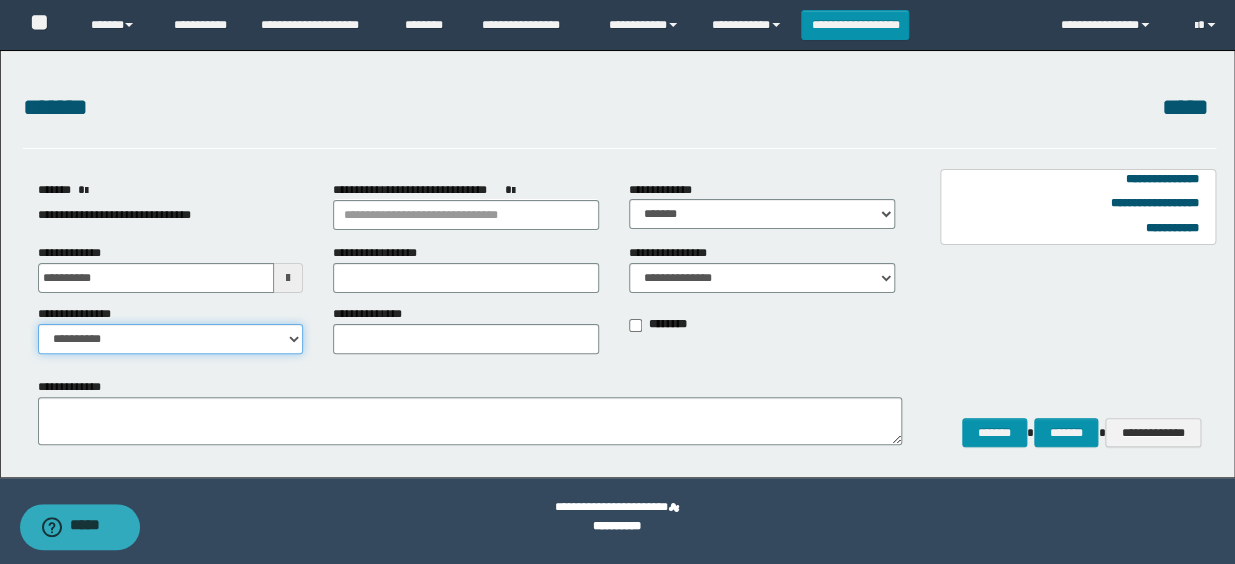 click on "**********" at bounding box center [171, 339] 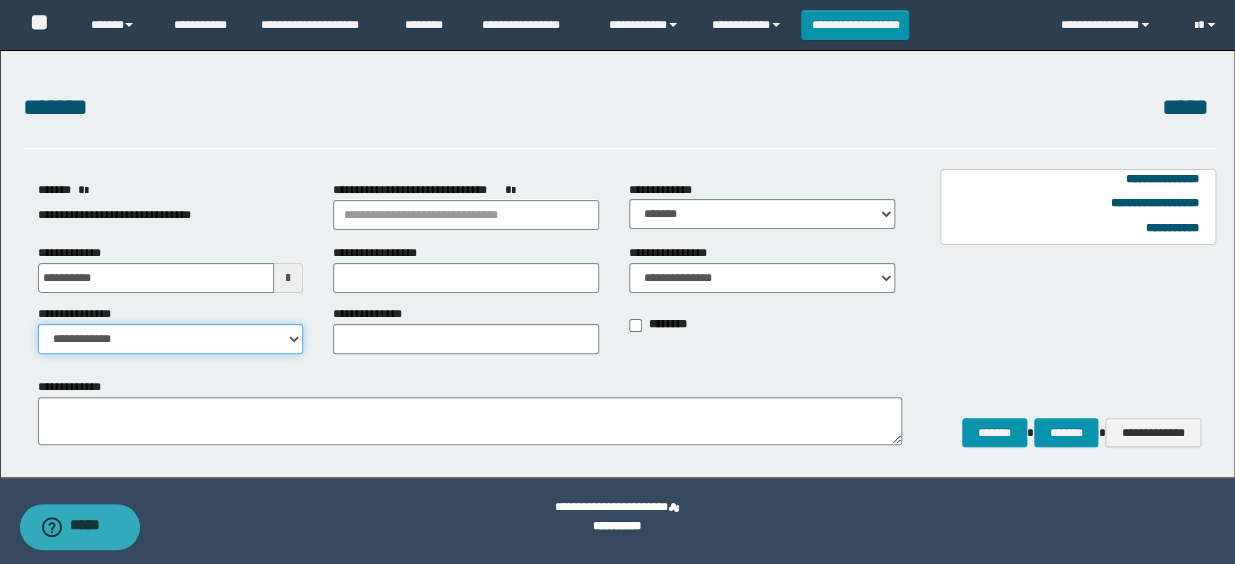 click on "**********" at bounding box center (171, 339) 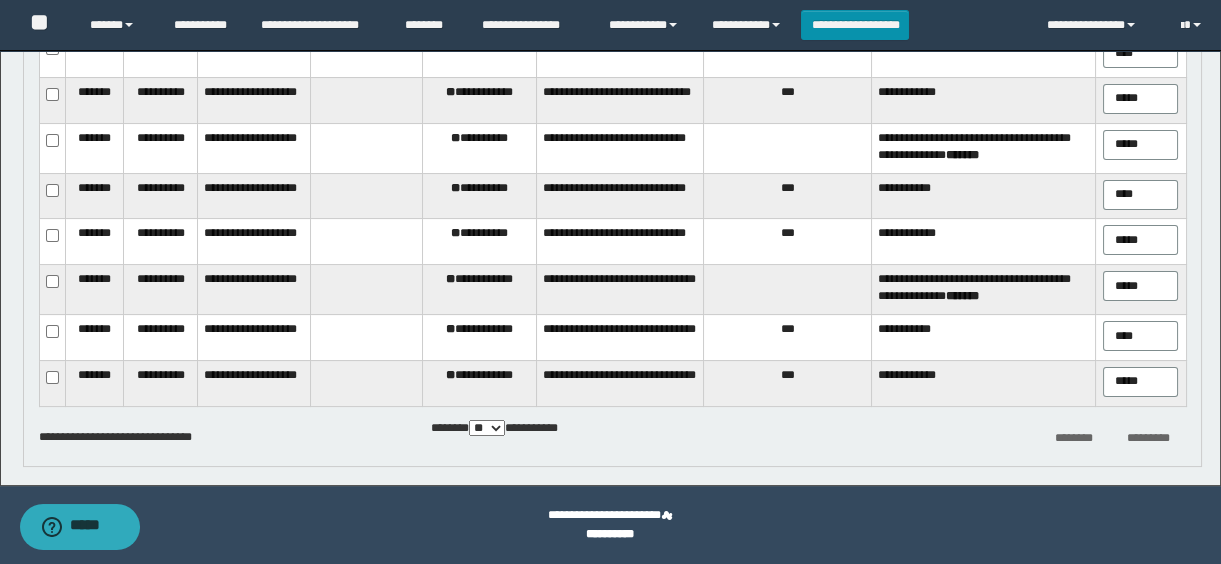 scroll, scrollTop: 406, scrollLeft: 0, axis: vertical 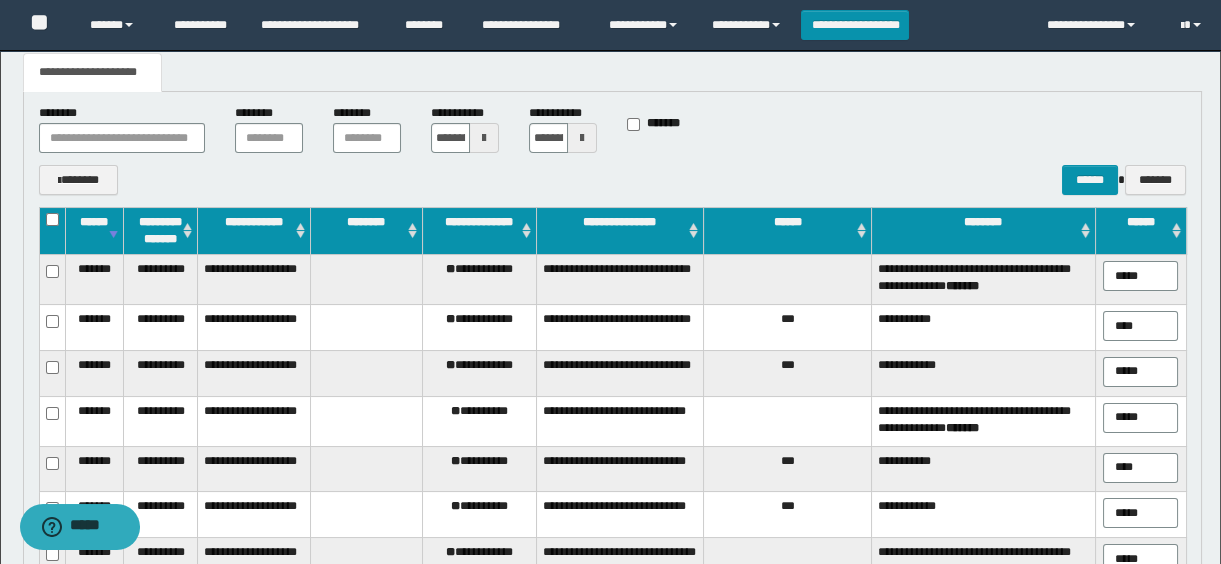 click on "**********" at bounding box center [479, 280] 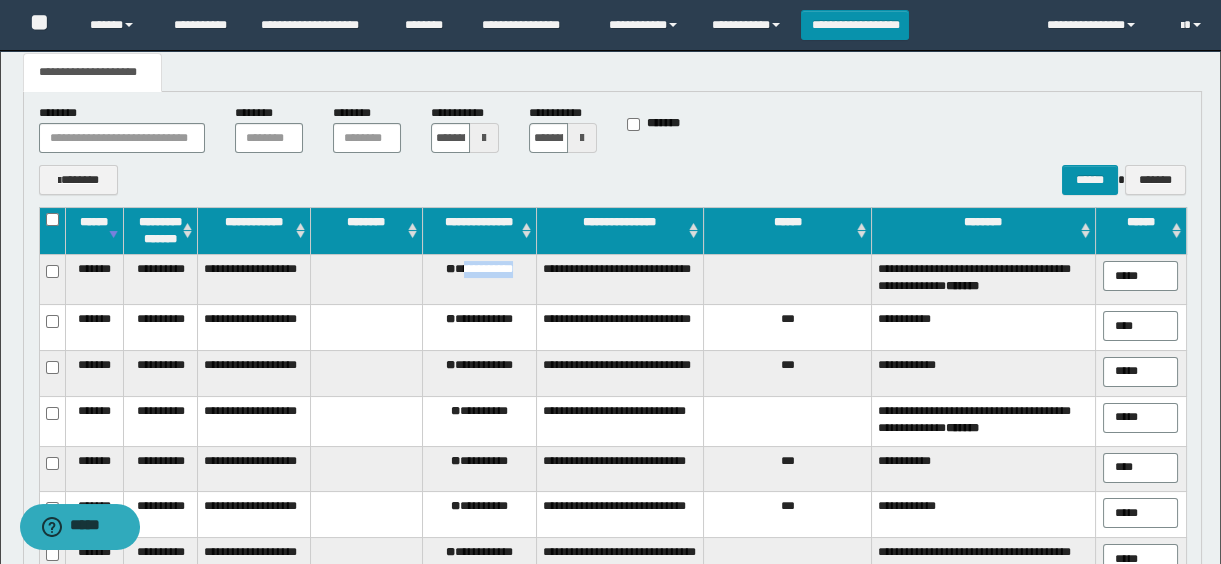 click on "**********" at bounding box center [479, 280] 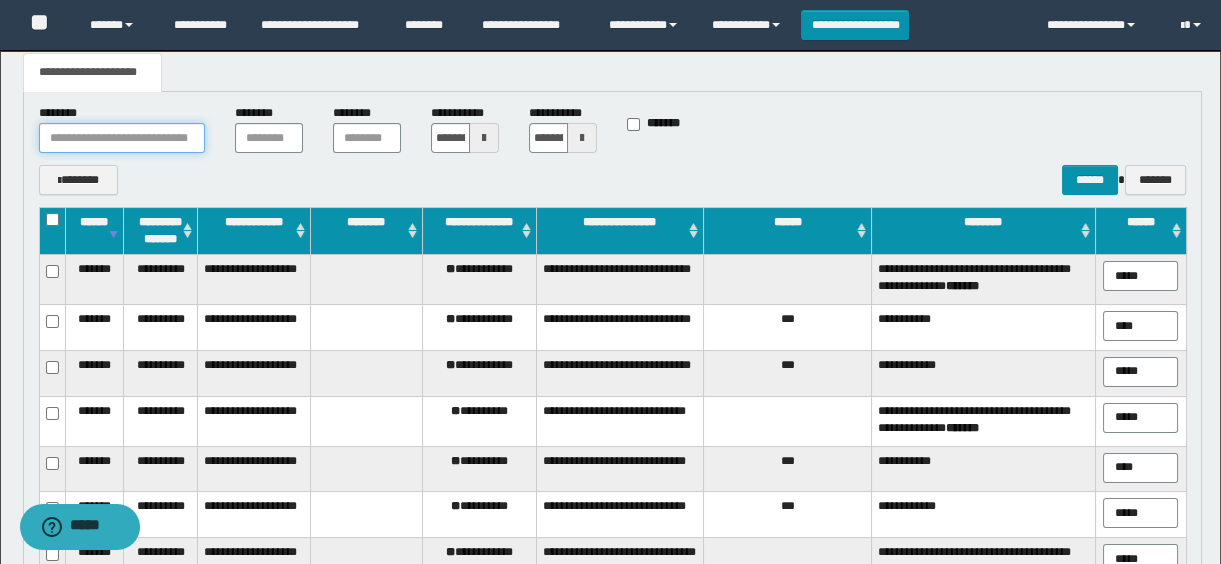 click at bounding box center (122, 138) 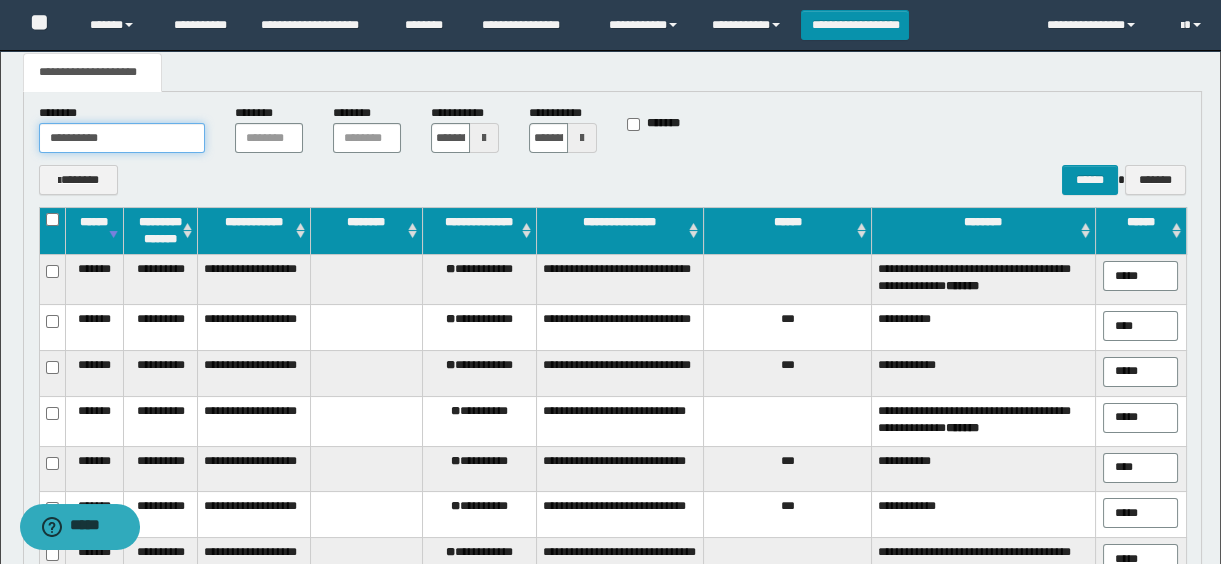 type on "**********" 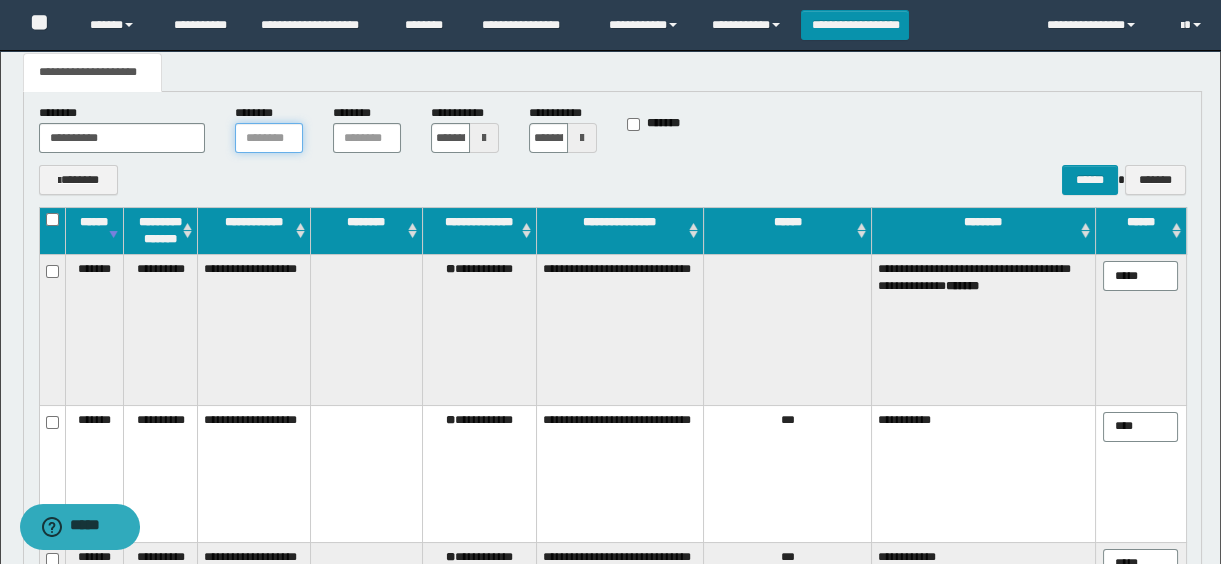 scroll, scrollTop: 395, scrollLeft: 0, axis: vertical 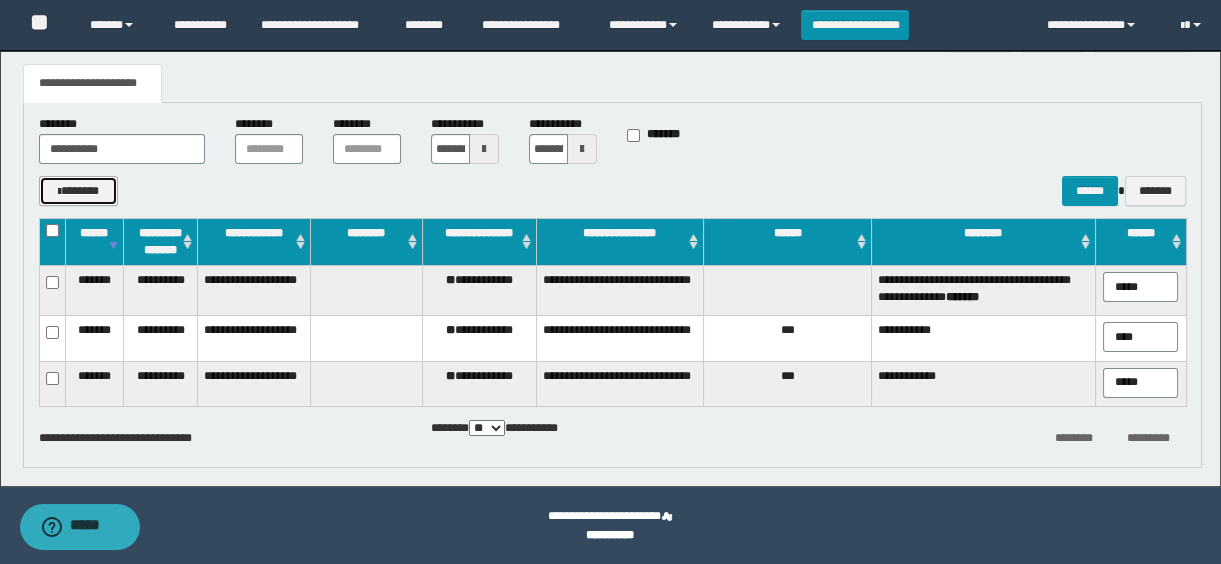 click on "*******" at bounding box center [79, 191] 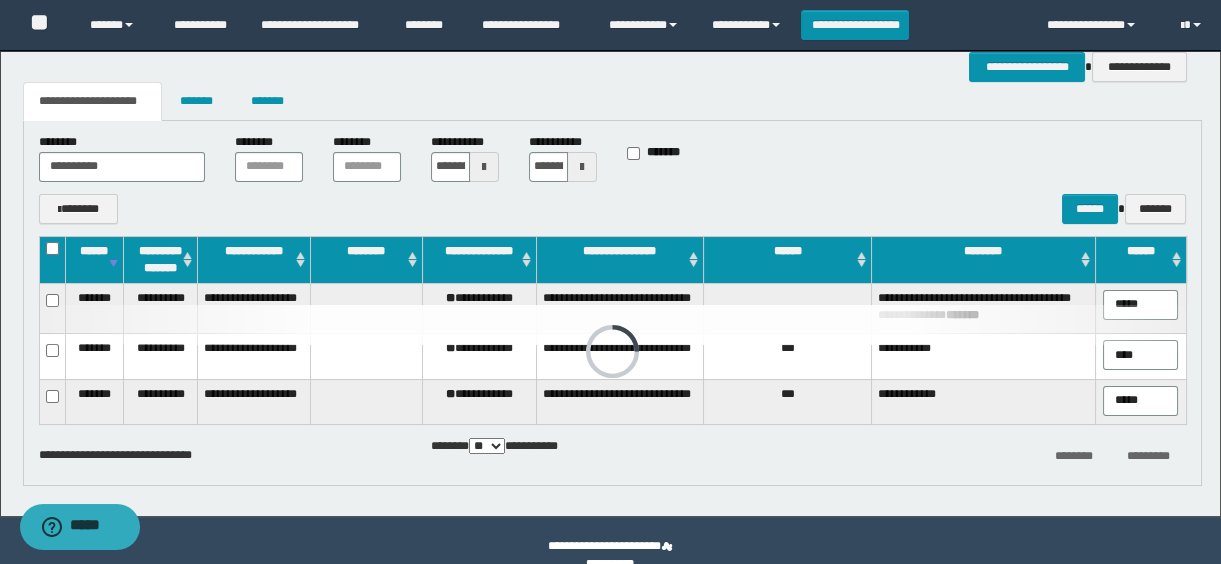 scroll, scrollTop: 314, scrollLeft: 0, axis: vertical 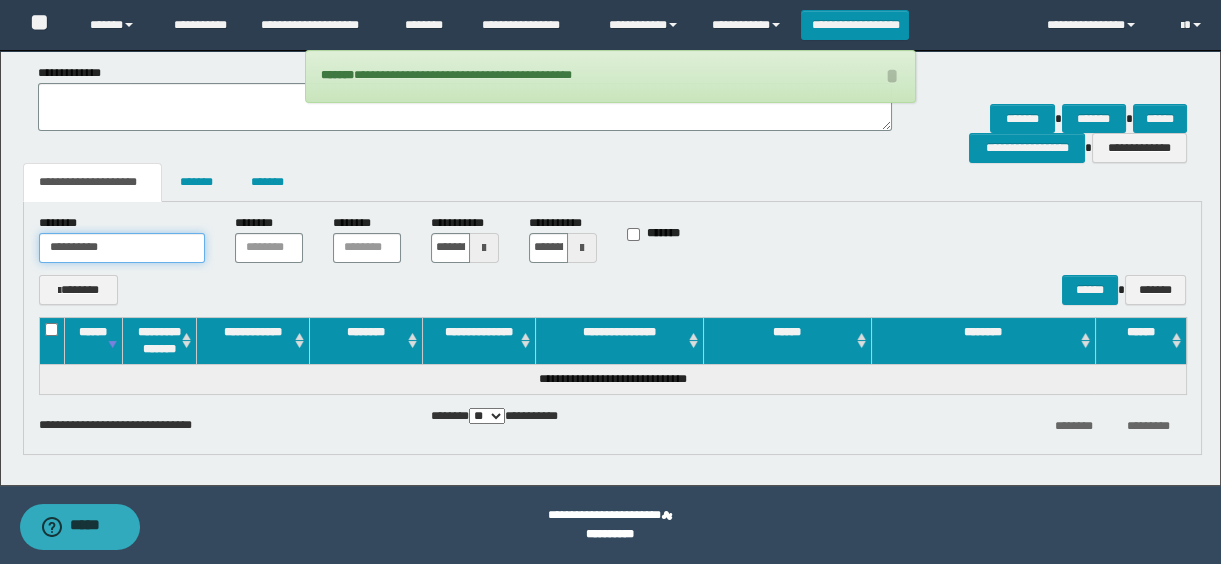 drag, startPoint x: 150, startPoint y: 248, endPoint x: -4, endPoint y: 268, distance: 155.29327 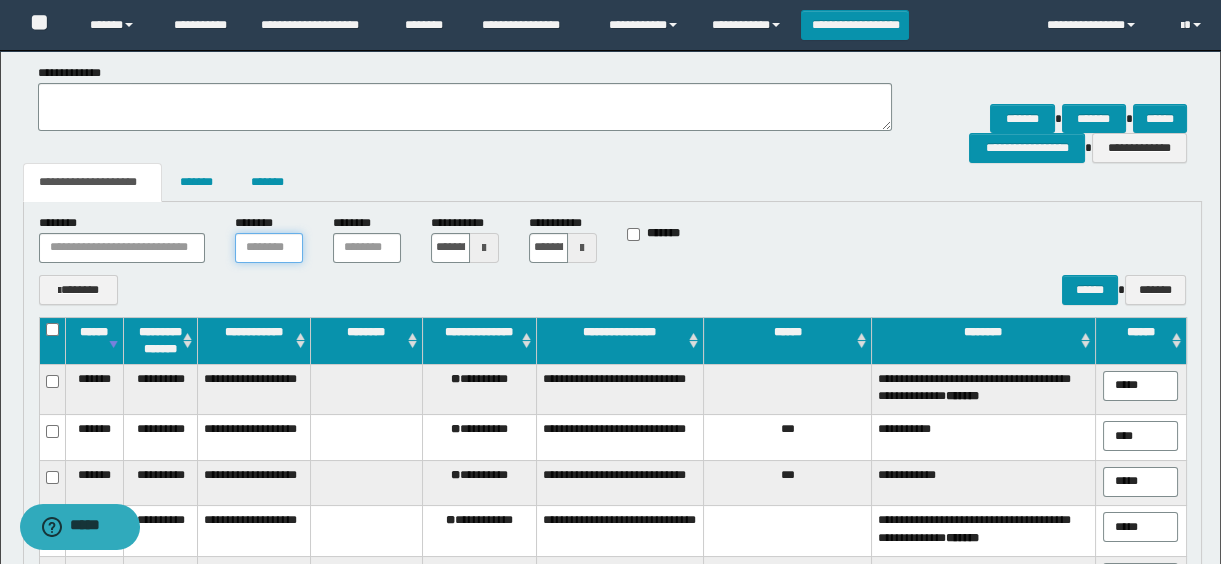 scroll, scrollTop: 567, scrollLeft: 0, axis: vertical 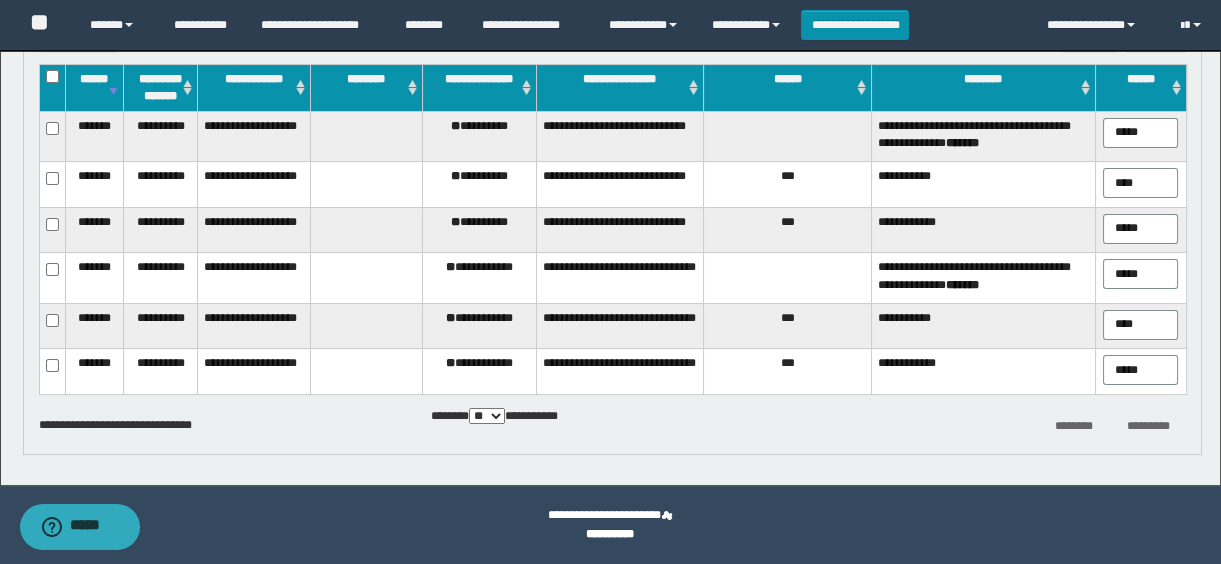 click on "**********" at bounding box center (479, 136) 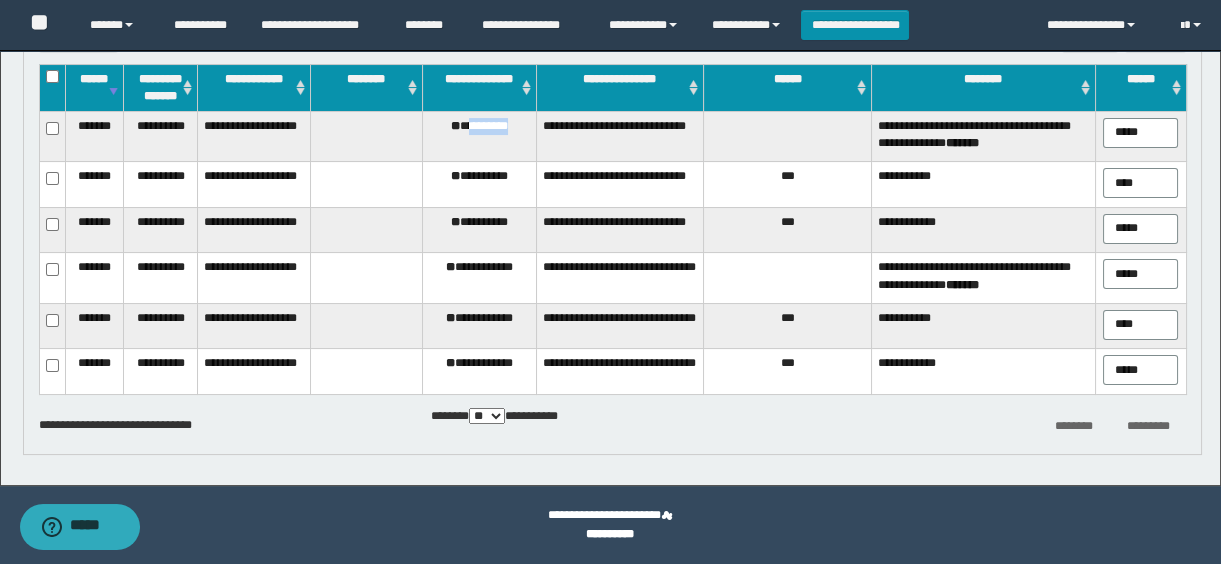 click on "**********" at bounding box center (479, 136) 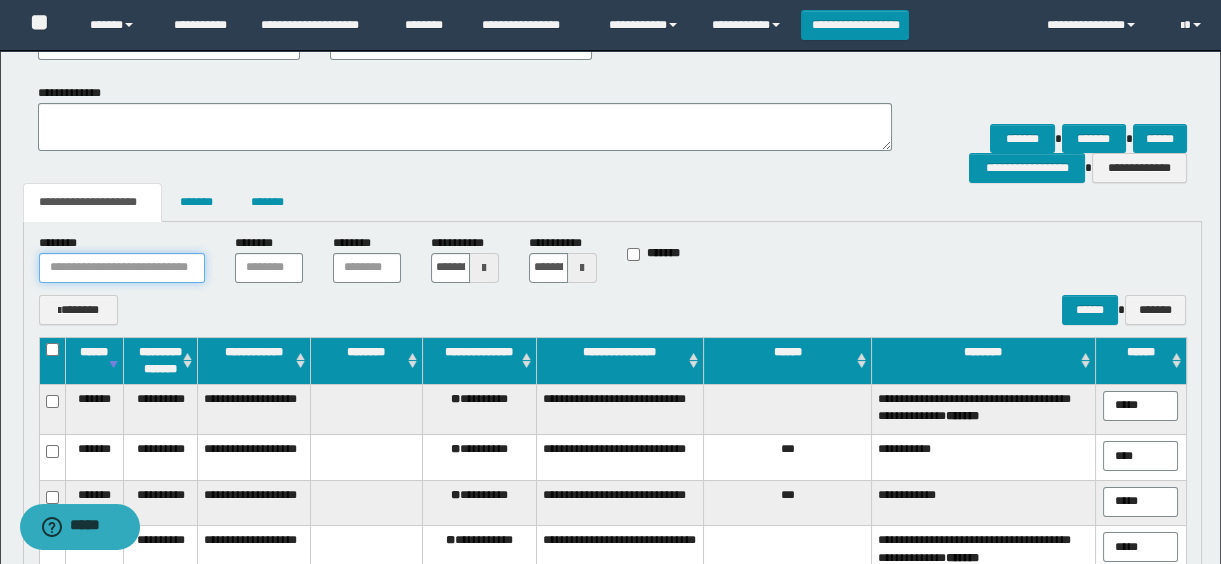 click at bounding box center [122, 268] 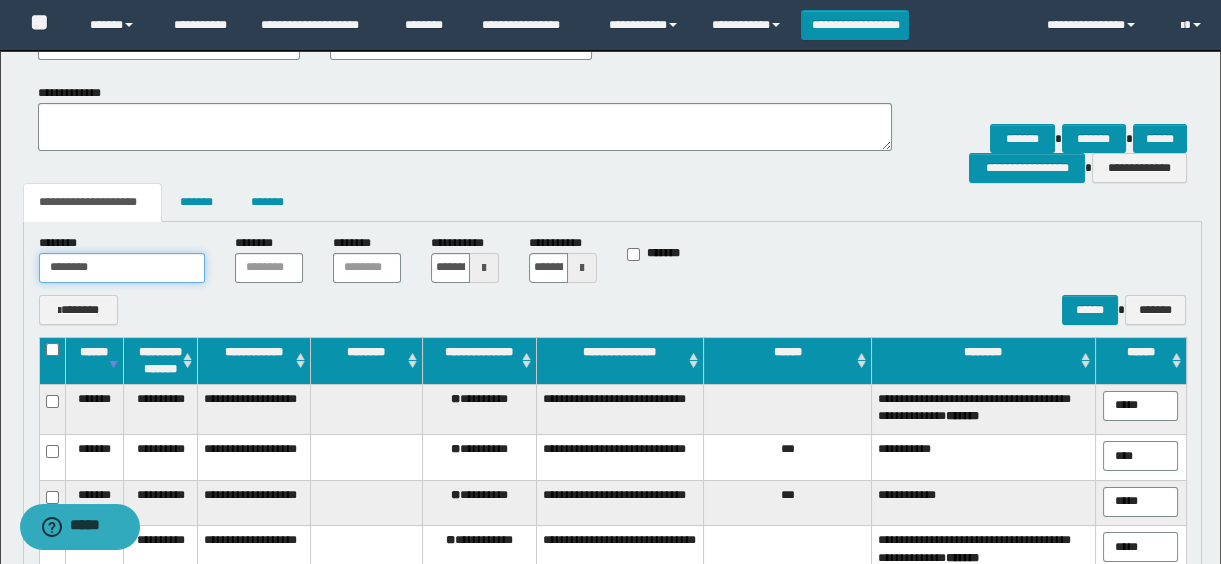 type on "********" 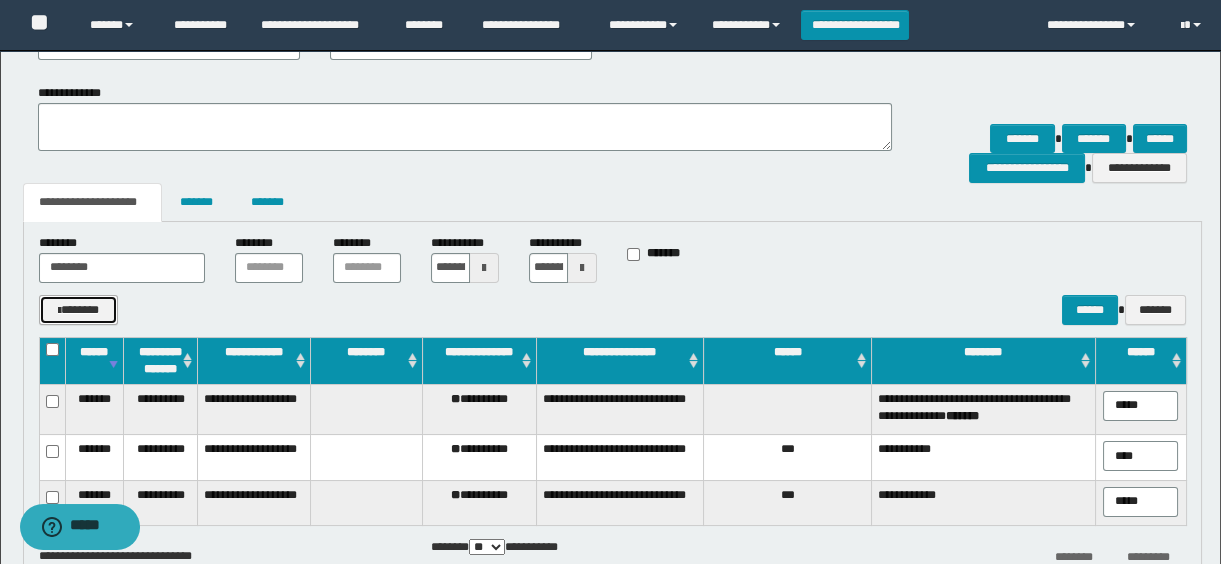 click on "*******" at bounding box center (79, 310) 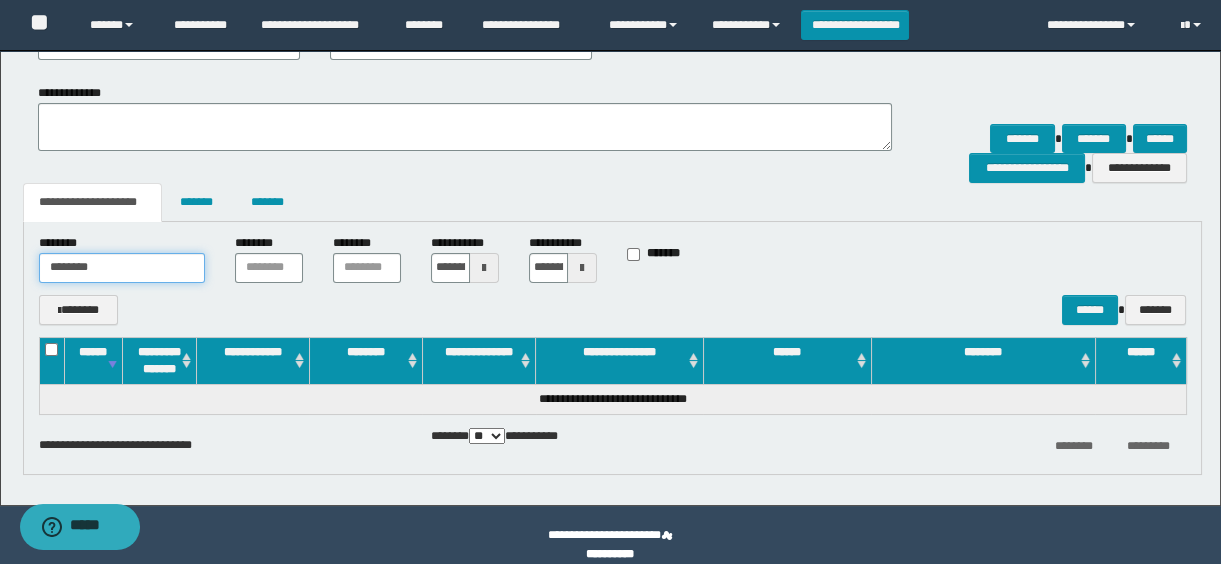drag, startPoint x: 154, startPoint y: 288, endPoint x: -4, endPoint y: 285, distance: 158.02847 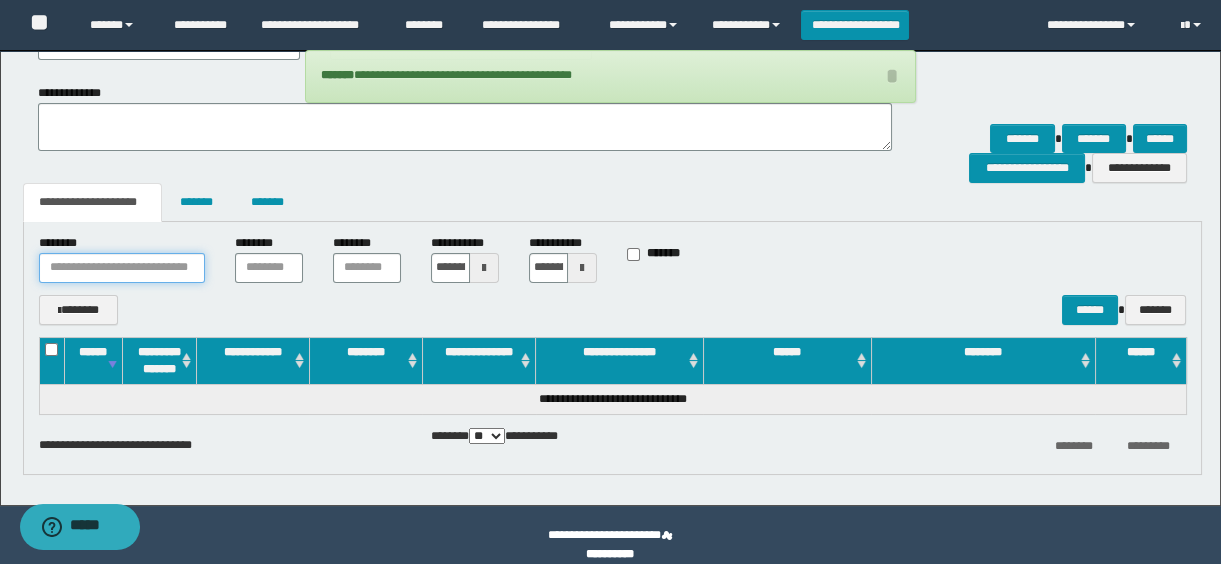 type 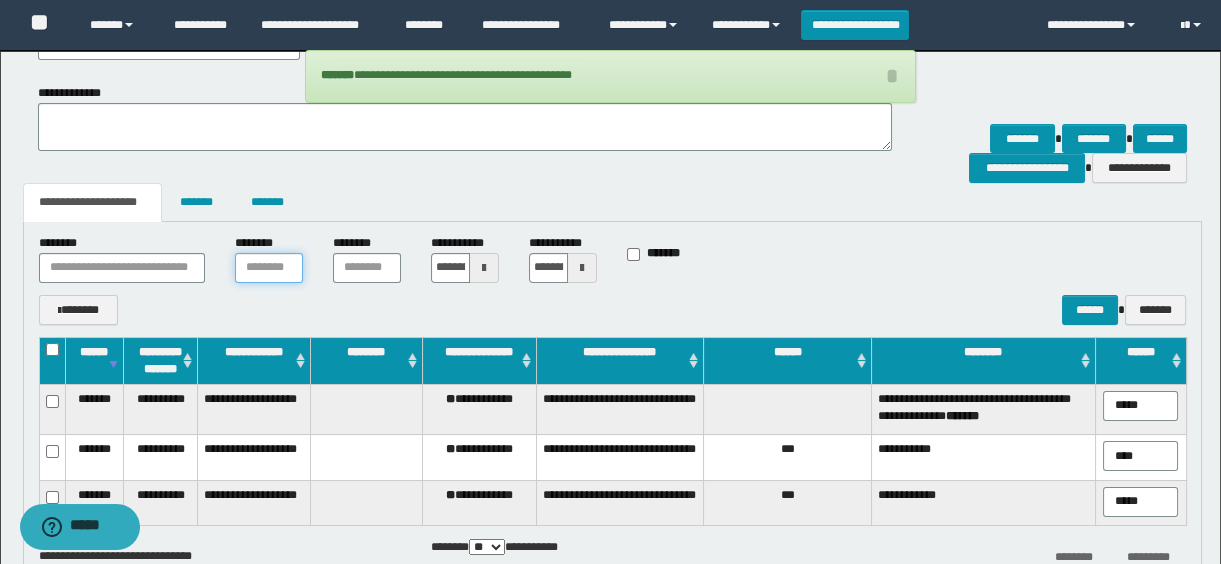 scroll, scrollTop: 425, scrollLeft: 0, axis: vertical 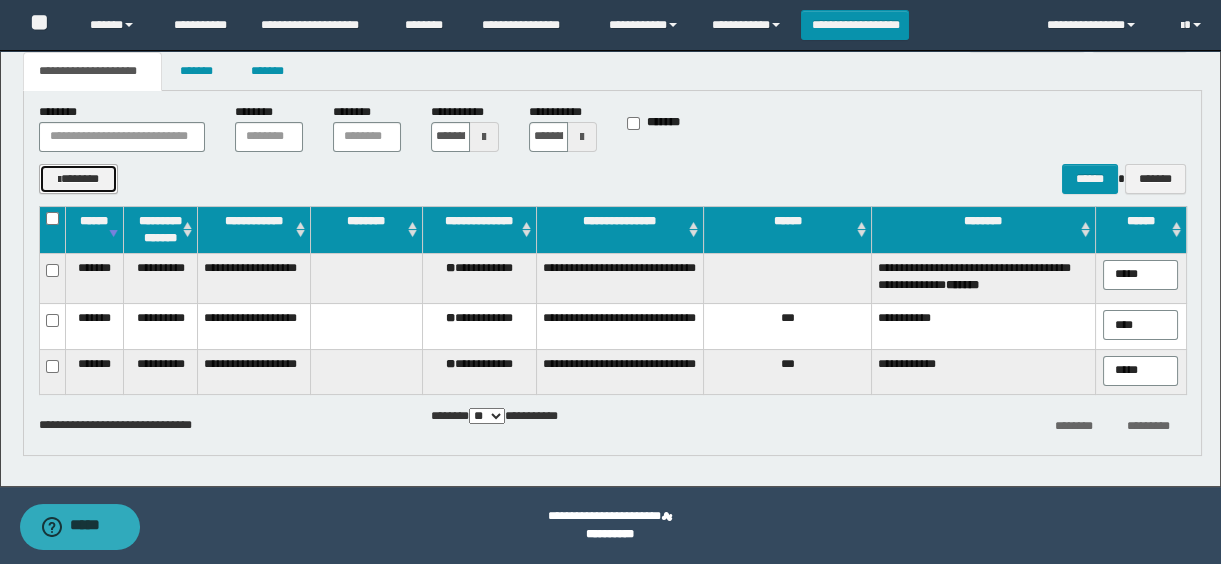 click on "*******" at bounding box center [79, 179] 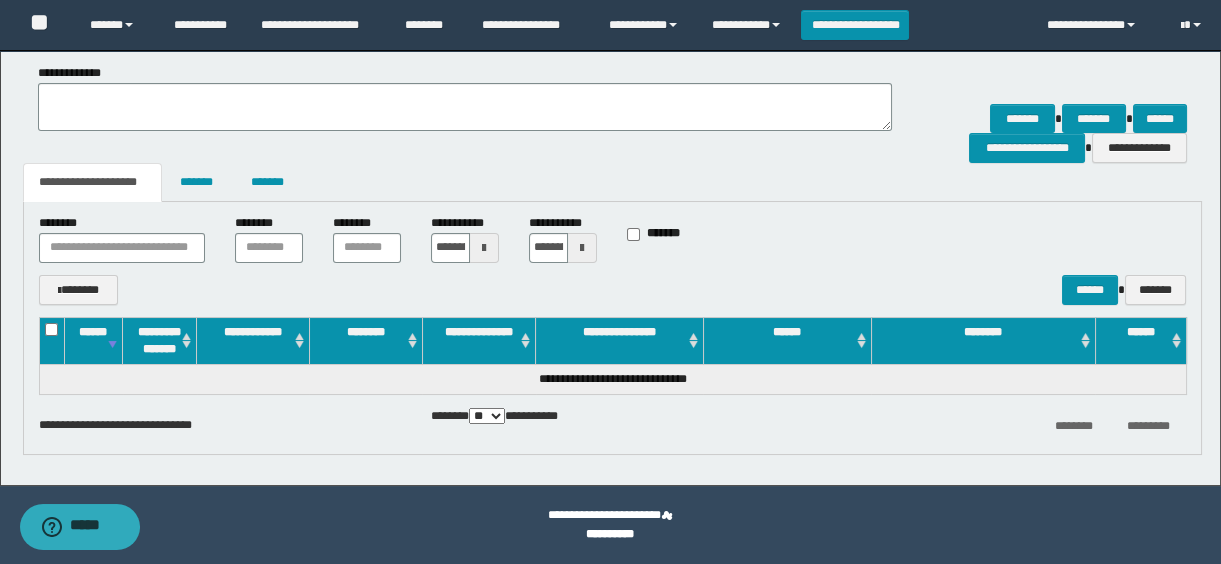 scroll, scrollTop: 314, scrollLeft: 0, axis: vertical 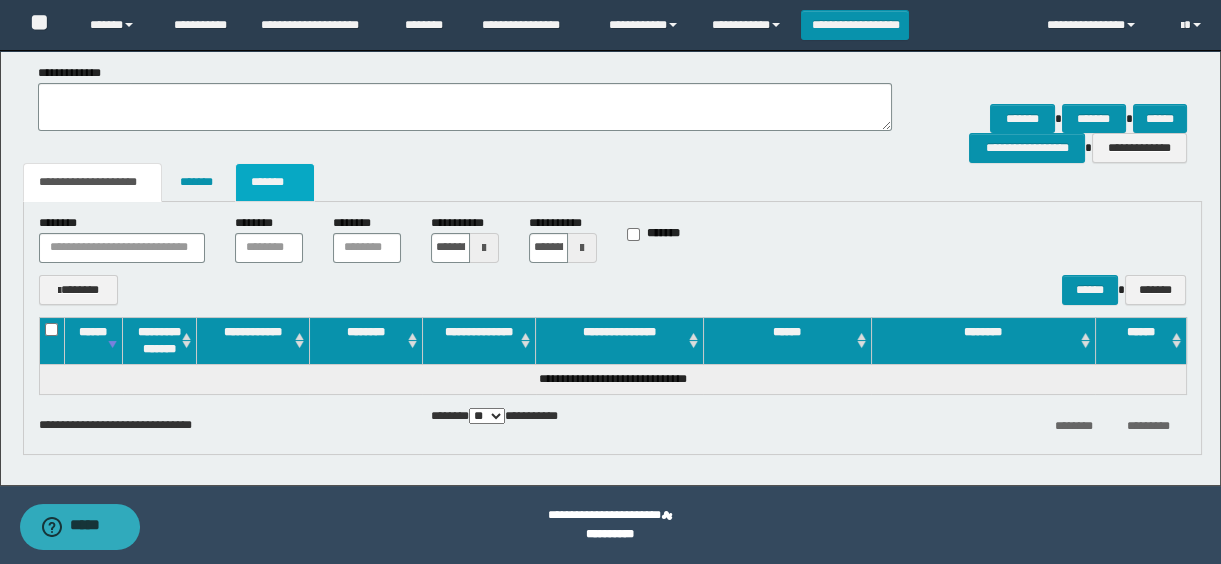 click on "*******" at bounding box center (275, 182) 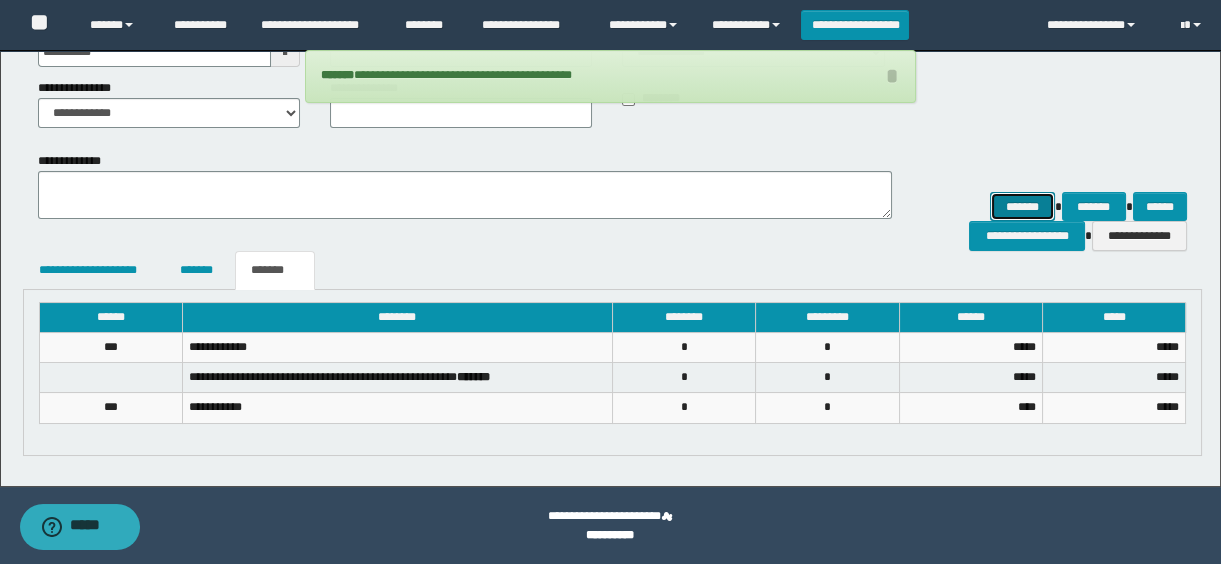 click on "*******" at bounding box center (1022, 207) 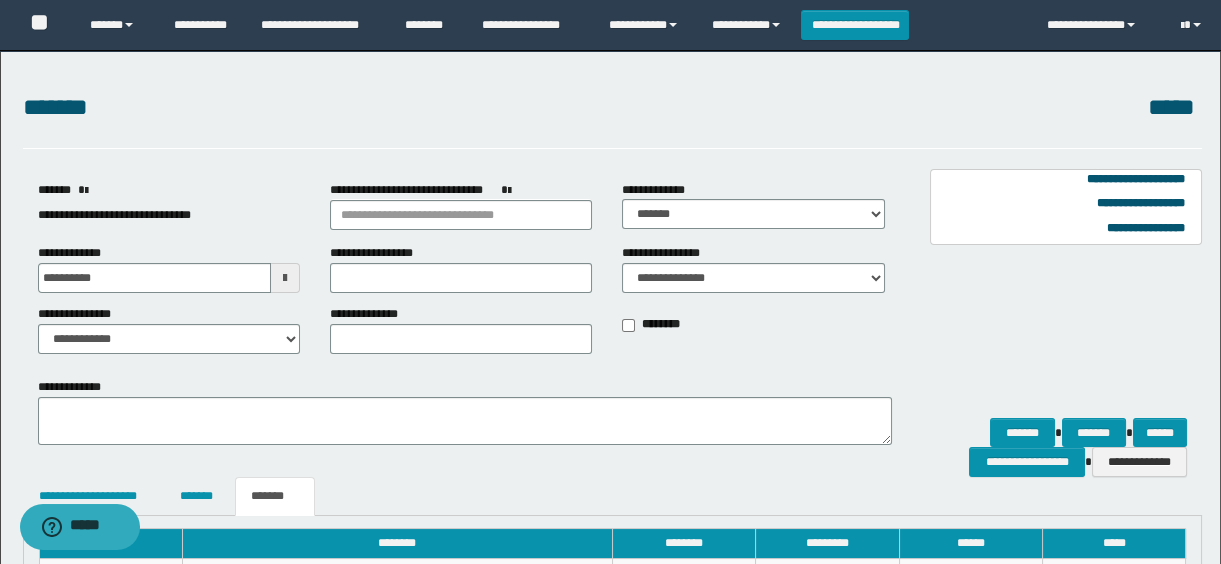 scroll, scrollTop: 181, scrollLeft: 0, axis: vertical 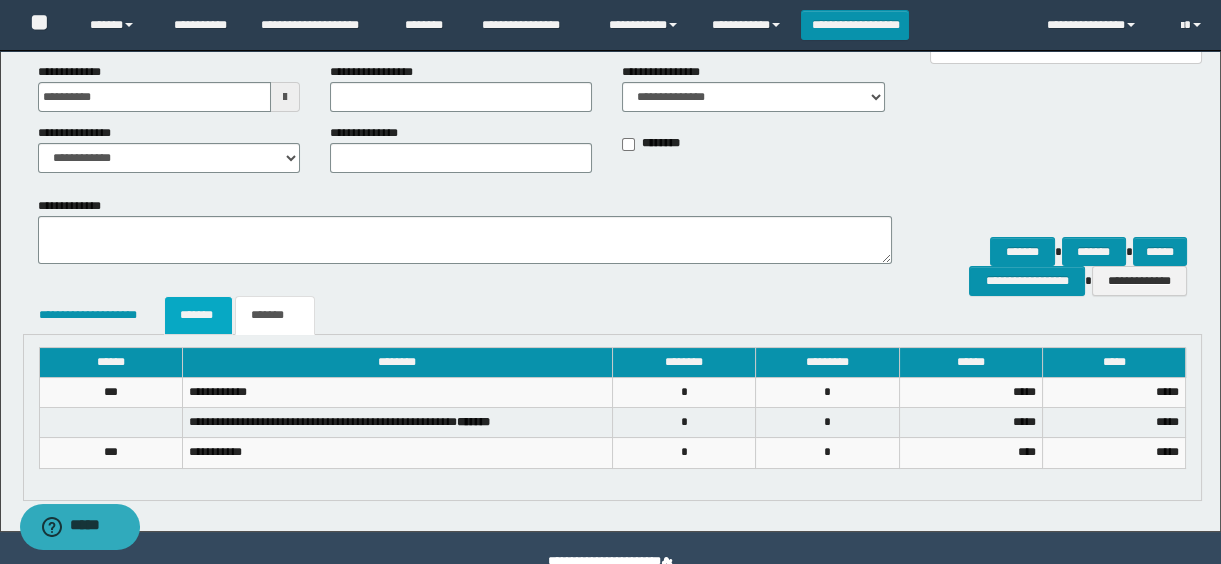 click on "*******" at bounding box center (198, 315) 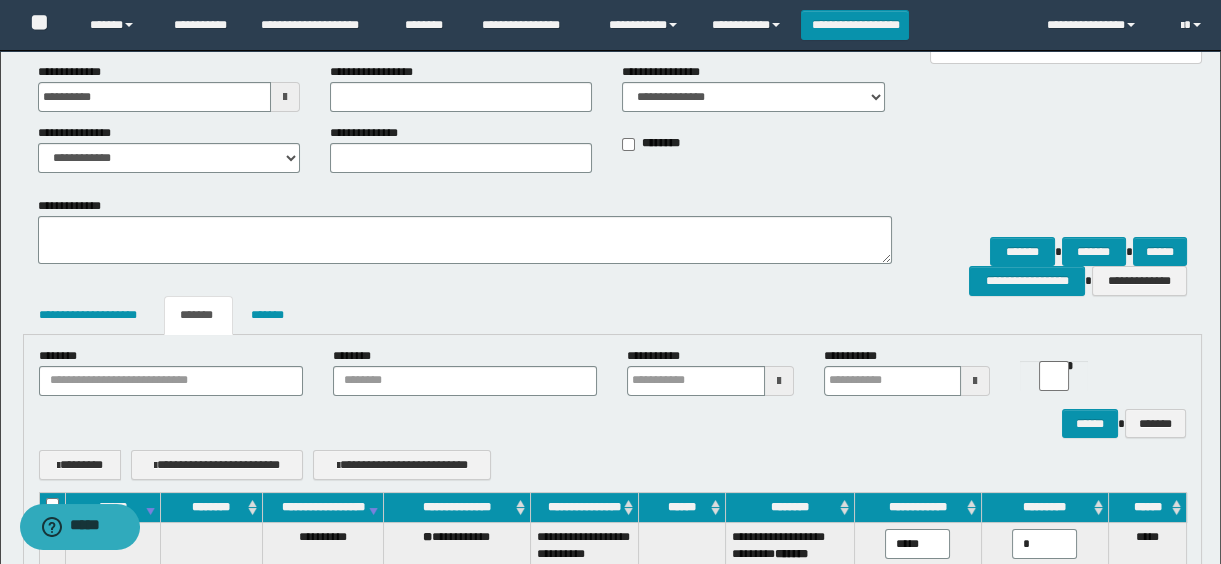 scroll, scrollTop: 545, scrollLeft: 0, axis: vertical 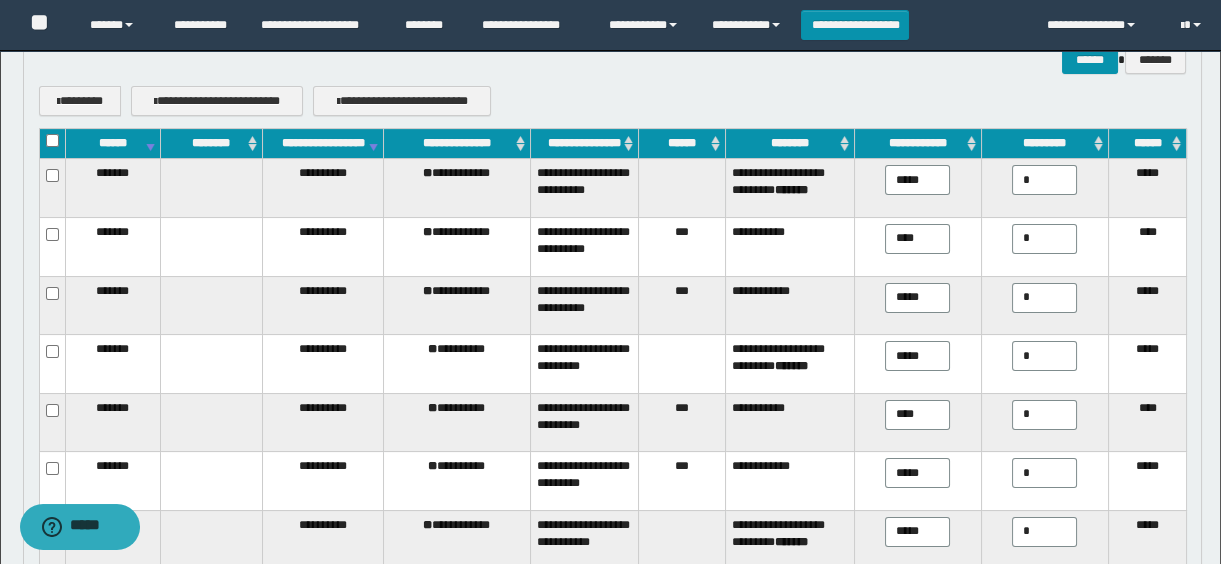 click on "**********" at bounding box center [323, 144] 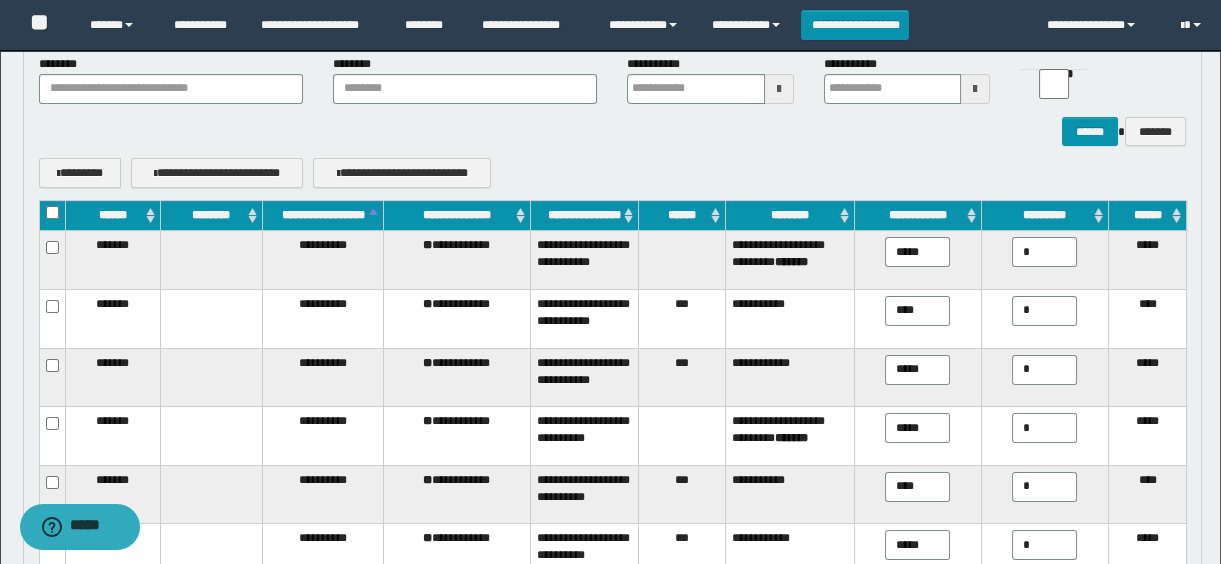 scroll, scrollTop: 200, scrollLeft: 0, axis: vertical 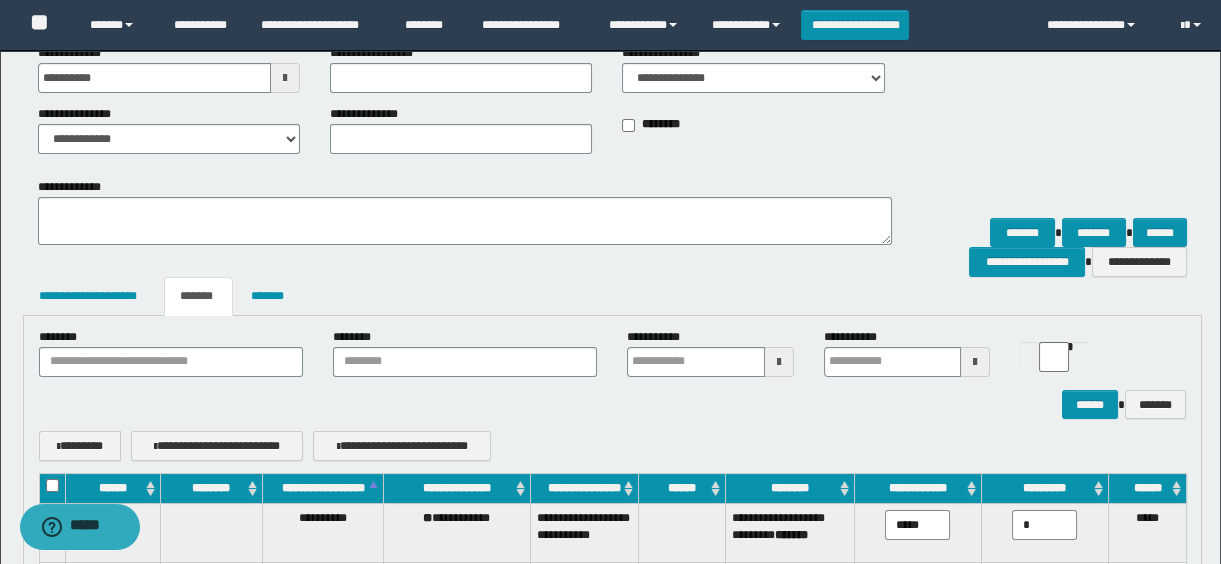 click on "**********" at bounding box center [613, 227] 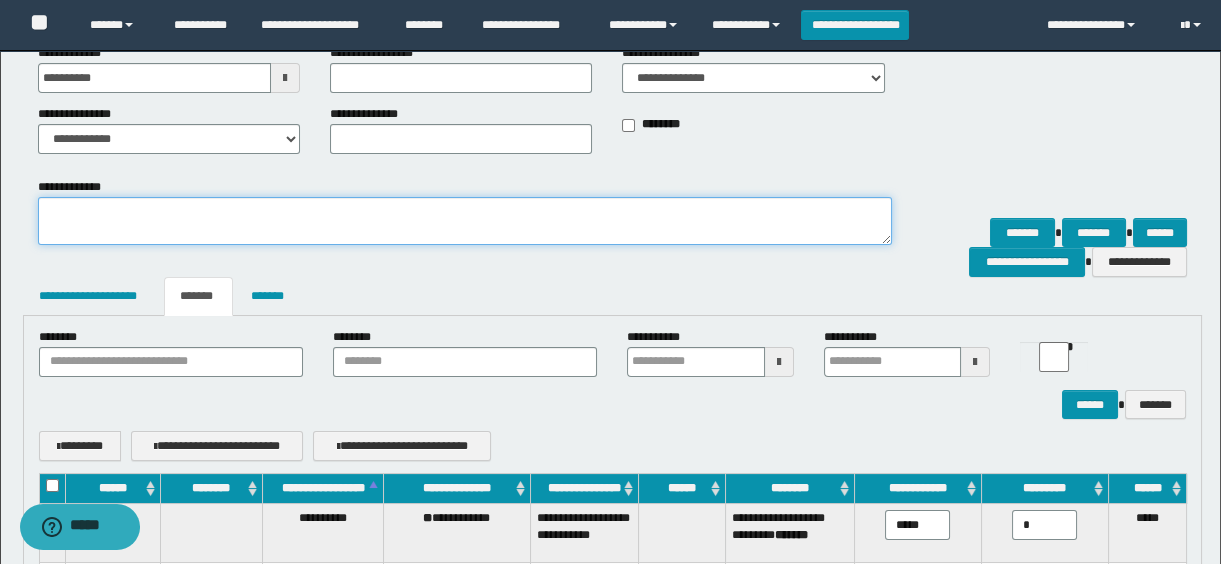 click on "**********" at bounding box center (465, 221) 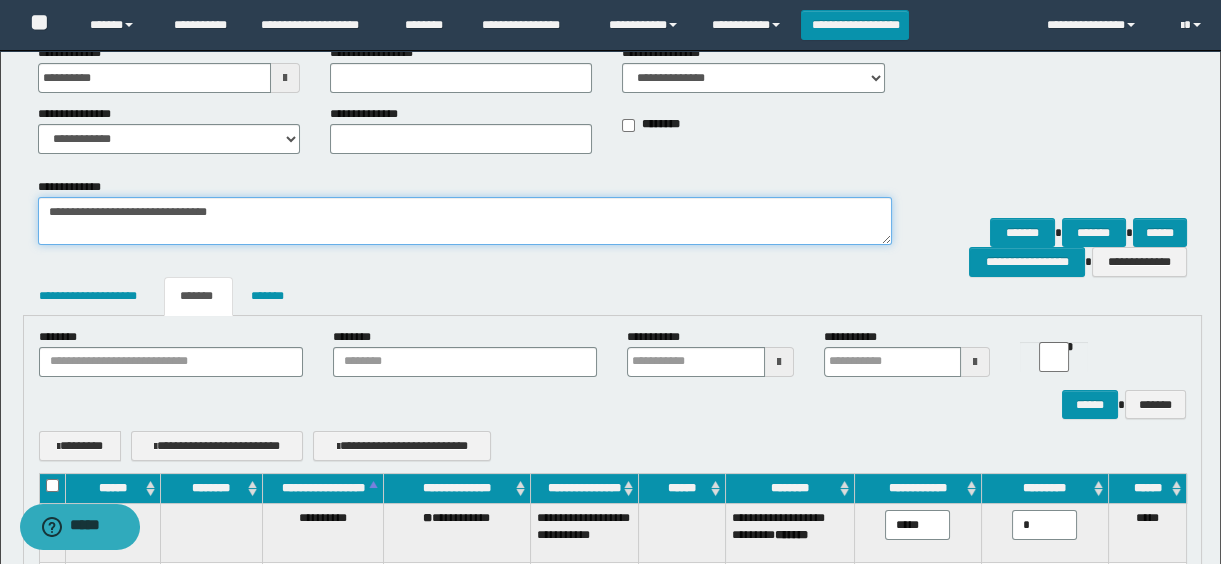 scroll, scrollTop: 110, scrollLeft: 0, axis: vertical 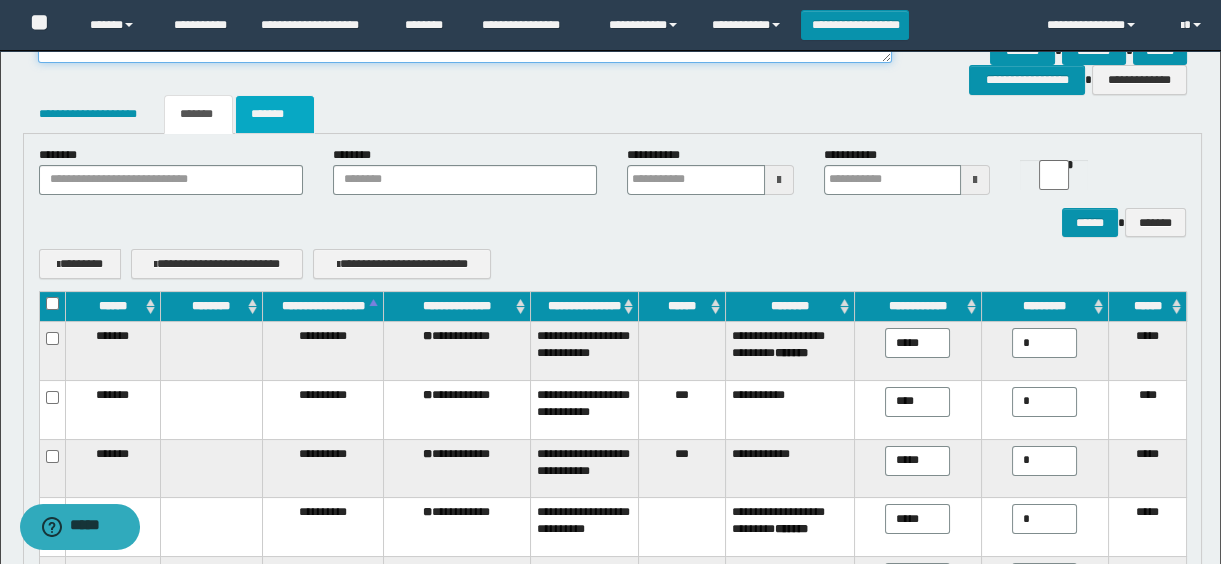 type on "**********" 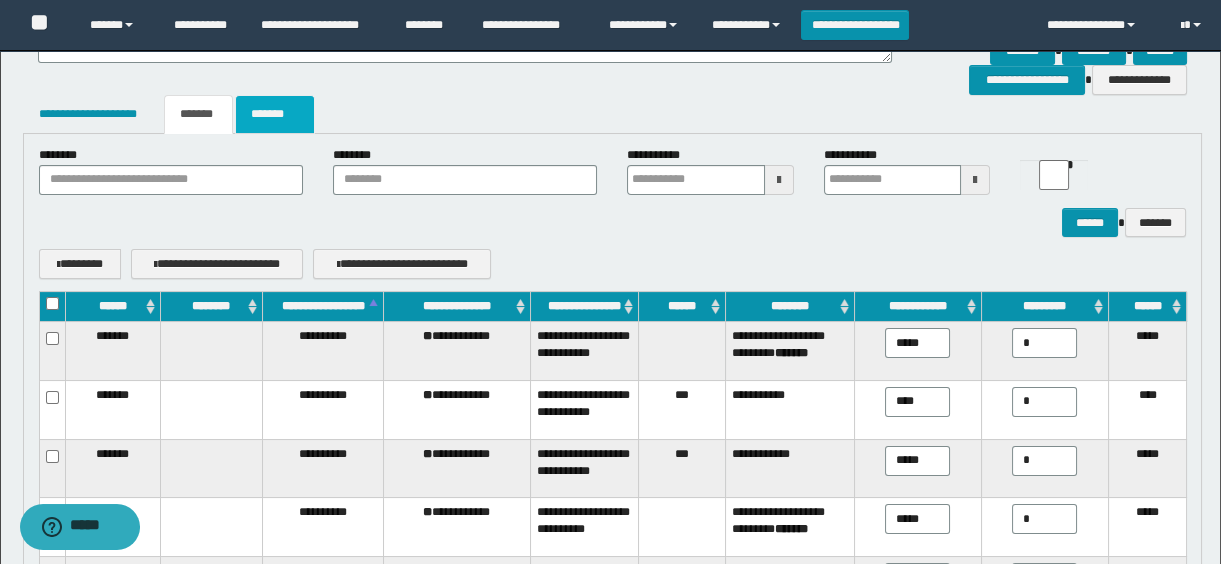 click on "*******" at bounding box center (275, 114) 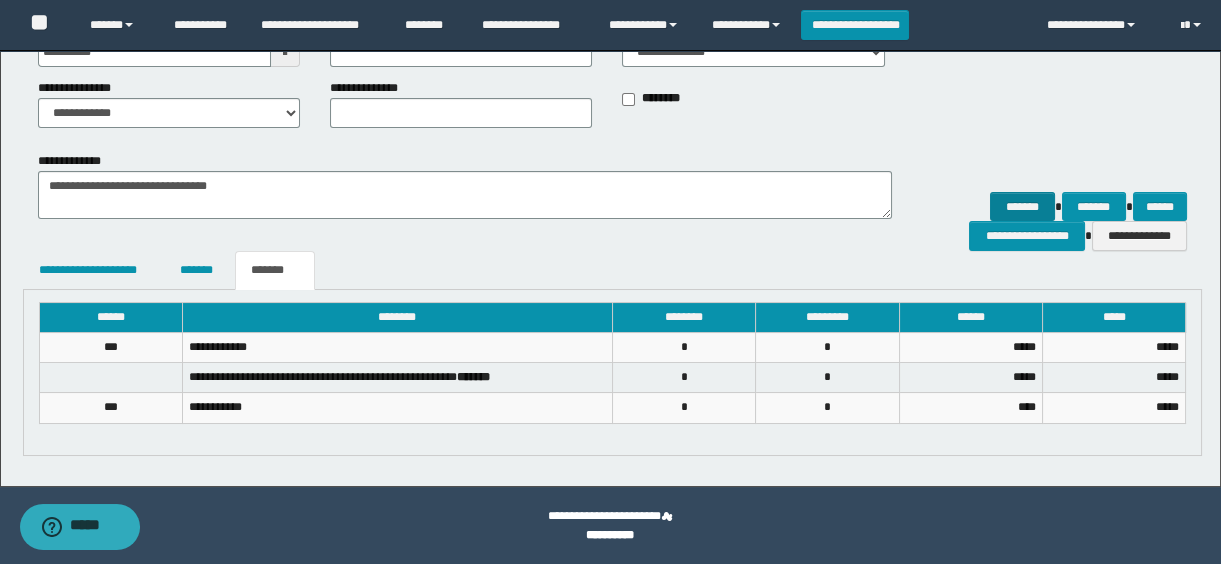 scroll, scrollTop: 226, scrollLeft: 0, axis: vertical 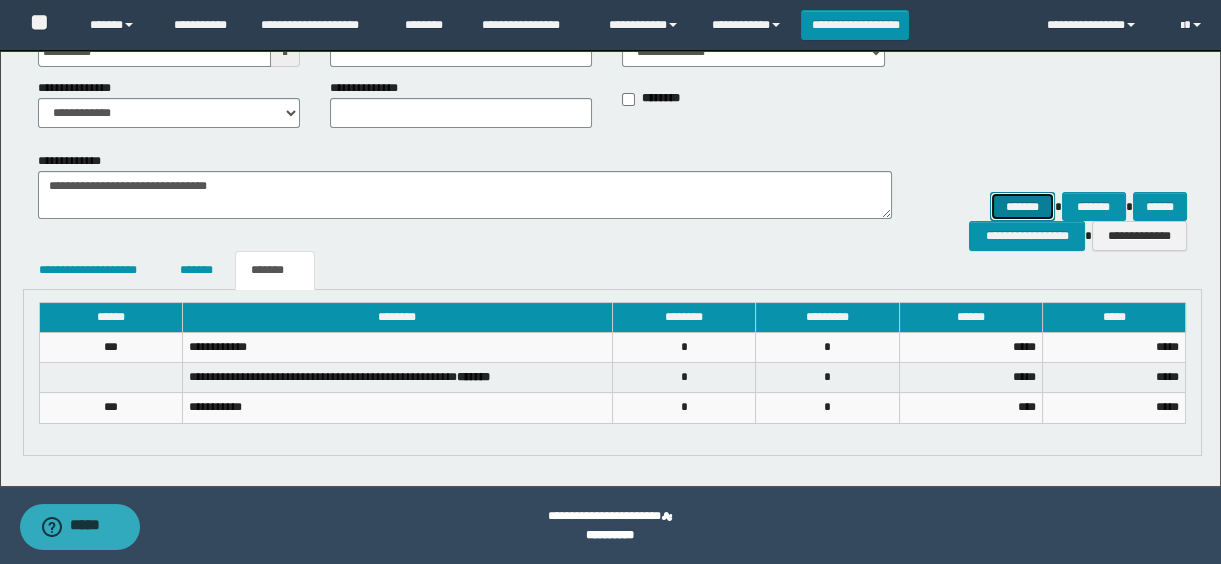 click on "*******" at bounding box center [1022, 207] 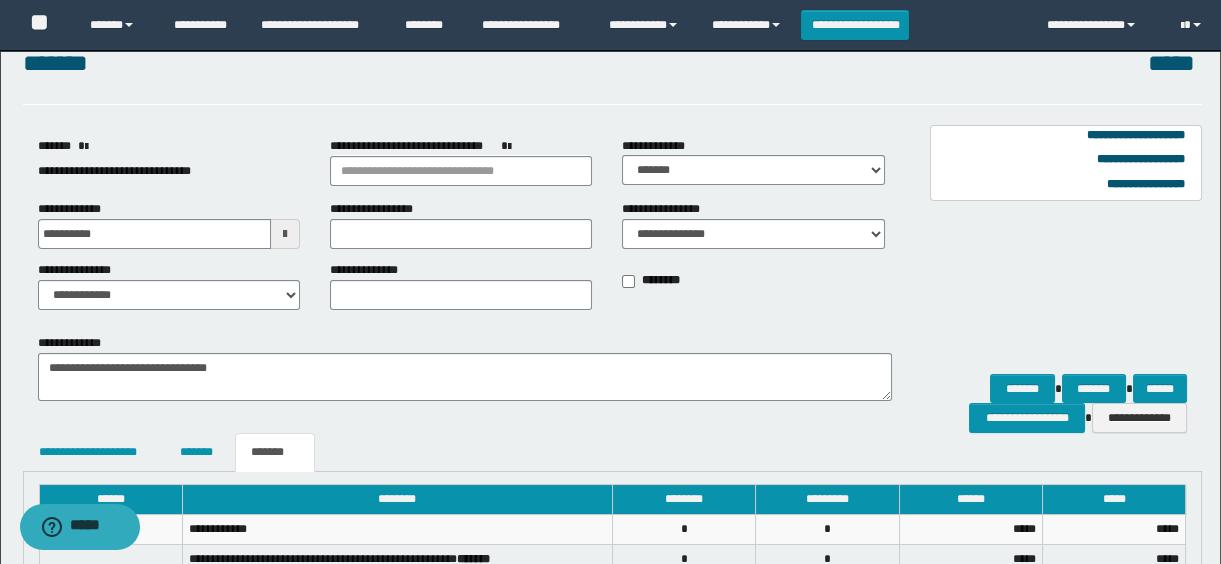 scroll, scrollTop: 226, scrollLeft: 0, axis: vertical 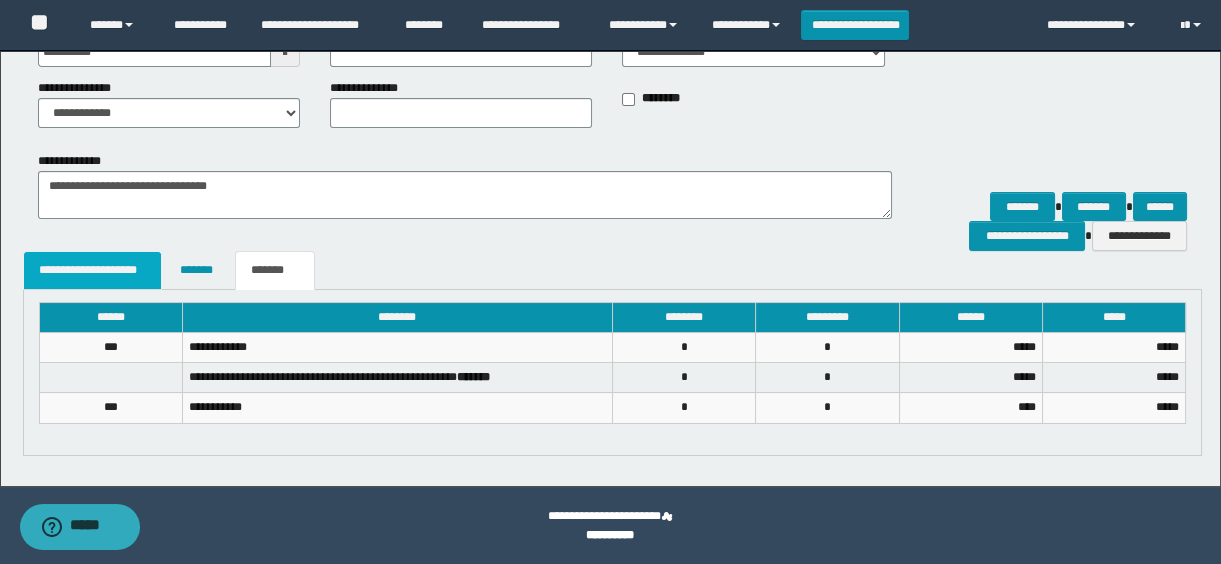 click on "**********" at bounding box center [93, 270] 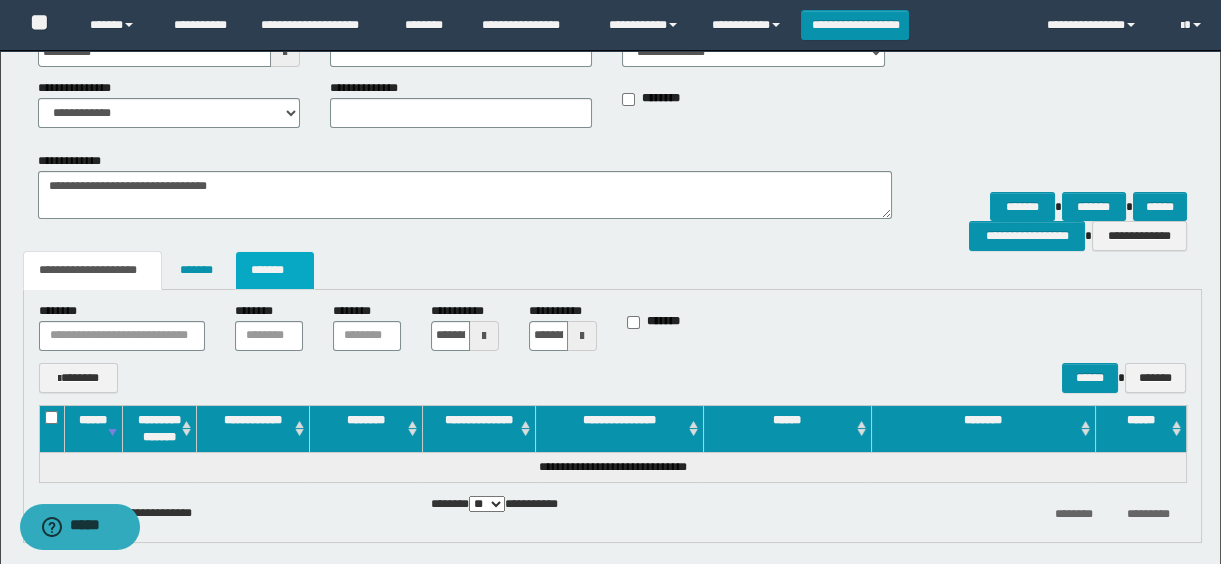 click on "*******" at bounding box center (275, 270) 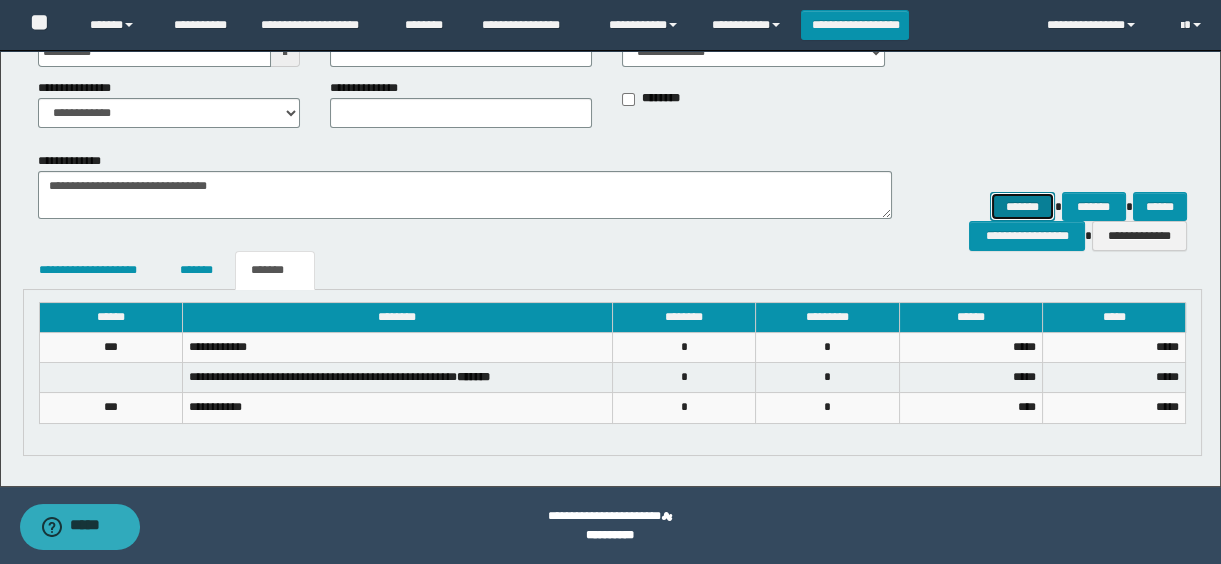 click on "*******" at bounding box center [1022, 207] 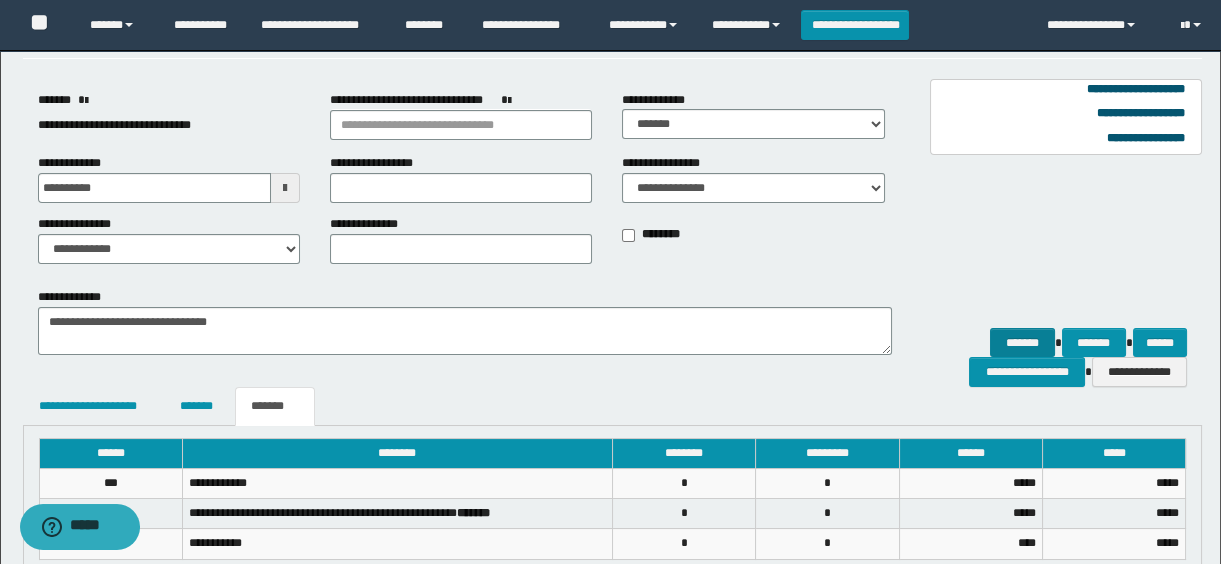 scroll, scrollTop: 181, scrollLeft: 0, axis: vertical 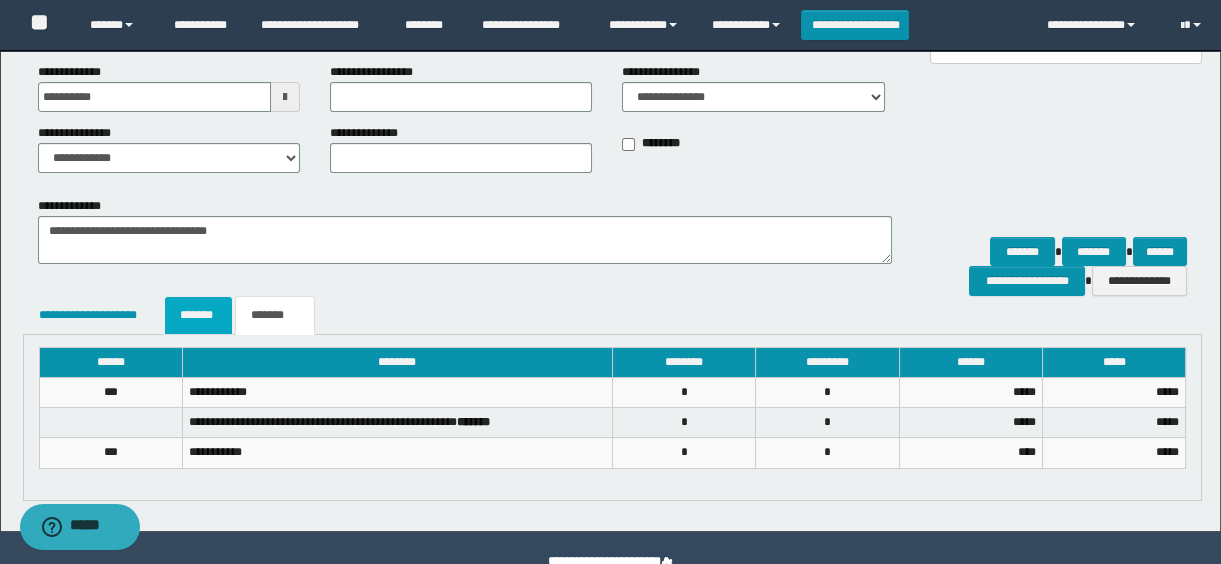 click on "*******" at bounding box center (198, 315) 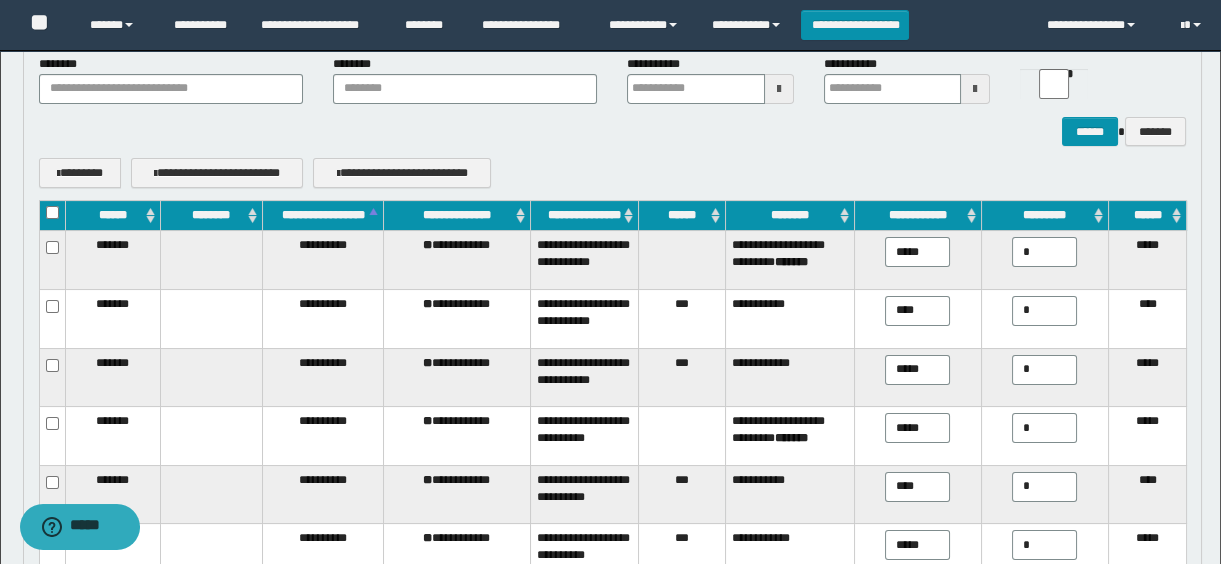 scroll, scrollTop: 19, scrollLeft: 0, axis: vertical 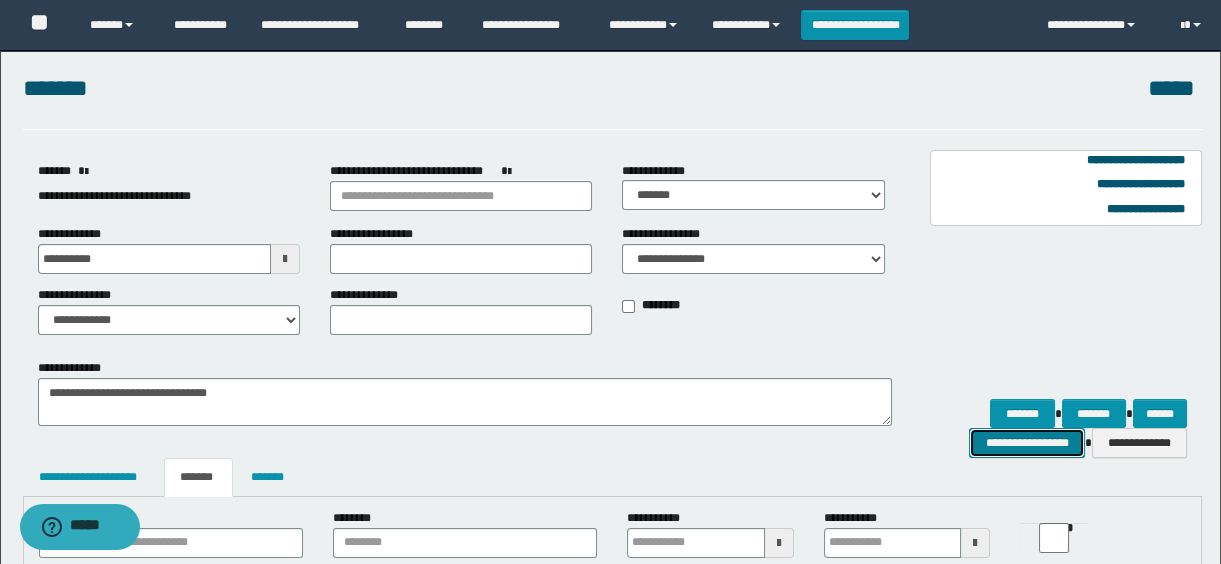 click on "**********" at bounding box center (1026, 443) 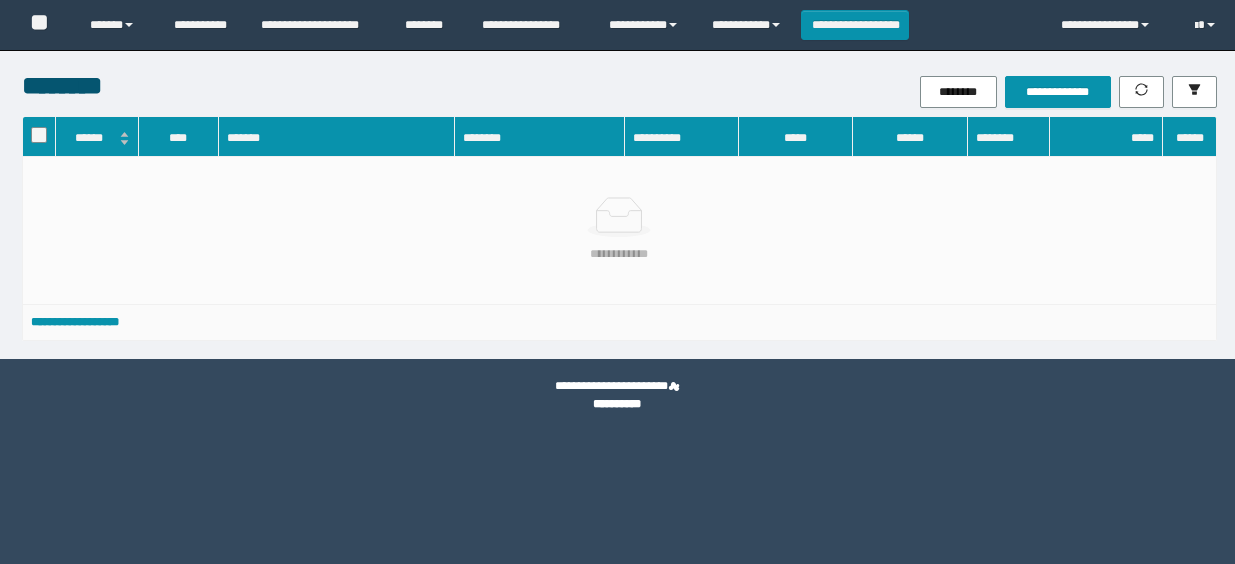 scroll, scrollTop: 0, scrollLeft: 0, axis: both 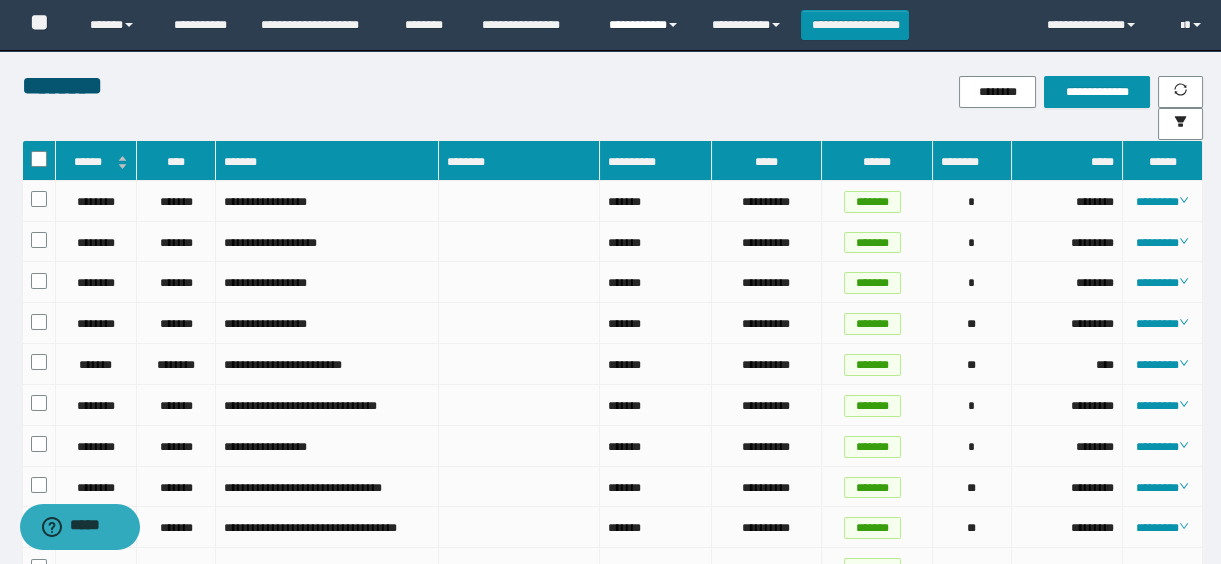 click on "**********" at bounding box center [645, 25] 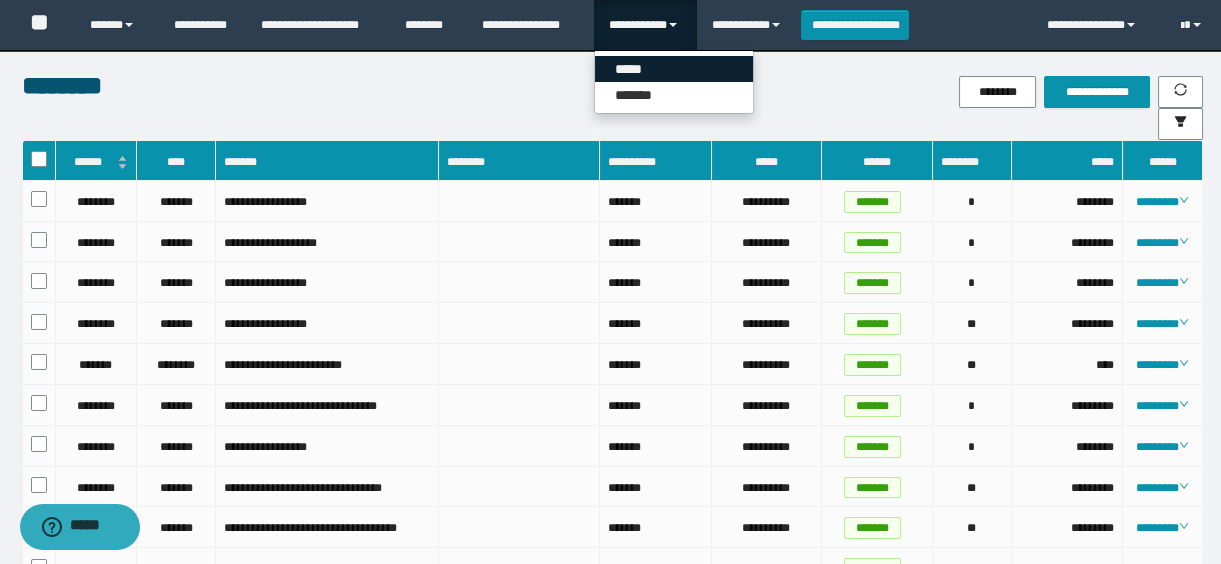 click on "*****" at bounding box center [674, 69] 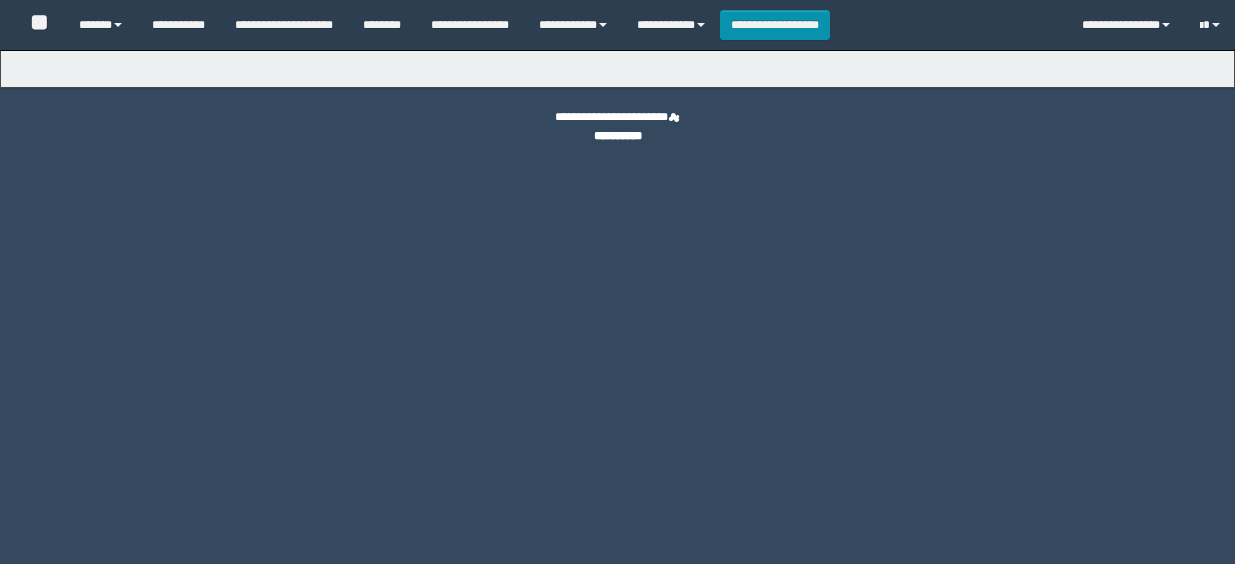 type on "**********" 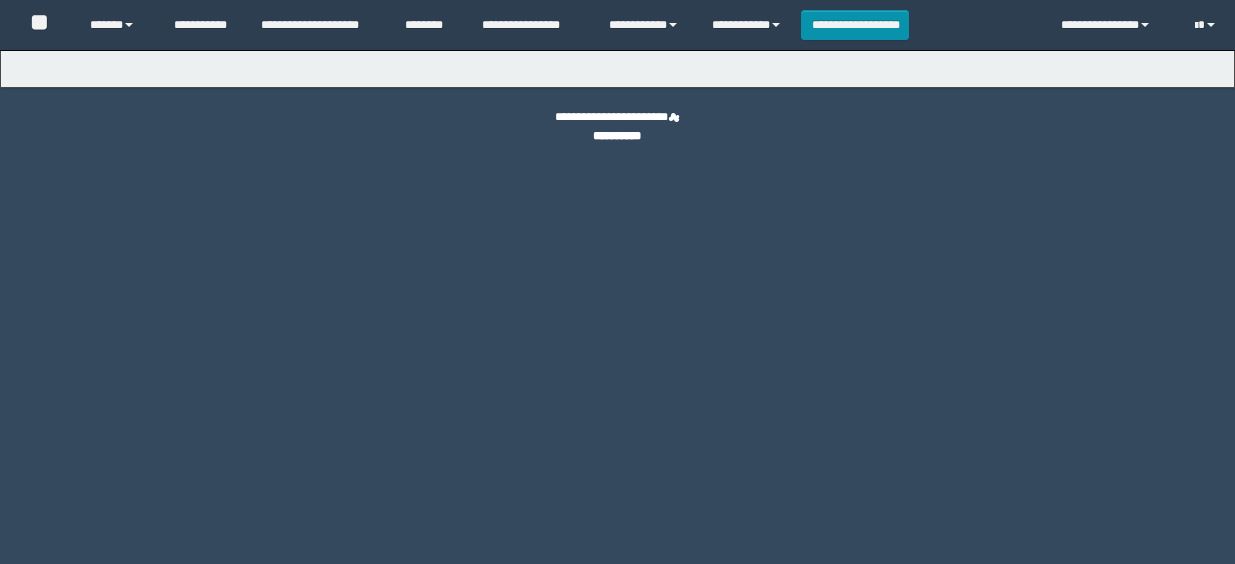scroll, scrollTop: 0, scrollLeft: 0, axis: both 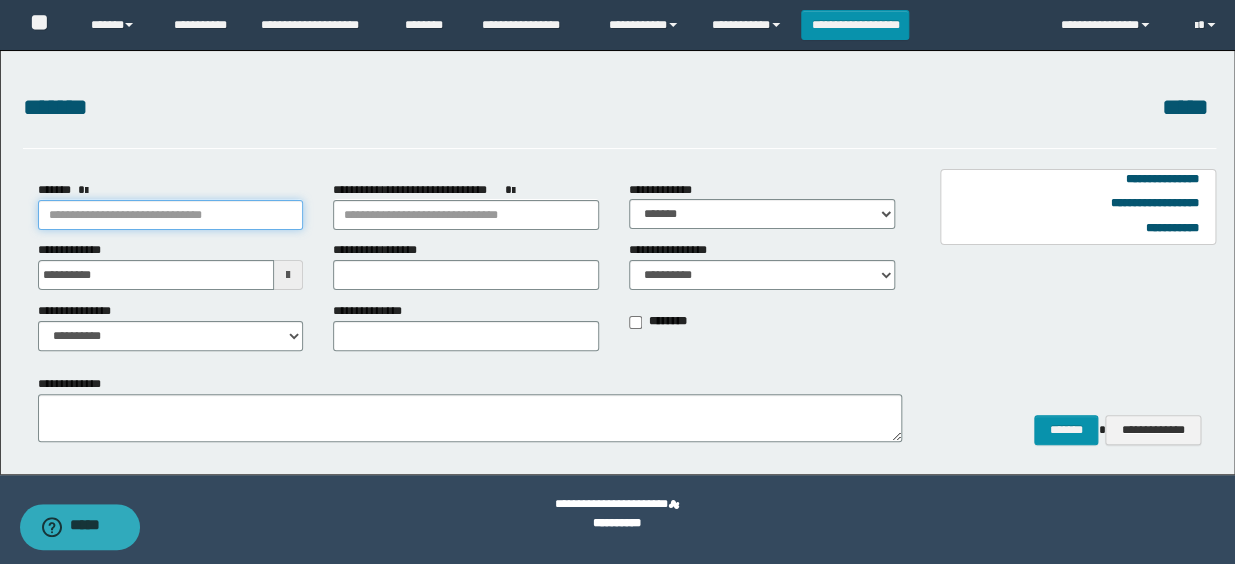 click on "*******" at bounding box center [171, 215] 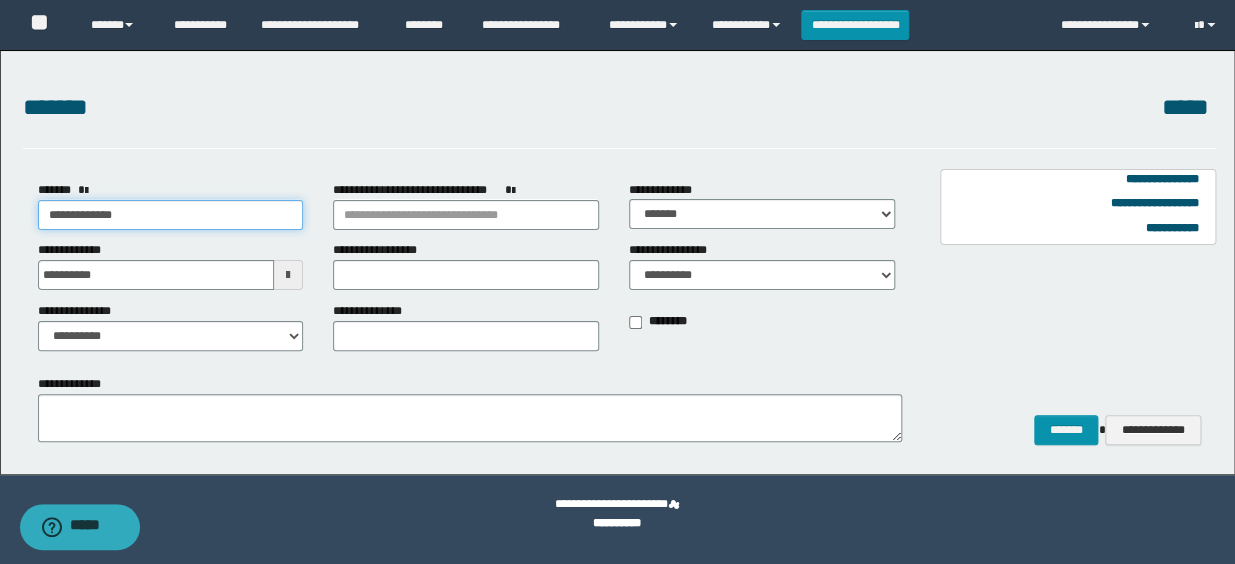 type on "**********" 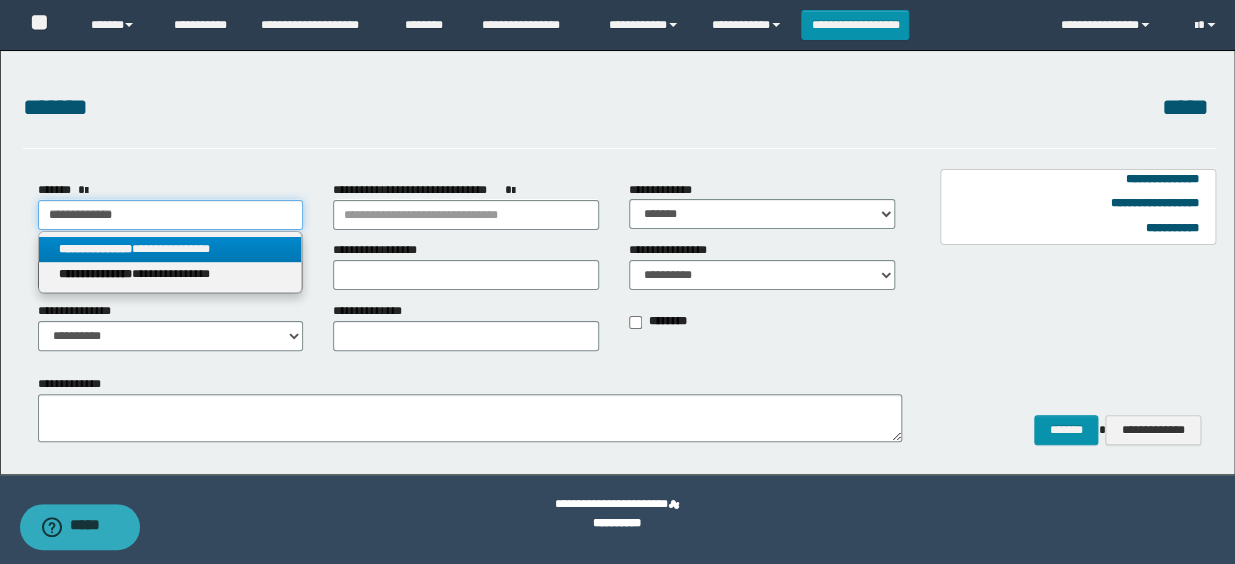 type on "**********" 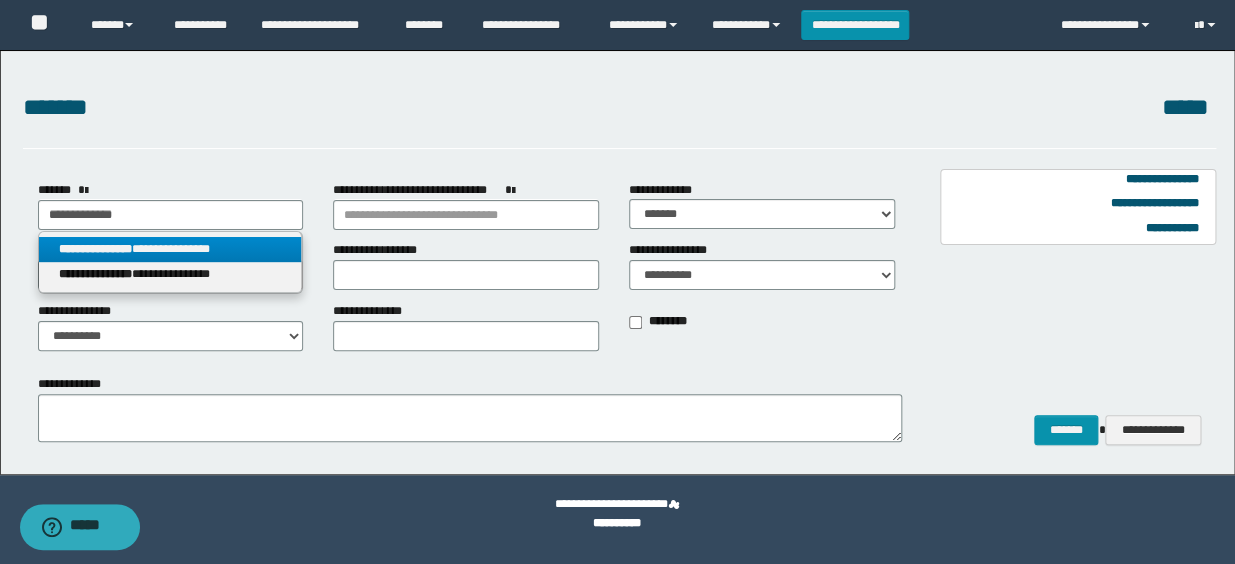 click on "**********" at bounding box center (170, 249) 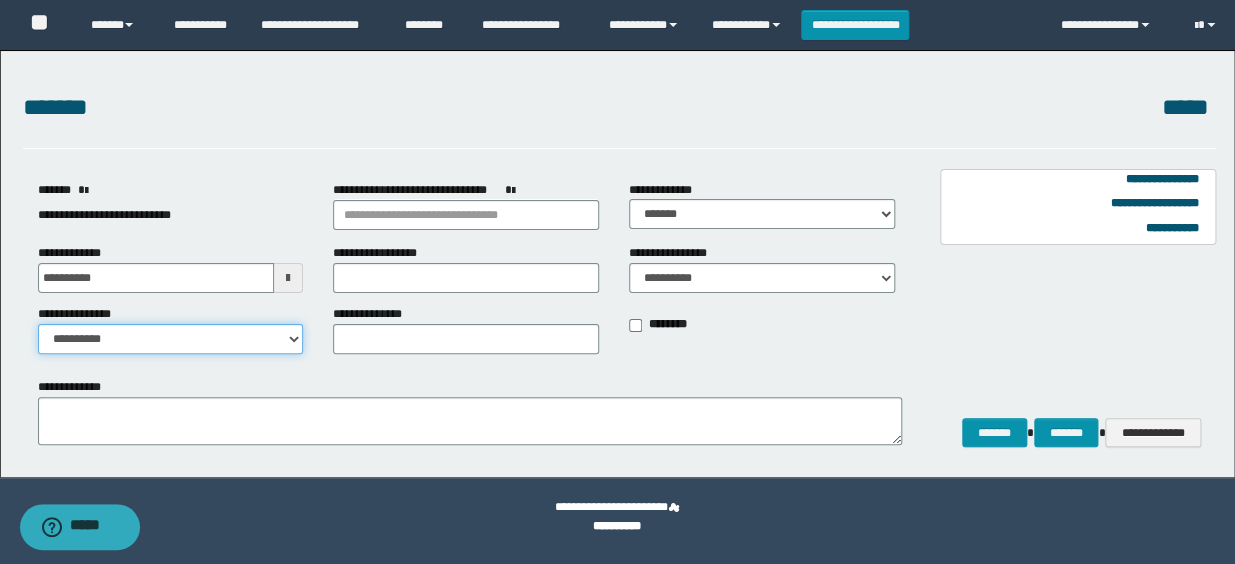 click on "**********" at bounding box center [171, 339] 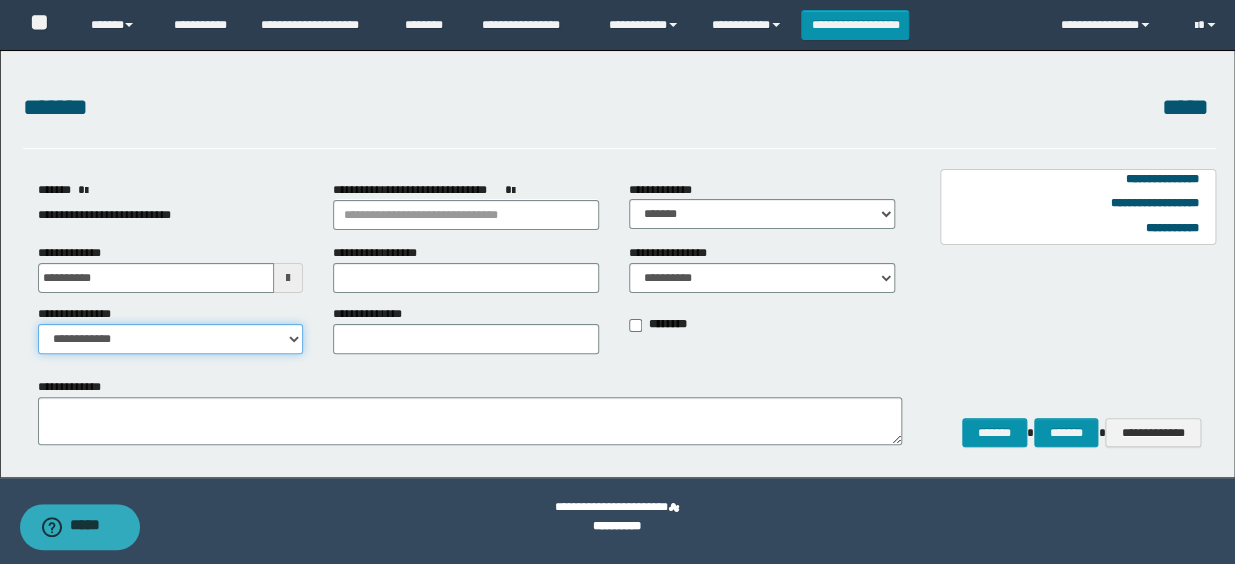 click on "**********" at bounding box center (171, 339) 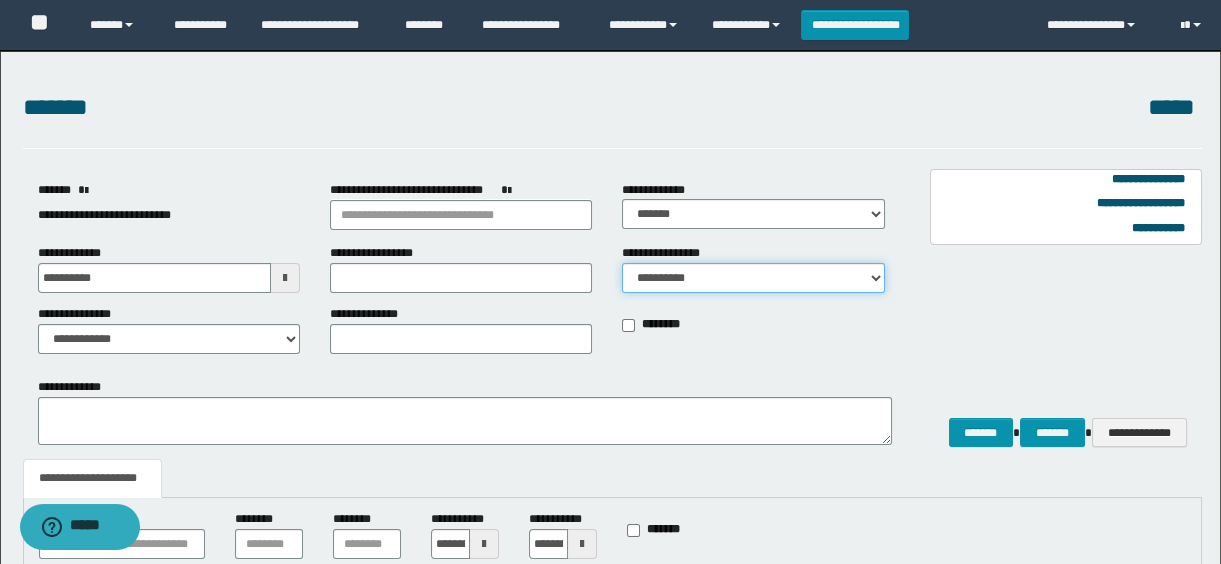 drag, startPoint x: 672, startPoint y: 270, endPoint x: 677, endPoint y: 280, distance: 11.18034 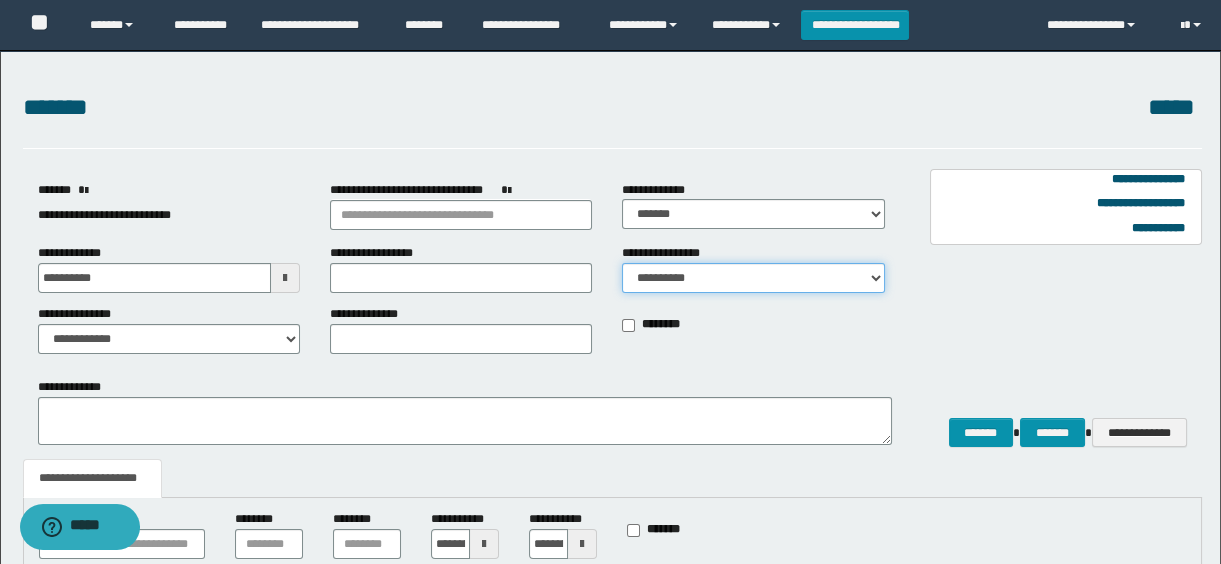 click on "**********" at bounding box center (753, 278) 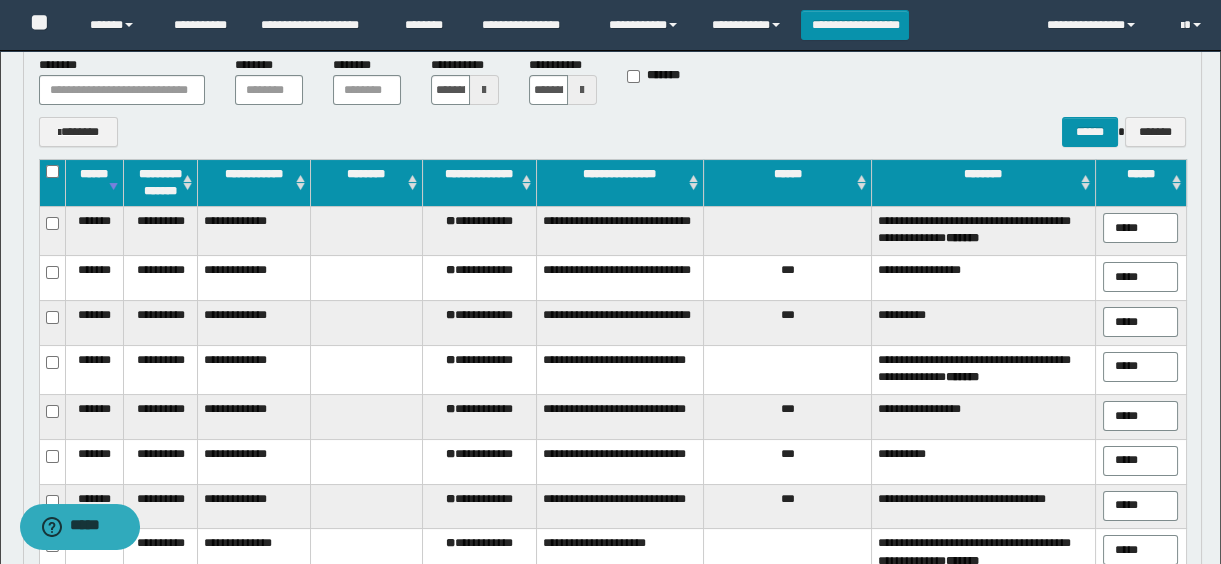 scroll, scrollTop: 545, scrollLeft: 0, axis: vertical 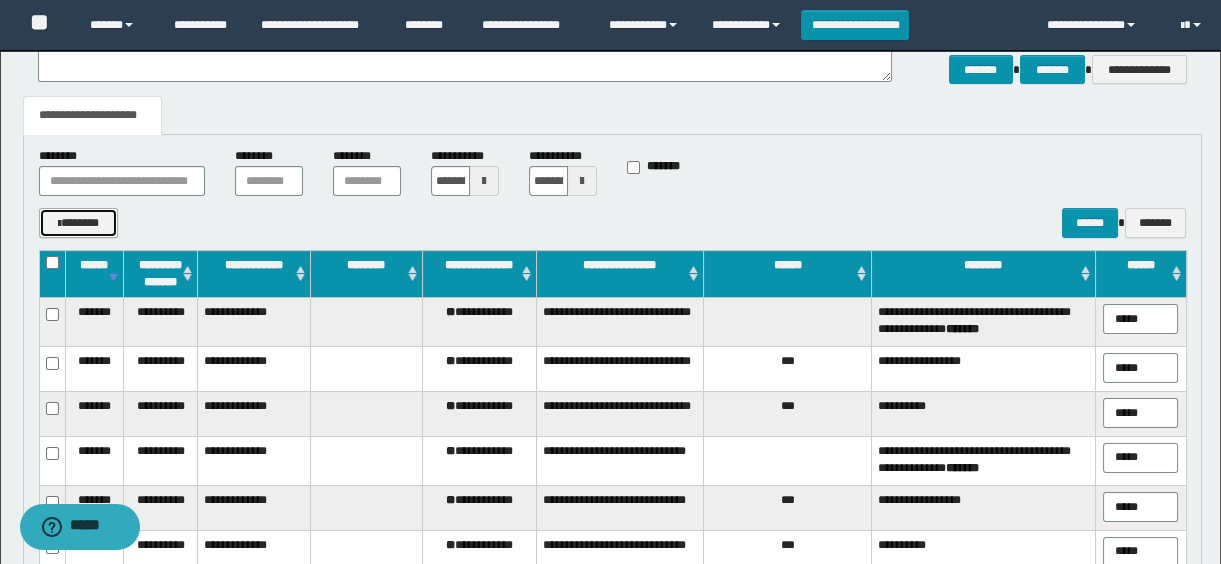 click on "*******" at bounding box center [79, 223] 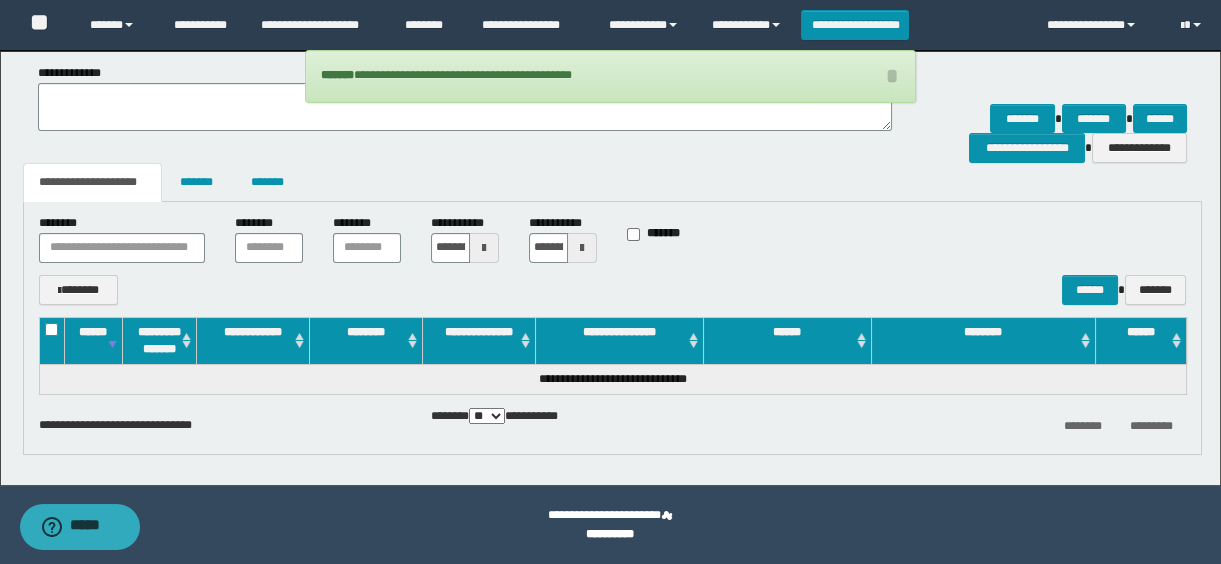 scroll, scrollTop: 181, scrollLeft: 0, axis: vertical 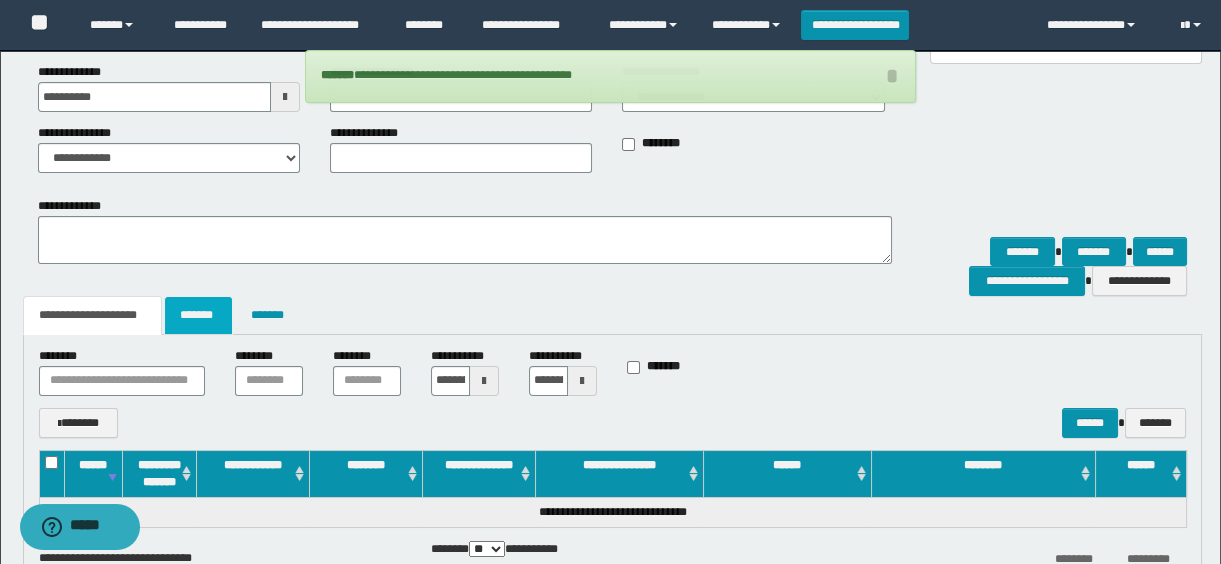 click on "*******" at bounding box center (198, 315) 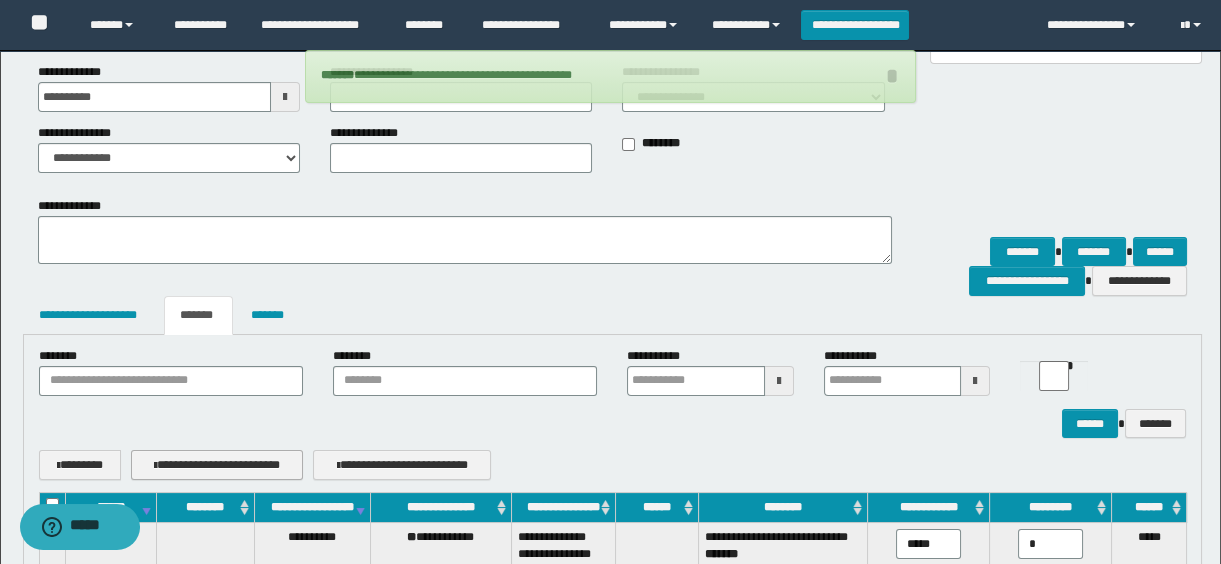 scroll, scrollTop: 363, scrollLeft: 0, axis: vertical 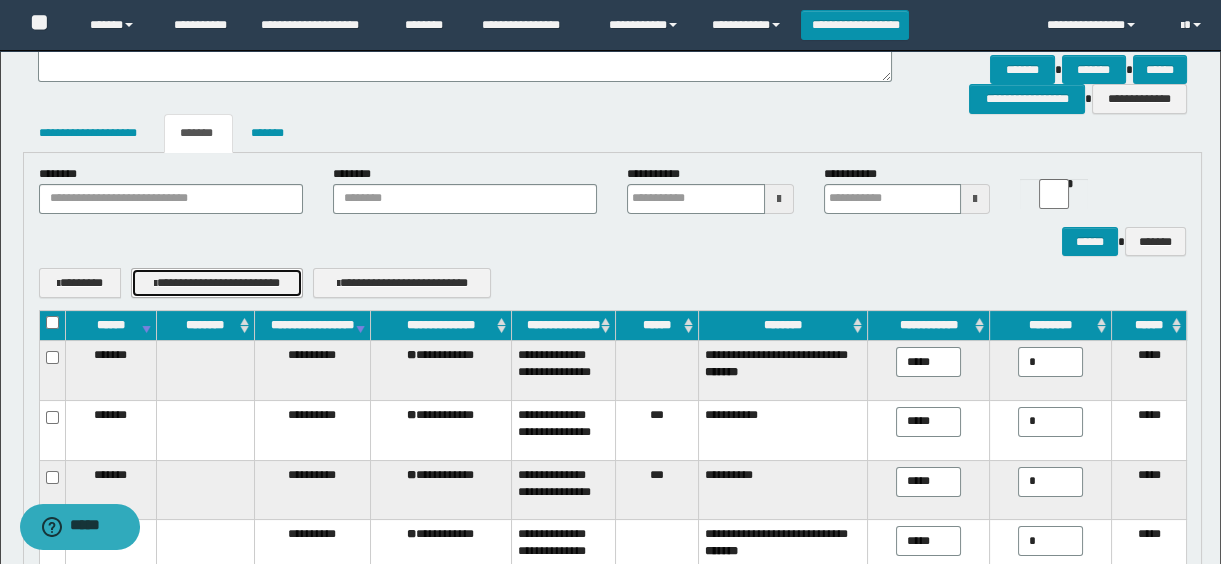 click on "**********" at bounding box center [217, 283] 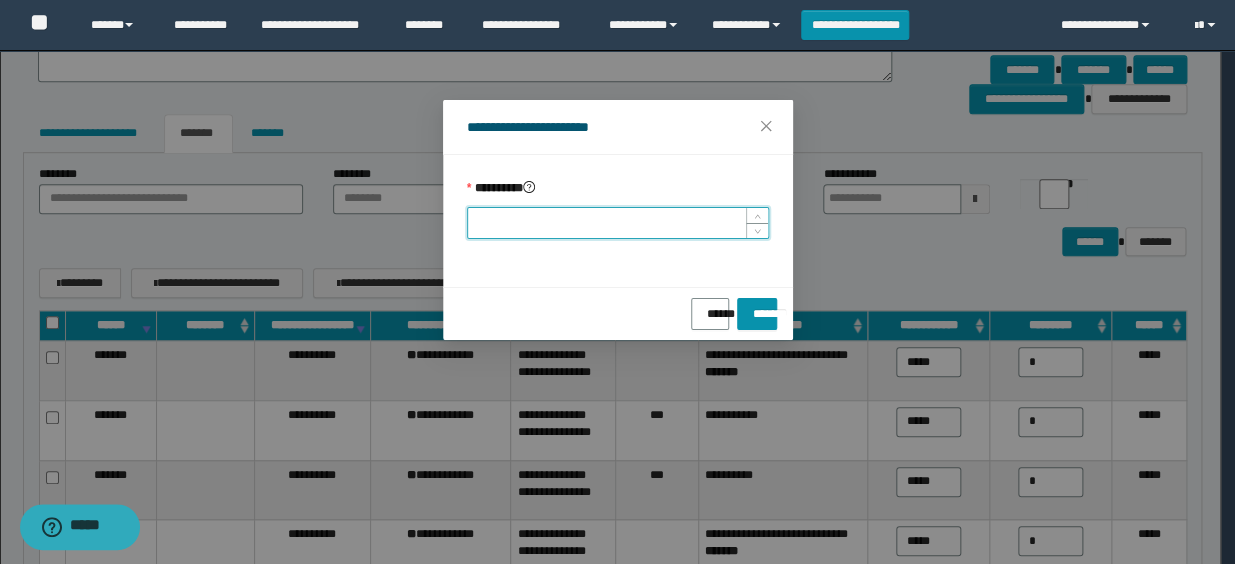 click on "*********" at bounding box center (618, 223) 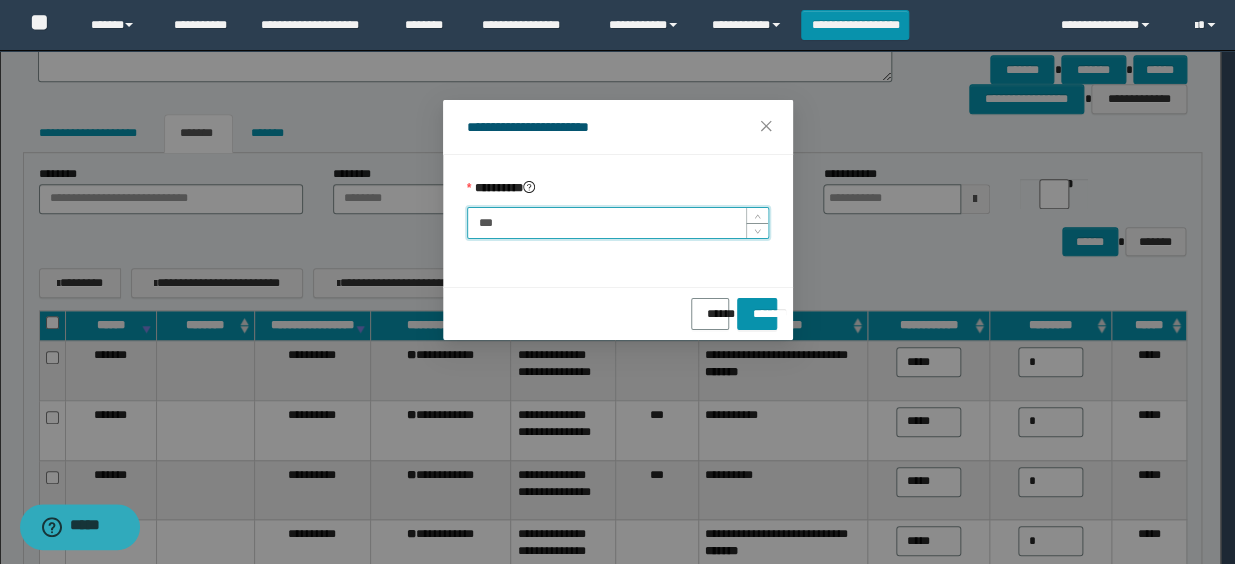 type on "****" 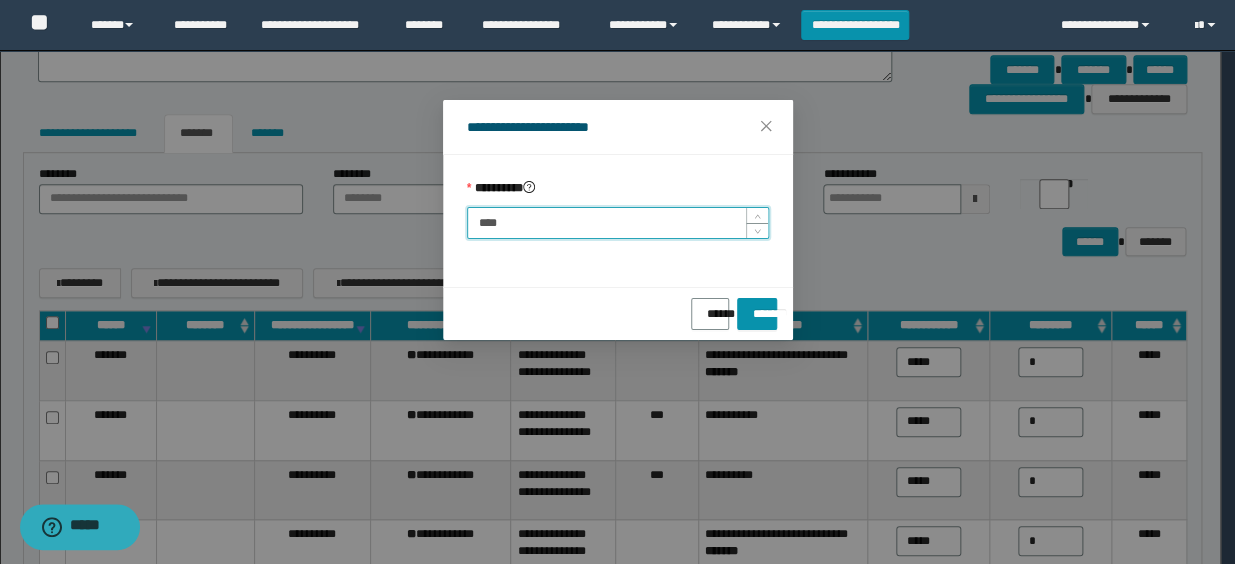click on "*******" at bounding box center [756, 314] 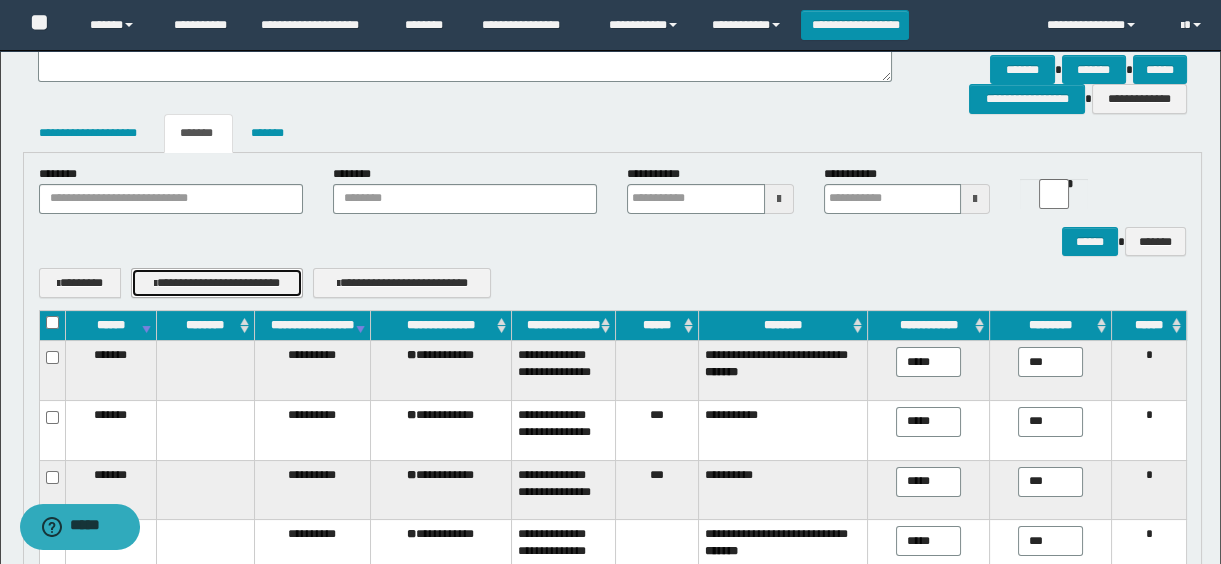type 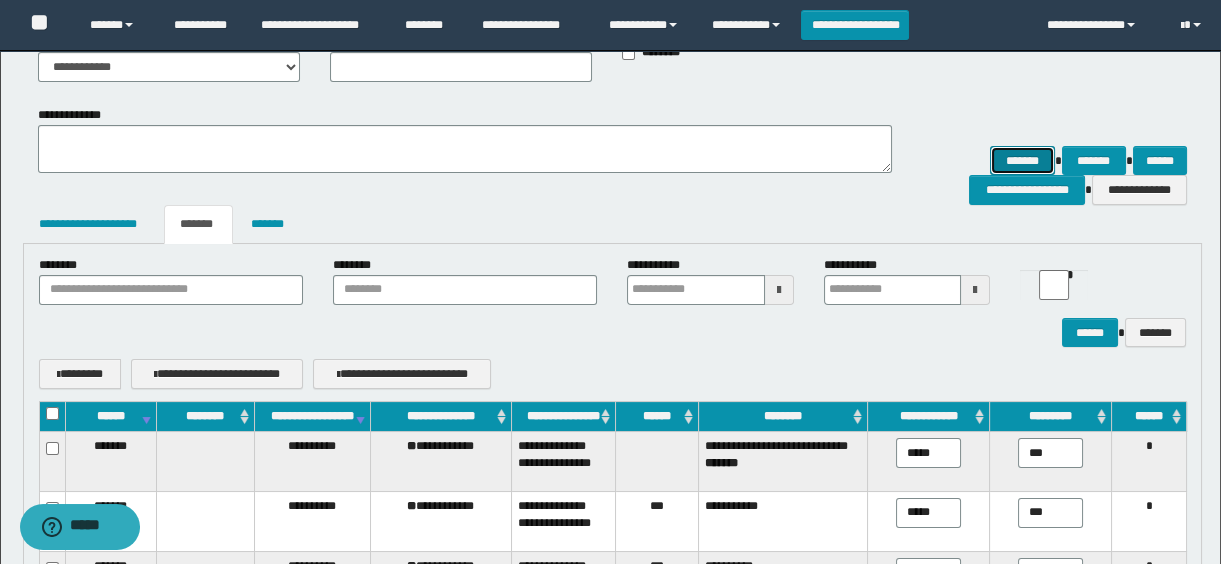 click on "*******" at bounding box center (1022, 161) 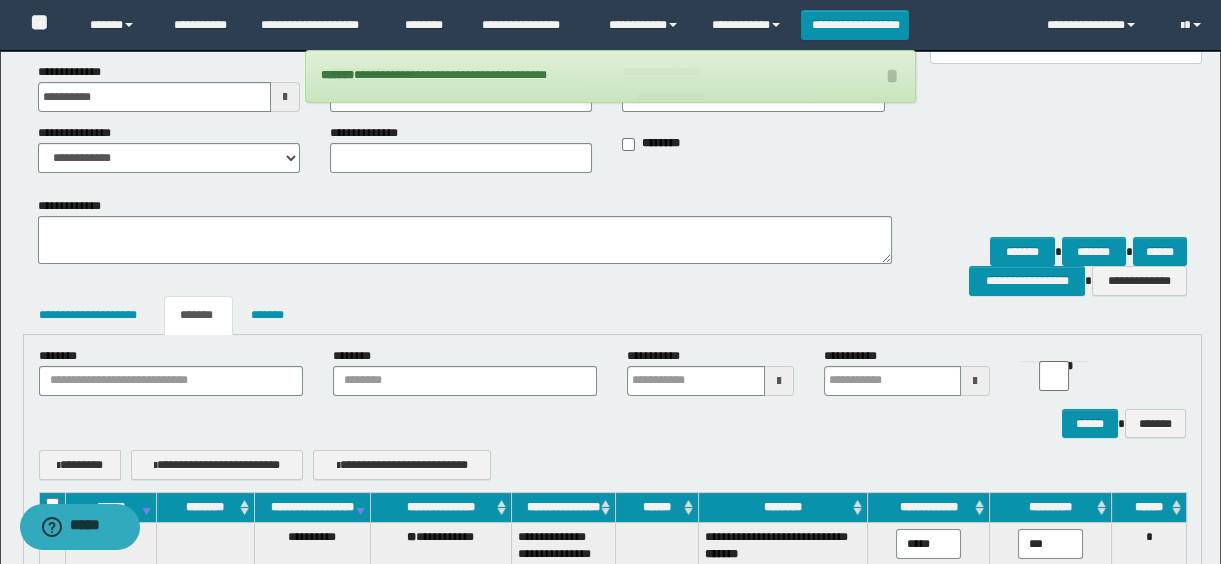 scroll, scrollTop: 0, scrollLeft: 0, axis: both 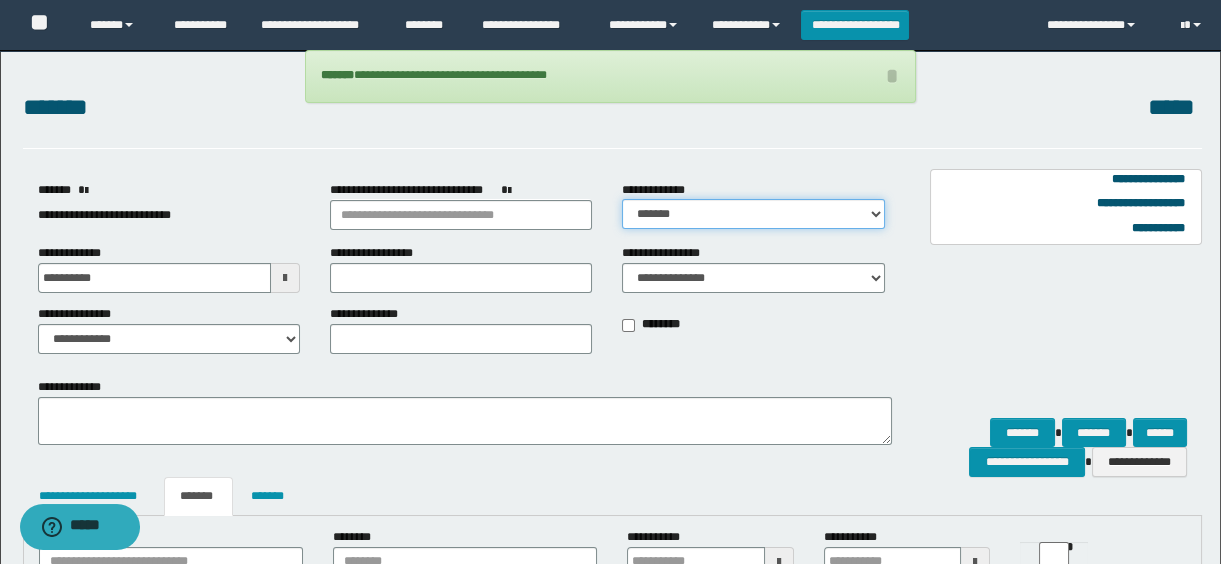 click on "**********" at bounding box center [753, 214] 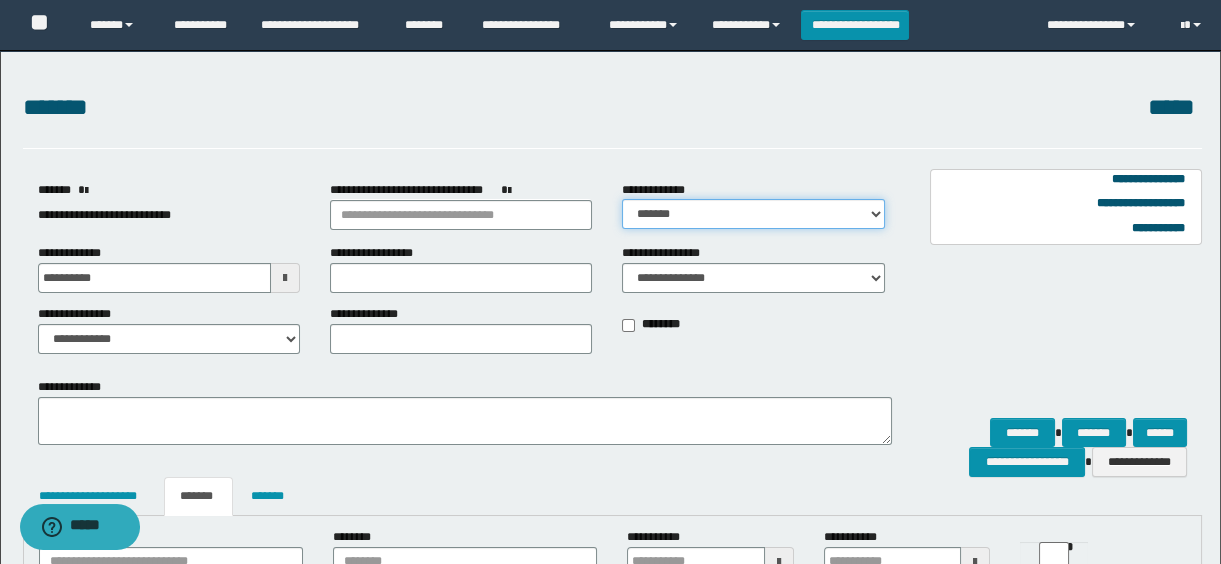 select on "*" 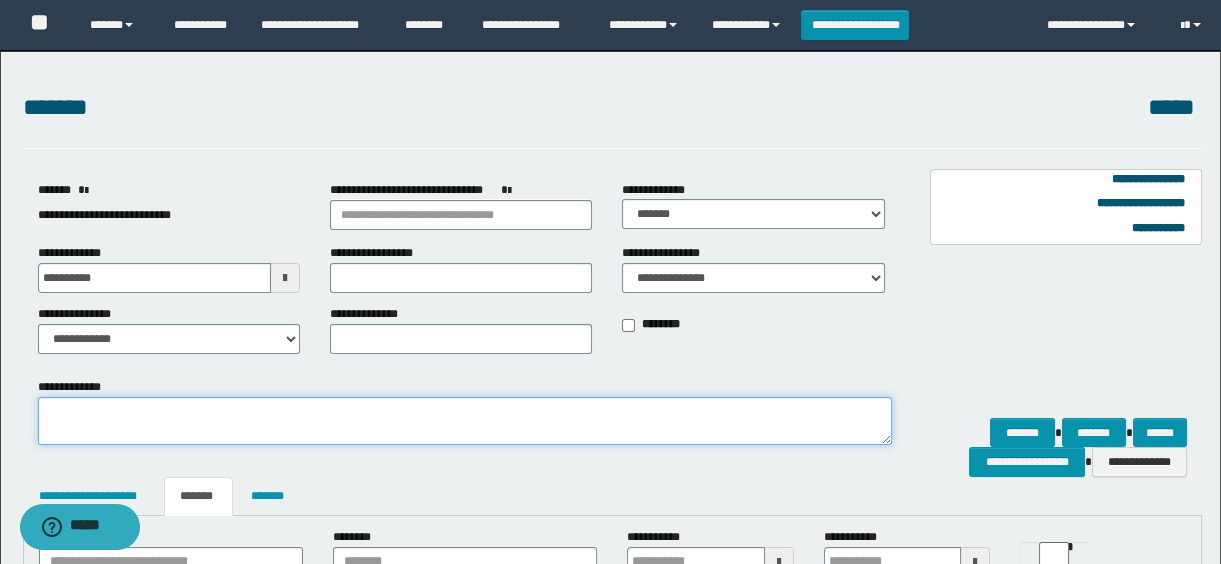 drag, startPoint x: 381, startPoint y: 400, endPoint x: 306, endPoint y: 429, distance: 80.411446 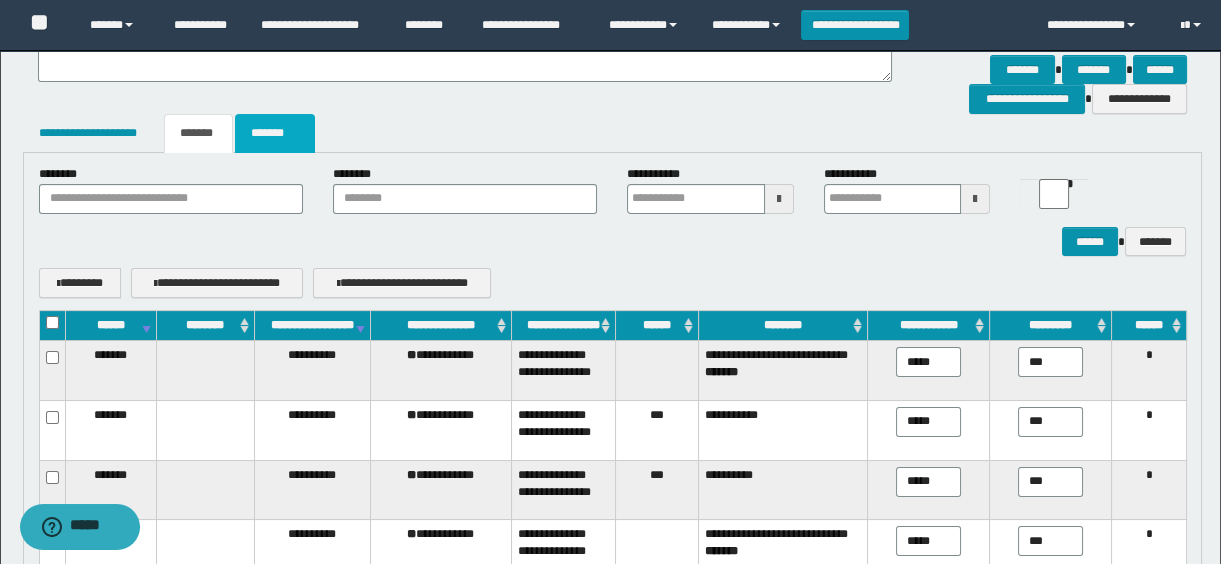 click on "*******" at bounding box center (275, 133) 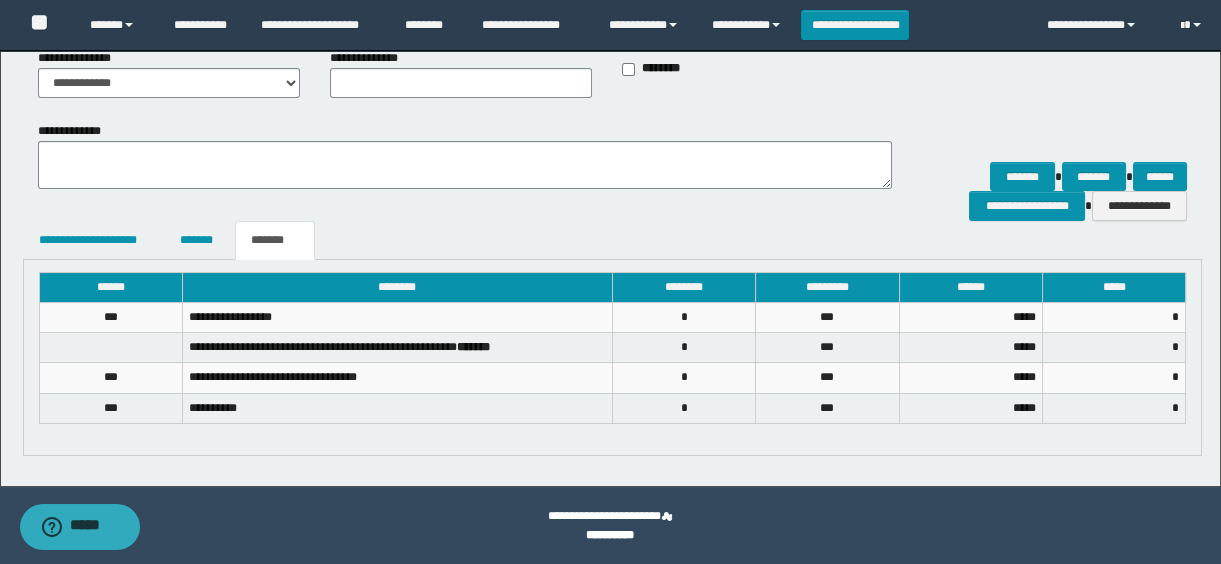 scroll, scrollTop: 0, scrollLeft: 0, axis: both 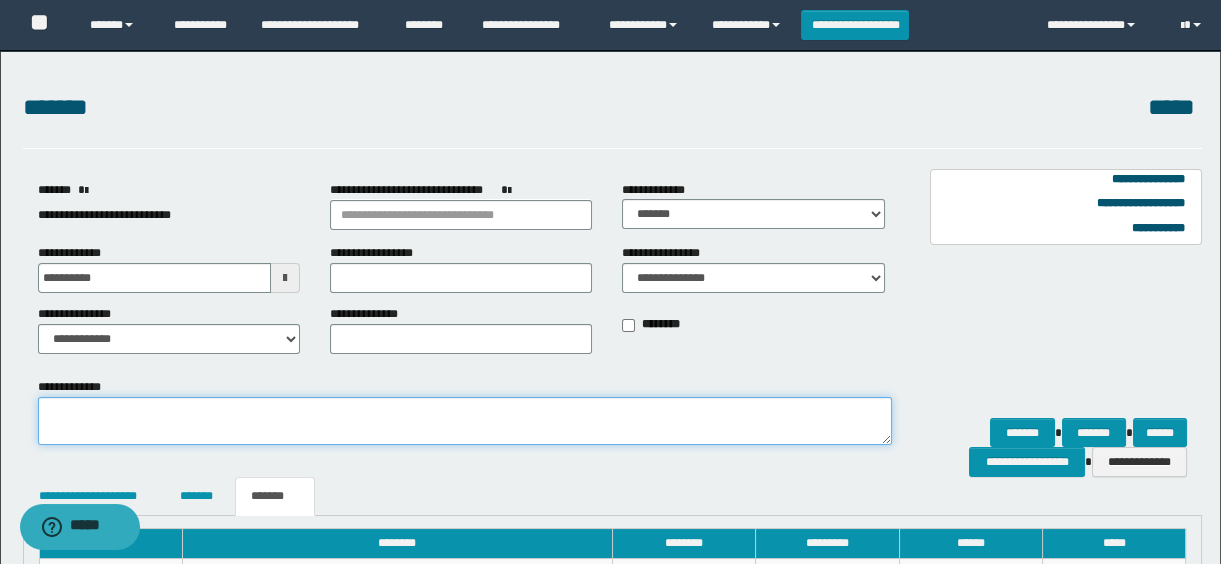 click on "**********" at bounding box center [465, 421] 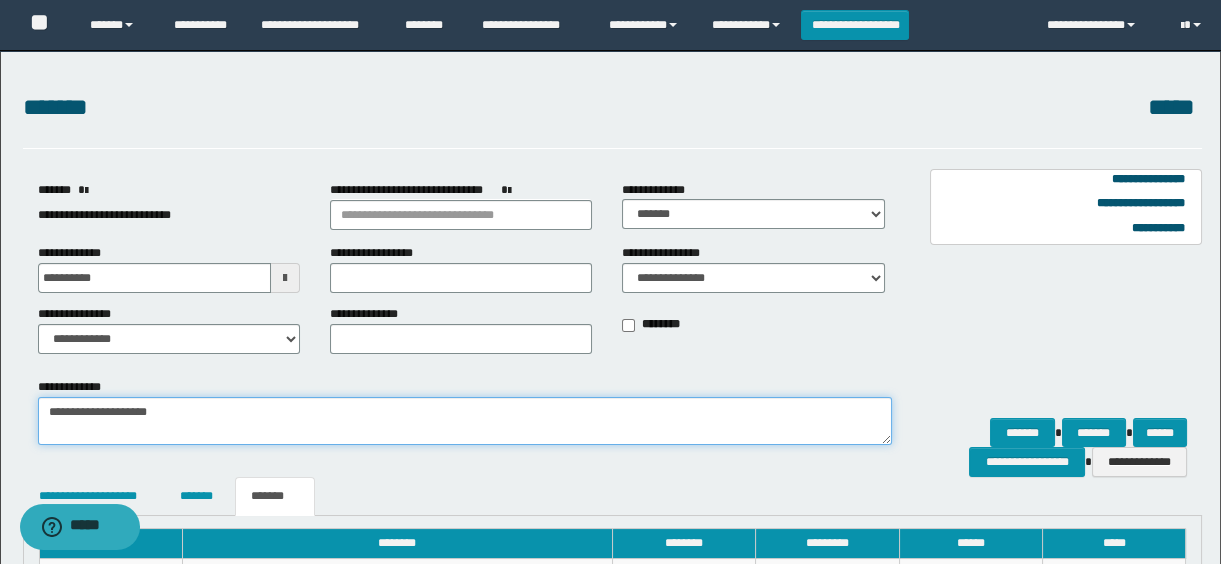 scroll, scrollTop: 256, scrollLeft: 0, axis: vertical 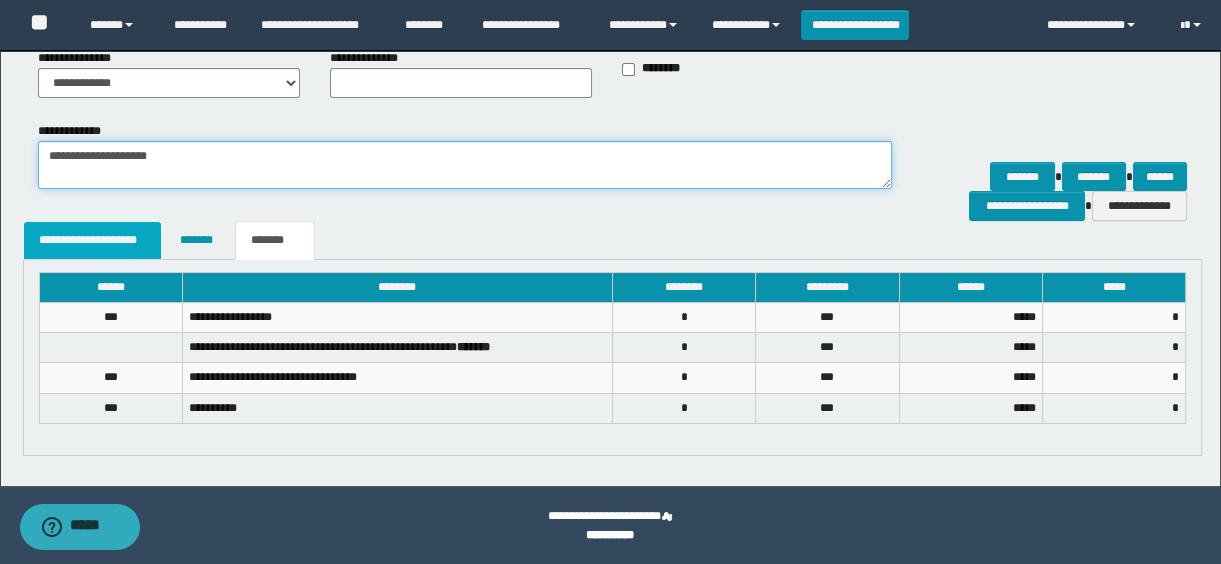 type on "**********" 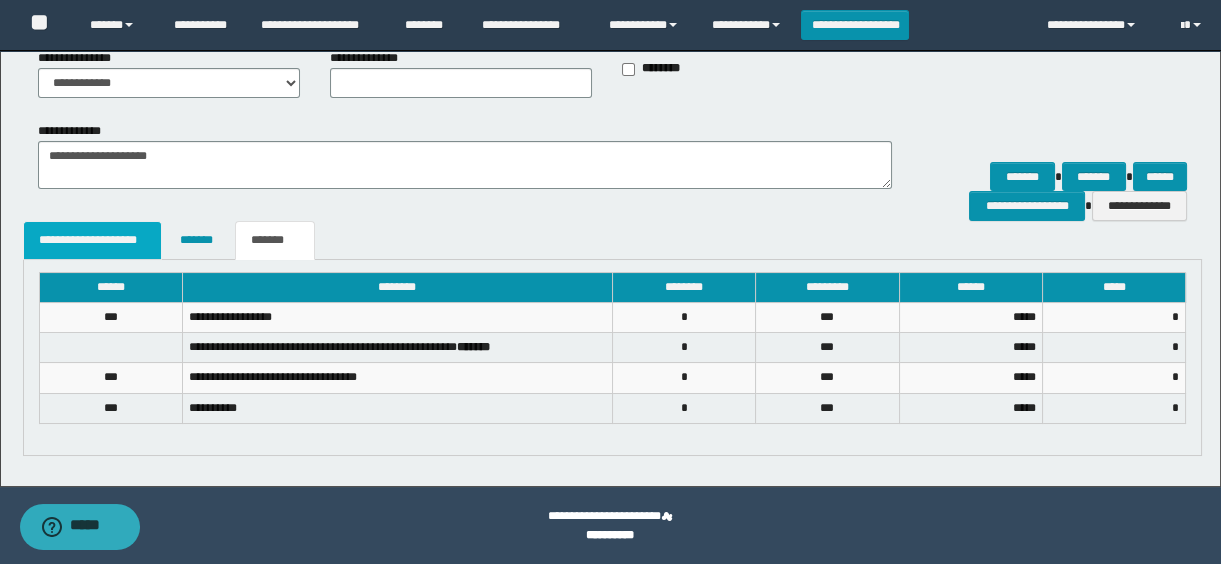 click on "**********" at bounding box center (93, 240) 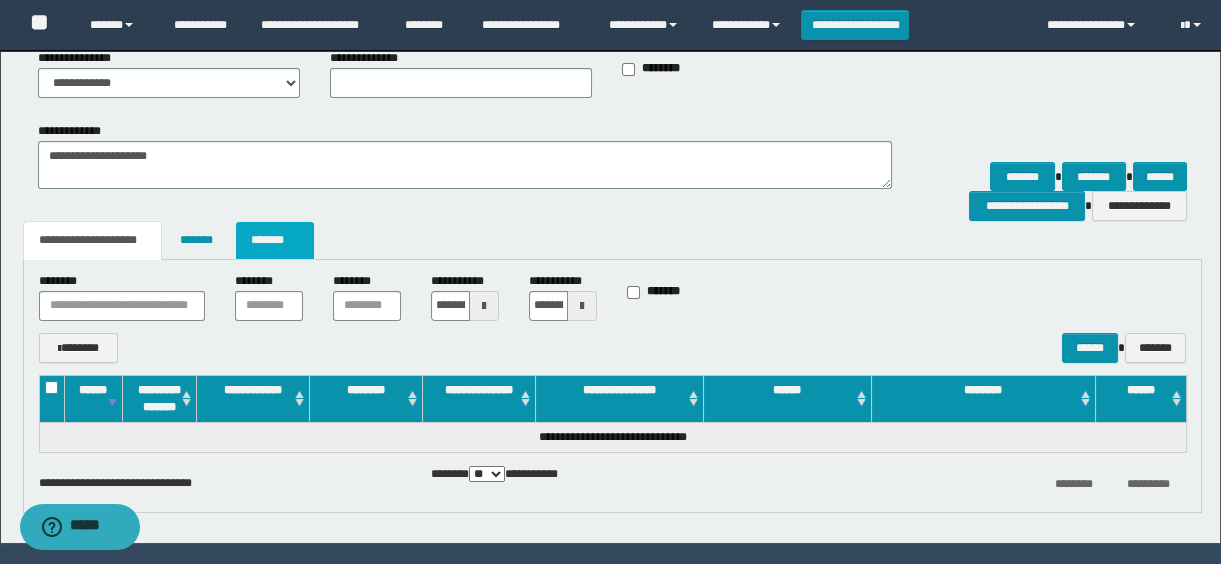 click on "*******" at bounding box center (275, 240) 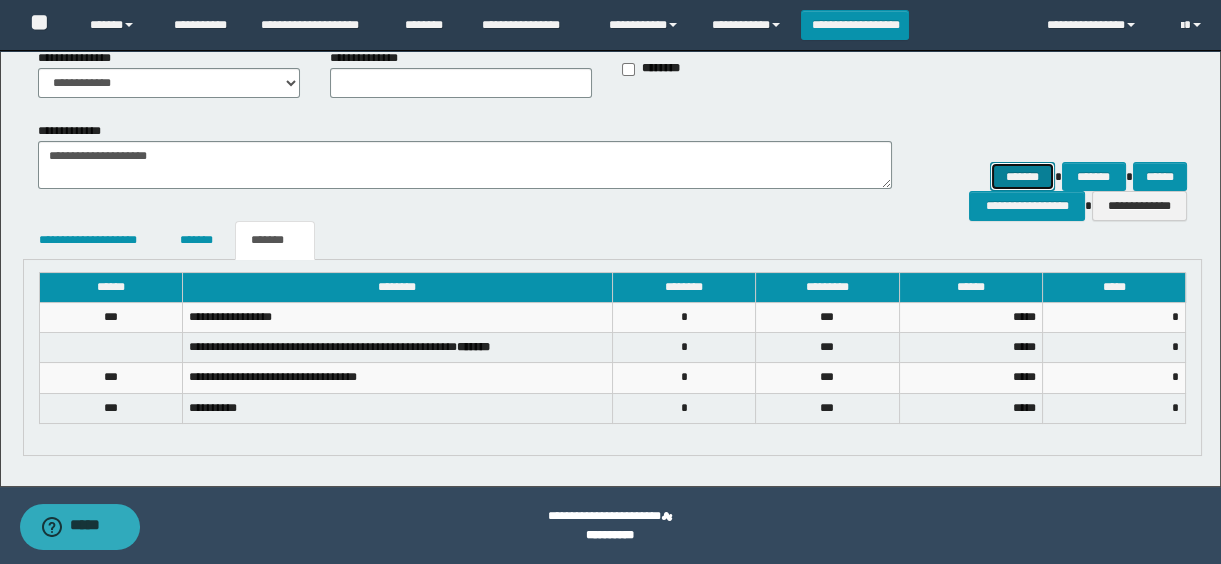 click on "*******" at bounding box center (1022, 177) 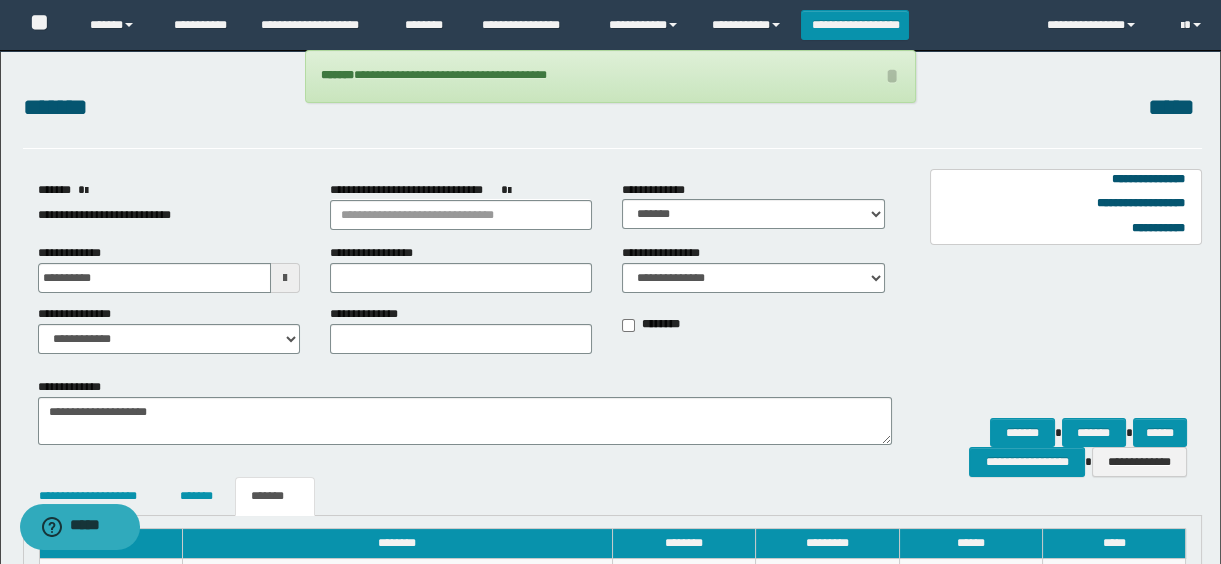 scroll, scrollTop: 256, scrollLeft: 0, axis: vertical 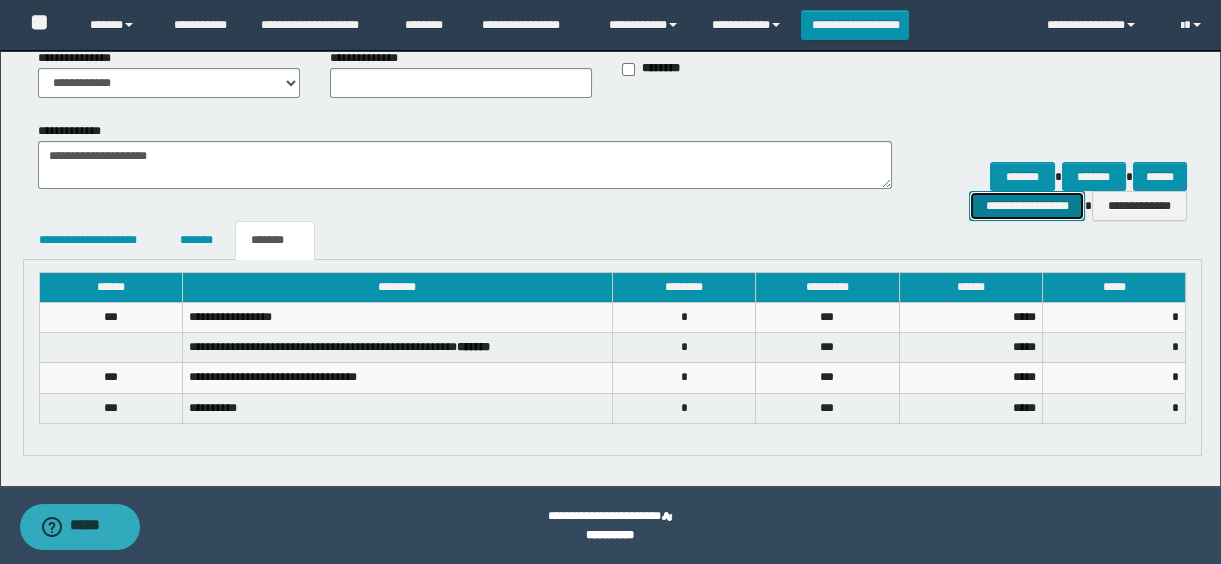 click on "**********" at bounding box center (1026, 206) 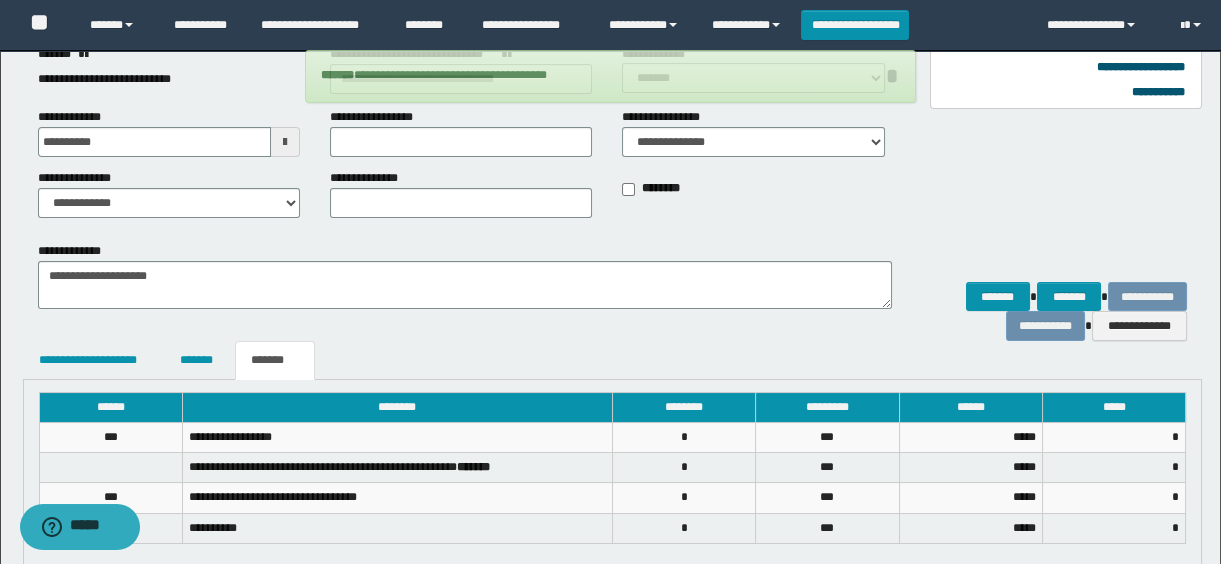 scroll, scrollTop: 256, scrollLeft: 0, axis: vertical 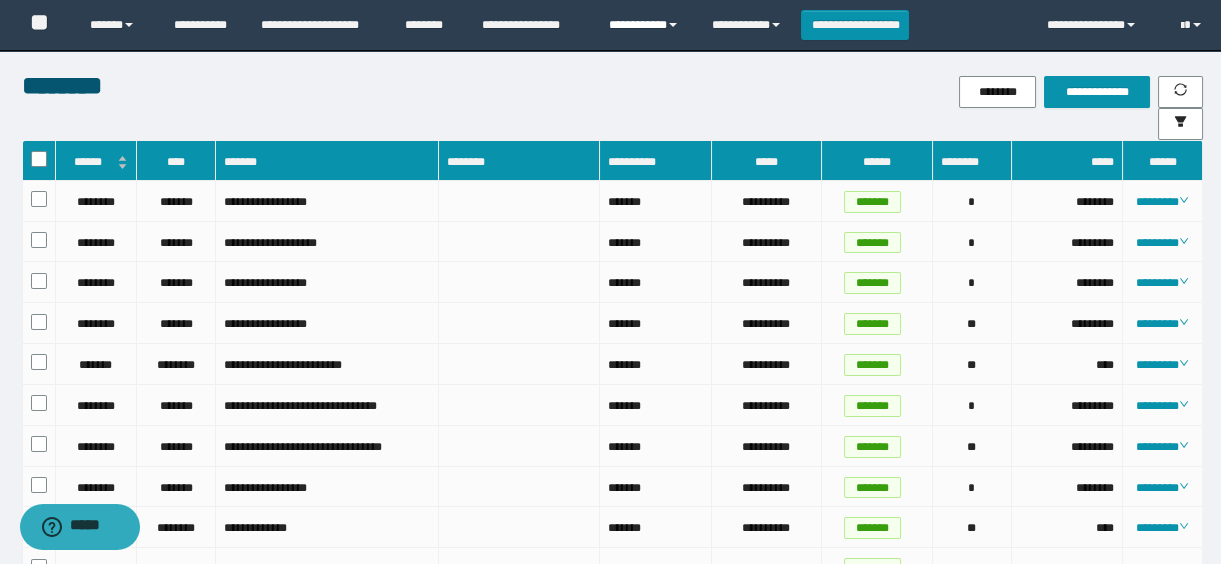 click on "**********" at bounding box center (645, 25) 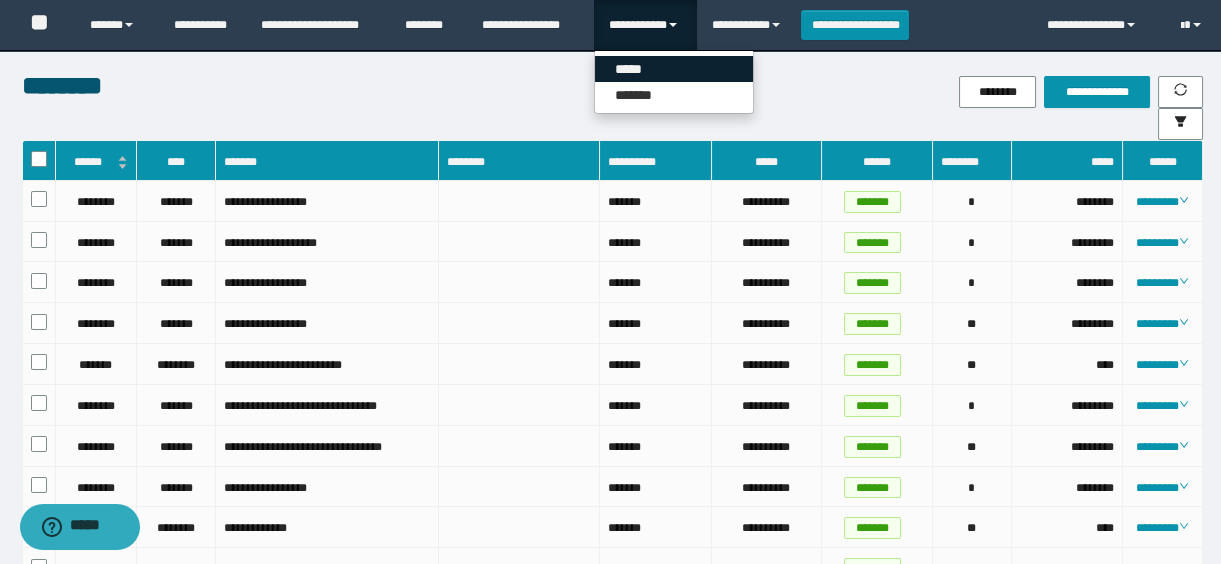 click on "*****" at bounding box center [674, 69] 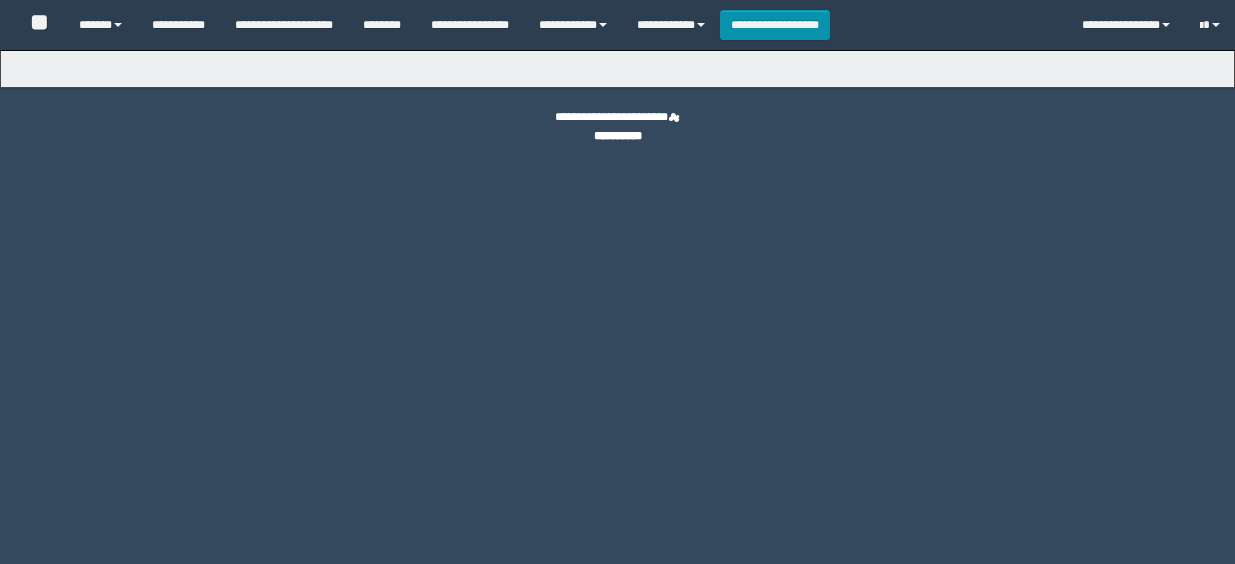 type on "**********" 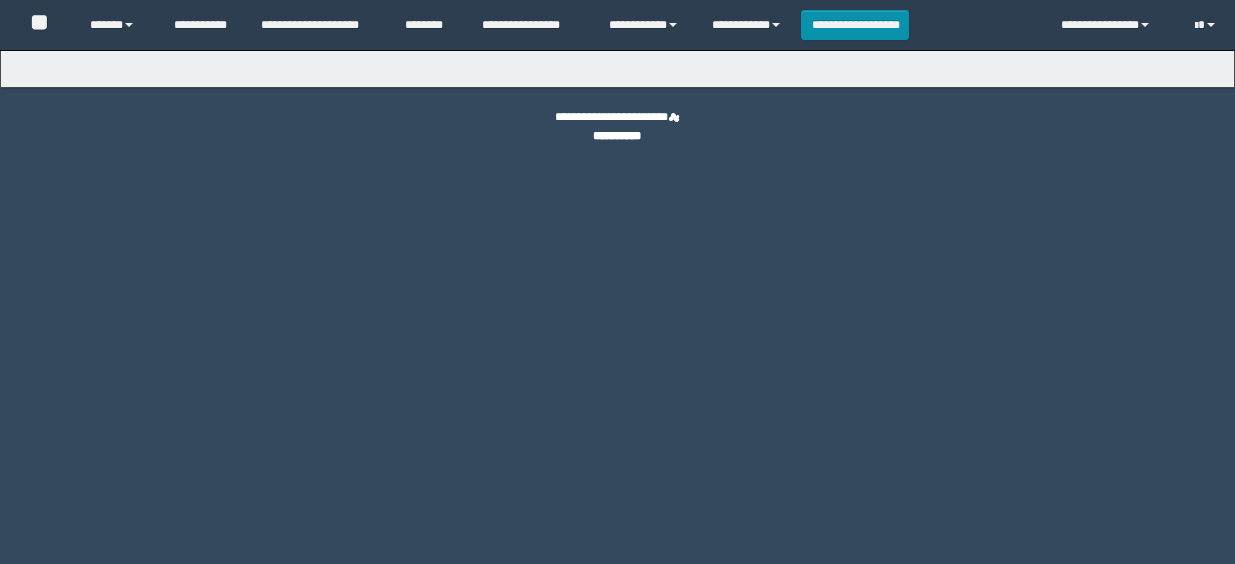 scroll, scrollTop: 0, scrollLeft: 0, axis: both 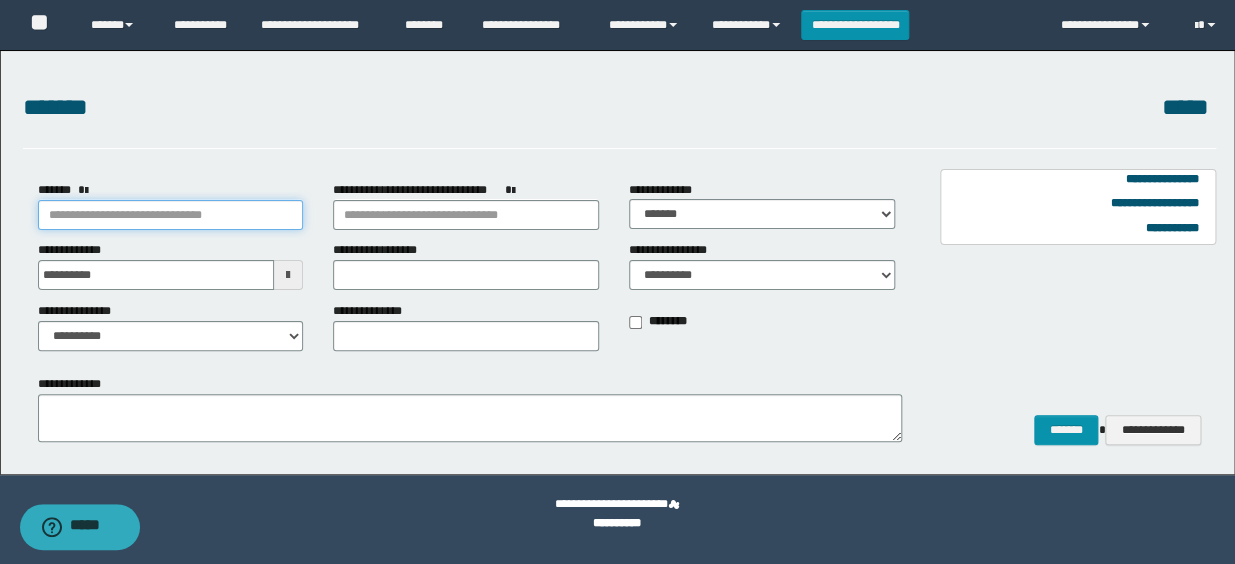 click on "*******" at bounding box center [171, 215] 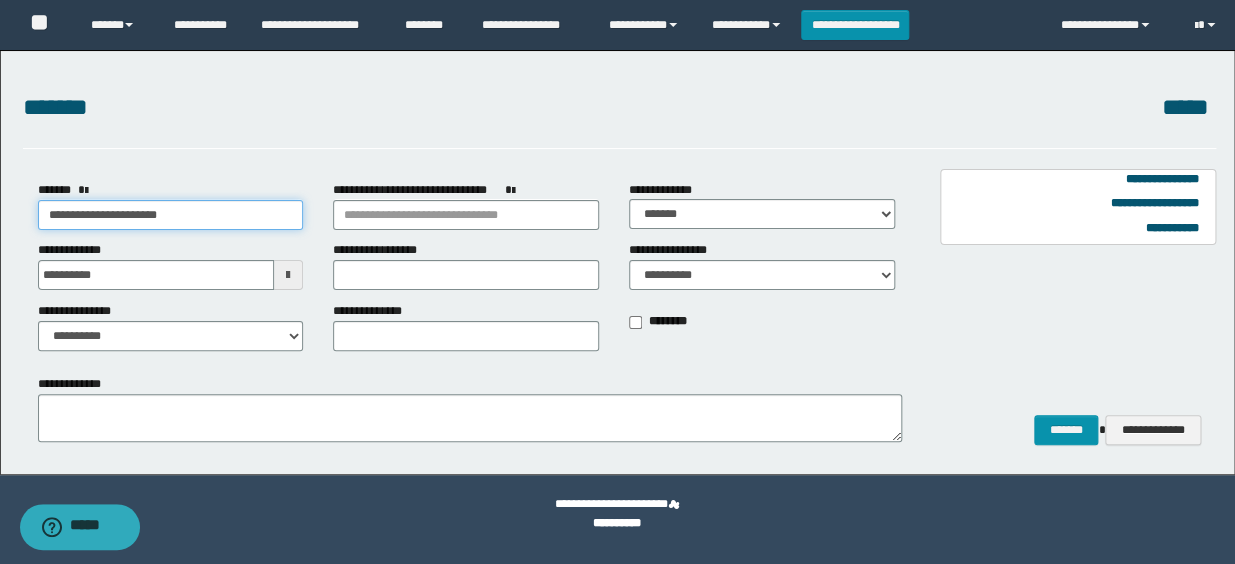 type on "**********" 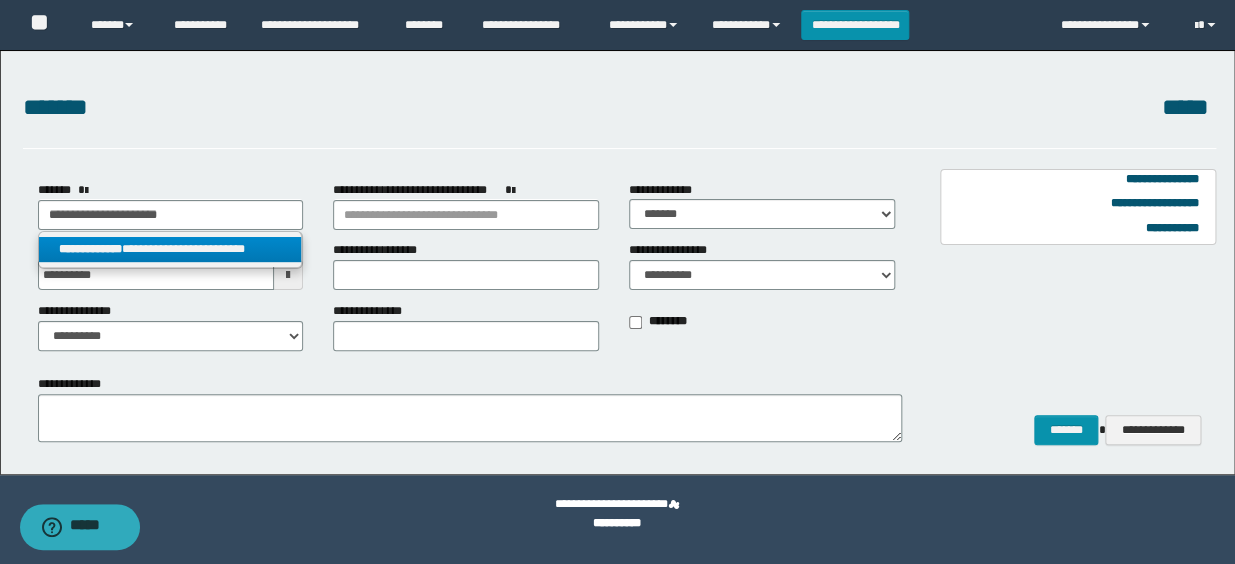 drag, startPoint x: 155, startPoint y: 246, endPoint x: 185, endPoint y: 276, distance: 42.426407 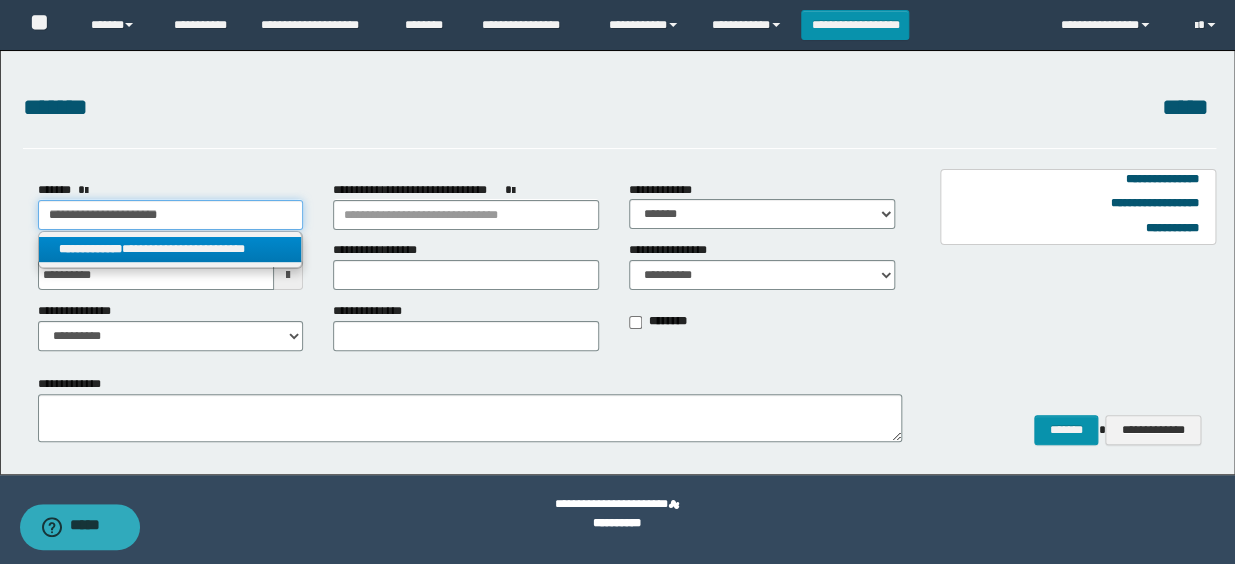 select on "*" 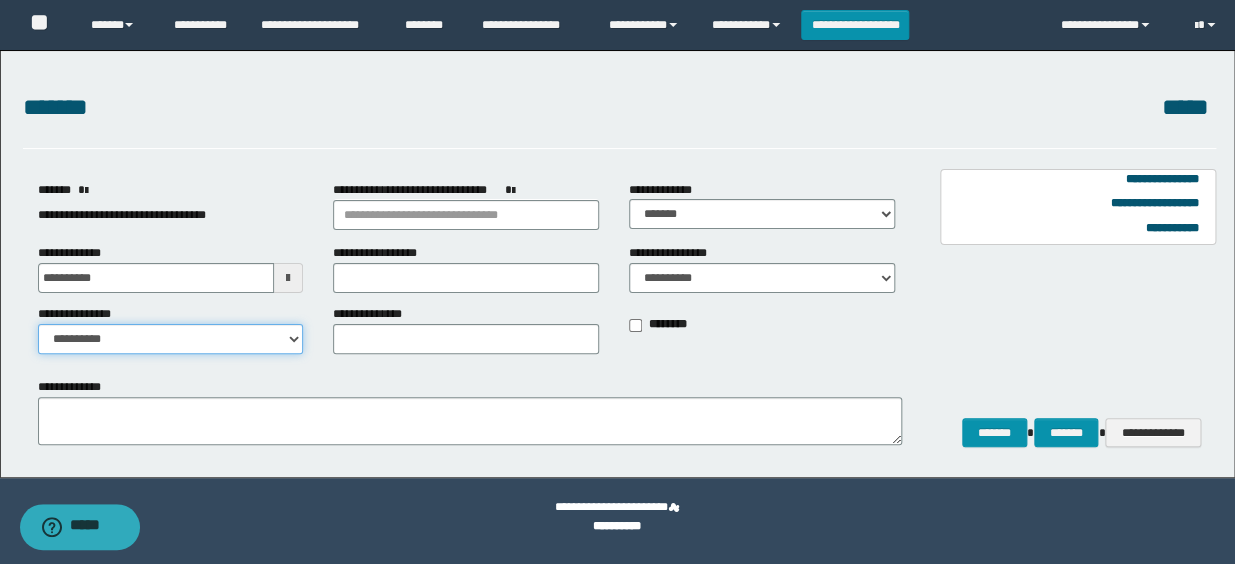 click on "**********" at bounding box center [171, 339] 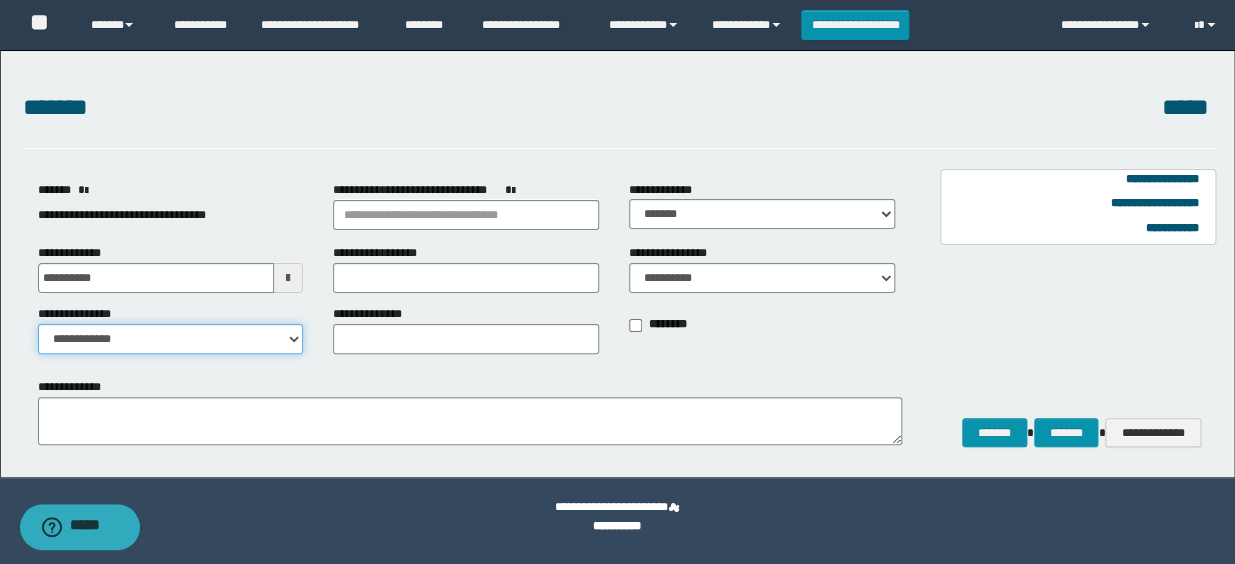 click on "**********" at bounding box center (171, 339) 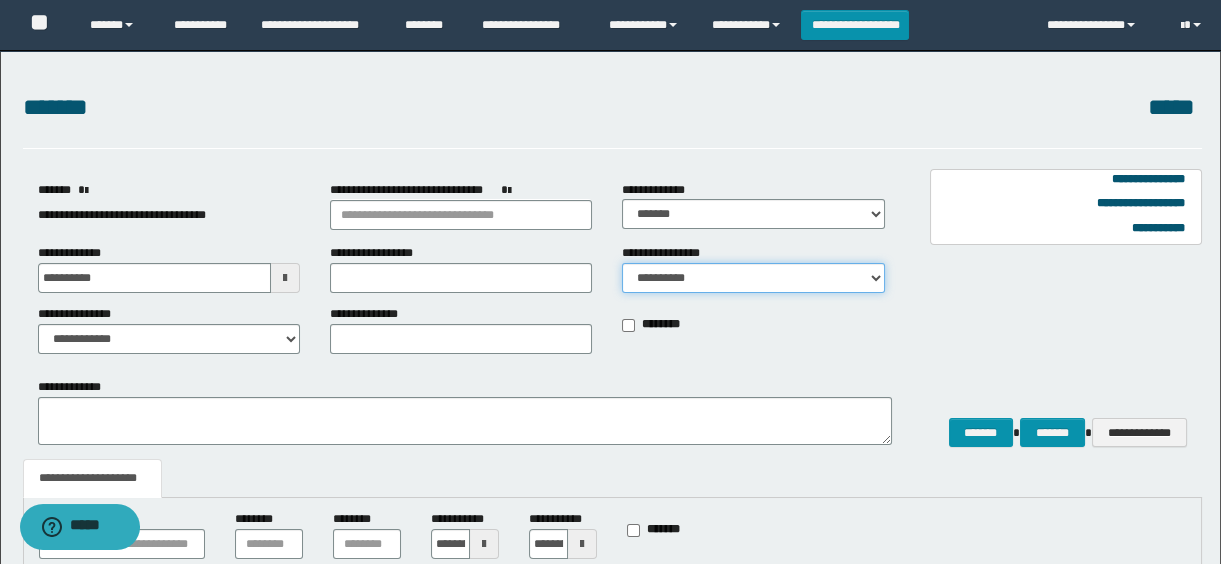 click on "**********" at bounding box center (753, 278) 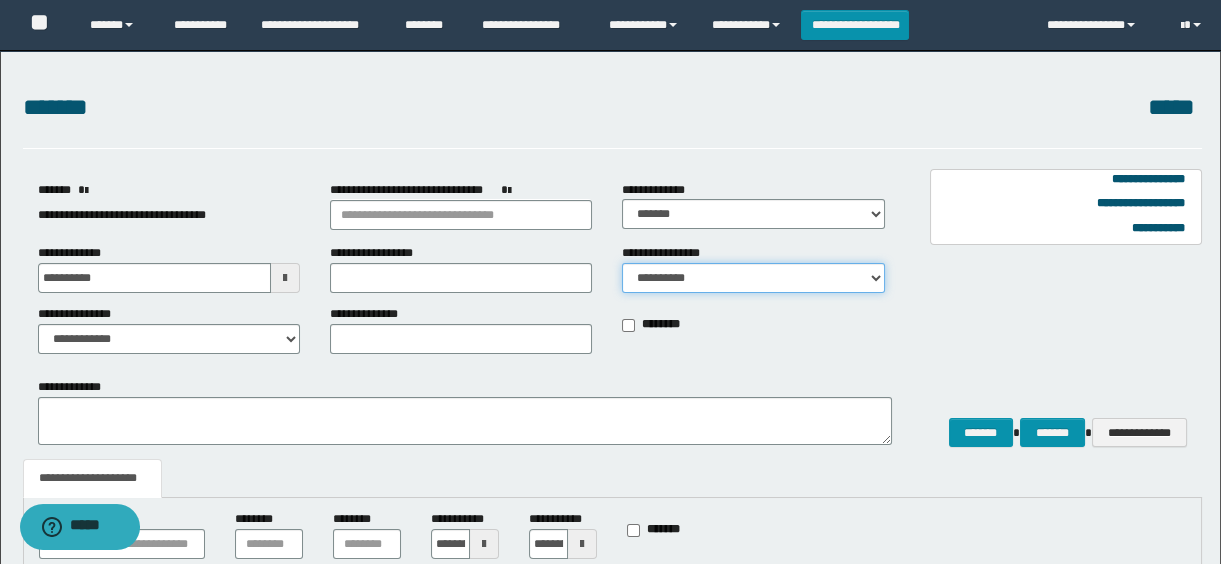 select on "*" 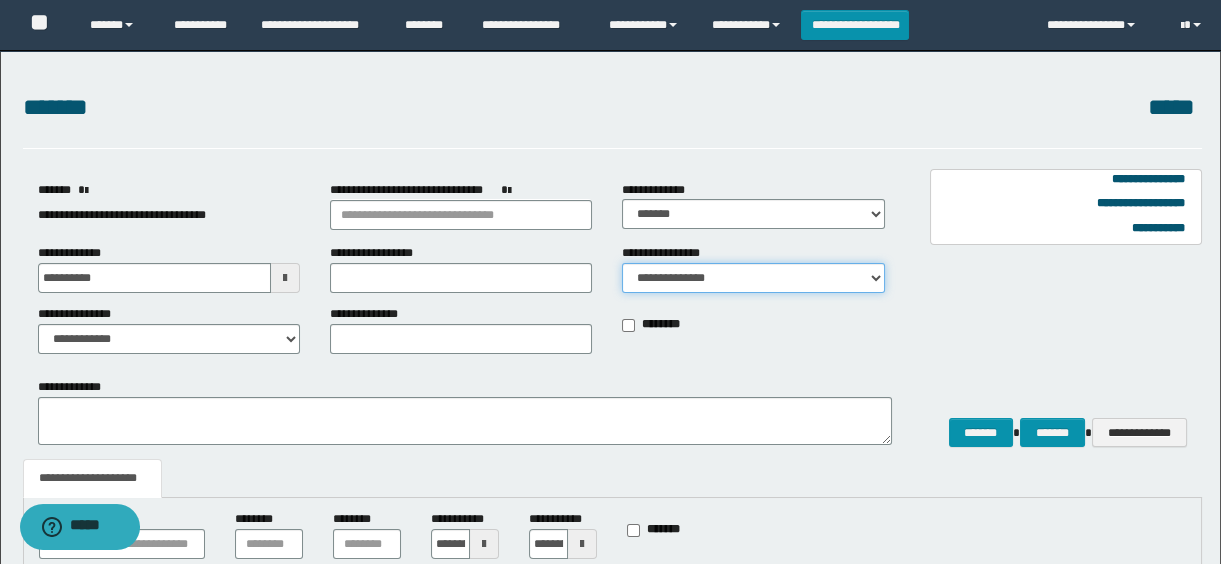 click on "**********" at bounding box center (753, 278) 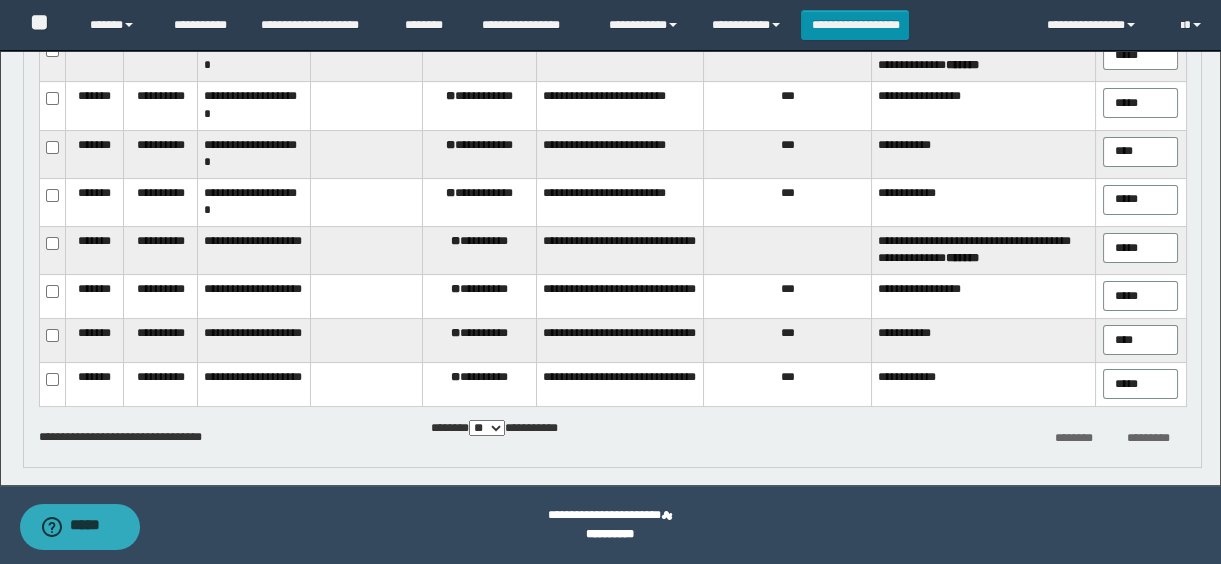 scroll, scrollTop: 457, scrollLeft: 0, axis: vertical 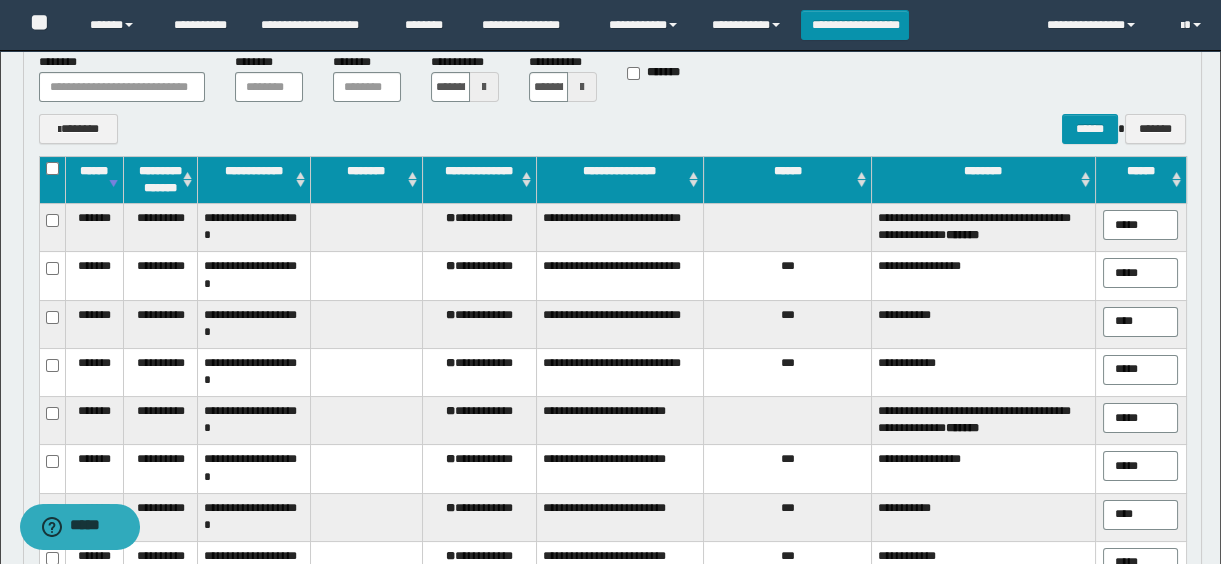 click on "**********" at bounding box center (479, 228) 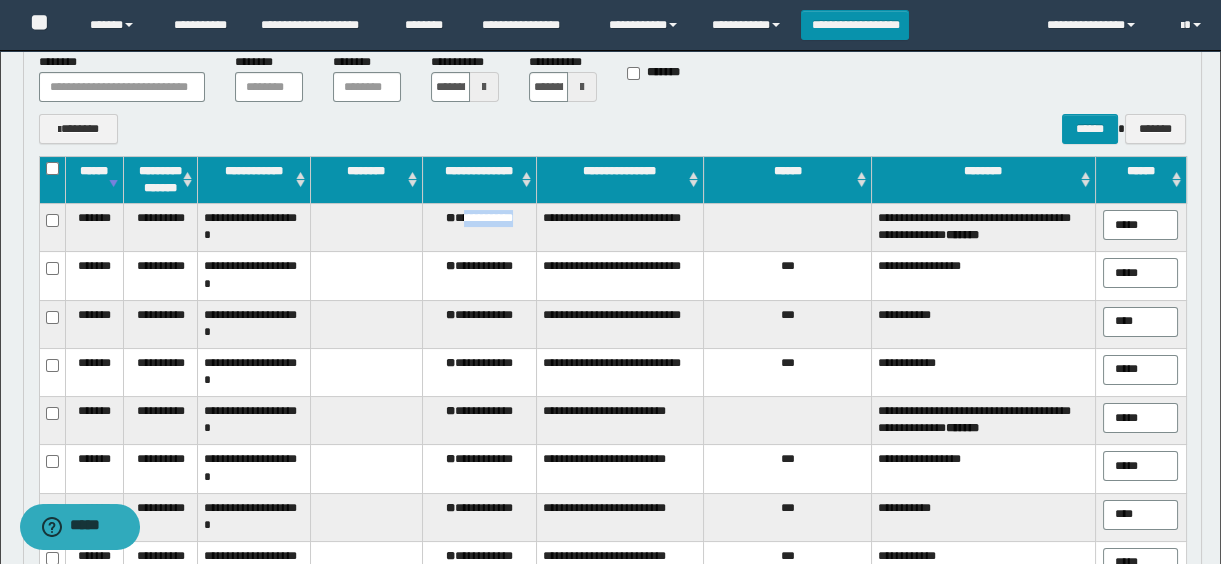 click on "**********" at bounding box center (479, 228) 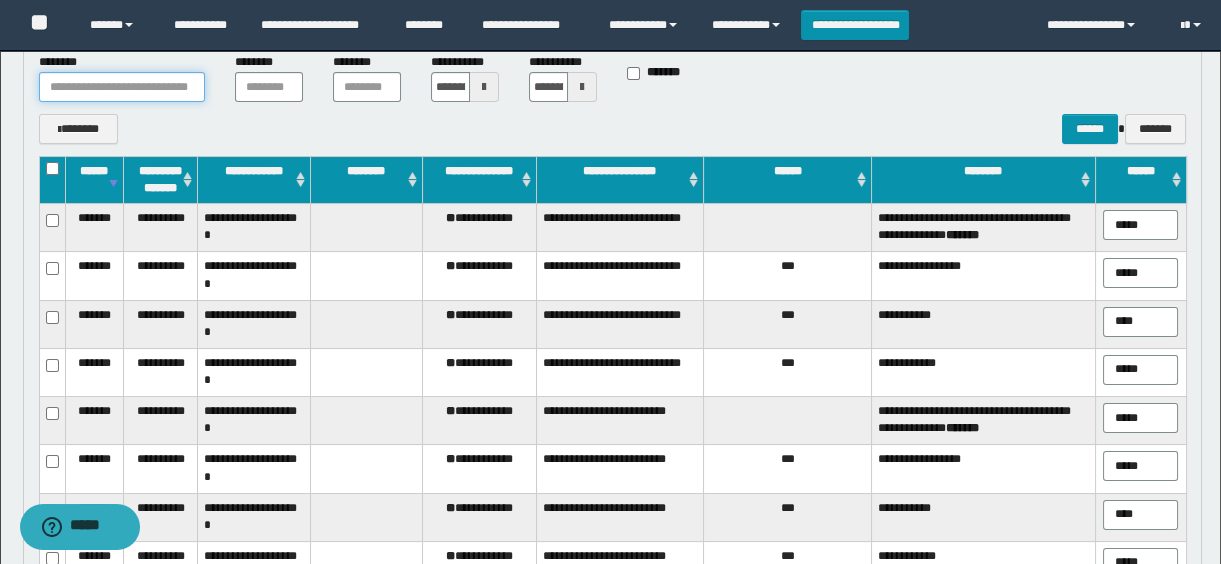 click at bounding box center (122, 87) 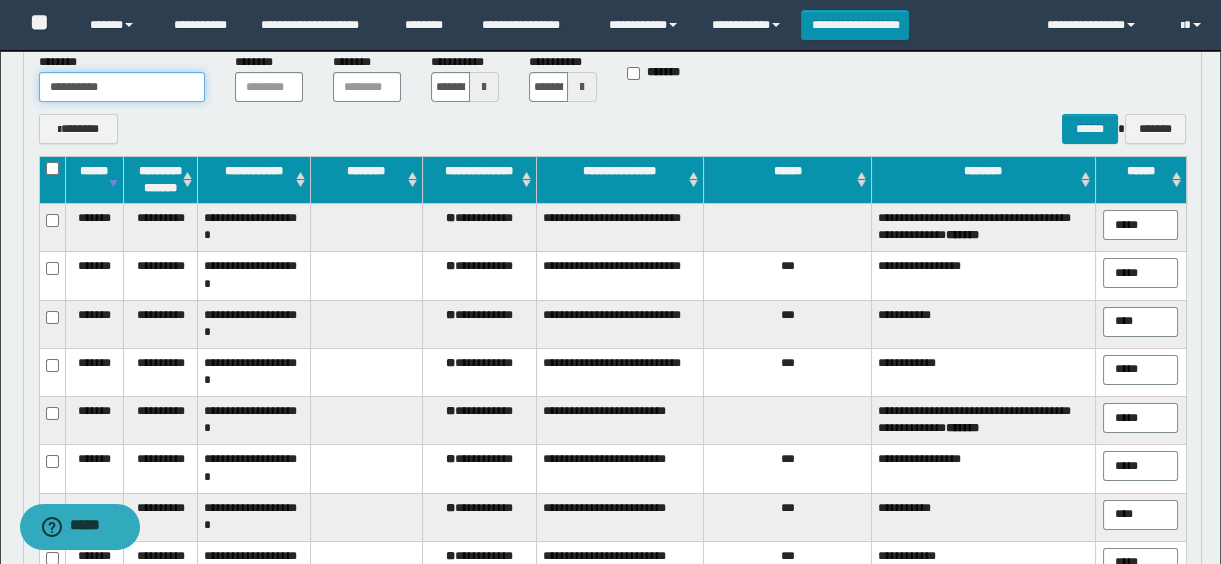 type on "**********" 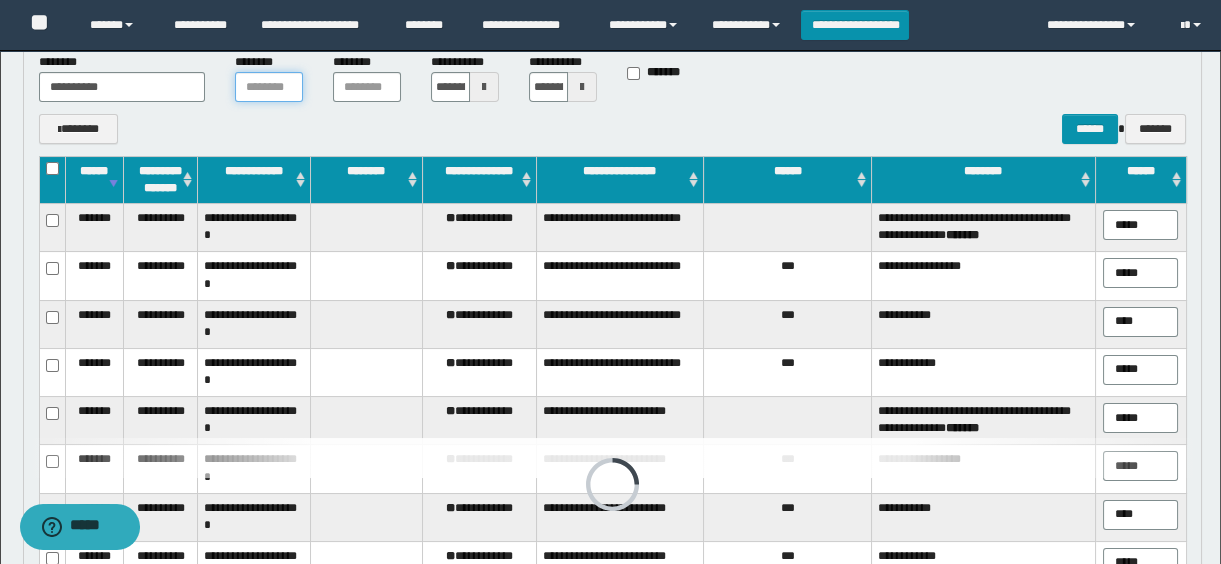 scroll, scrollTop: 442, scrollLeft: 0, axis: vertical 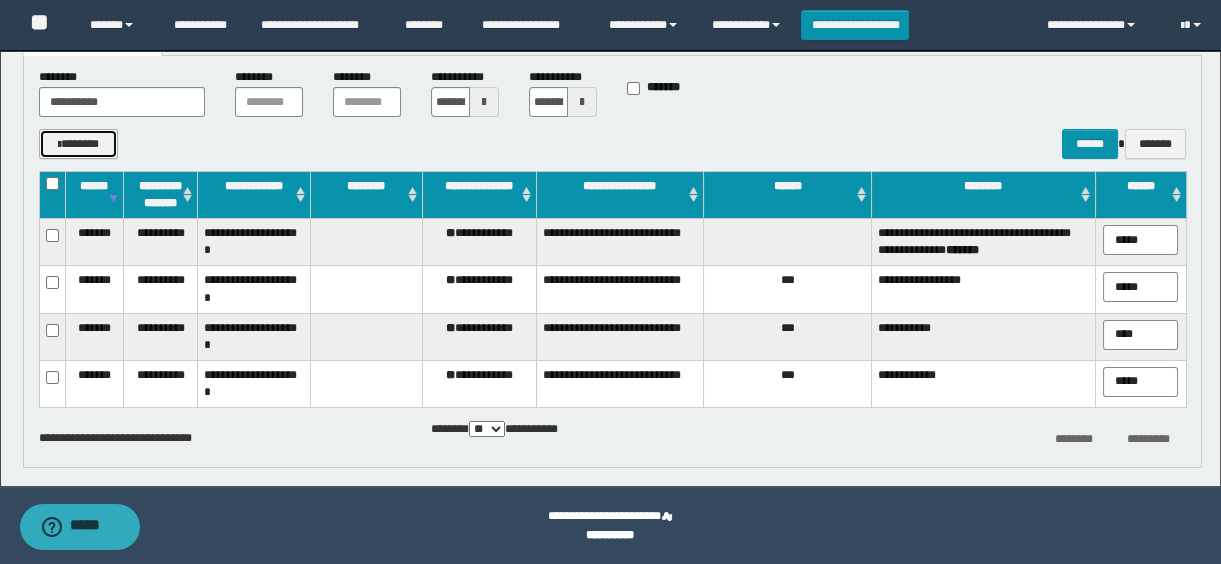 click on "*******" at bounding box center (79, 144) 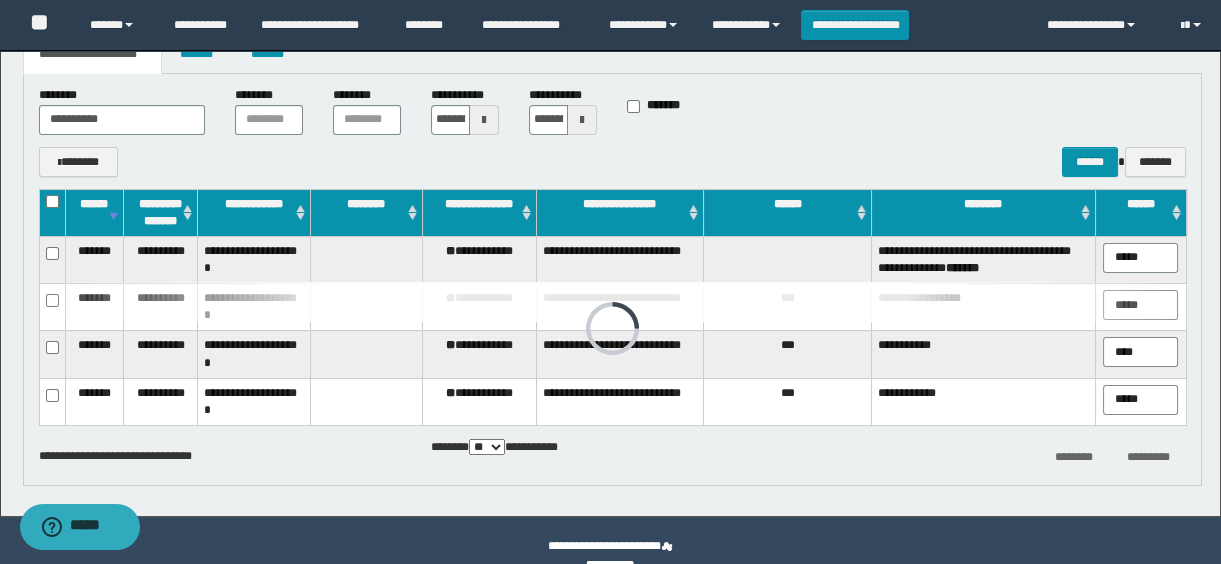 scroll, scrollTop: 314, scrollLeft: 0, axis: vertical 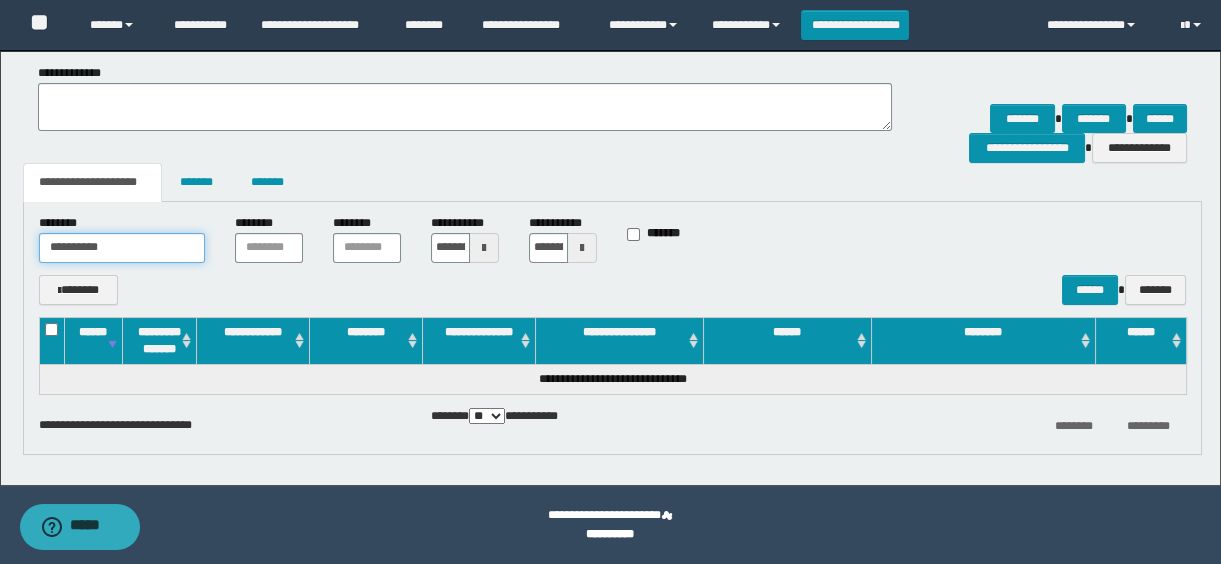 click on "**********" at bounding box center (122, 248) 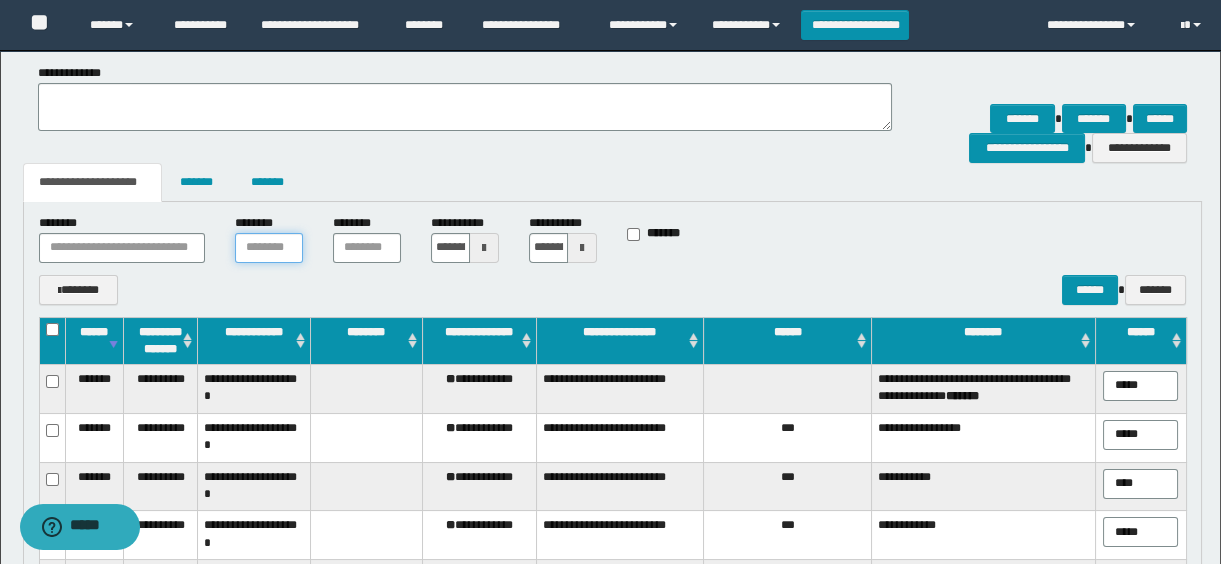 scroll, scrollTop: 587, scrollLeft: 0, axis: vertical 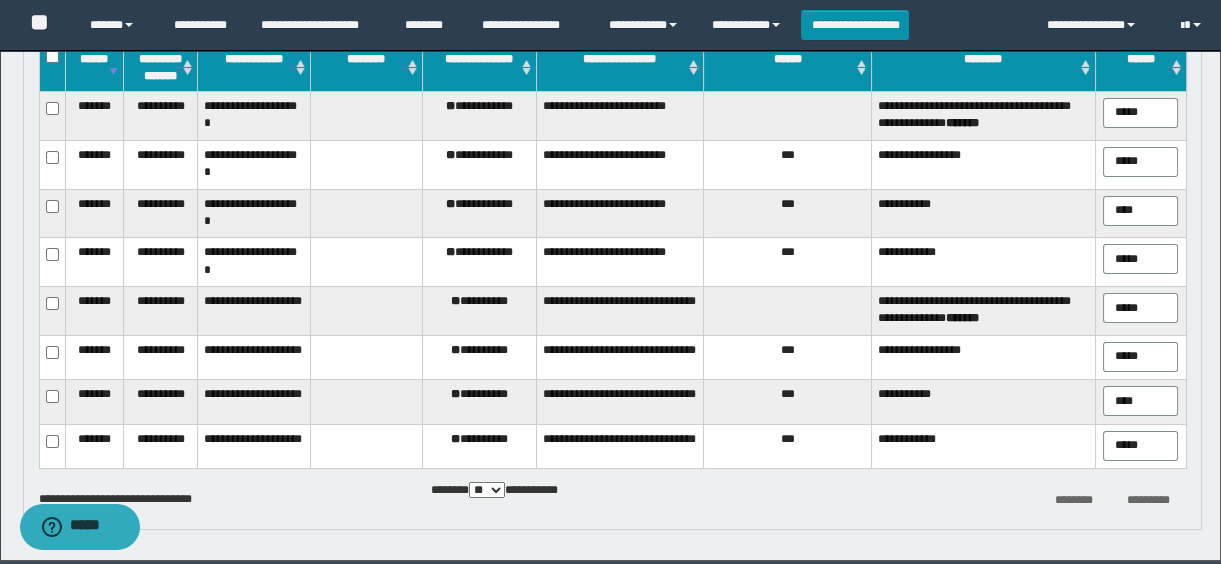 click on "**********" at bounding box center (479, 115) 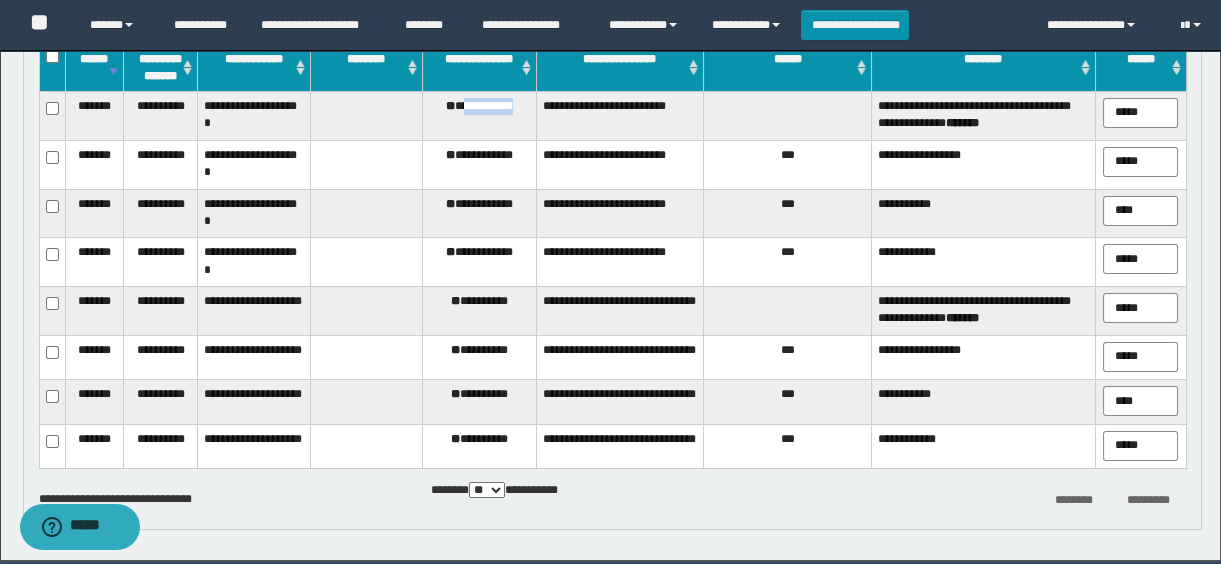 click on "**********" at bounding box center [479, 115] 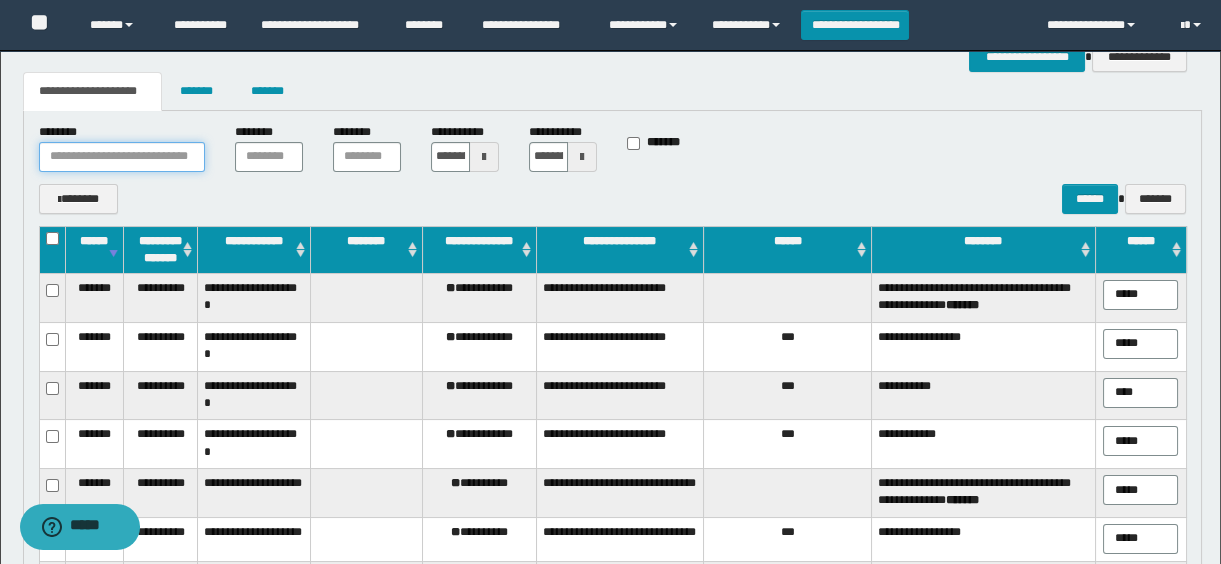 click at bounding box center (122, 157) 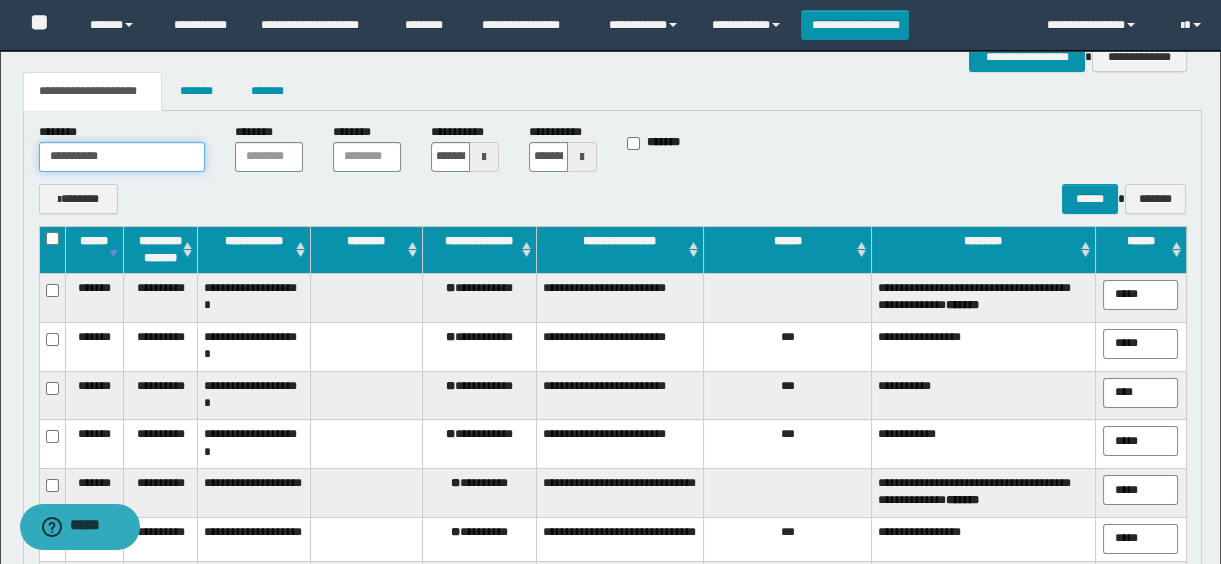 type on "**********" 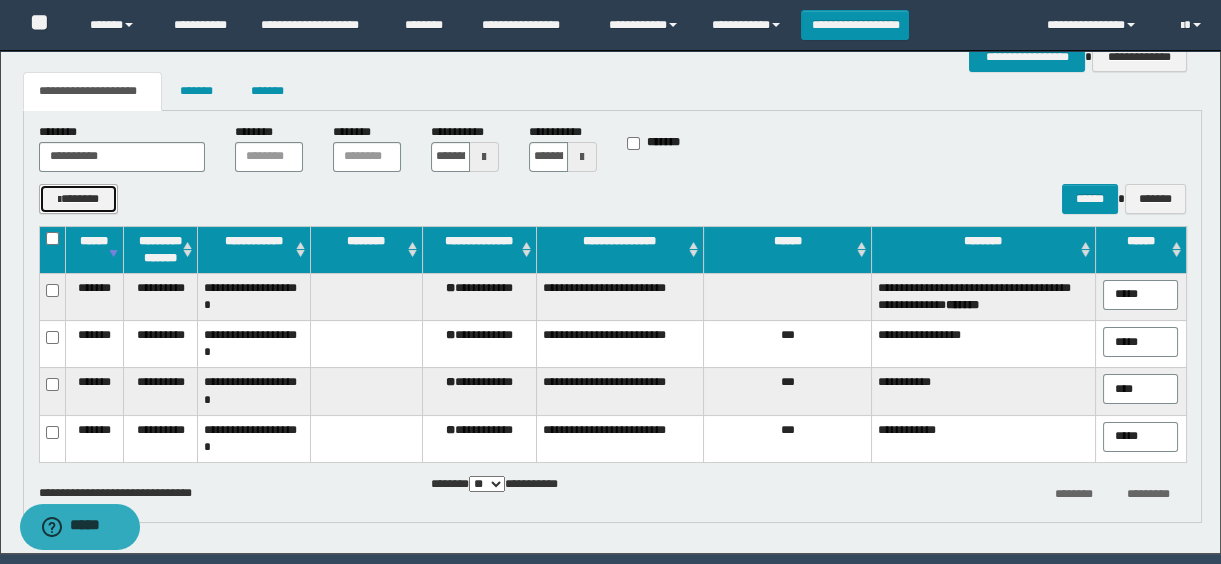 click on "*******" at bounding box center (79, 199) 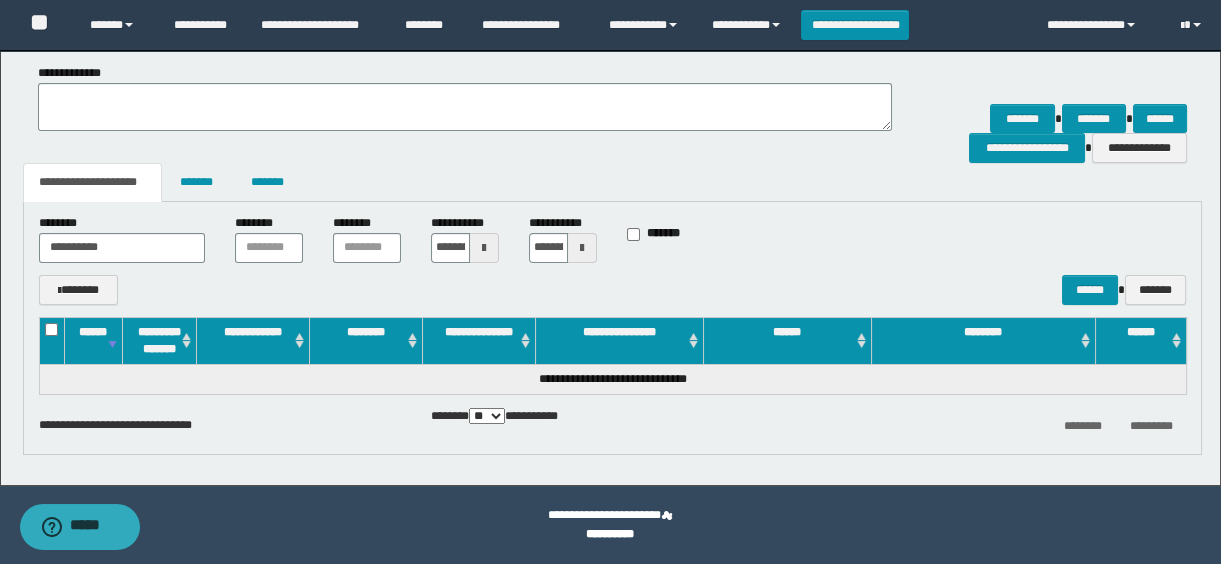 scroll, scrollTop: 314, scrollLeft: 0, axis: vertical 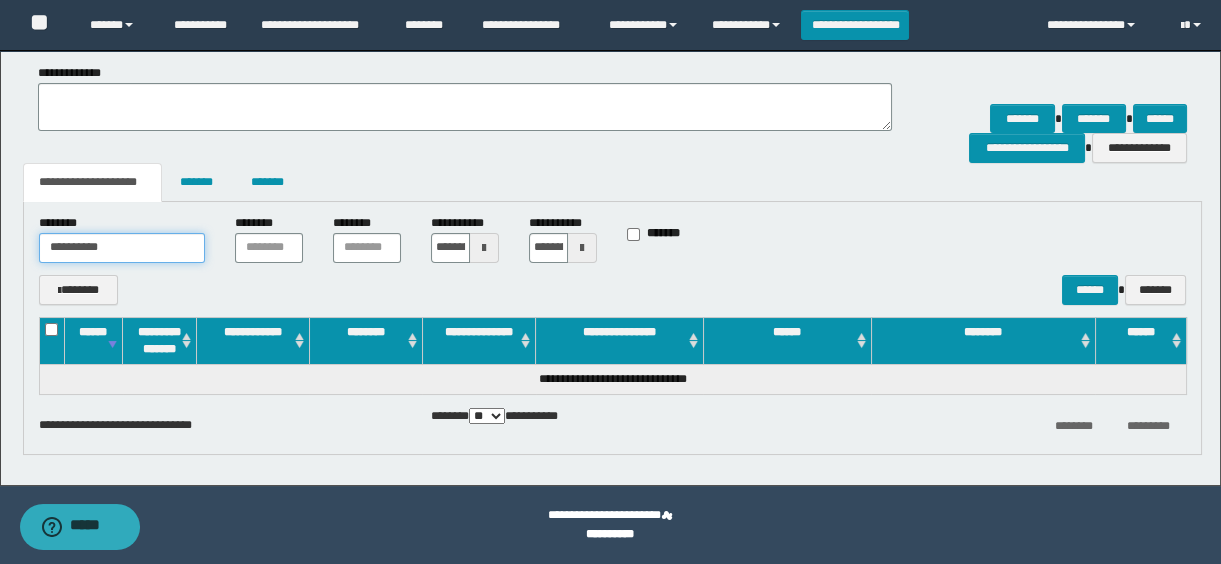 drag, startPoint x: 149, startPoint y: 260, endPoint x: 0, endPoint y: 239, distance: 150.4726 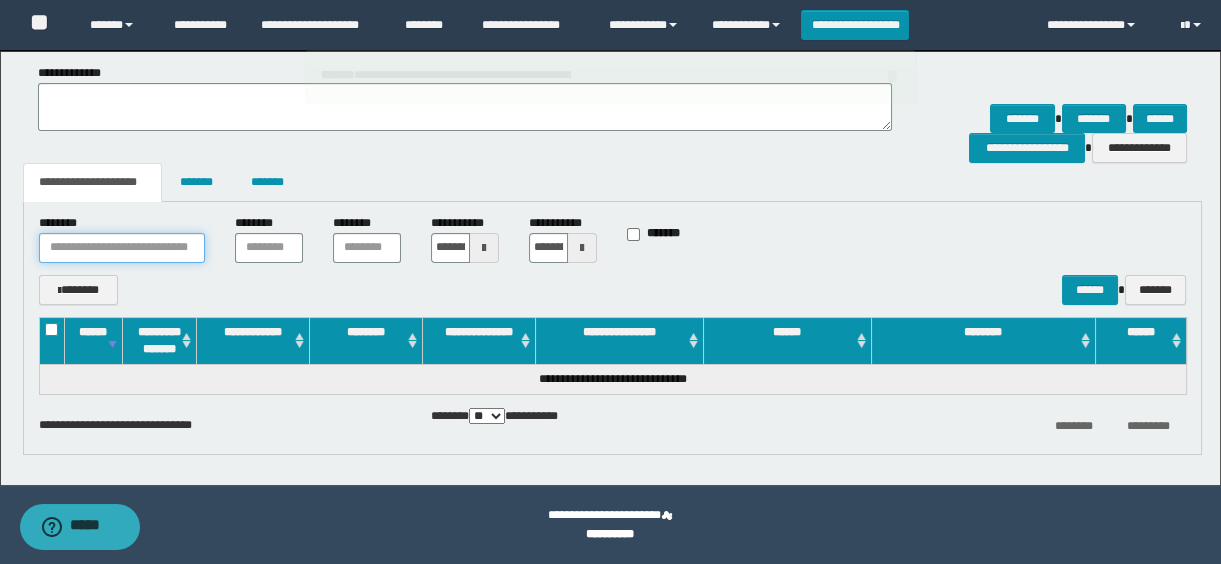 type 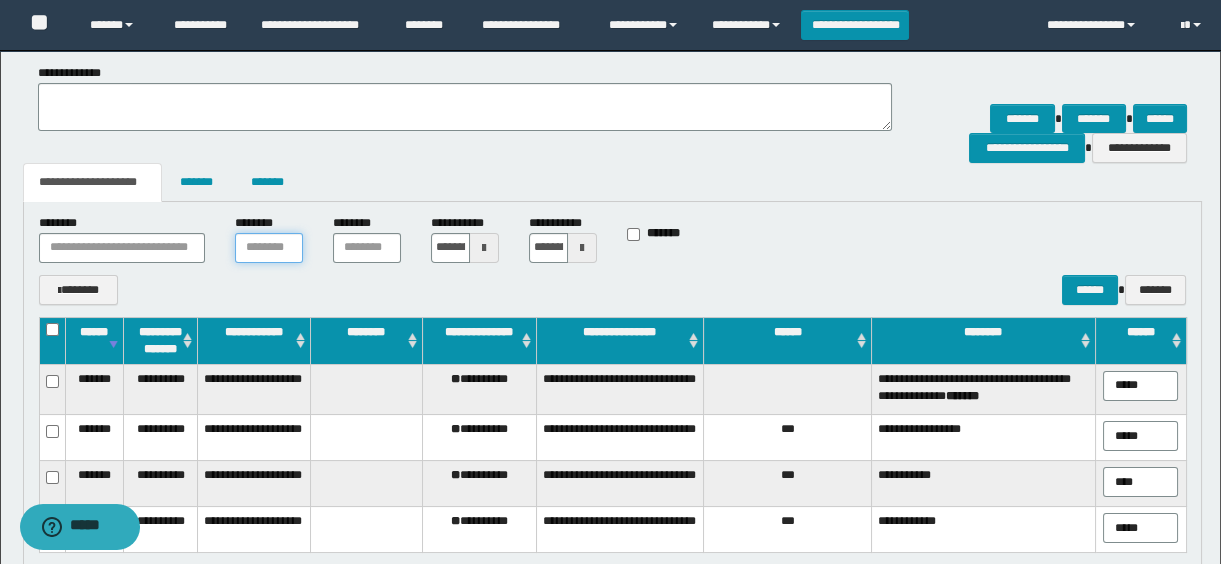 scroll, scrollTop: 472, scrollLeft: 0, axis: vertical 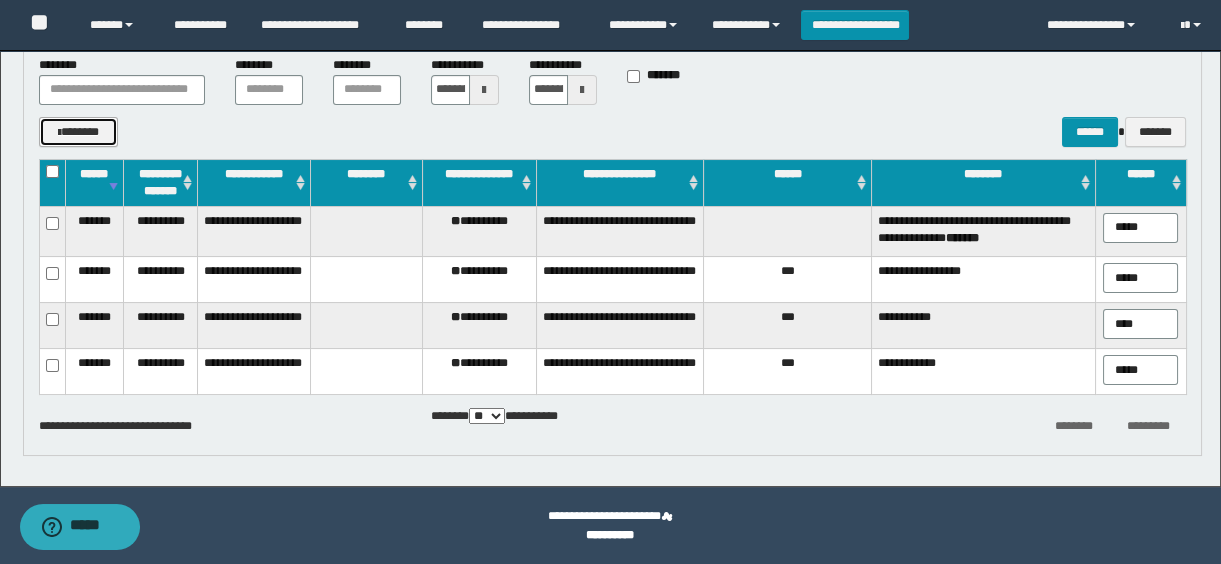 click on "*******" at bounding box center (79, 132) 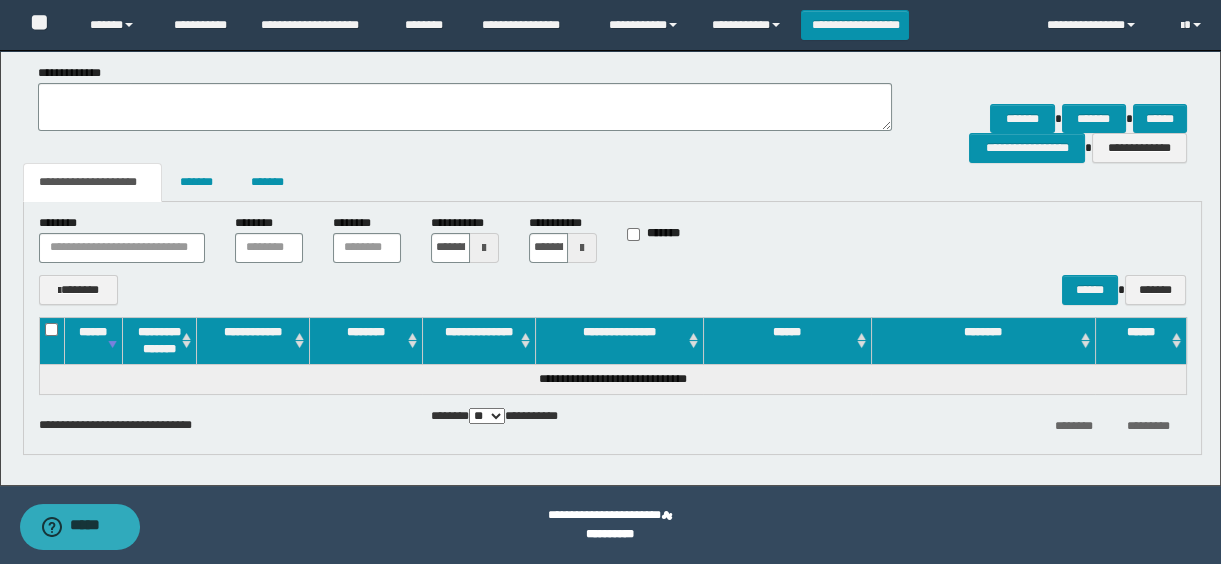 scroll, scrollTop: 314, scrollLeft: 0, axis: vertical 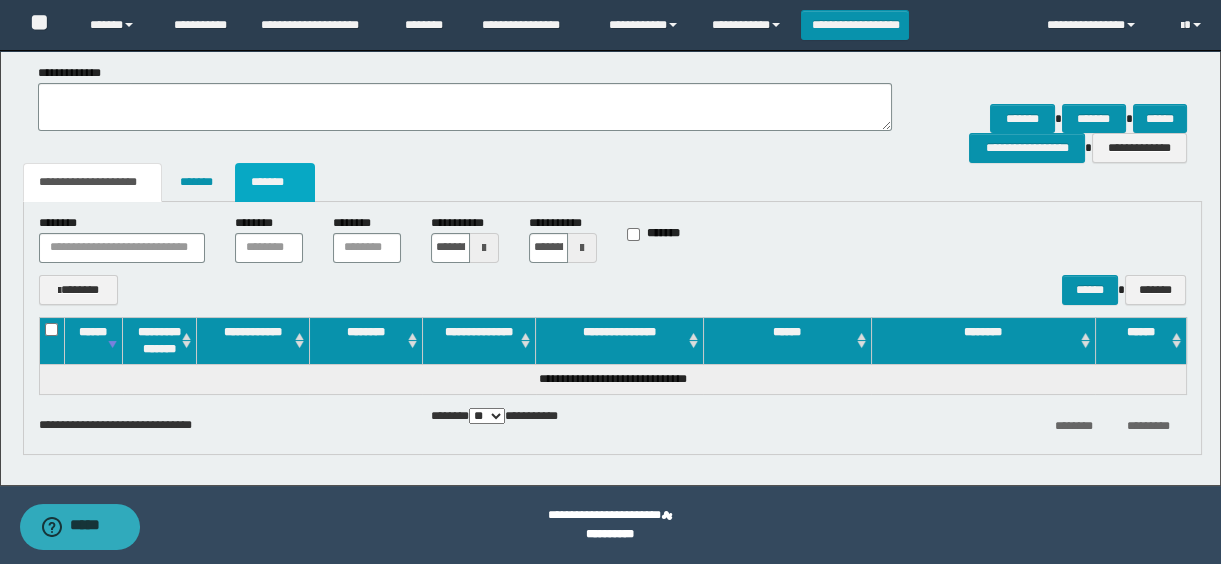 drag, startPoint x: 281, startPoint y: 193, endPoint x: 429, endPoint y: 185, distance: 148.21606 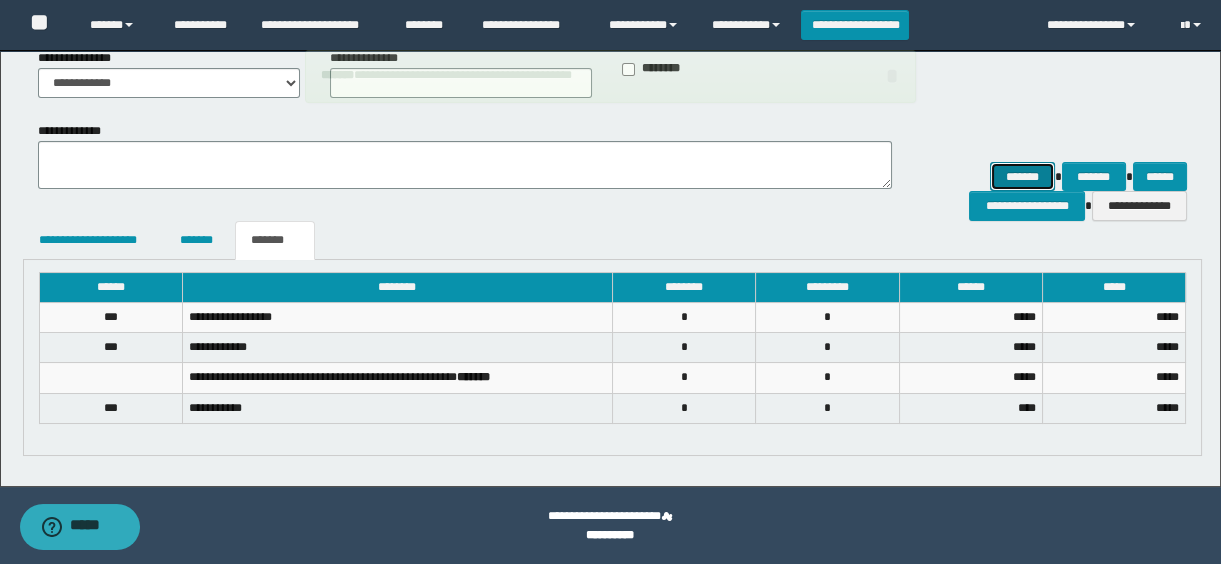 click on "*******" at bounding box center (1022, 177) 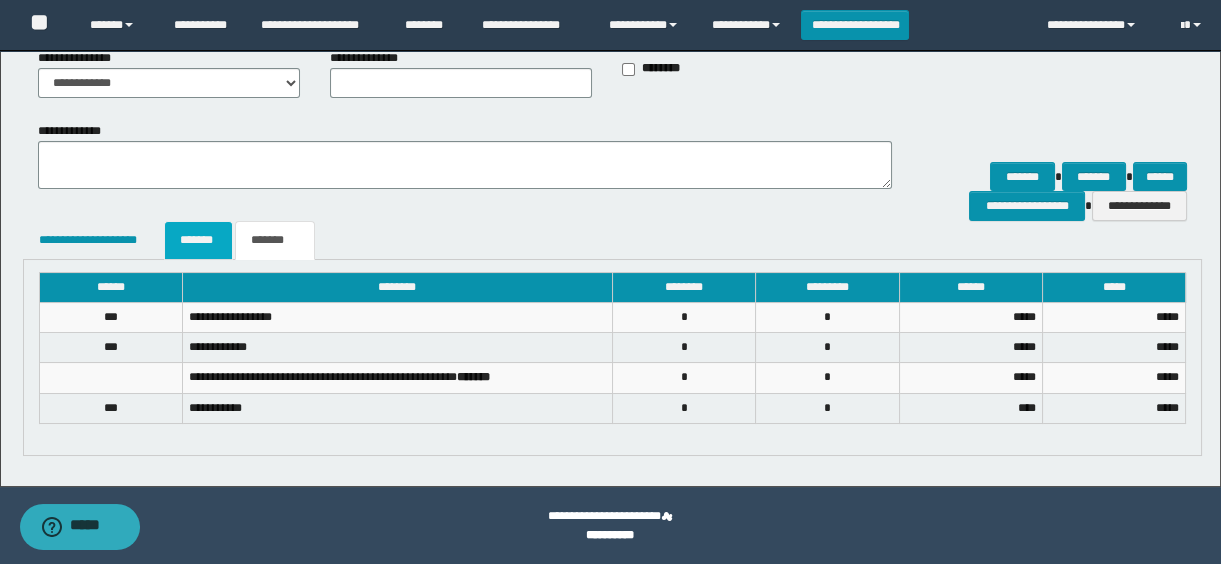 click on "*******" at bounding box center (198, 240) 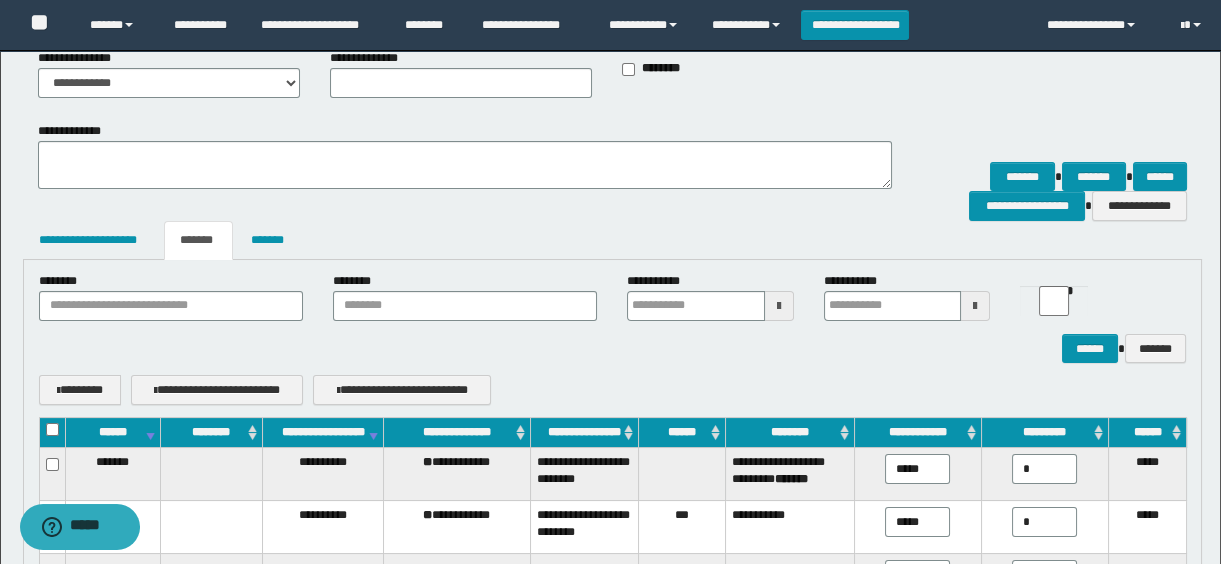scroll, scrollTop: 529, scrollLeft: 0, axis: vertical 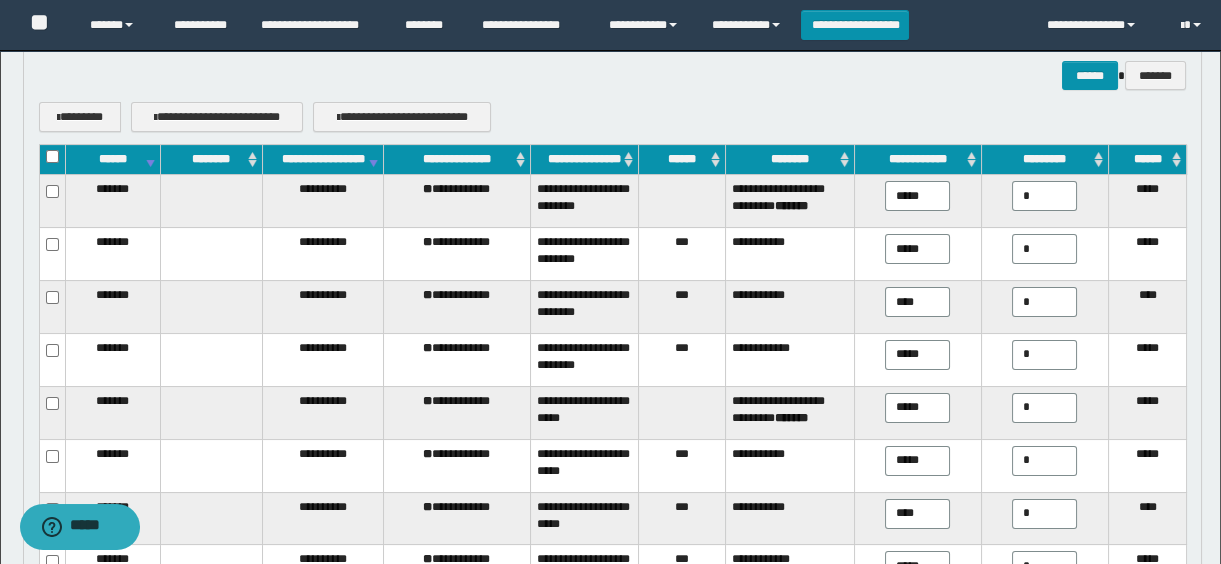 click on "**********" at bounding box center [323, 160] 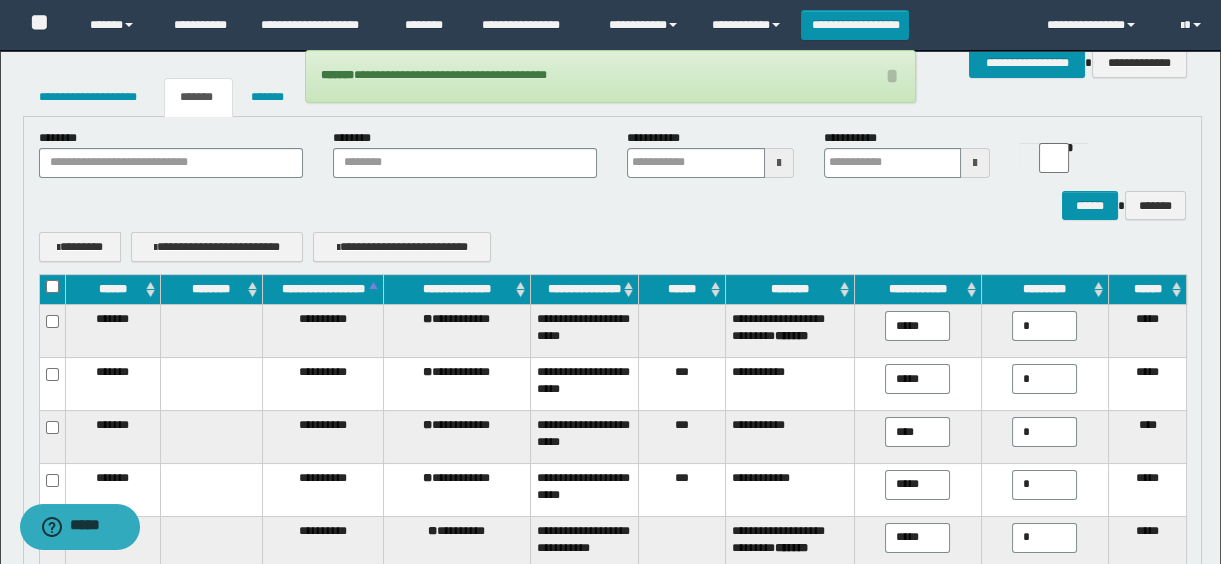 scroll, scrollTop: 126, scrollLeft: 0, axis: vertical 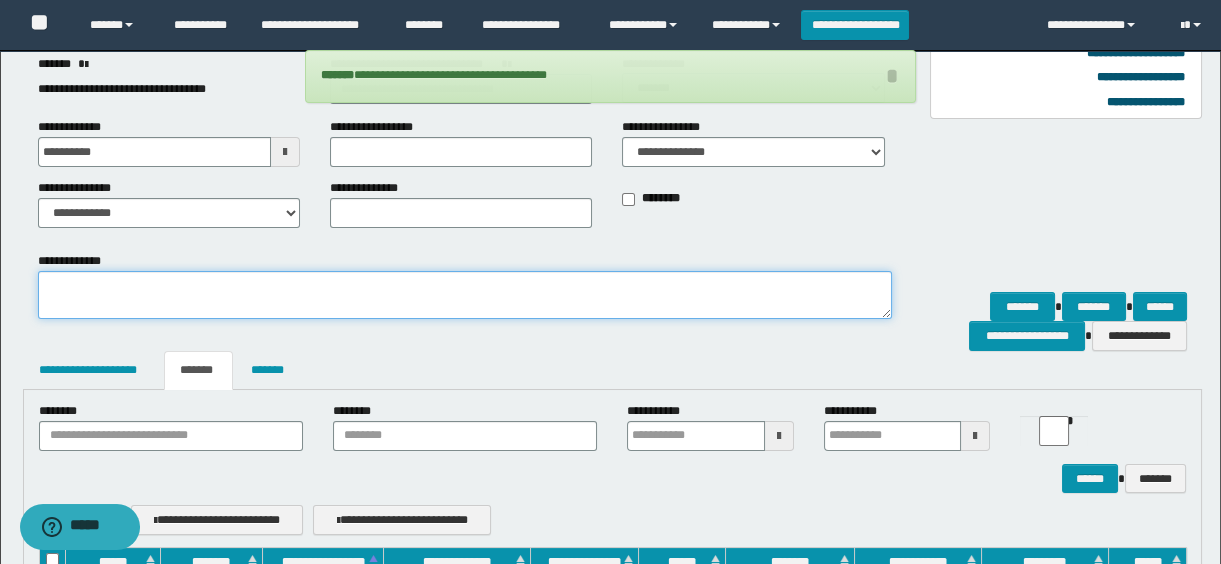 click on "**********" at bounding box center (465, 295) 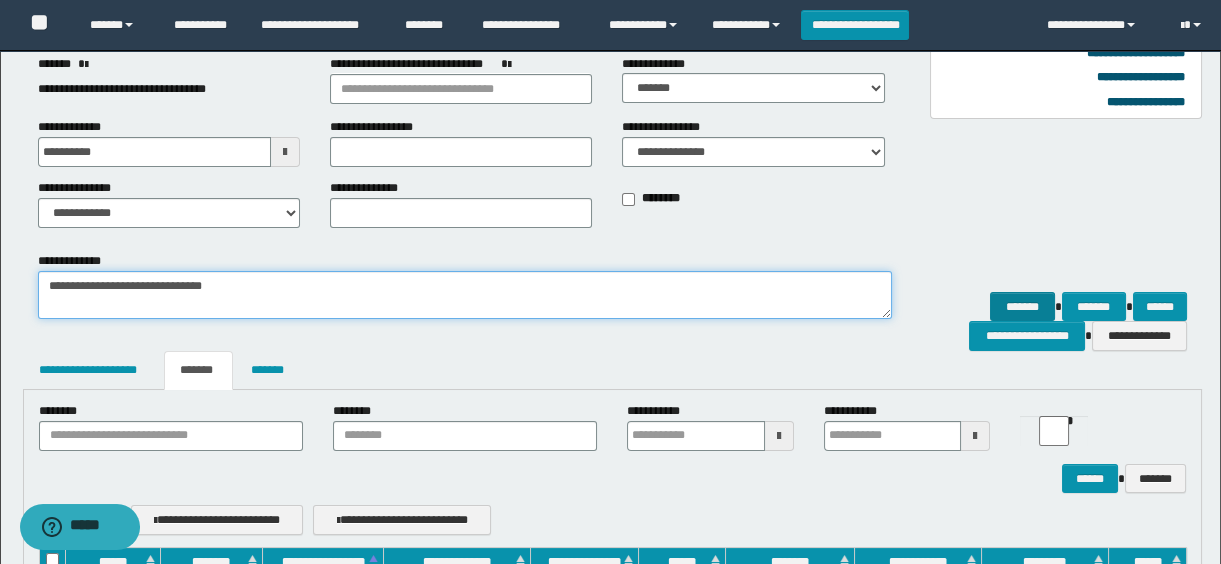 type on "**********" 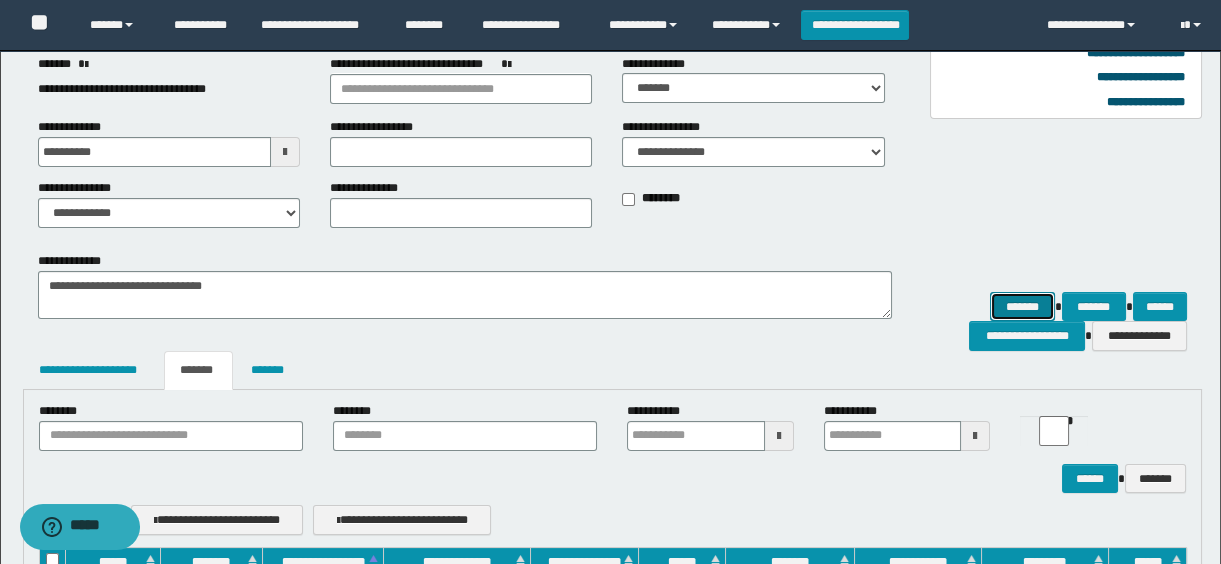 click on "*******" at bounding box center [1022, 307] 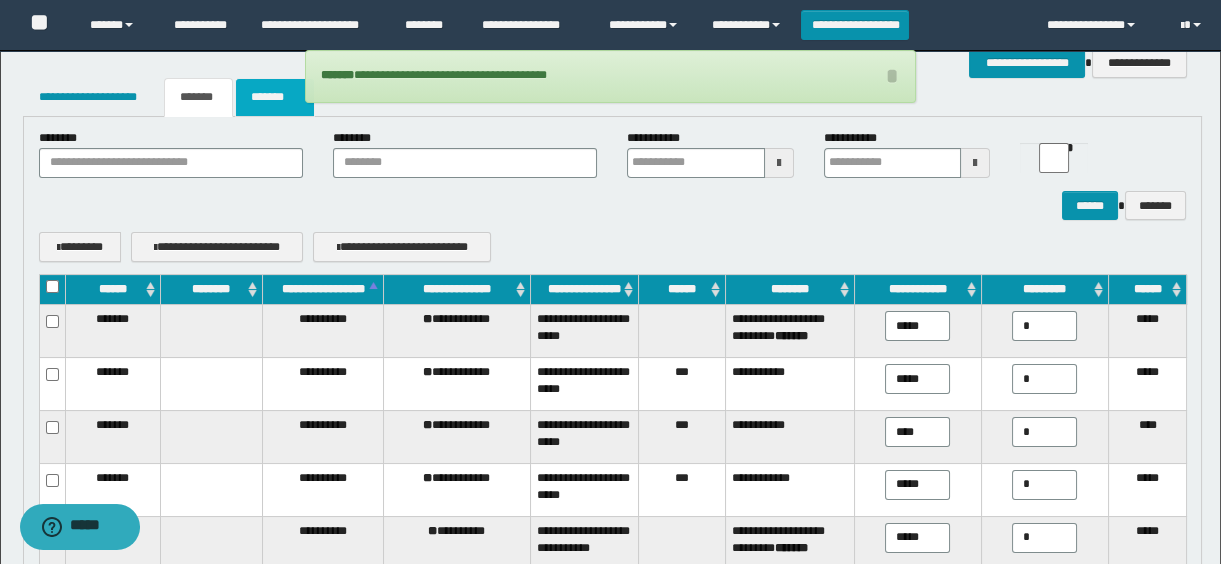 click on "*******" at bounding box center [275, 97] 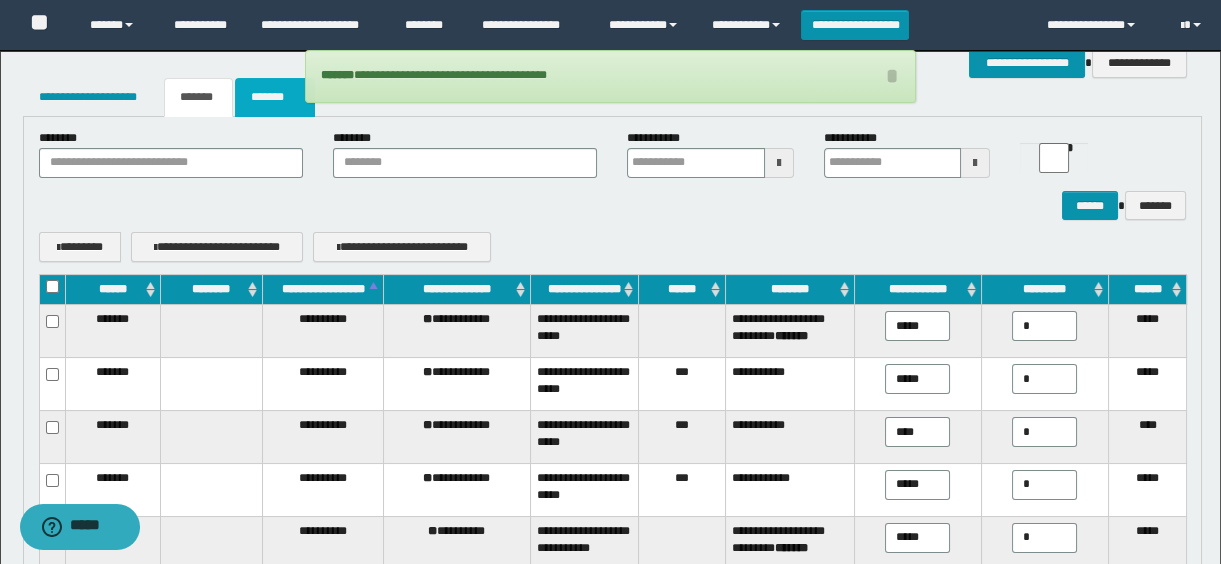 scroll, scrollTop: 256, scrollLeft: 0, axis: vertical 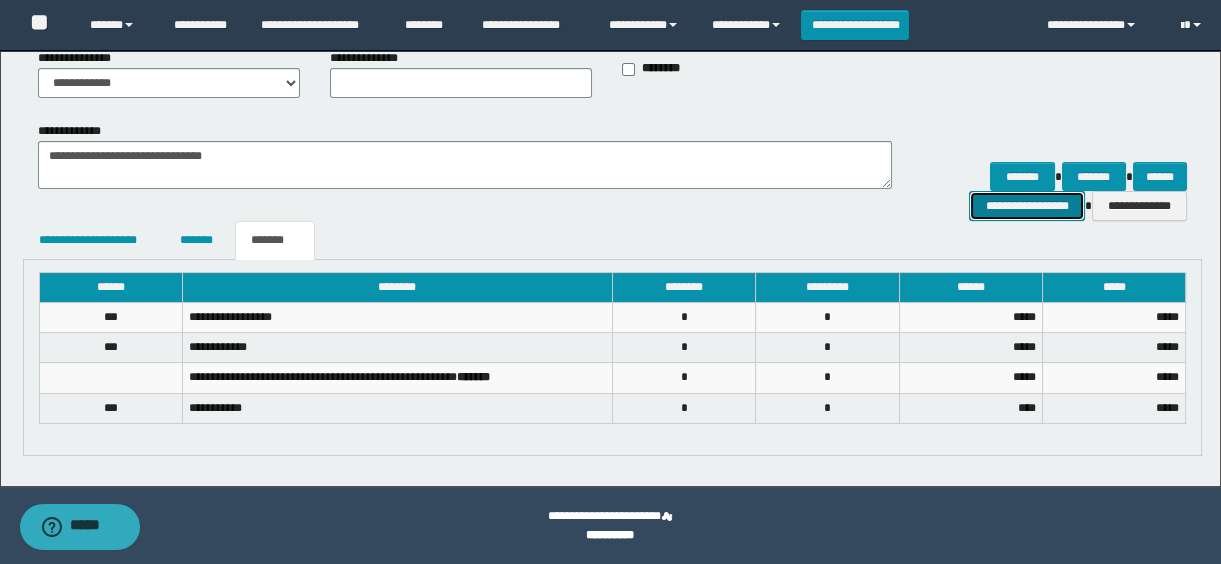 click on "**********" at bounding box center [1026, 206] 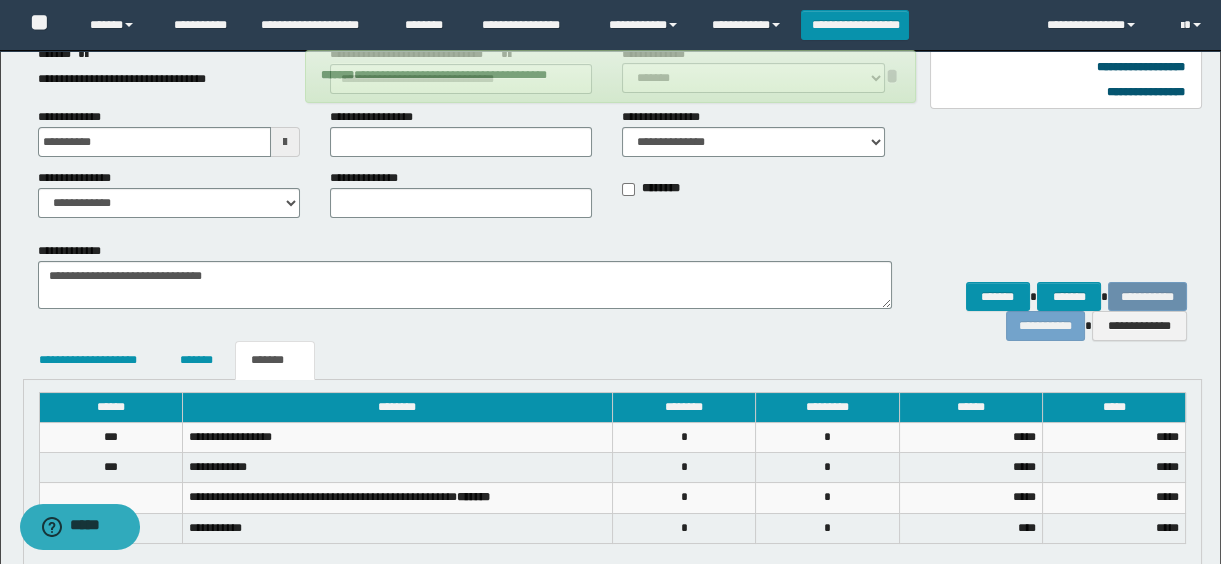 scroll, scrollTop: 256, scrollLeft: 0, axis: vertical 